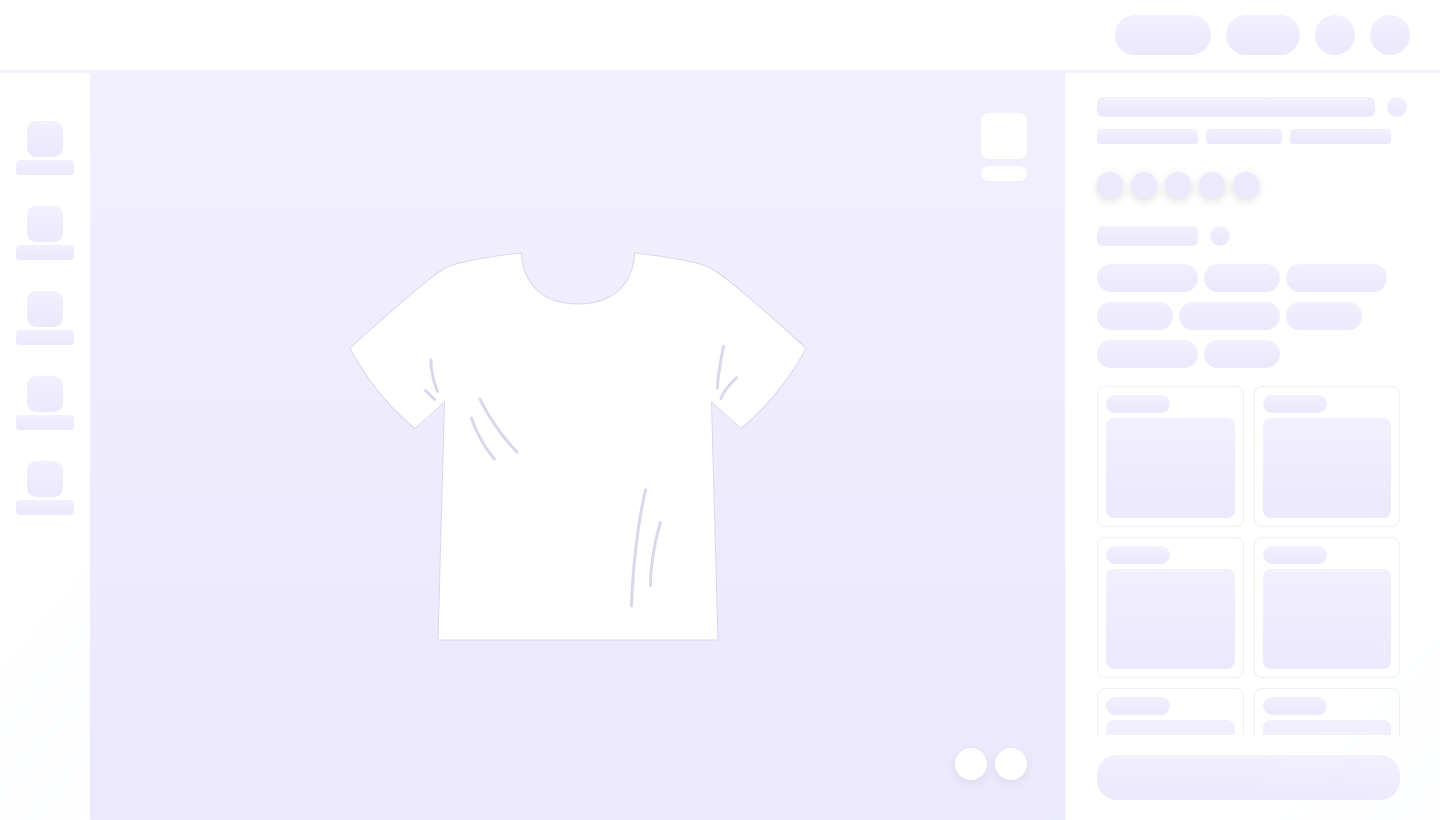 scroll, scrollTop: 0, scrollLeft: 0, axis: both 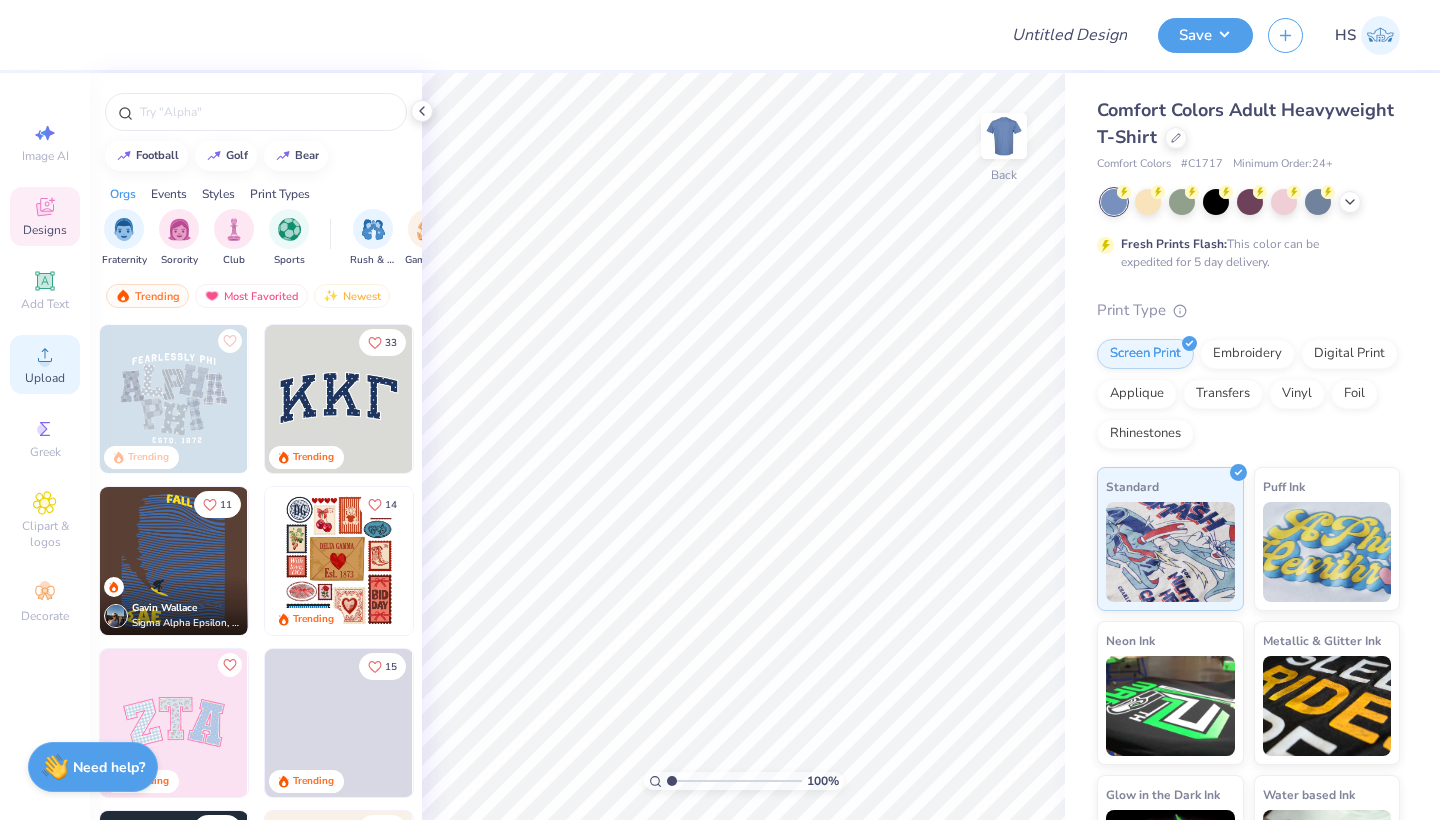 click 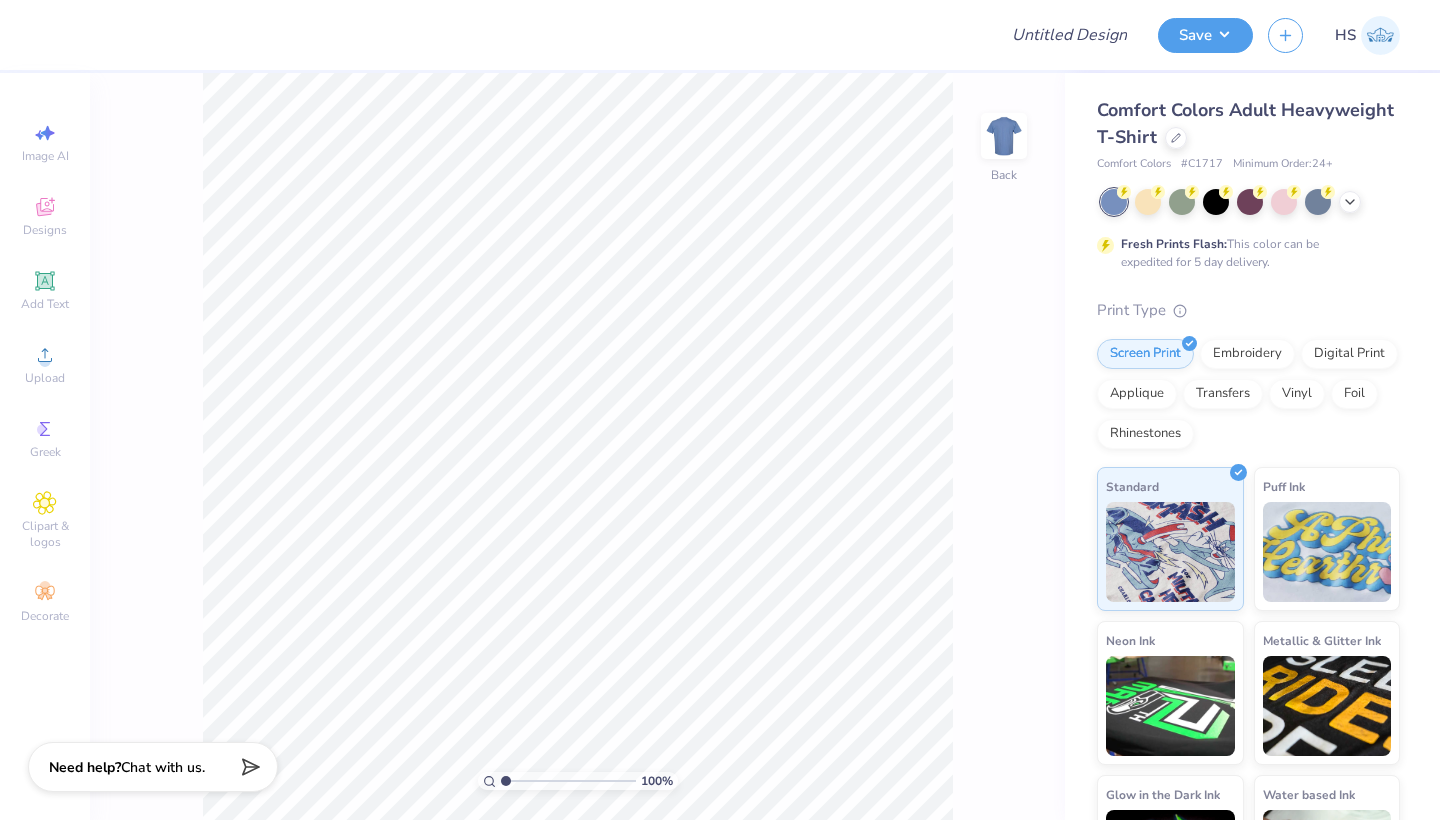 click at bounding box center (1250, 202) 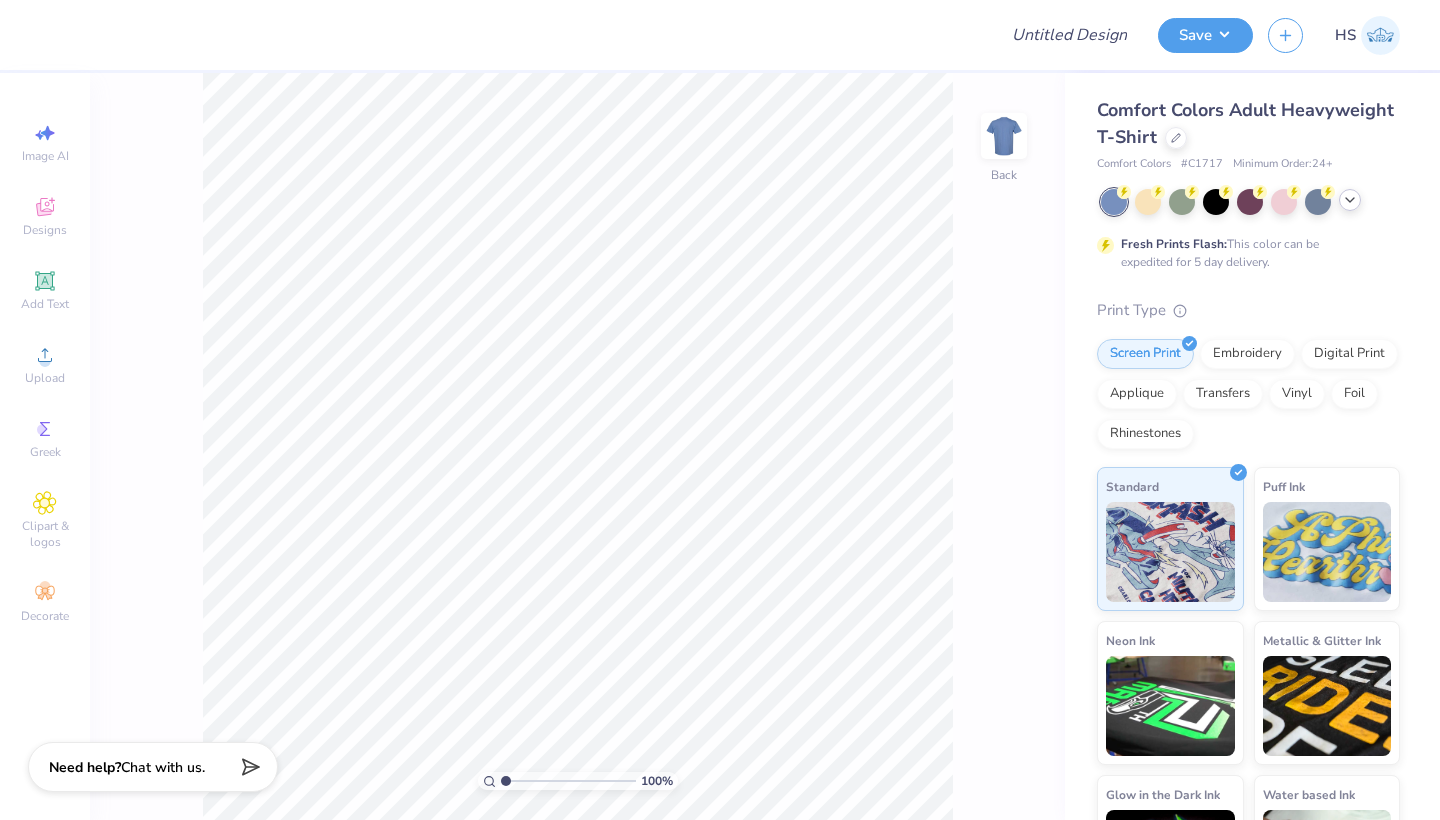 click 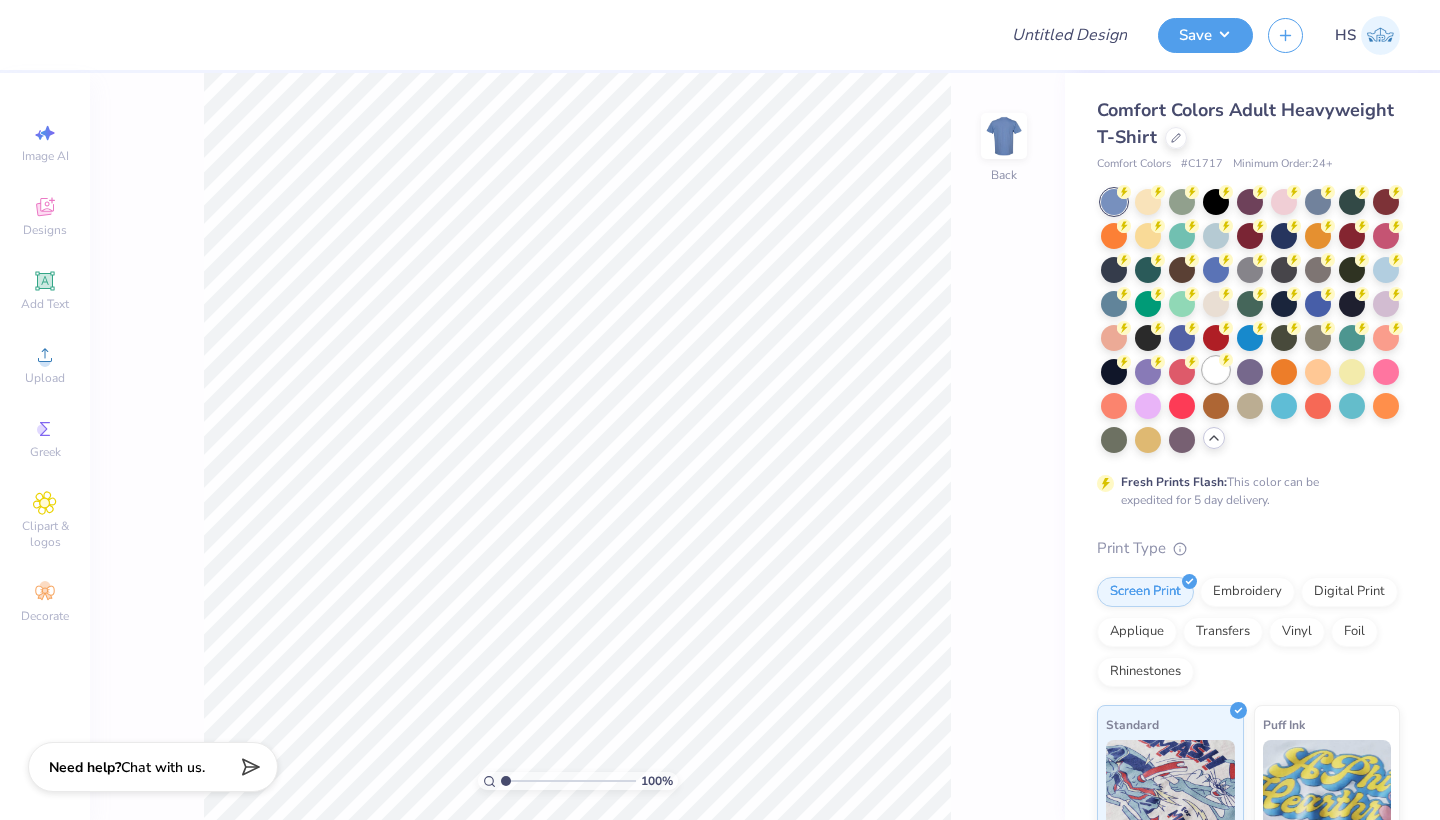 click at bounding box center [1216, 370] 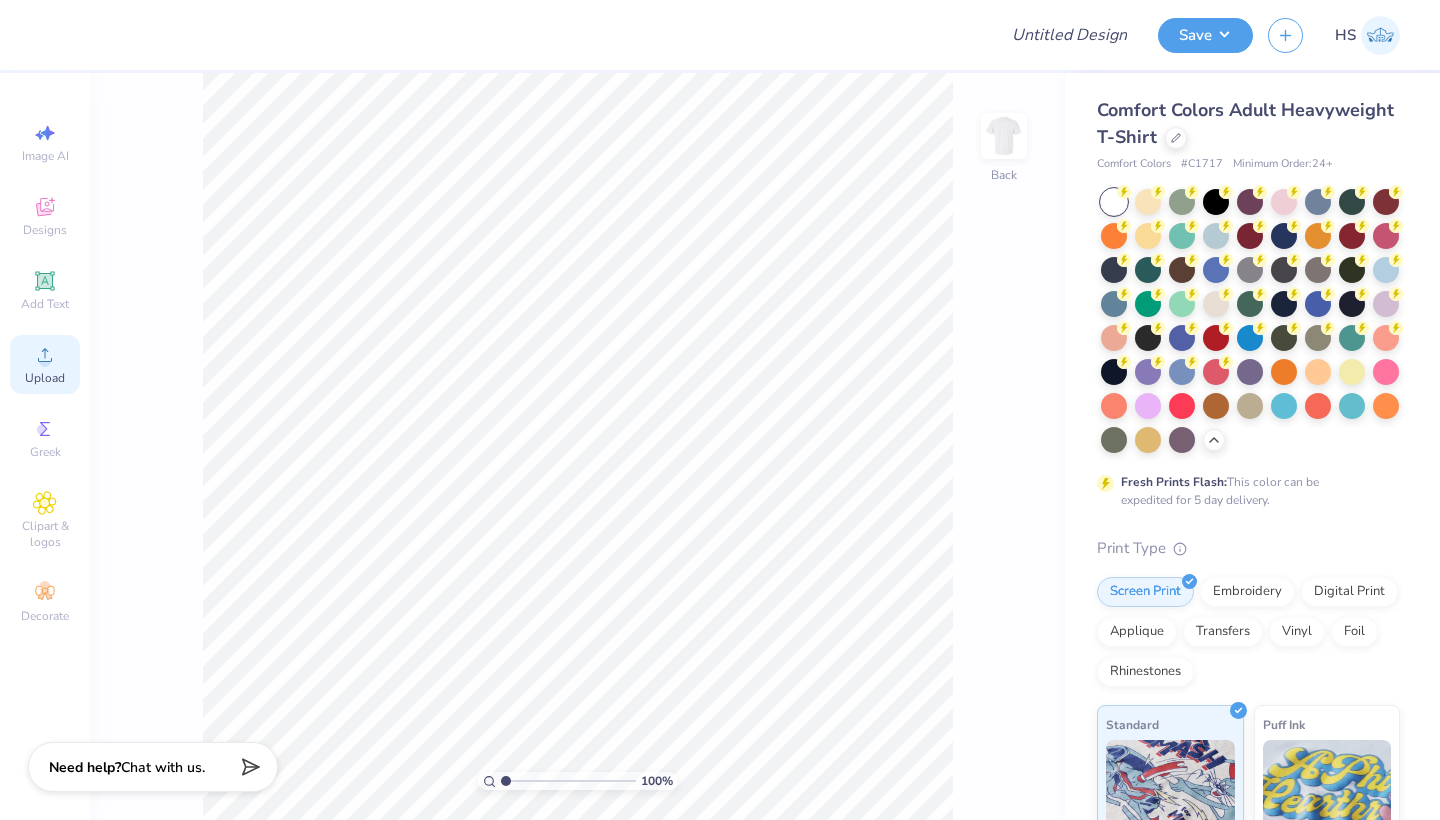 click on "Upload" at bounding box center [45, 364] 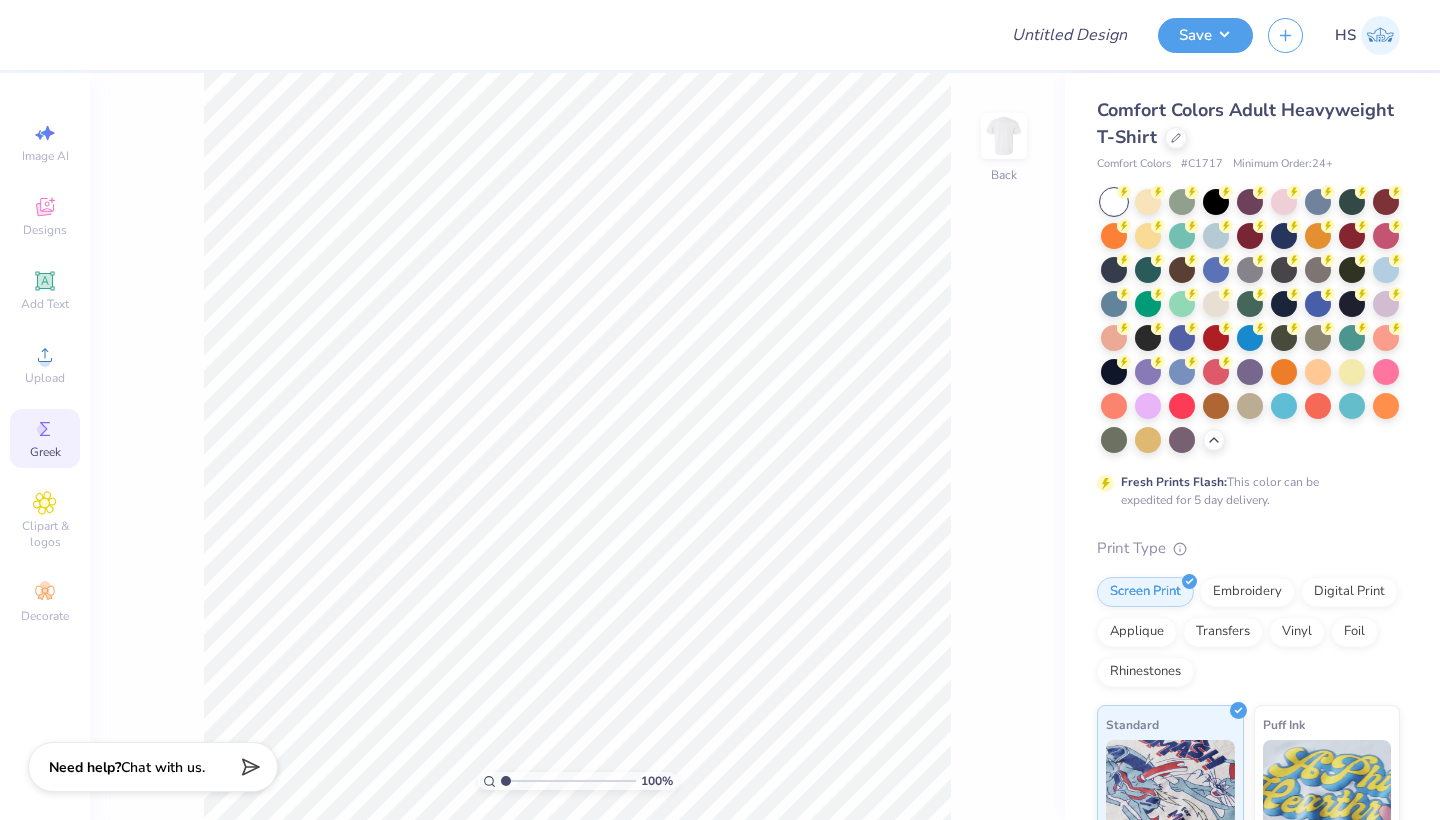 click on "Greek" at bounding box center (45, 438) 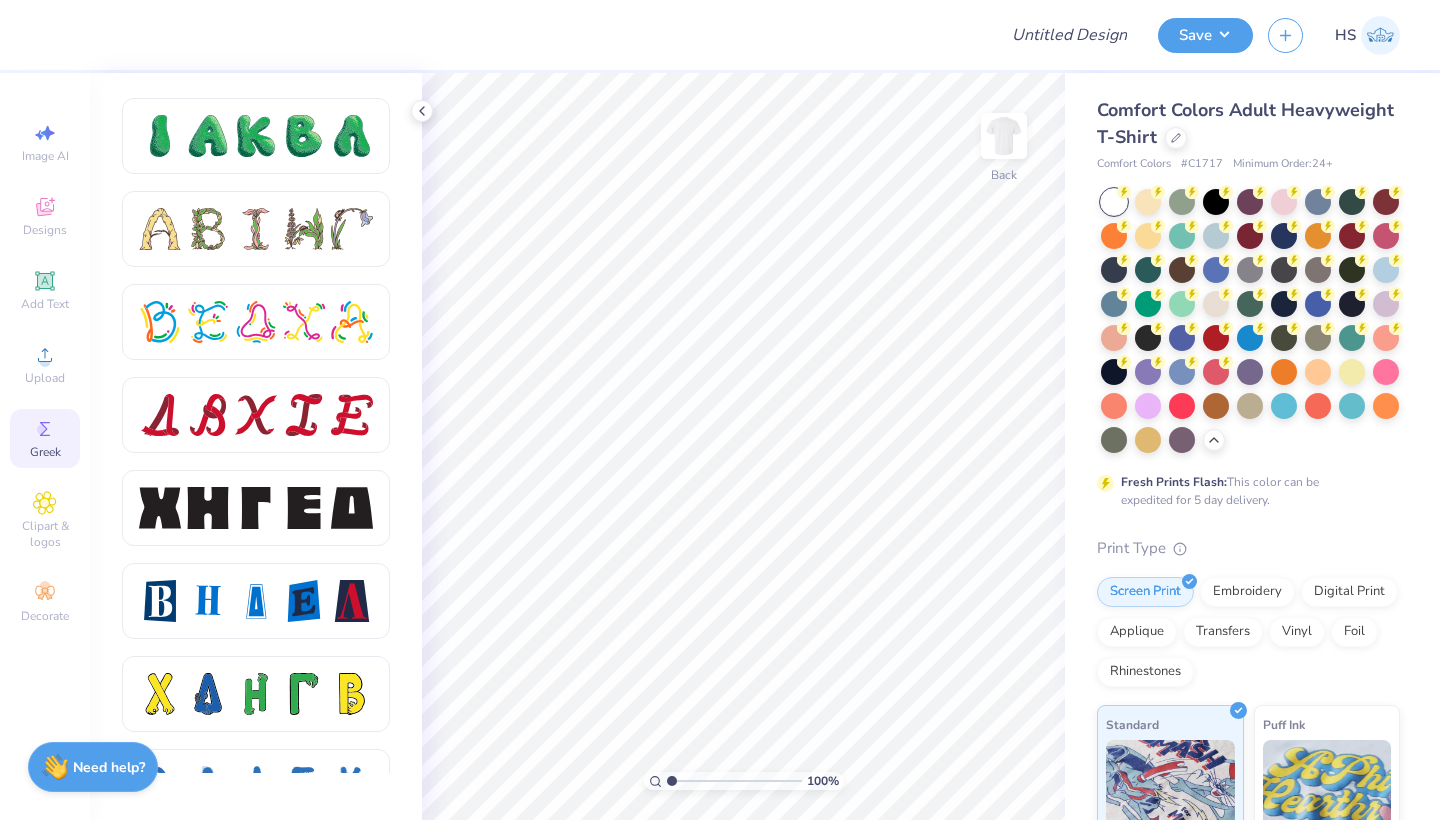 scroll, scrollTop: 2341, scrollLeft: 0, axis: vertical 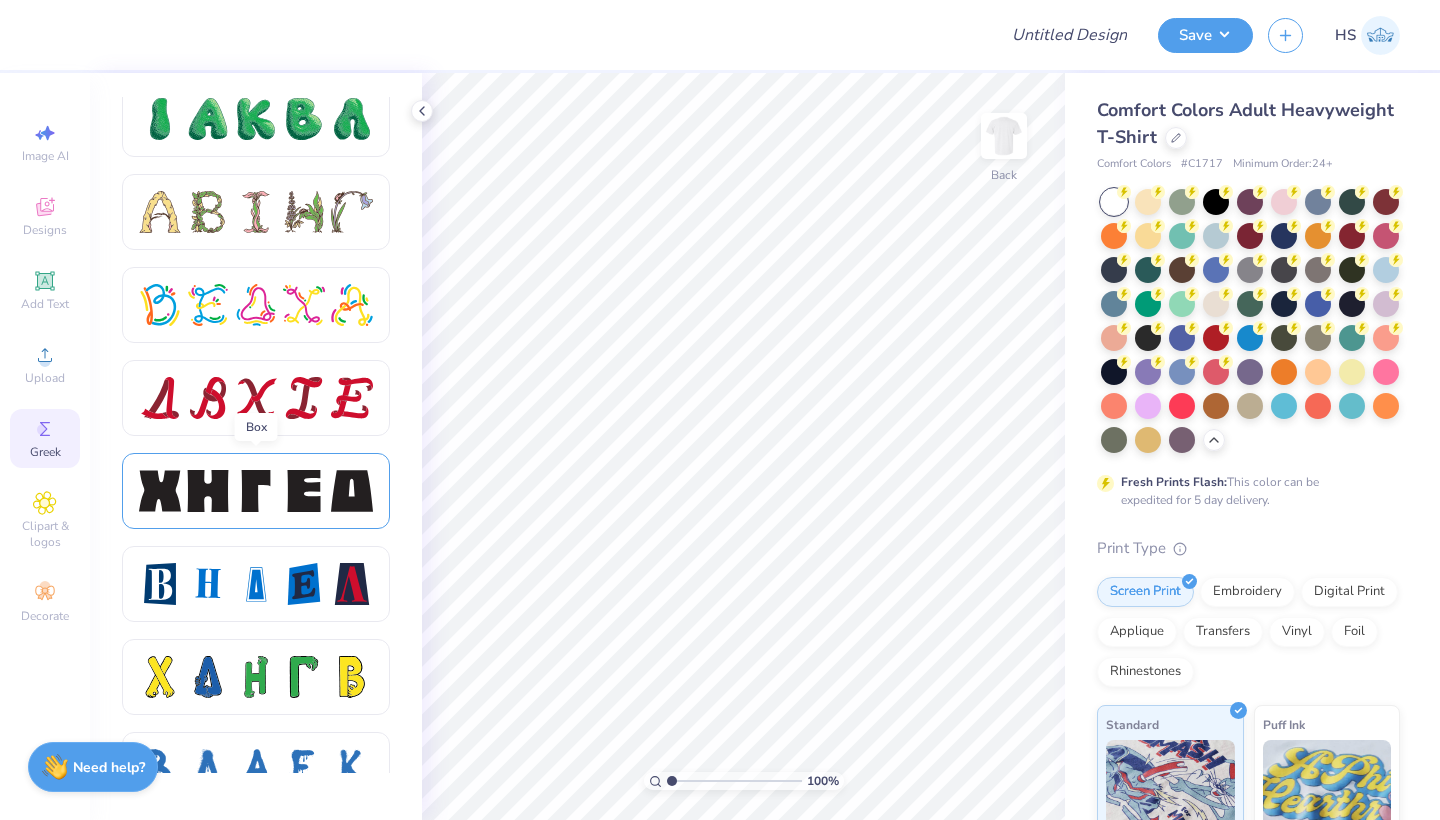 click at bounding box center [352, 491] 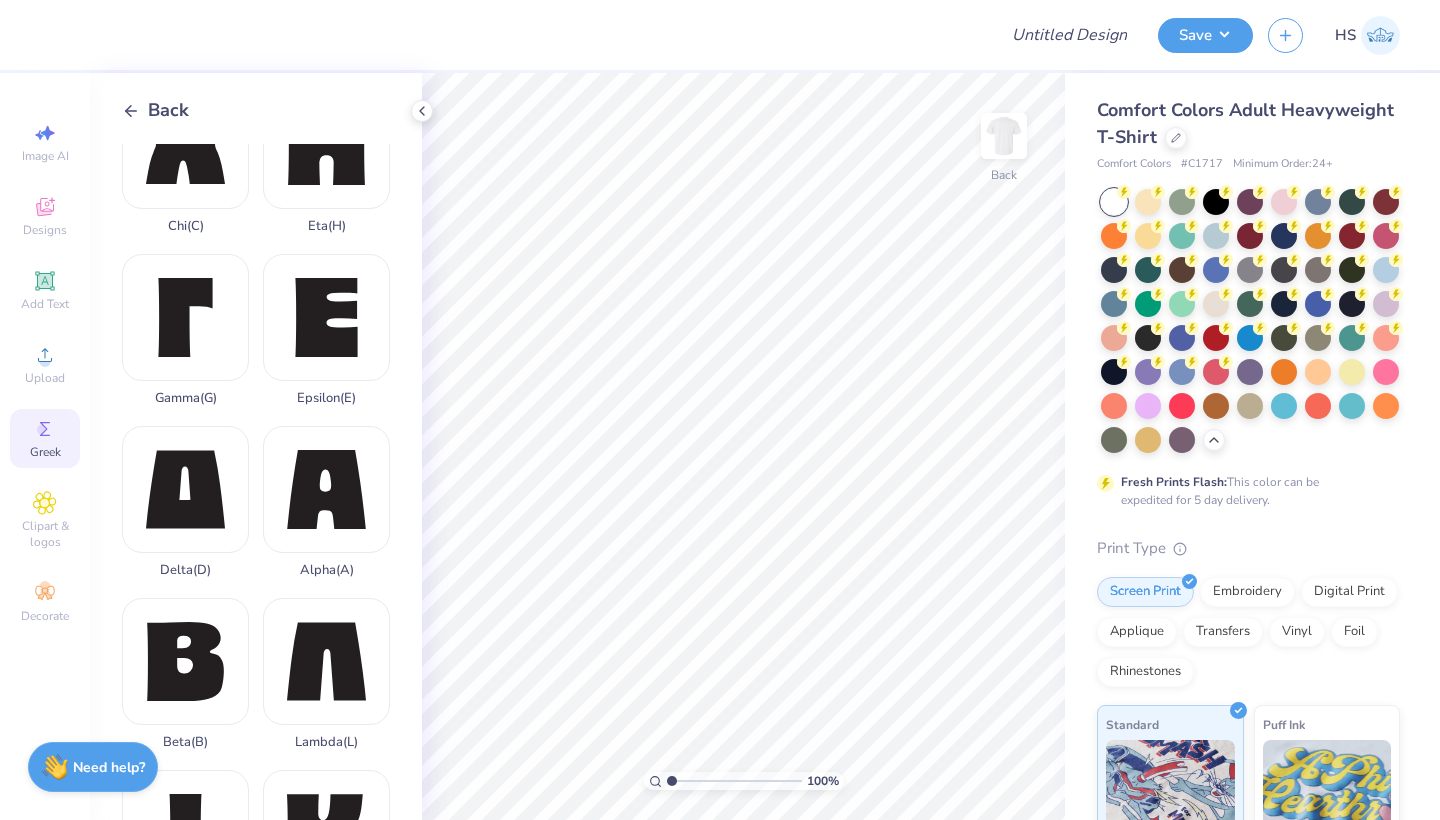 scroll, scrollTop: 70, scrollLeft: 0, axis: vertical 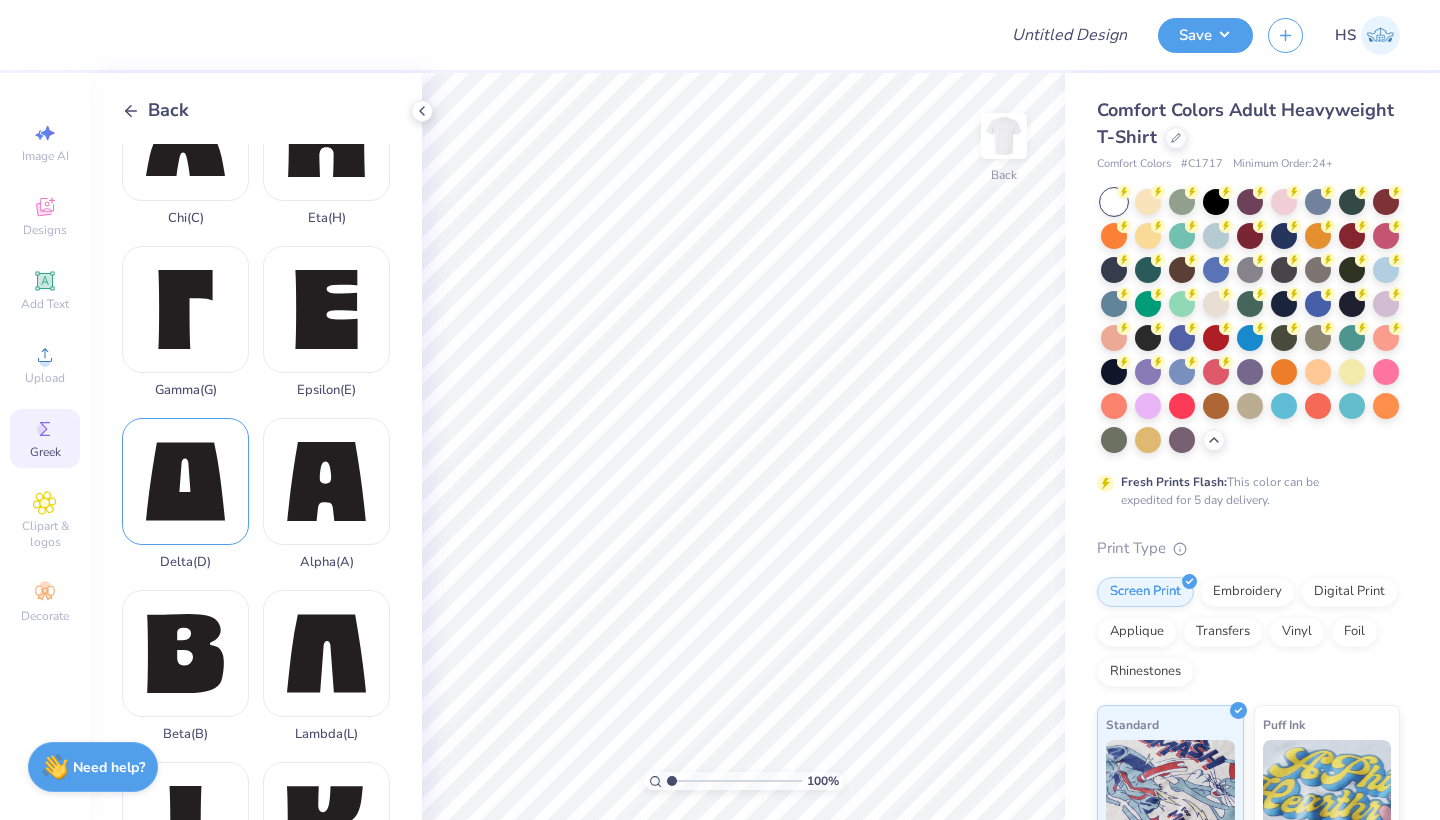 click on "Delta  ( D )" at bounding box center (185, 494) 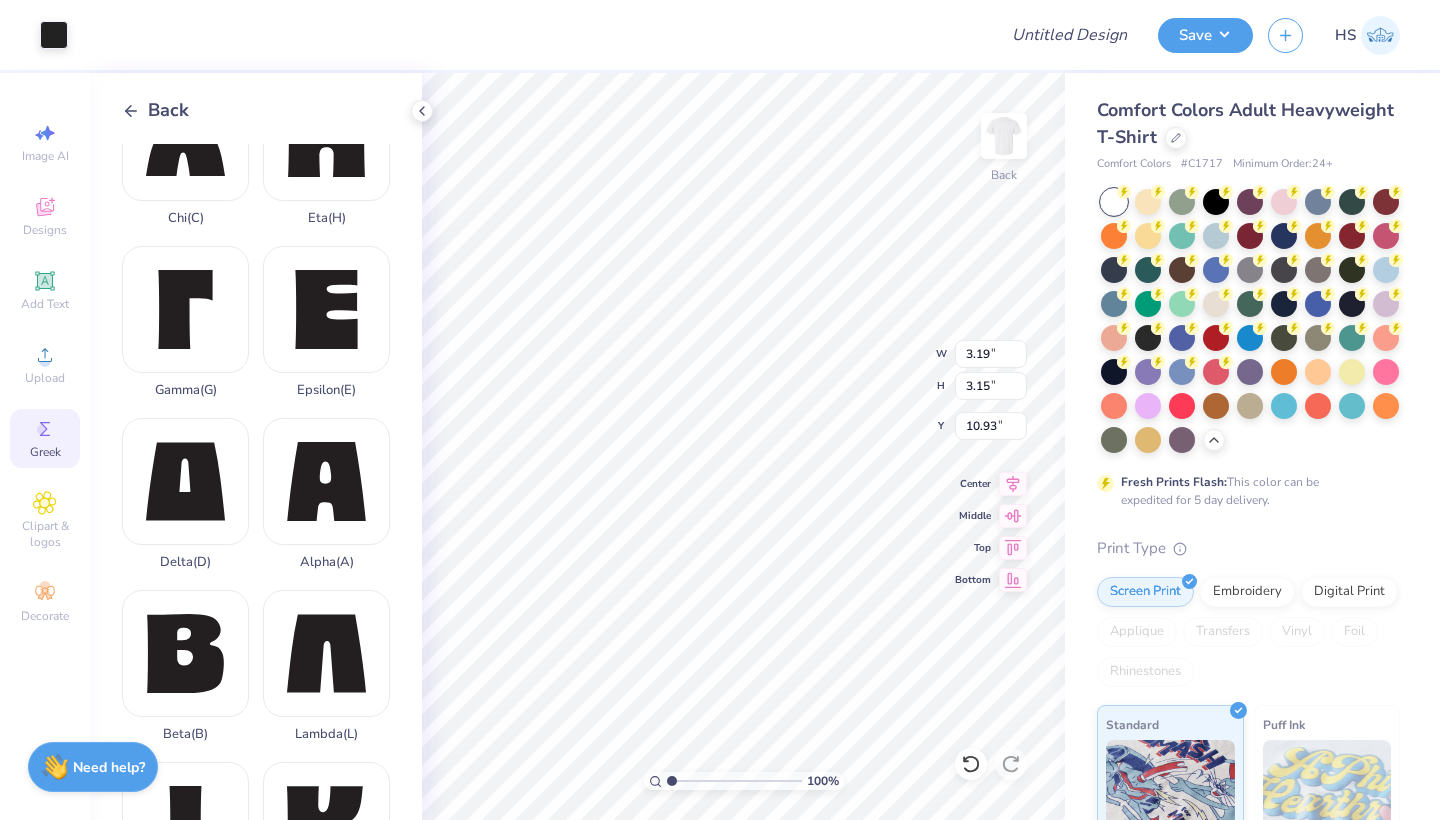 type on "5.39" 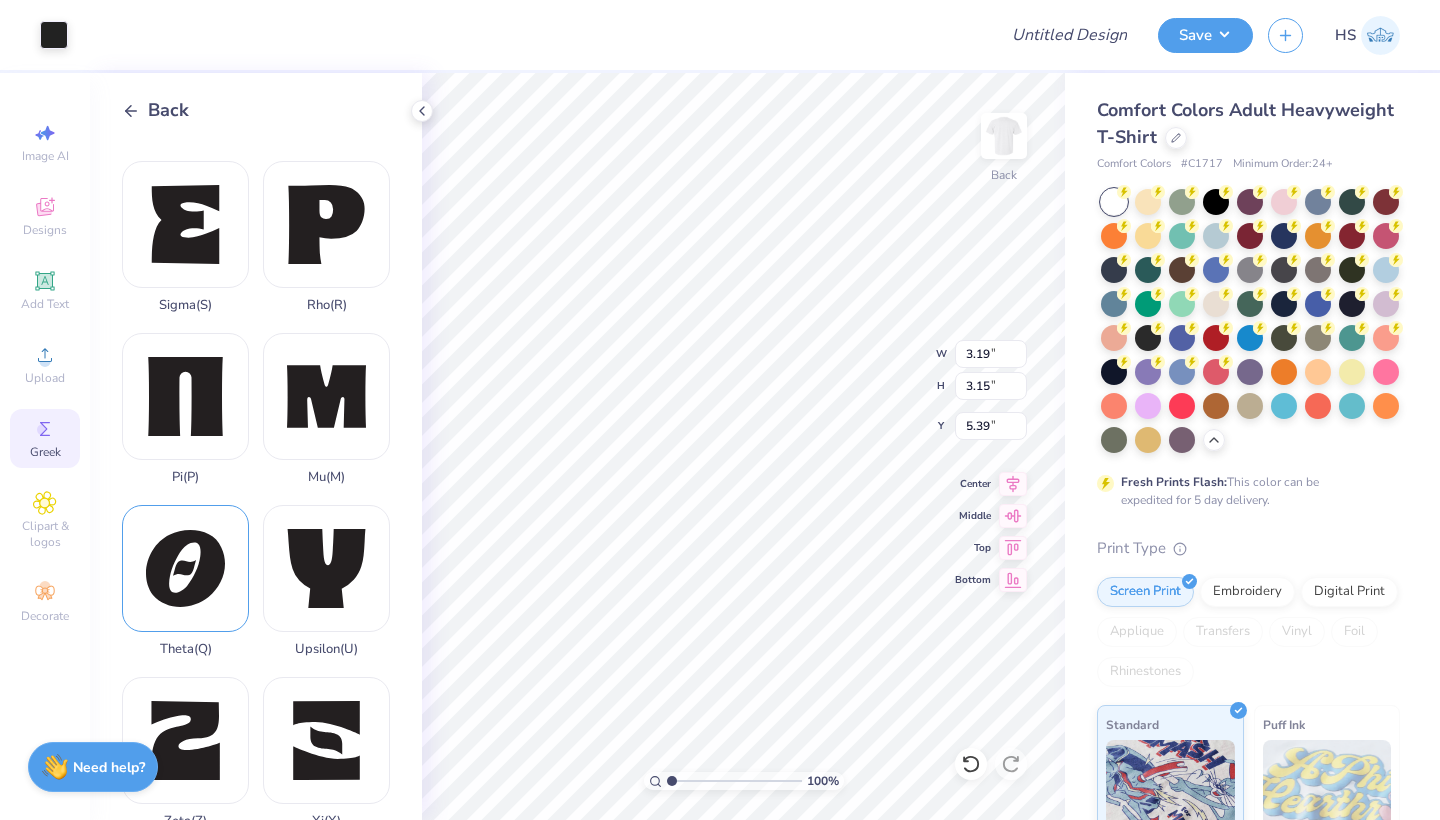scroll, scrollTop: 1357, scrollLeft: 0, axis: vertical 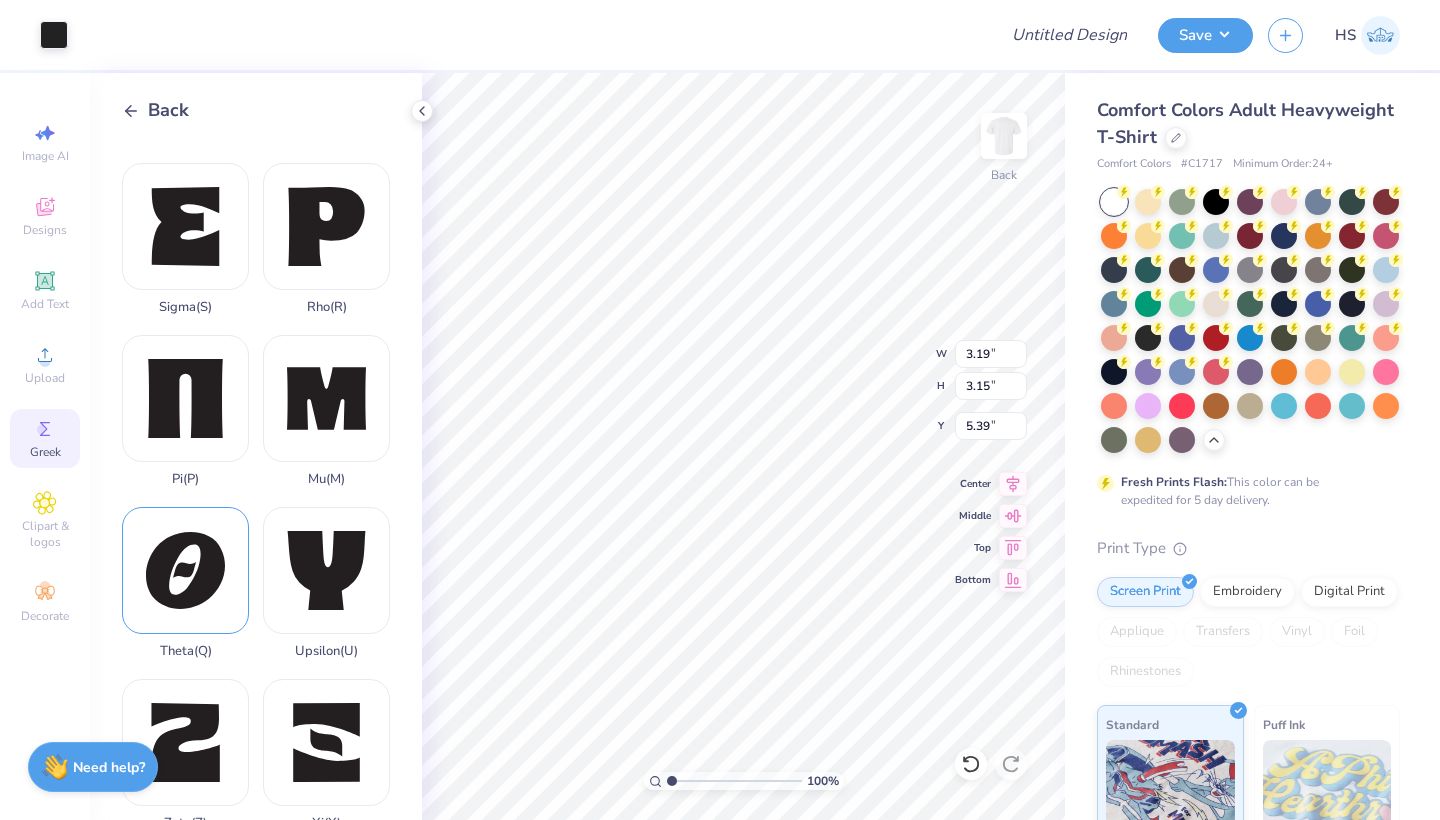 click on "Theta  ( Q )" at bounding box center (185, 583) 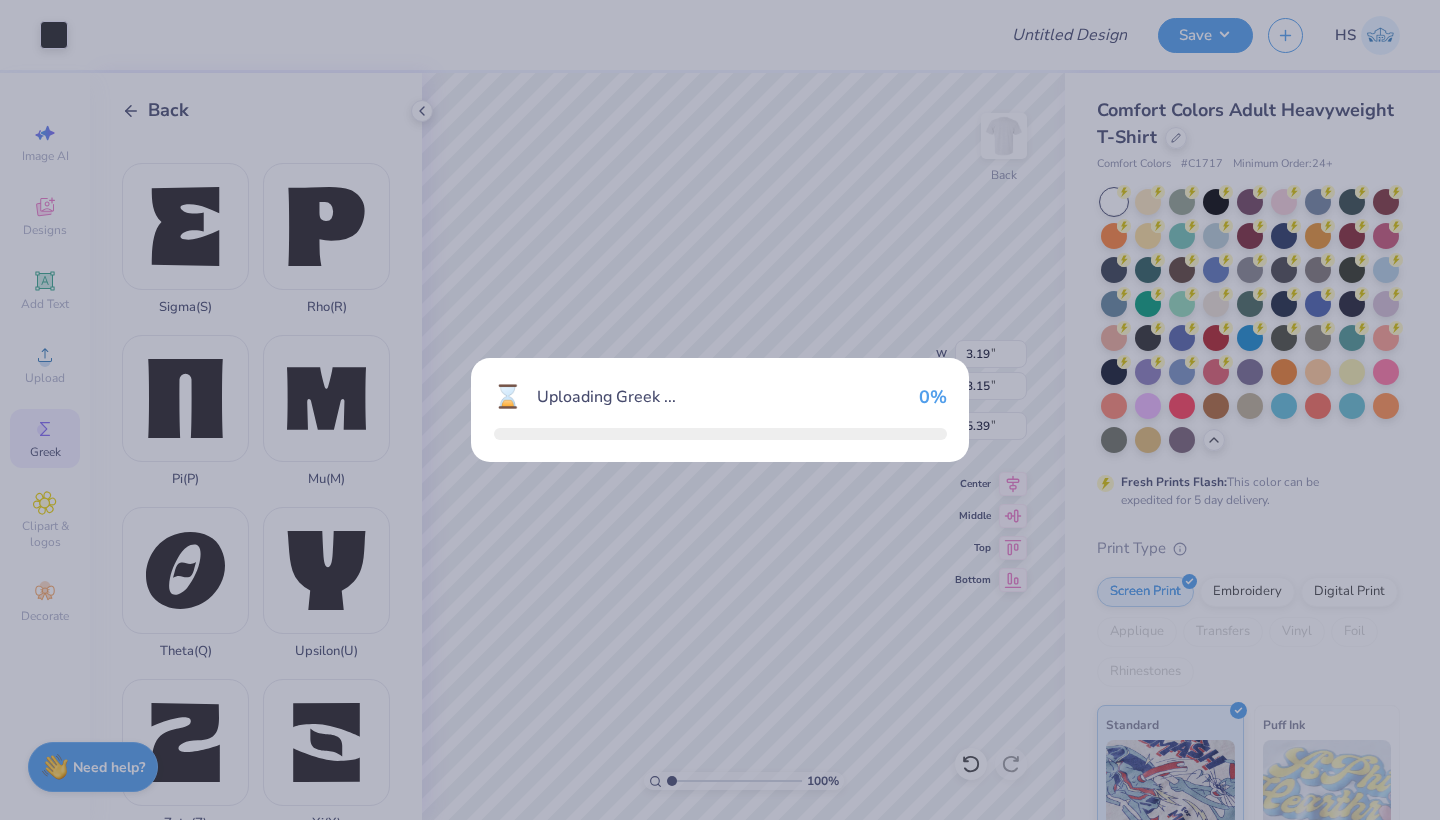 type on "3.41" 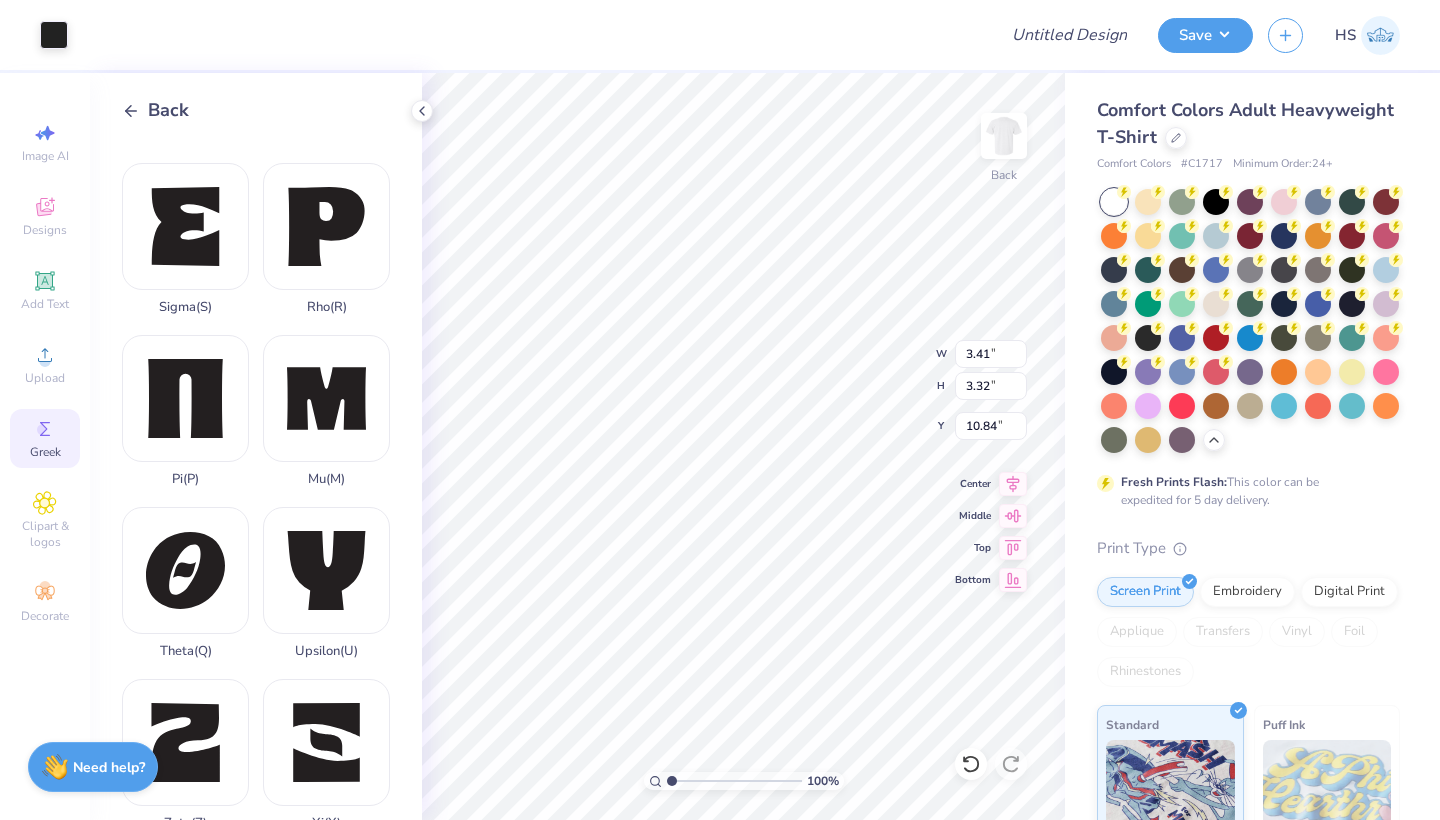 type on "5.39" 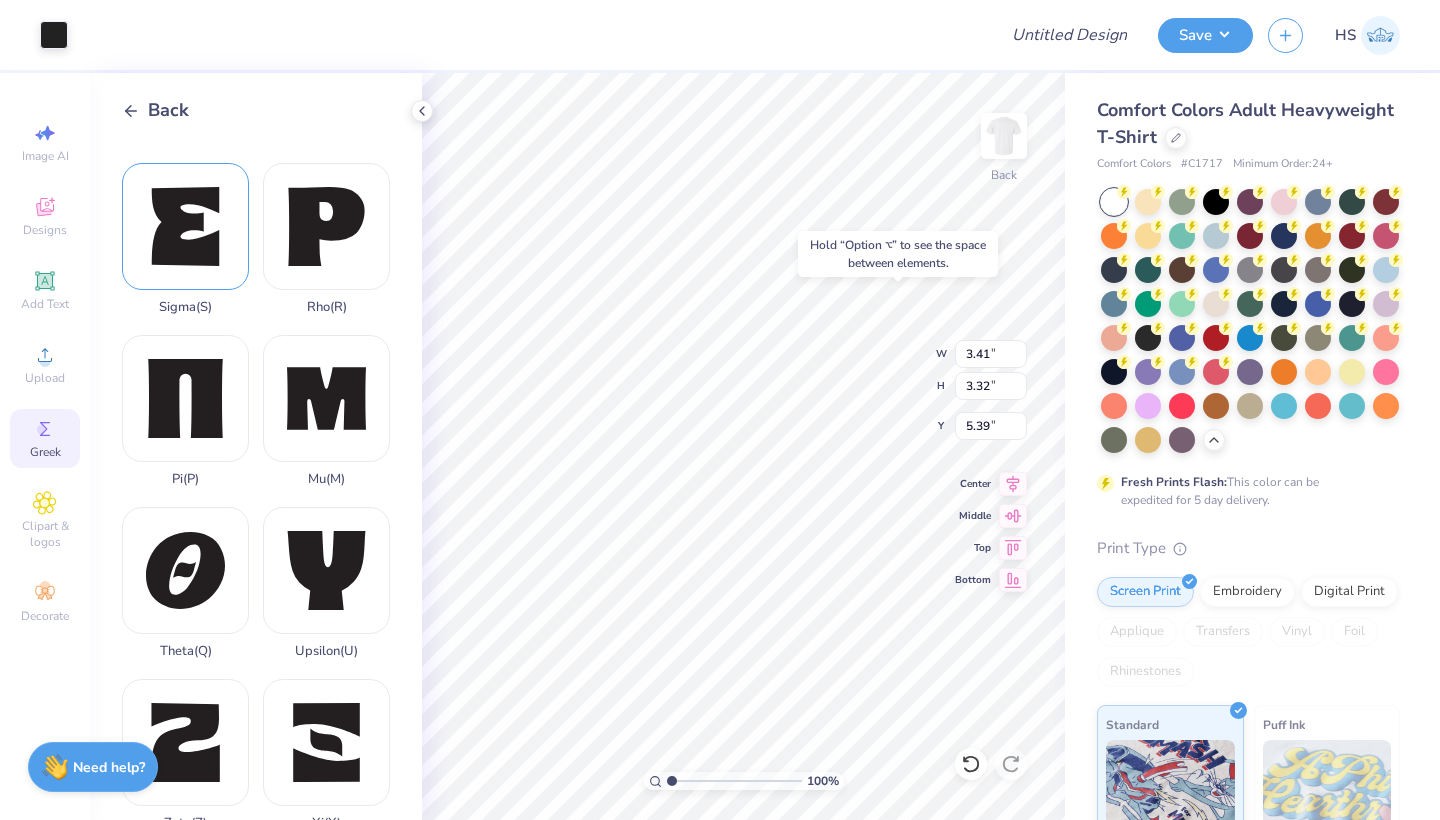 click on "Sigma  ( S )" at bounding box center [185, 239] 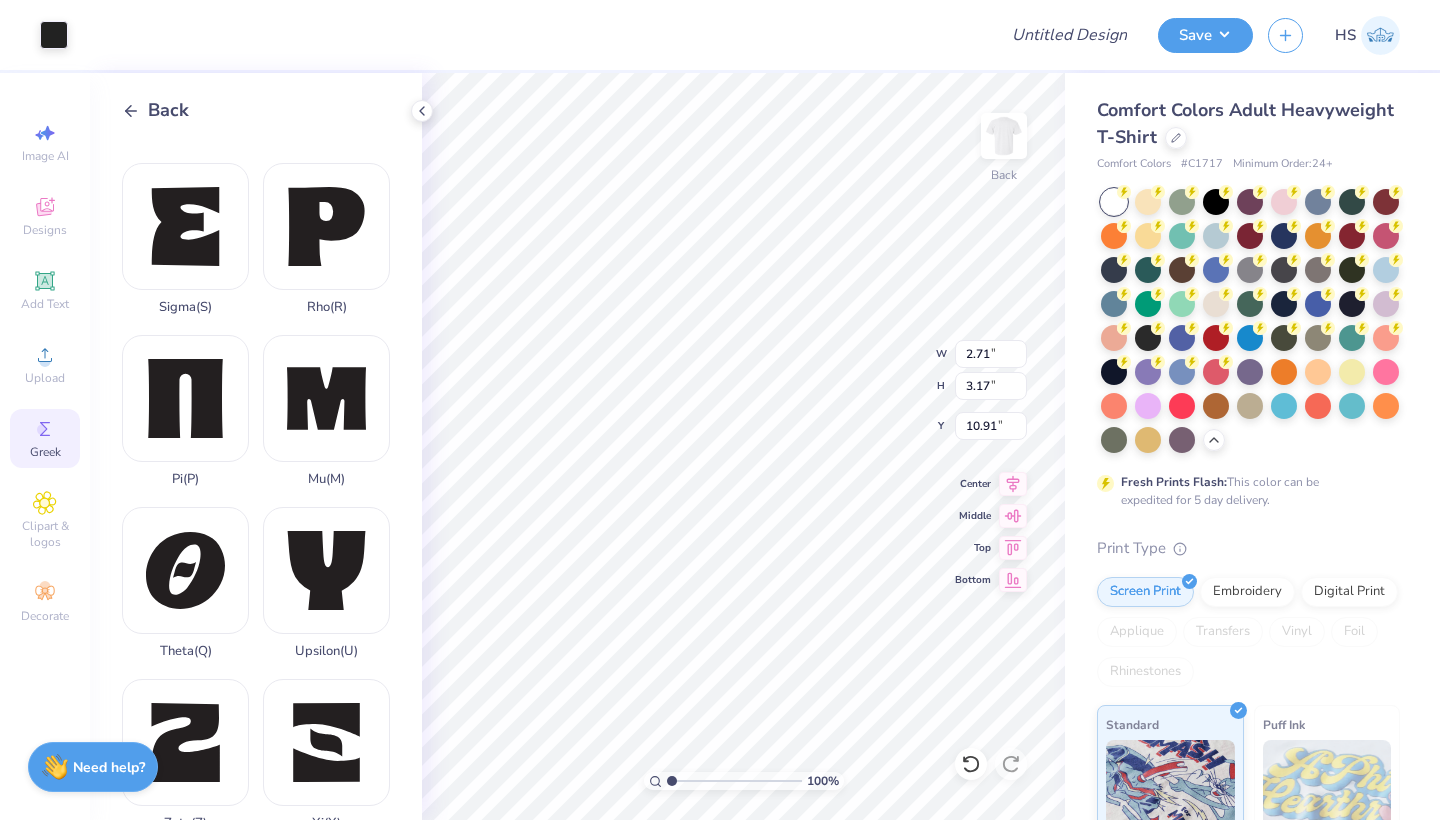 type on "5.53" 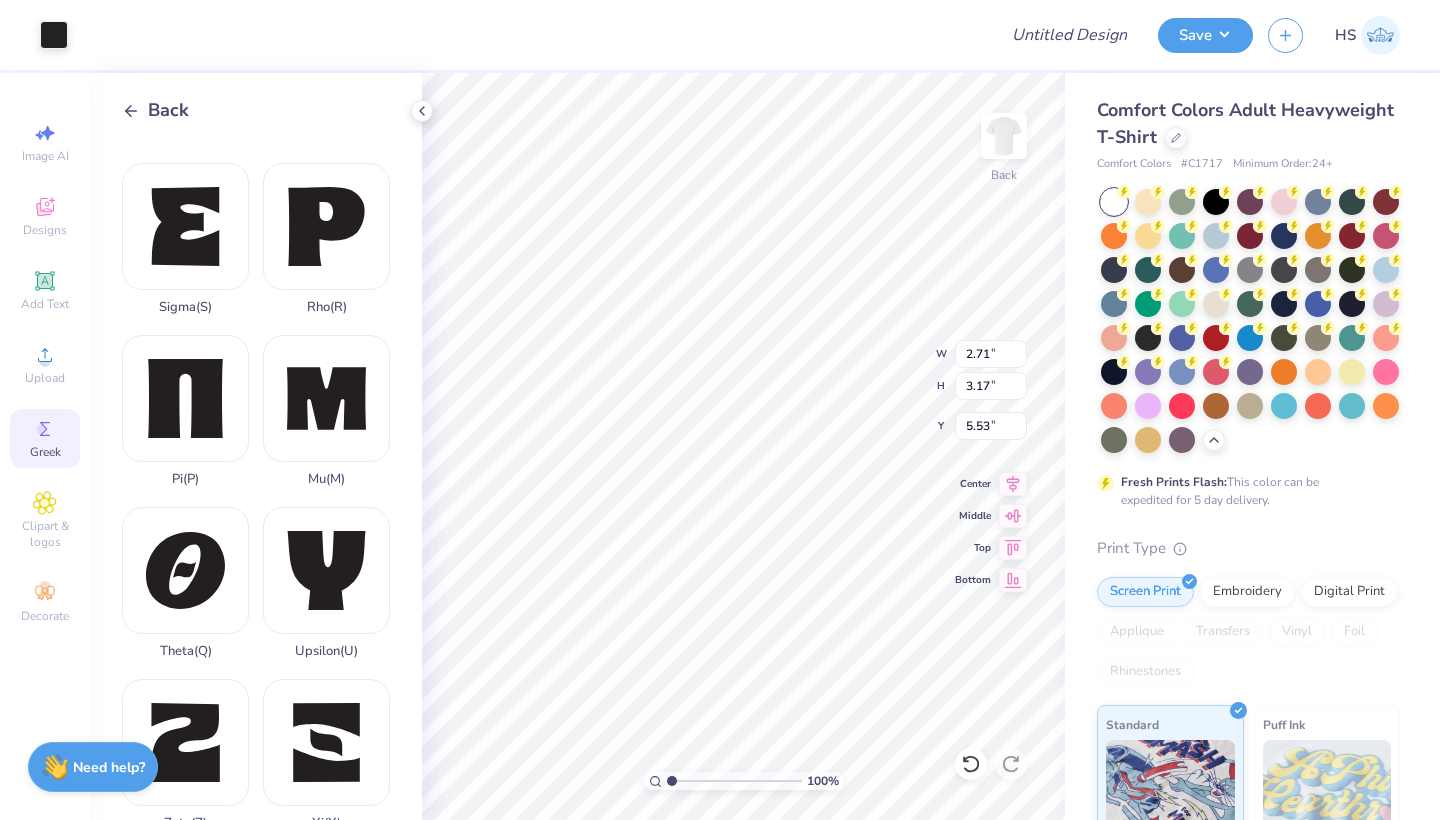 type on "3.41" 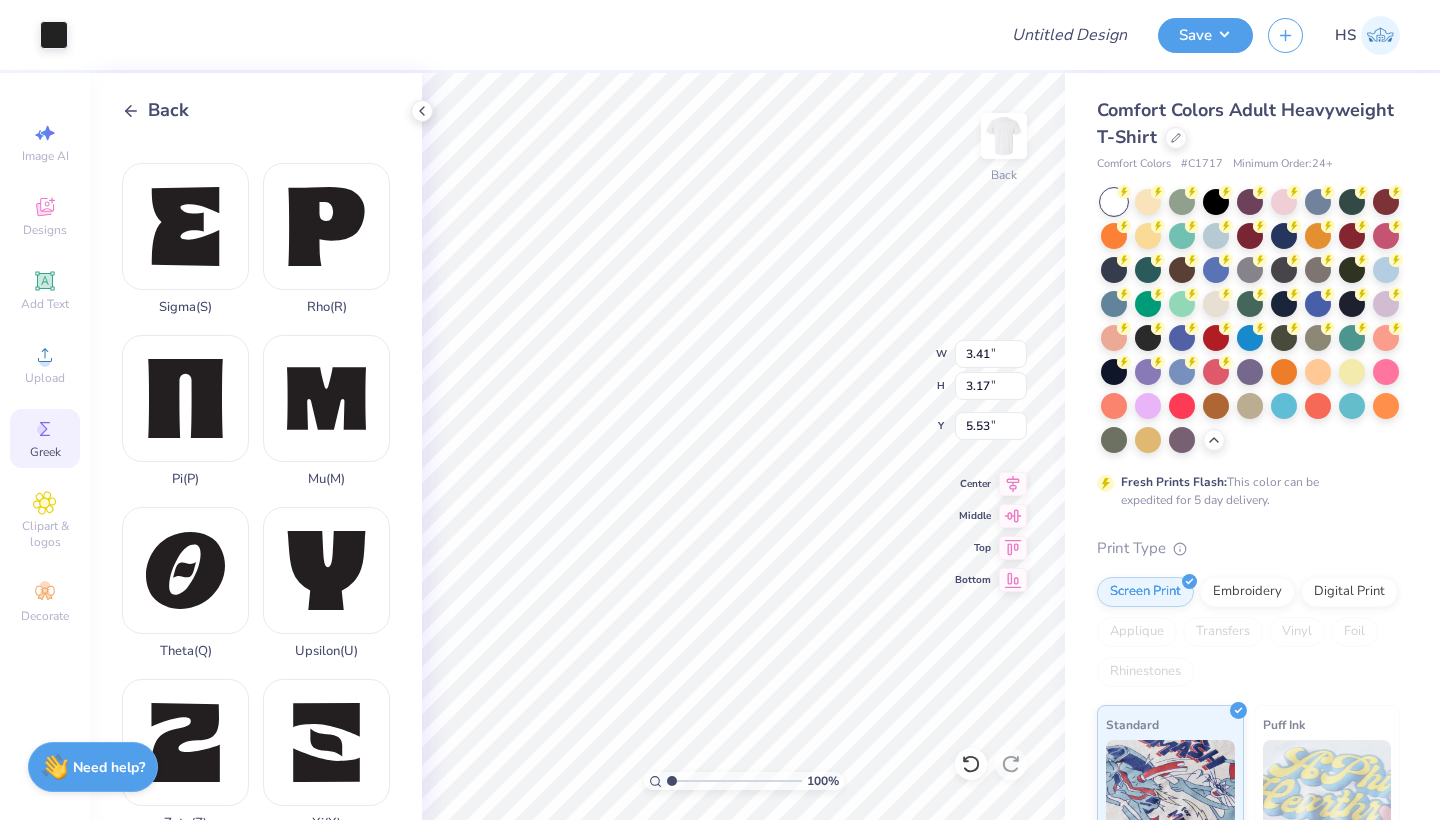 type on "3.32" 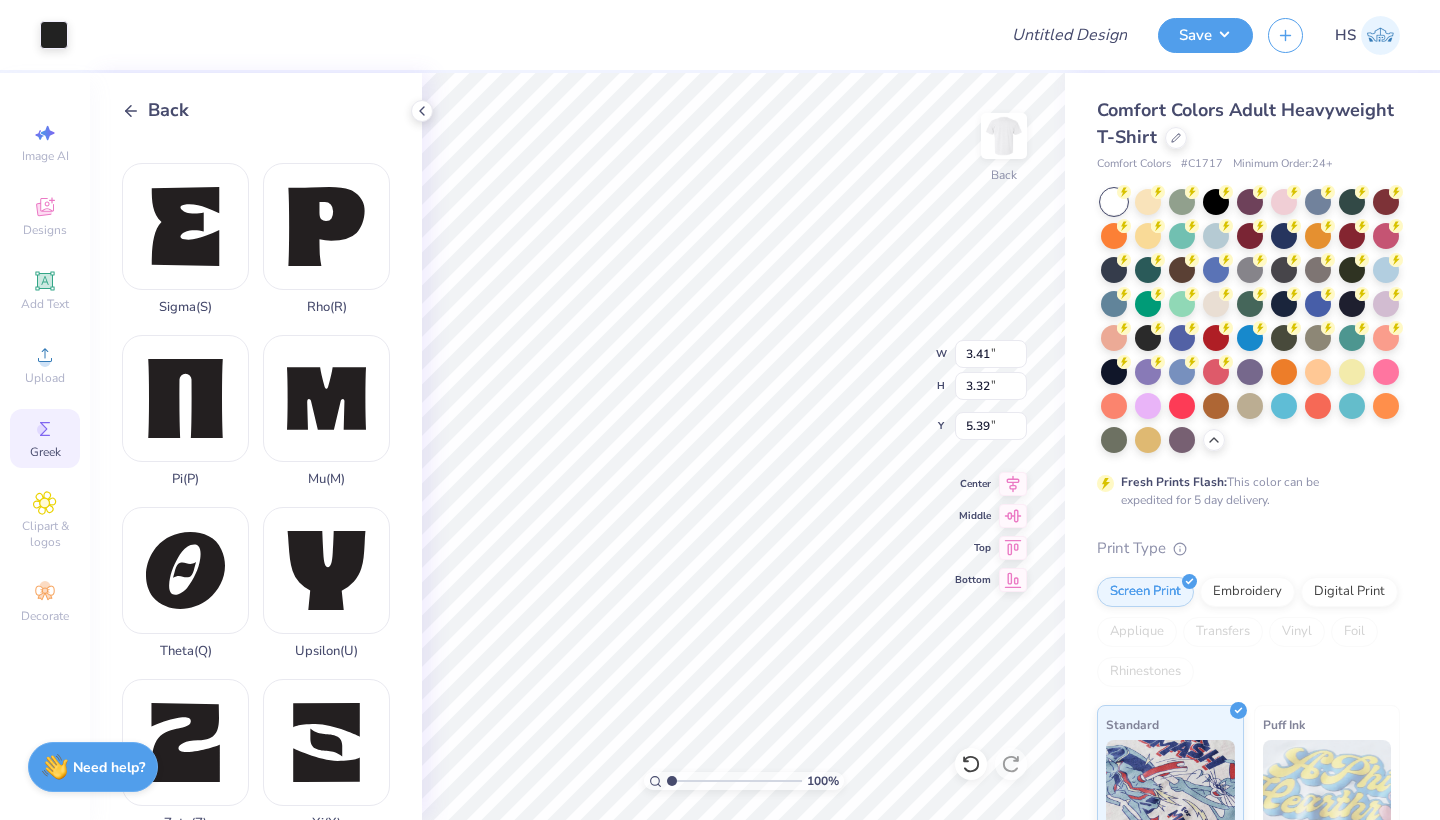 type on "3.19" 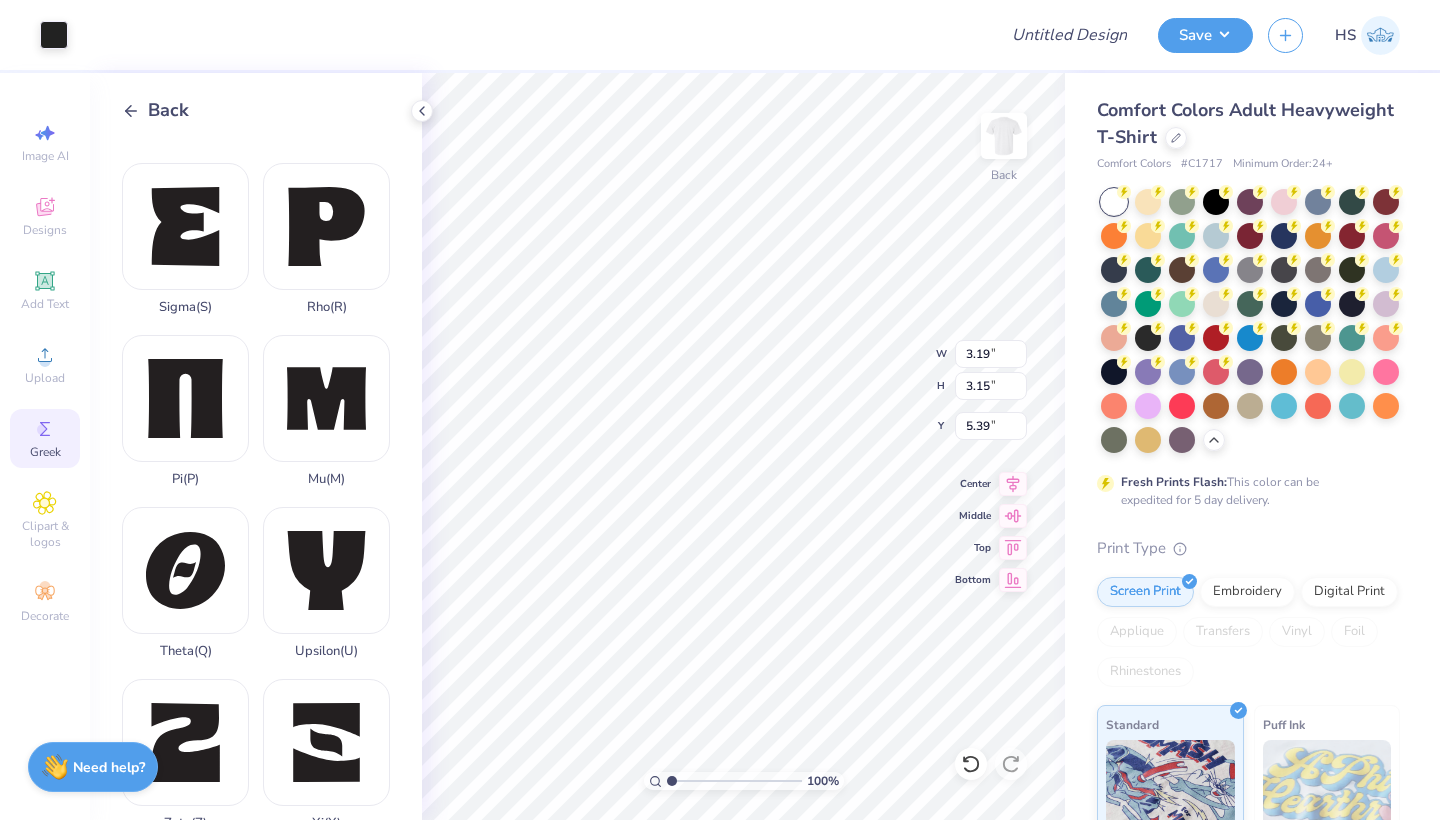 type on "2.71" 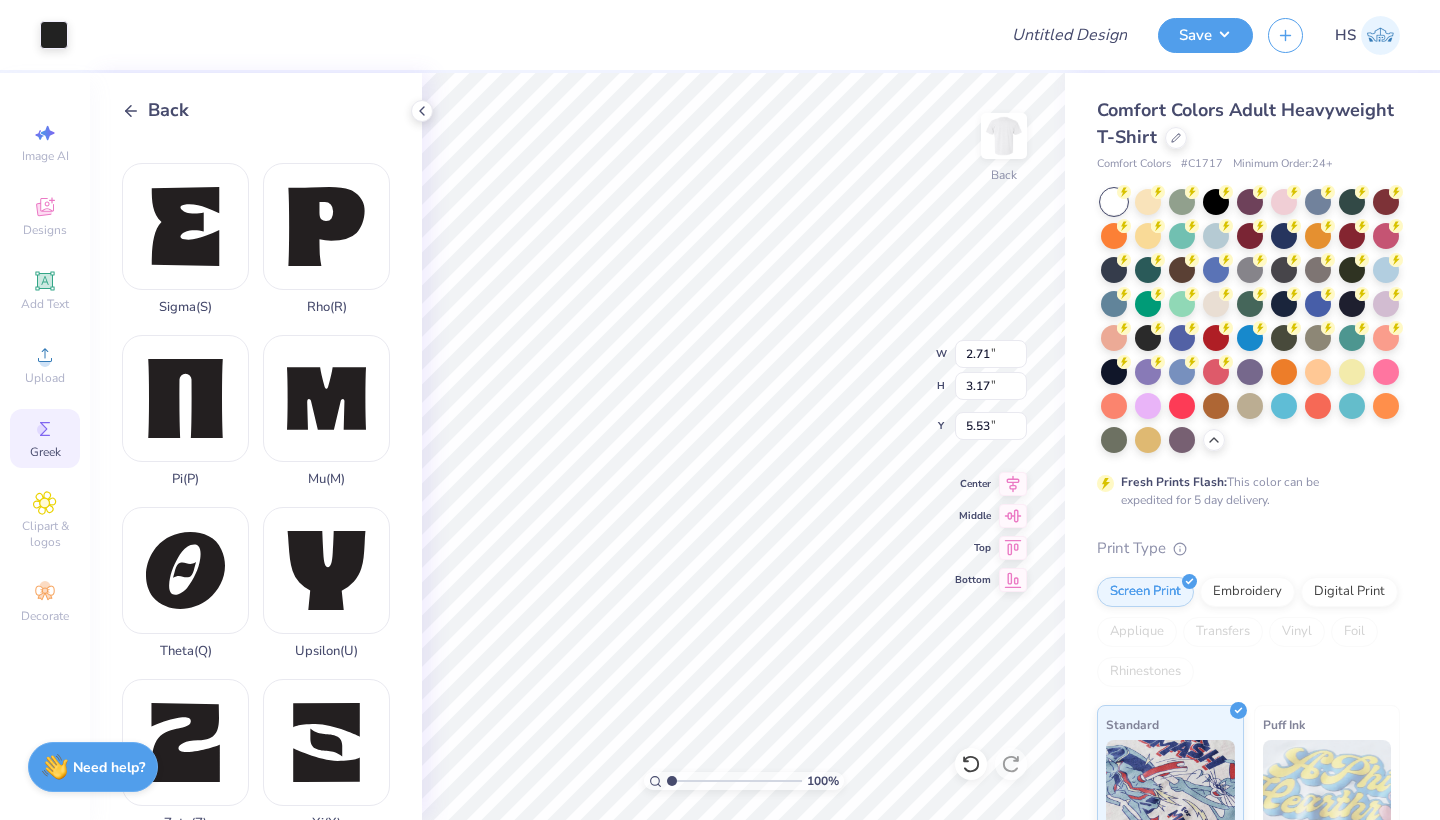 type on "5.46" 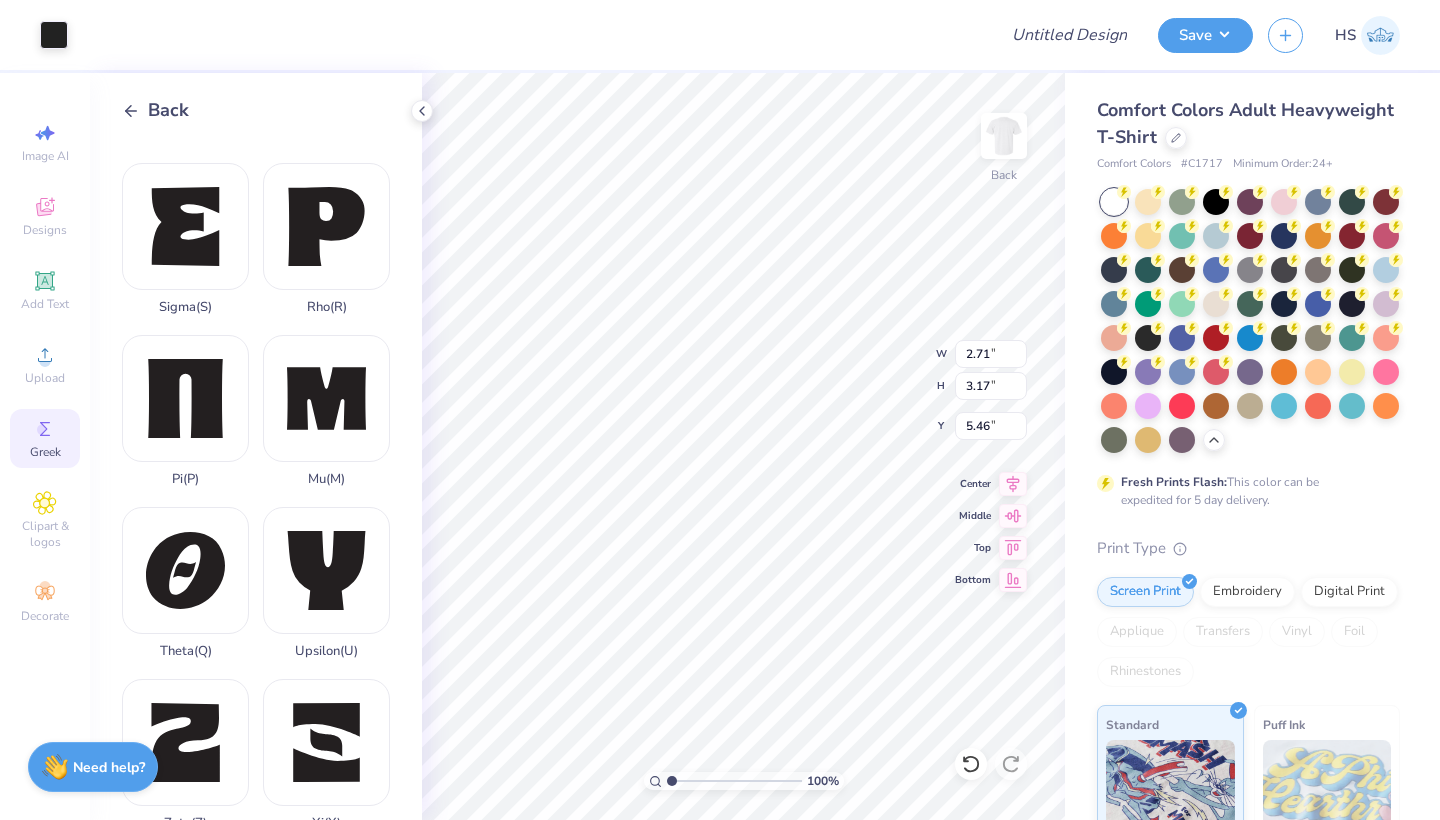 type on "3.41" 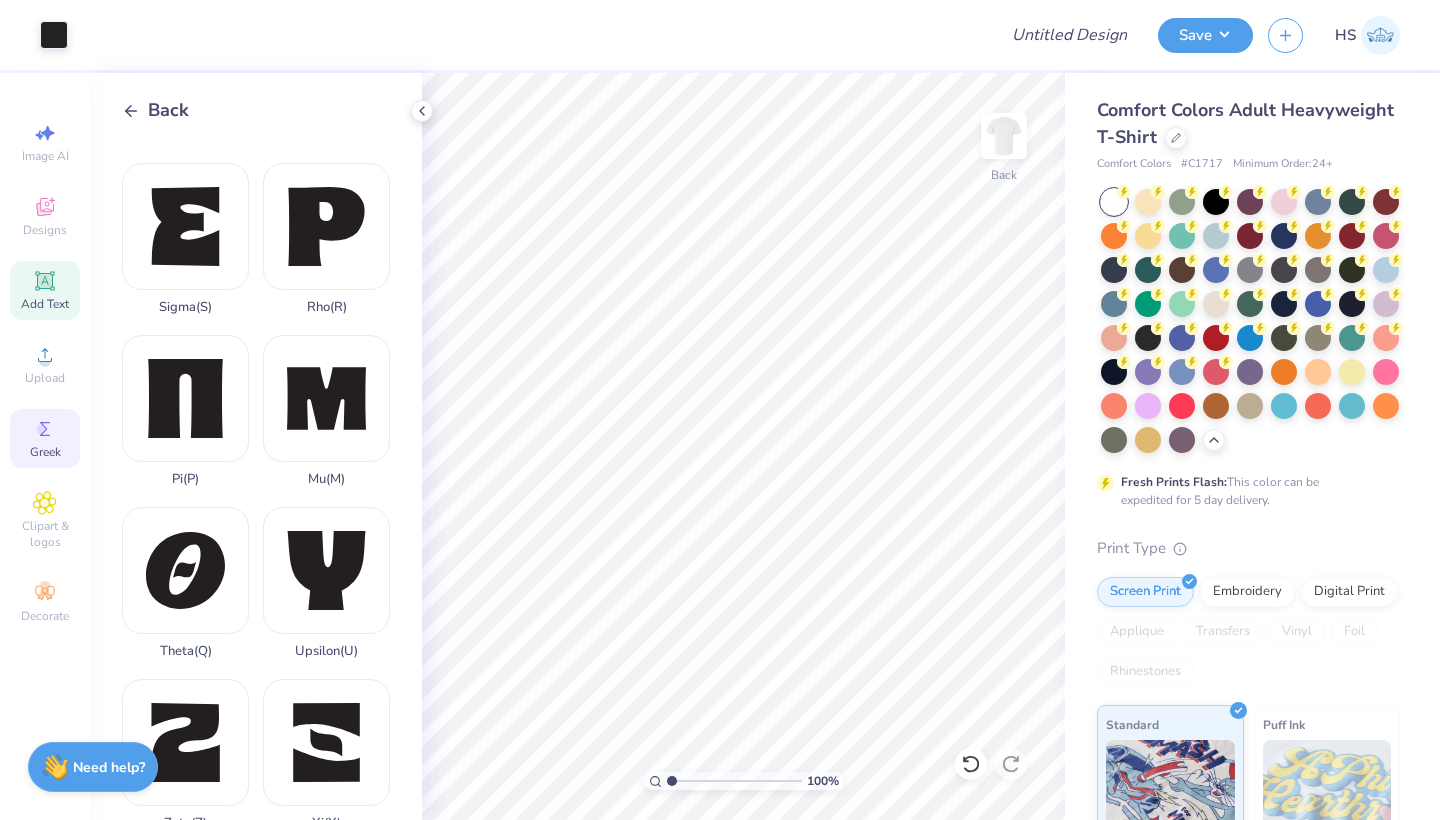 click 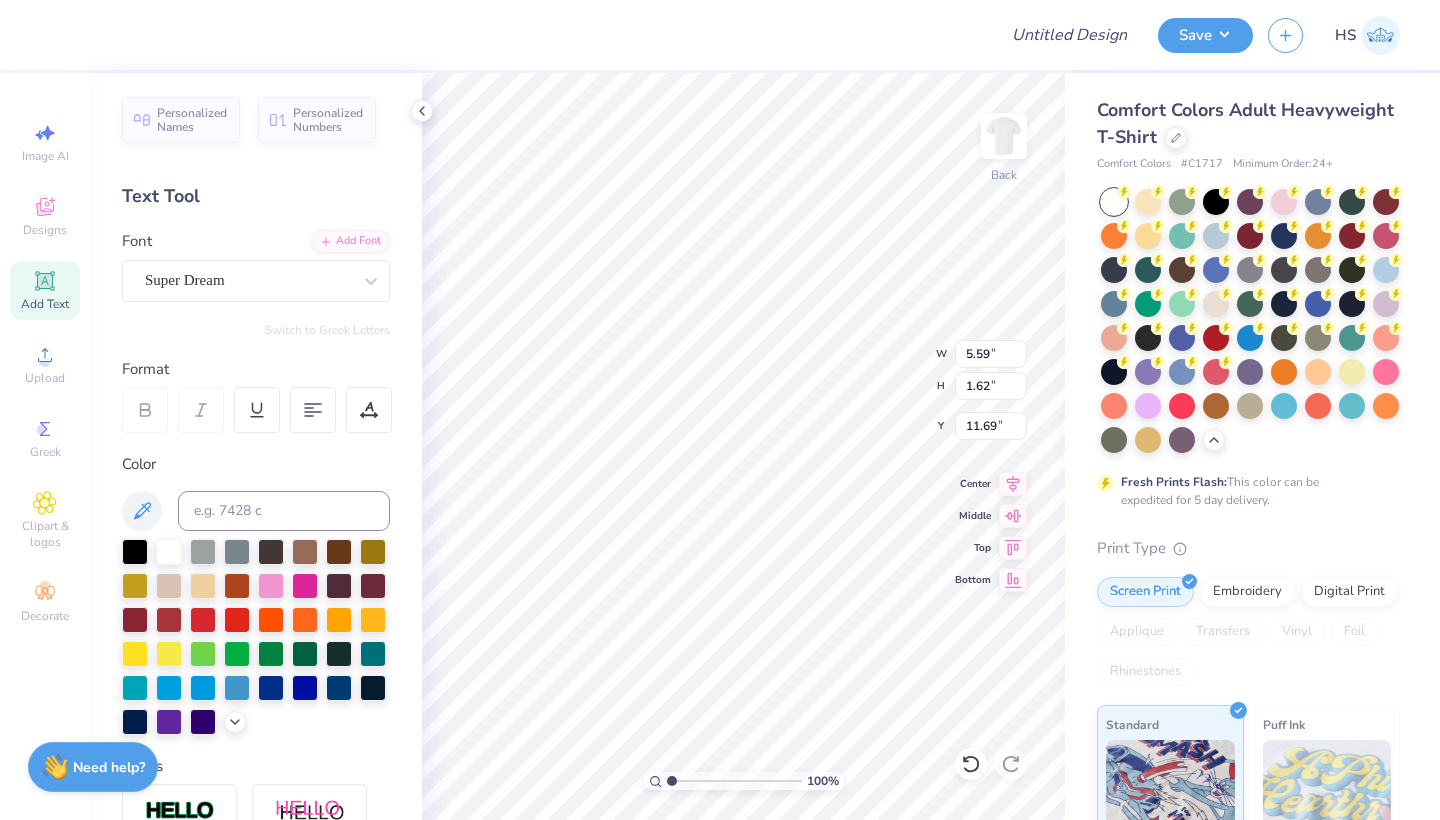 type on "9.25" 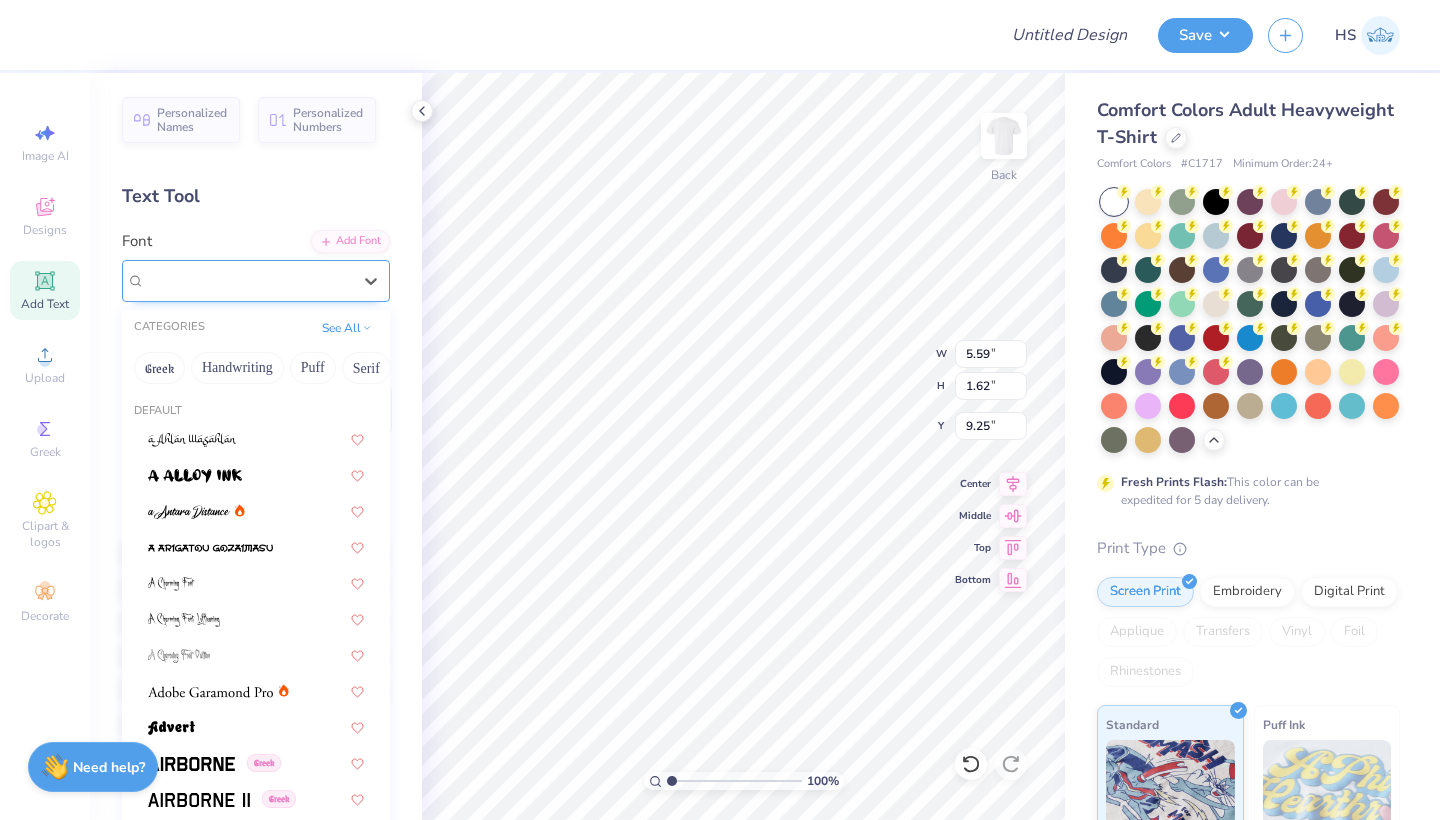click on "Super Dream" at bounding box center [185, 280] 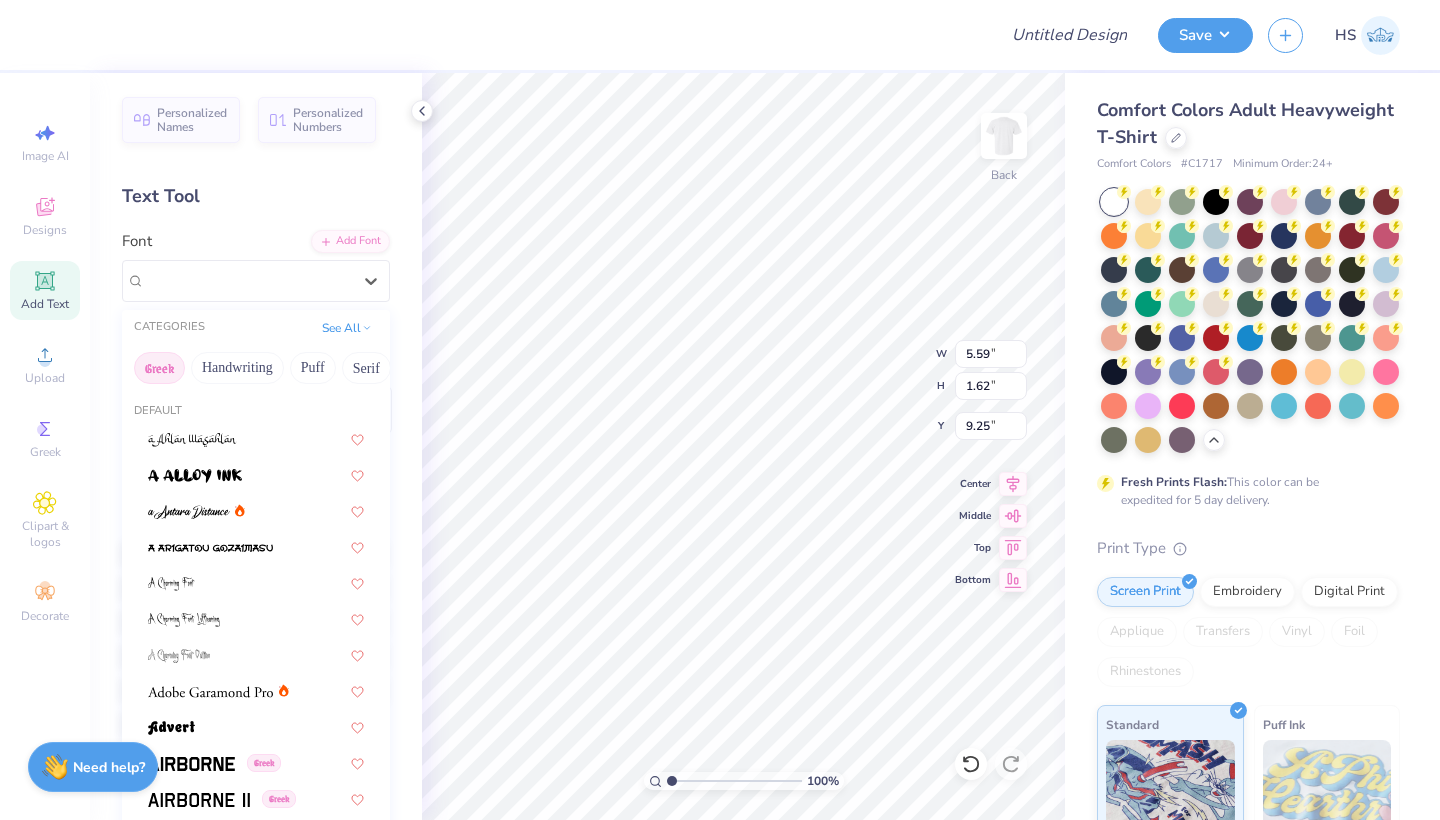 click on "Greek" at bounding box center (159, 368) 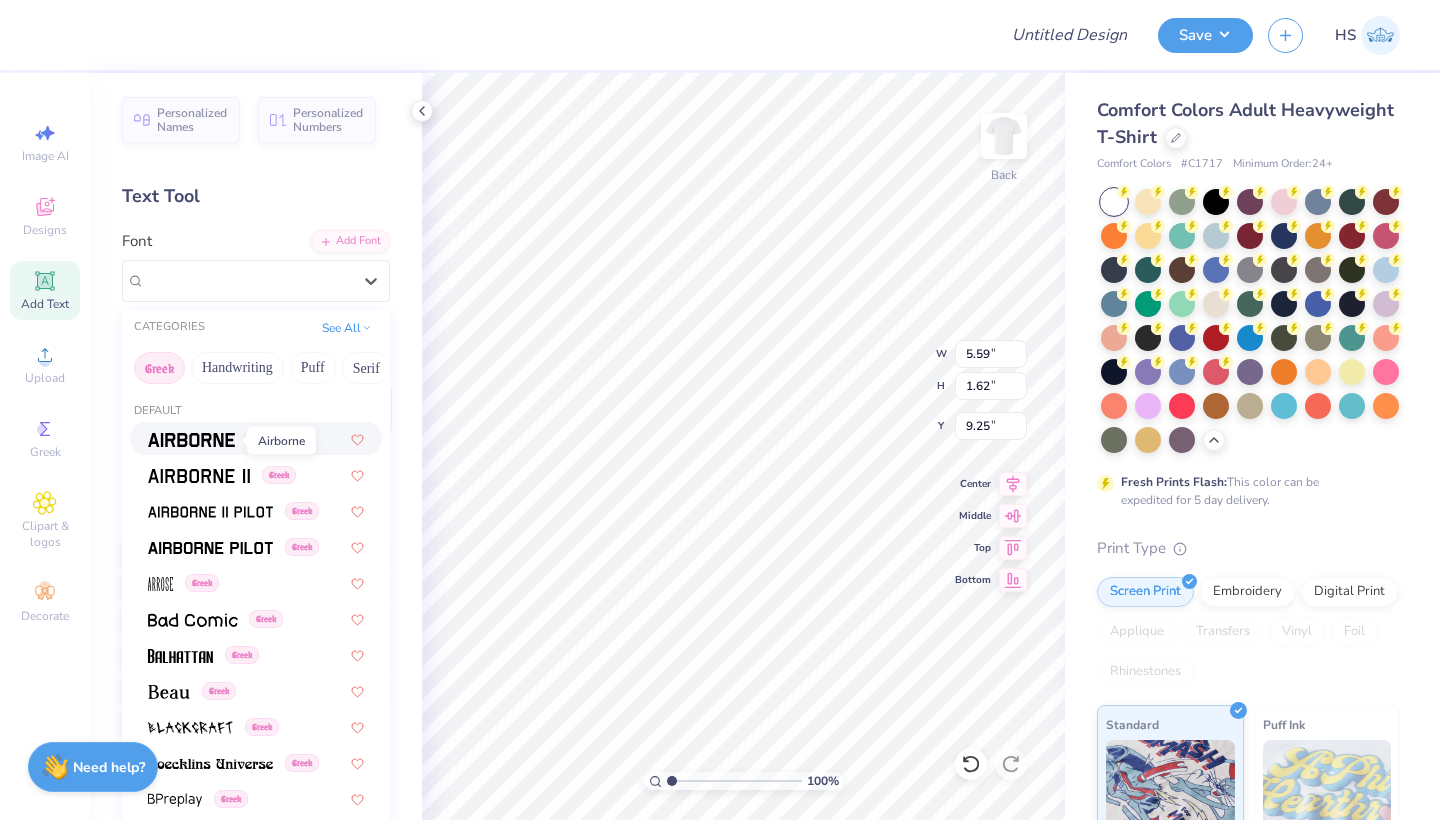 click at bounding box center (191, 440) 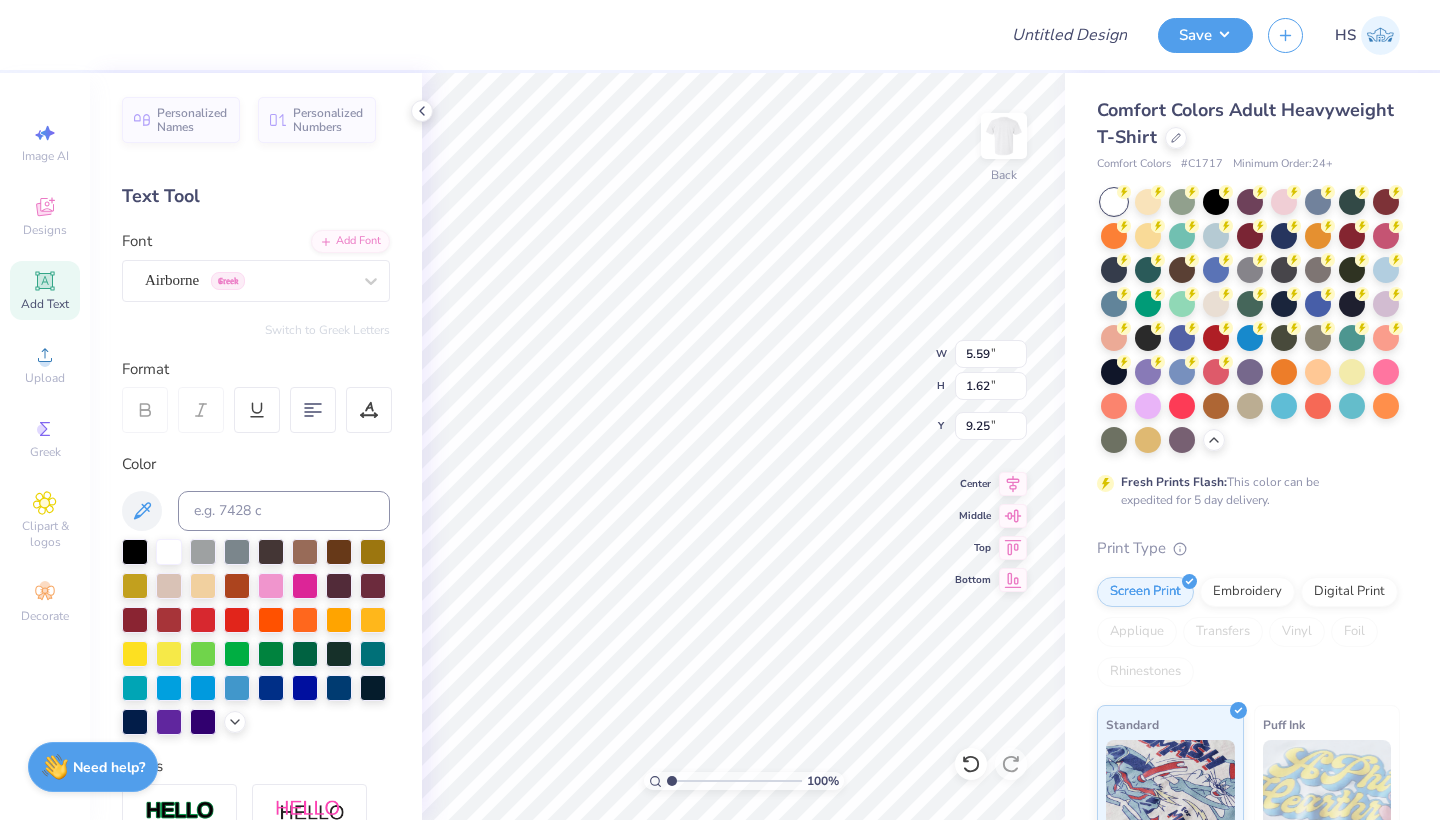 type on "5.35" 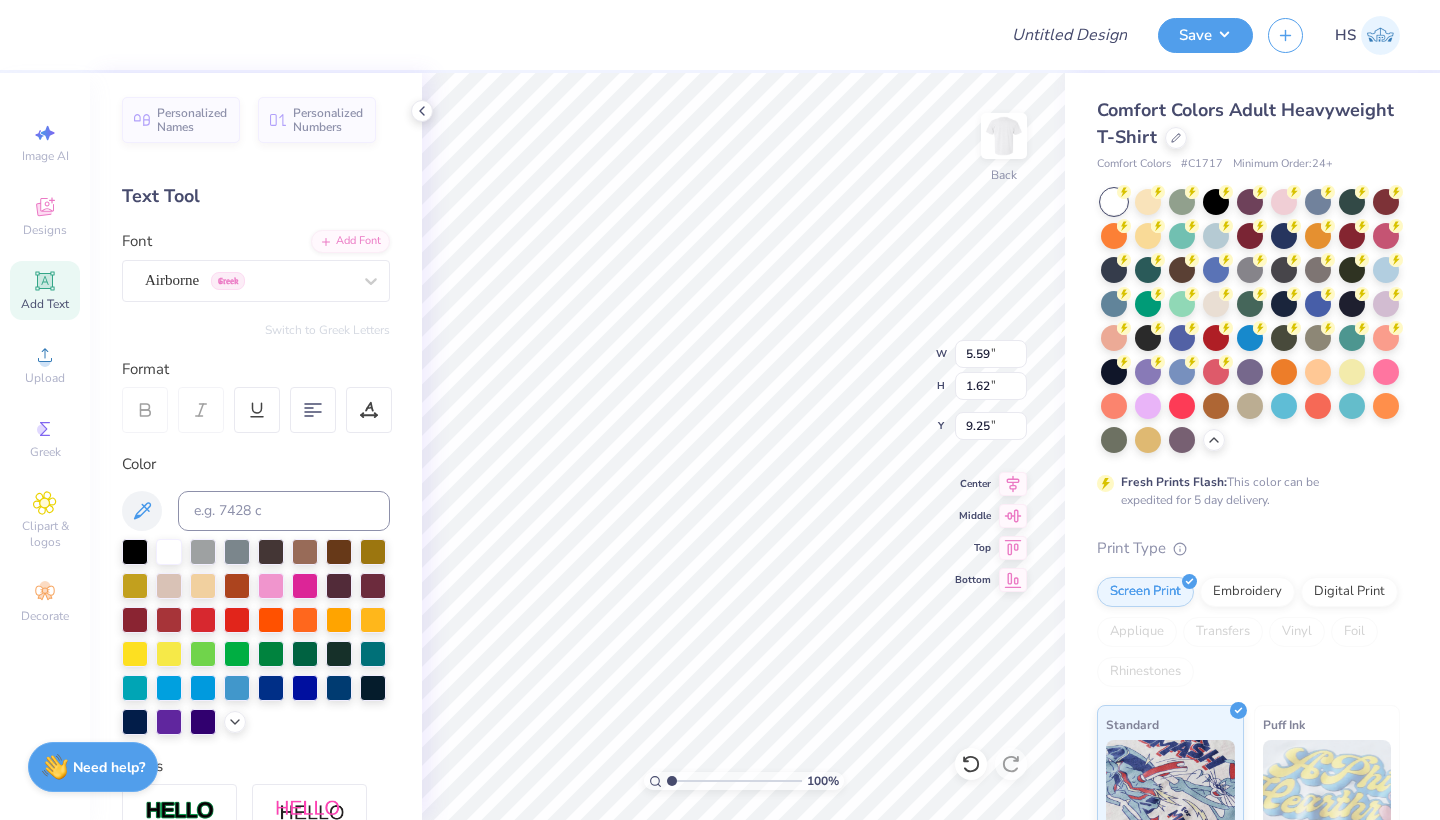 type on "1.69" 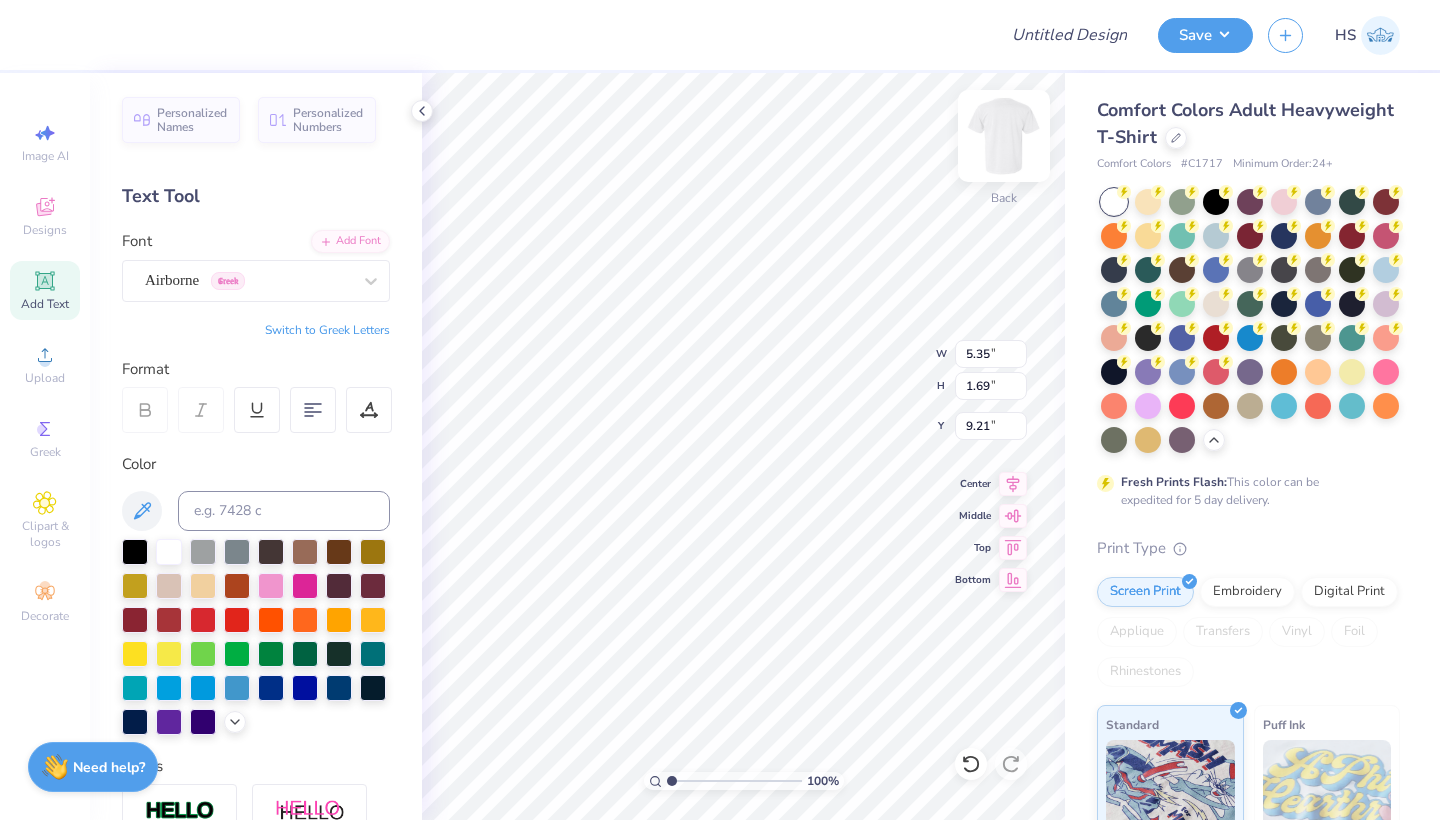 type on "9.25" 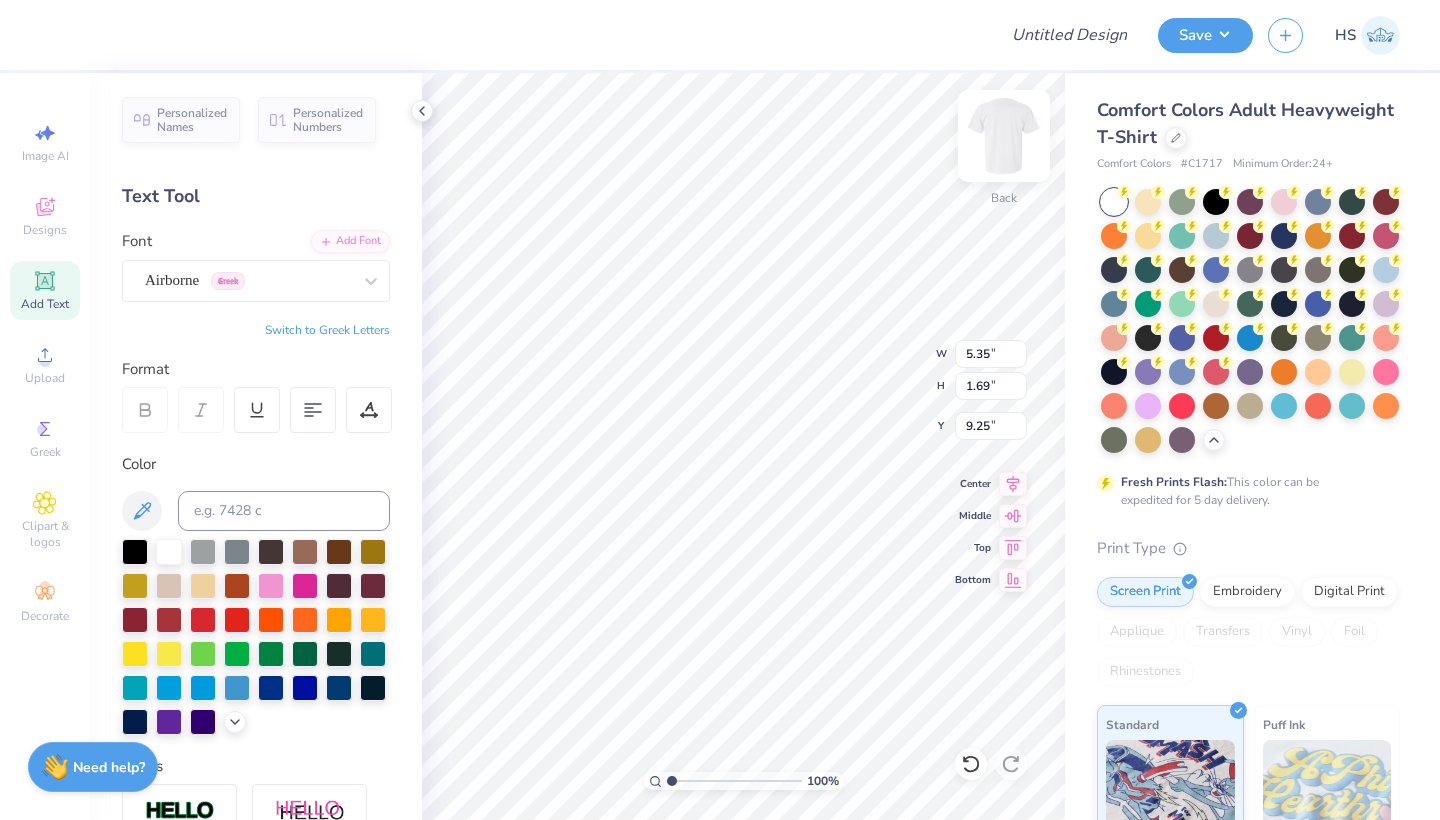 scroll, scrollTop: 0, scrollLeft: 1, axis: horizontal 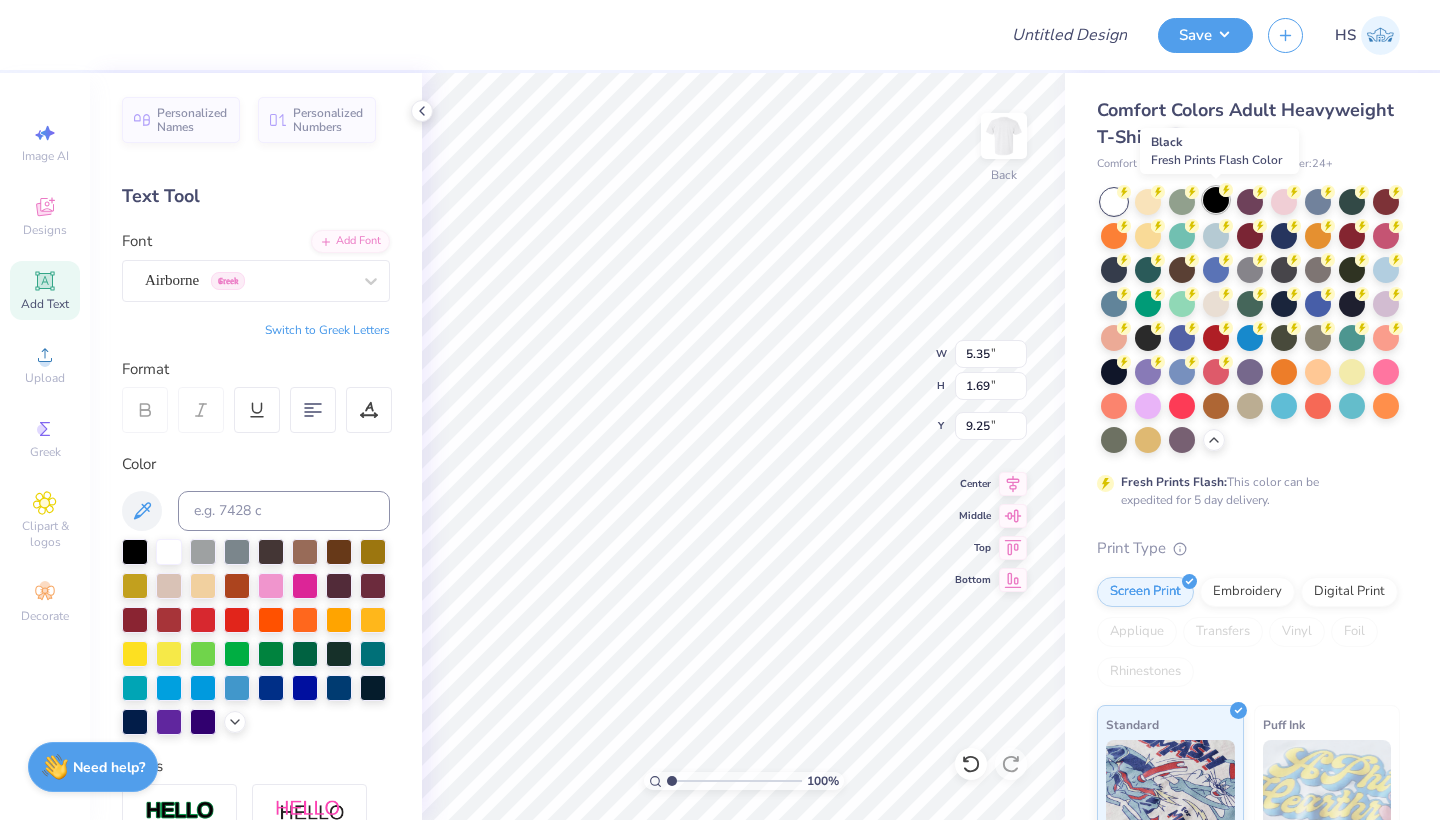 type on "11.31" 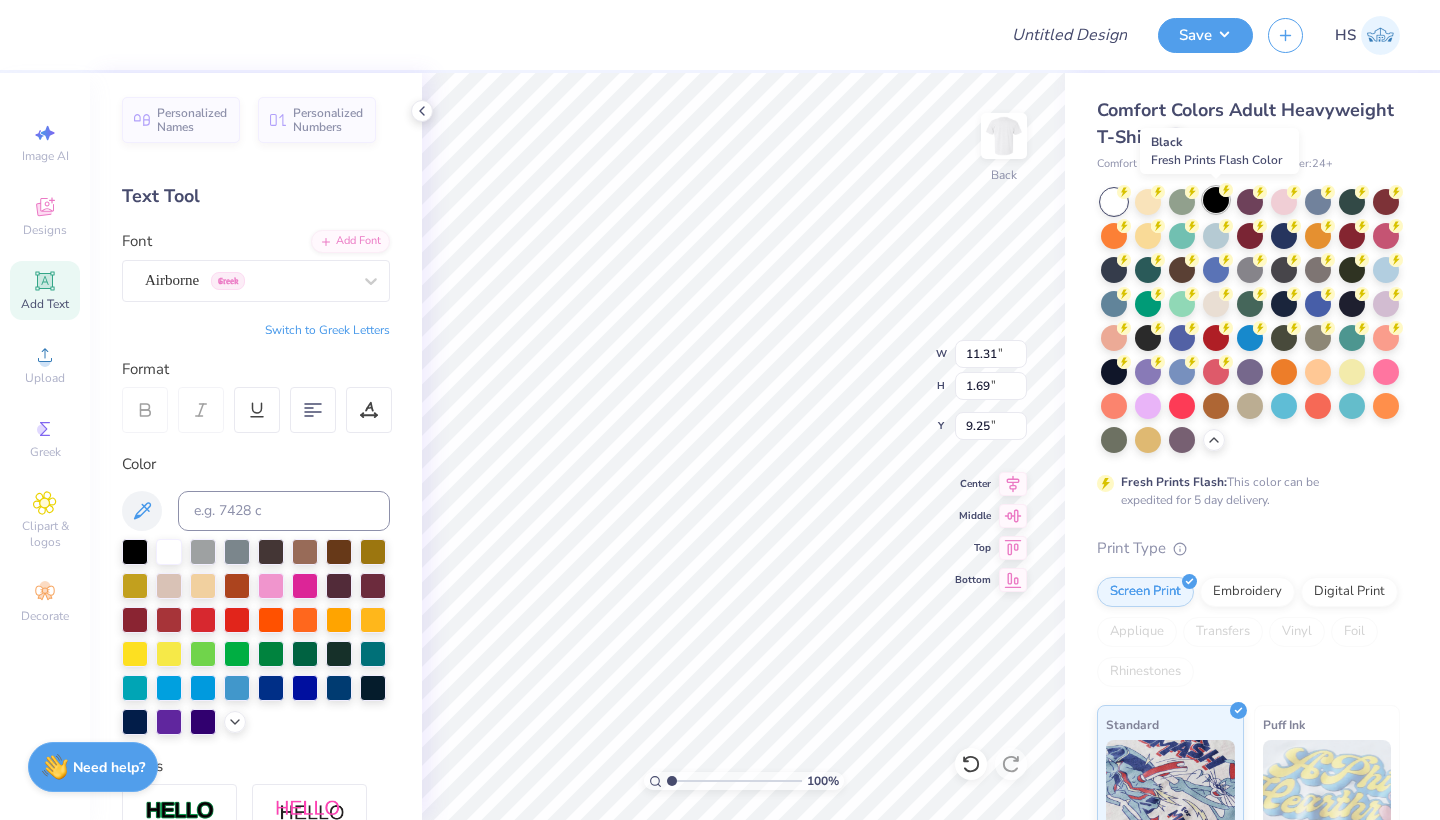 click at bounding box center (1216, 200) 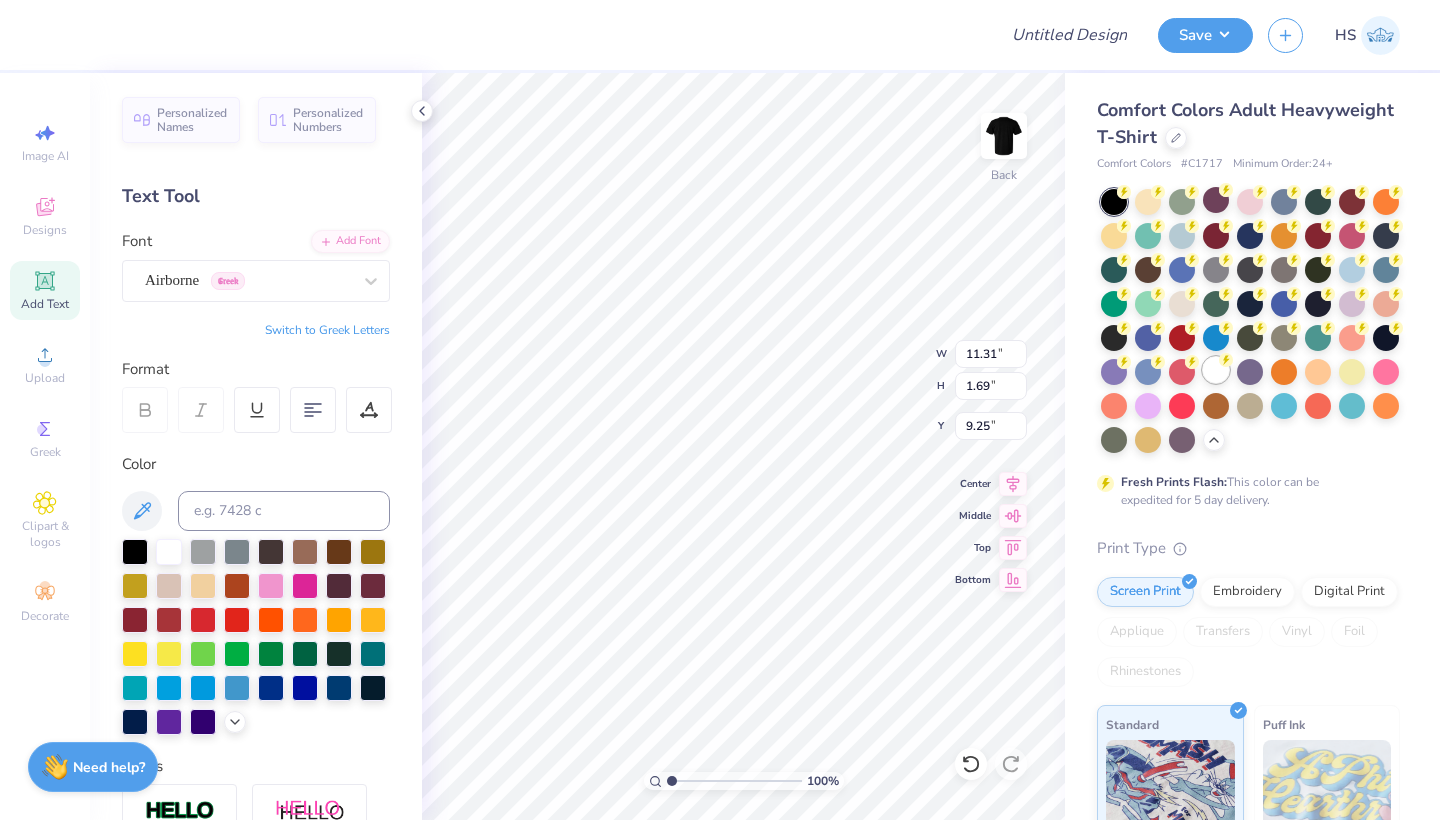 click 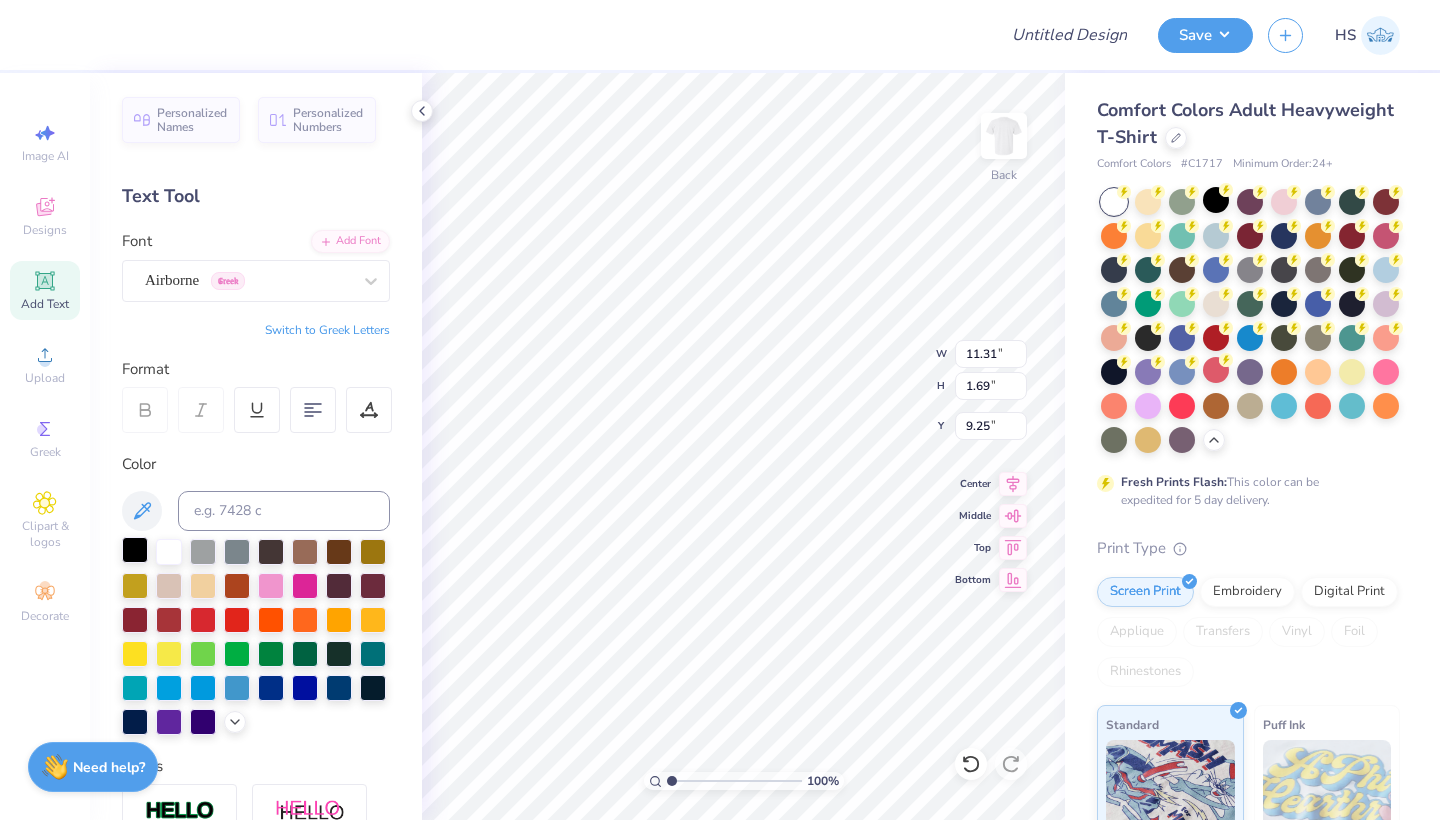 click at bounding box center [135, 550] 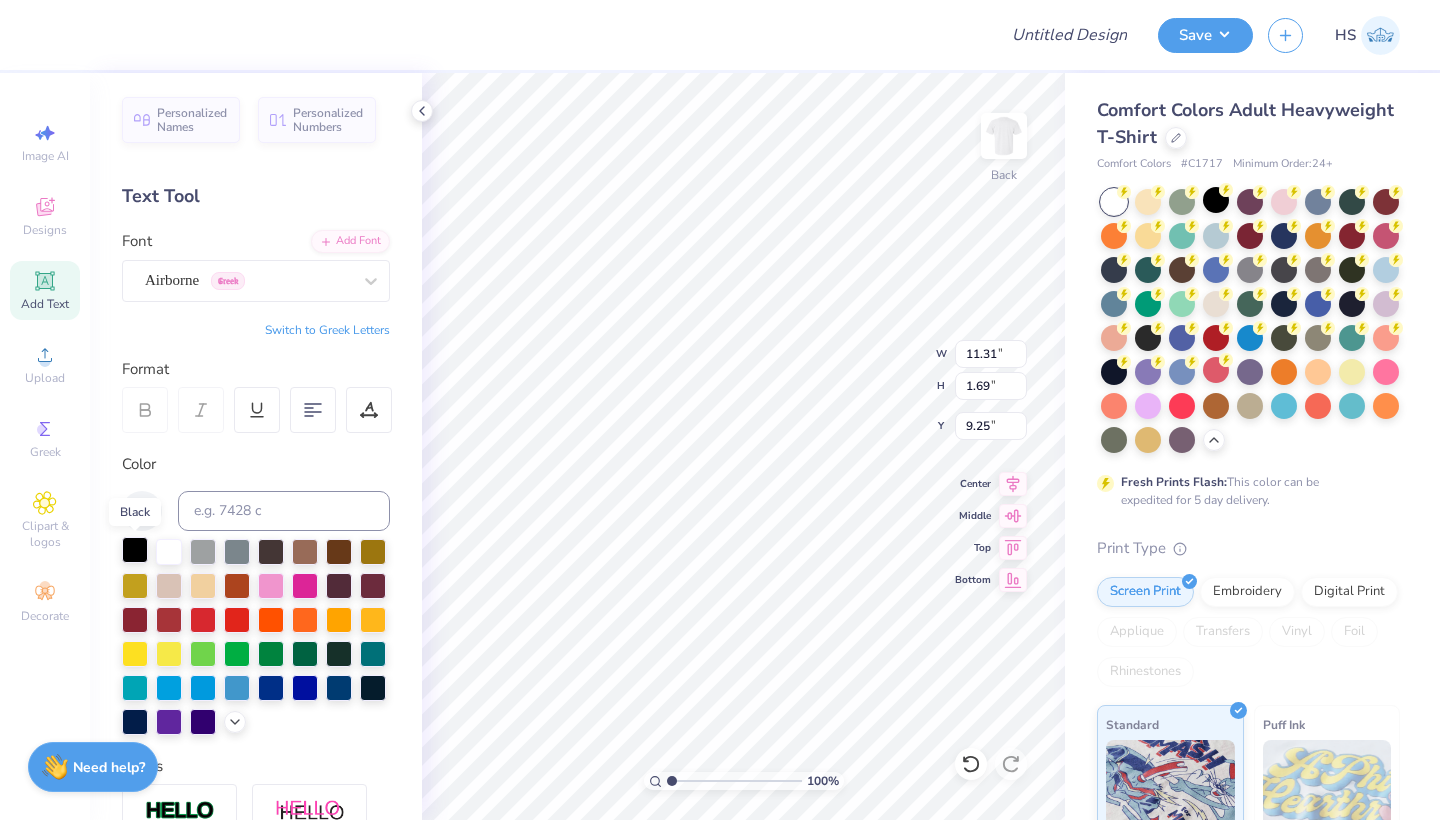 scroll, scrollTop: 0, scrollLeft: 2, axis: horizontal 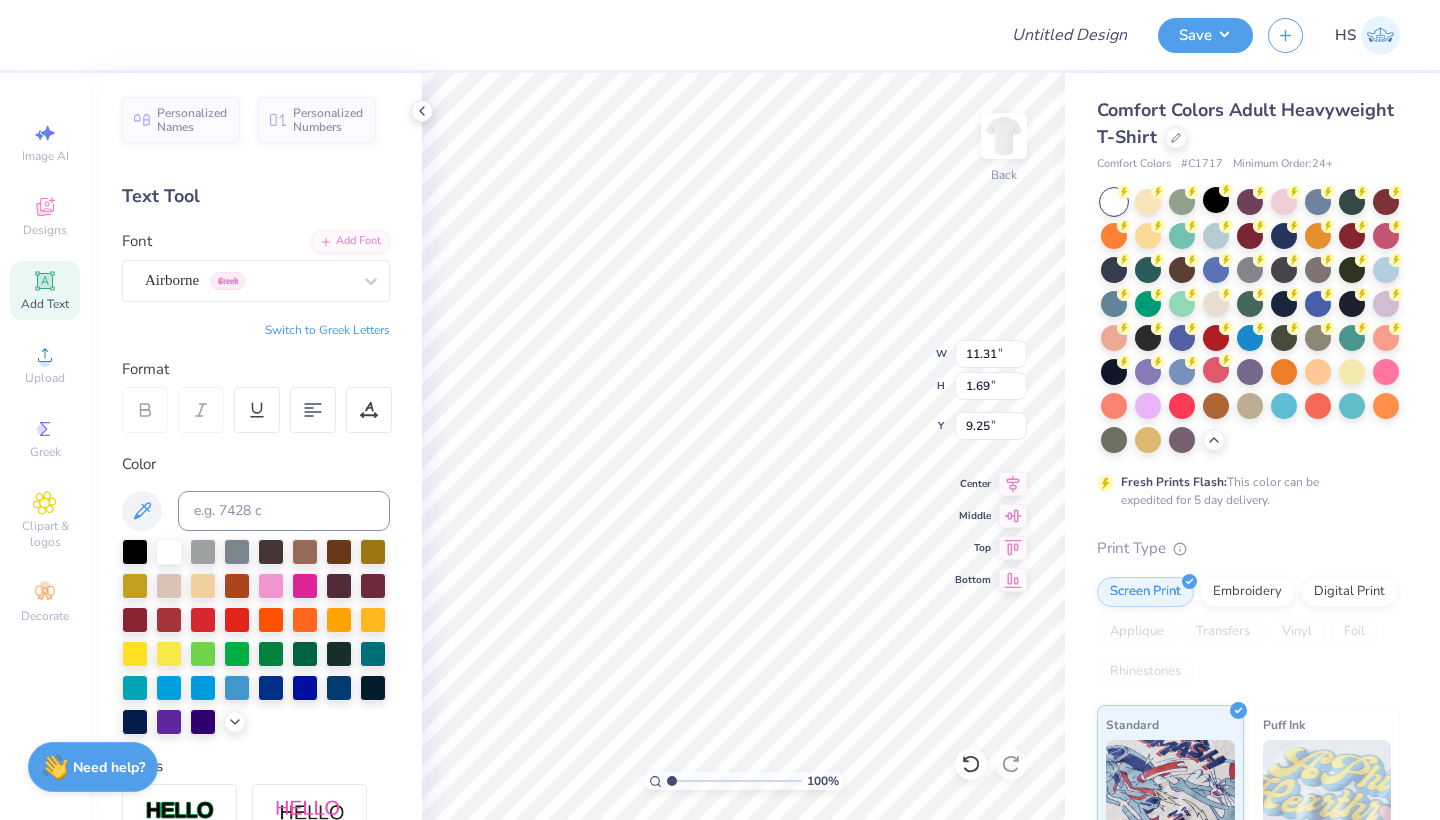 type on "6.96" 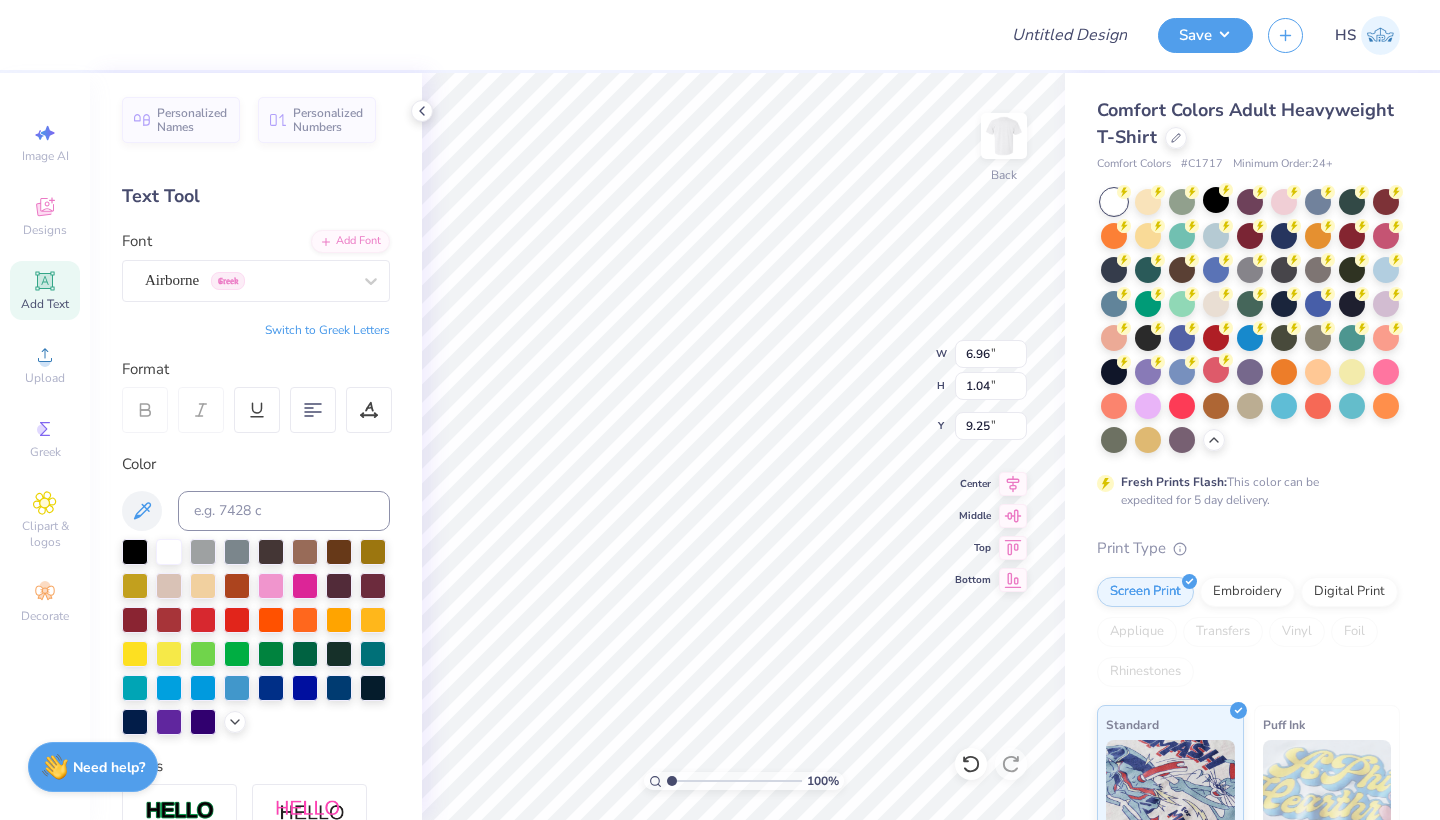 type on "9.17" 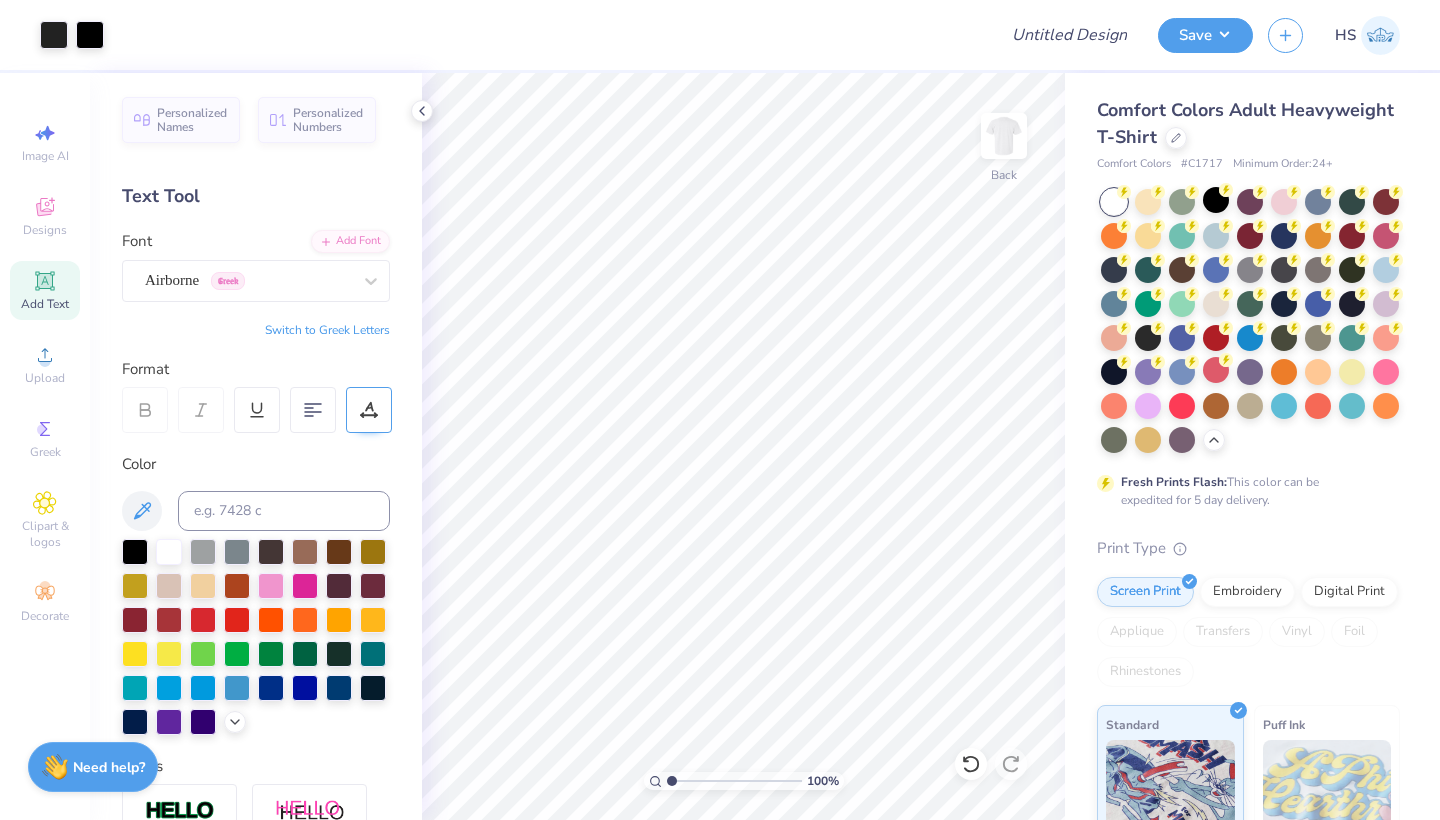 scroll, scrollTop: 33, scrollLeft: 0, axis: vertical 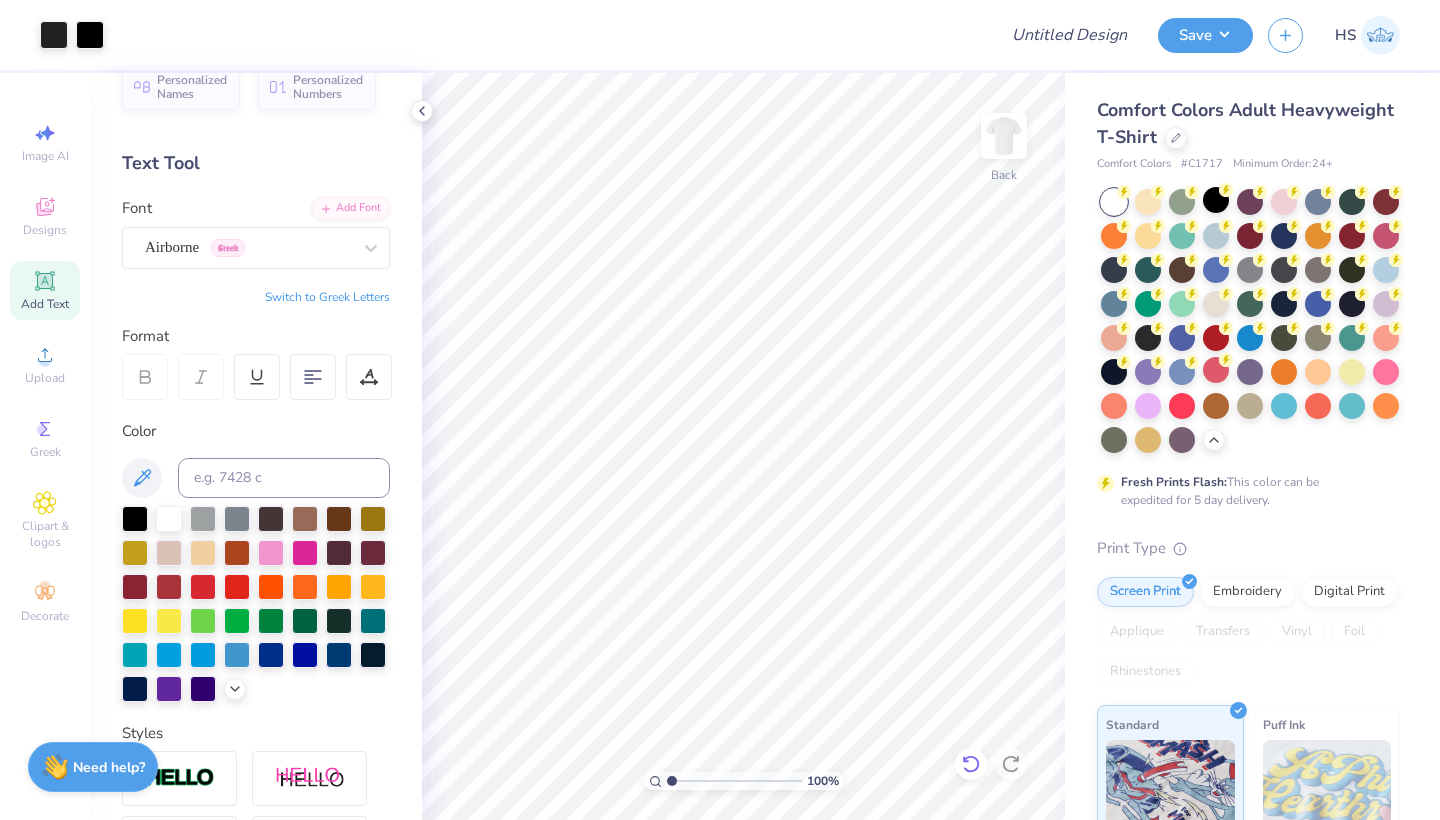 click 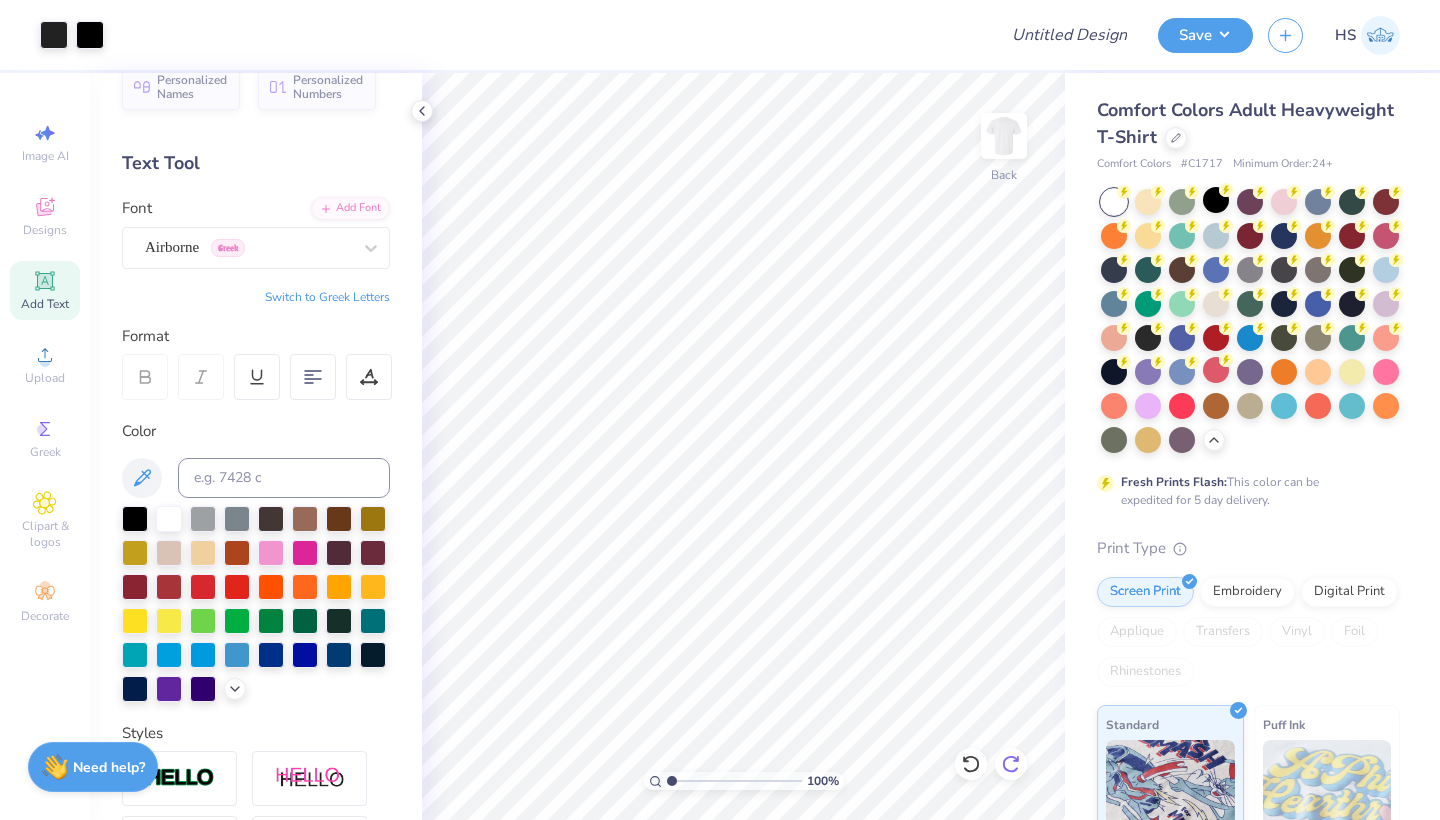click 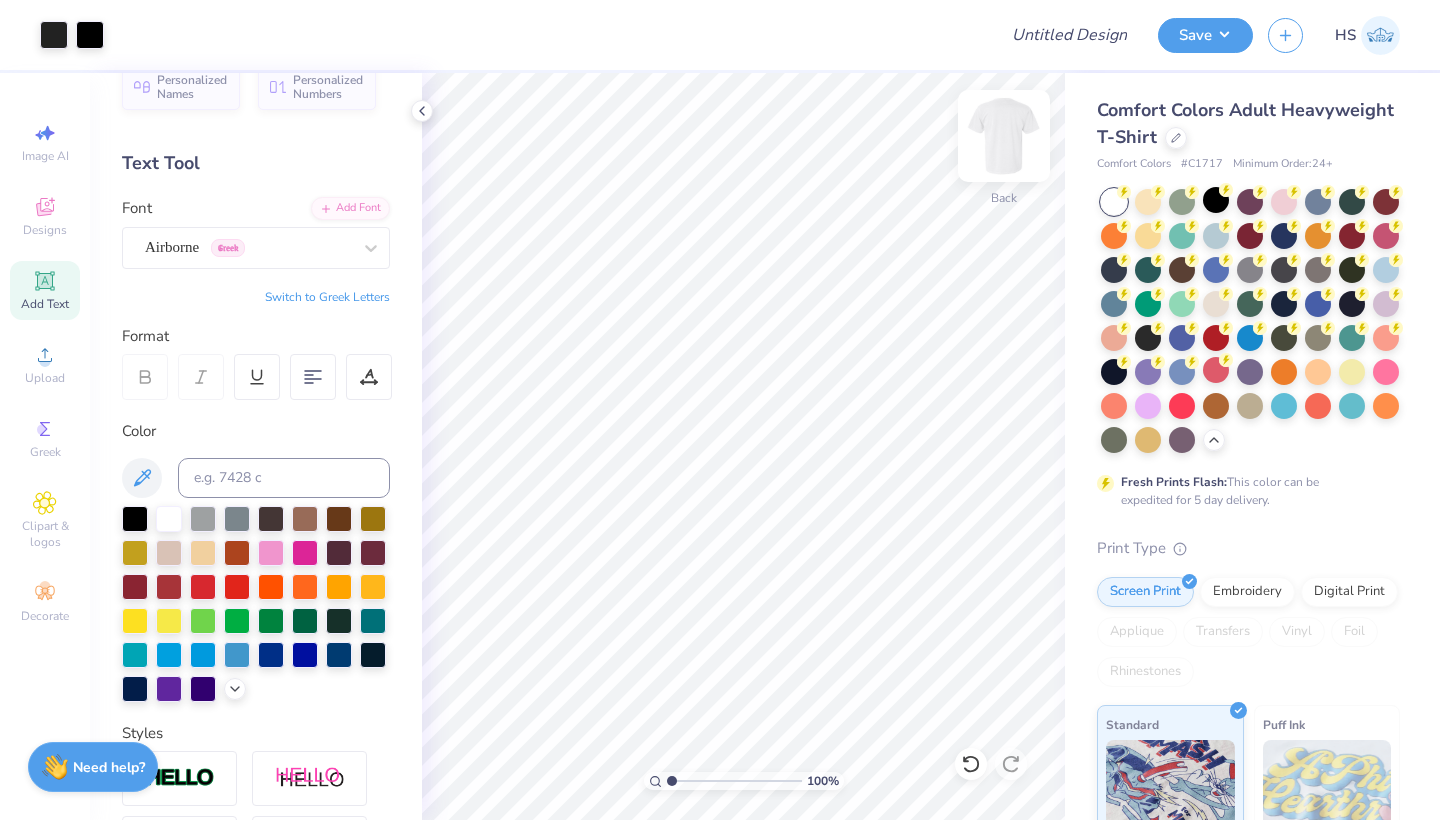click at bounding box center [1004, 136] 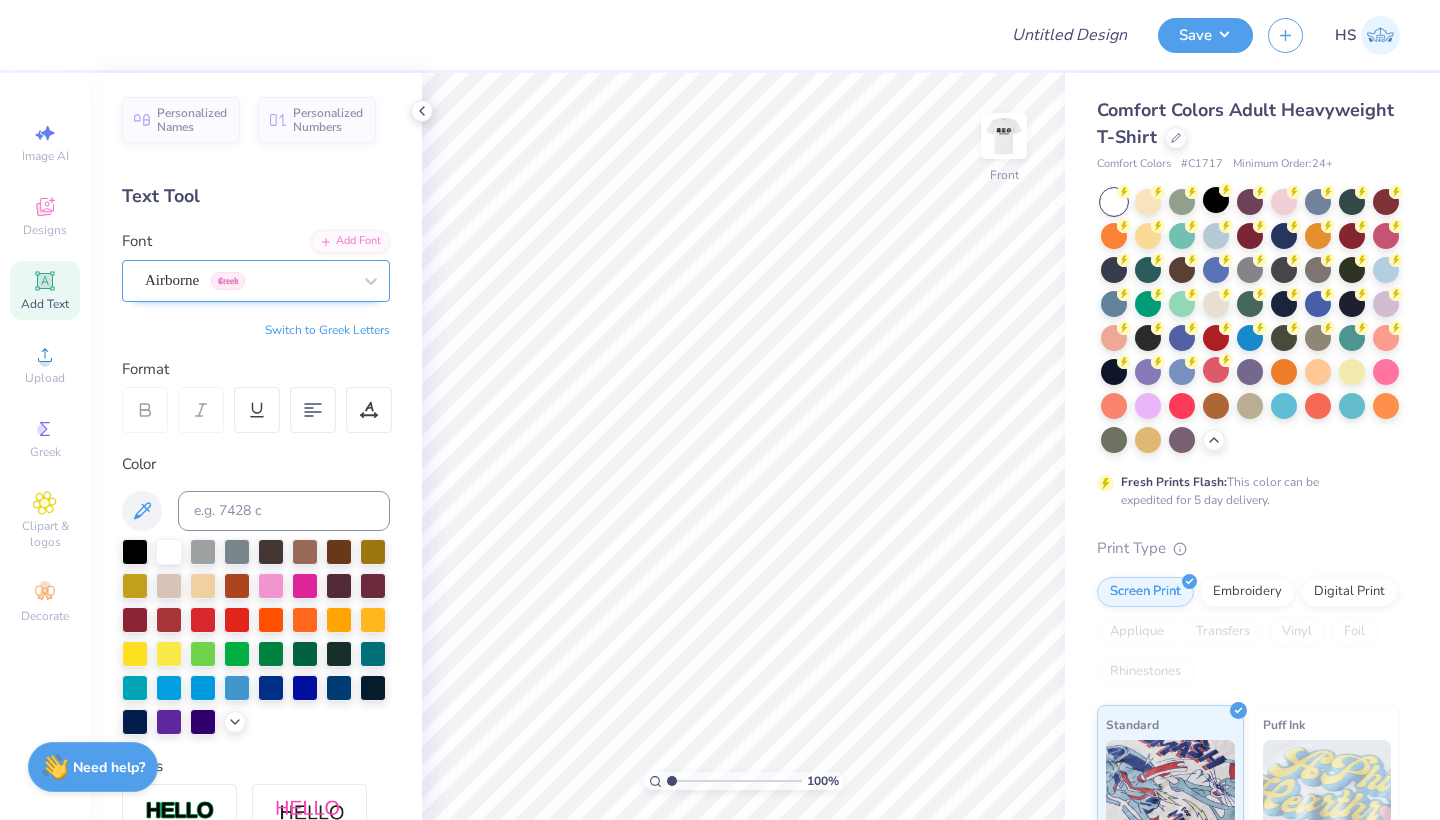 scroll, scrollTop: 0, scrollLeft: 0, axis: both 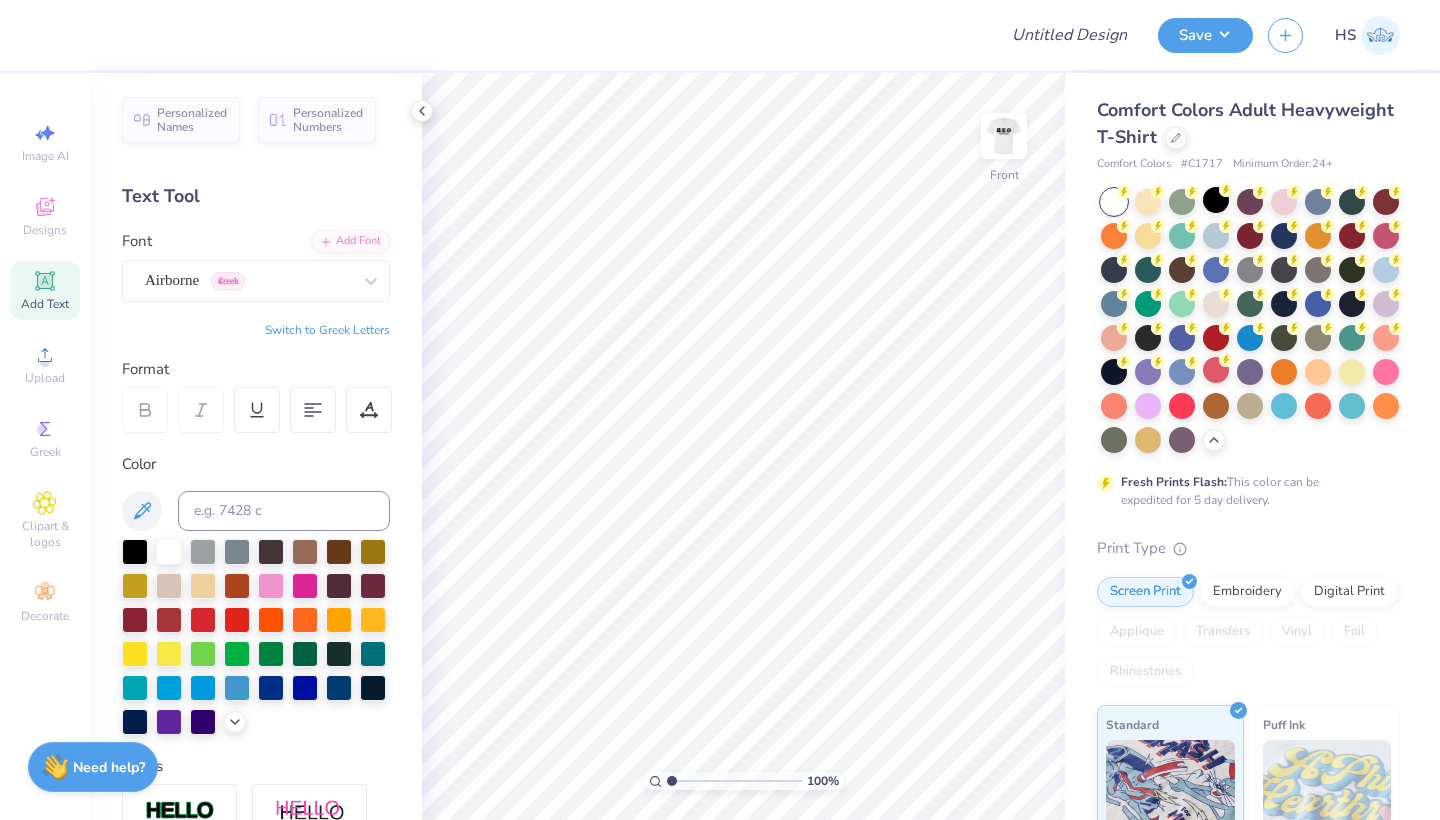 click on "Add Text" at bounding box center [45, 290] 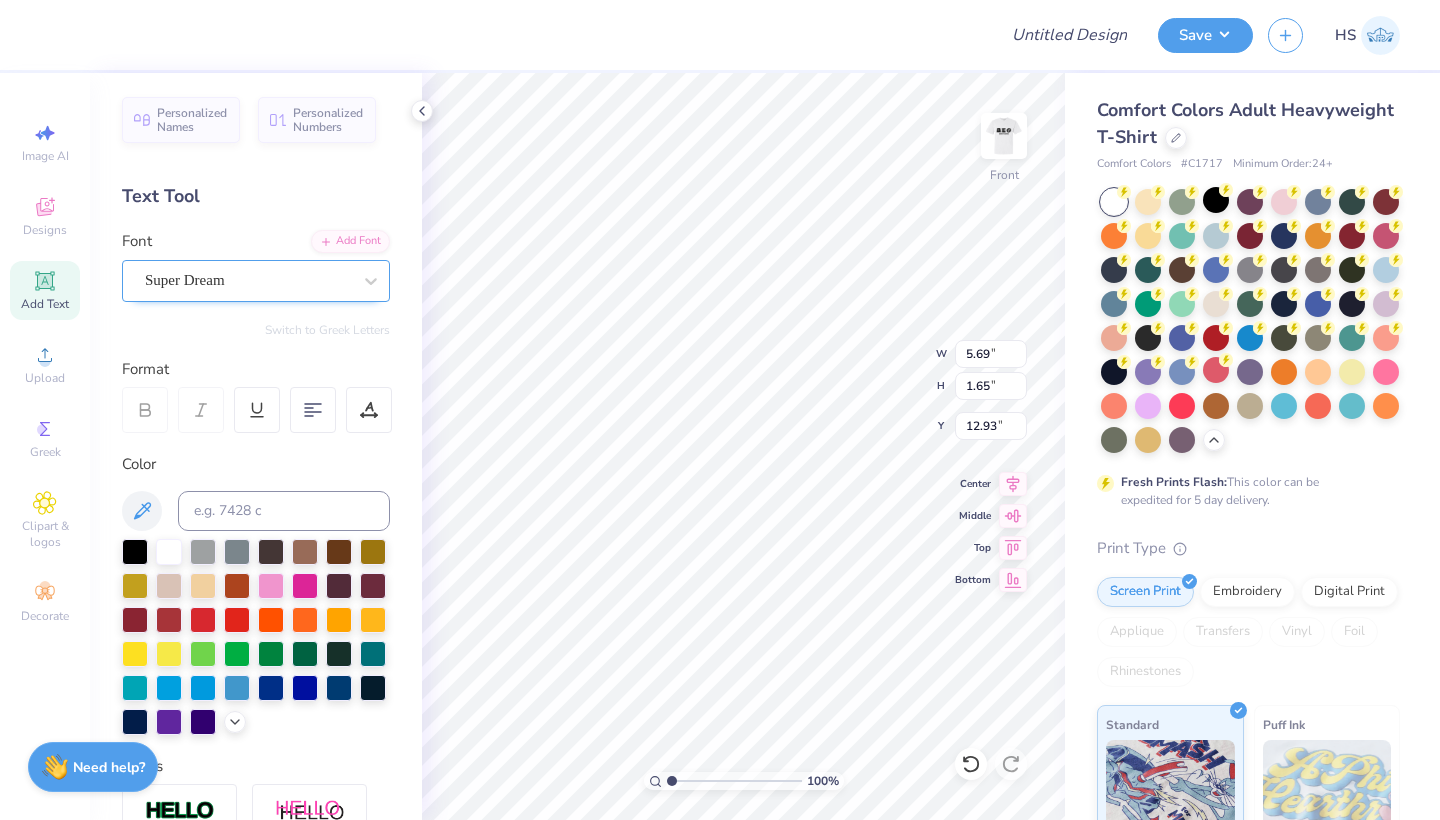 click at bounding box center (248, 280) 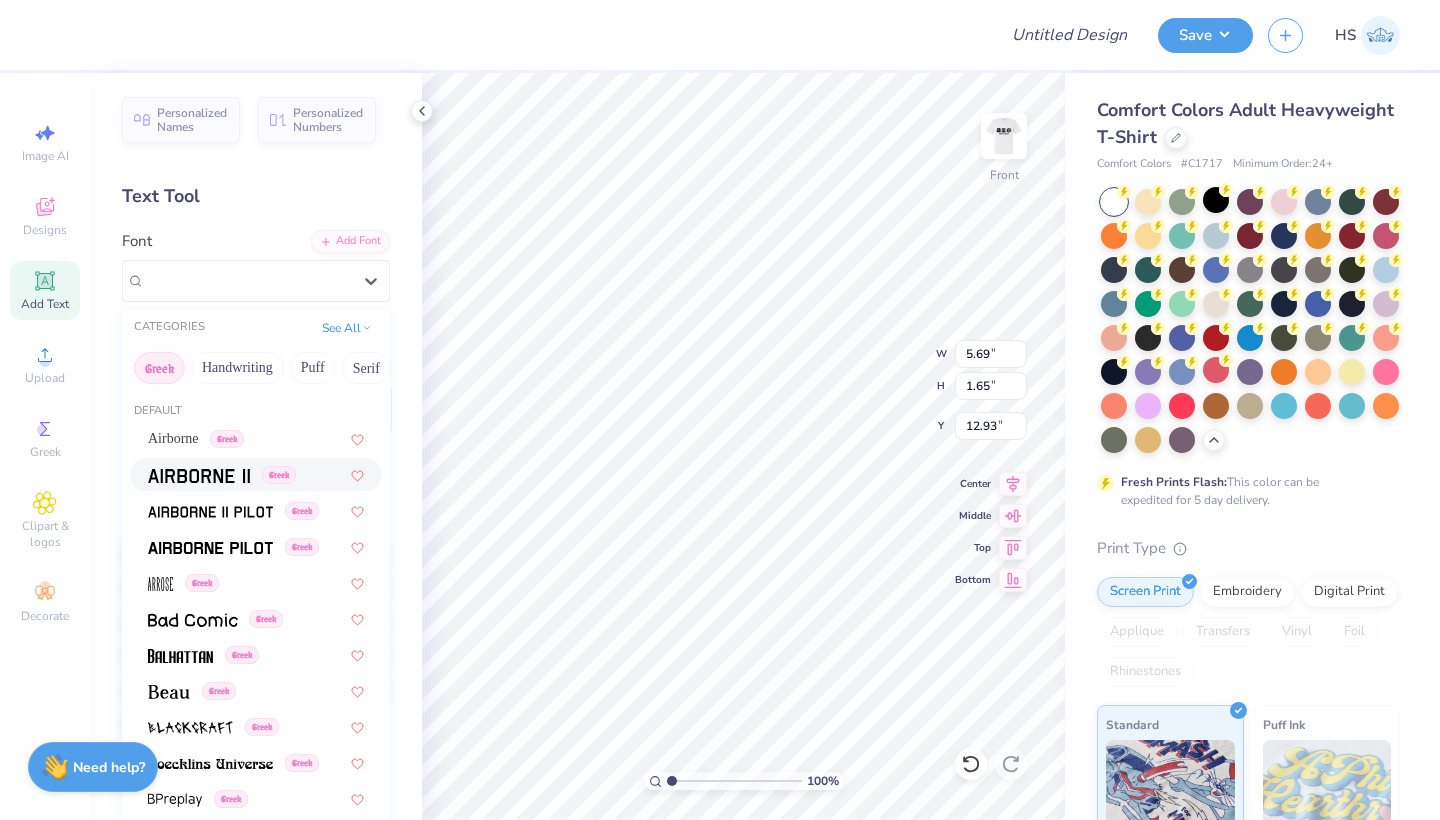 click on "Greek" at bounding box center (256, 474) 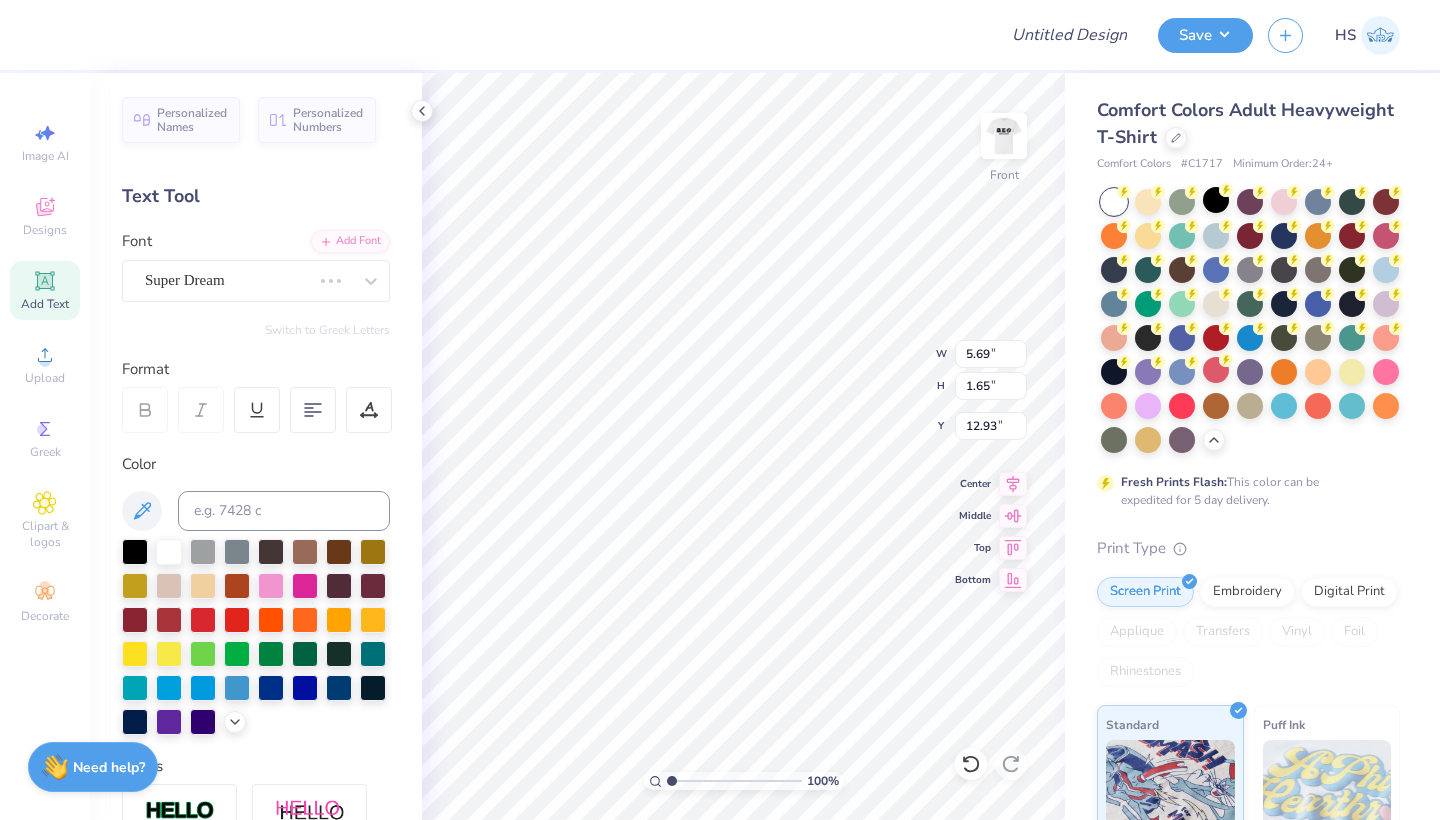 type on "5.33" 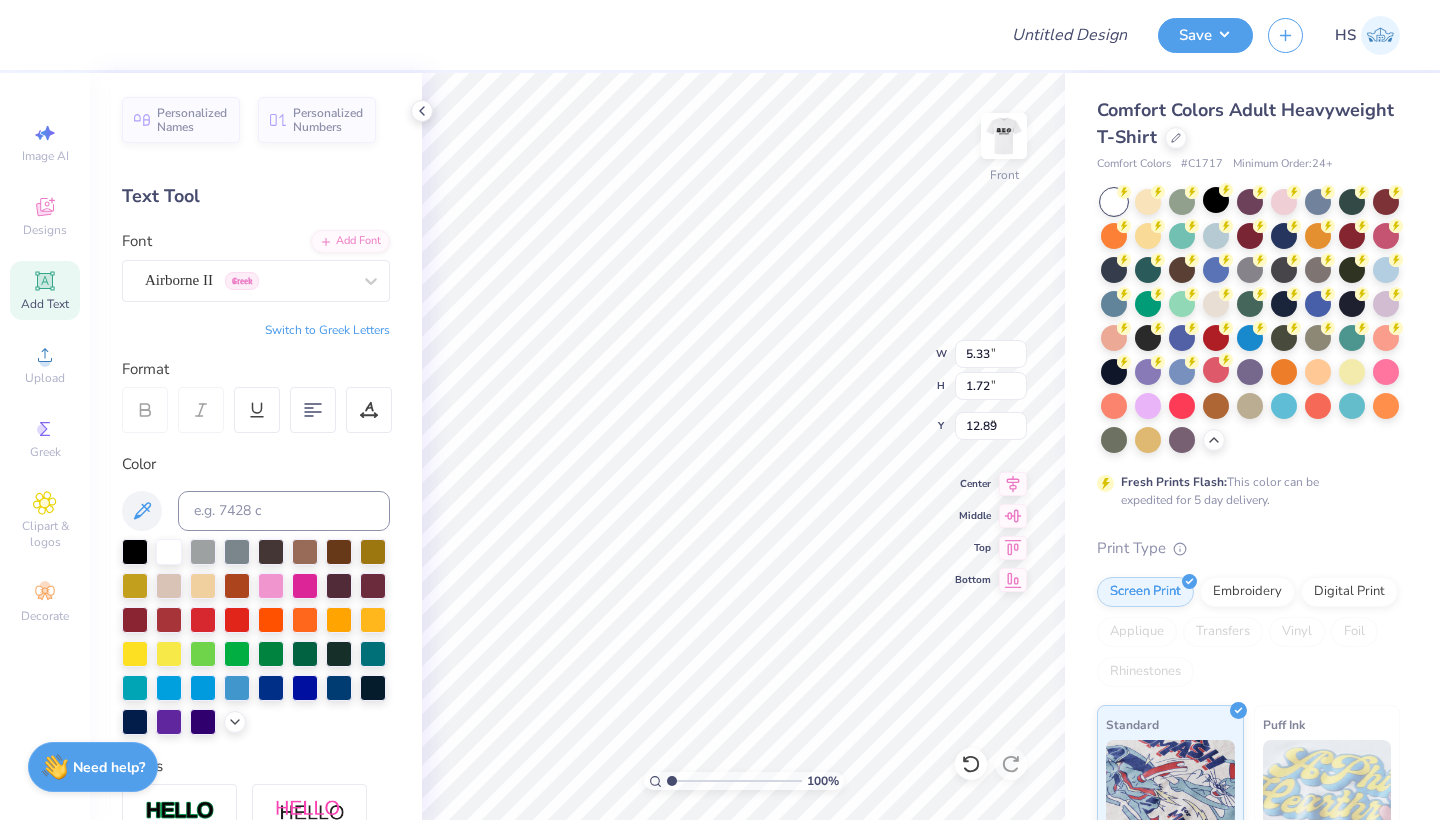 type on "4.49" 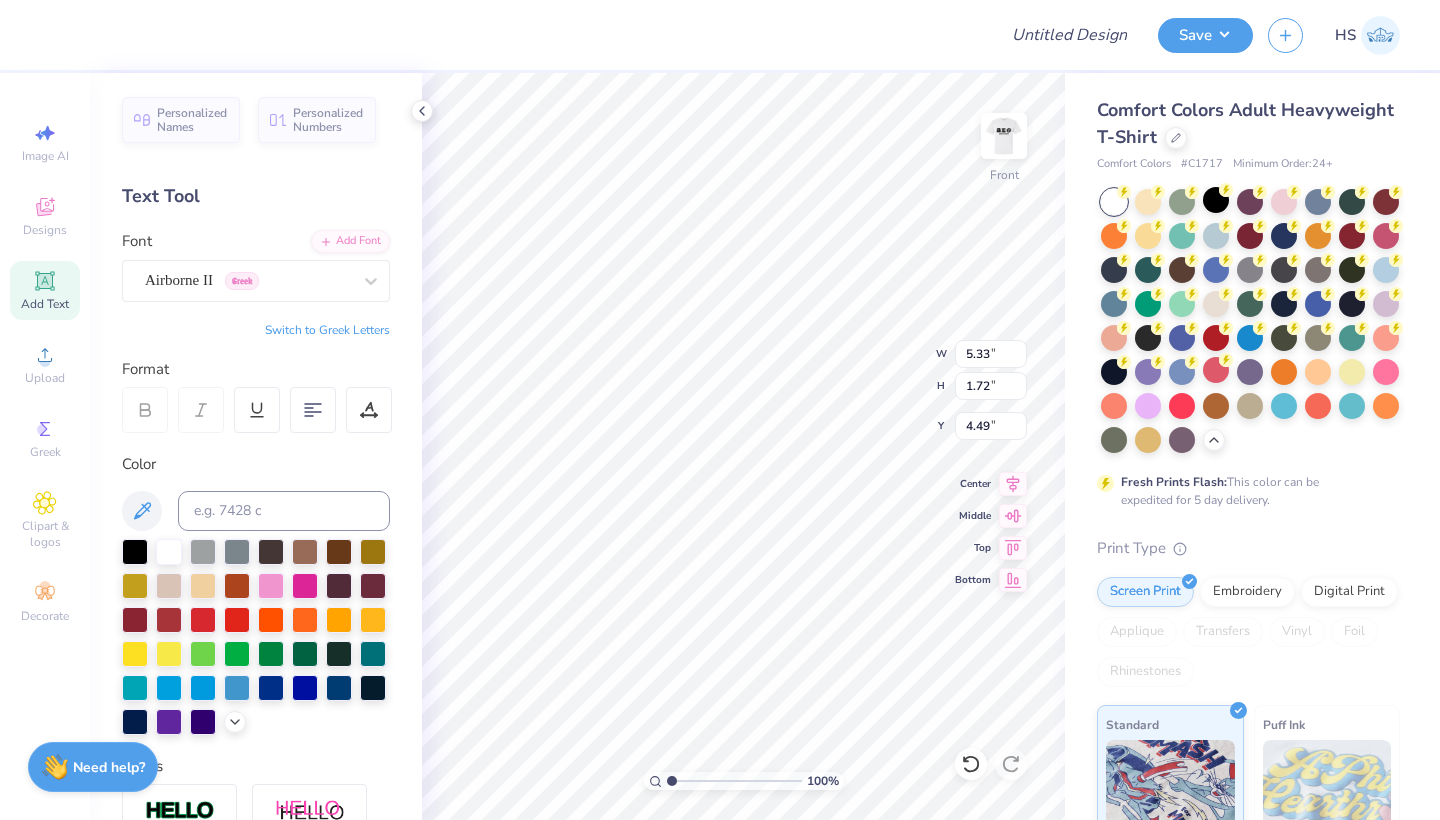 type on "9.51" 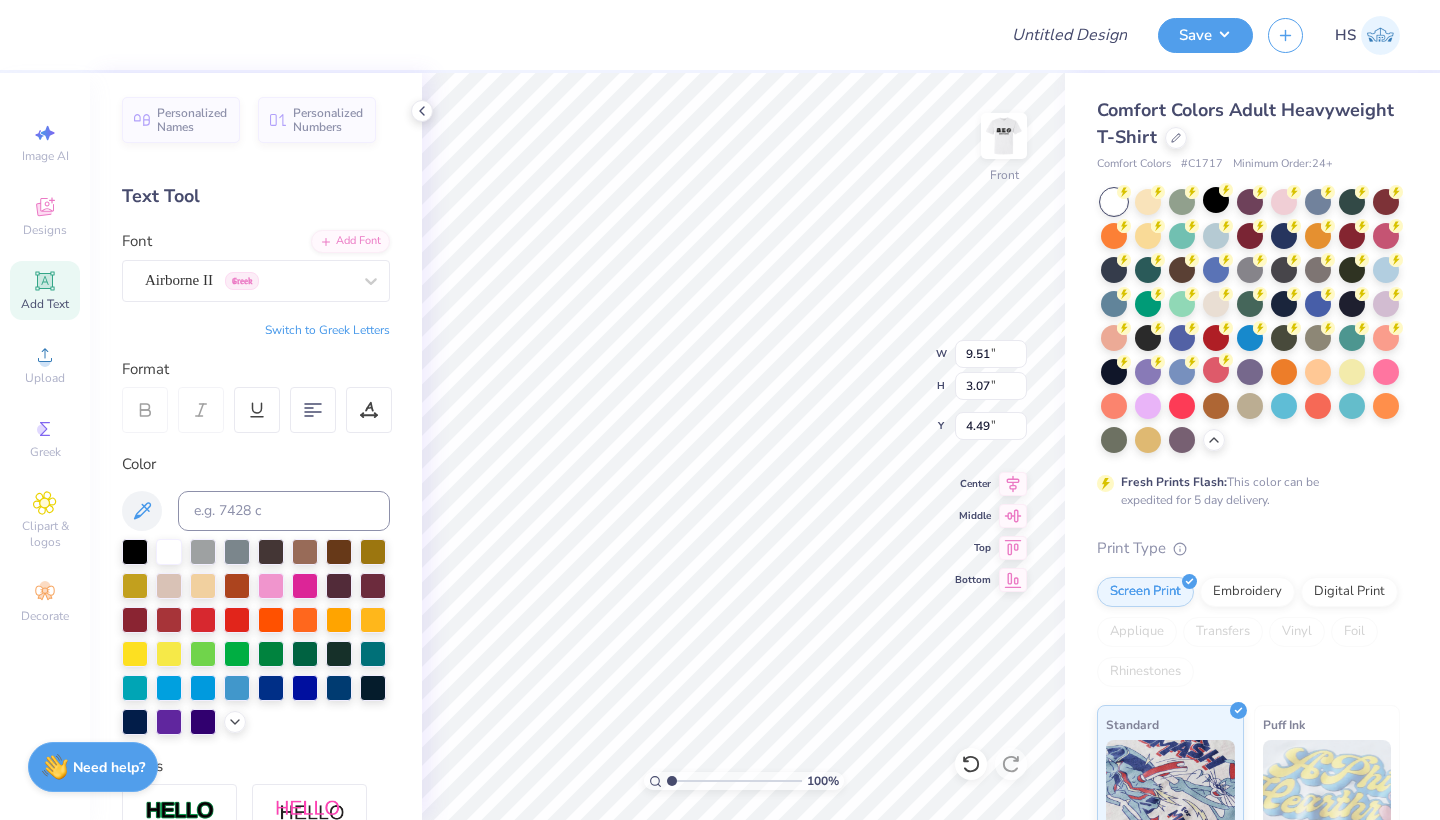 scroll, scrollTop: 0, scrollLeft: 4, axis: horizontal 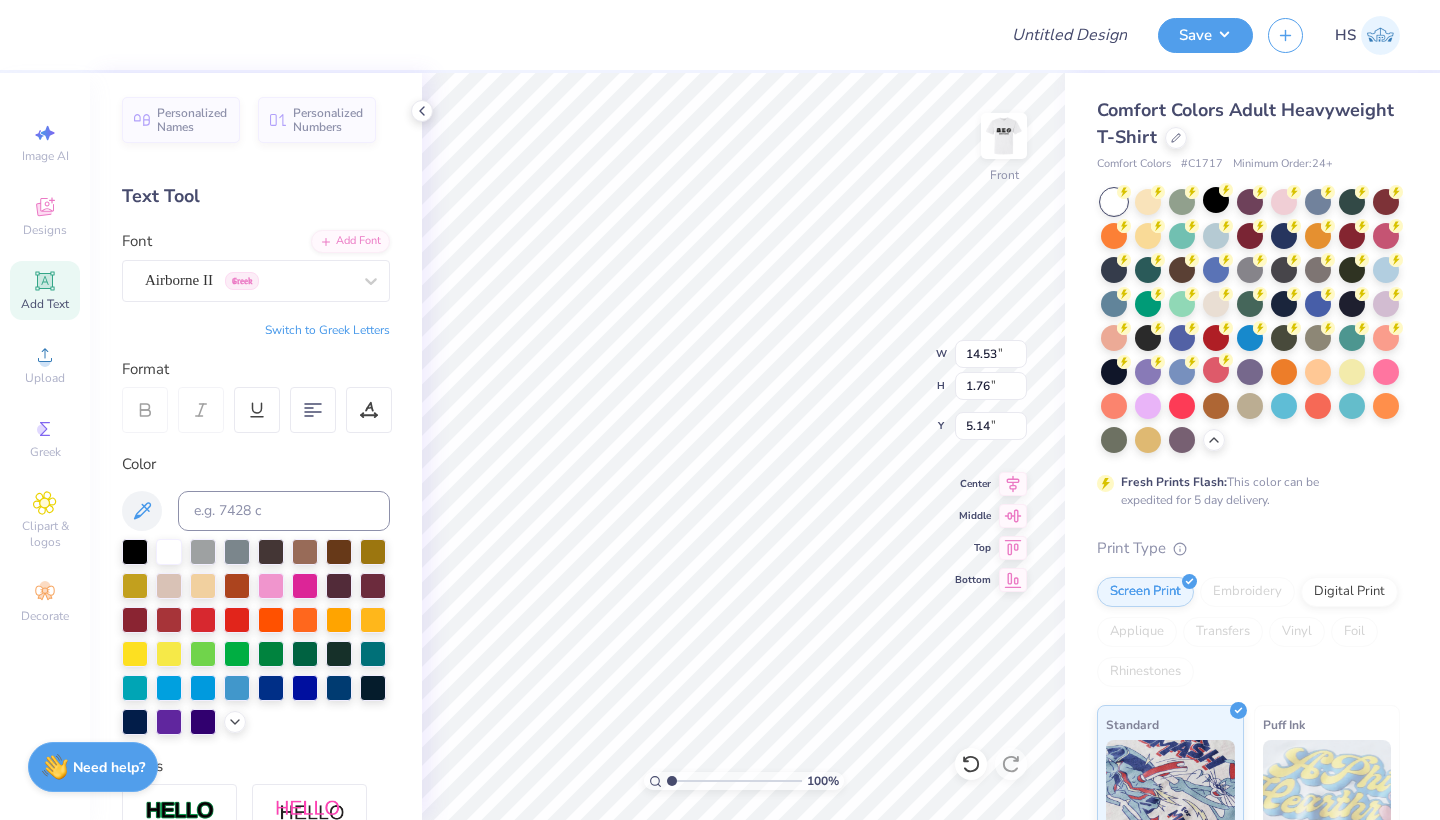 type on "8.80" 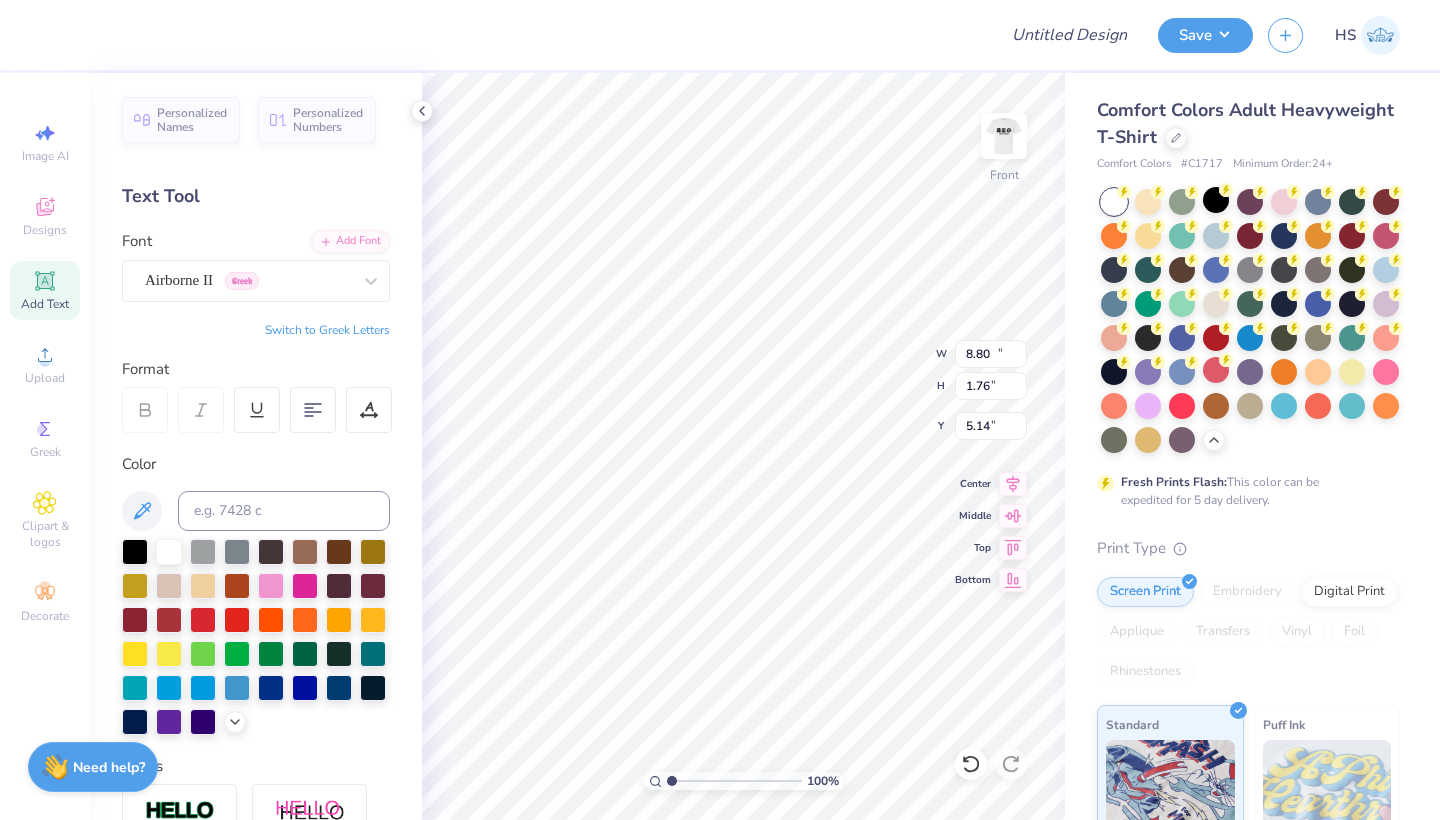 type on "1.06" 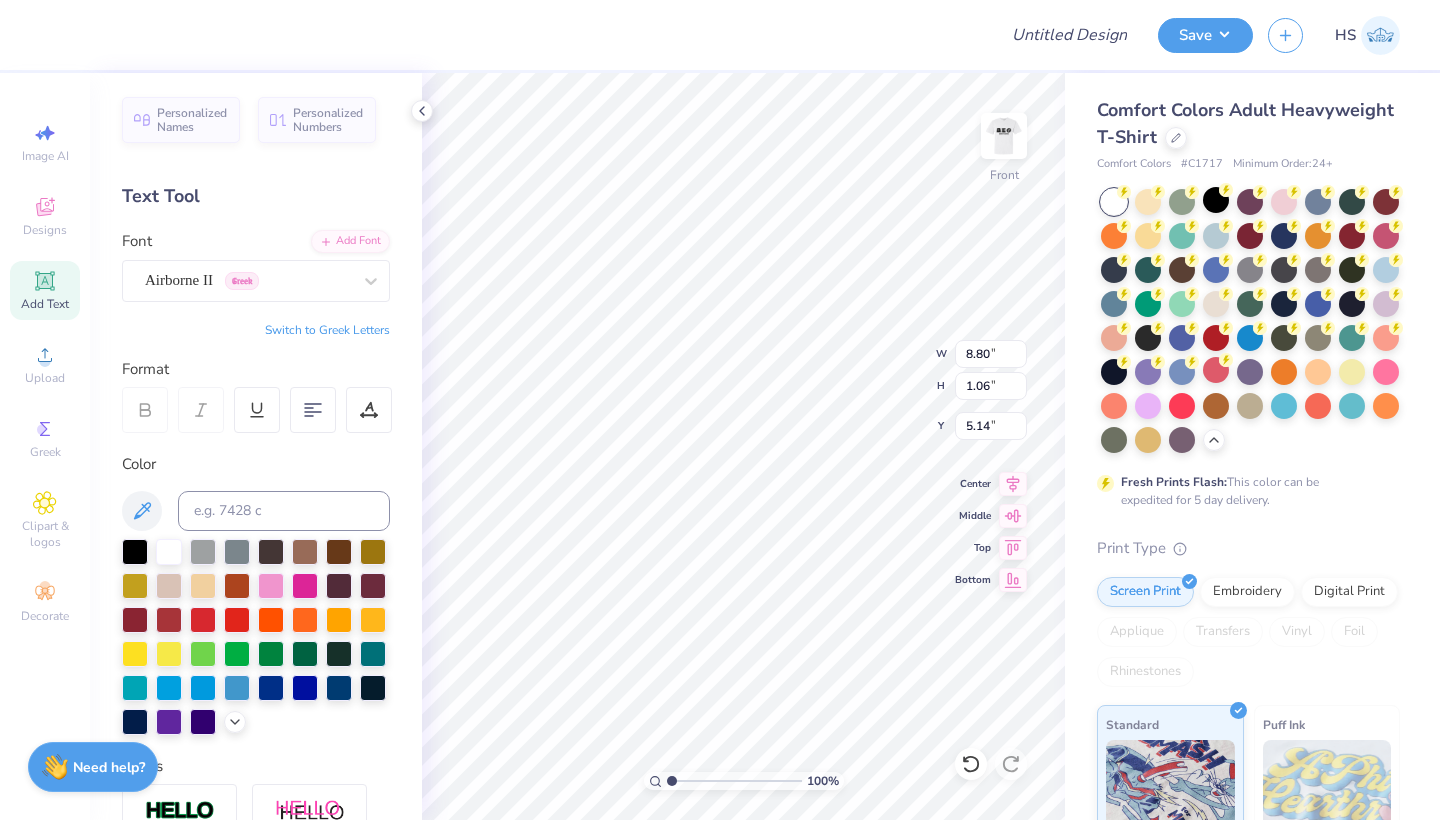 scroll, scrollTop: 0, scrollLeft: 7, axis: horizontal 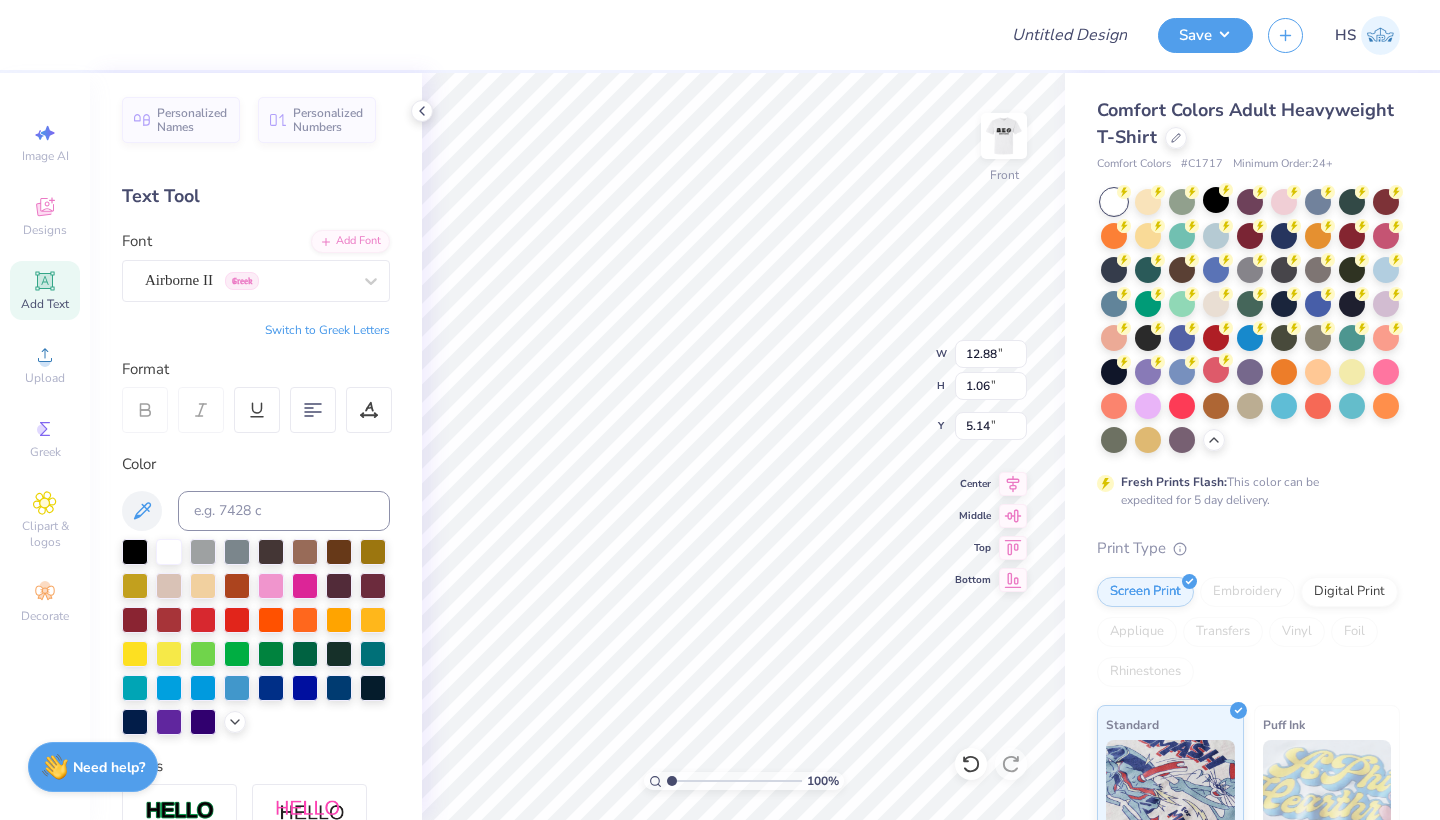 type on "5.19" 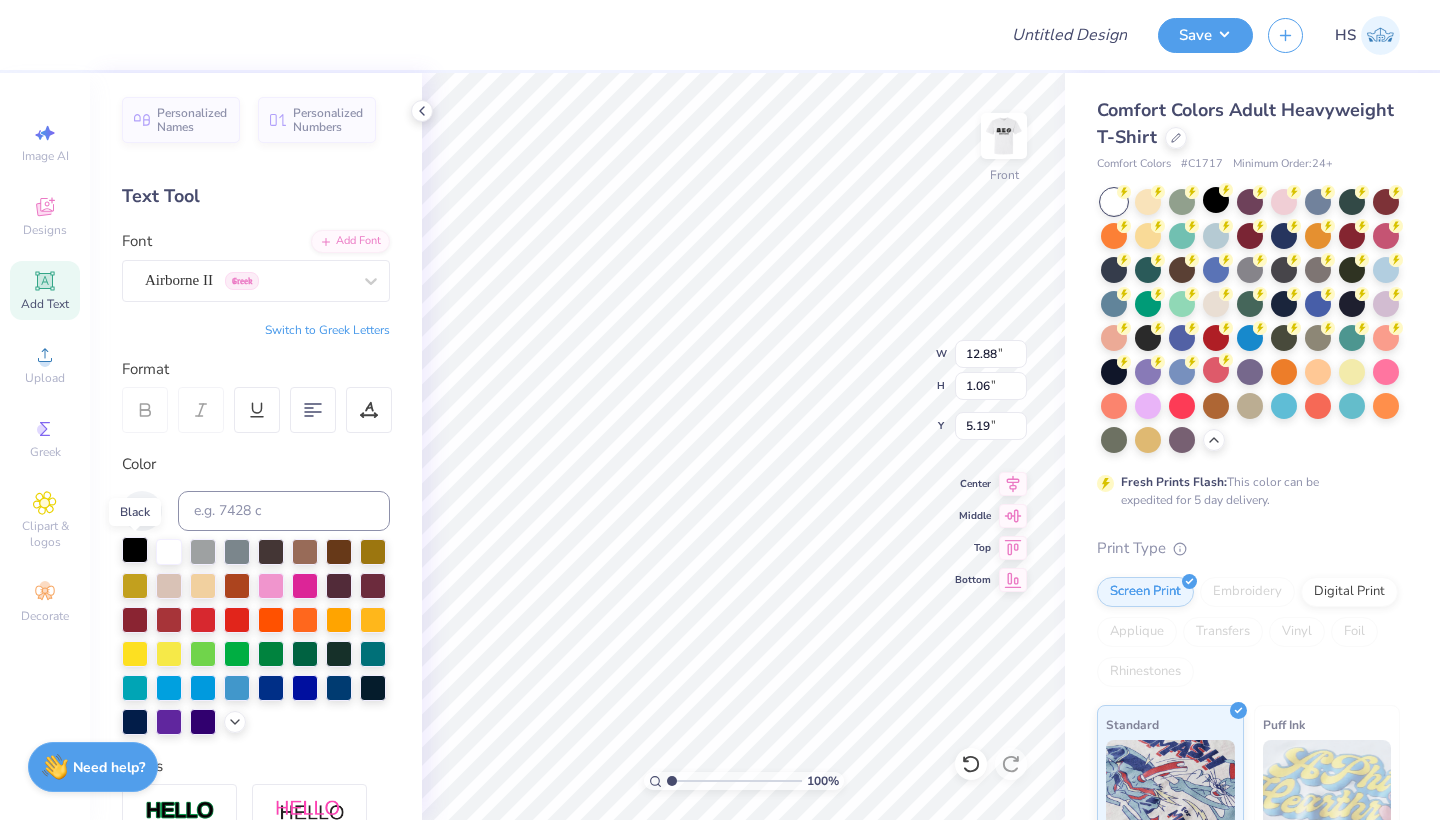 click at bounding box center (135, 550) 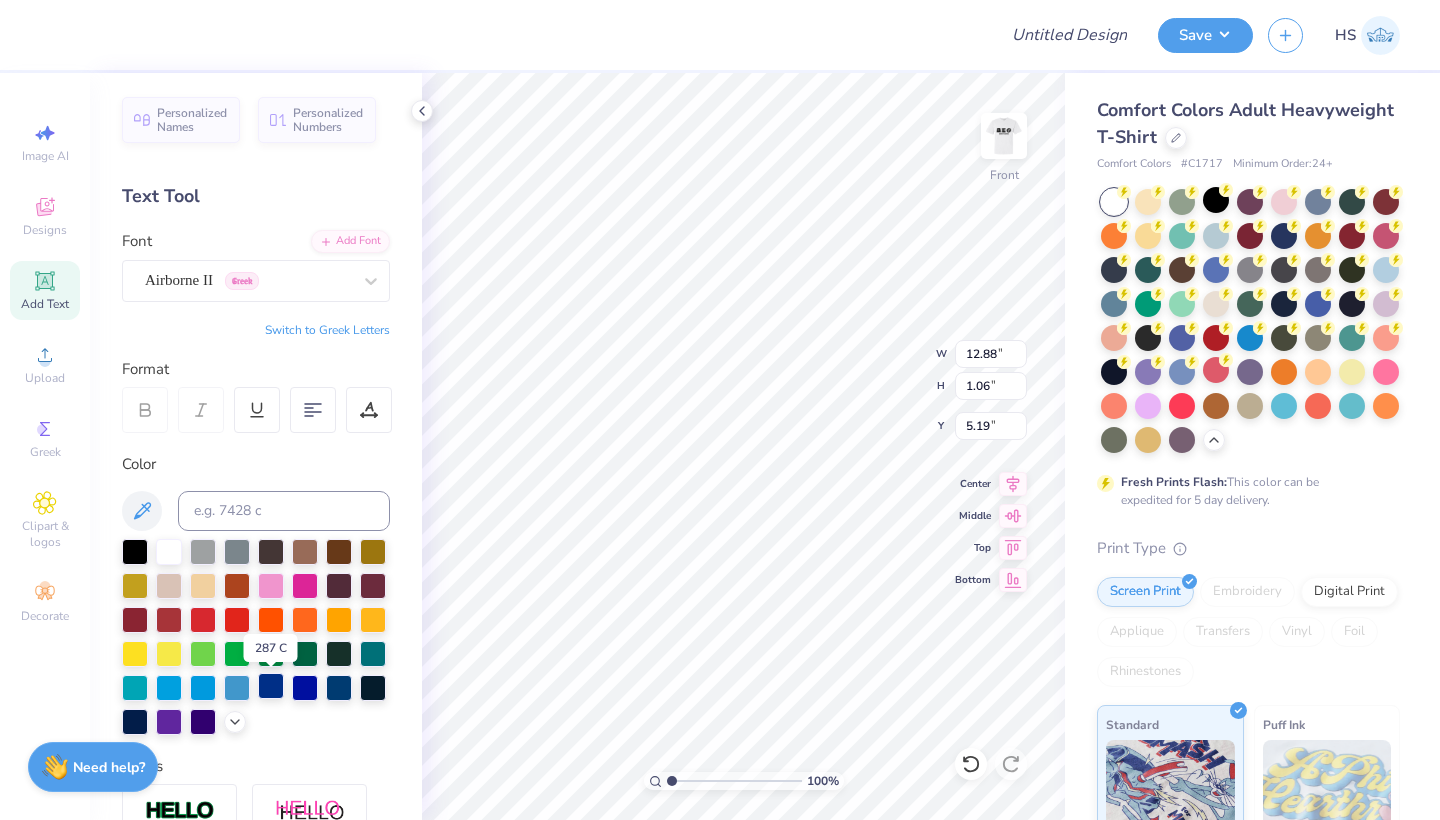 click at bounding box center [271, 686] 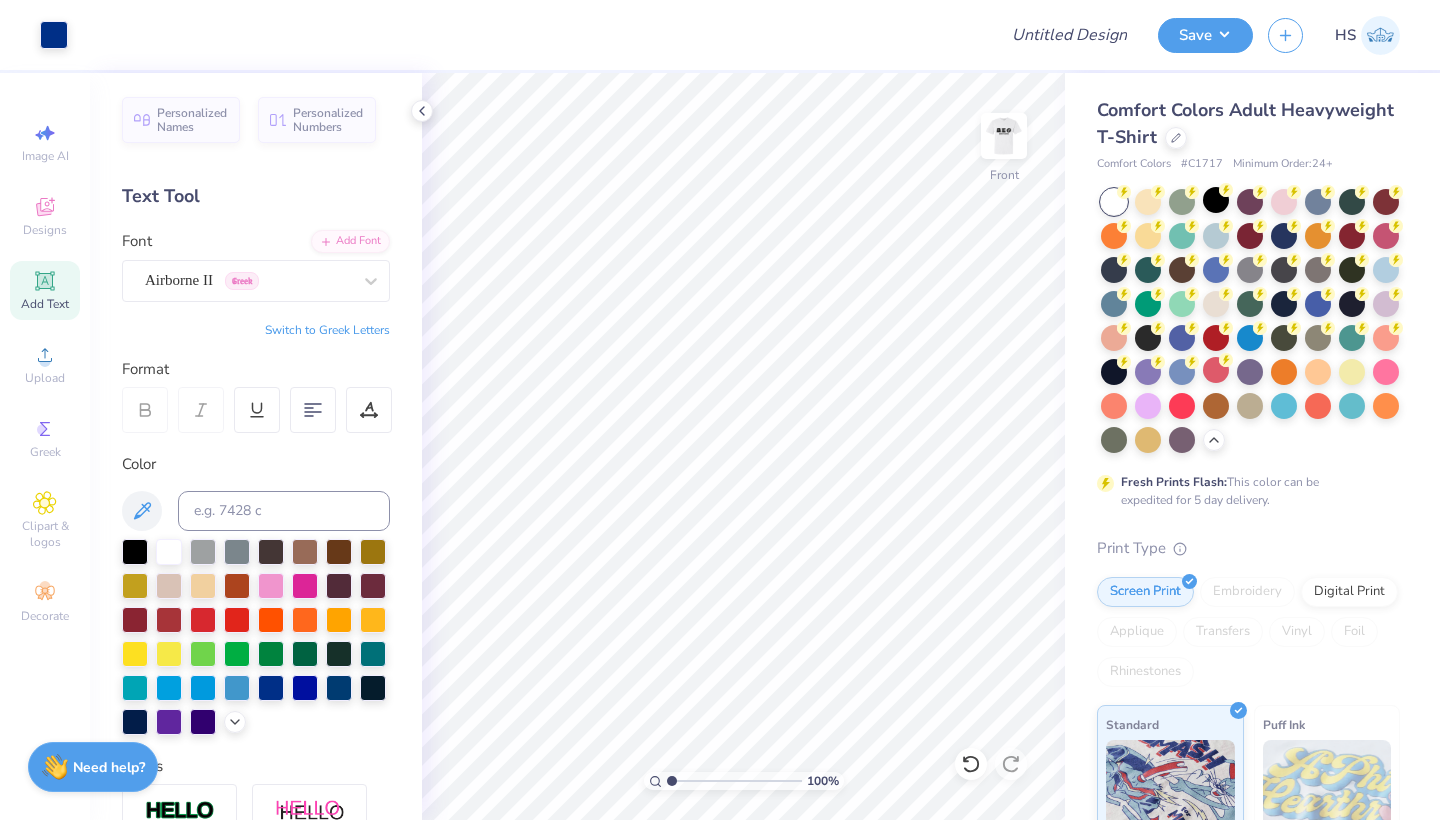 click on "Add Text" at bounding box center [45, 304] 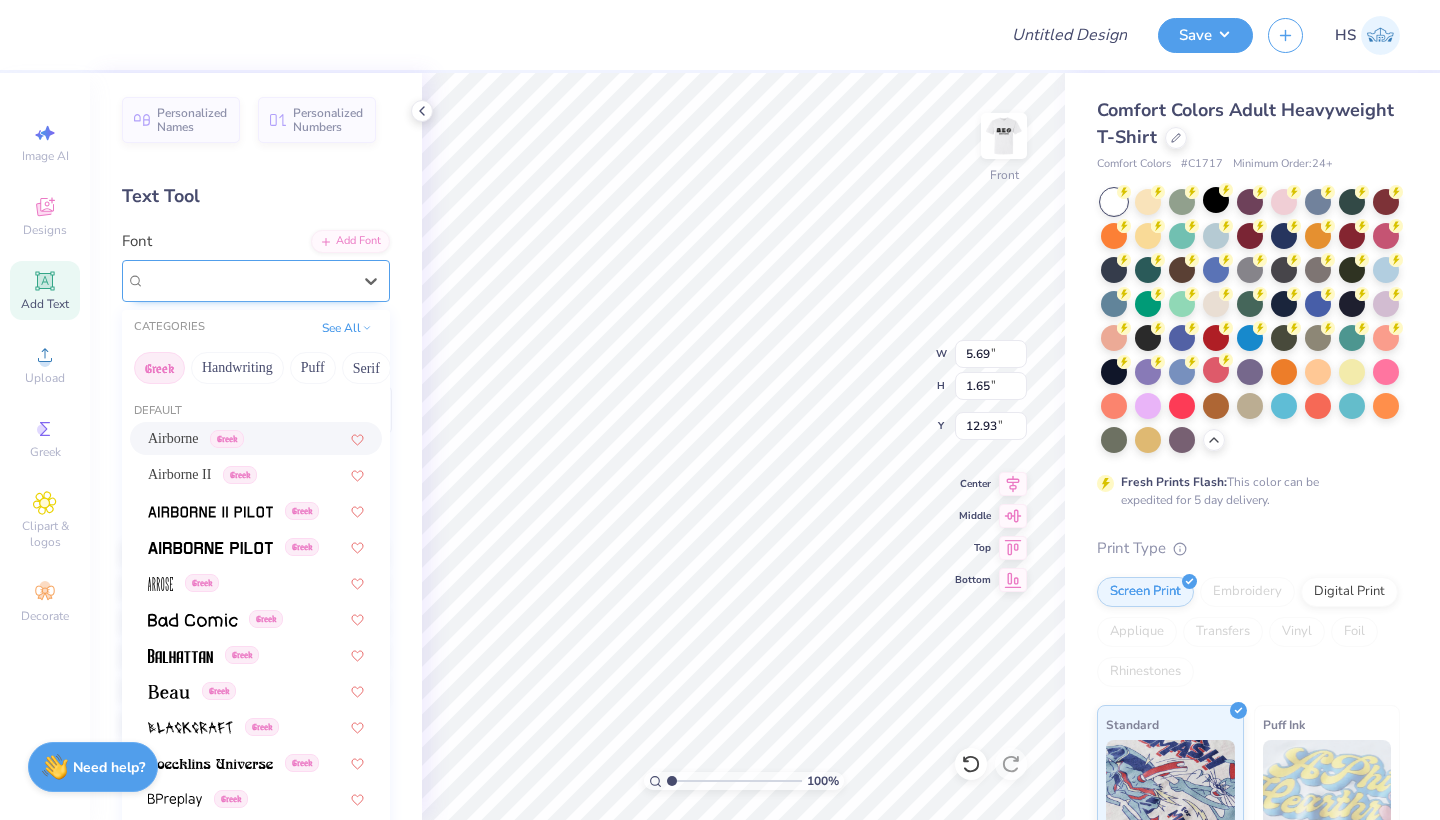 click on "Super Dream" at bounding box center [248, 280] 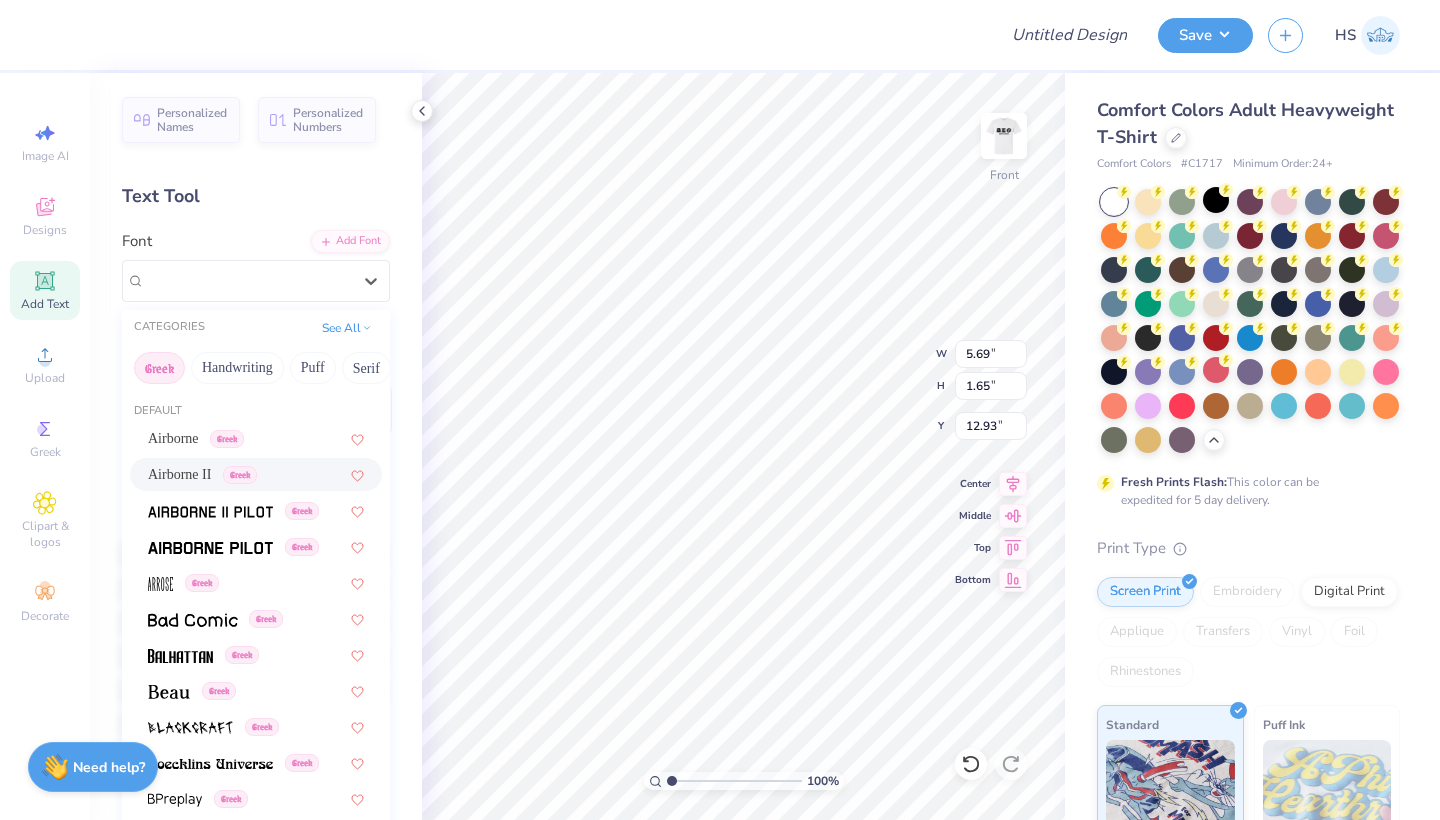 click on "Airborne II Greek" at bounding box center [202, 474] 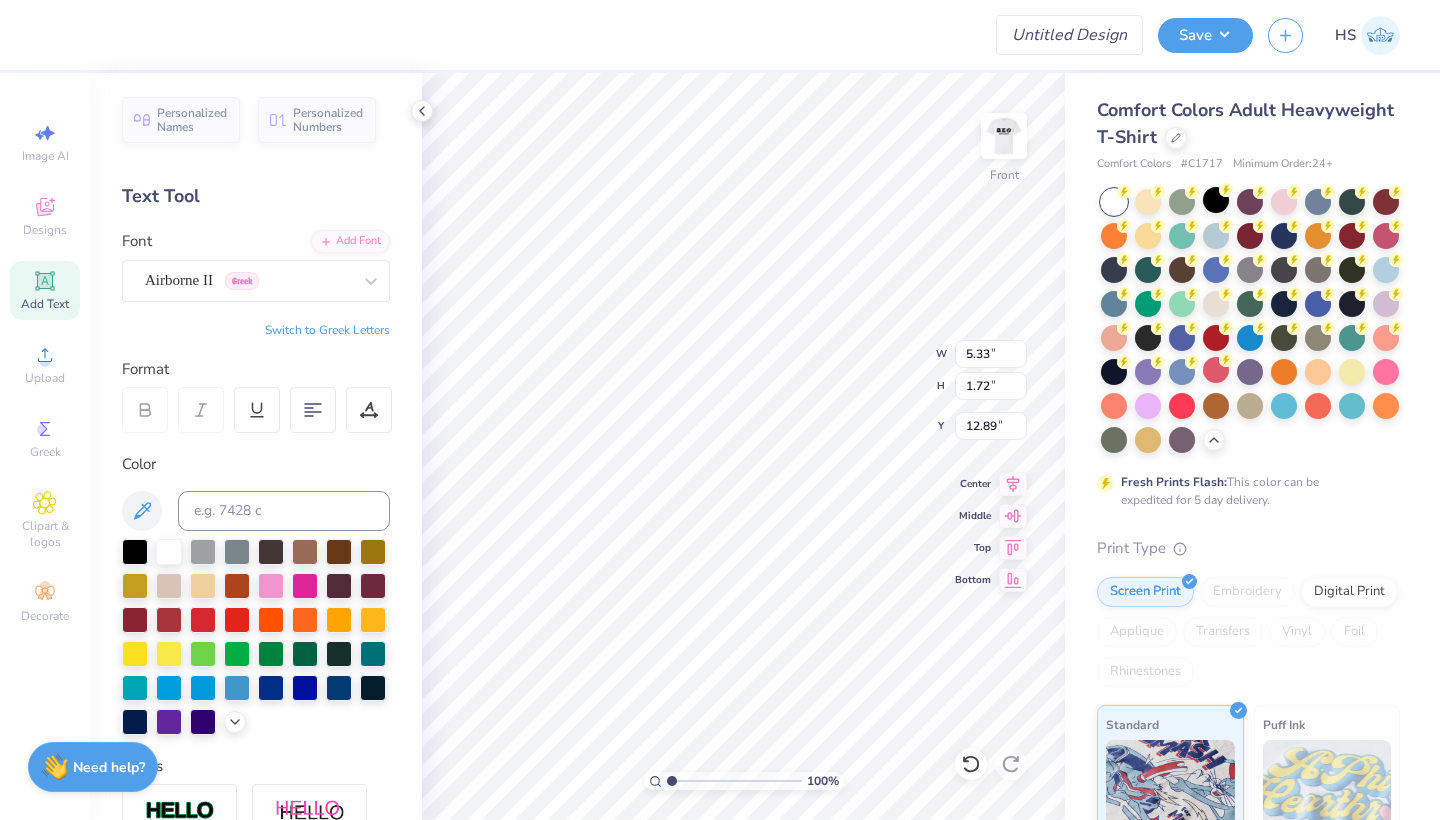 scroll, scrollTop: 0, scrollLeft: 4, axis: horizontal 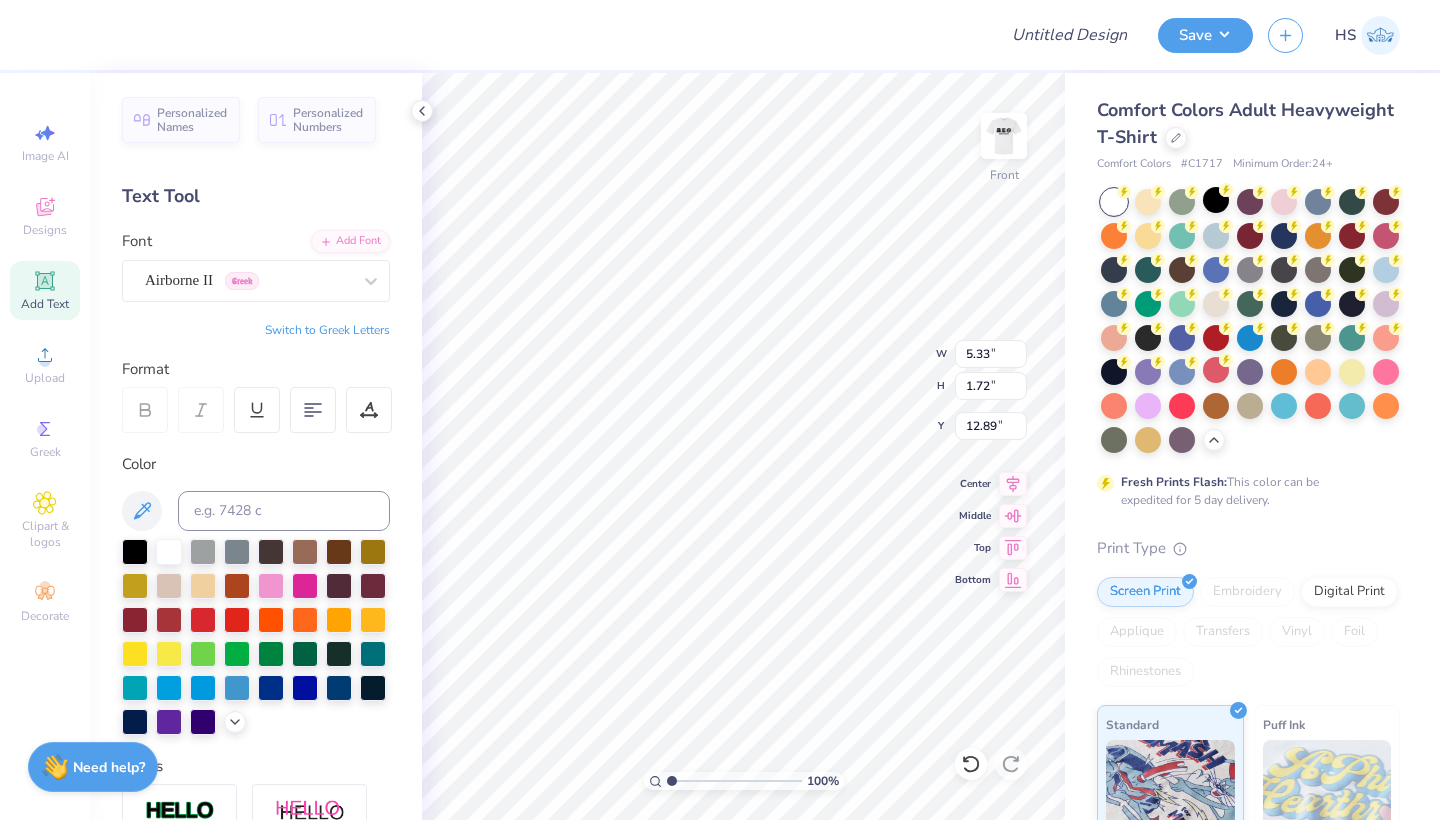 type on "19-01-2022" 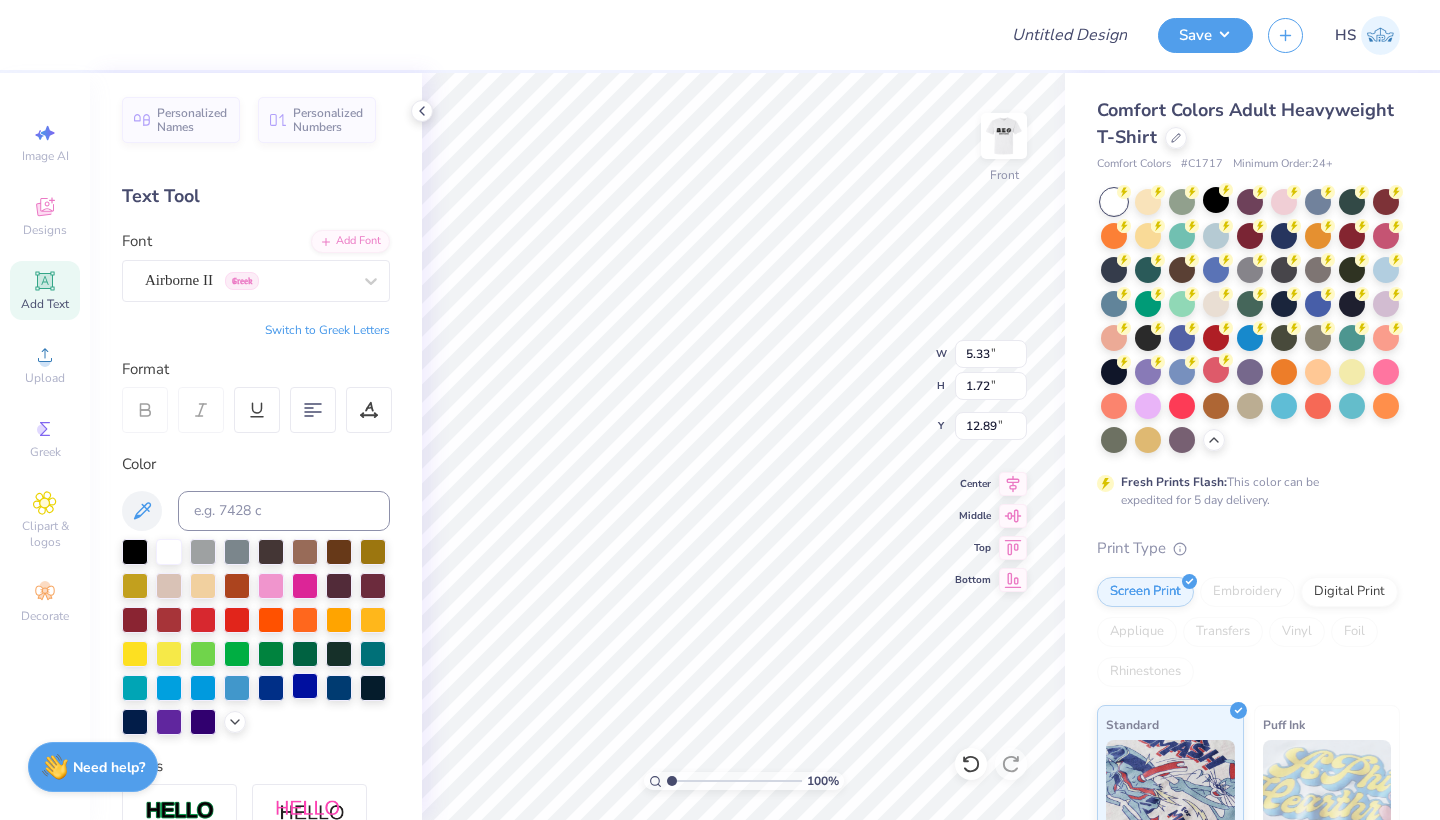 click at bounding box center [305, 686] 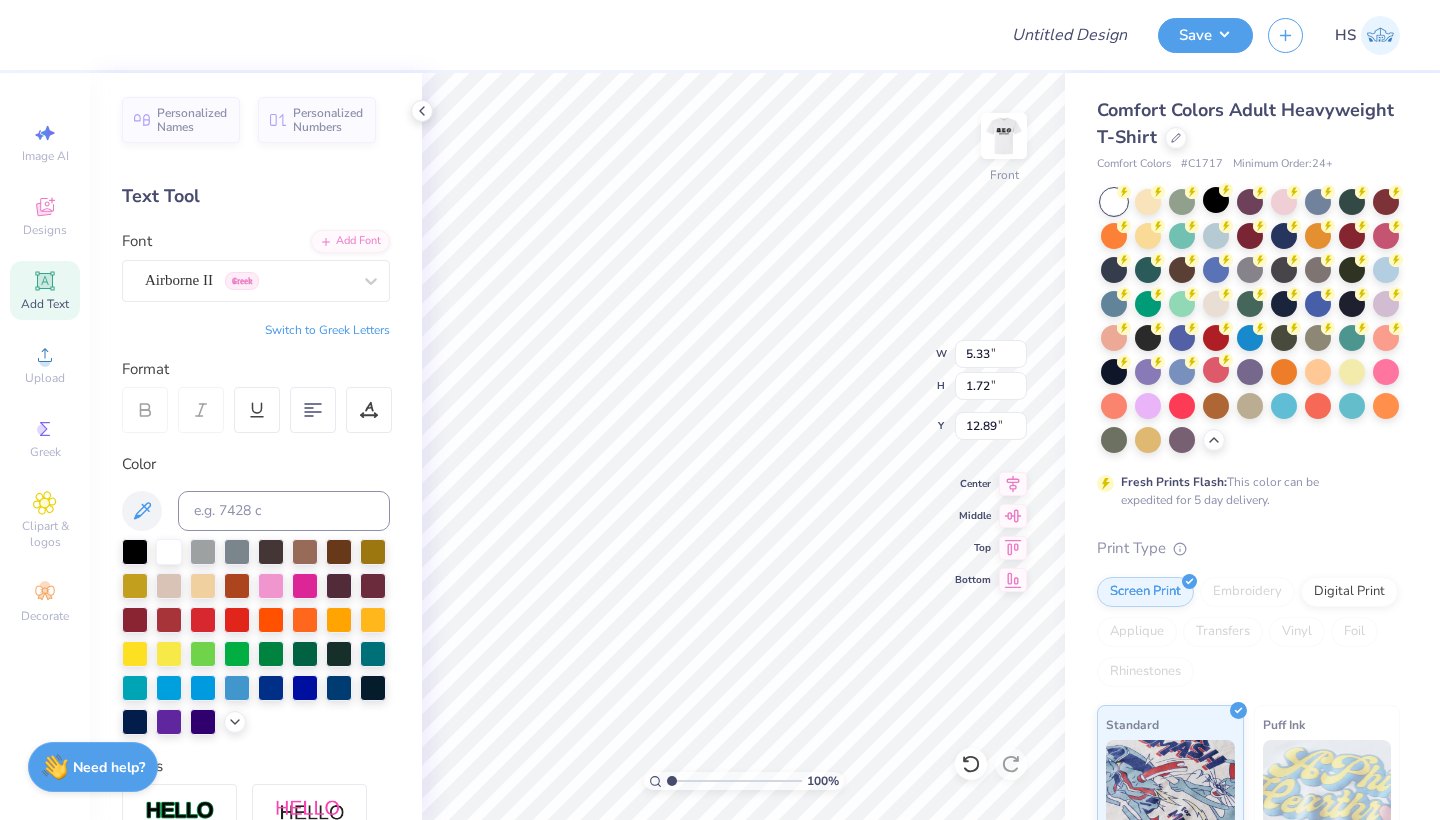 scroll, scrollTop: 0, scrollLeft: 2, axis: horizontal 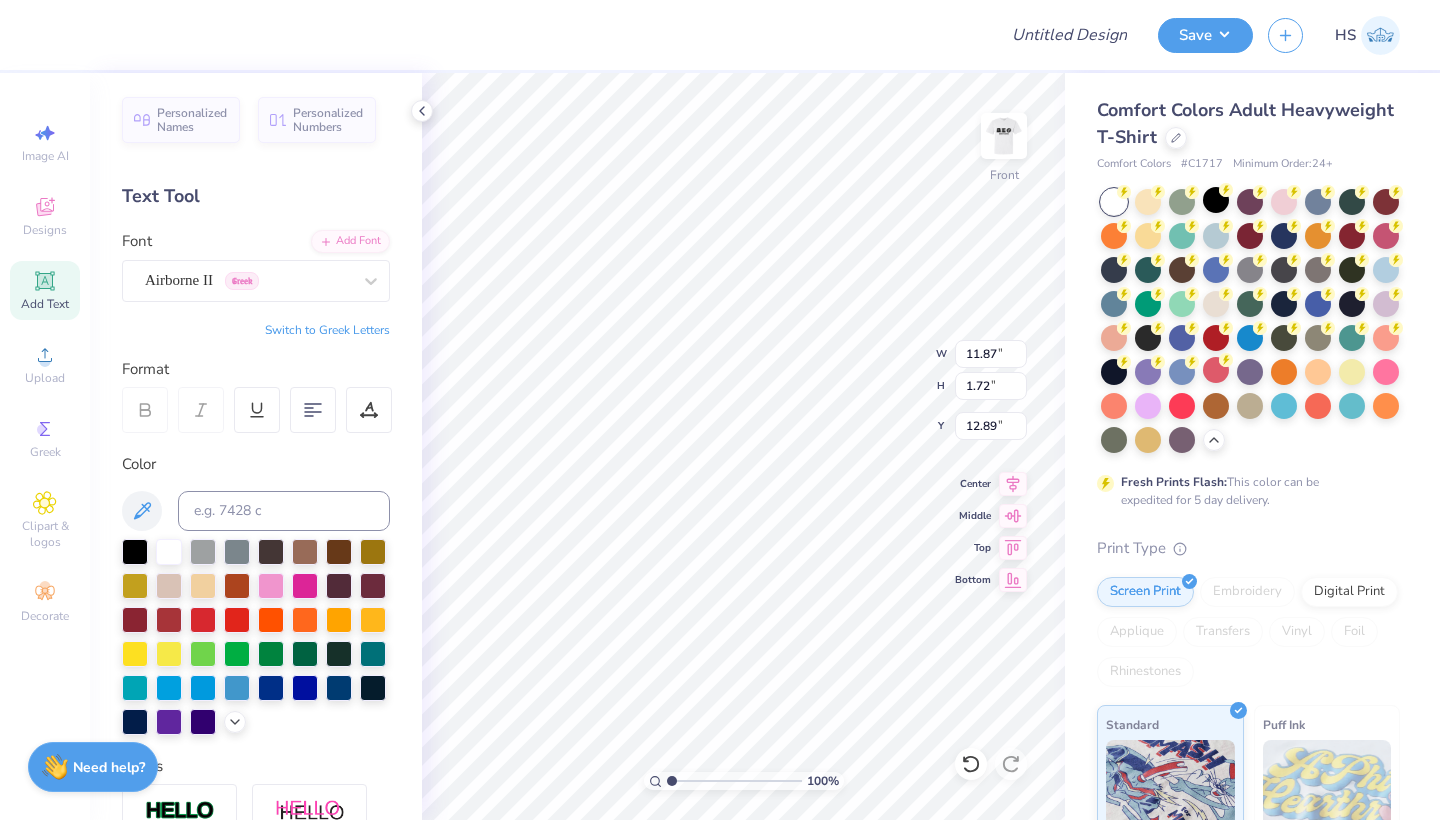 type on "6.18" 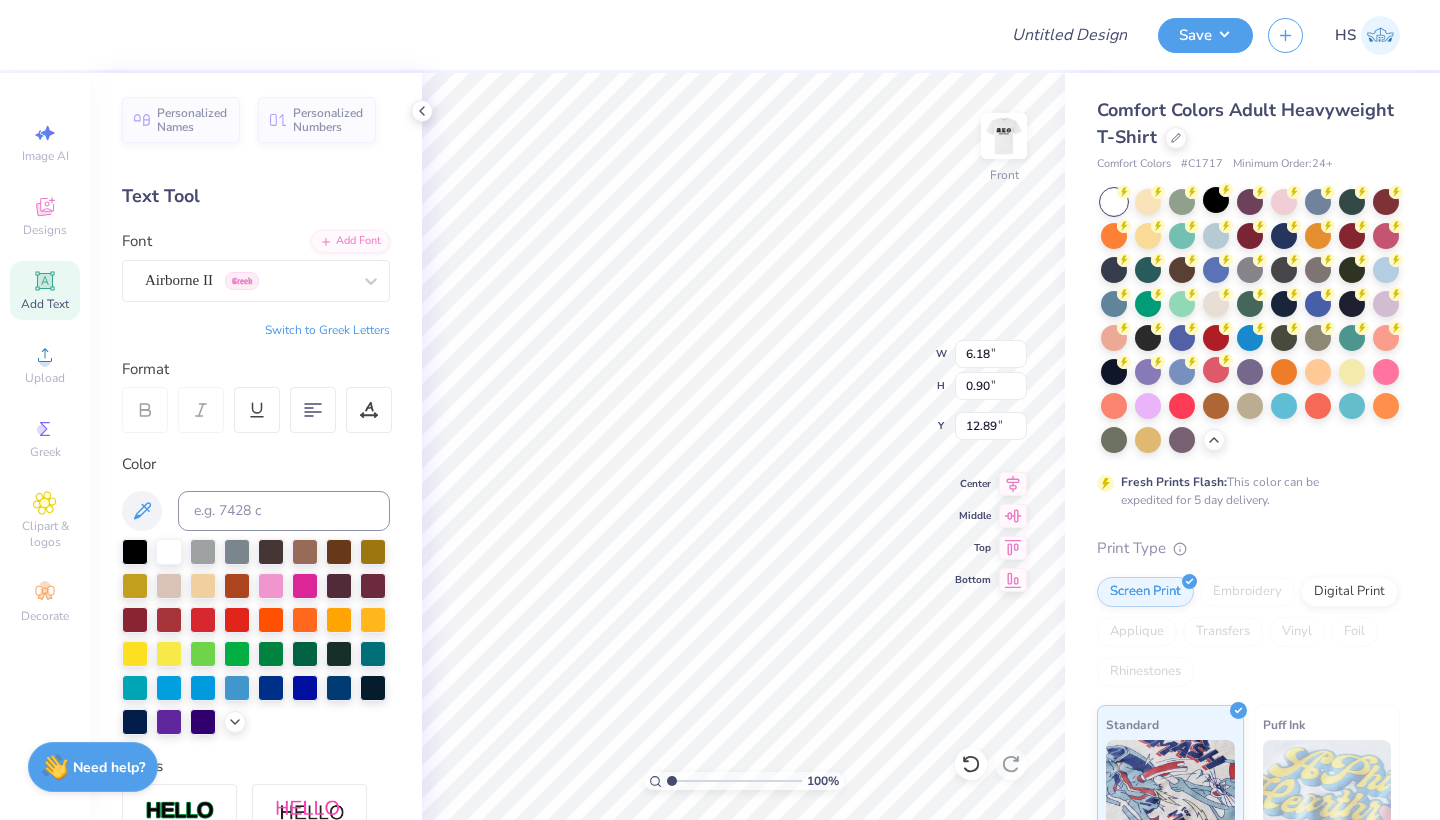type on "6.76" 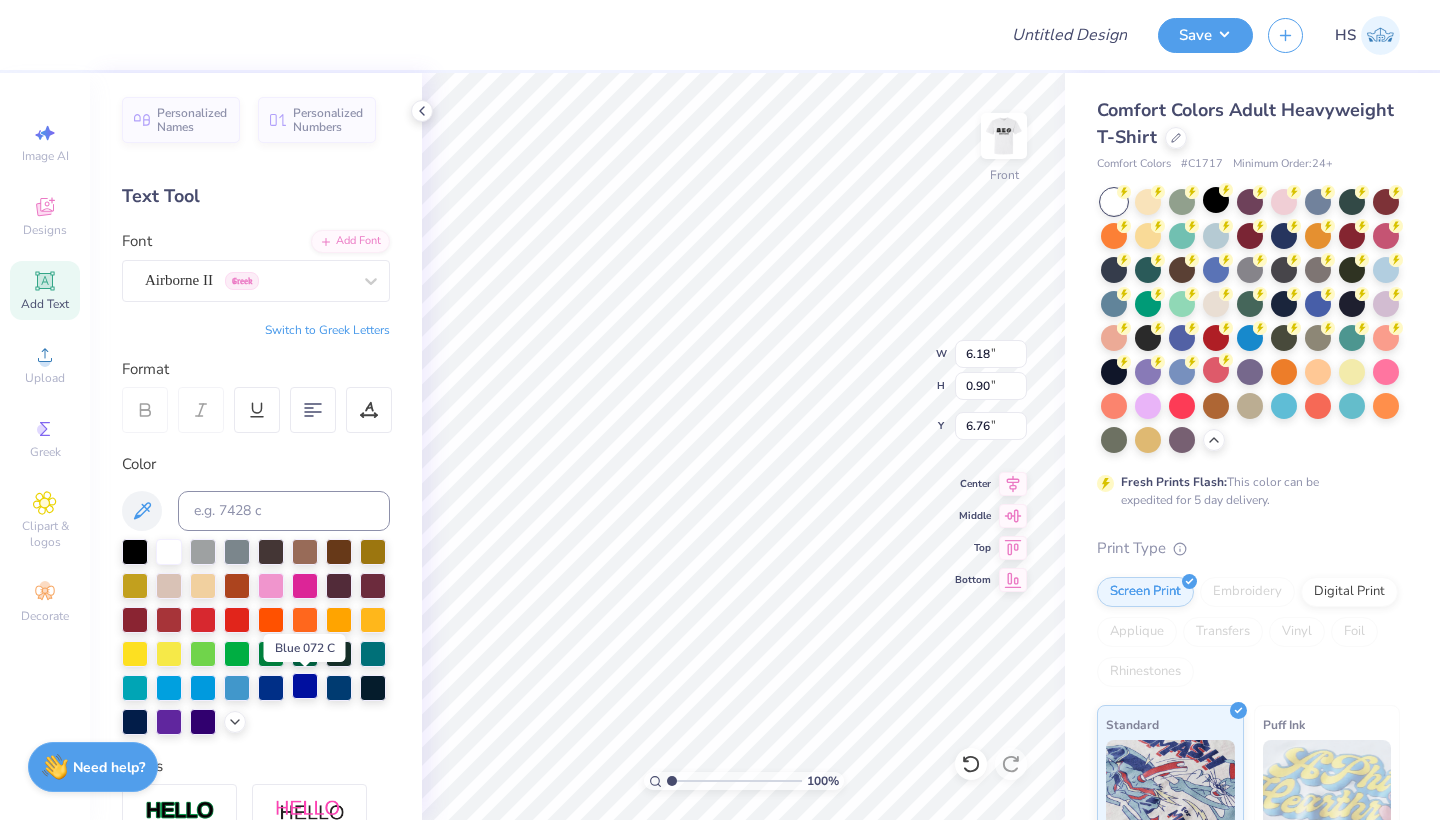 click at bounding box center (305, 686) 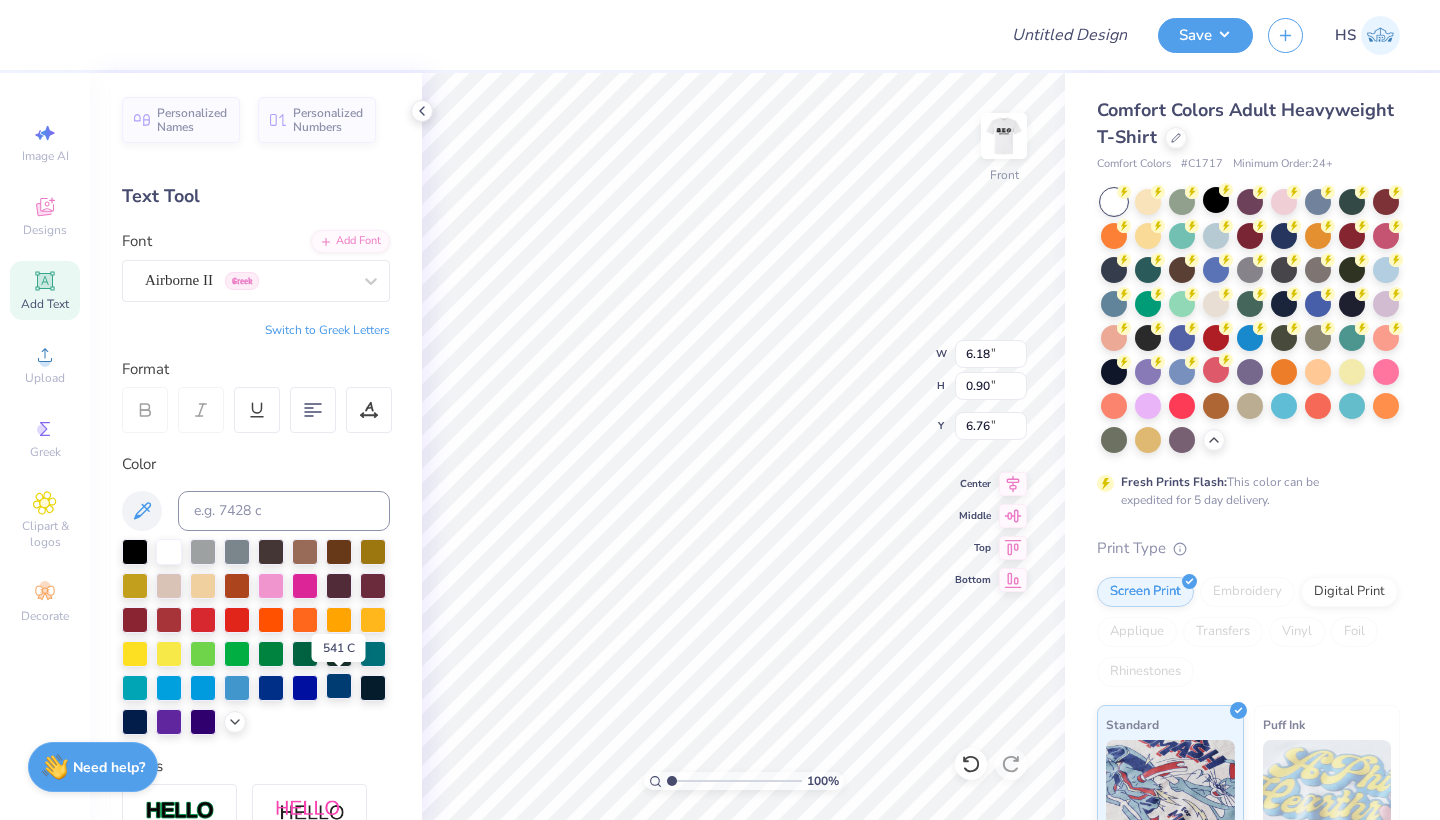 click at bounding box center [339, 686] 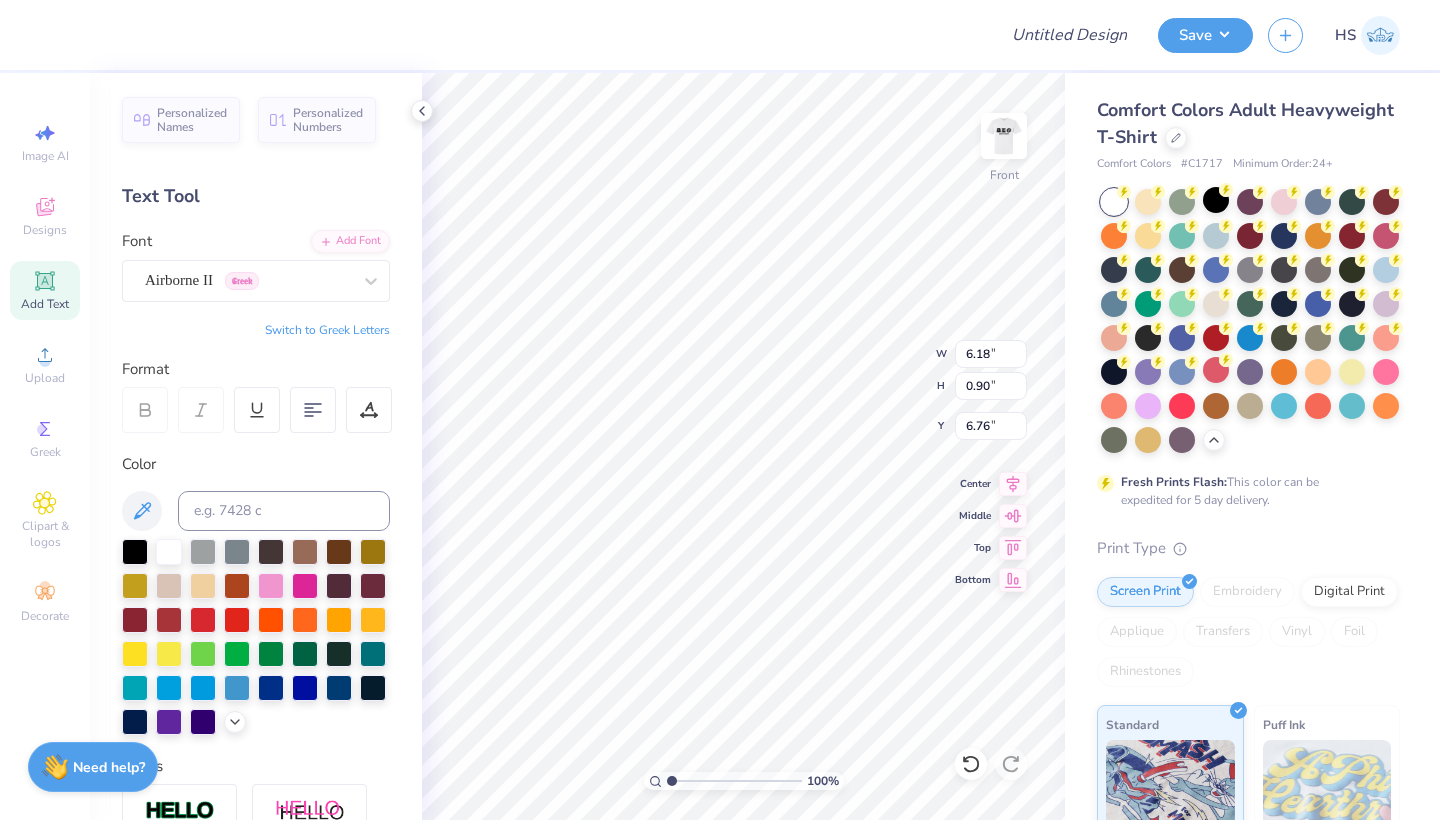 type on "12.88" 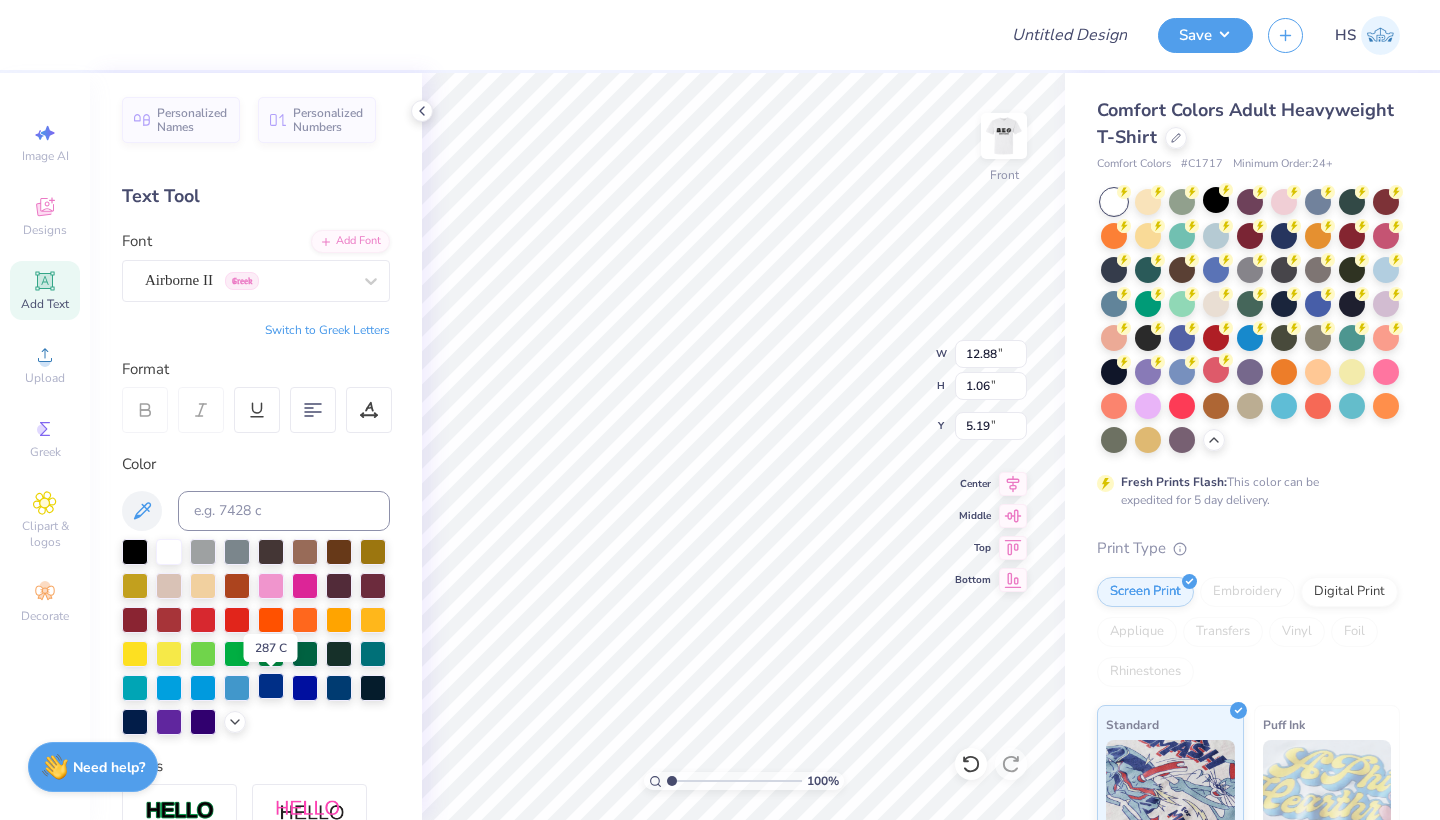 click at bounding box center (271, 686) 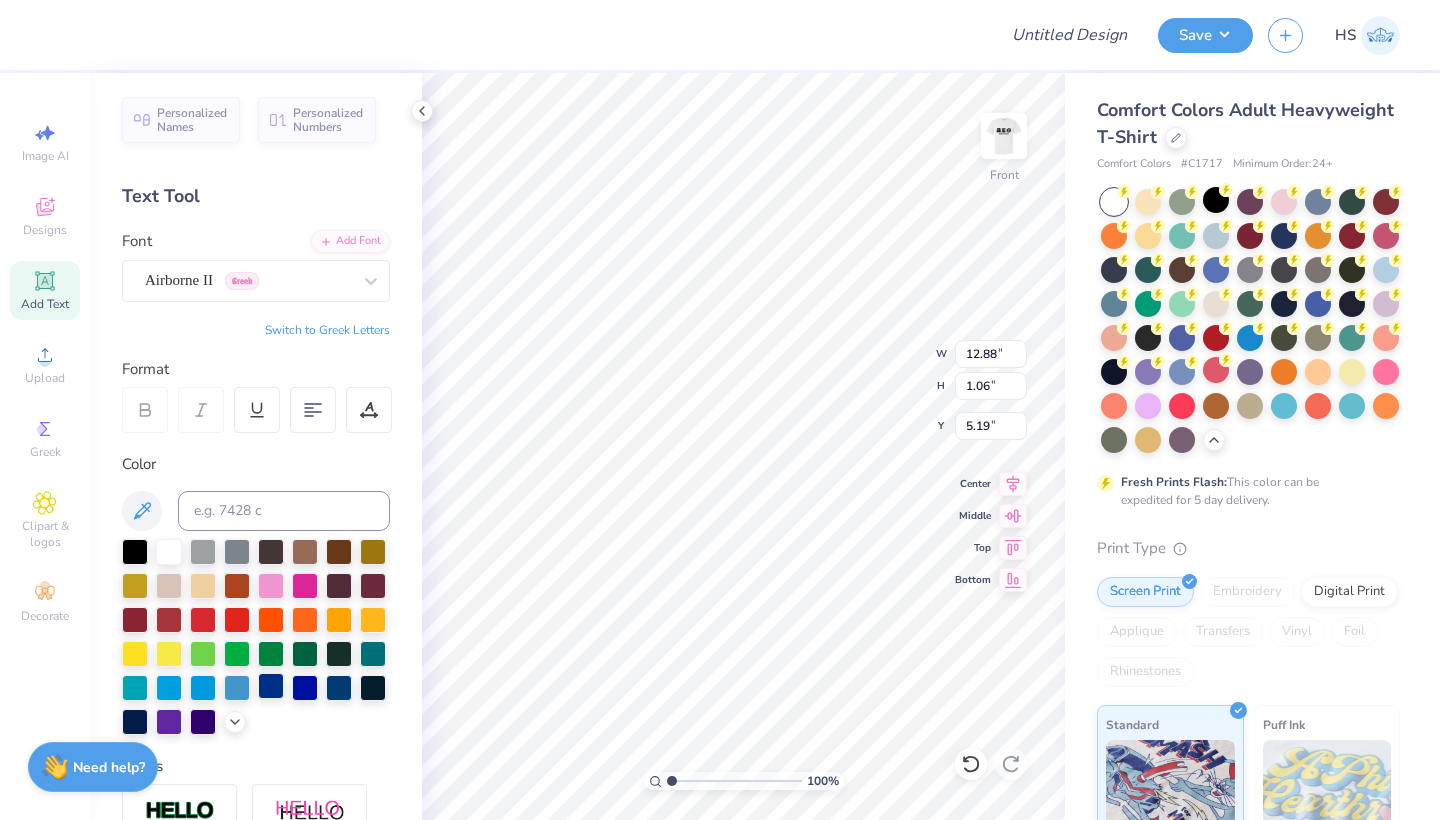 click at bounding box center (271, 686) 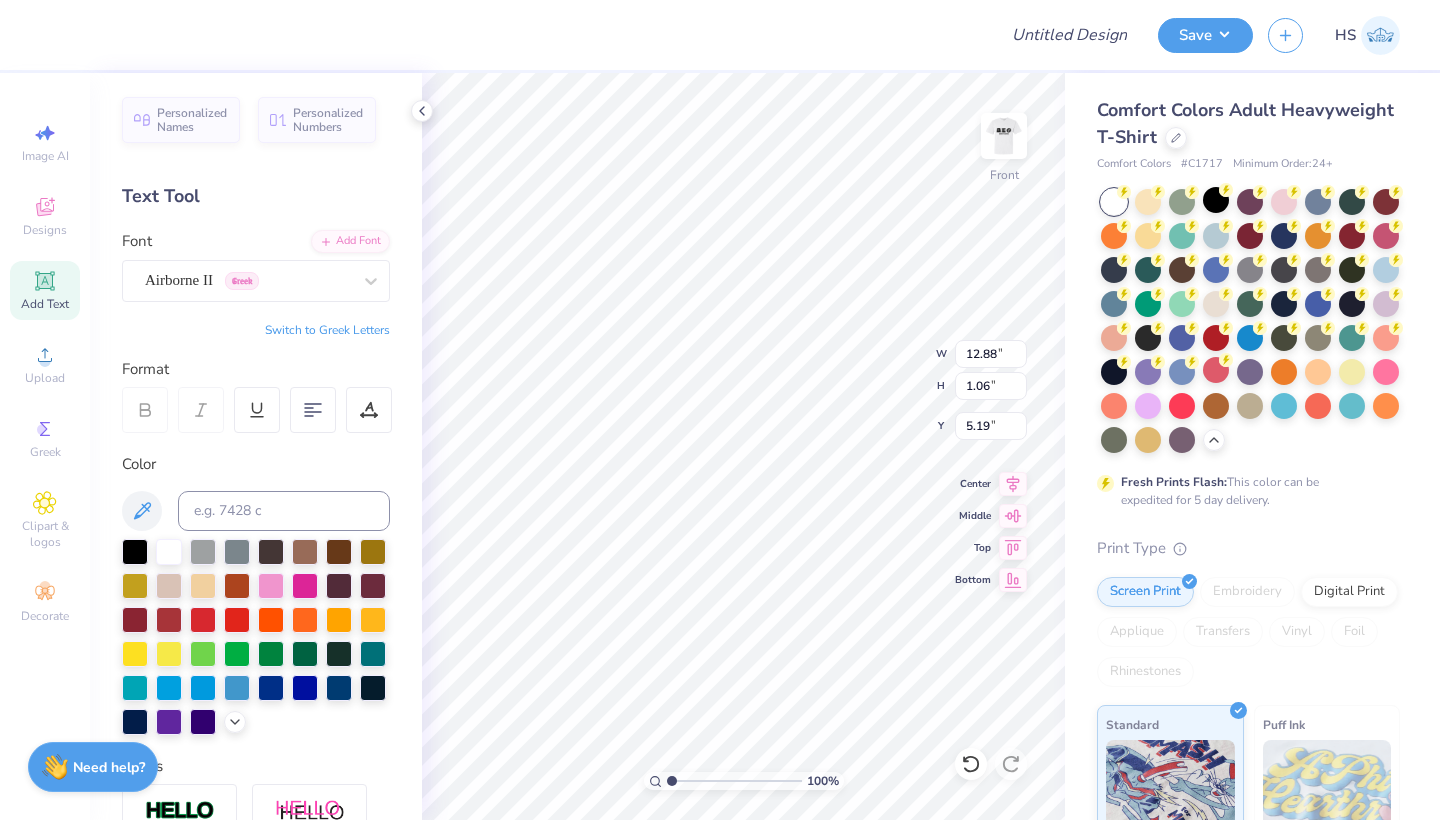 type on "6.18" 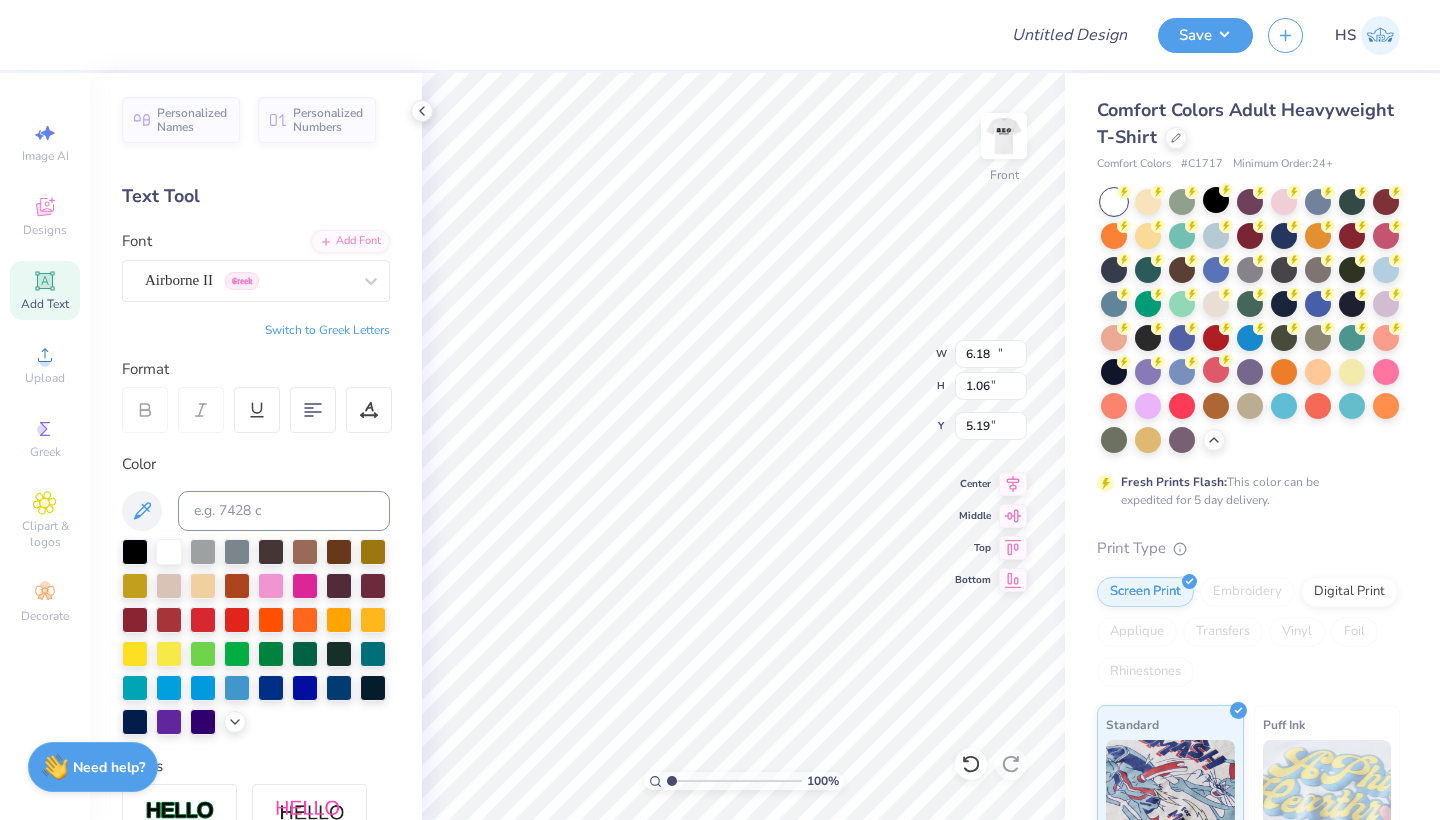 type on "0.90" 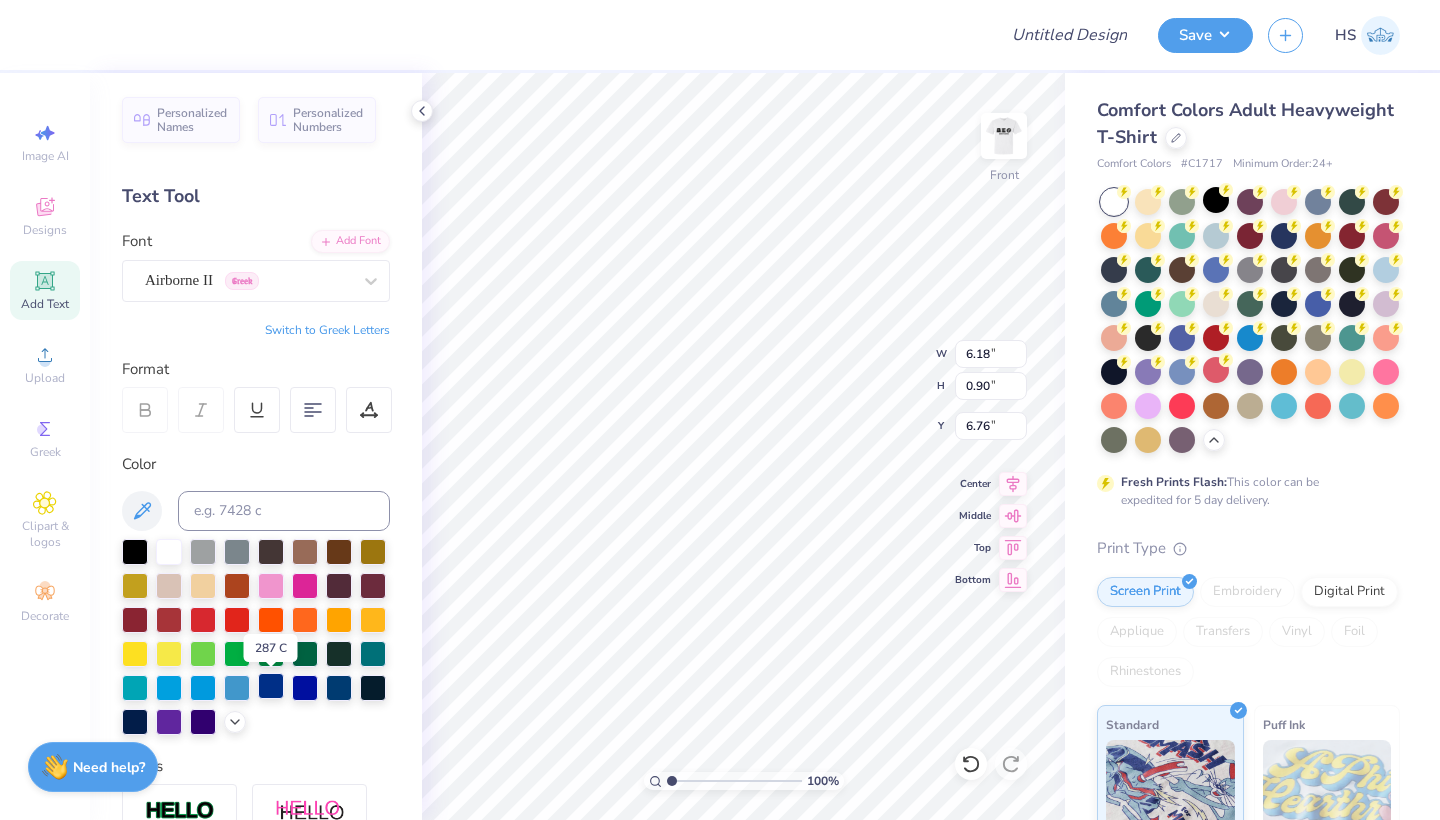 click at bounding box center [271, 686] 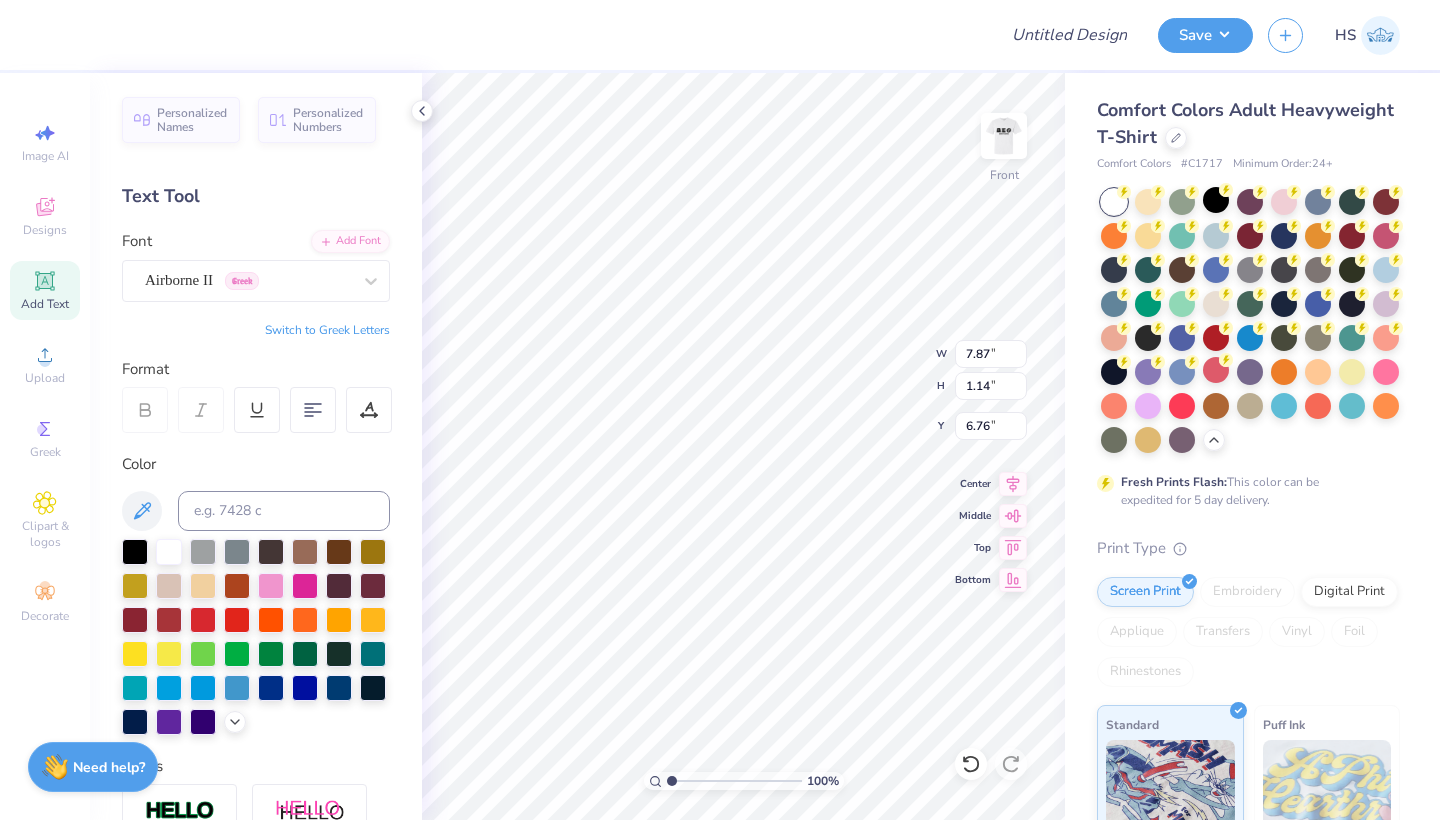 type on "7.87" 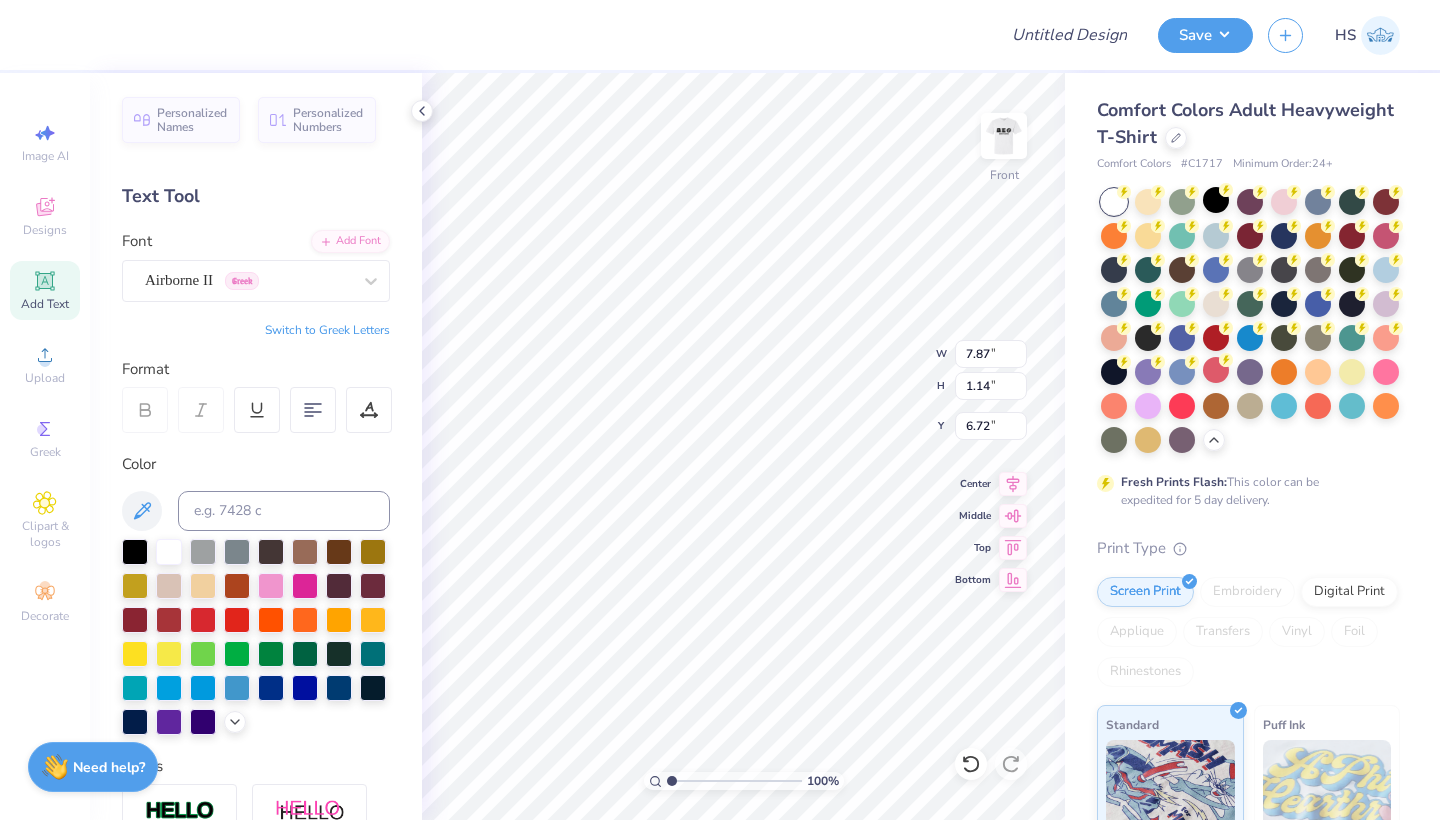 type on "6.76" 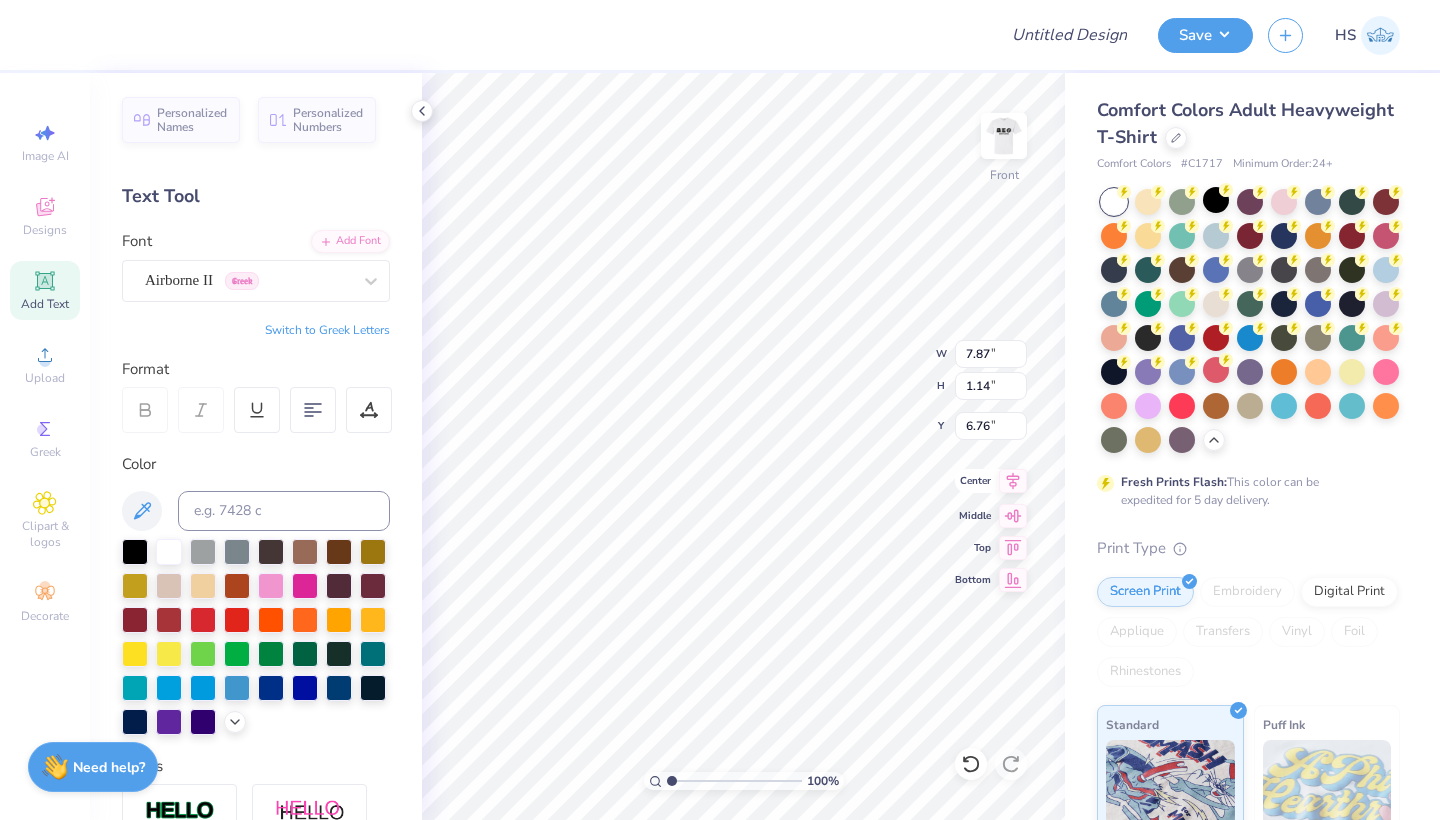 click 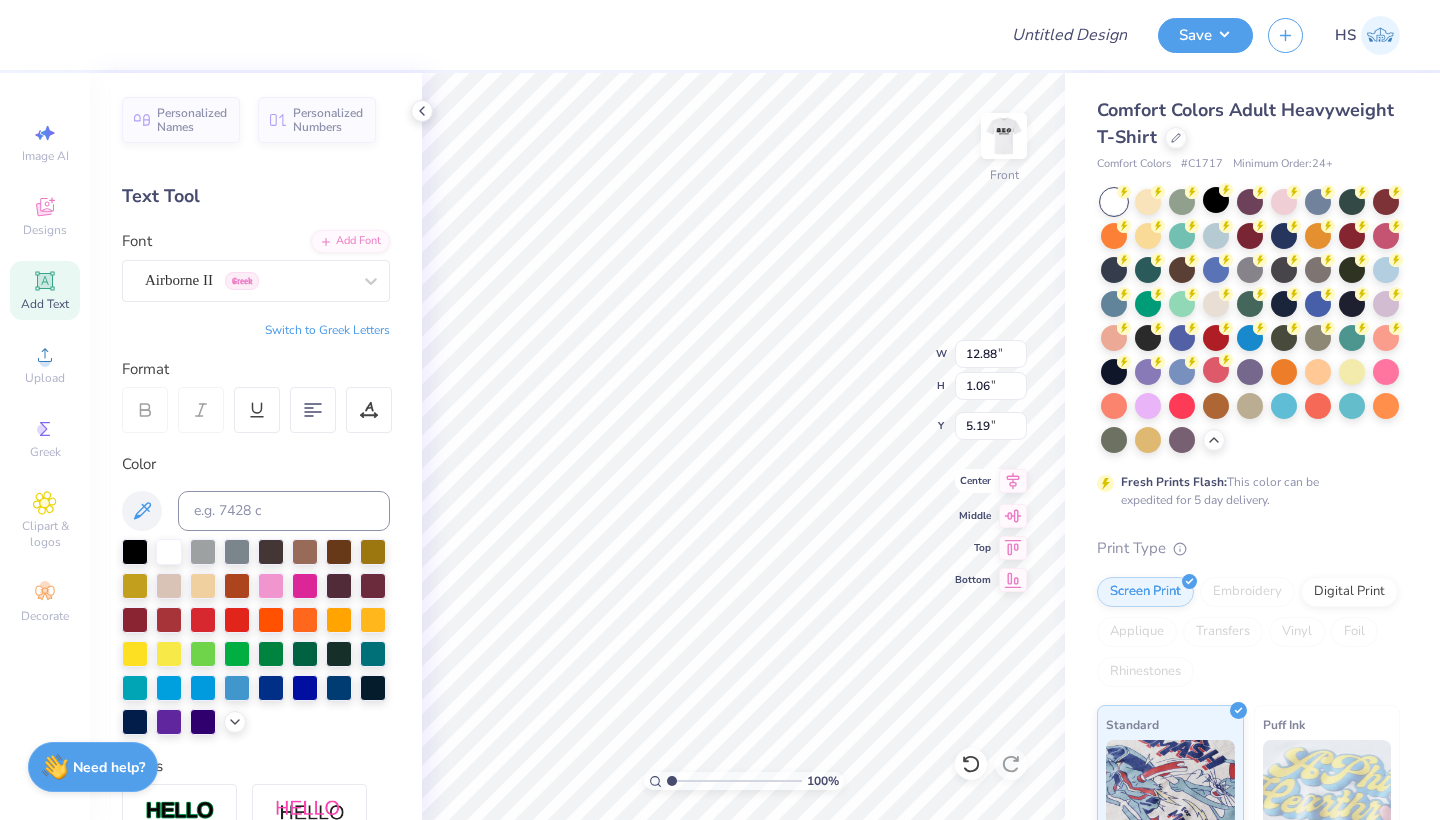 click 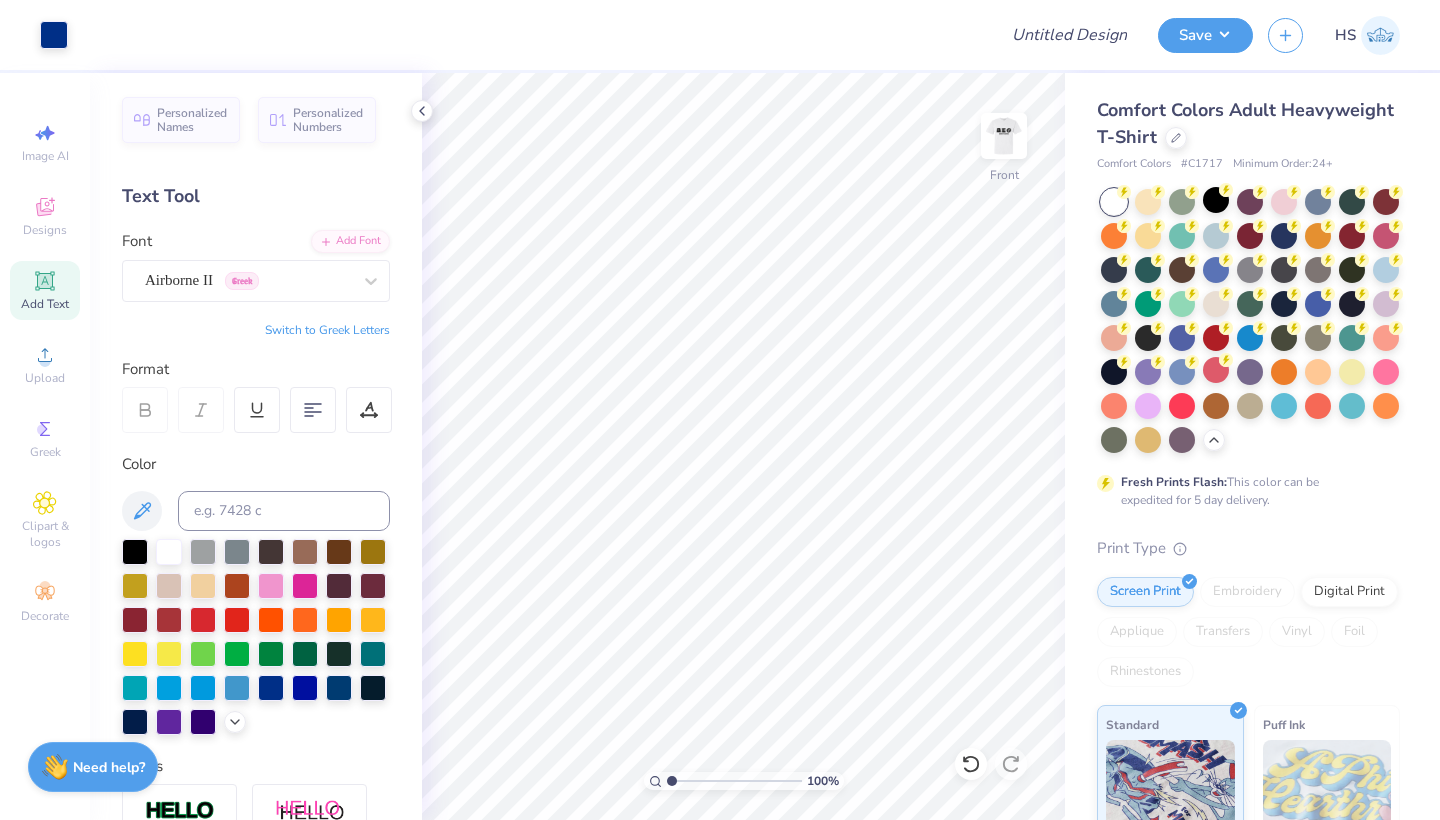click on "Add Text" at bounding box center [45, 290] 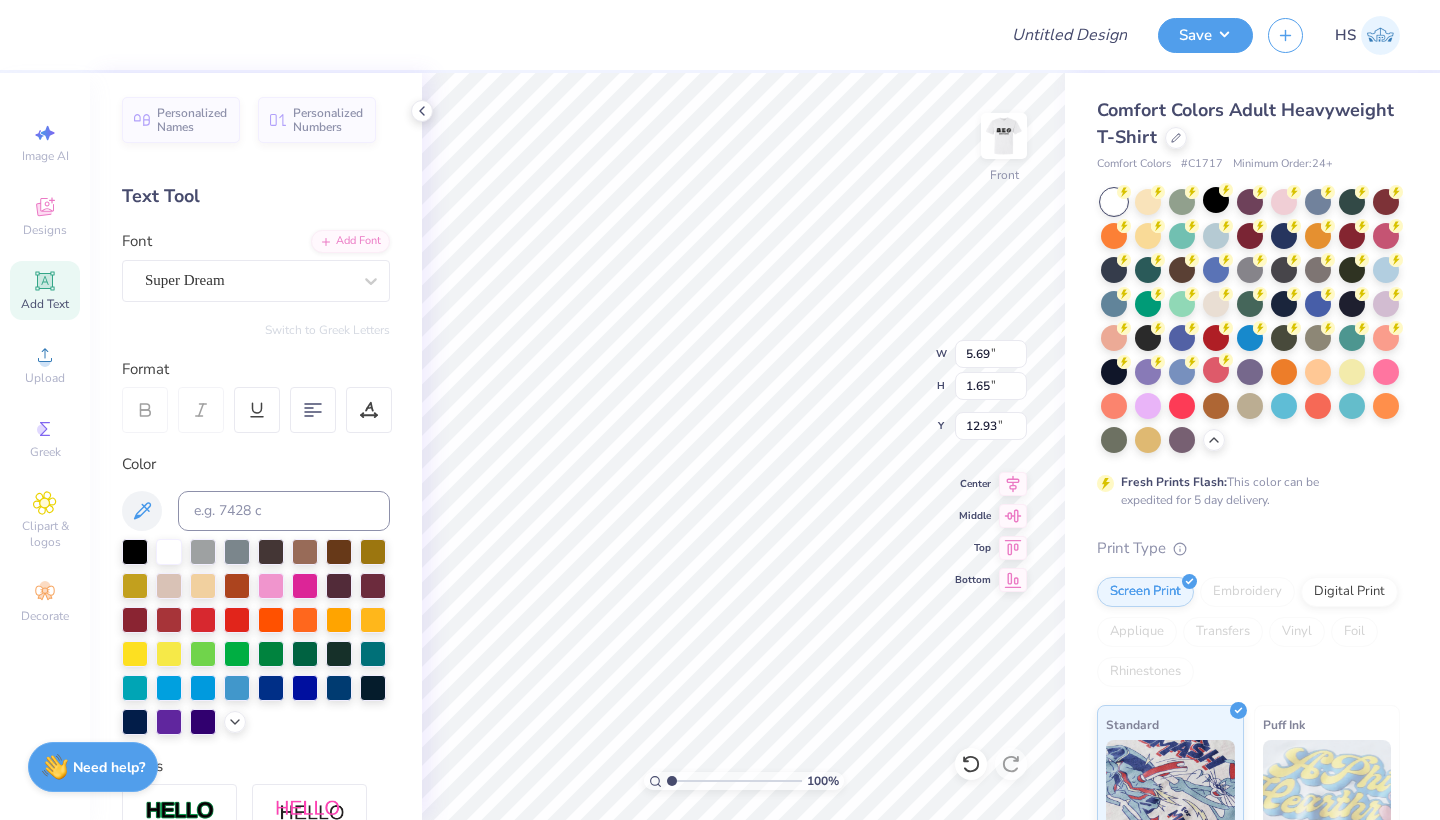 scroll, scrollTop: 0, scrollLeft: 2, axis: horizontal 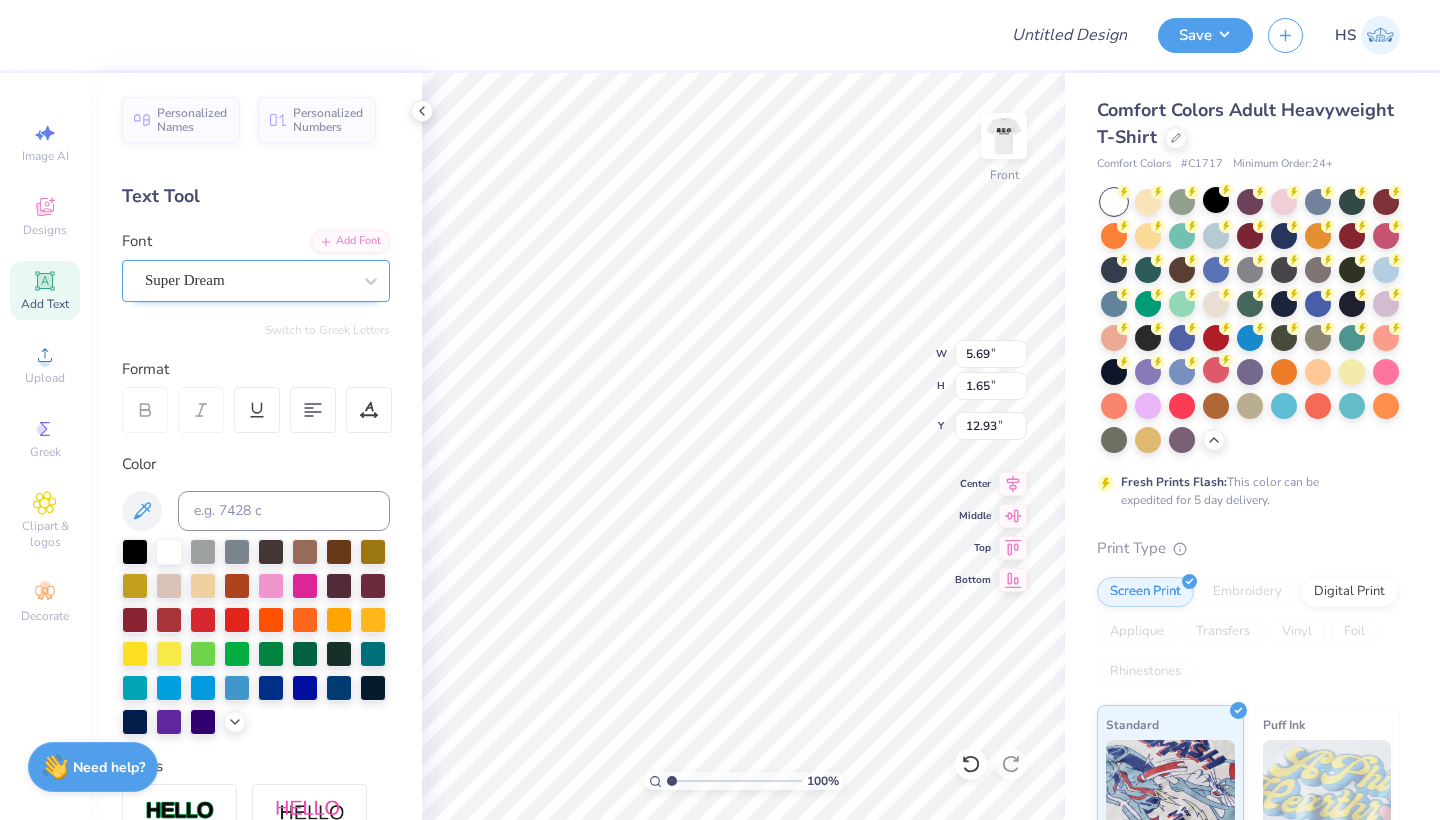 type on "New york" 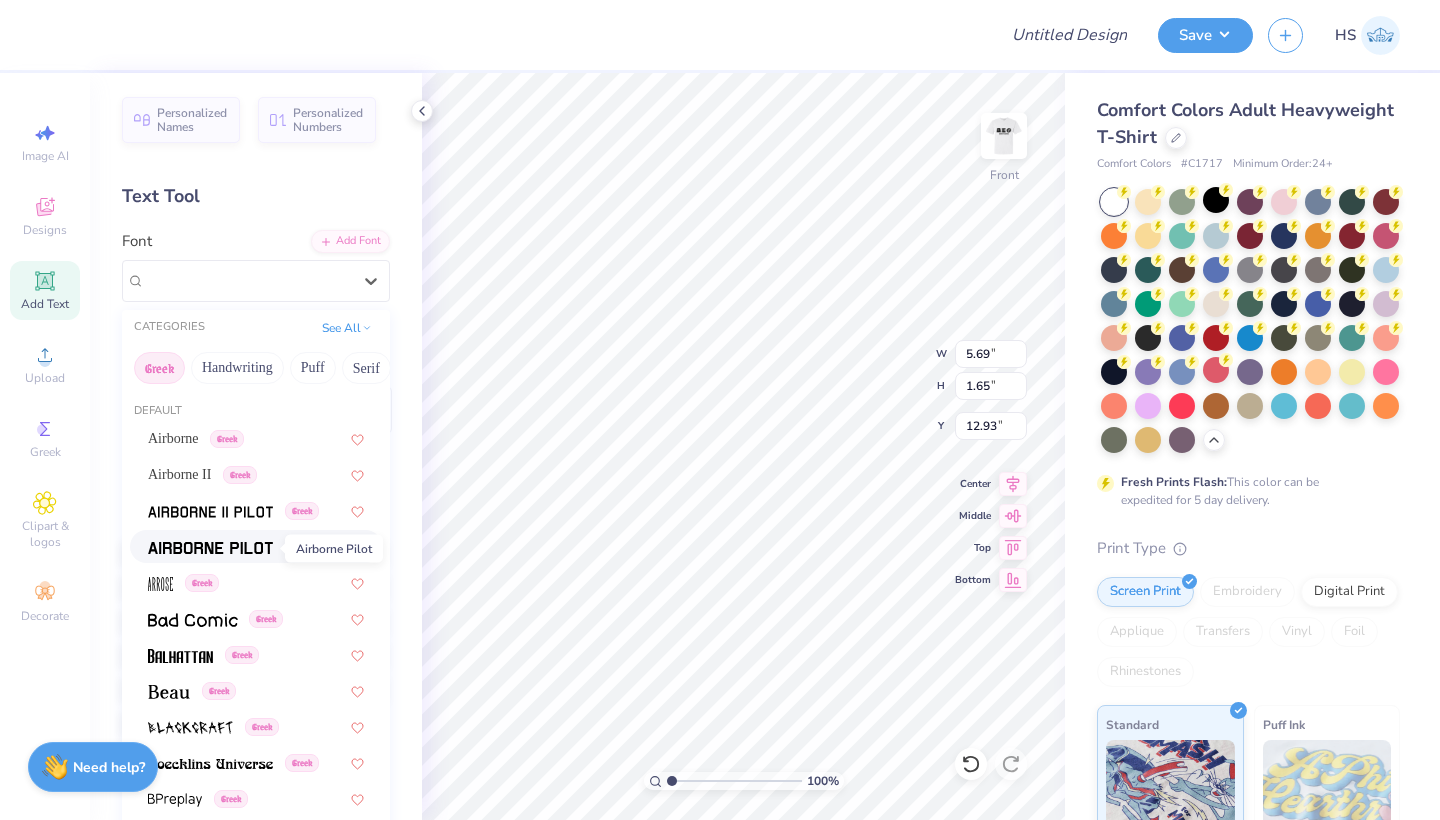 click at bounding box center [210, 548] 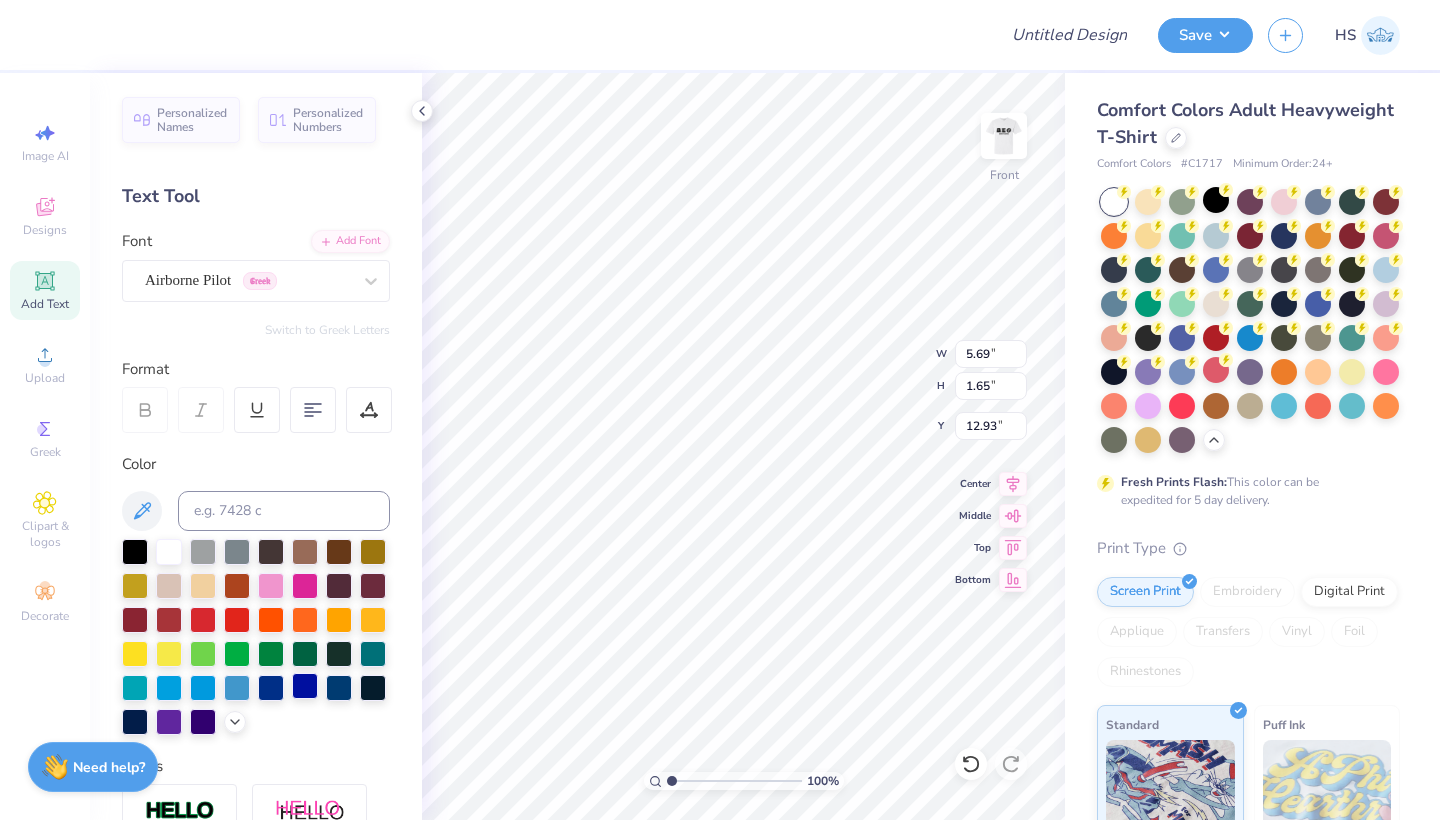click at bounding box center (305, 686) 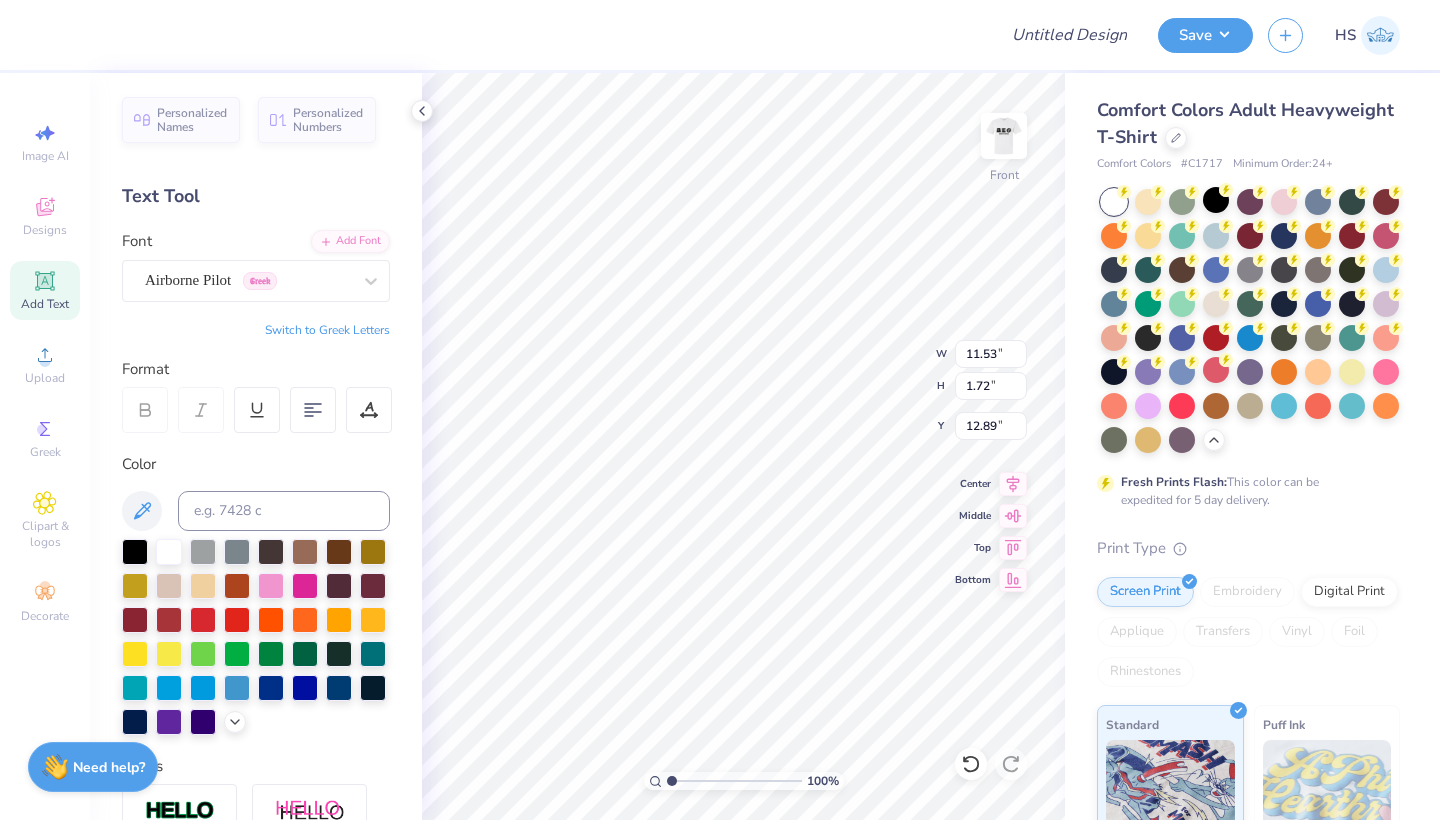 type on "3.88" 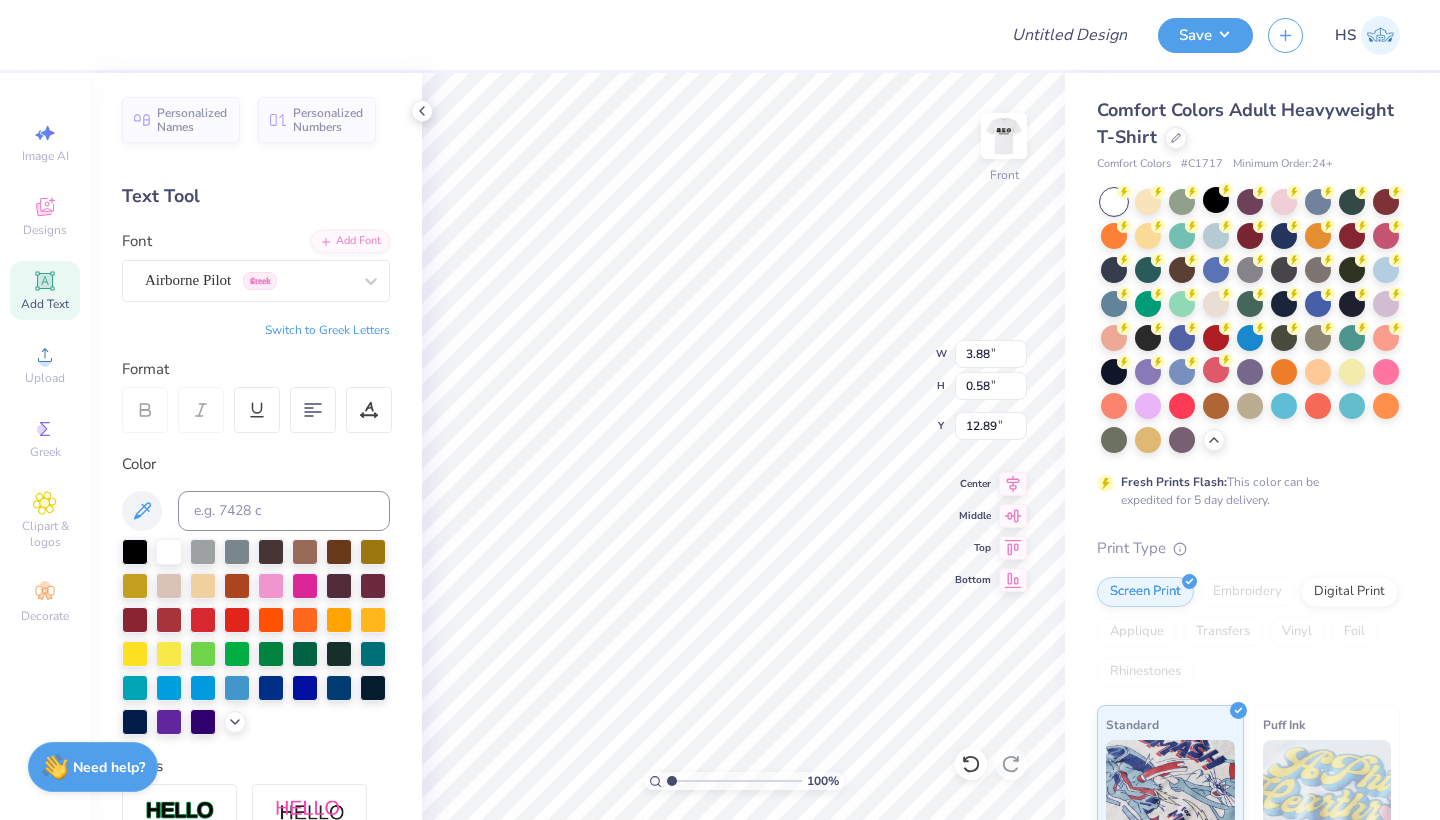 type on "8.42" 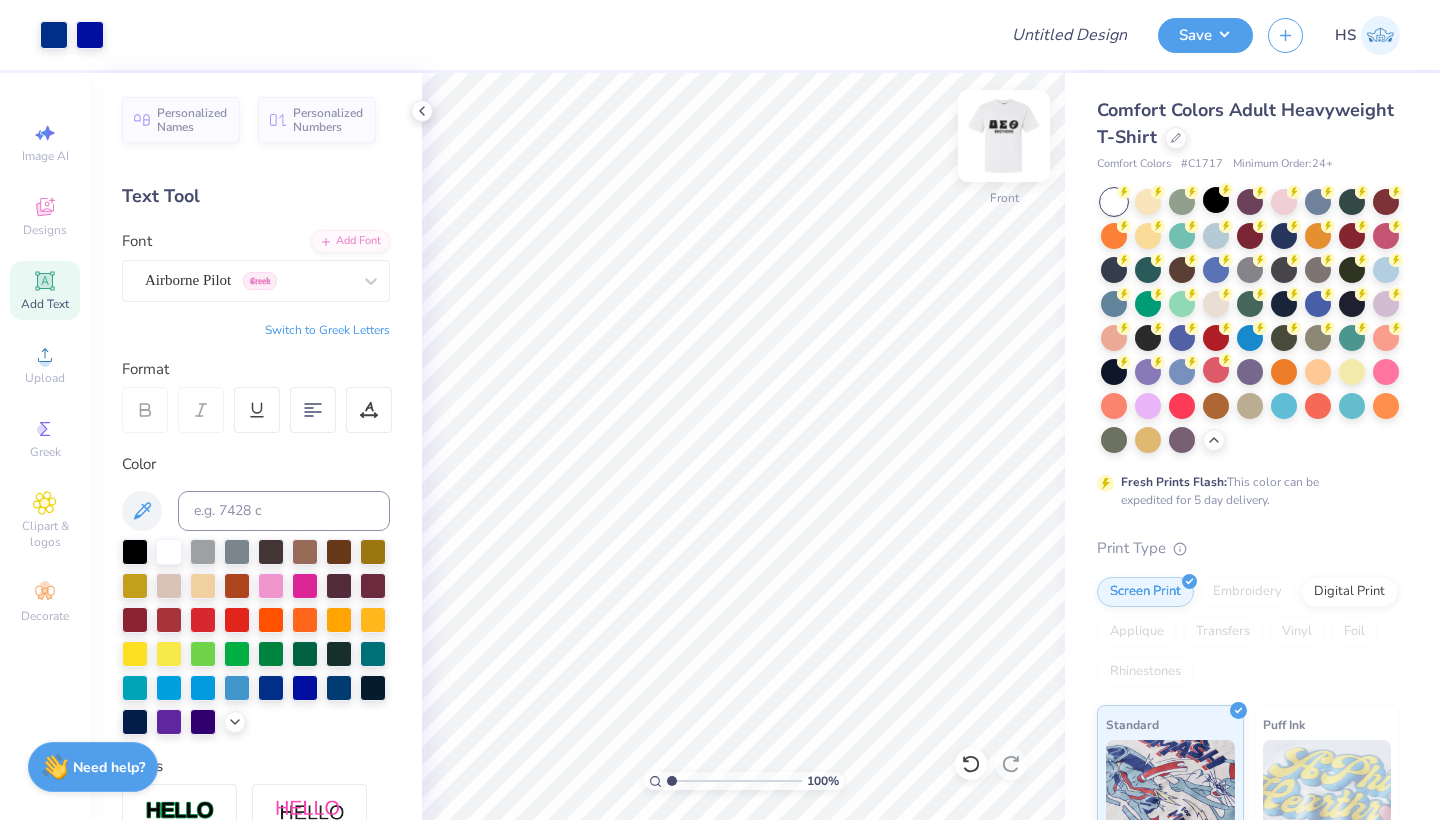 click at bounding box center (1004, 136) 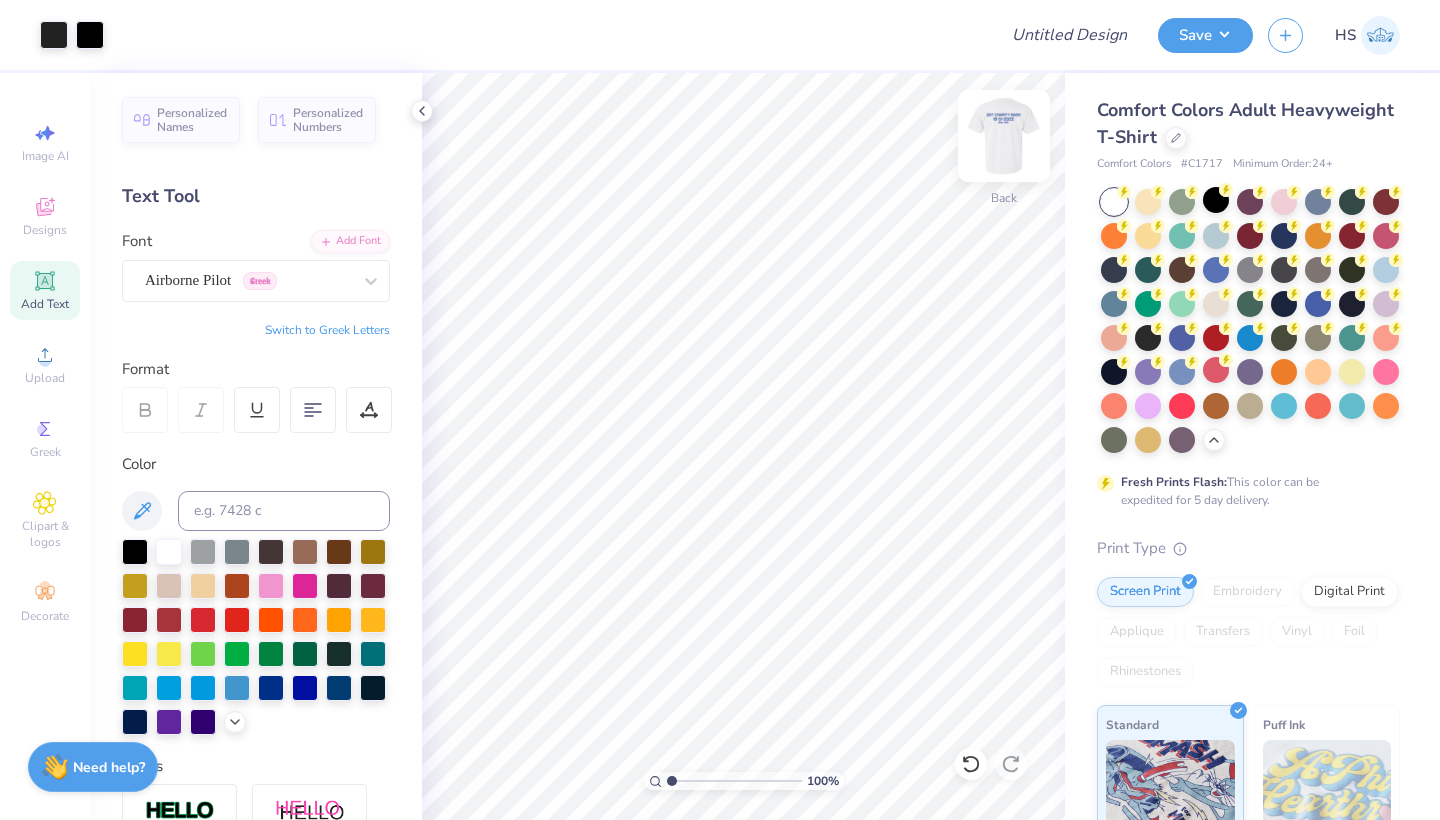 click at bounding box center (1004, 136) 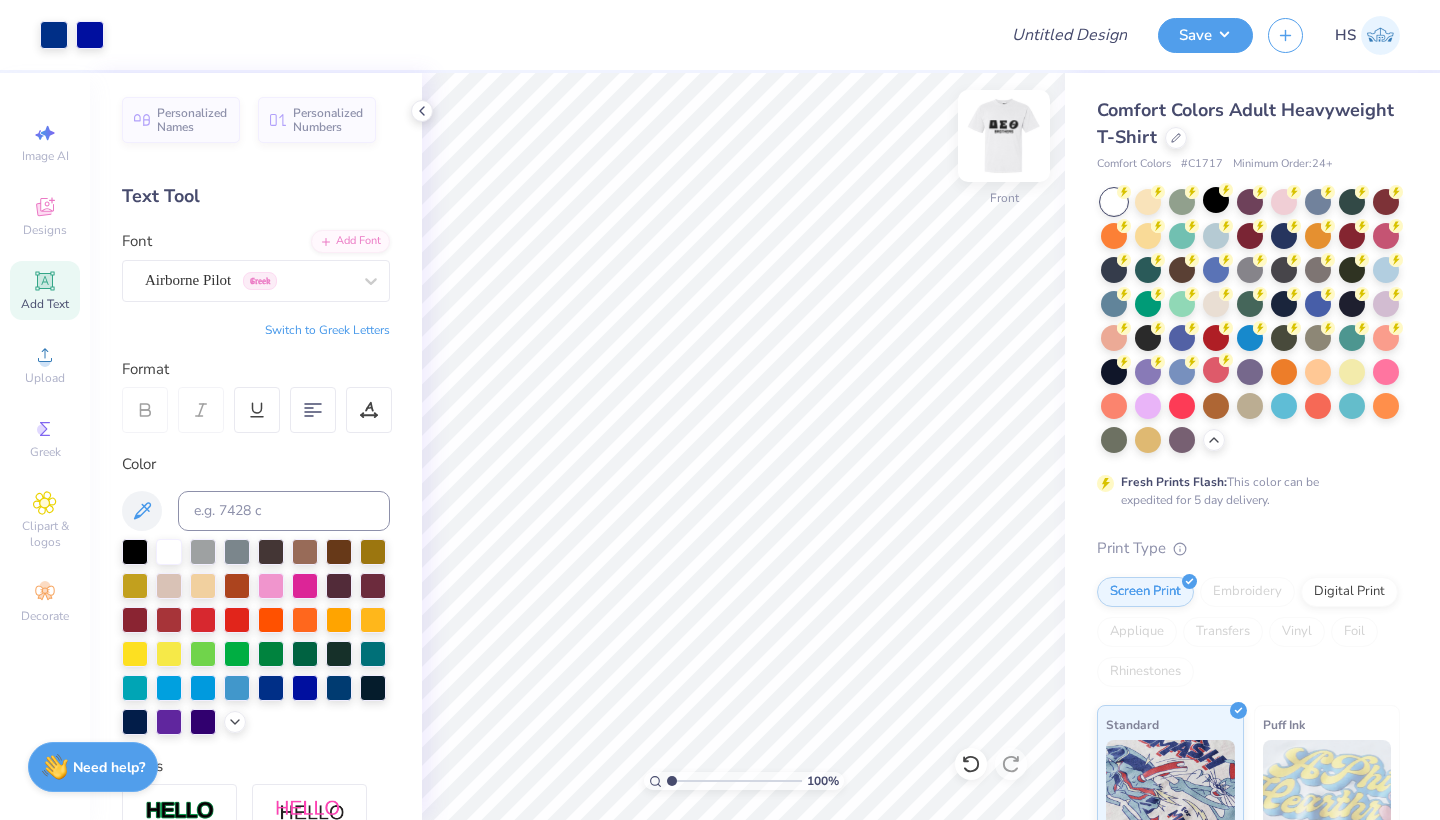 click at bounding box center [1004, 136] 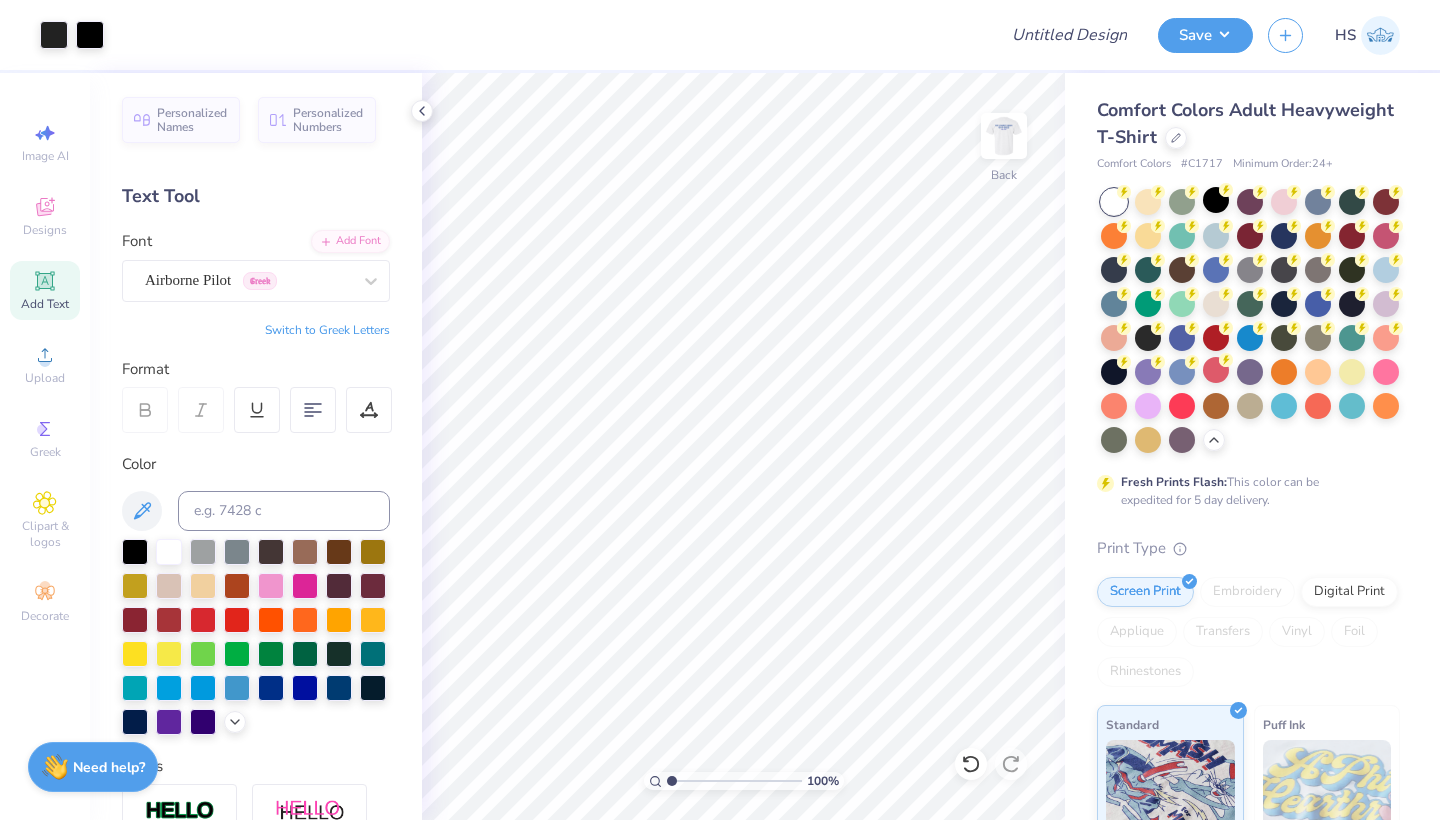 click at bounding box center [1004, 136] 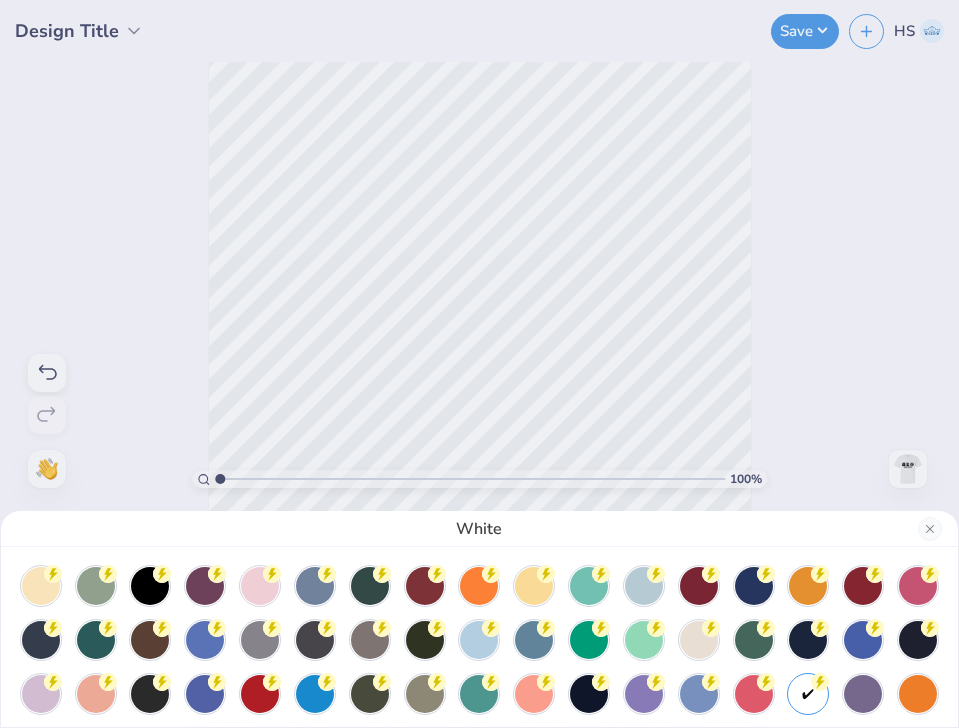 click on "White" at bounding box center (479, 364) 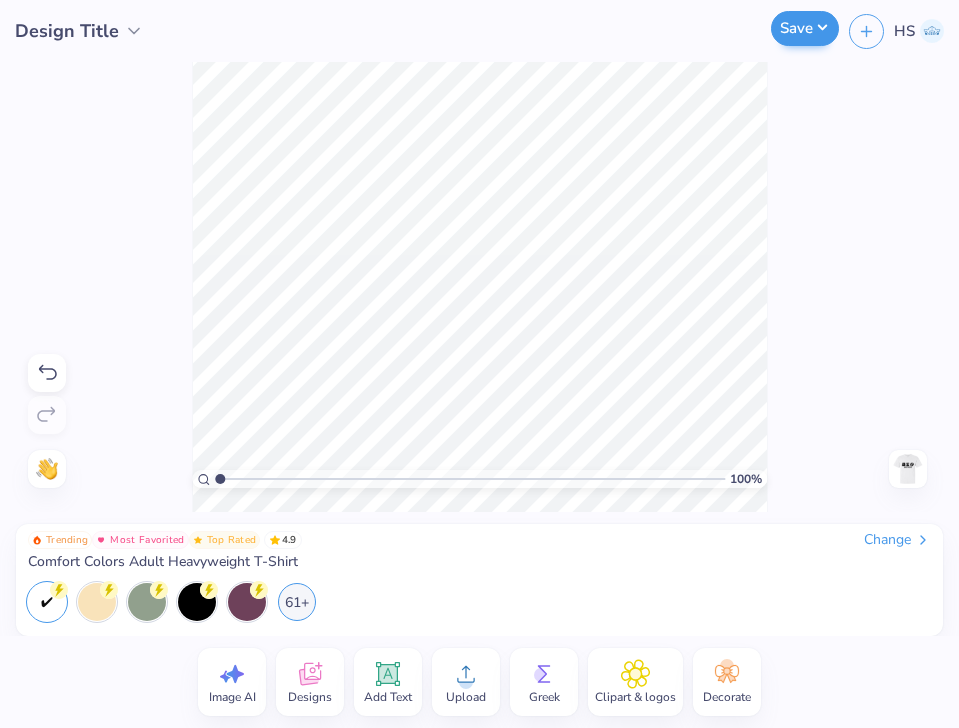 click on "Save" at bounding box center (805, 28) 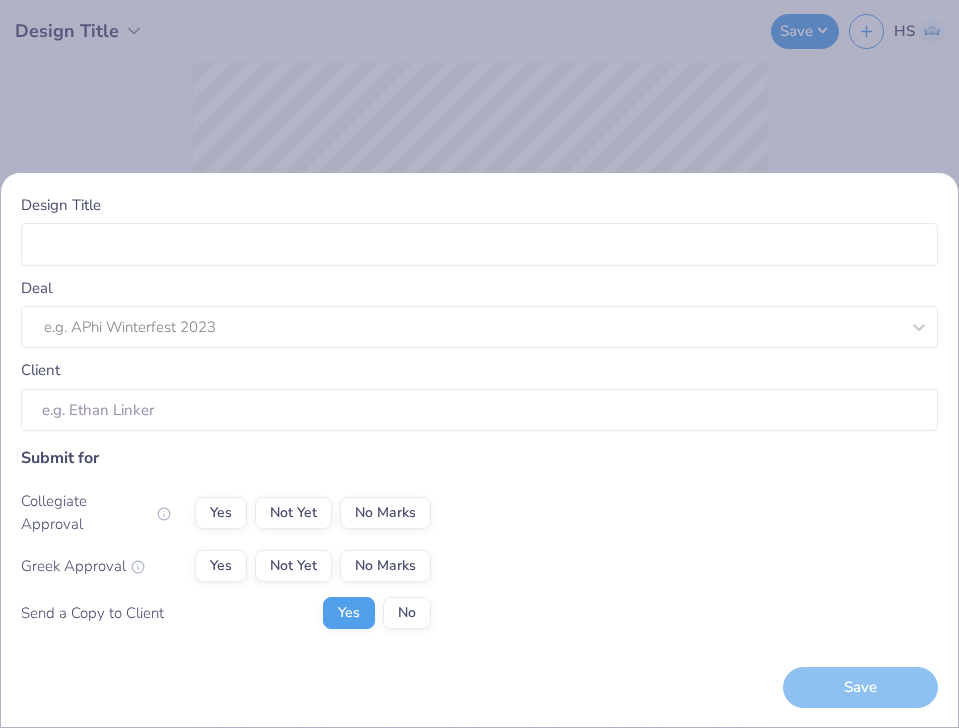 click on "Design Title Deal e.g. APhi Winterfest 2023 Client Submit for Collegiate Approval Yes Not Yet No Marks Greek Approval Yes Not Yet No Marks Send a Copy to Client Yes No Save" at bounding box center (479, 364) 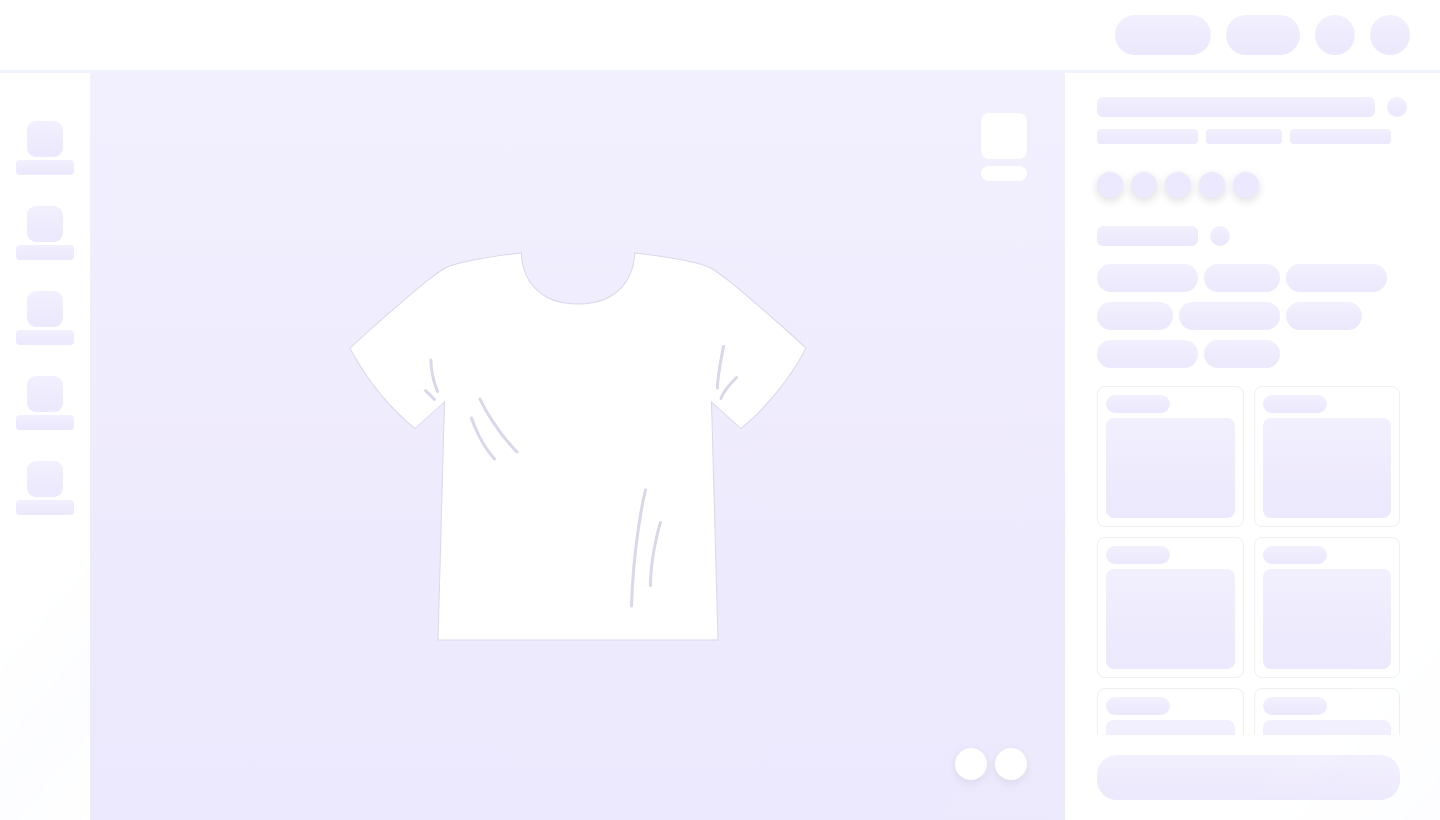scroll, scrollTop: 0, scrollLeft: 0, axis: both 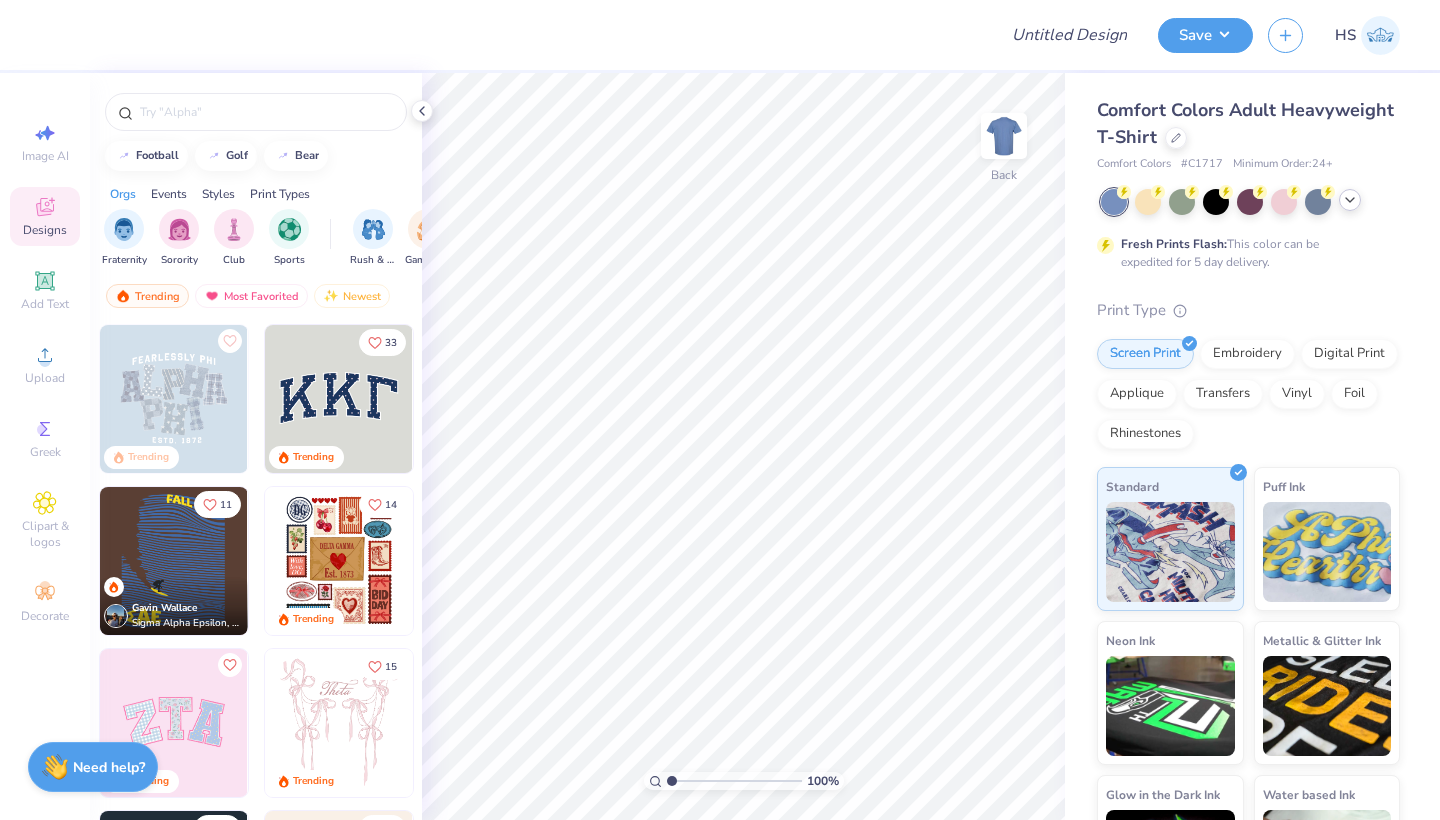 click 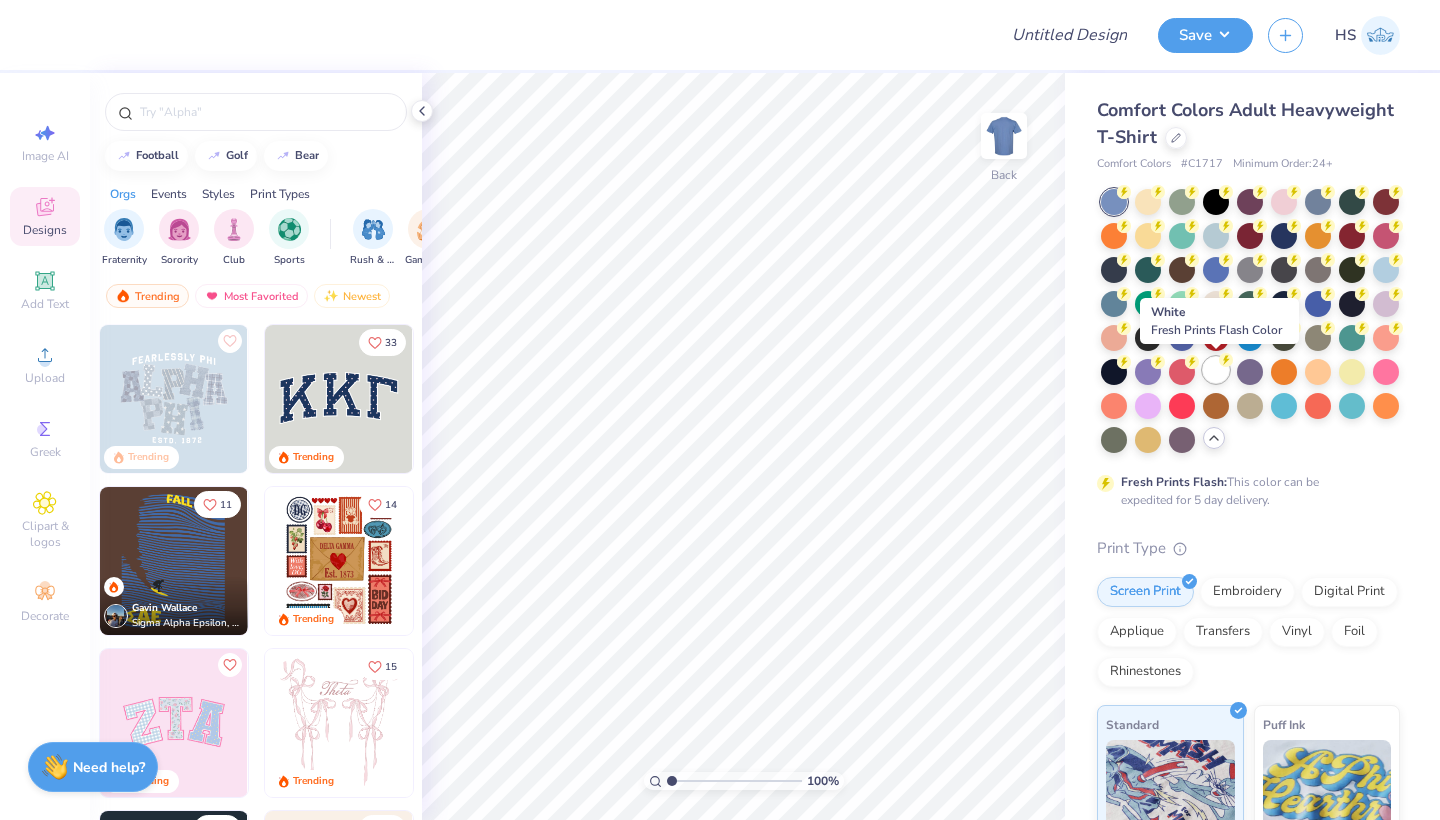 click at bounding box center [1216, 370] 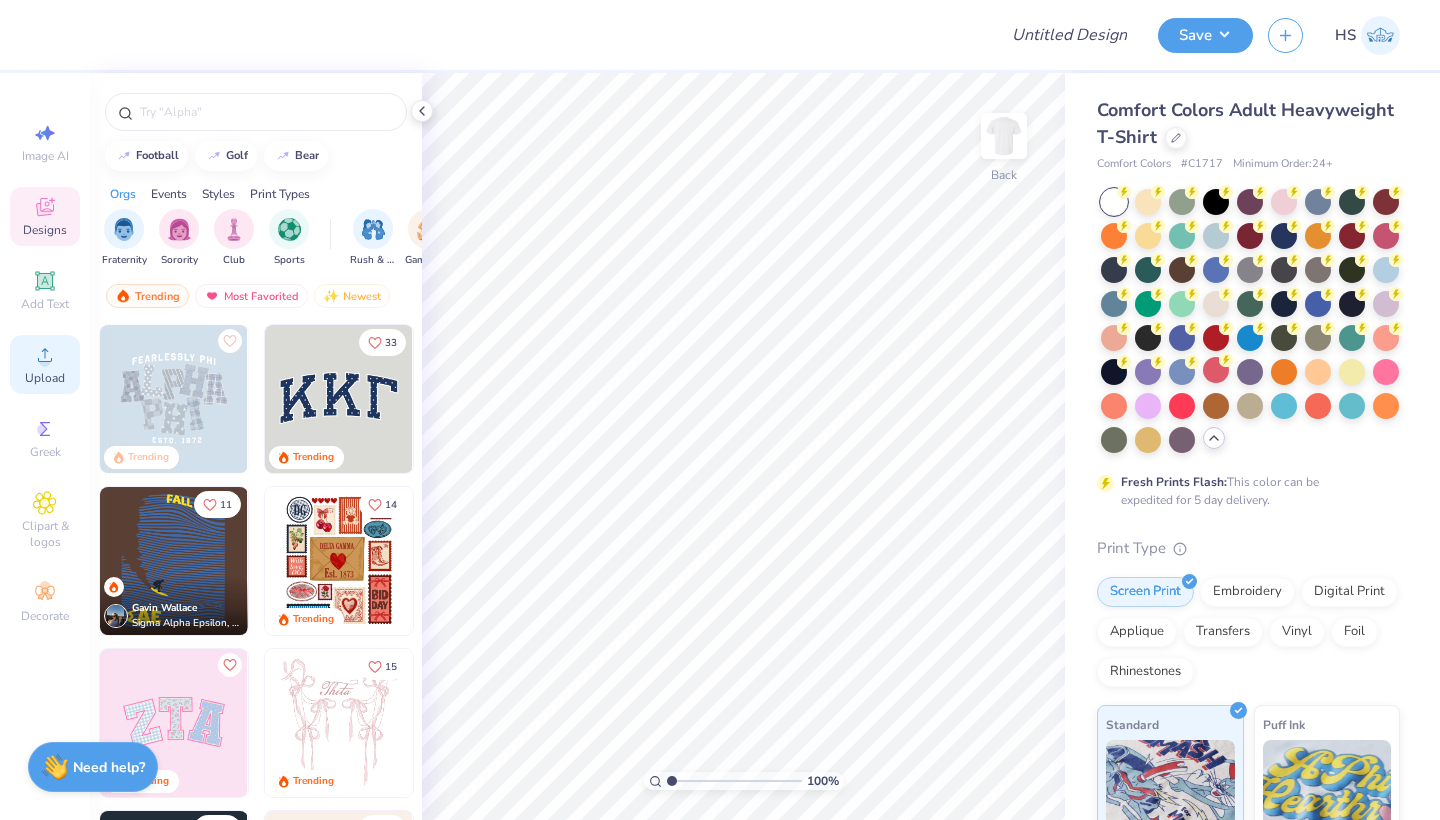 click on "Upload" at bounding box center [45, 378] 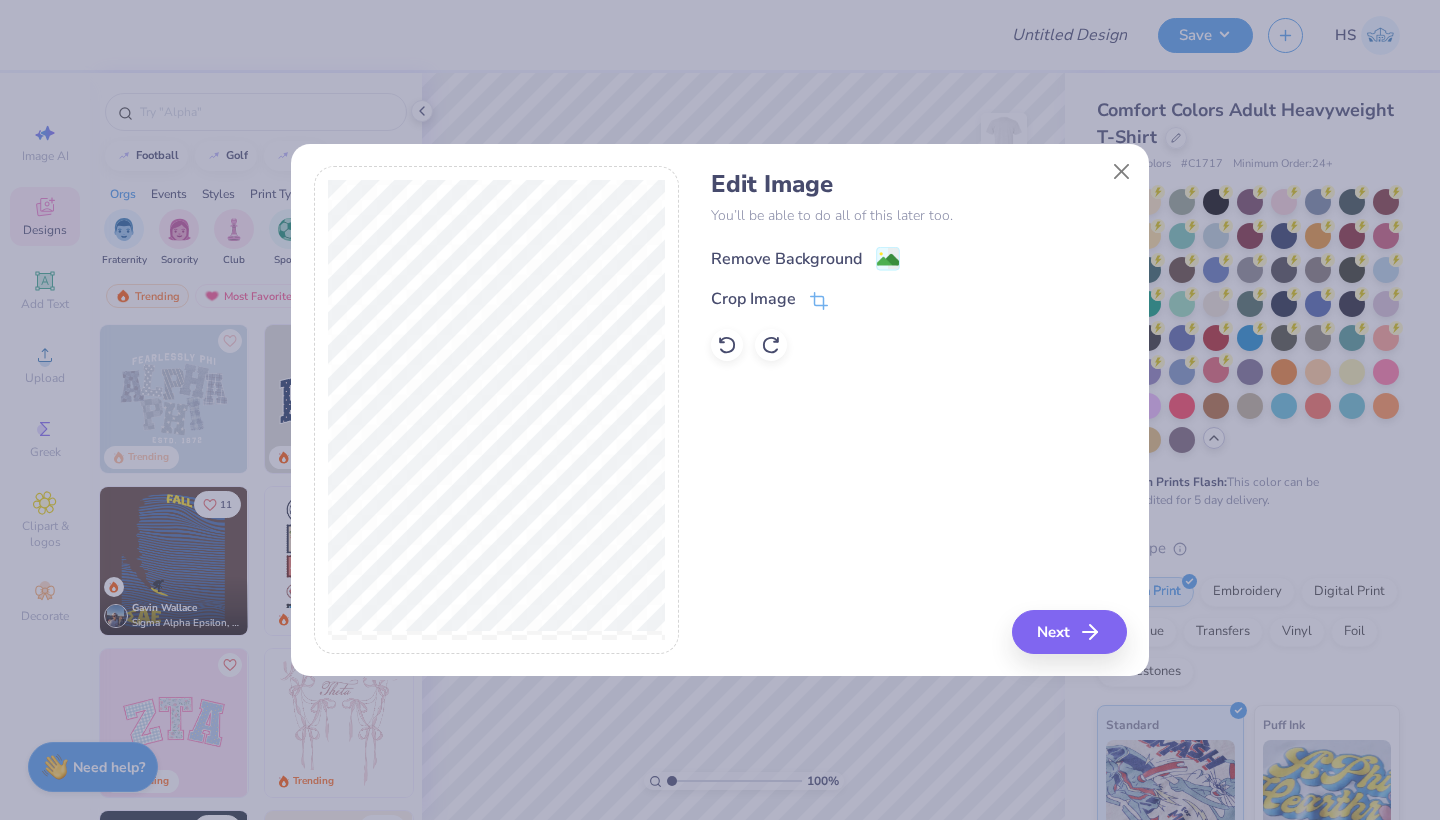 click 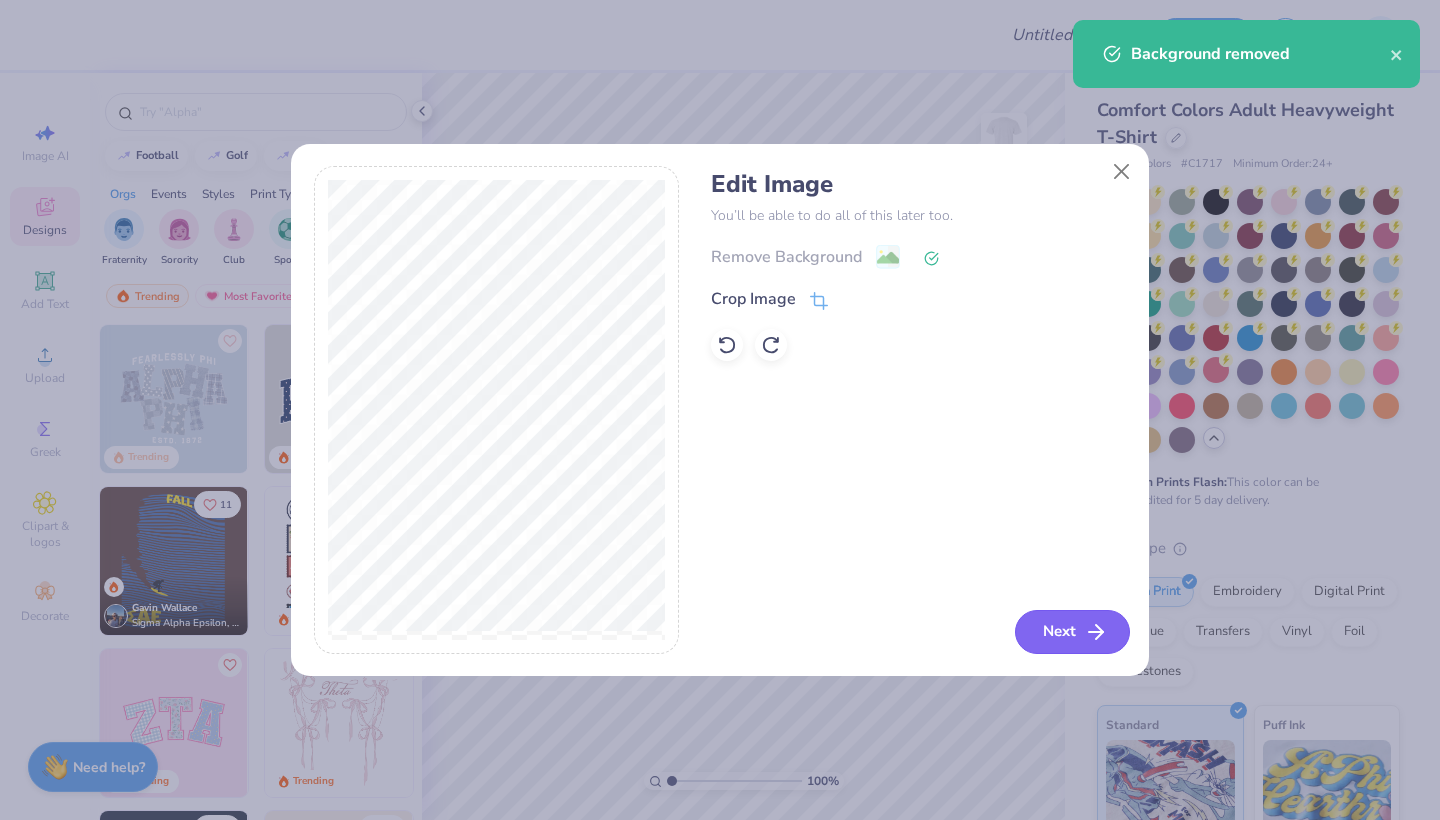 click on "Next" at bounding box center [1072, 632] 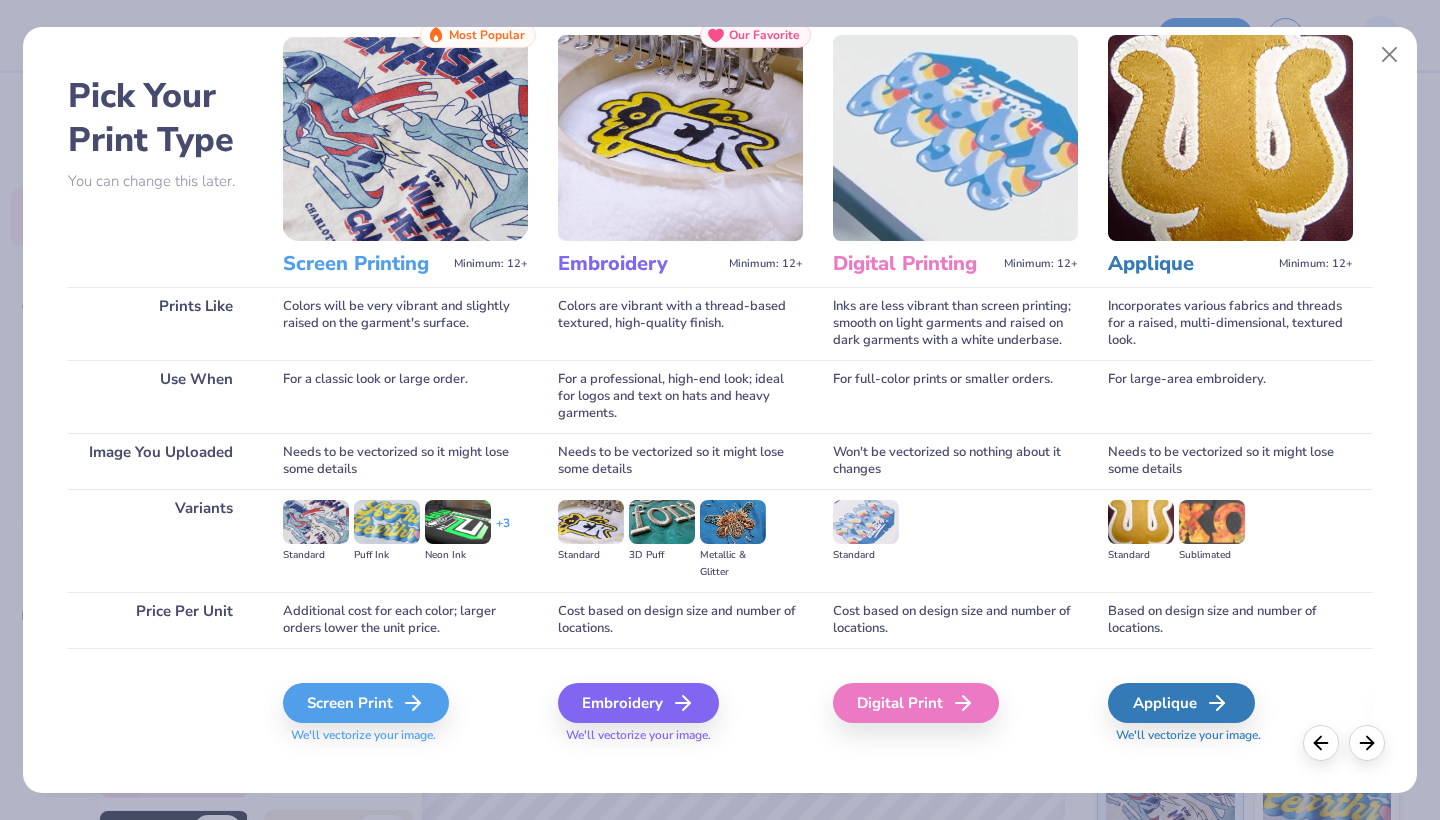 scroll, scrollTop: 61, scrollLeft: 0, axis: vertical 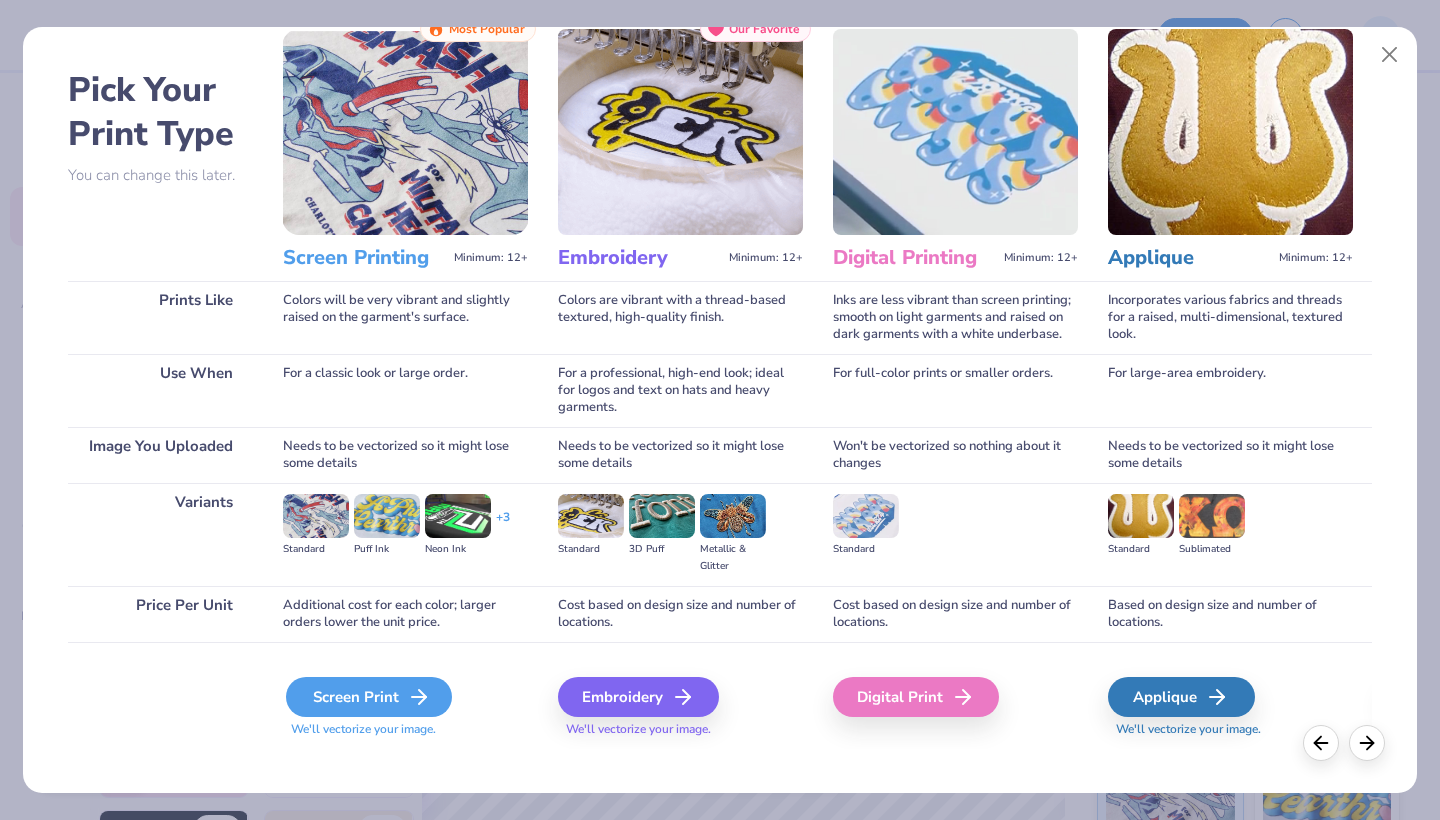click on "Screen Print" at bounding box center [369, 697] 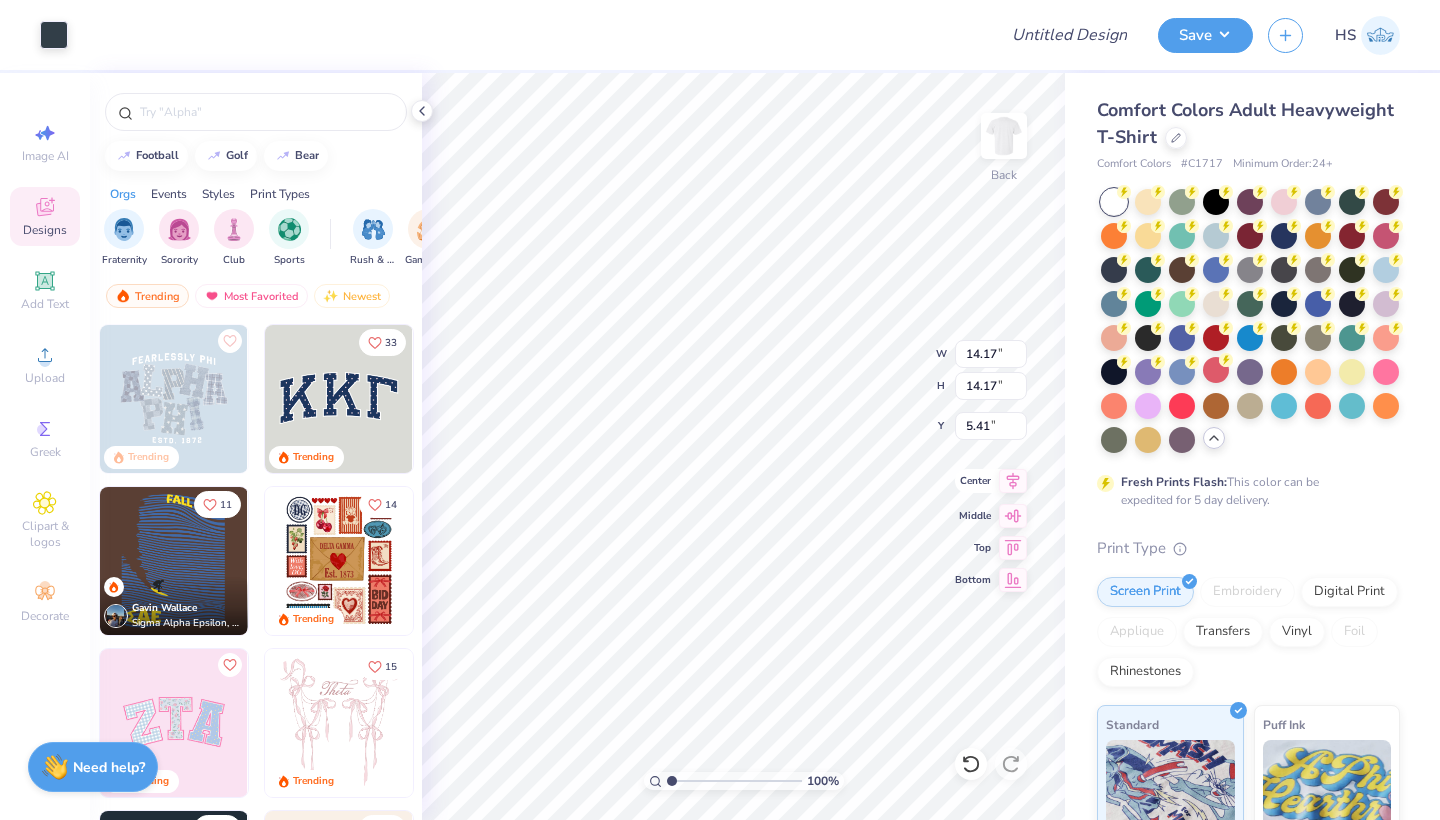 type on "6.27" 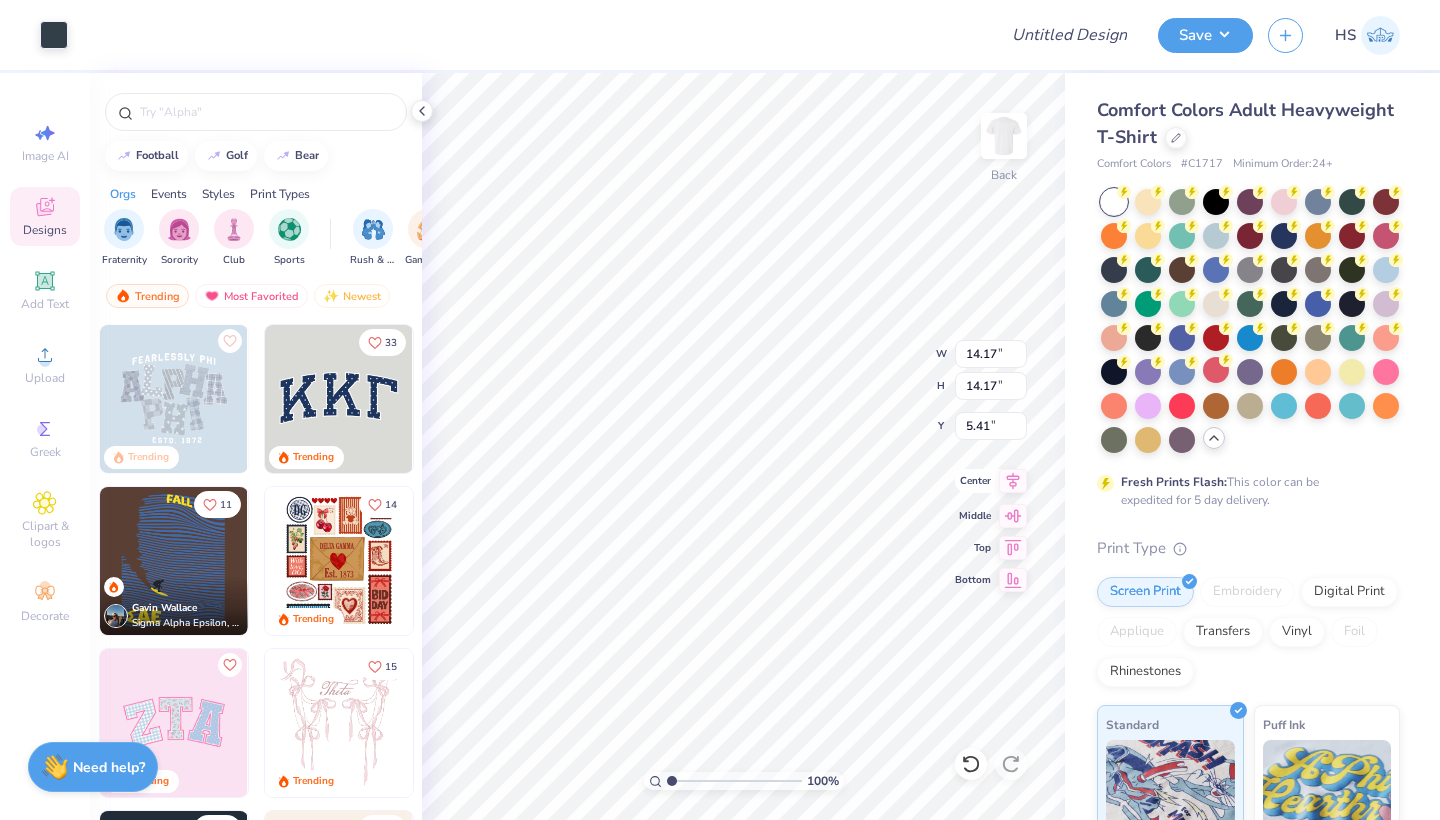 type on "6.27" 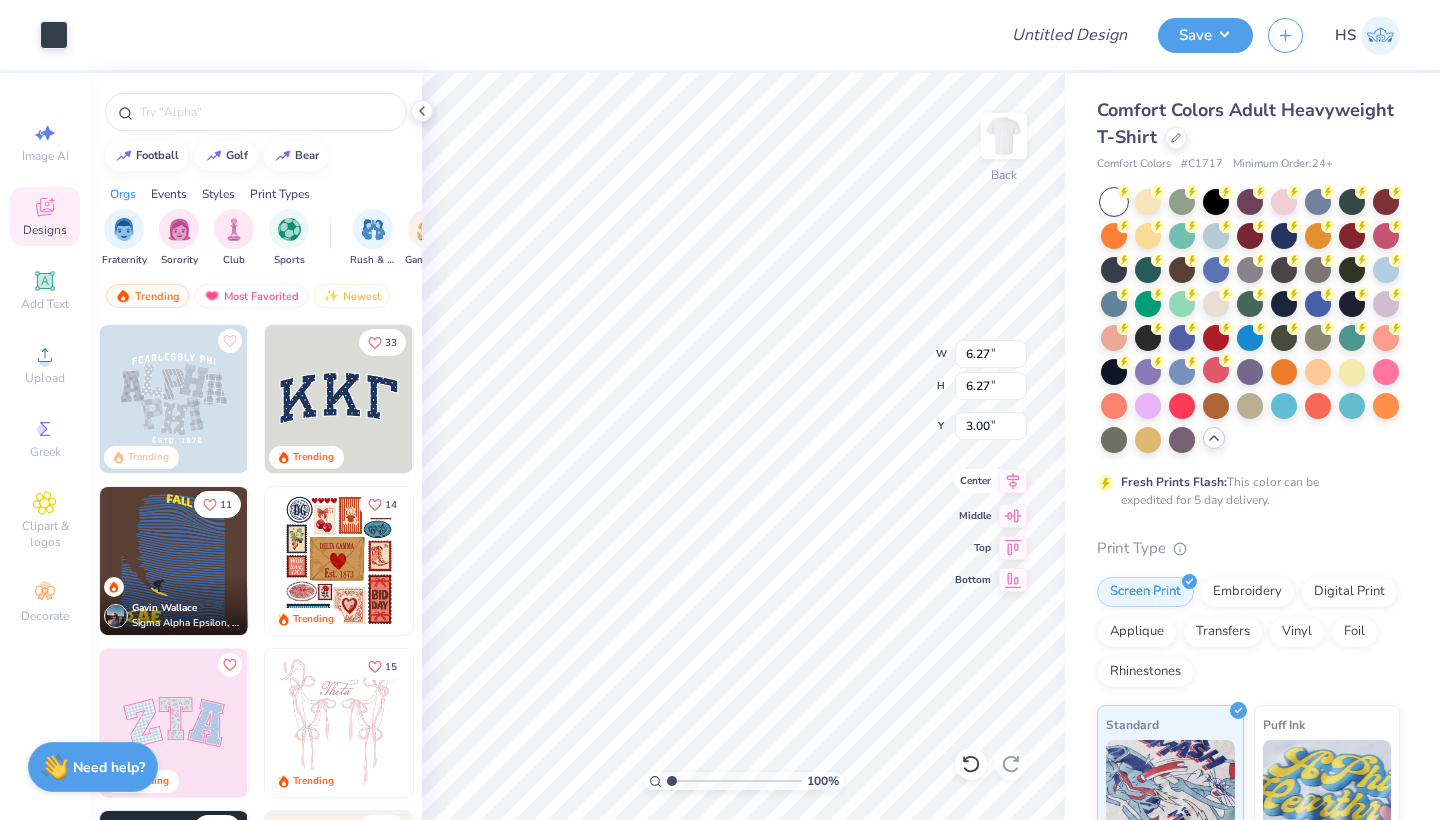 type on "3.00" 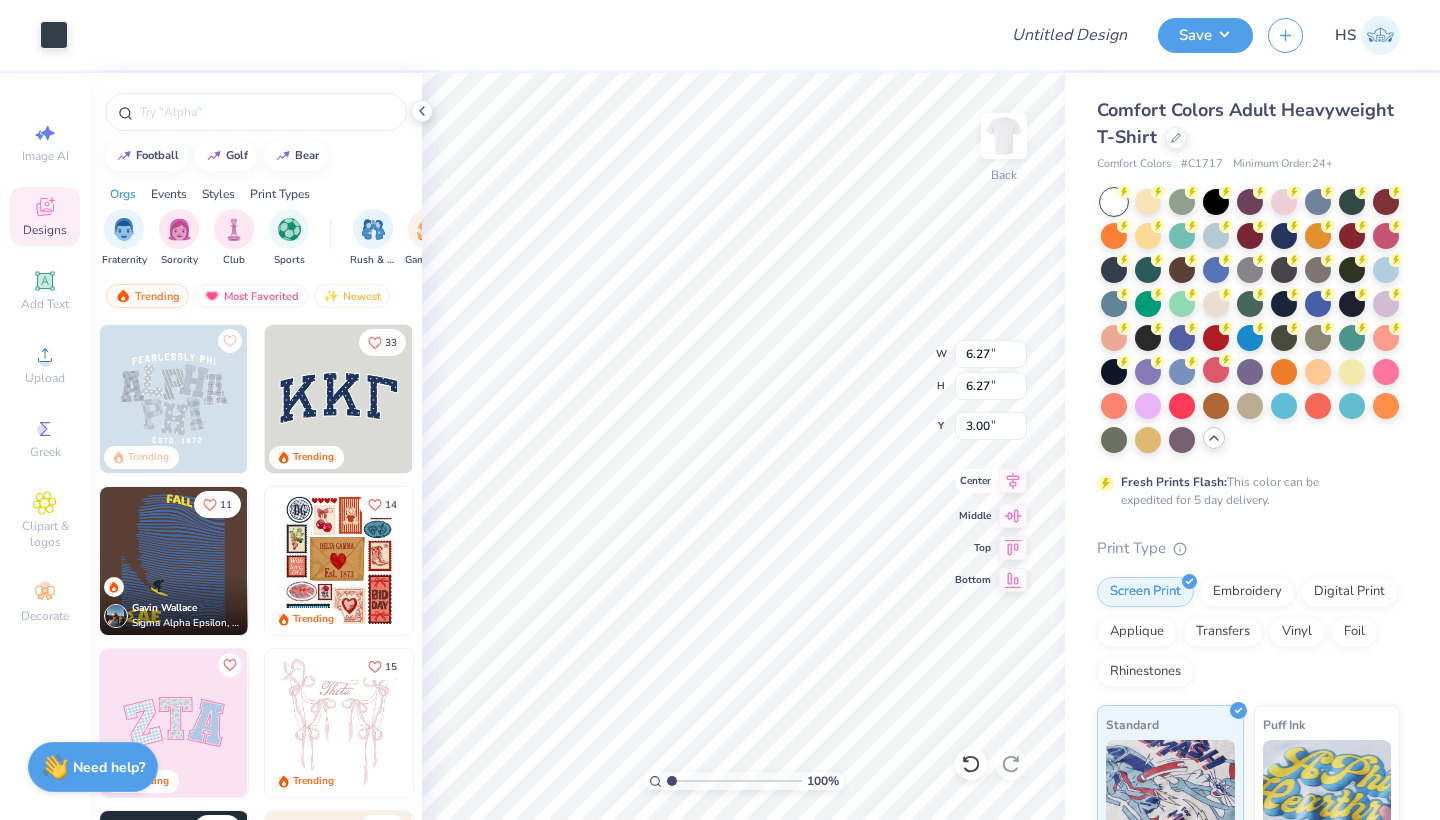 type on "3.74" 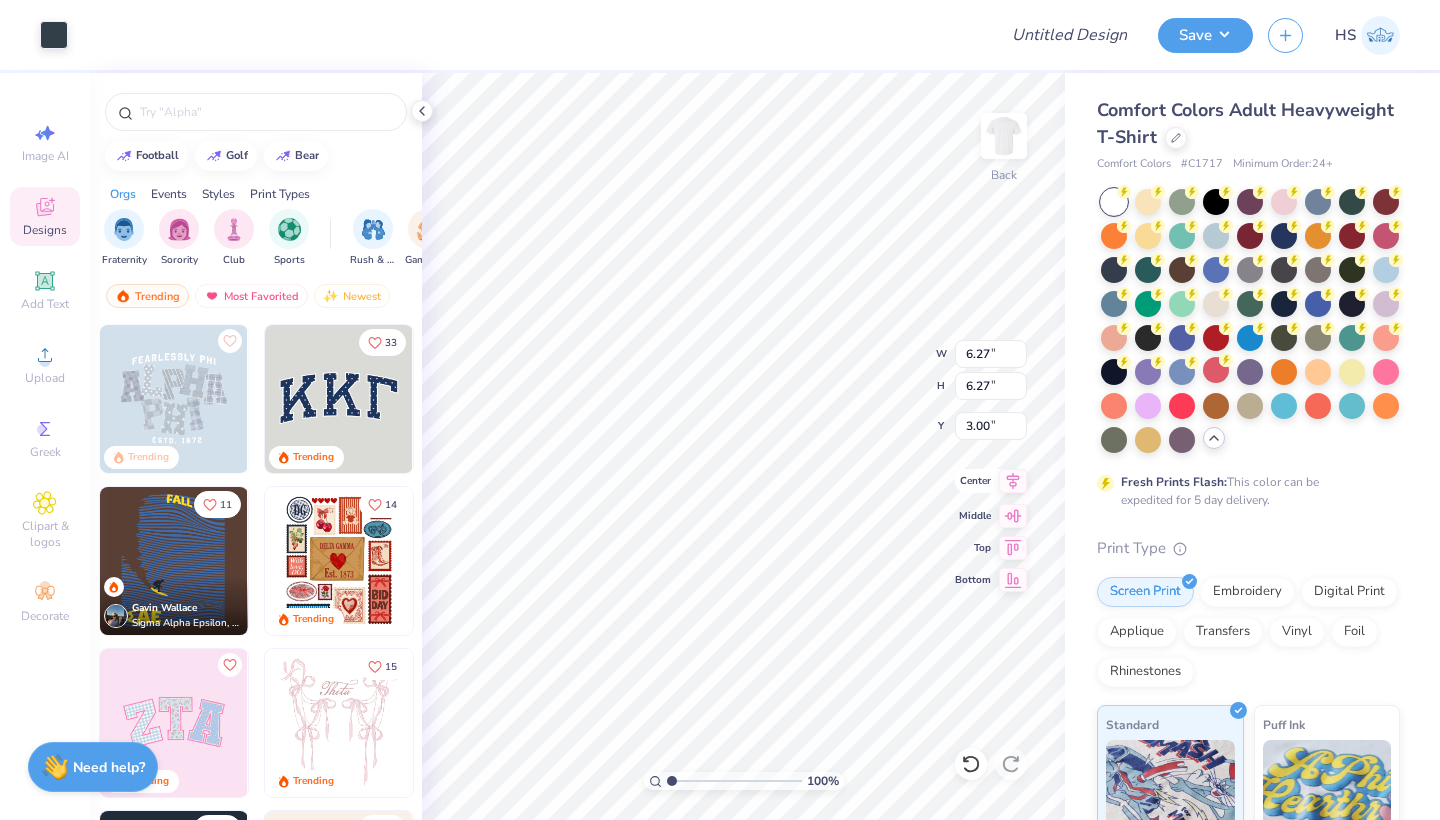 type on "3.74" 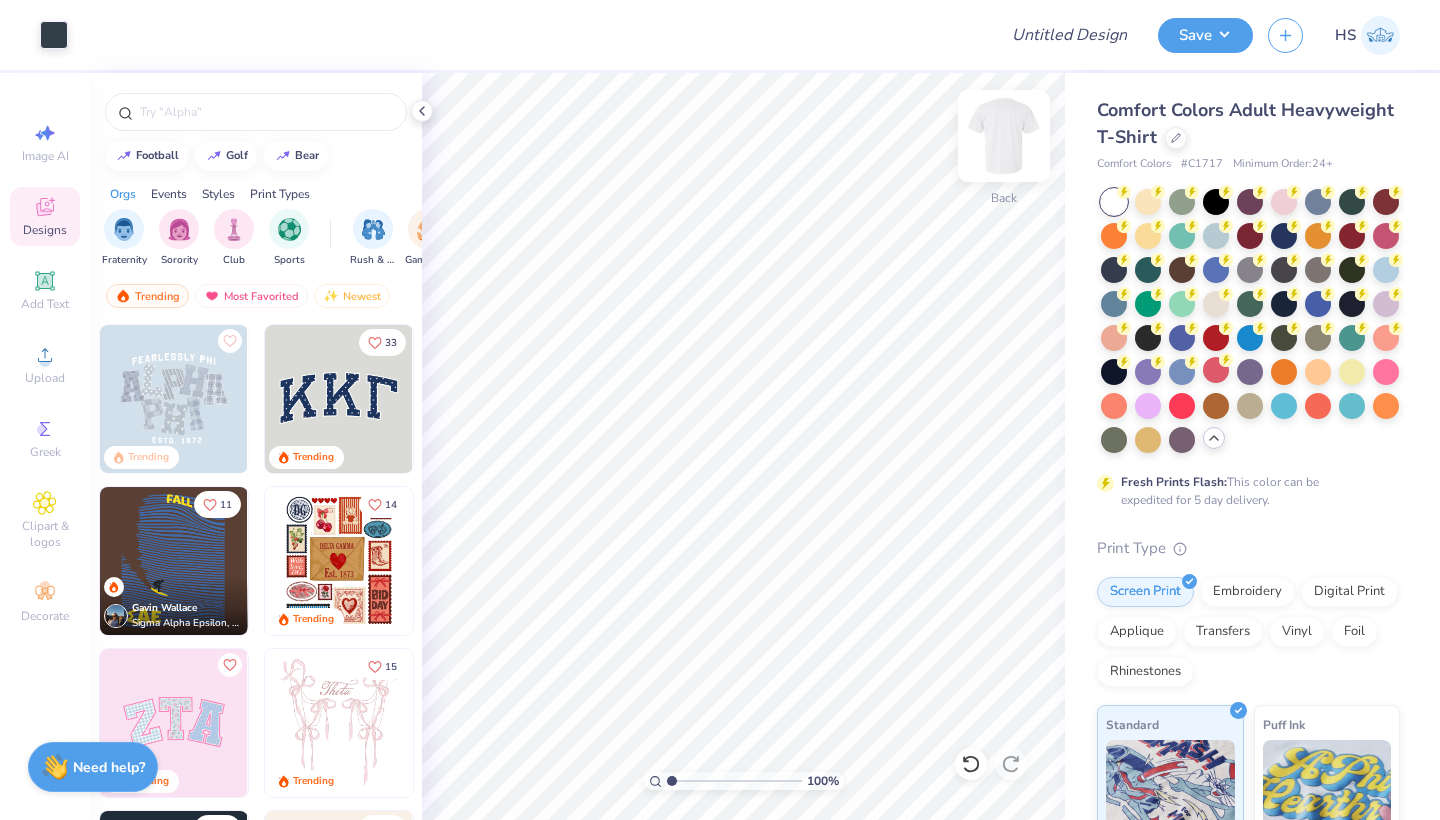 click at bounding box center [1004, 136] 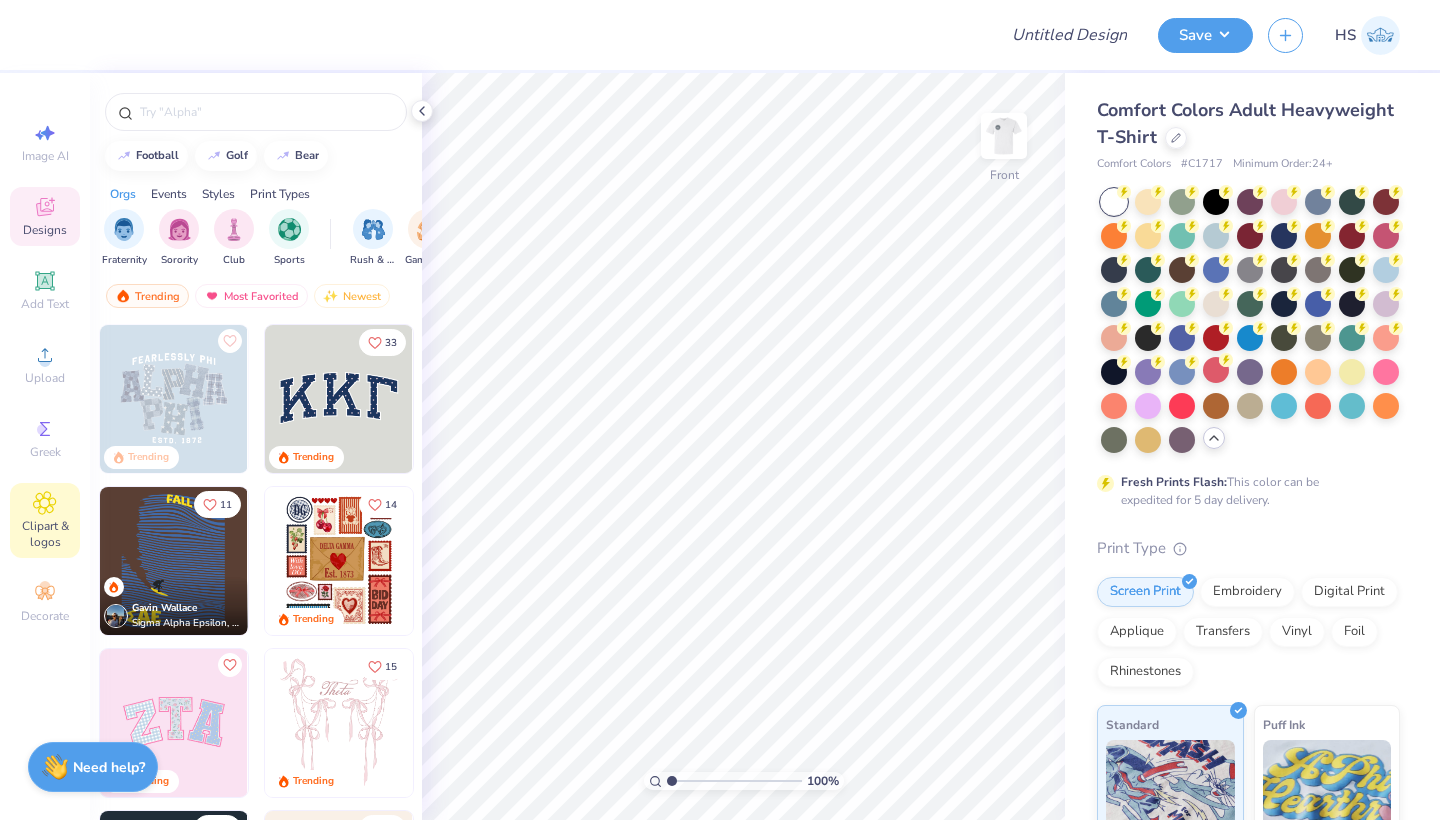 click on "Clipart & logos" at bounding box center (45, 520) 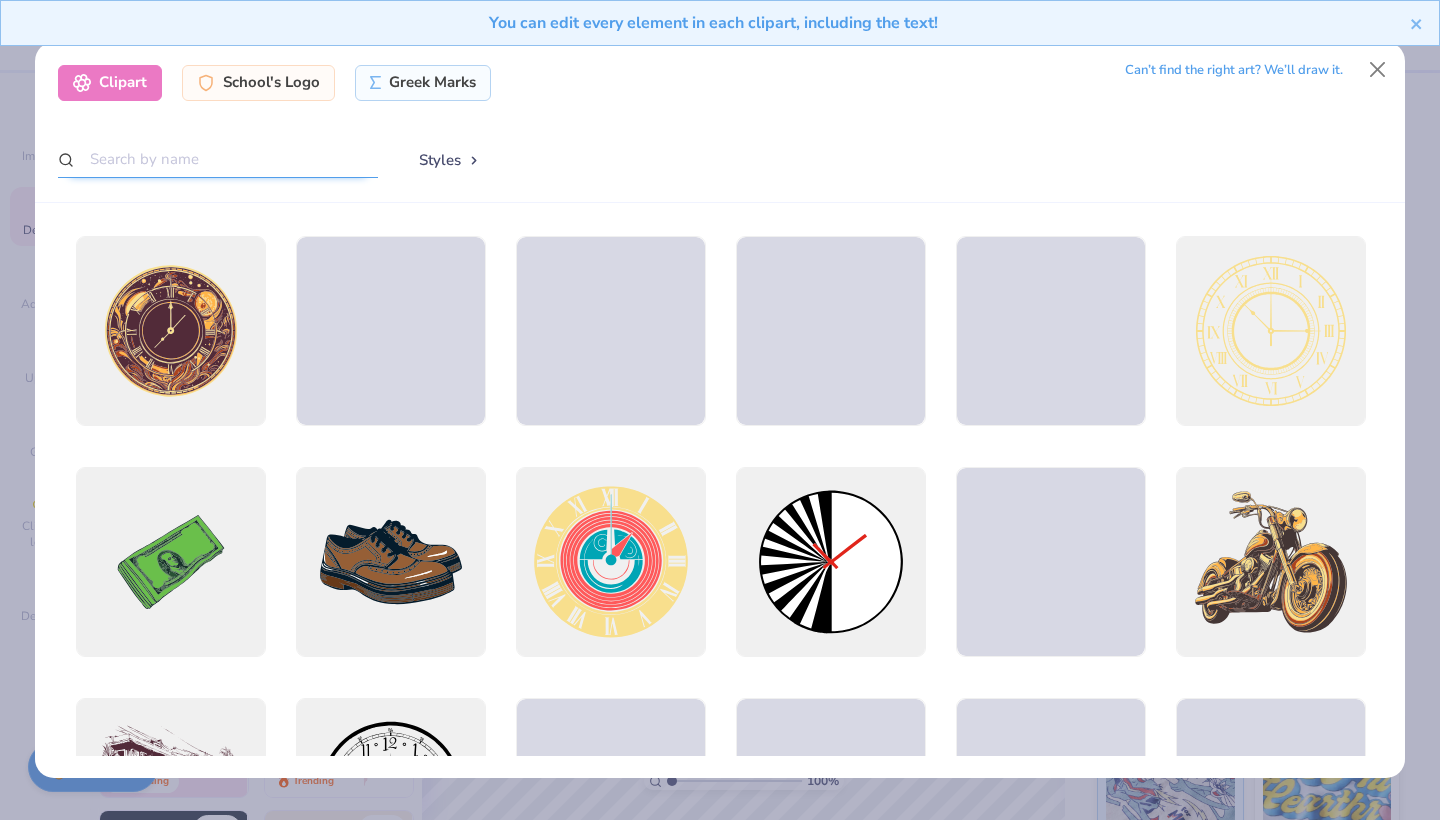 click at bounding box center [218, 159] 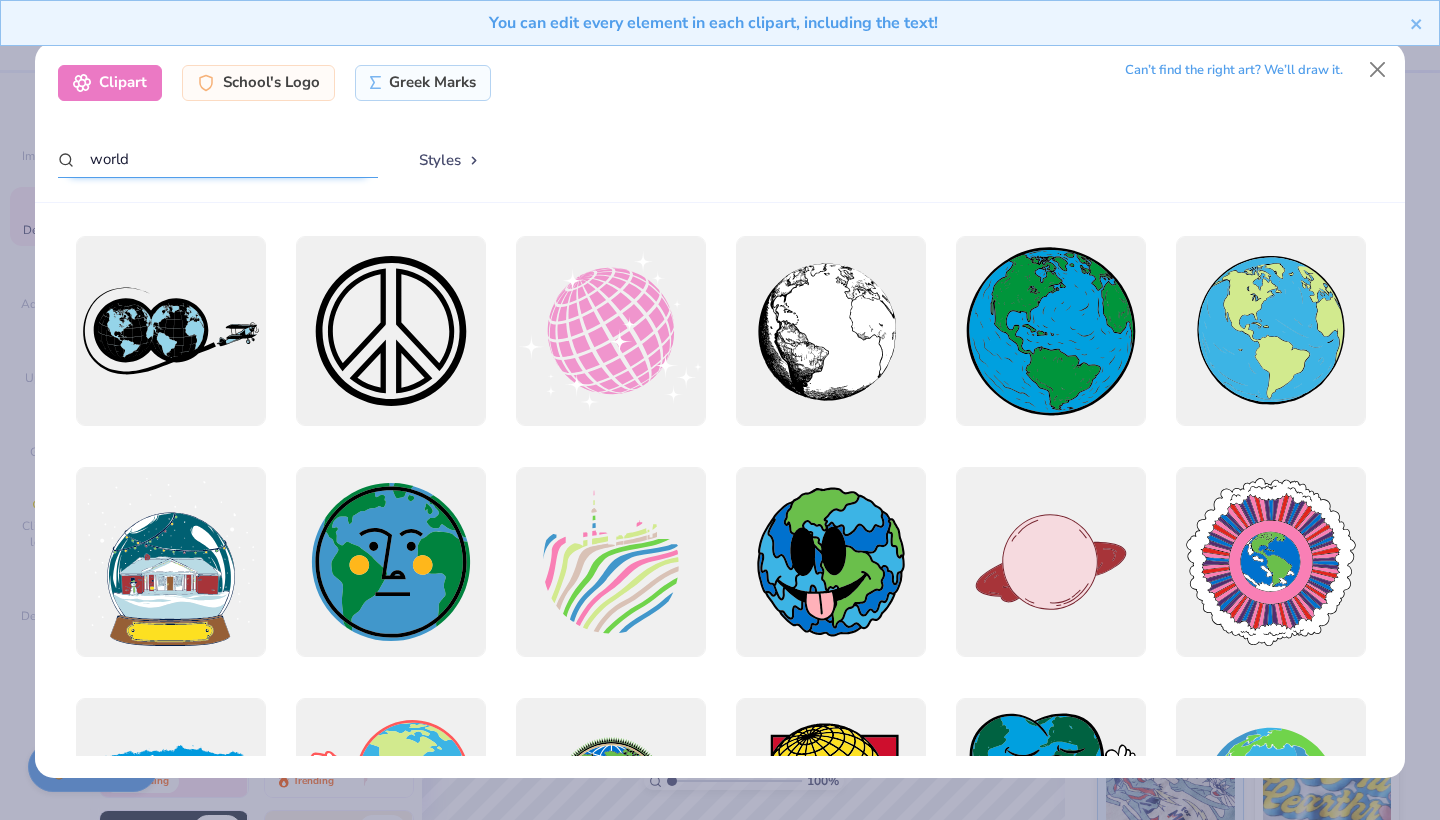 scroll, scrollTop: 0, scrollLeft: 0, axis: both 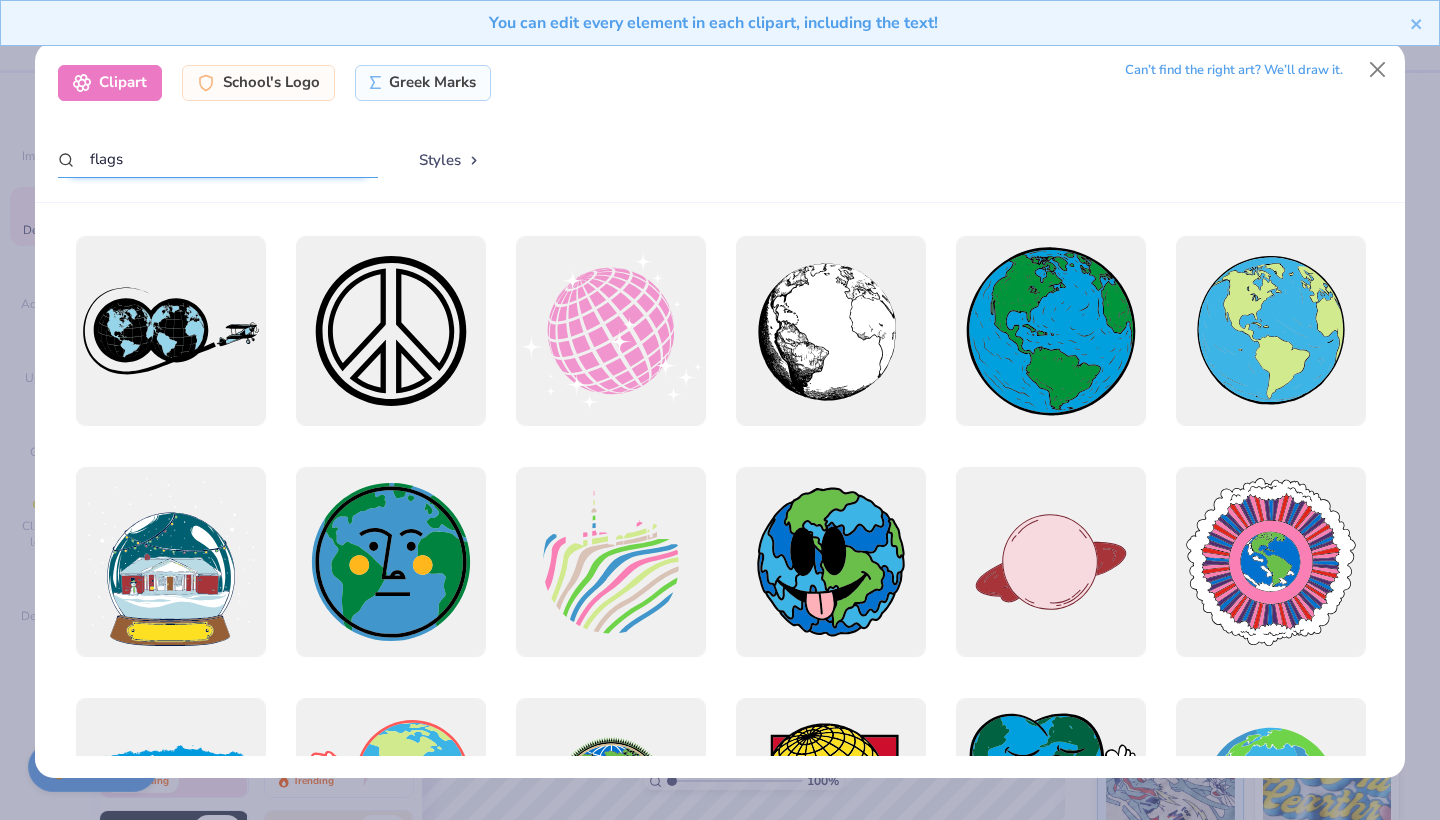 type on "flags" 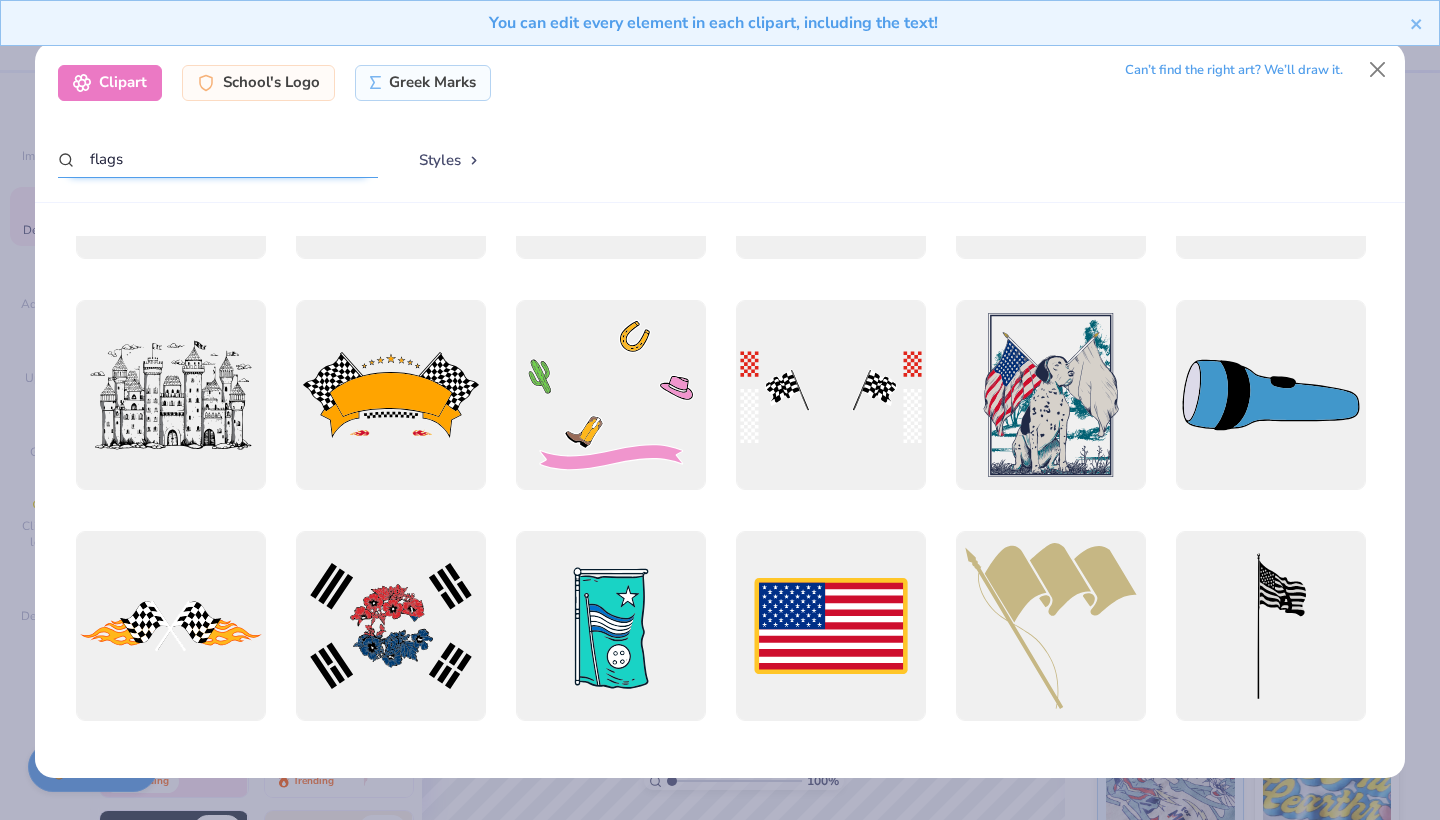 scroll, scrollTop: 0, scrollLeft: 0, axis: both 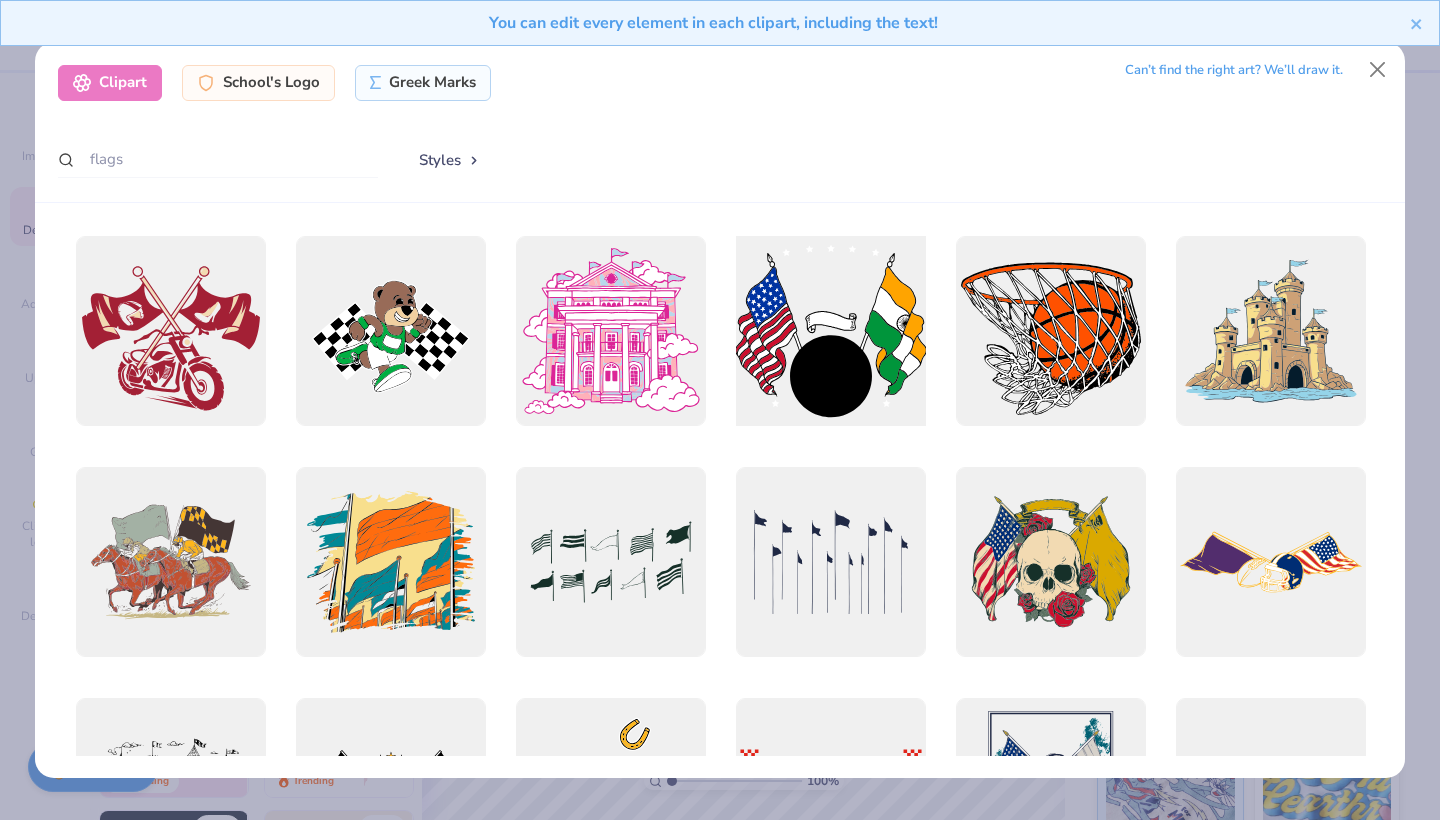 click at bounding box center [830, 330] 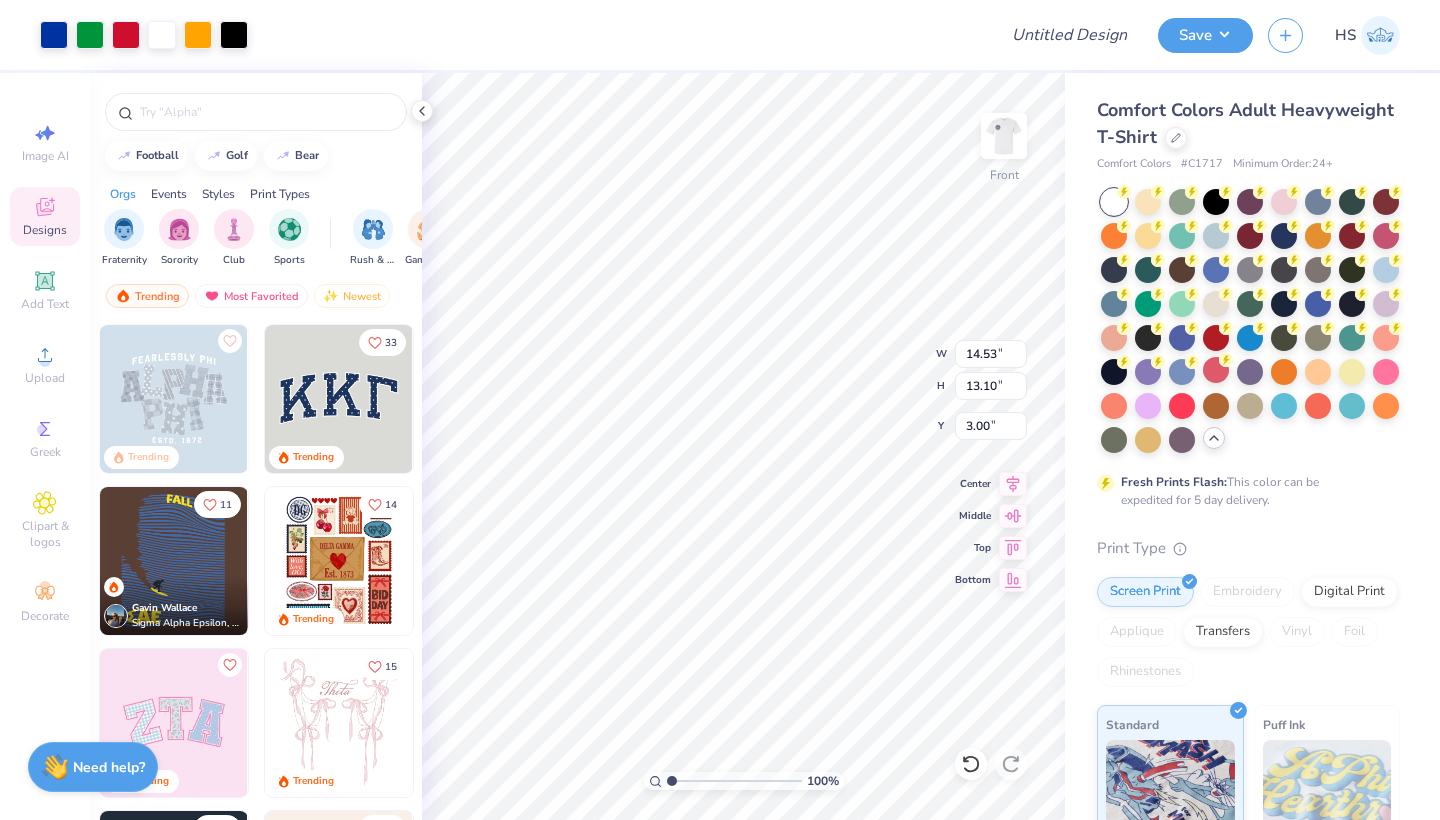 type on "7.94" 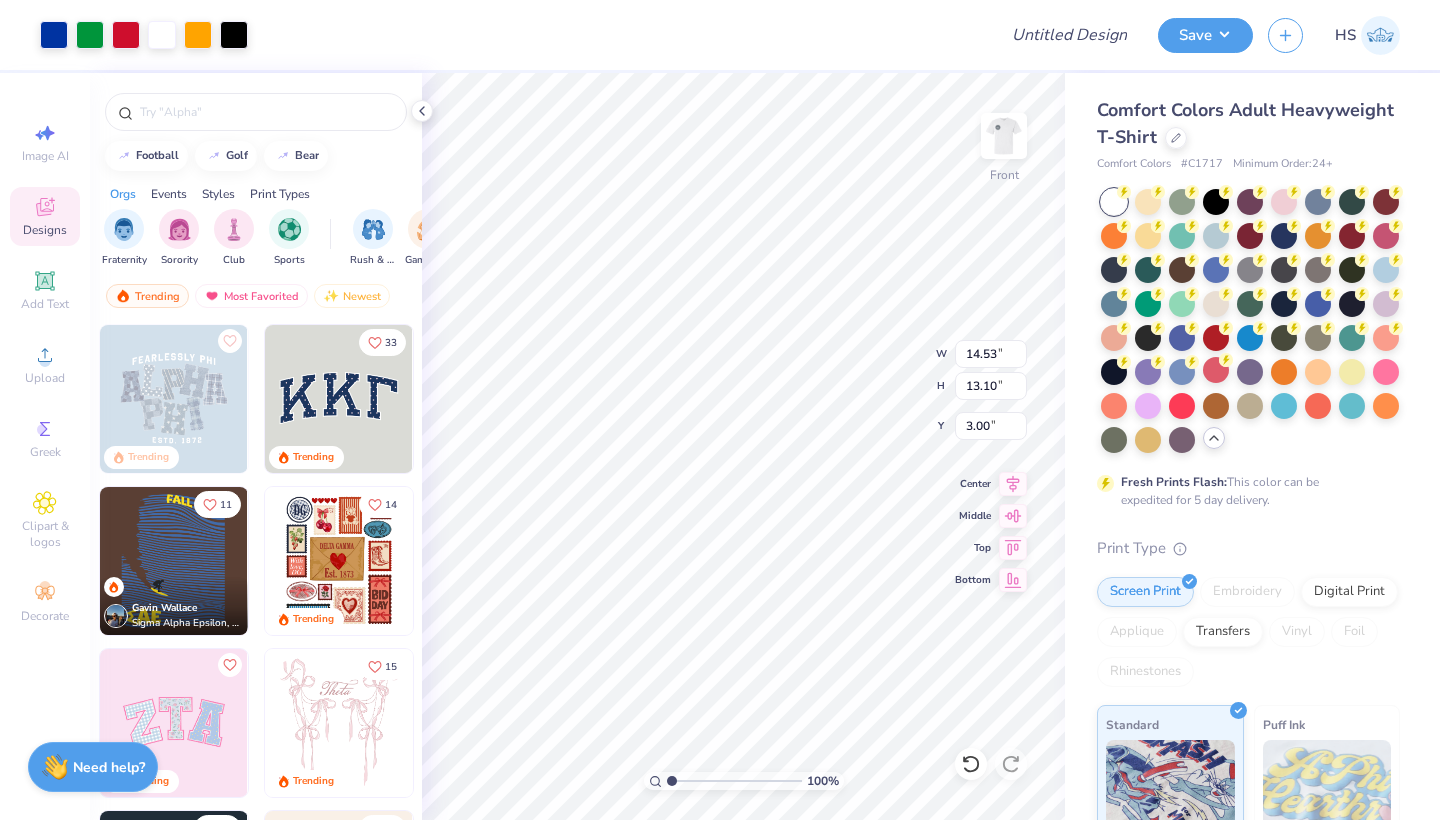 type on "7.15" 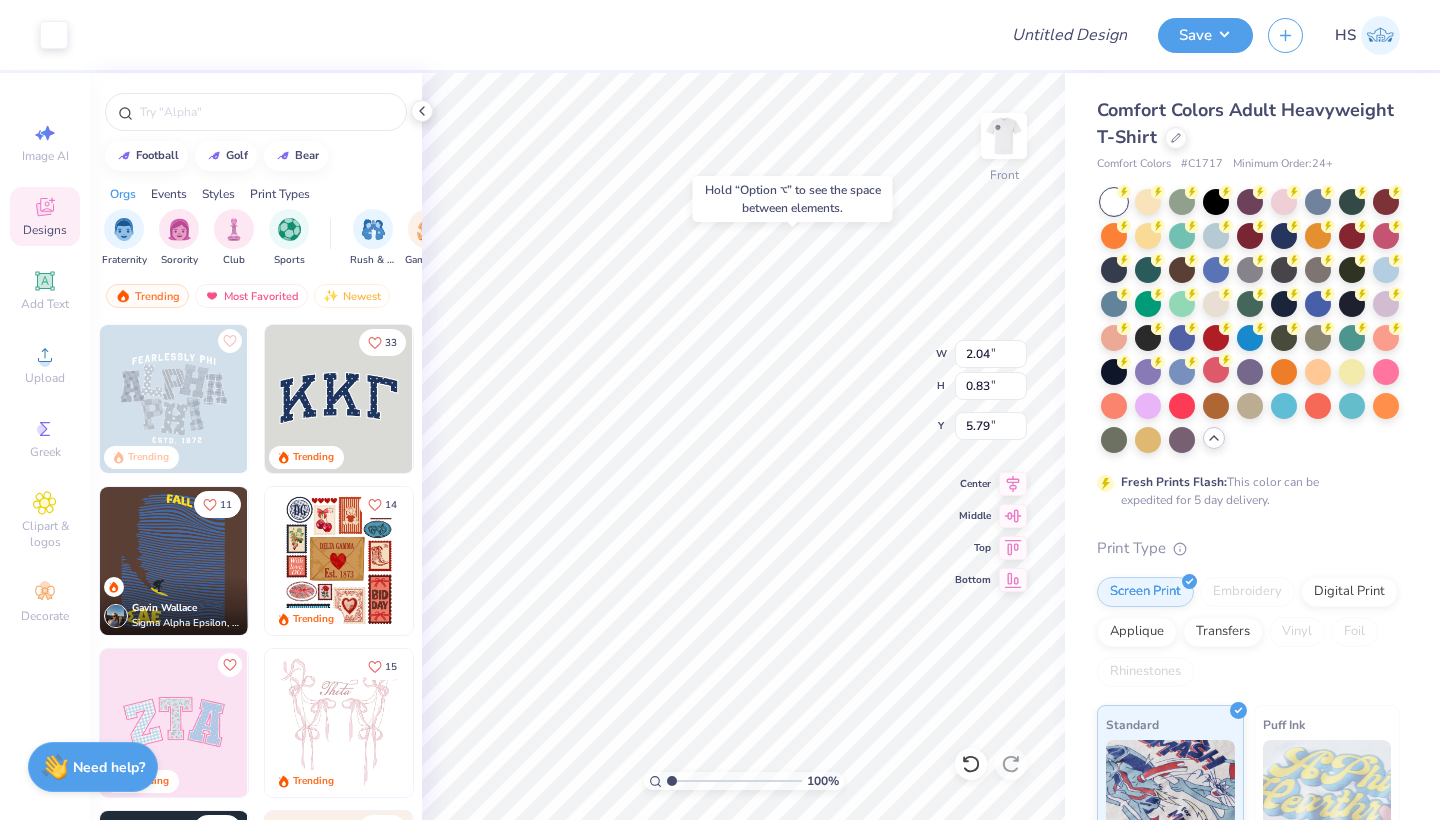 type on "5.53" 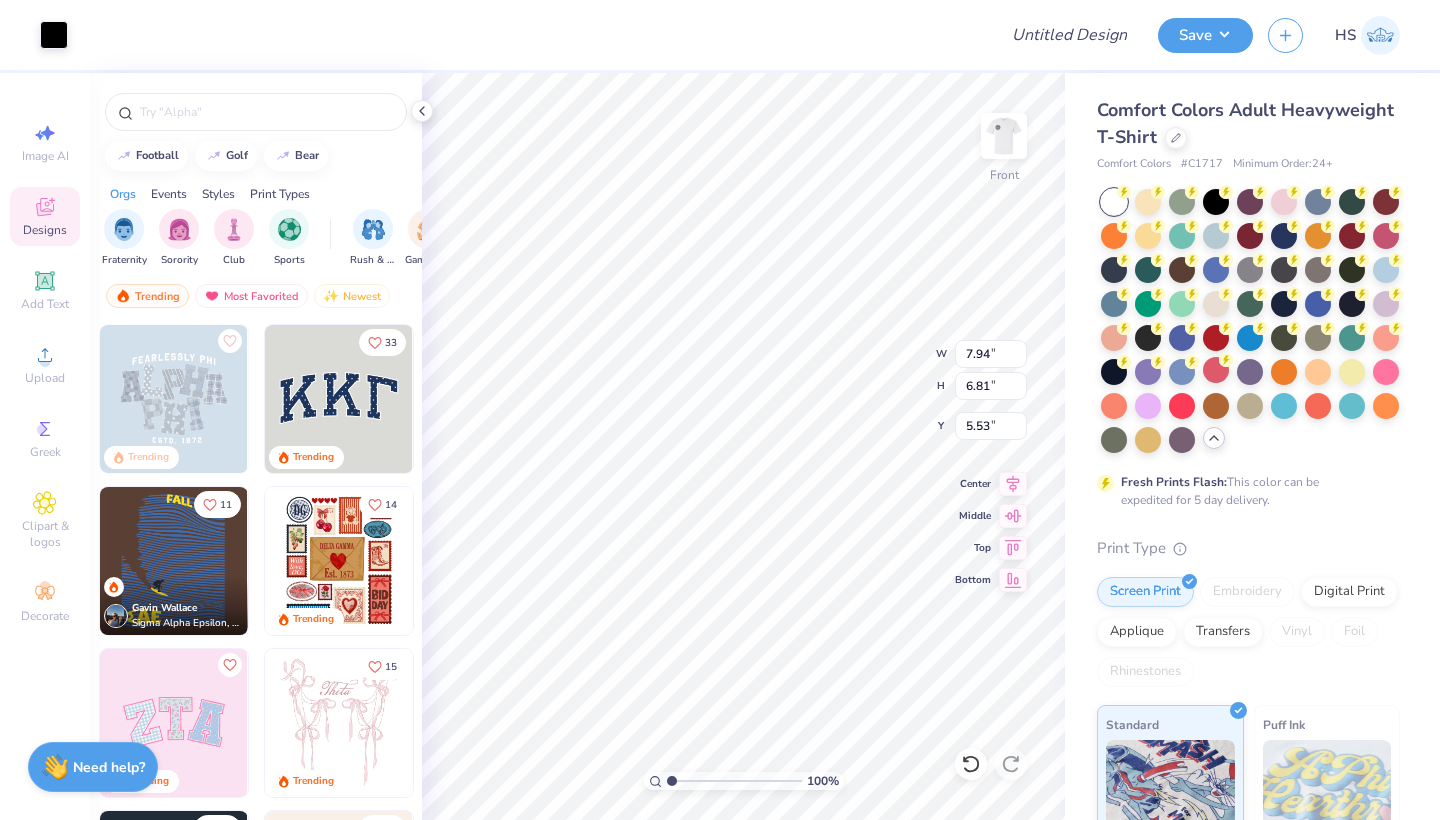 type on "7.94" 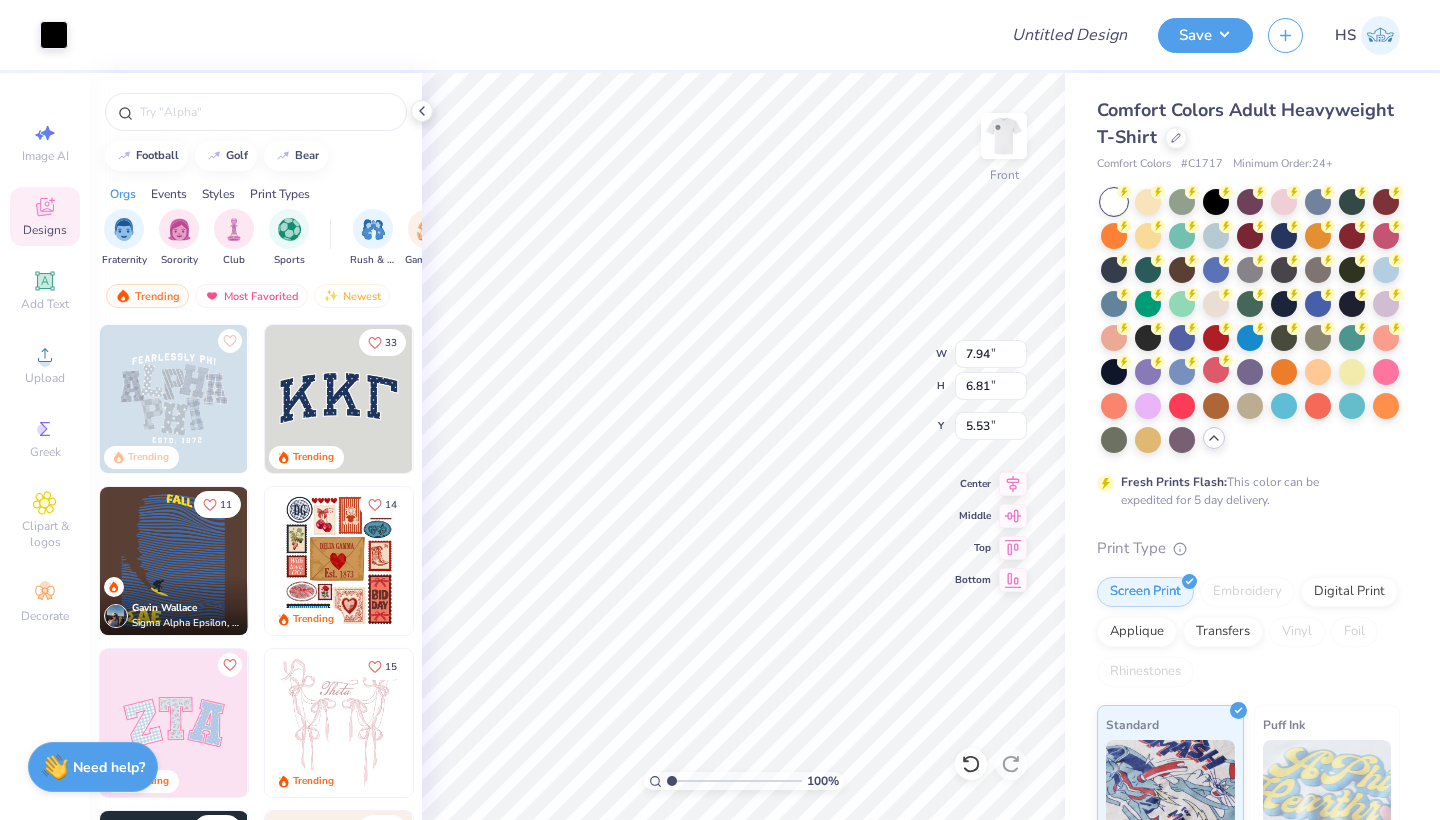 type on "6.81" 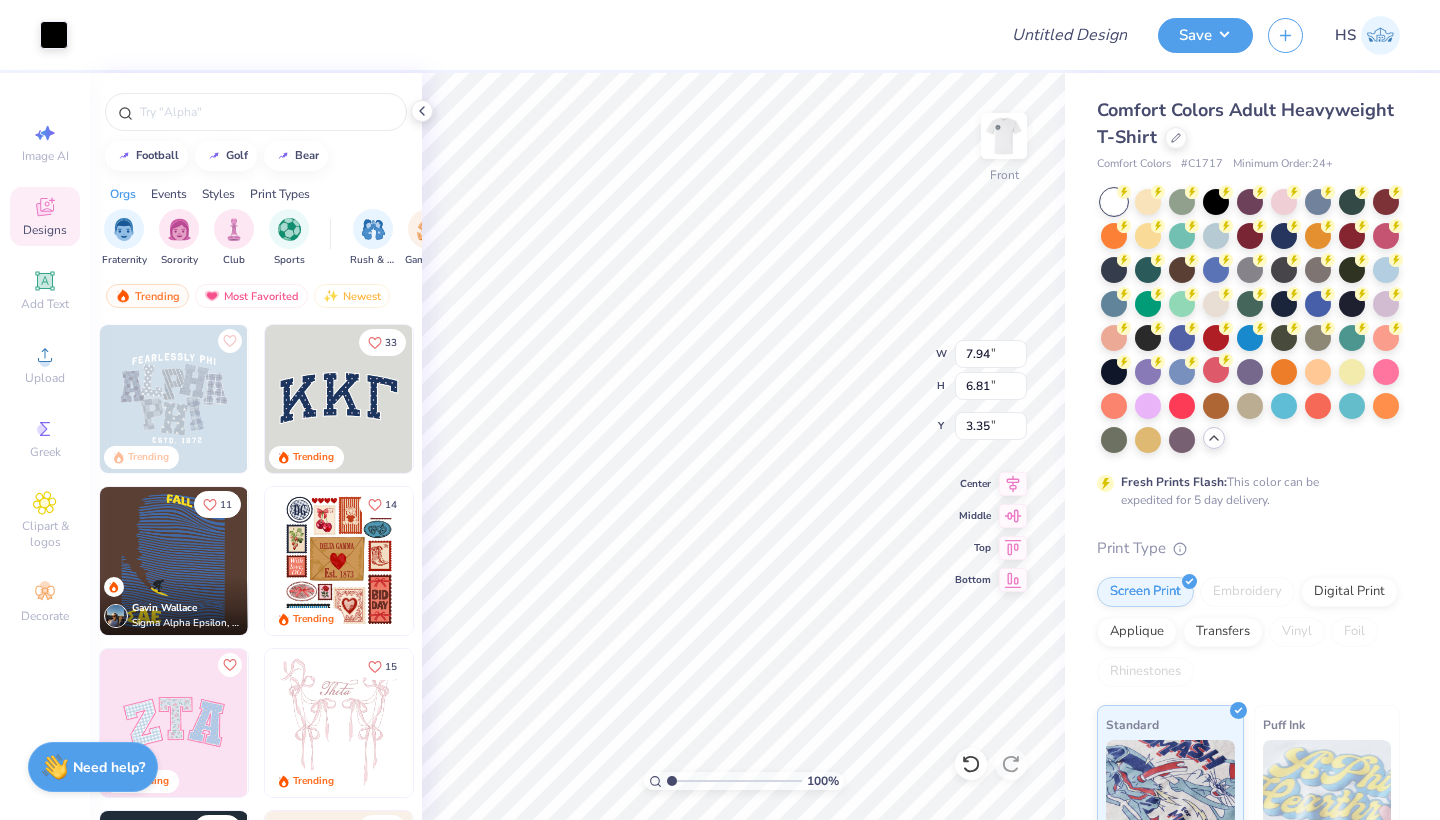 type on "10.96" 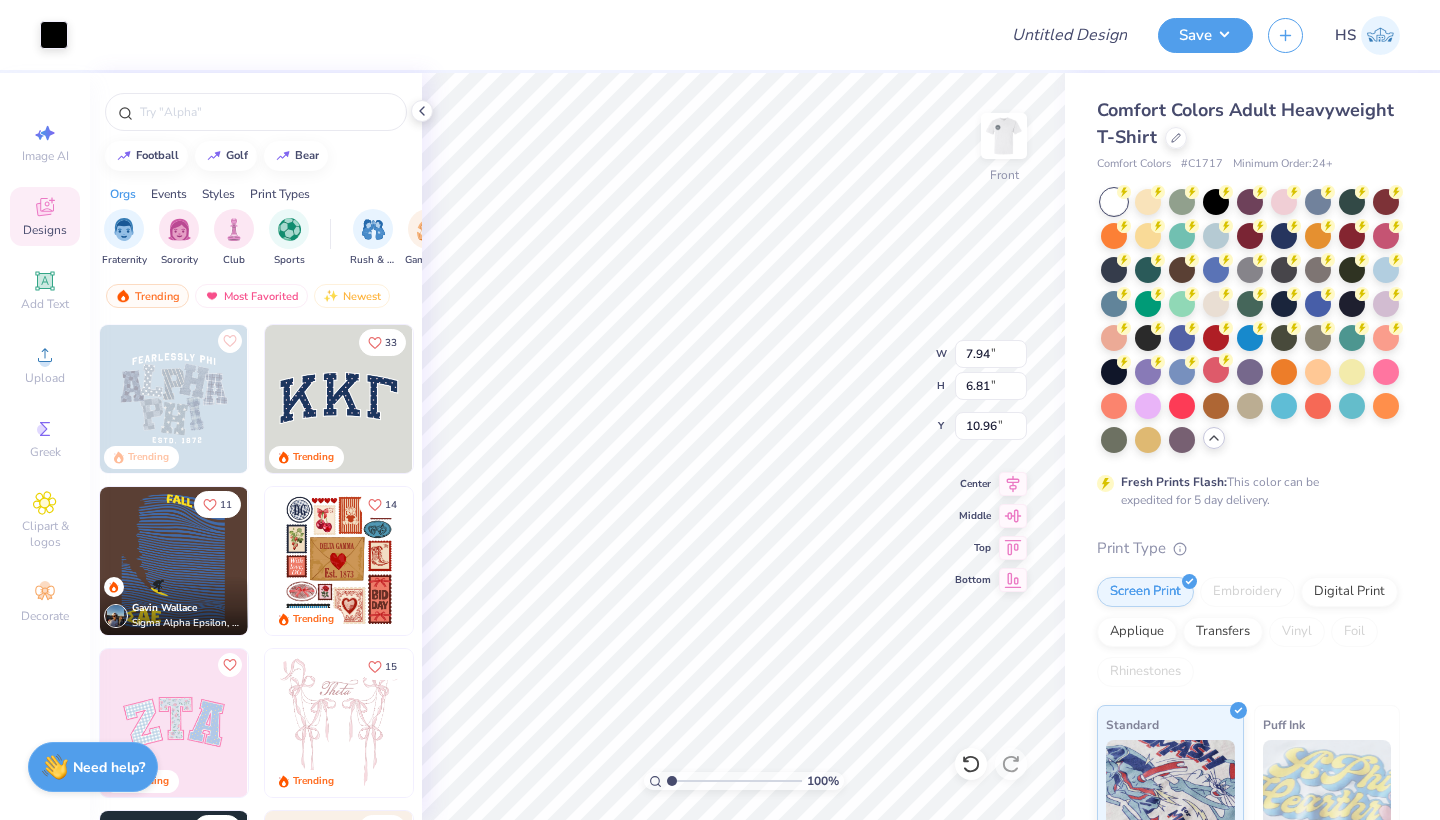 type on "1.71" 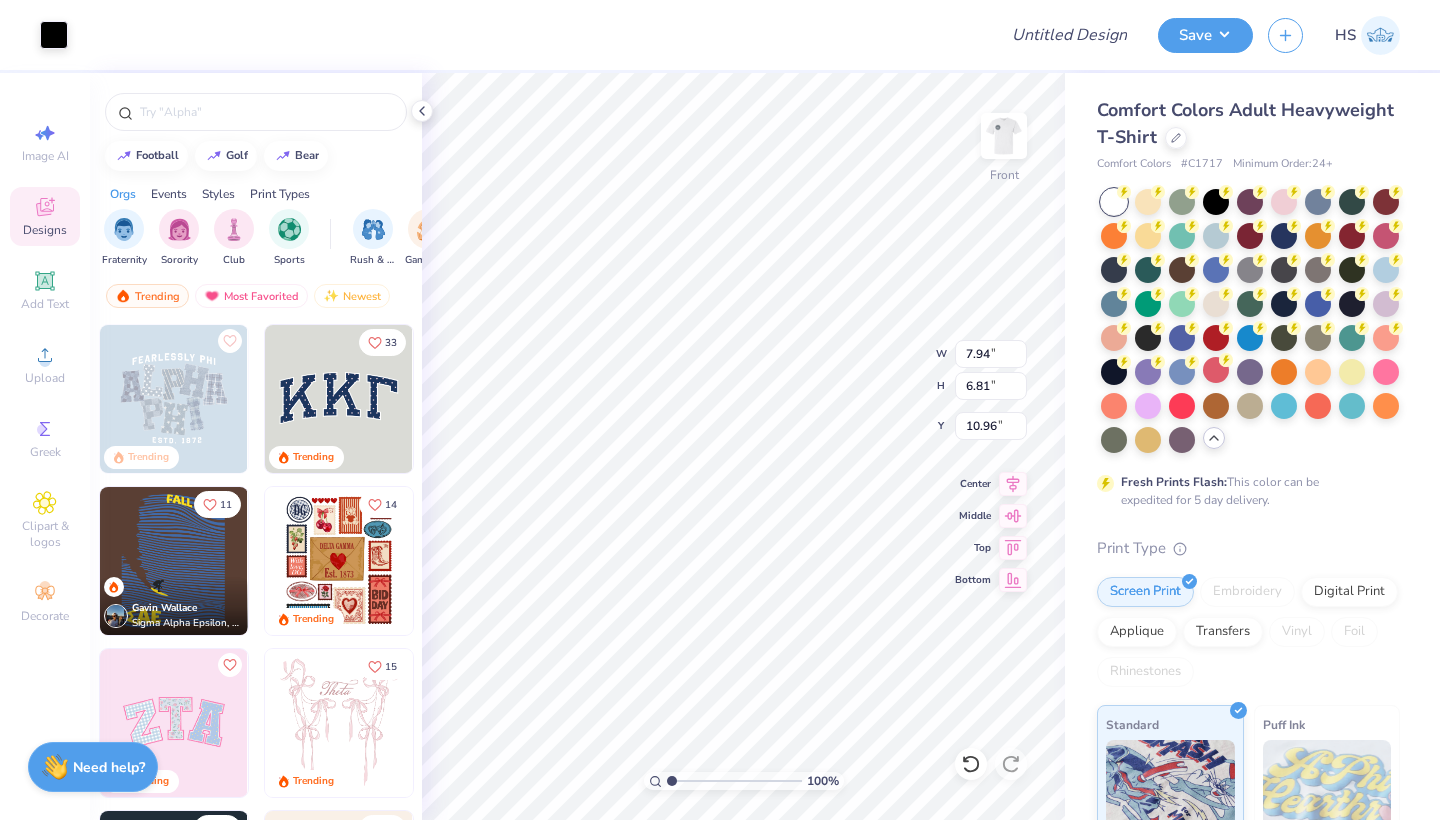 type on "3.45" 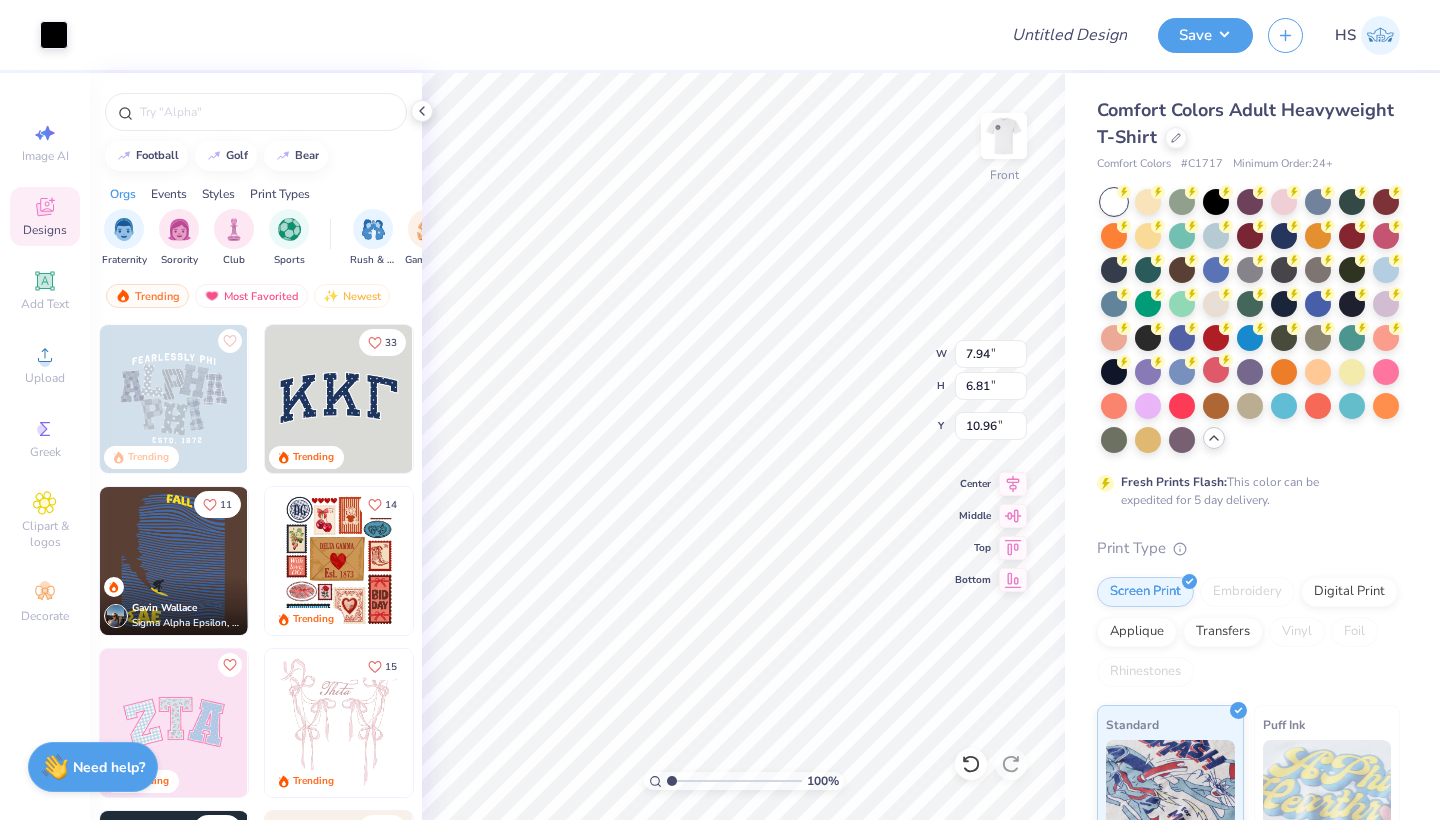 type on "5.74" 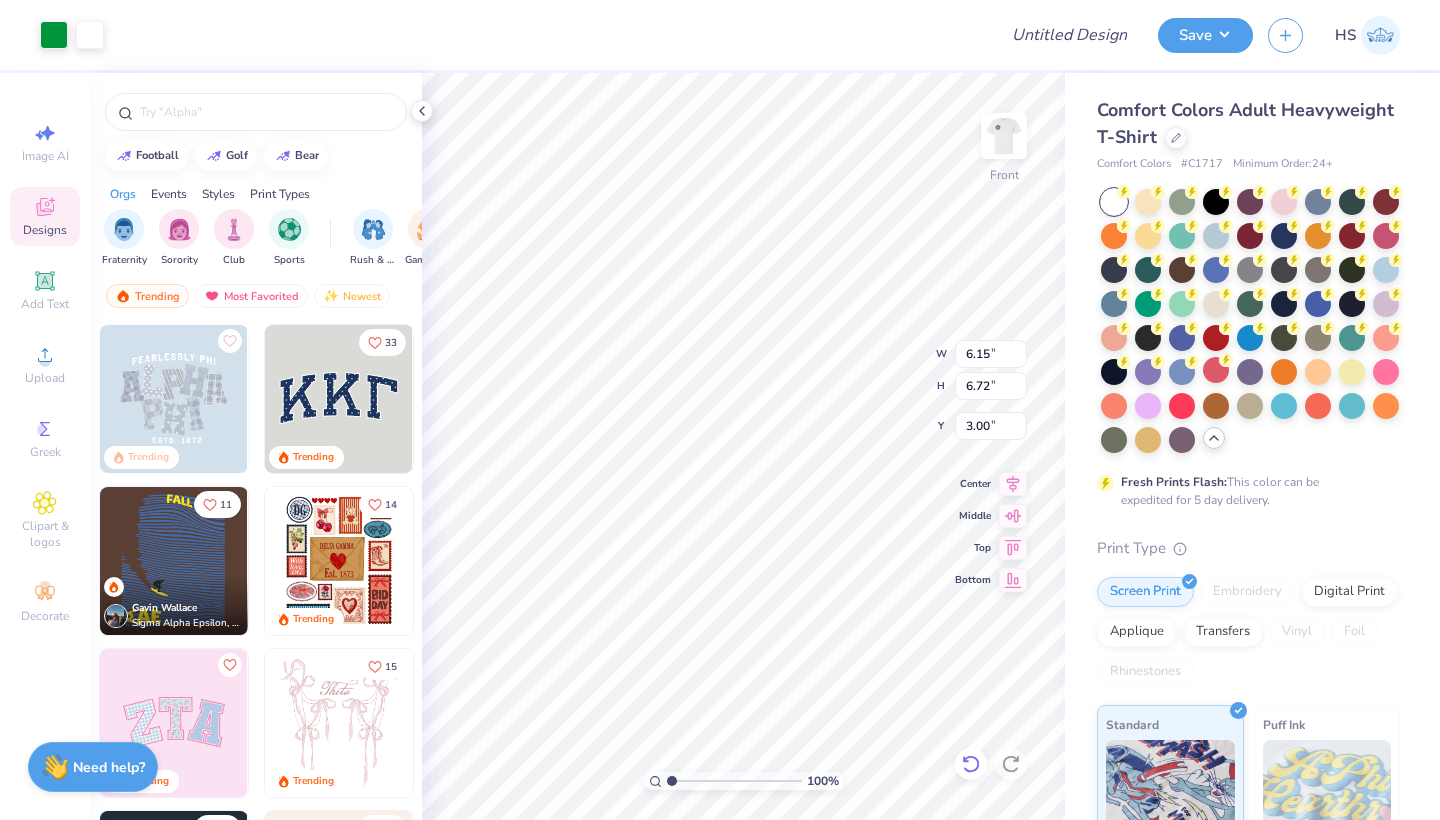 click at bounding box center [971, 764] 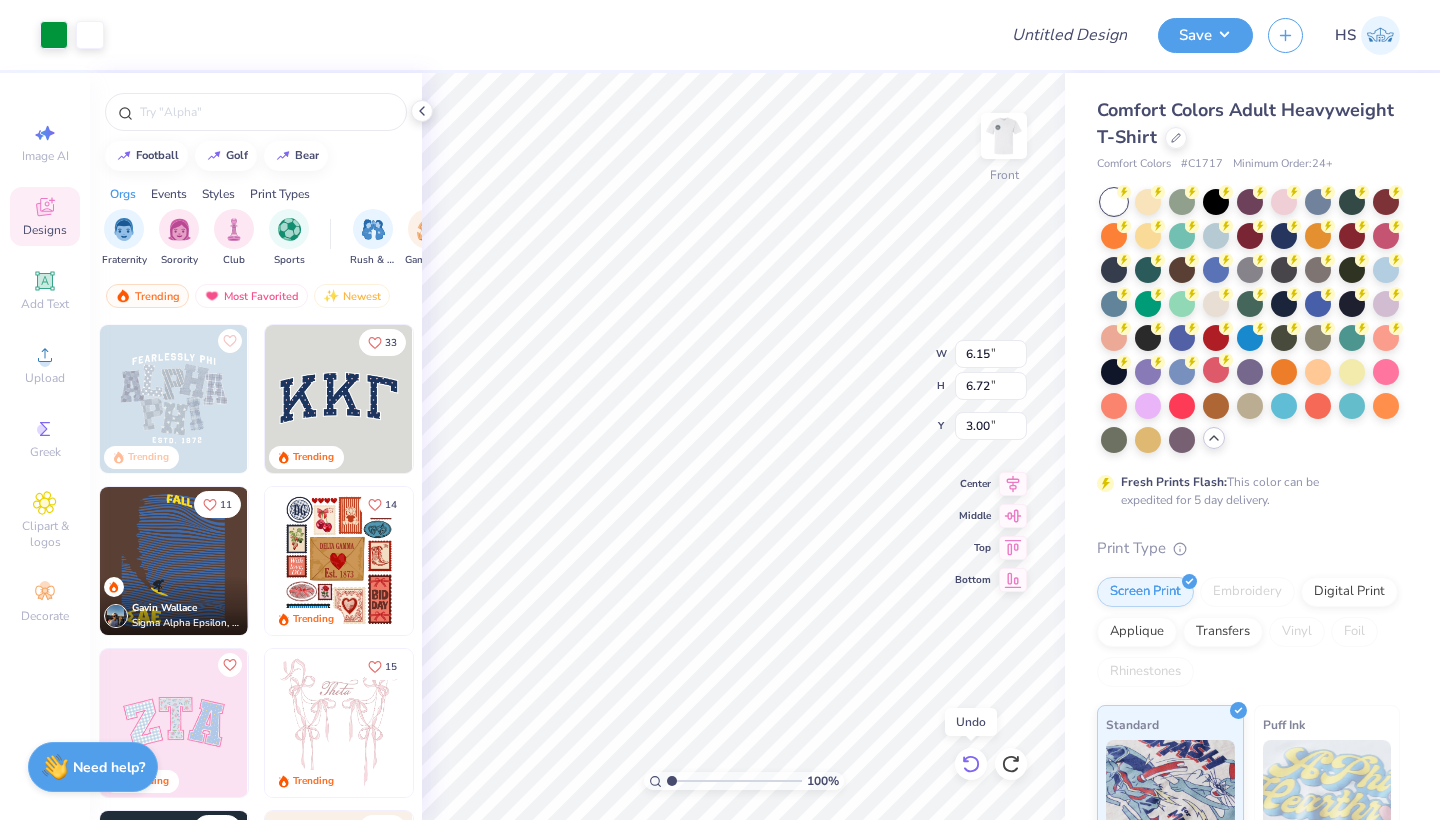 click 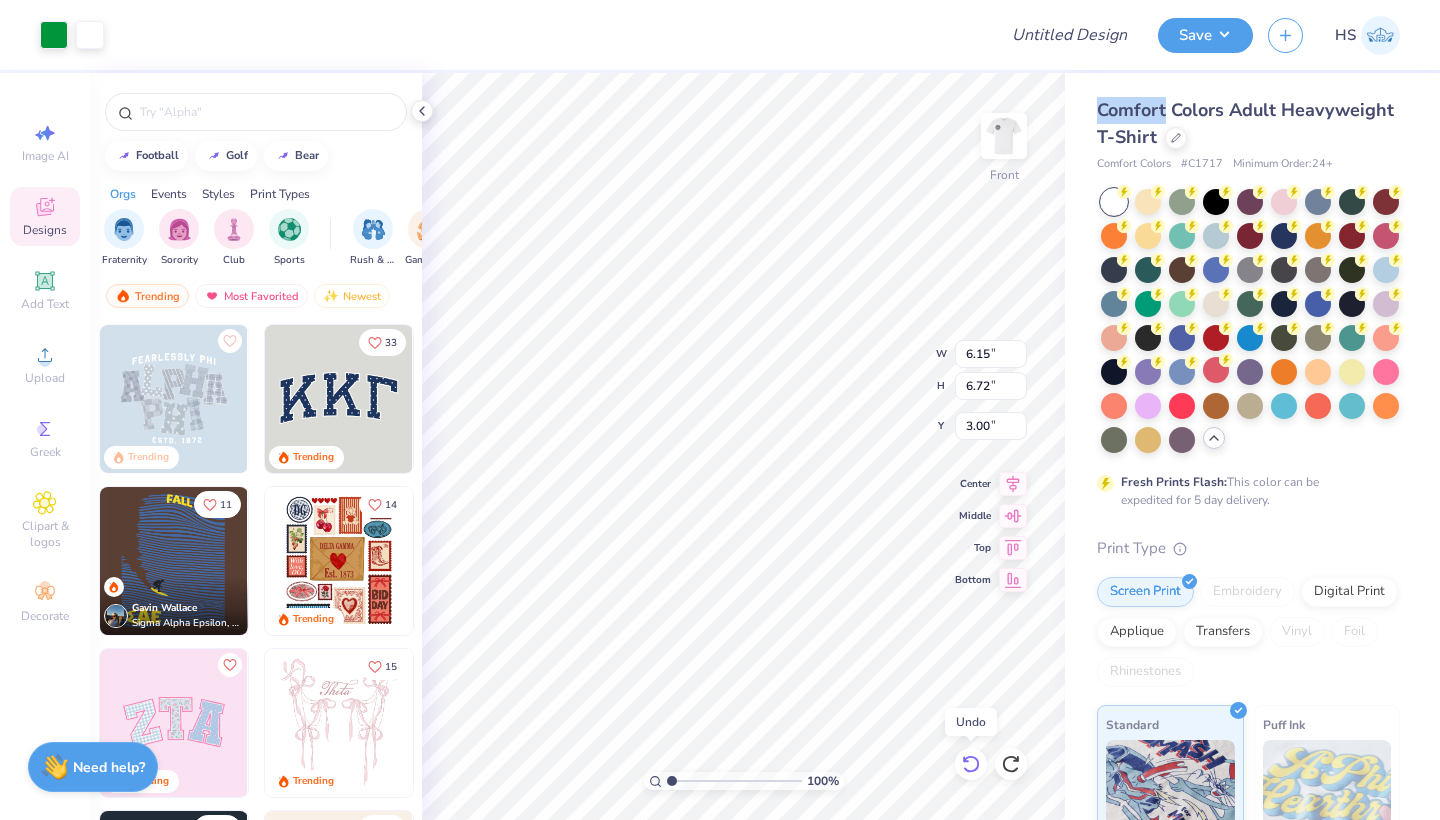 click 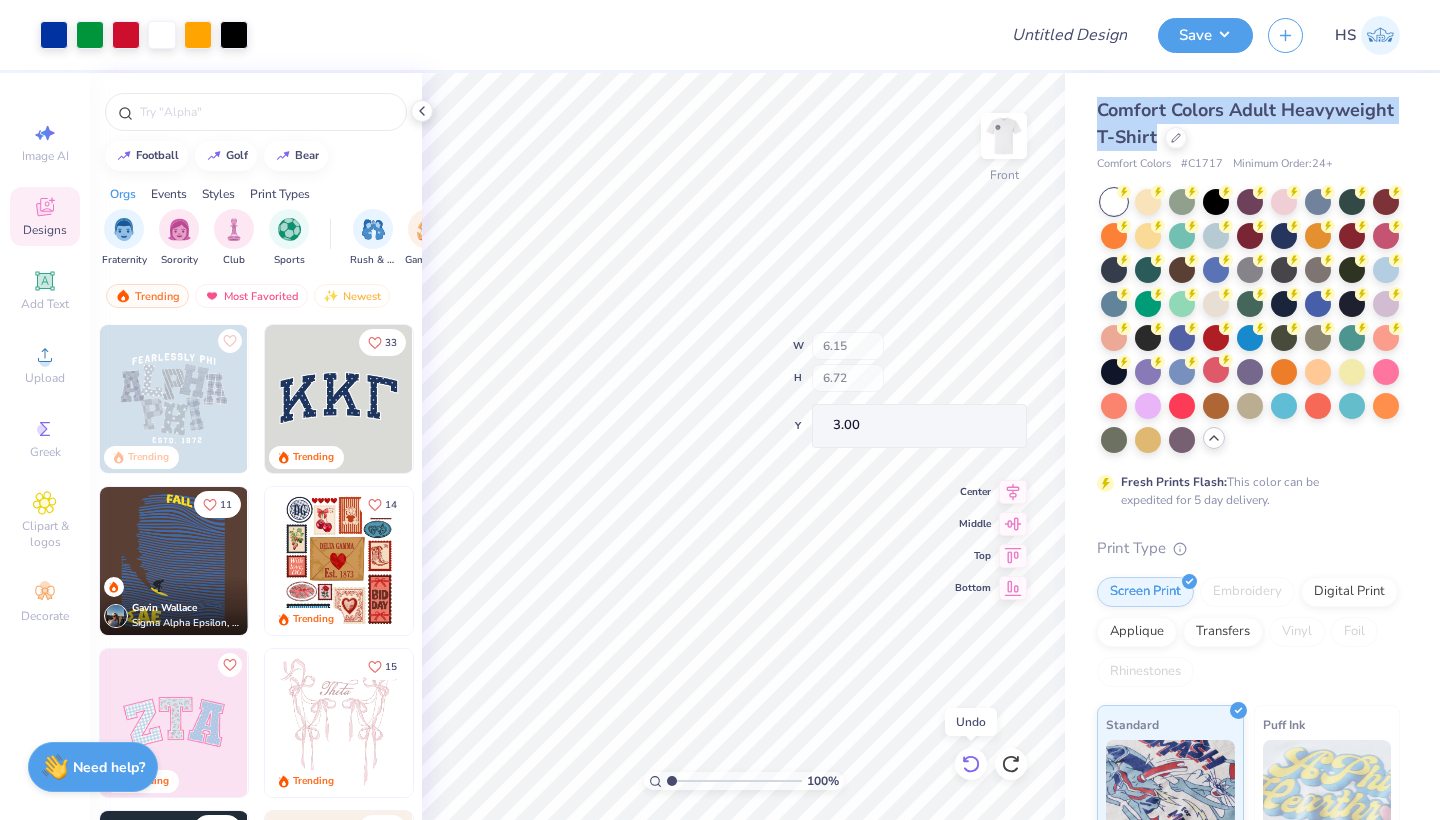 click 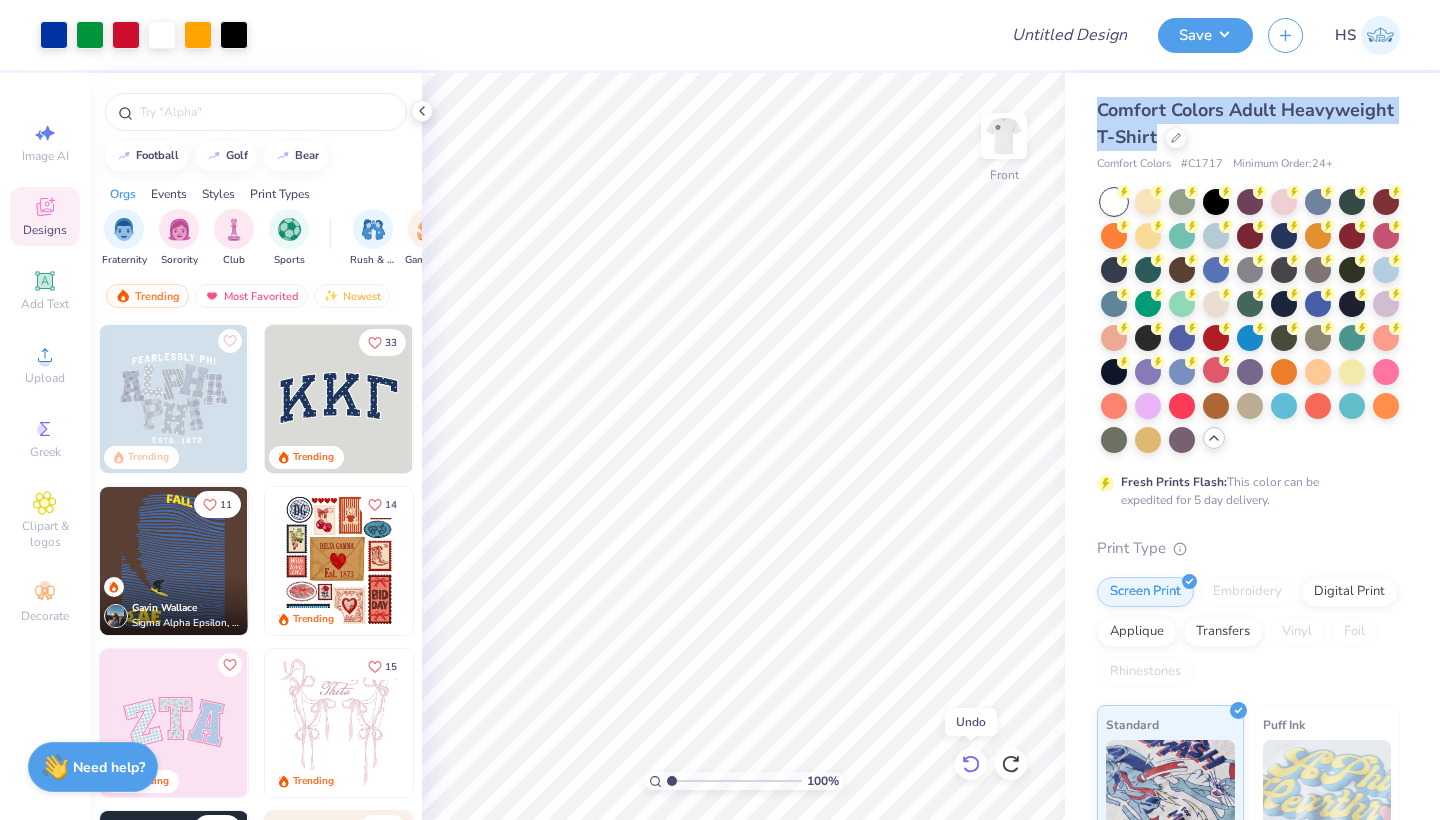 click 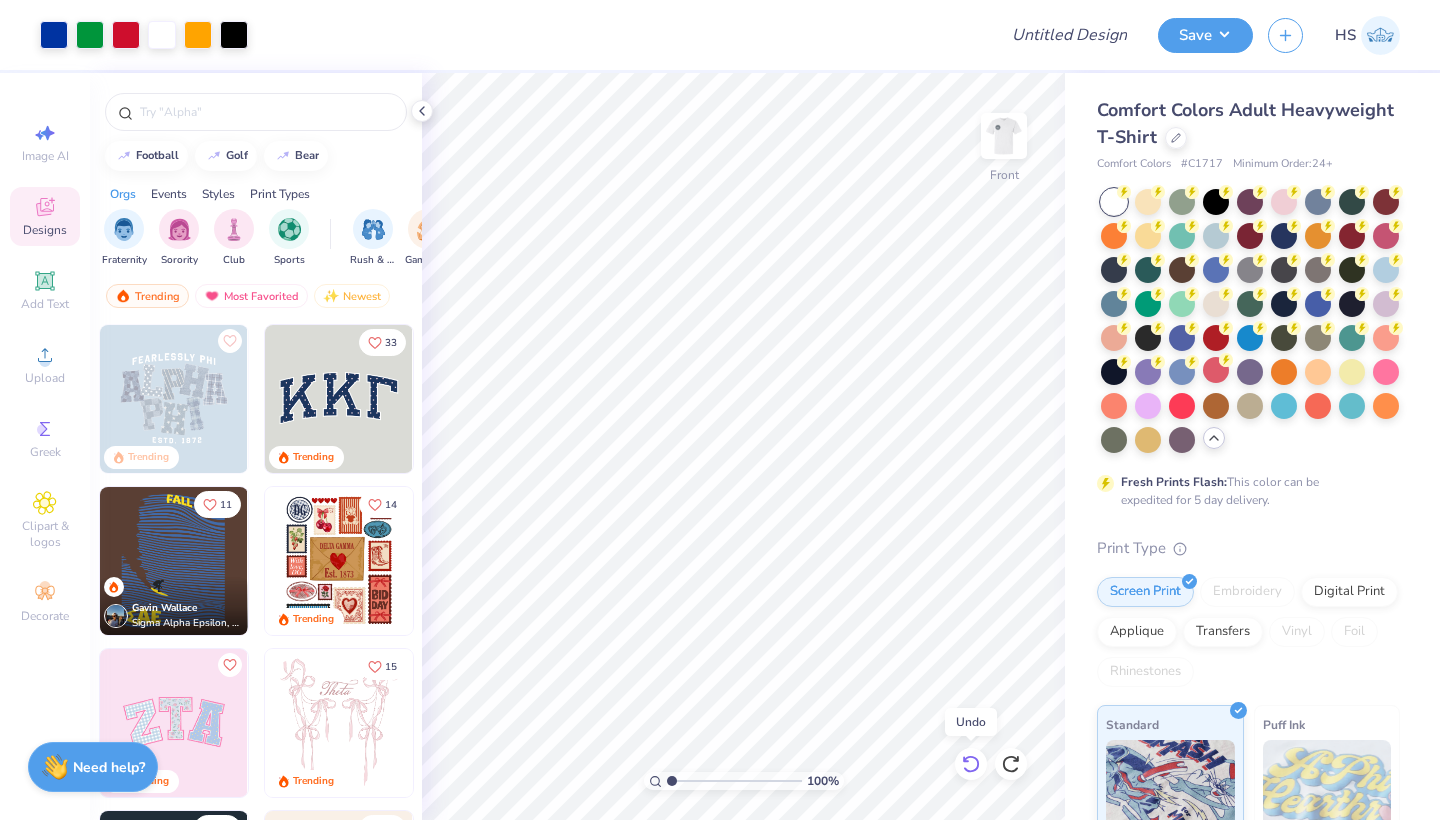 click 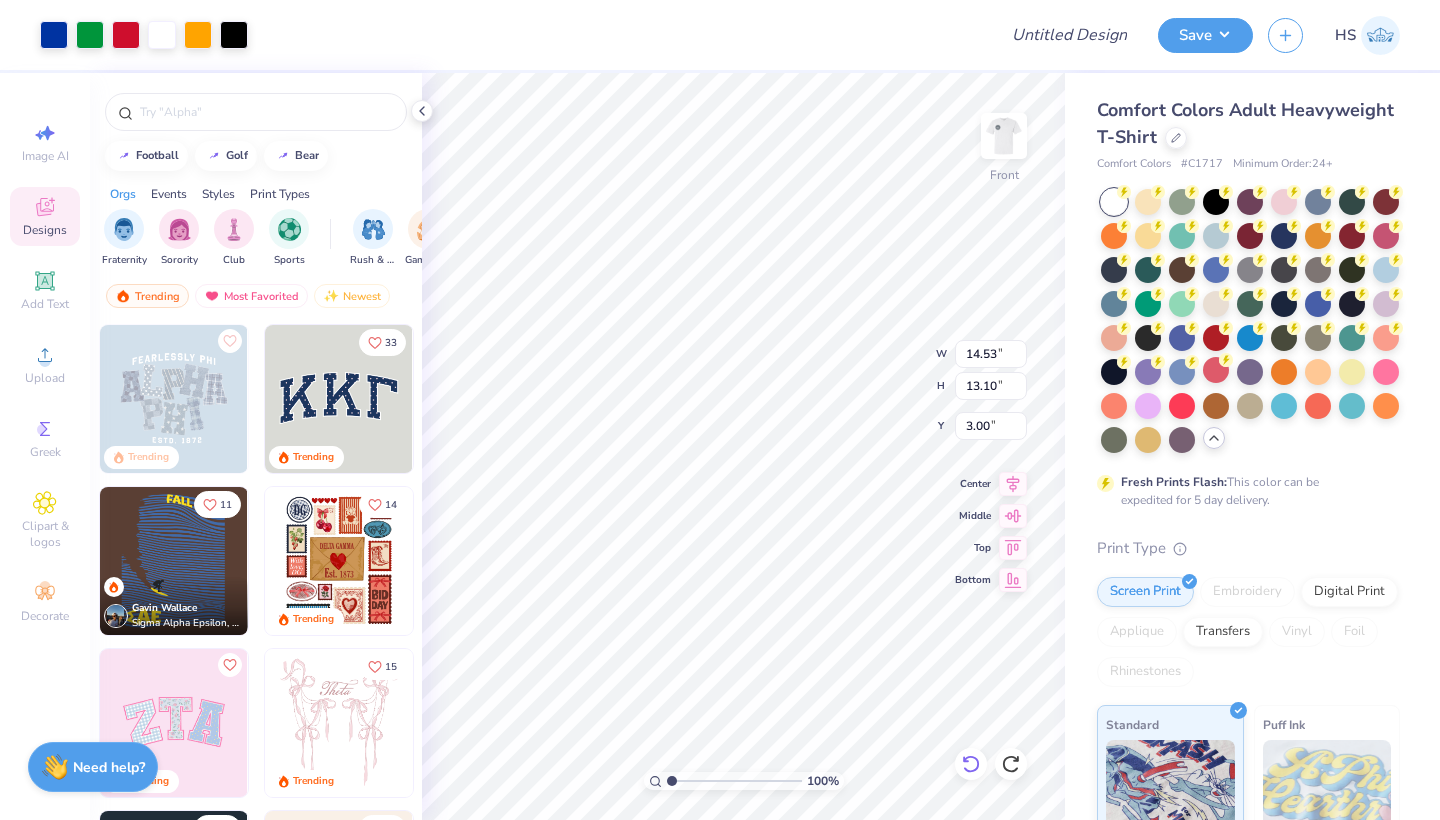 click at bounding box center (971, 764) 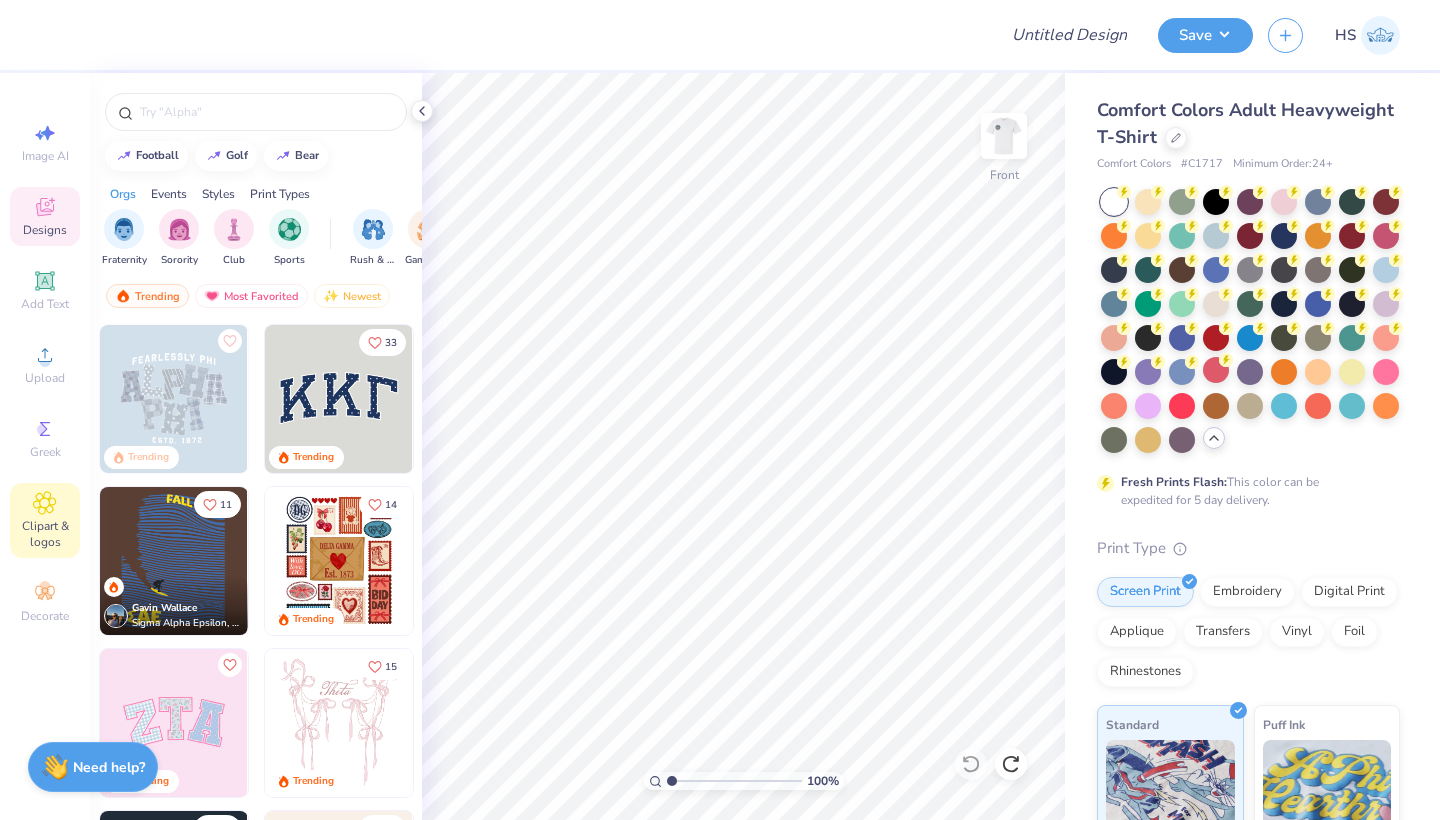 click on "Clipart & logos" at bounding box center (45, 534) 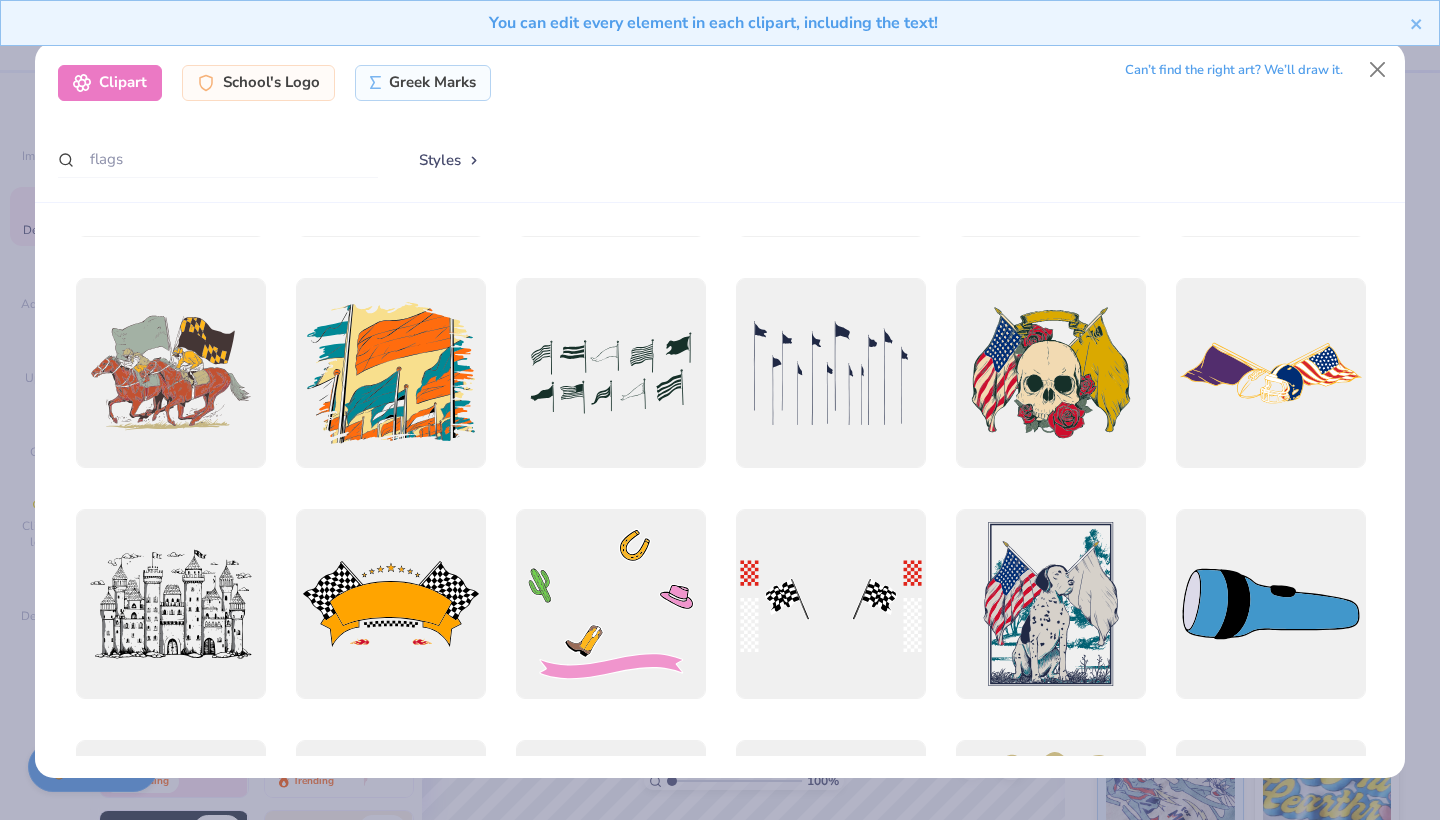 scroll, scrollTop: 134, scrollLeft: 0, axis: vertical 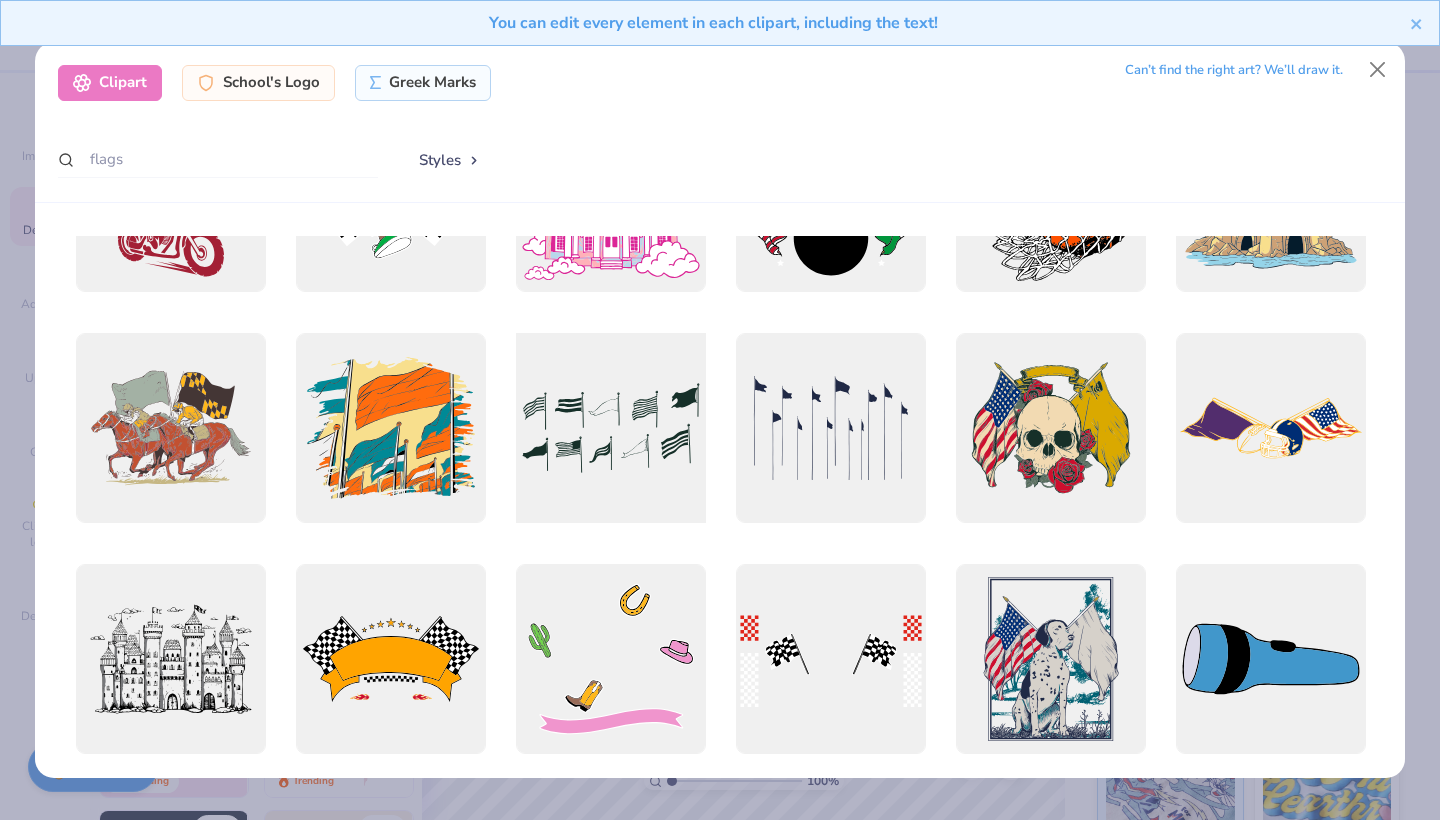 click at bounding box center [610, 427] 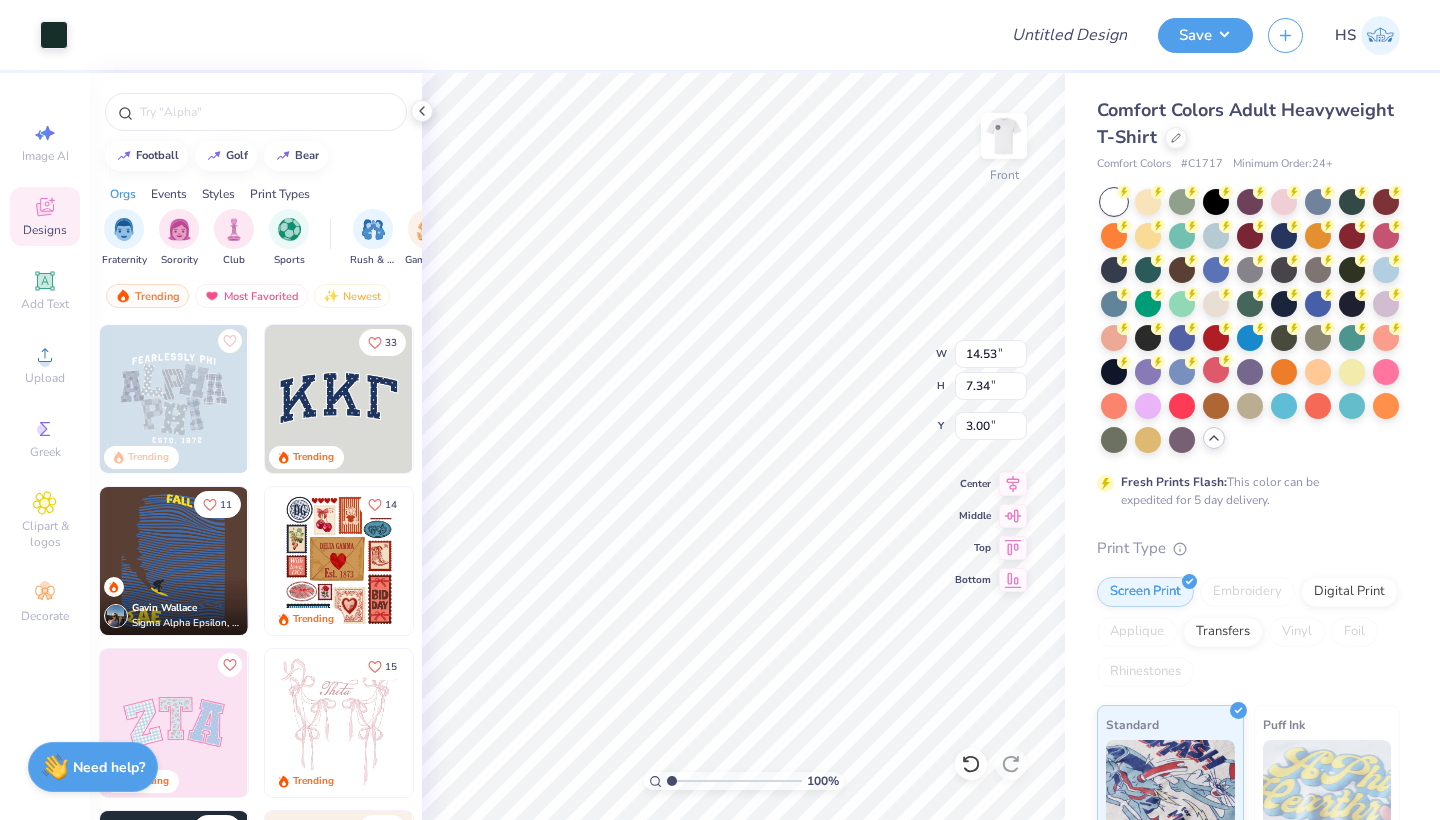 type on "12.82" 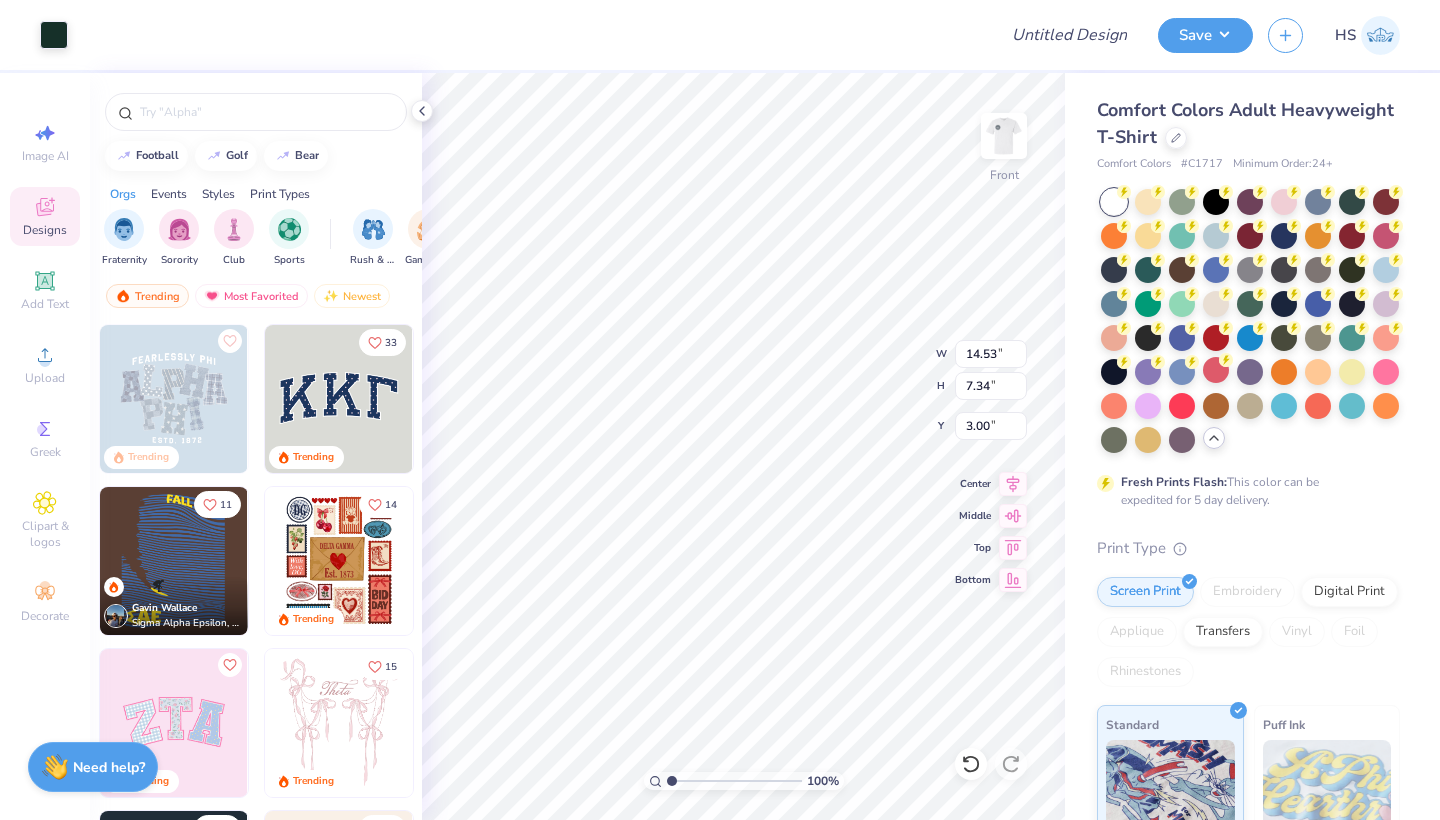type on "6.47" 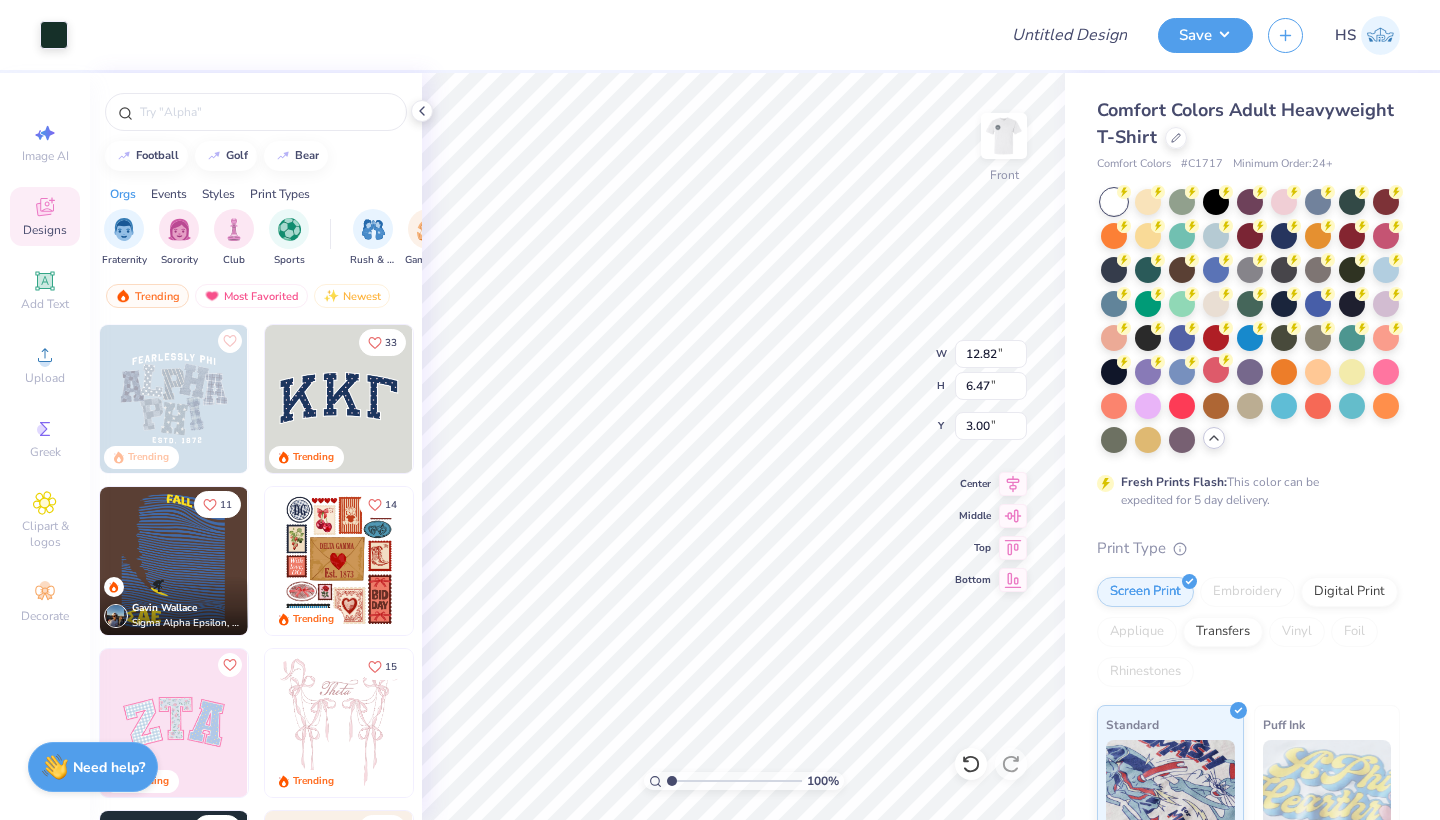type on "10.51" 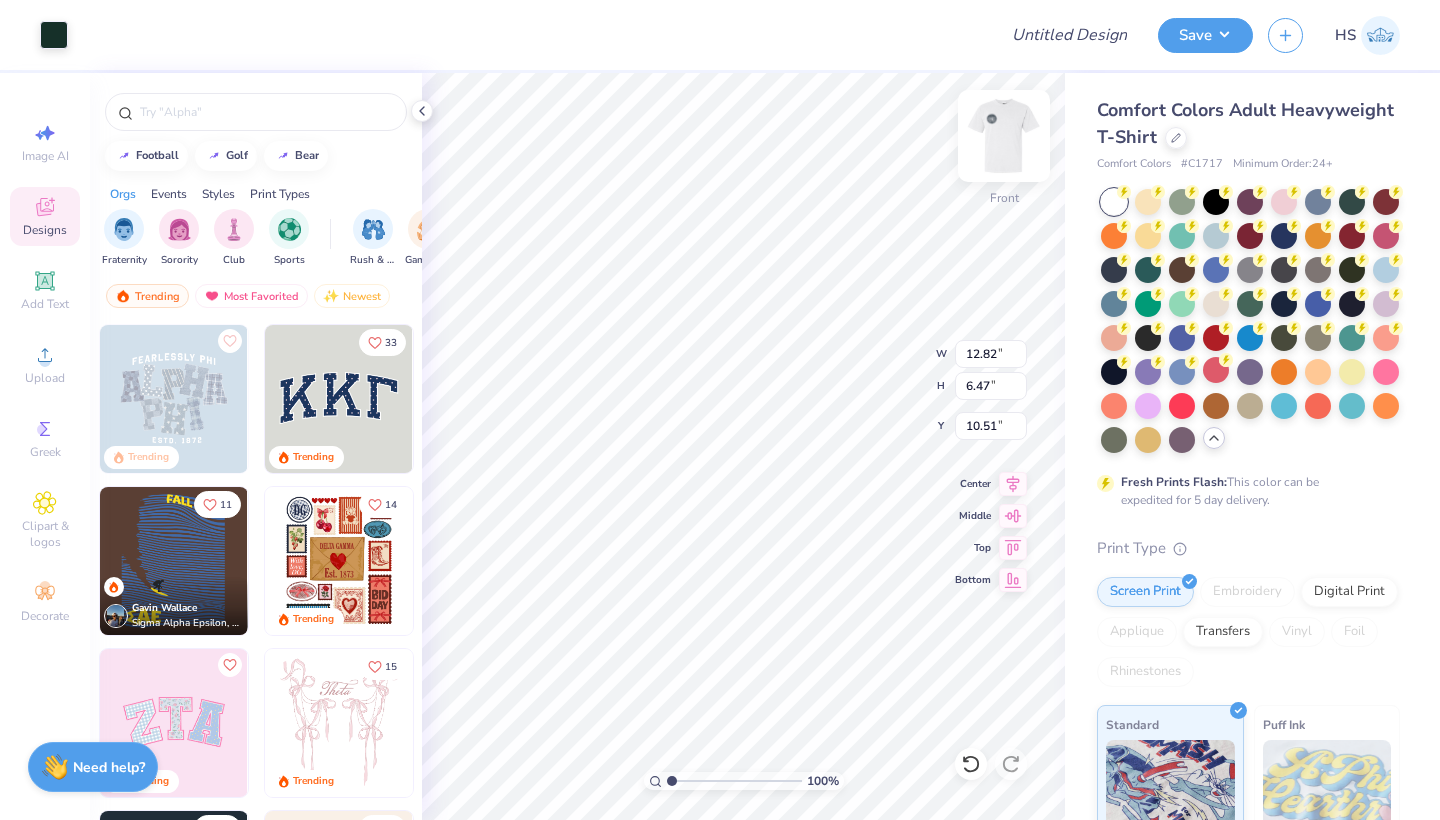 click at bounding box center [1004, 136] 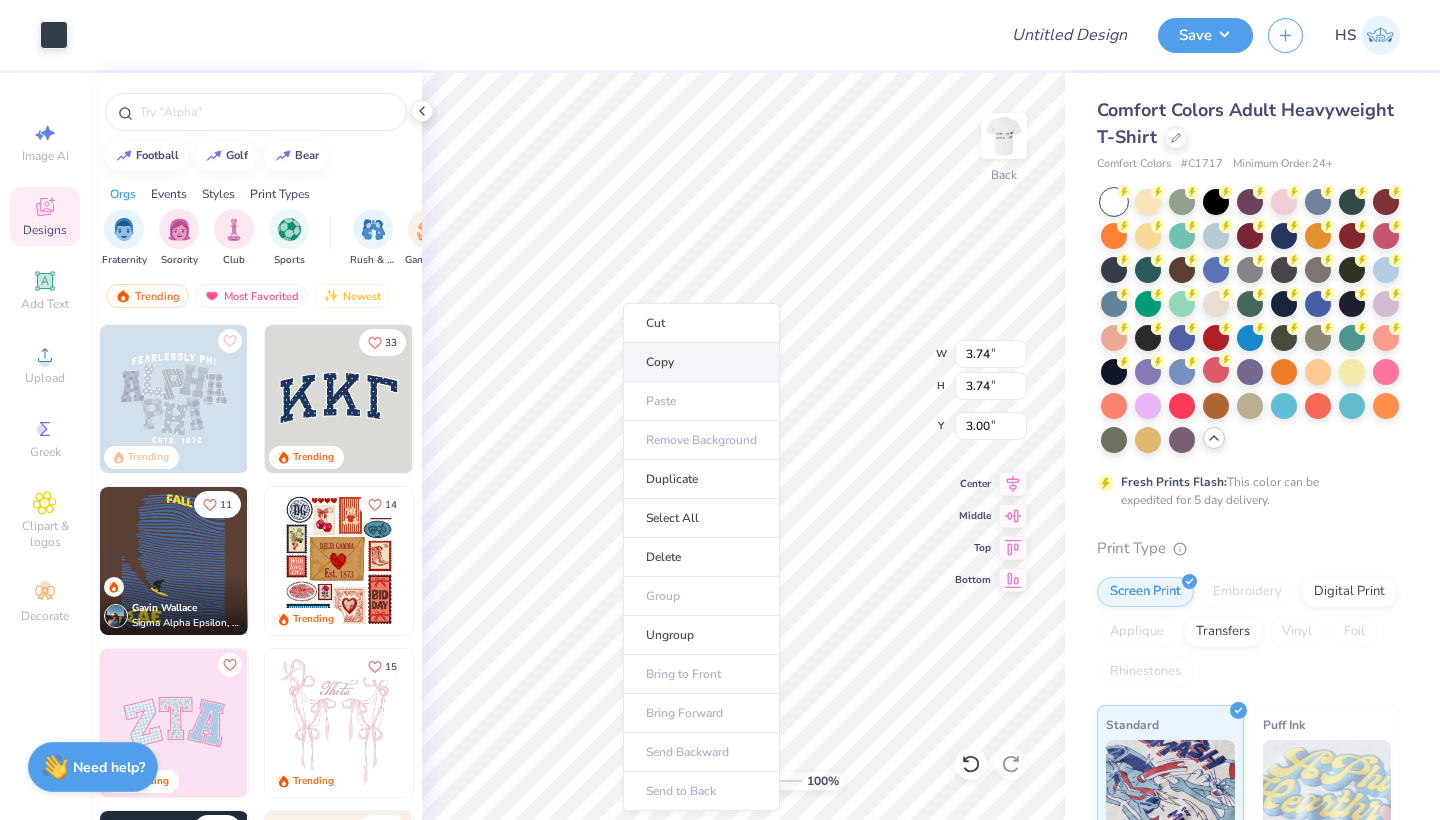 click on "Copy" at bounding box center (701, 362) 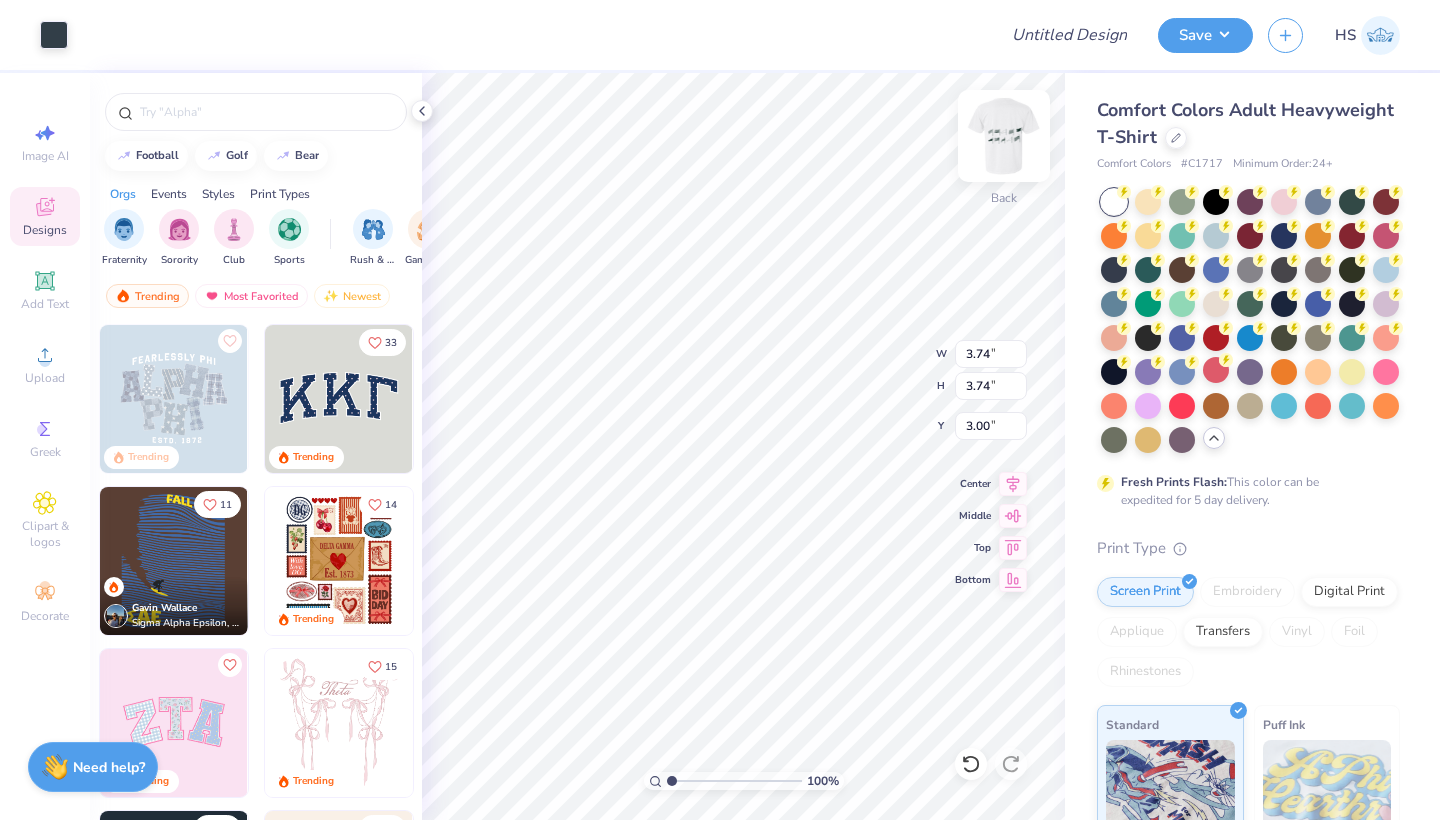click at bounding box center [1004, 136] 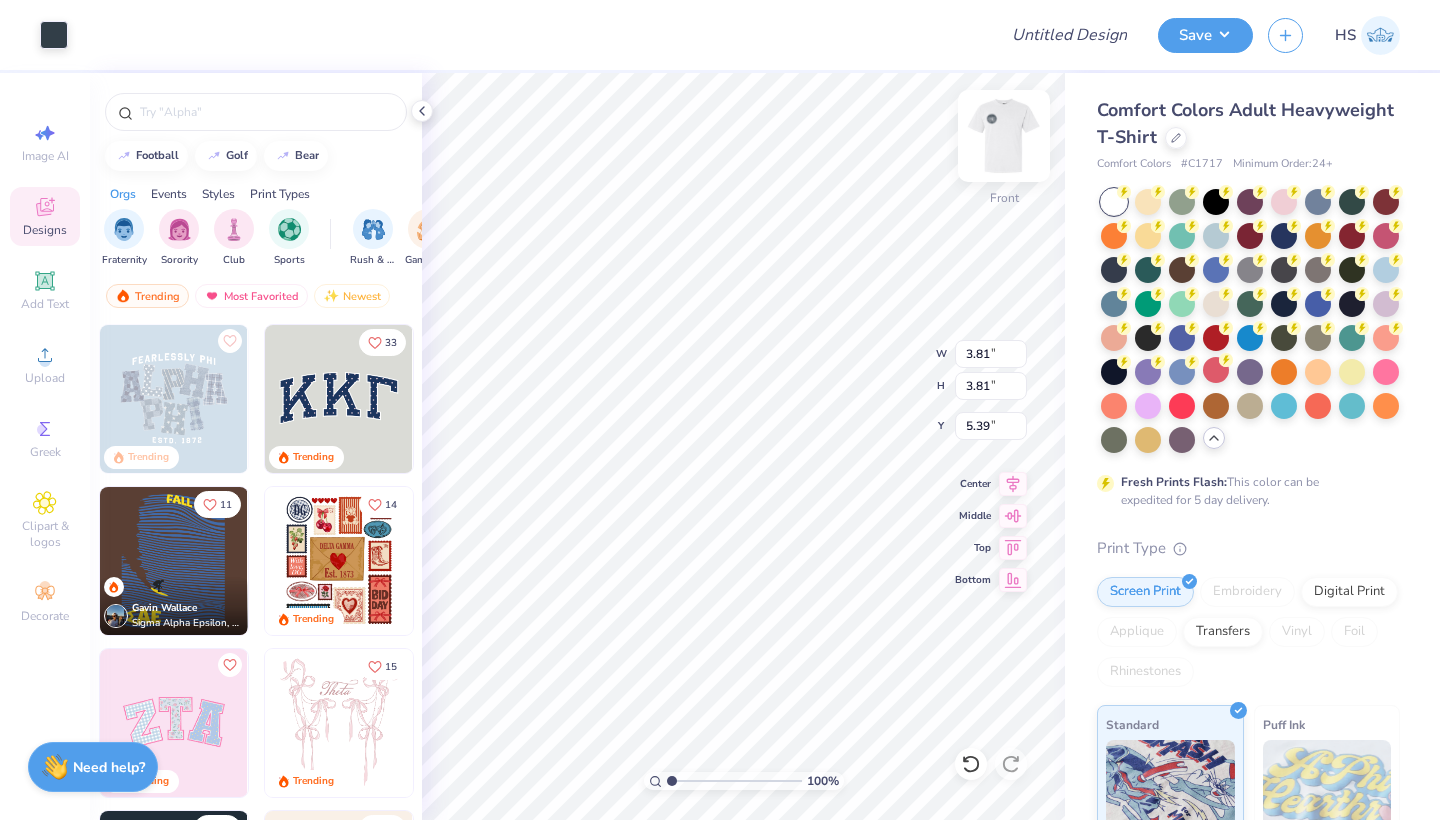 type on "12.82" 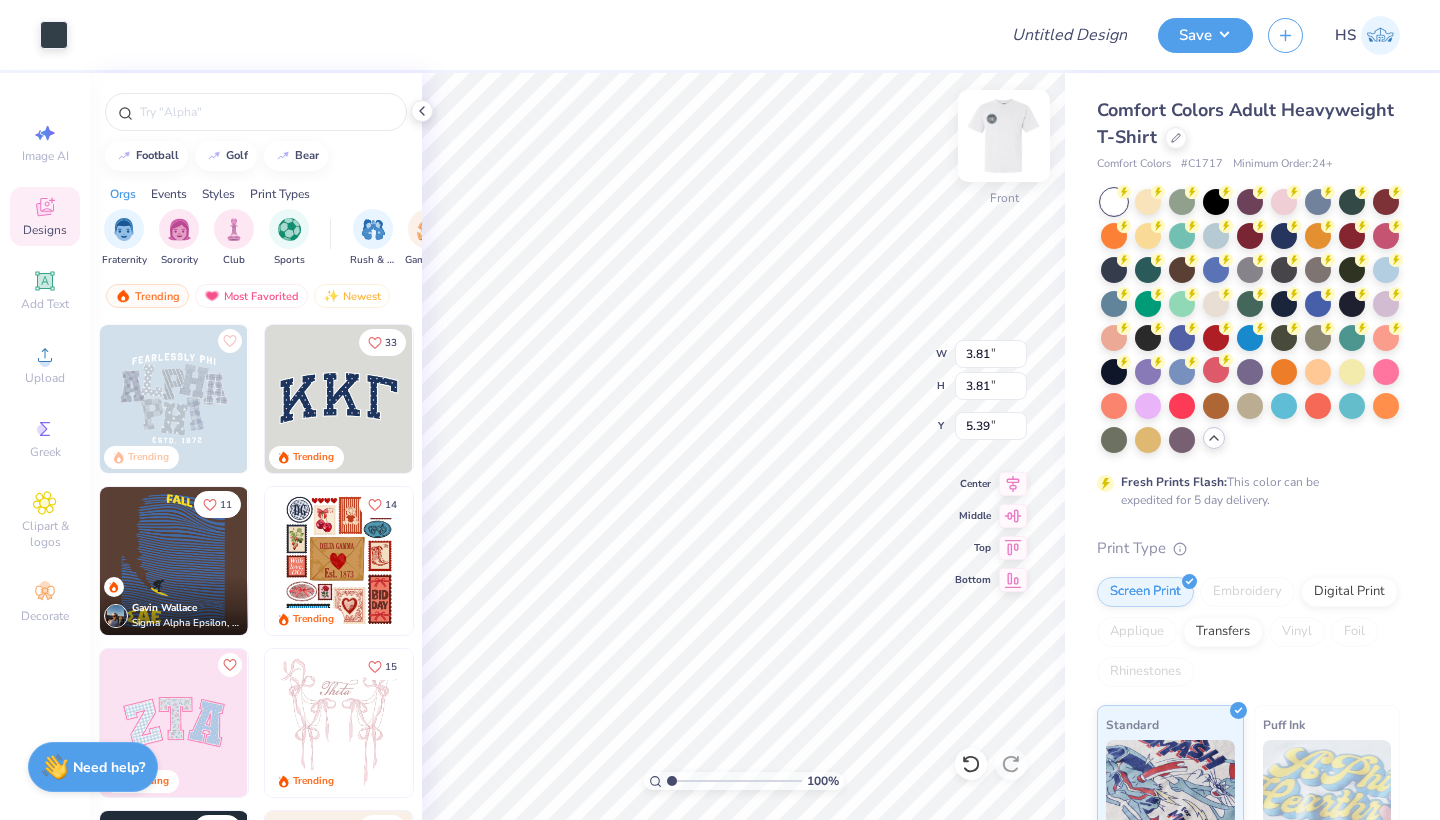 type on "6.47" 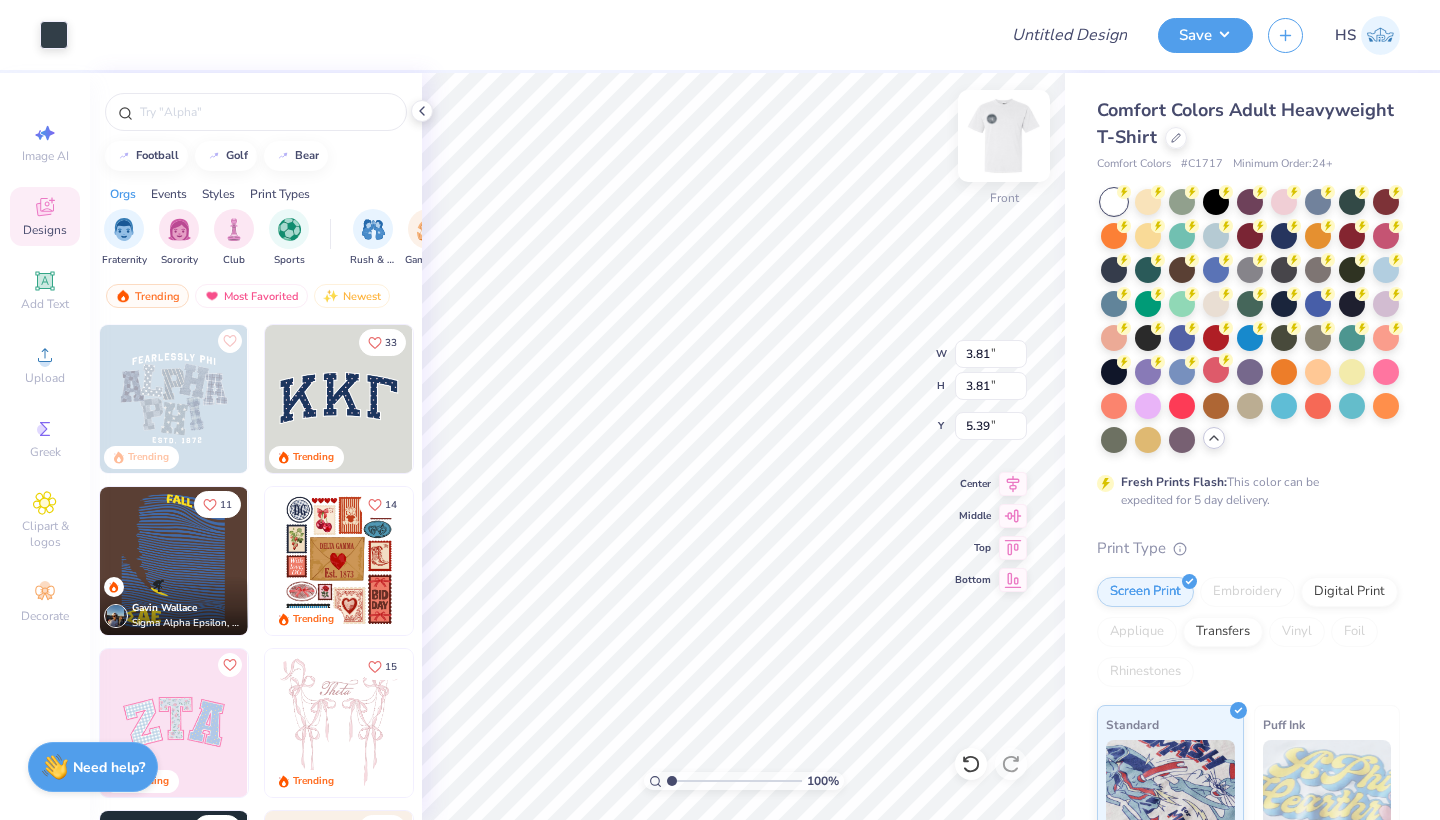 type on "10.51" 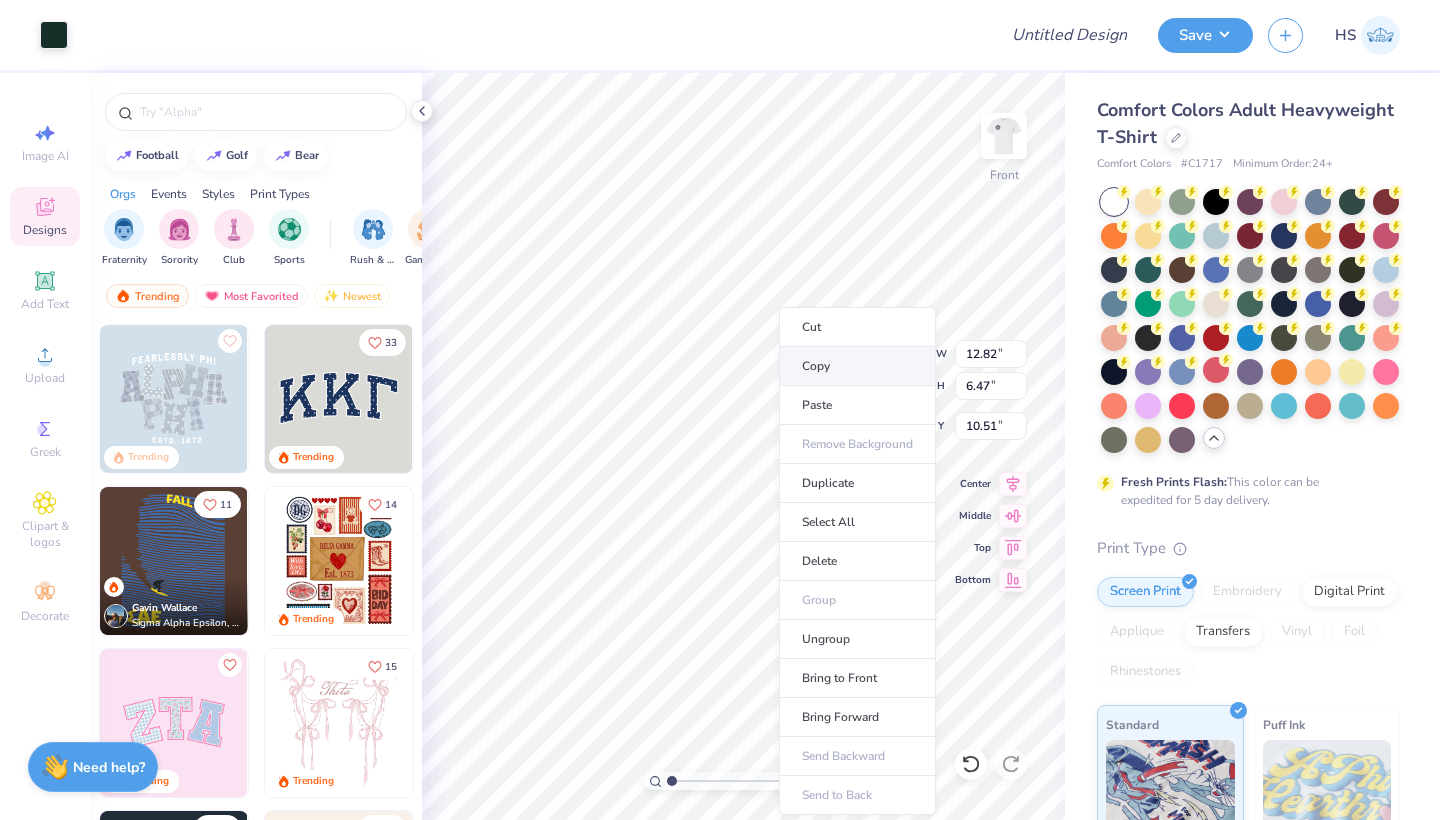 click on "Copy" at bounding box center (857, 366) 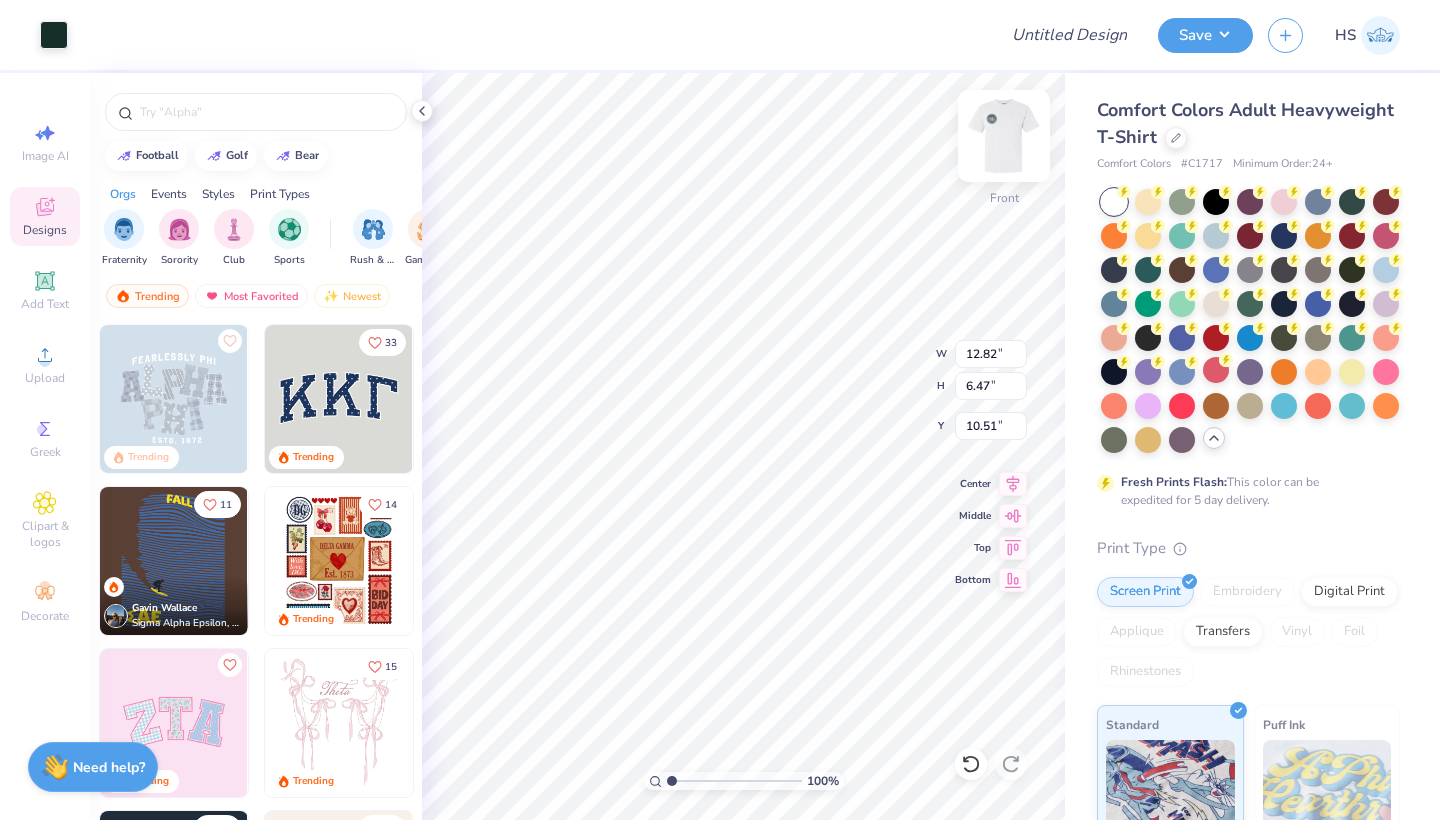 click at bounding box center (1004, 136) 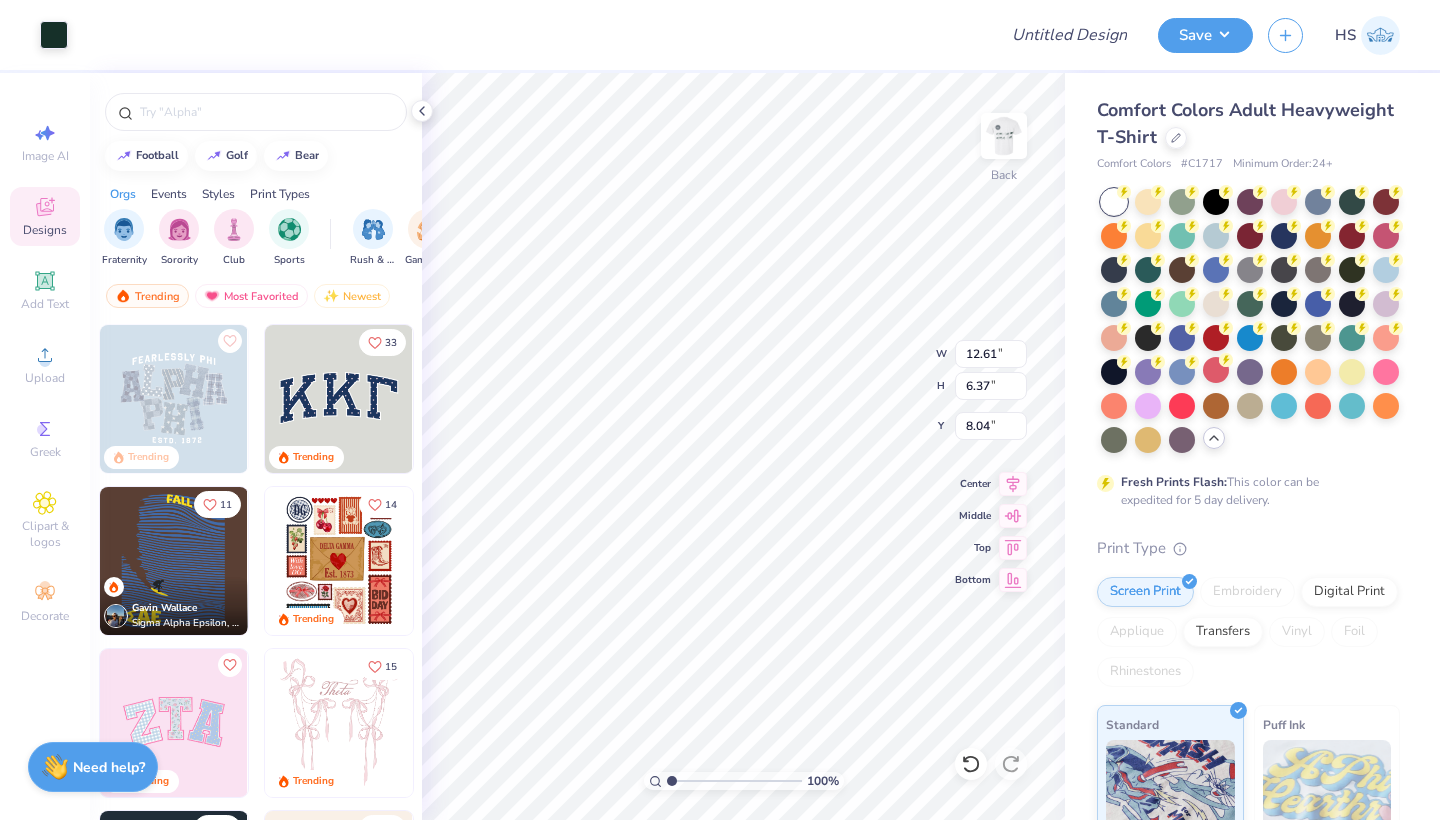 type on "3.74" 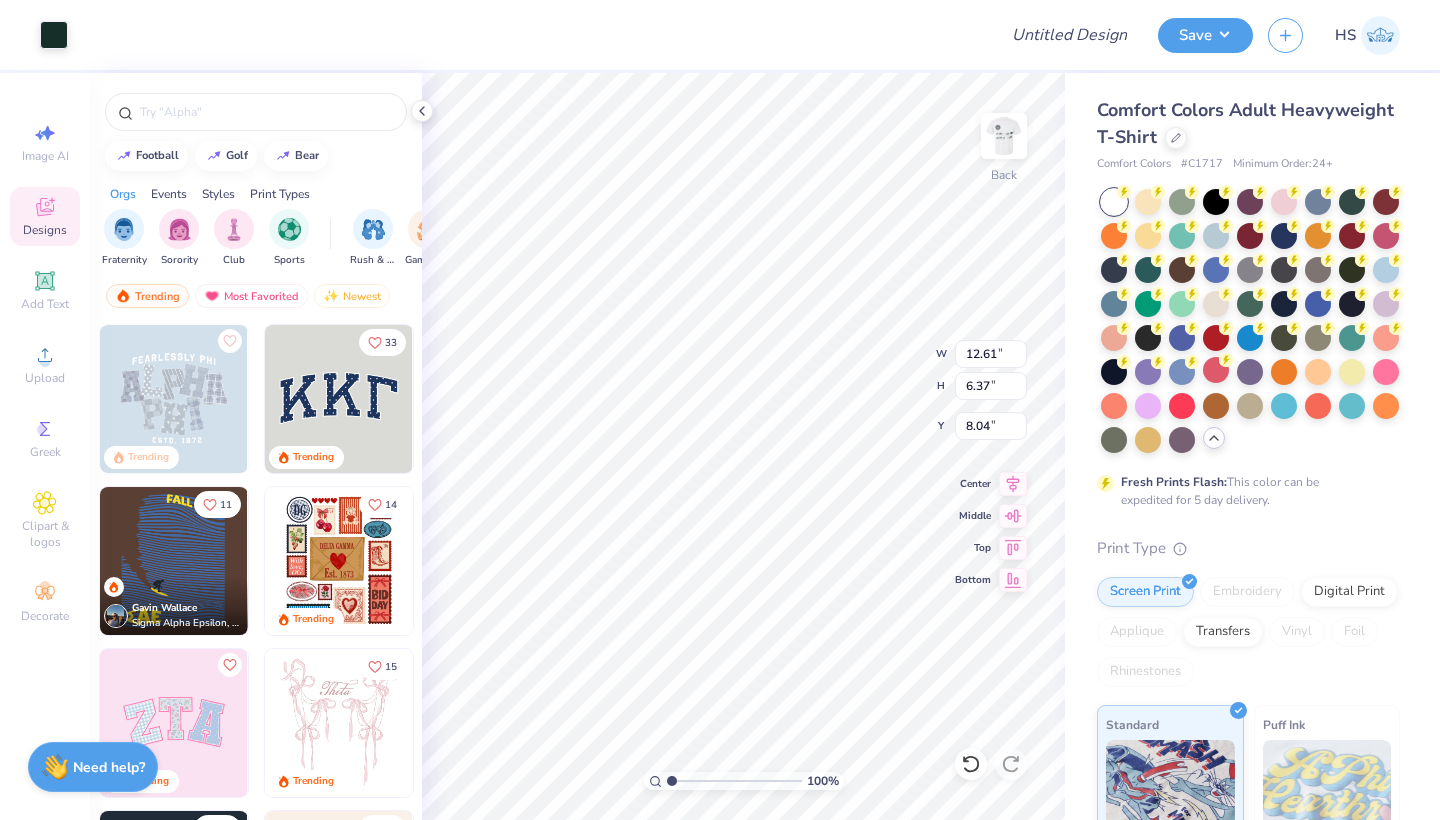 type on "3.74" 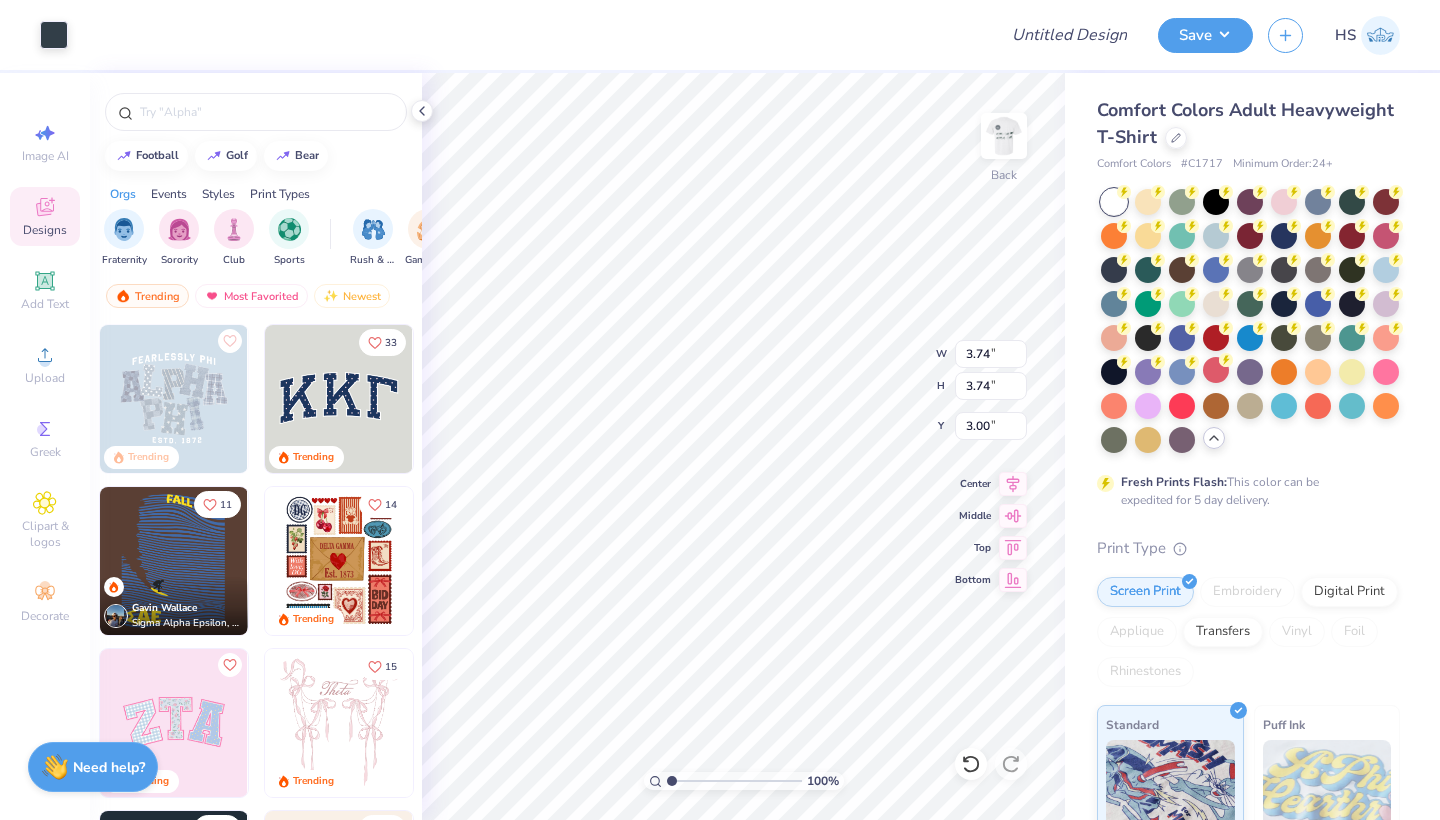 type on "15.50" 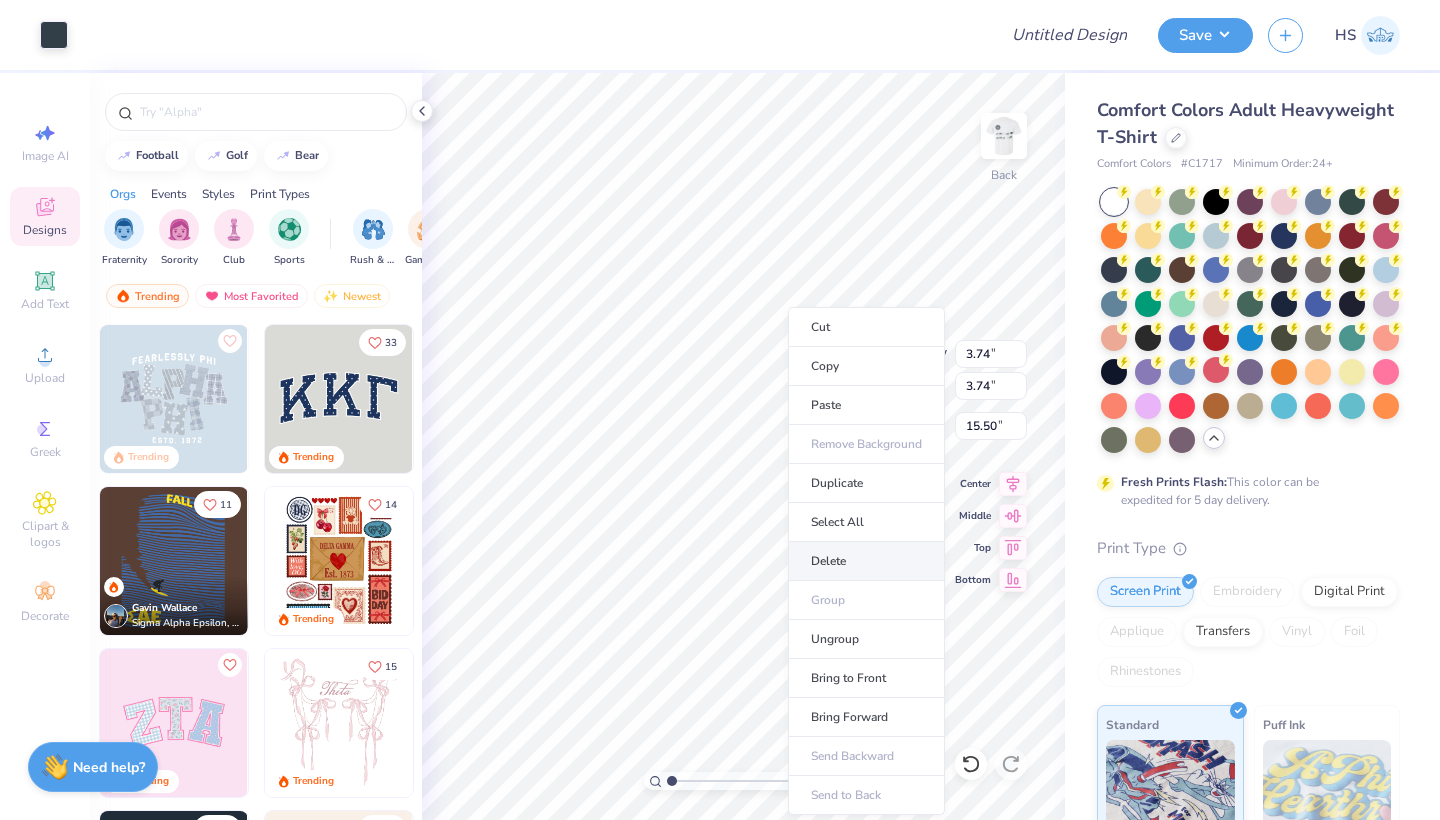 click on "Delete" at bounding box center [866, 561] 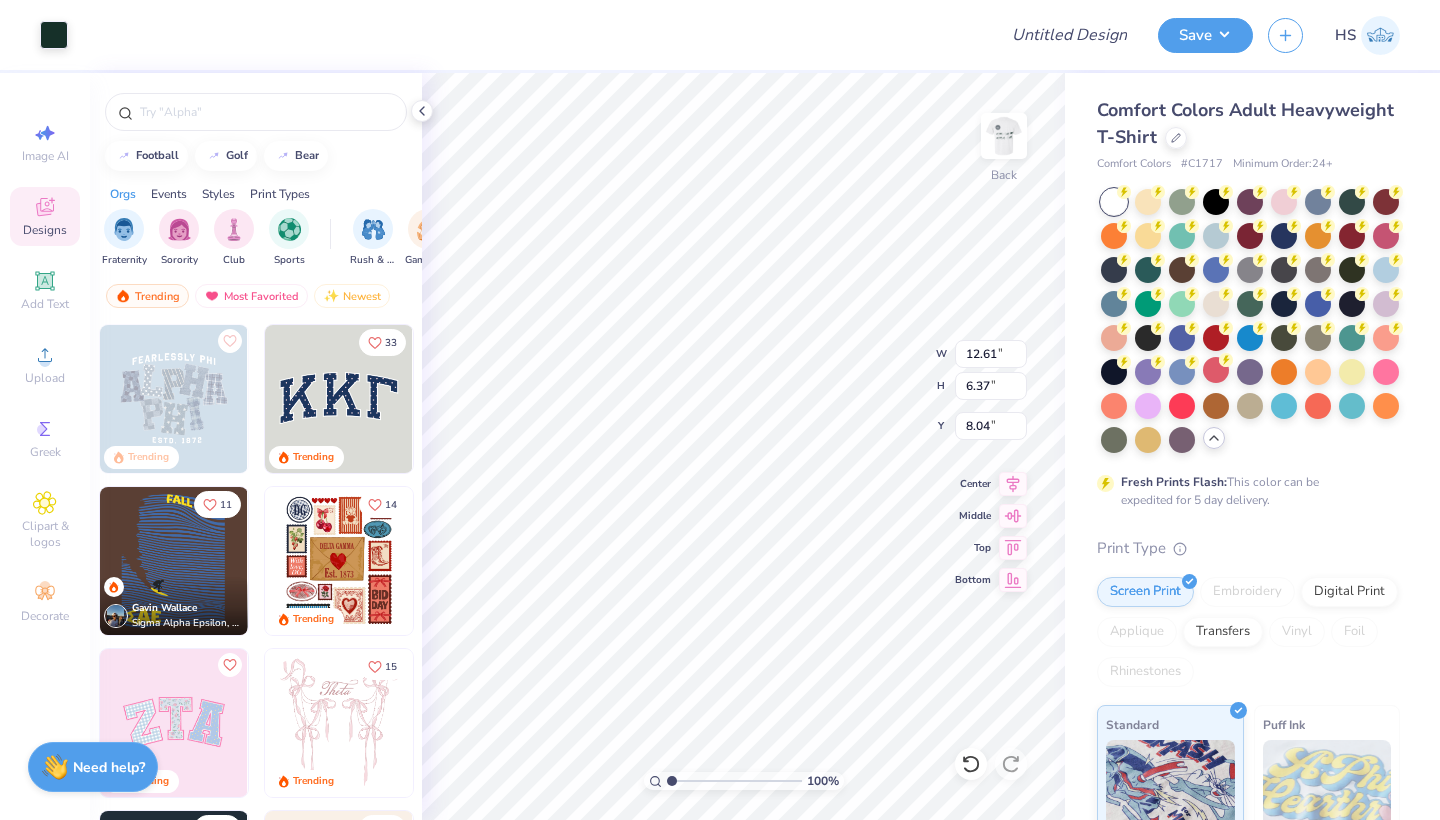 type on "6.08" 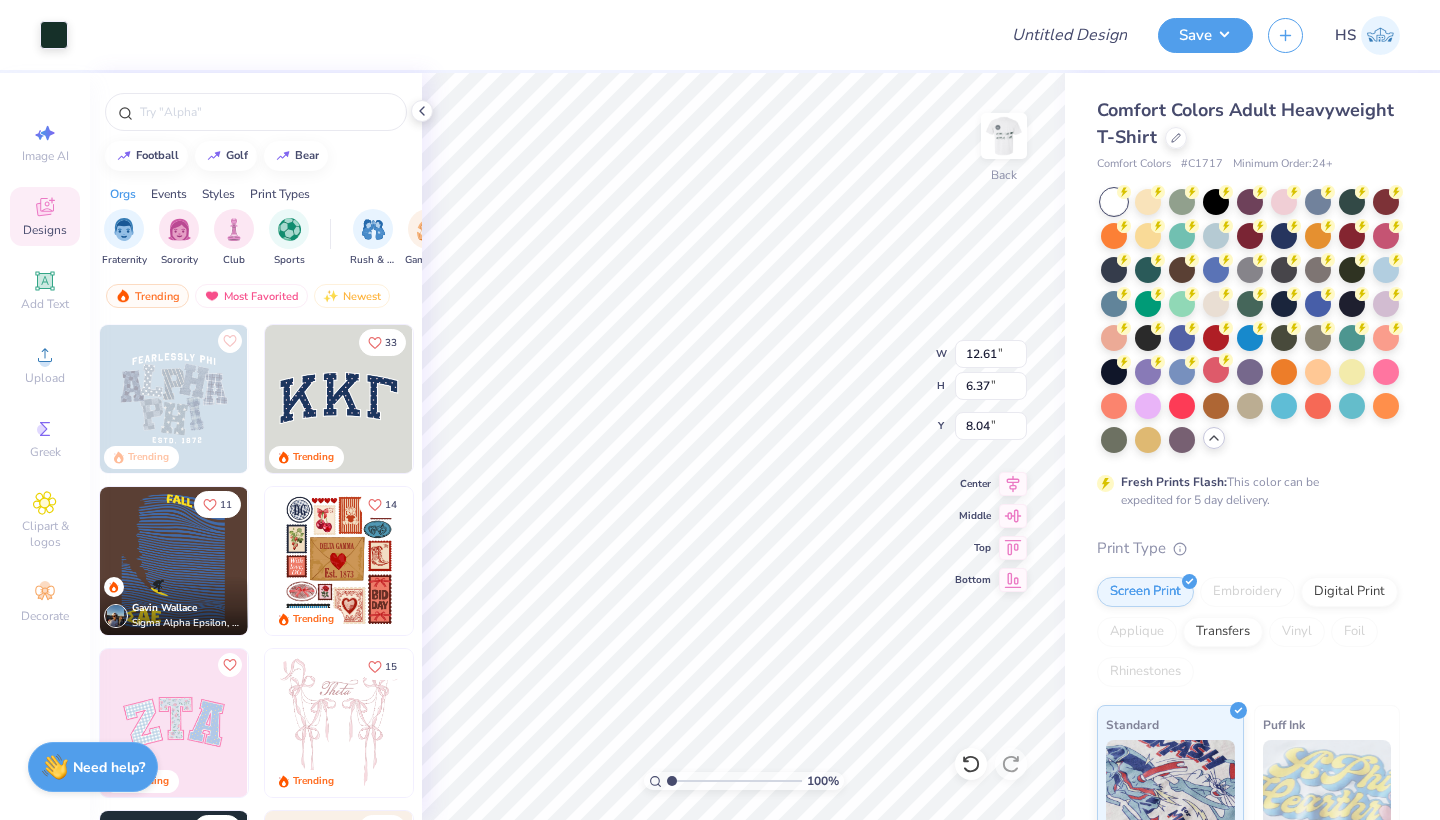 type on "3.07" 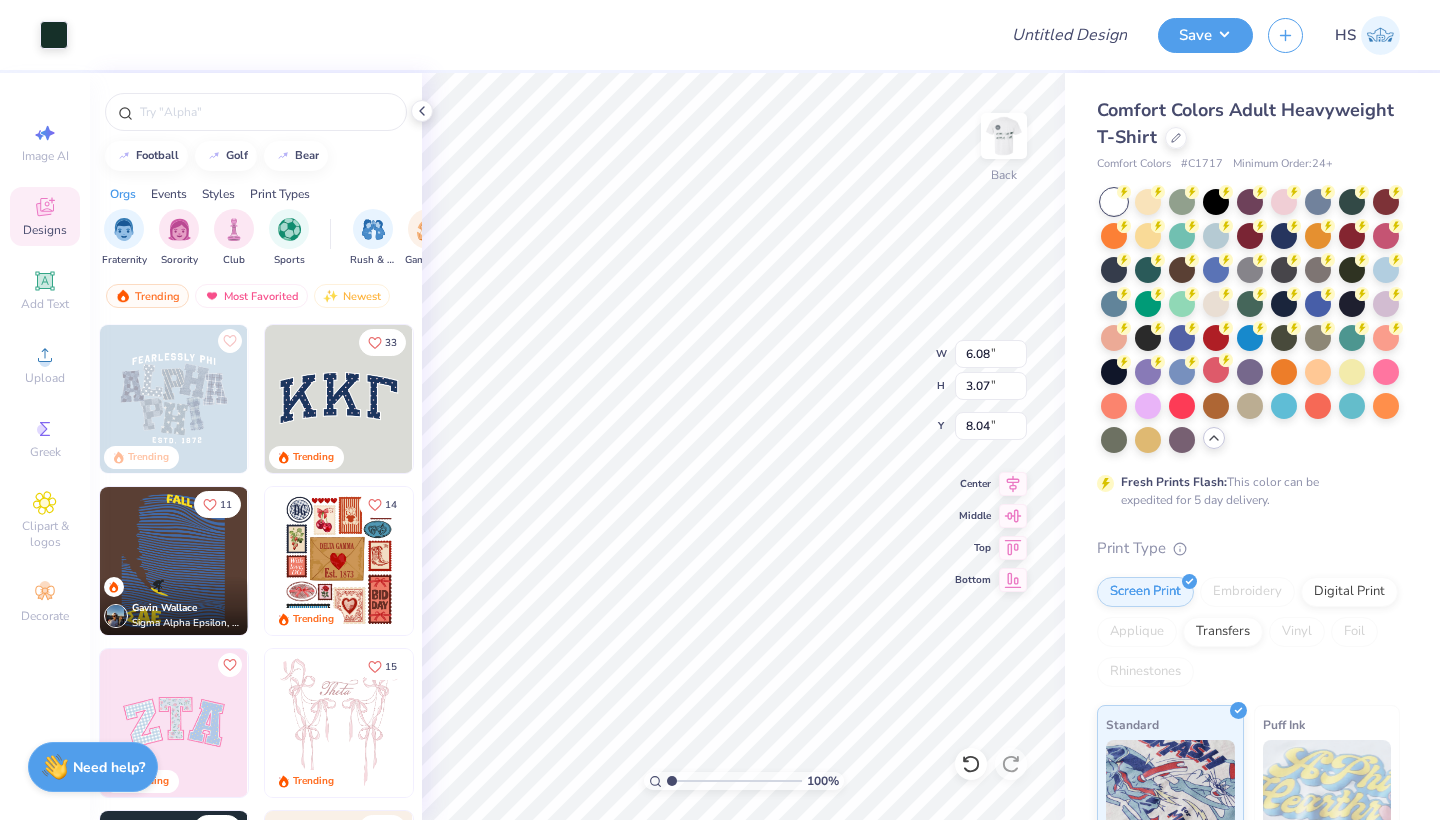 type on "3.00" 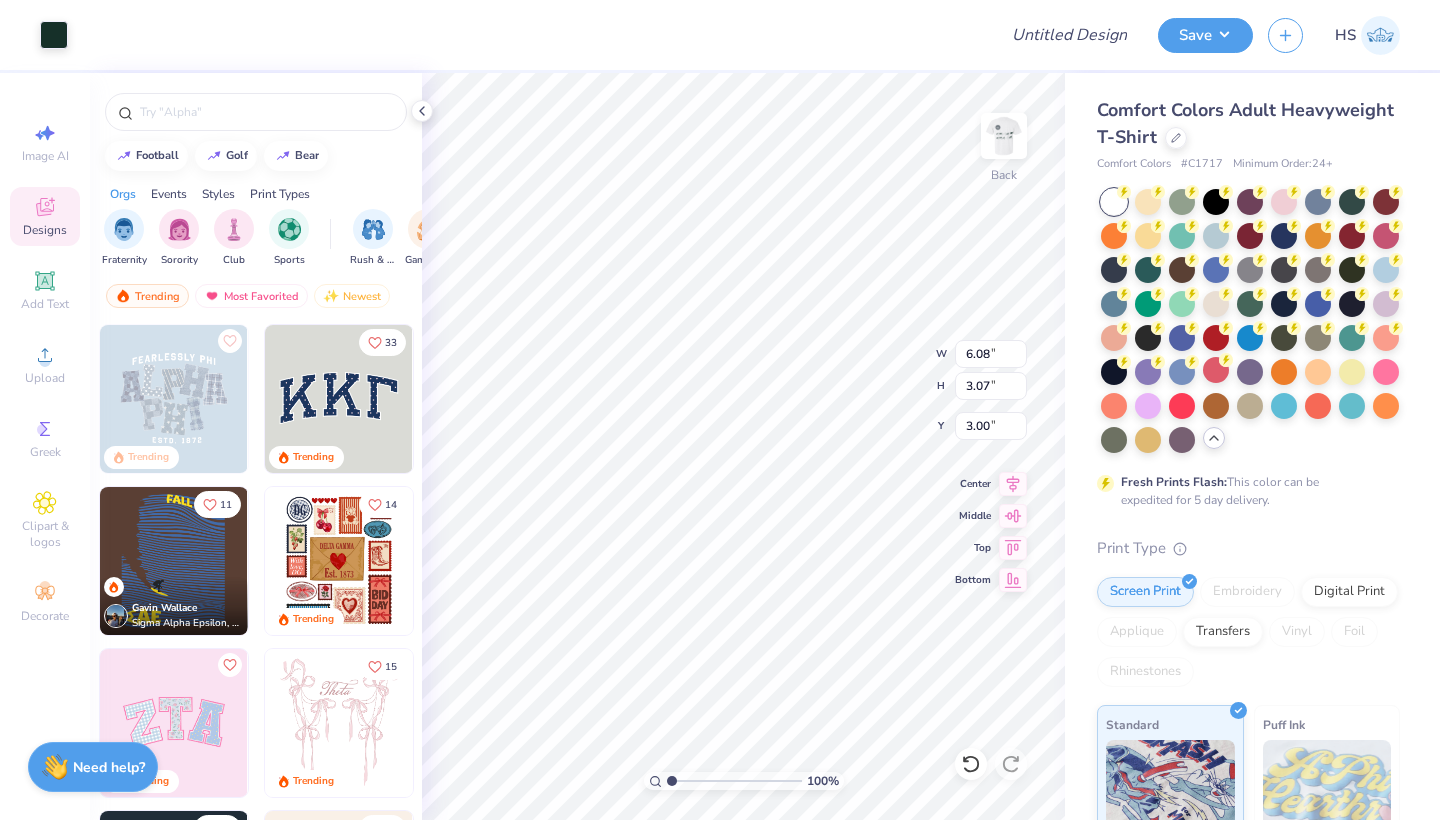 type on "6.92" 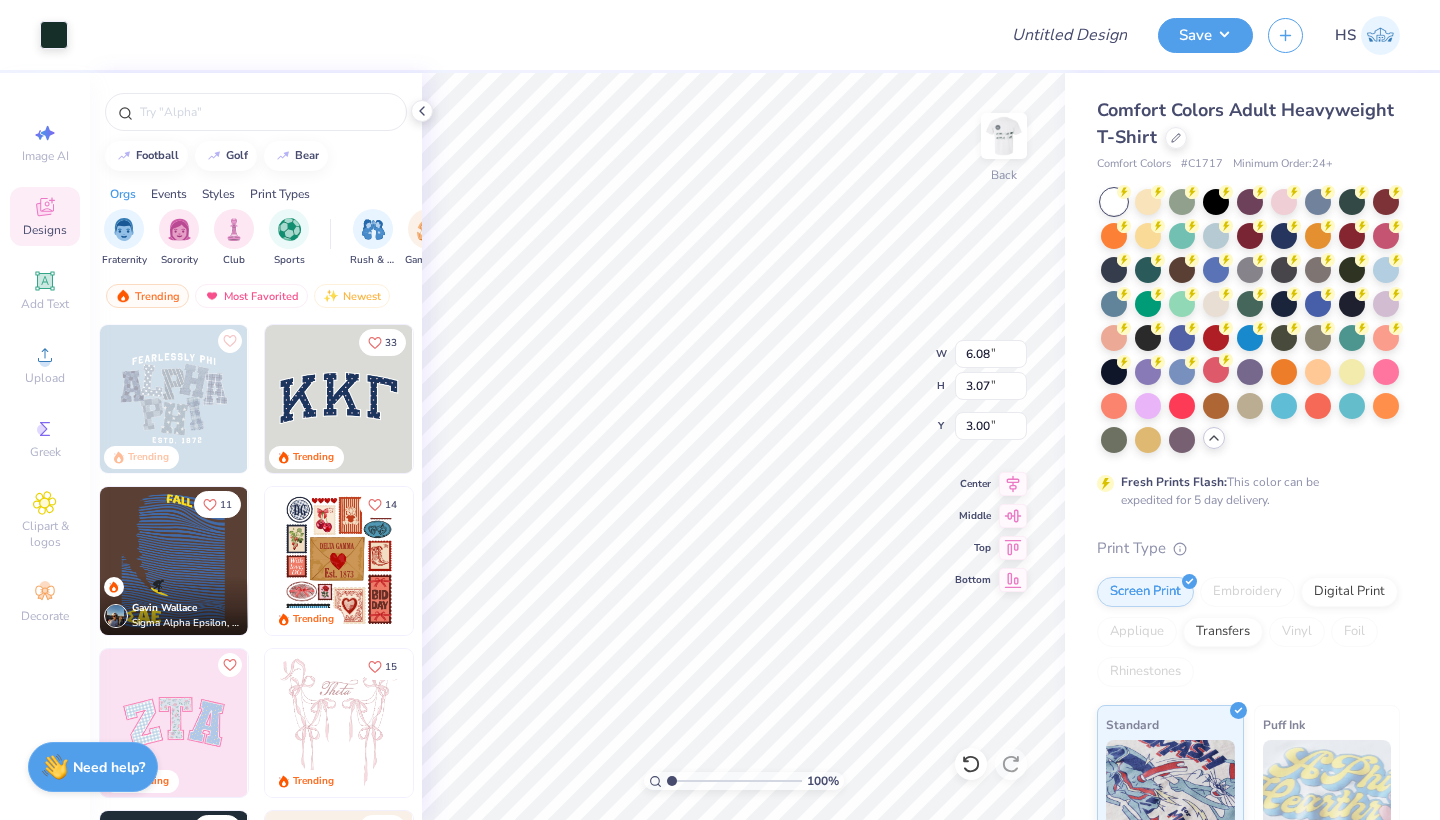 type on "3.49" 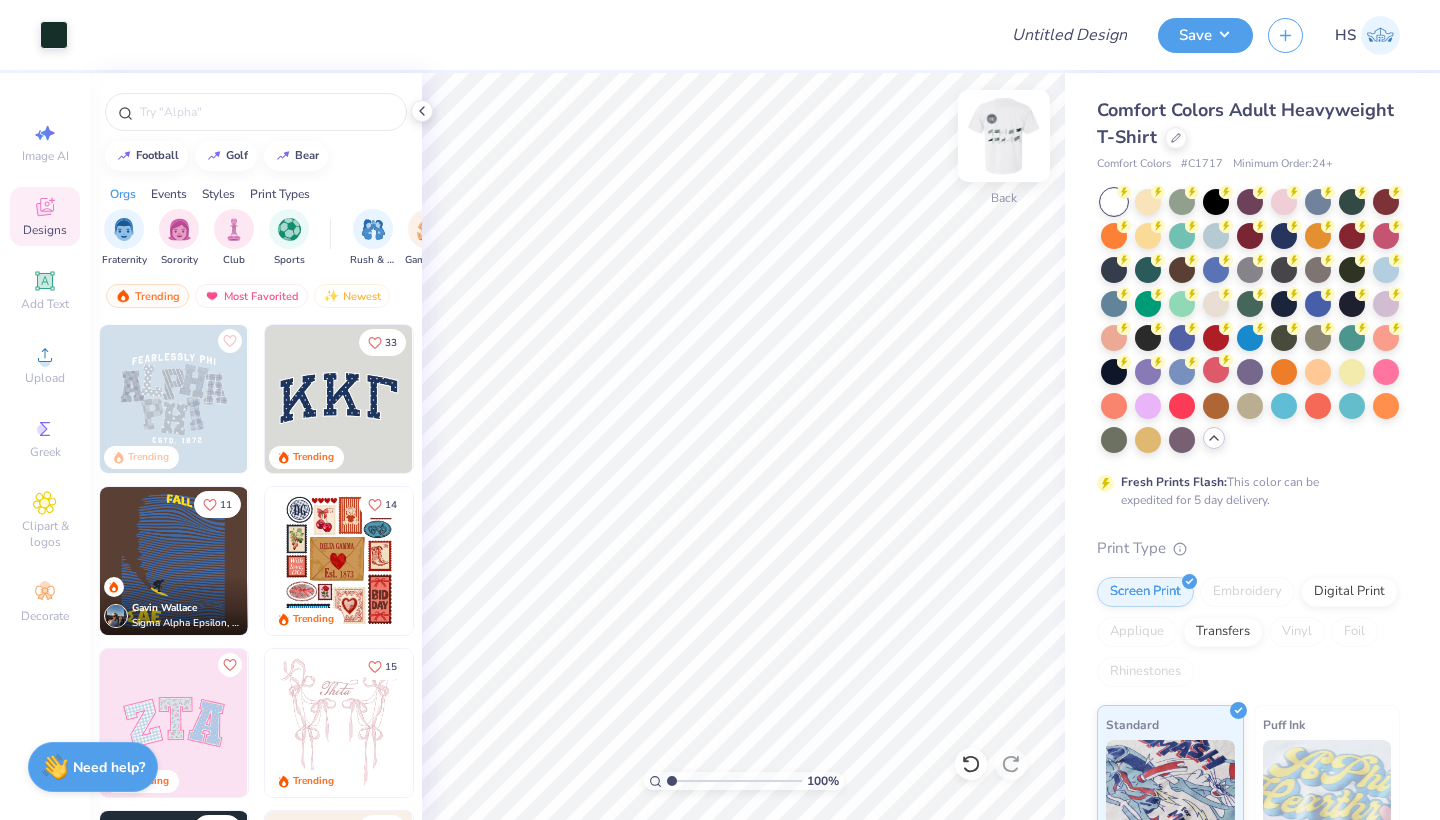 click at bounding box center [1004, 136] 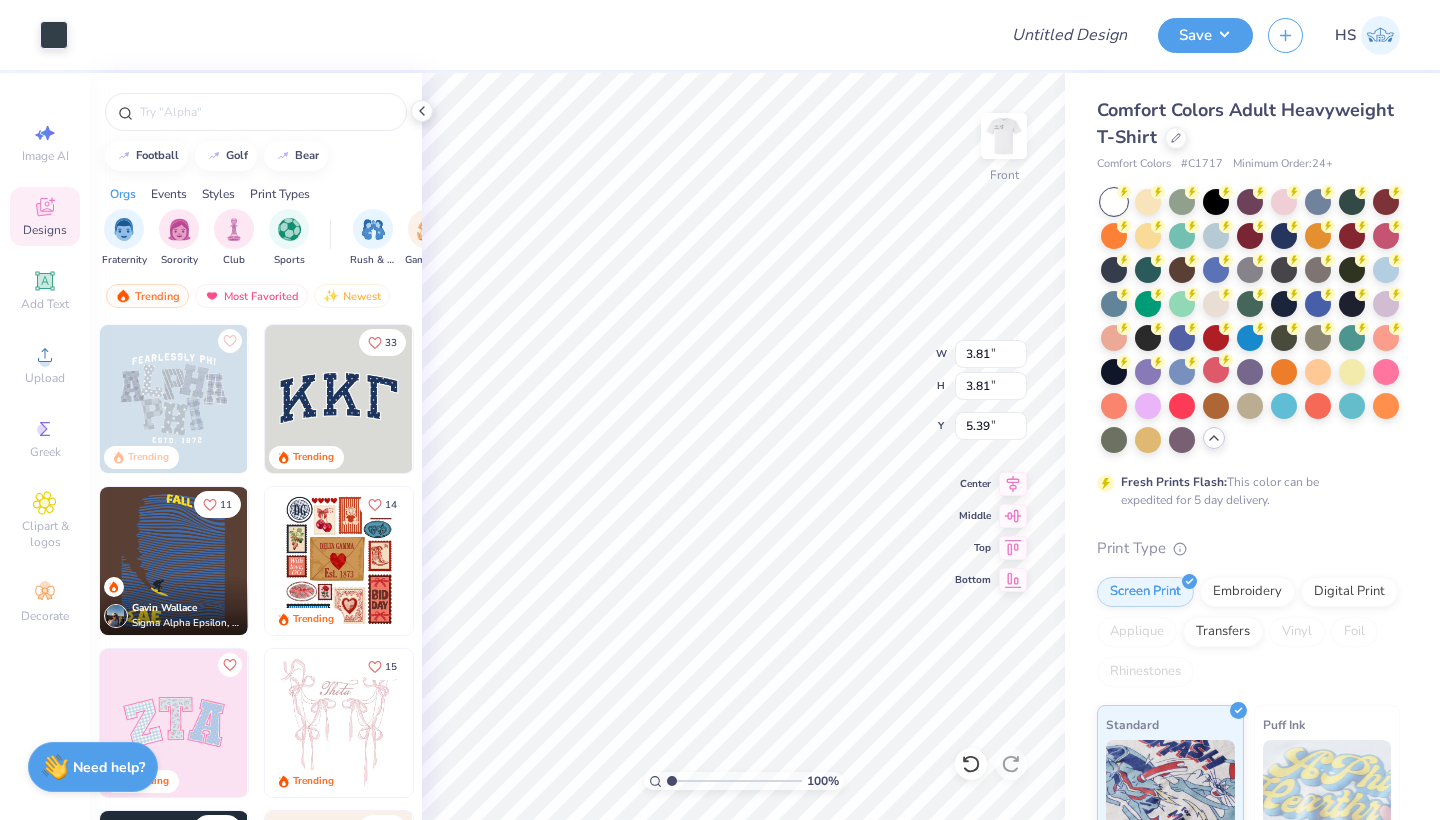 type on "12.83" 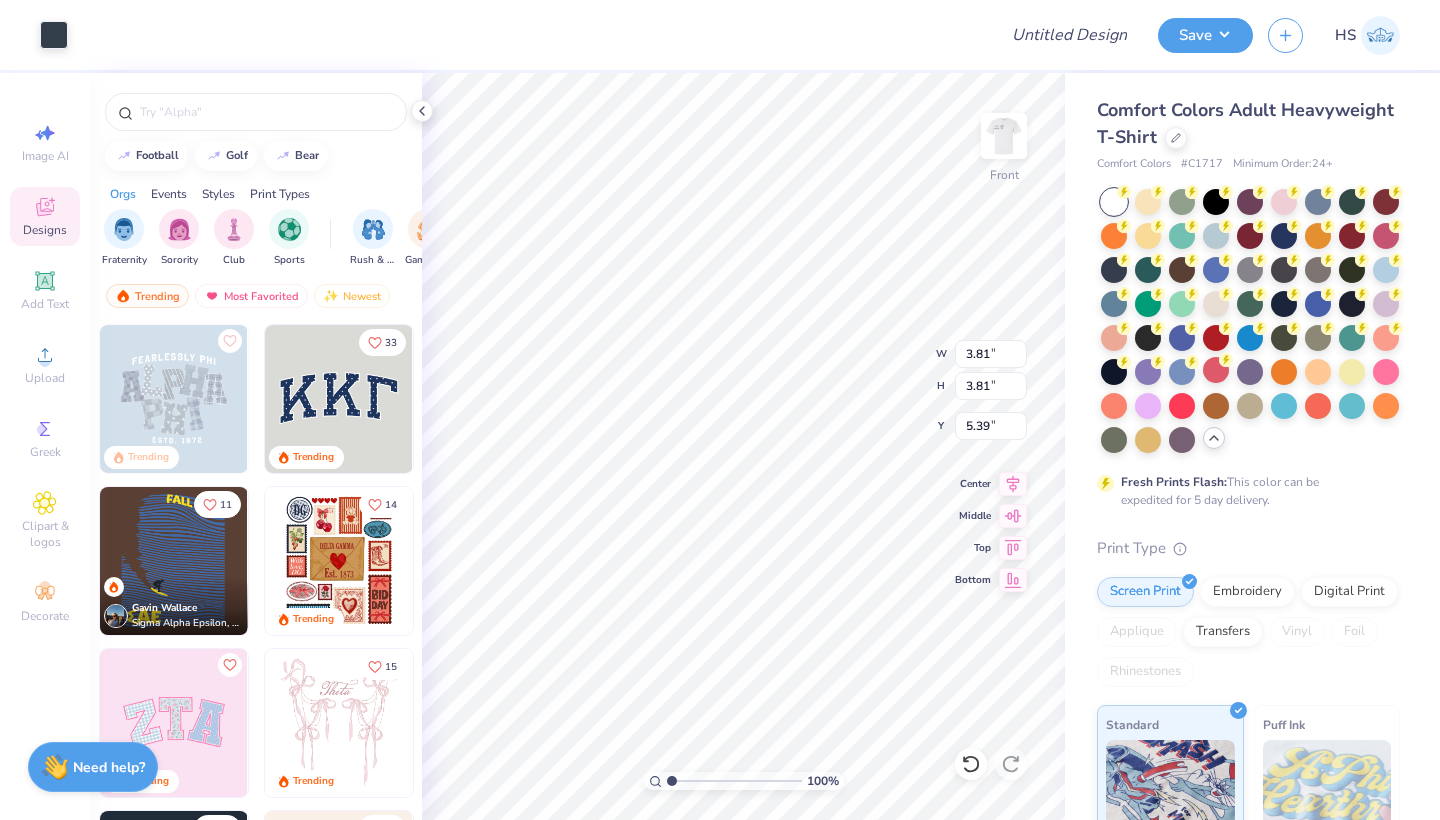 type on "12.83" 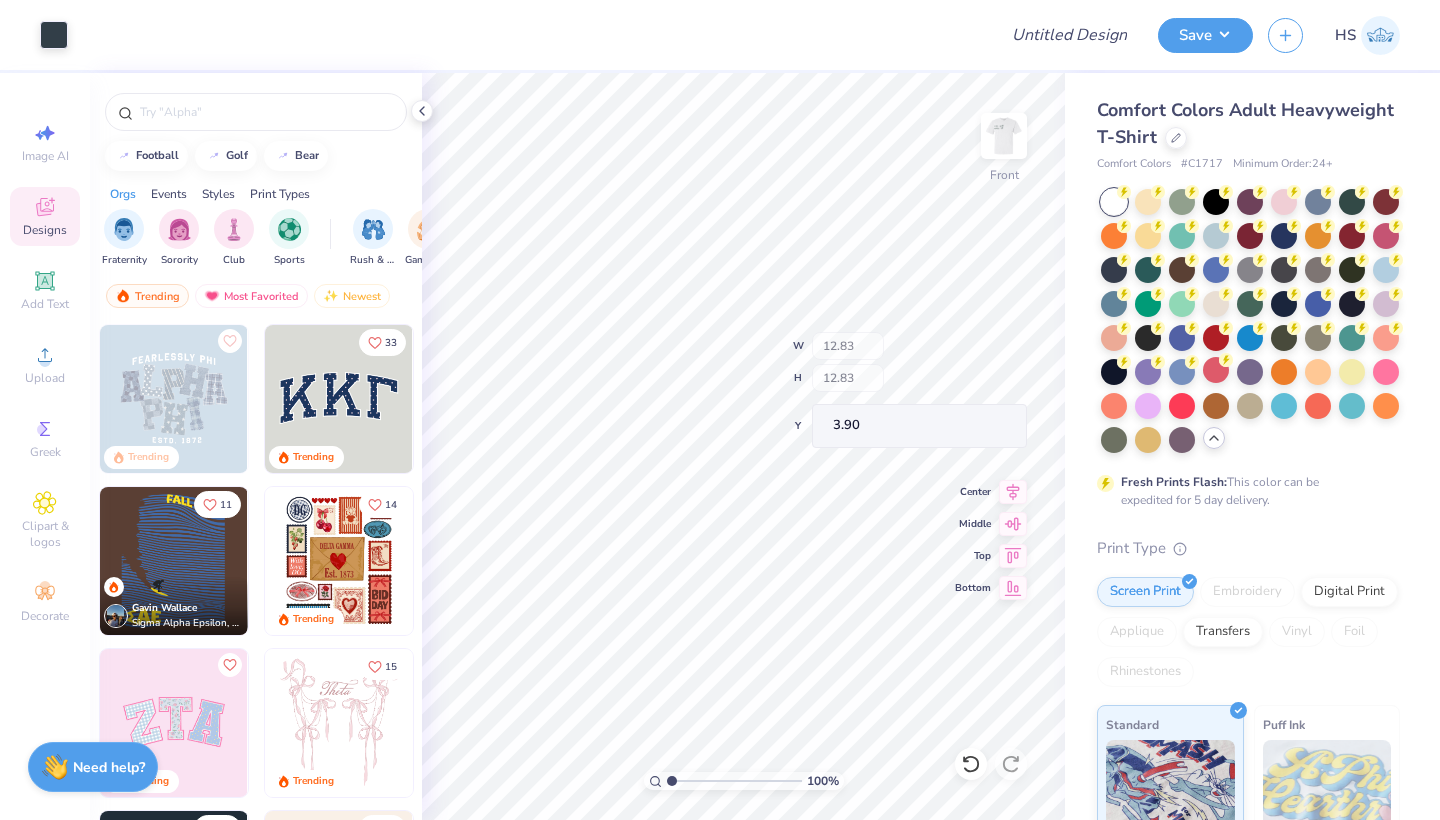 type on "3.90" 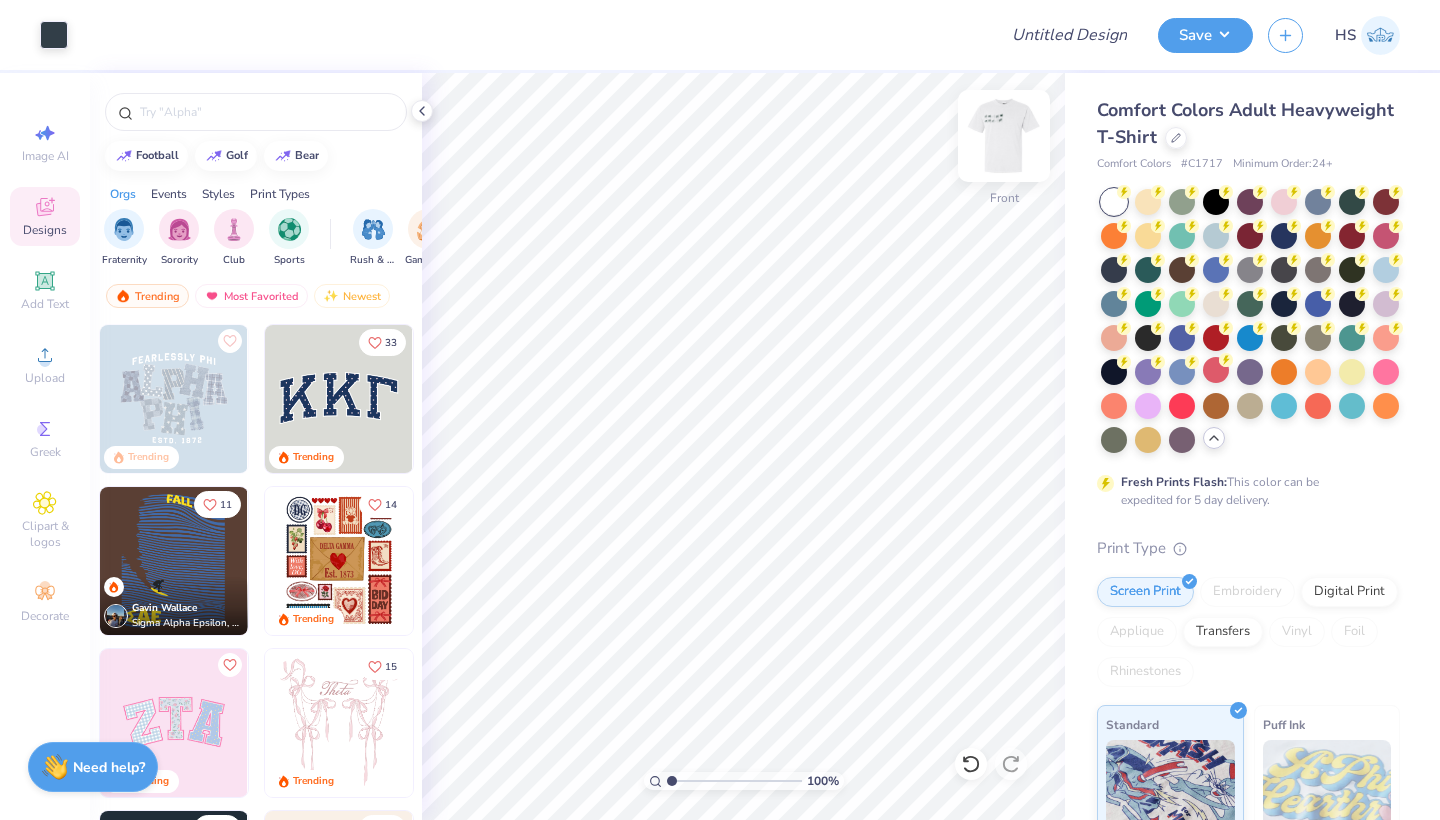 click at bounding box center (1004, 136) 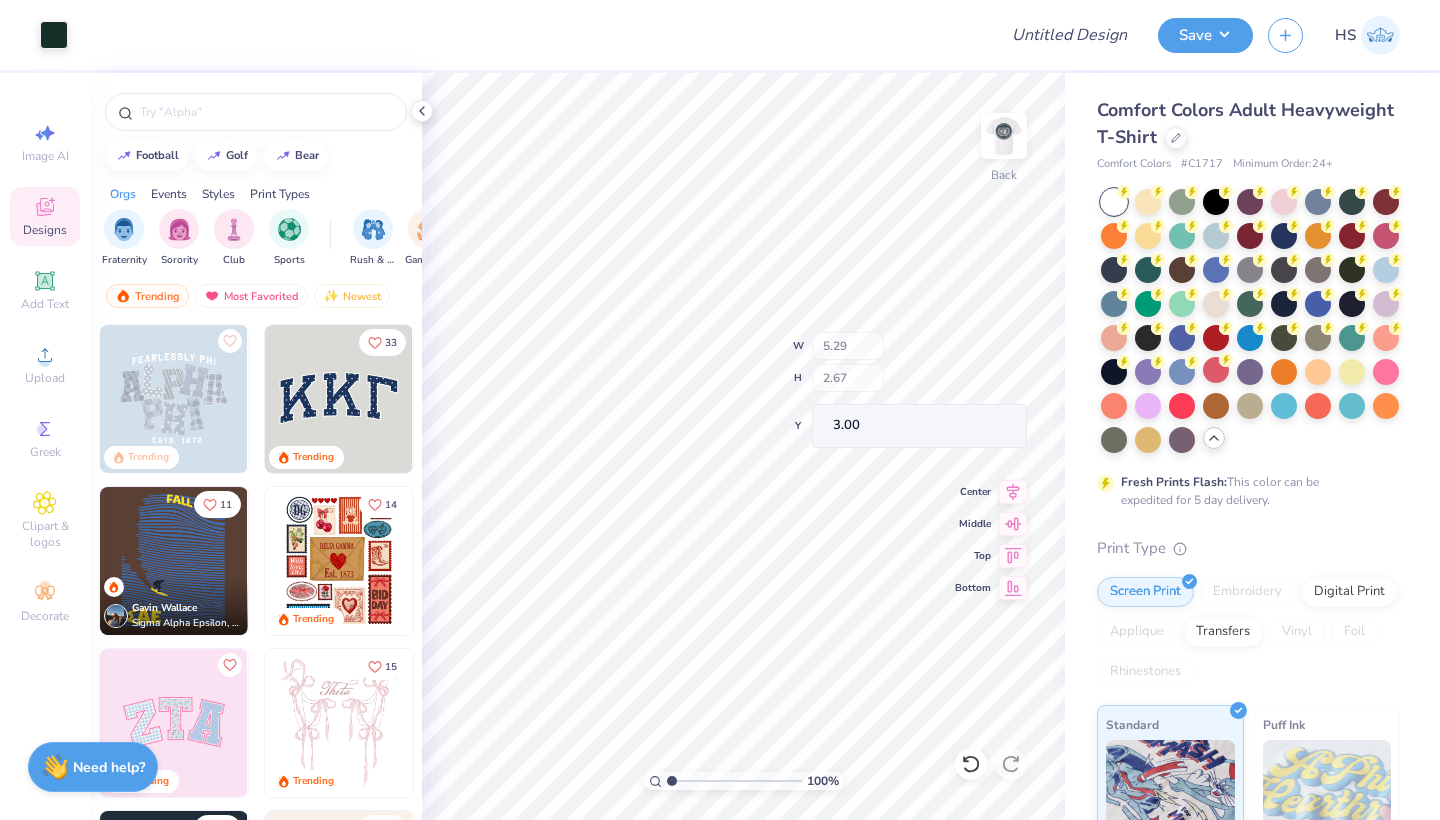 type on "5.29" 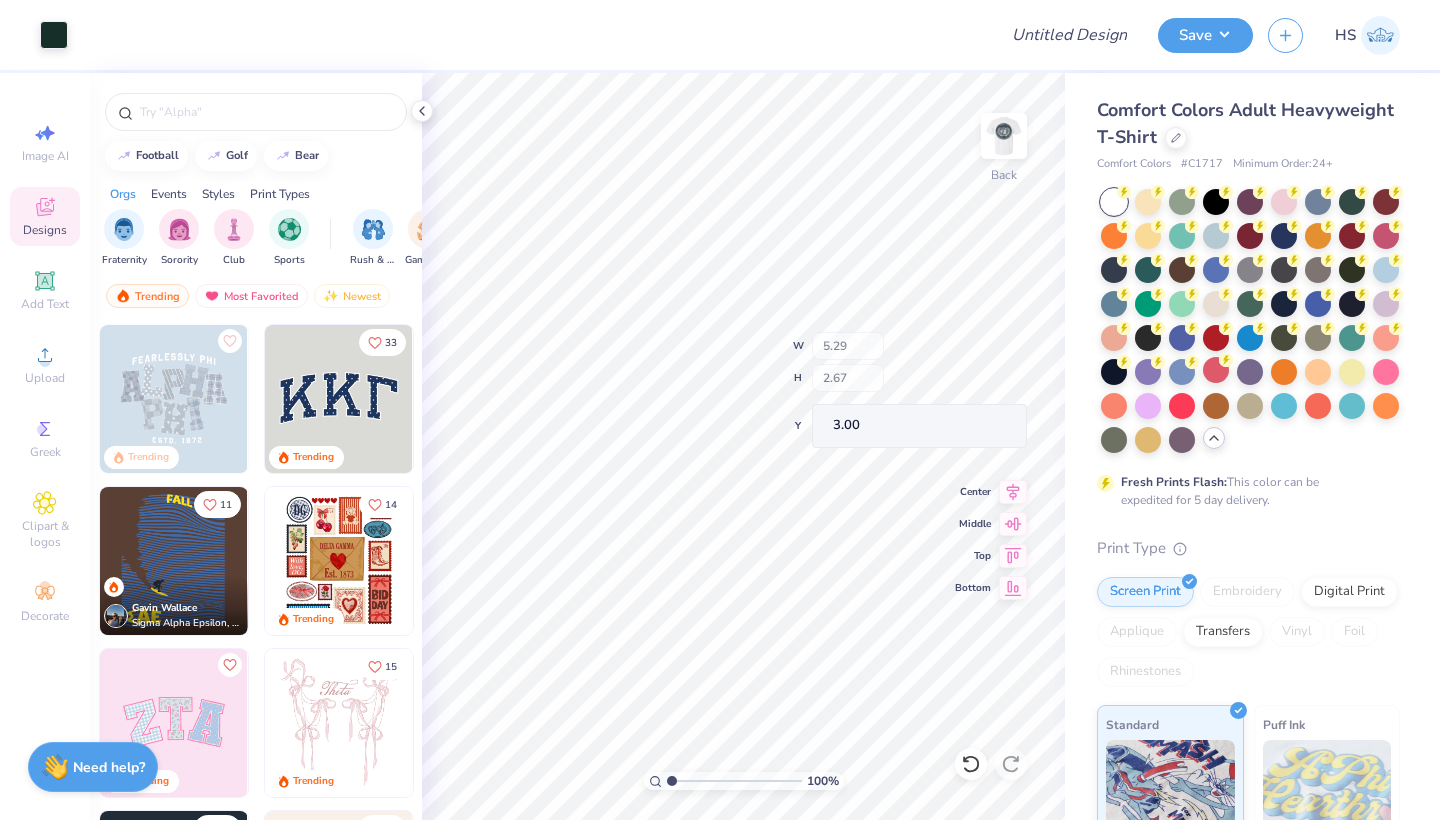 type on "2.67" 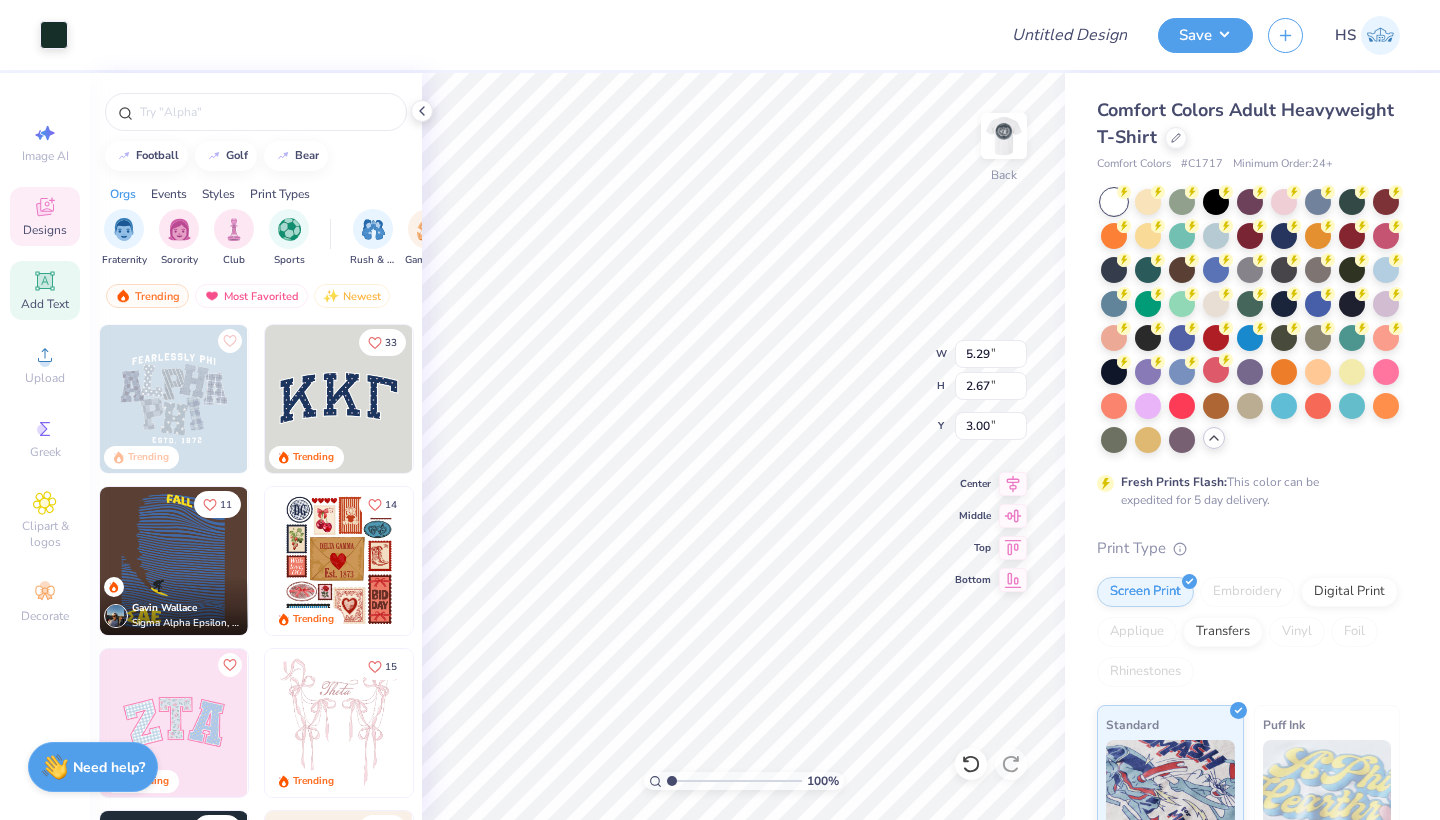 click on "Add Text" at bounding box center (45, 304) 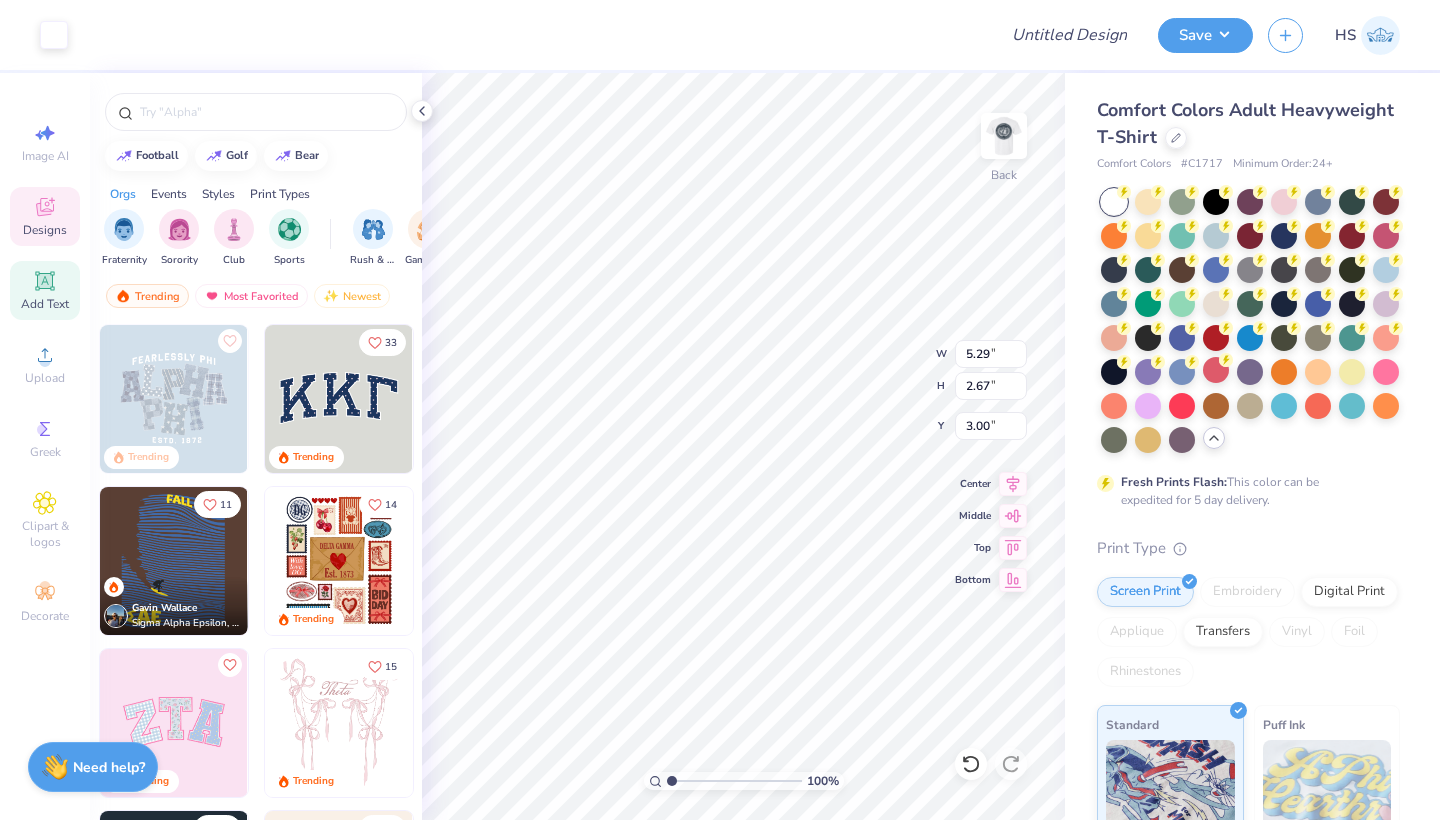 type on "5.59" 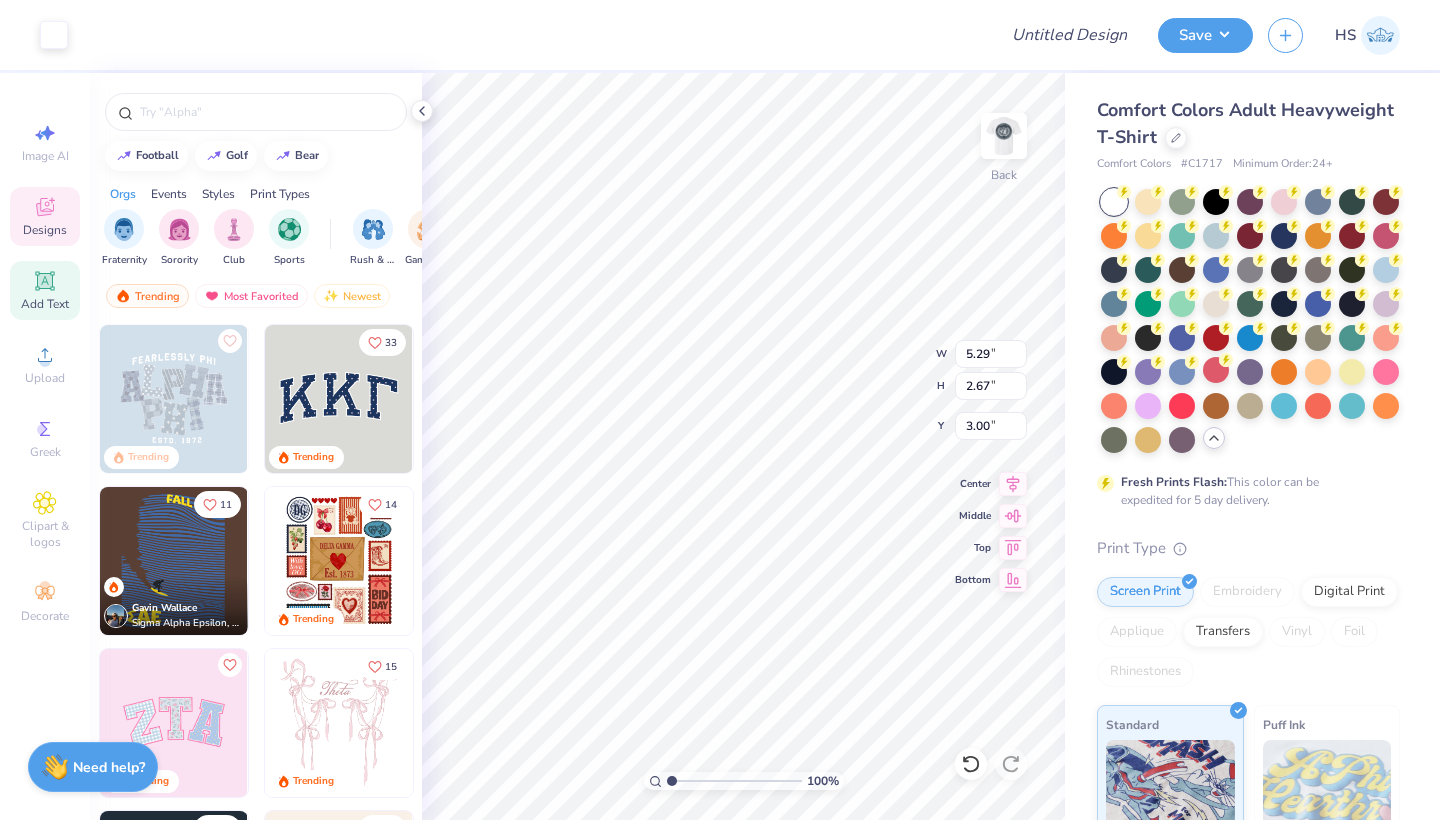 type on "1.62" 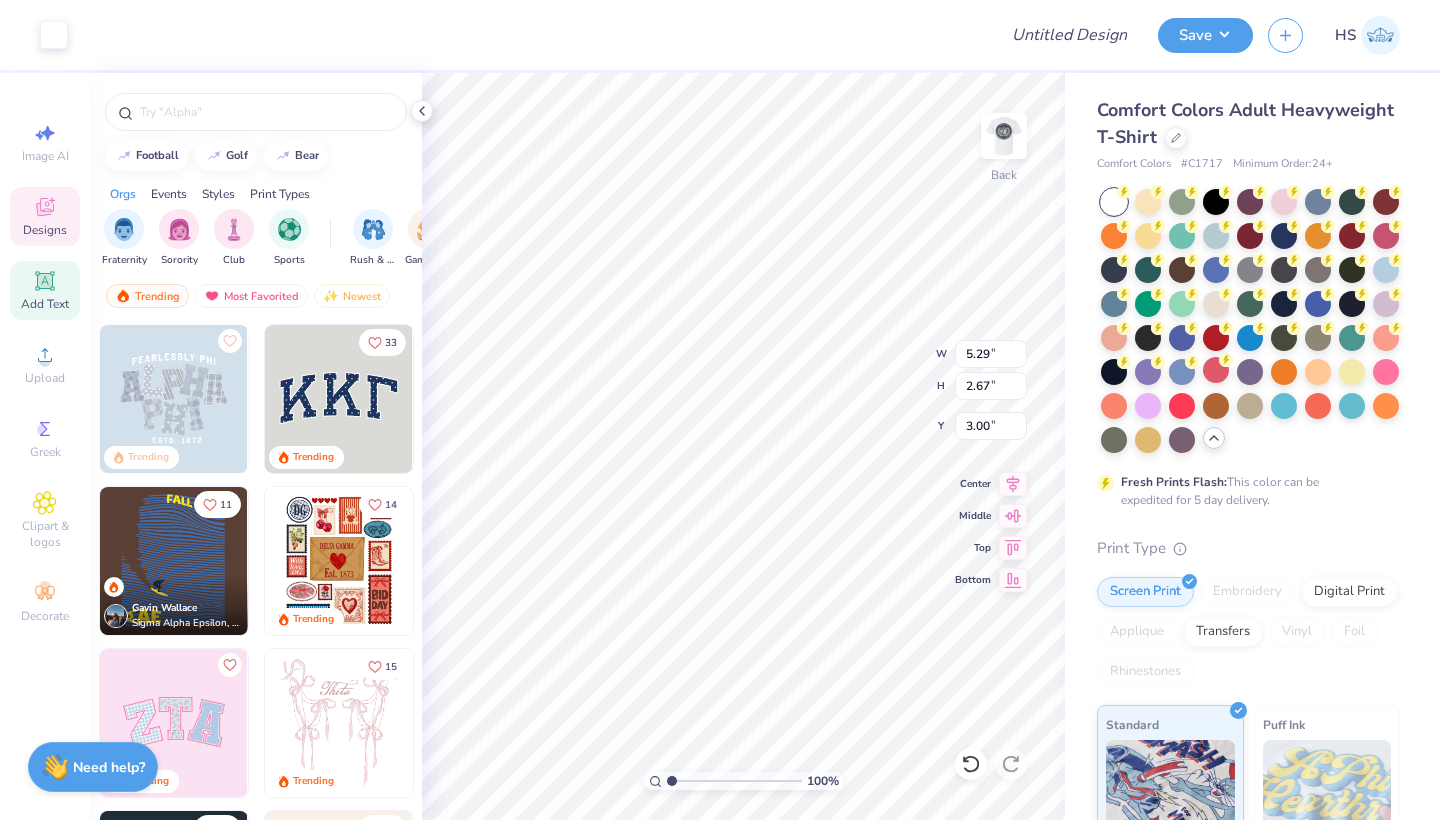 type on "11.69" 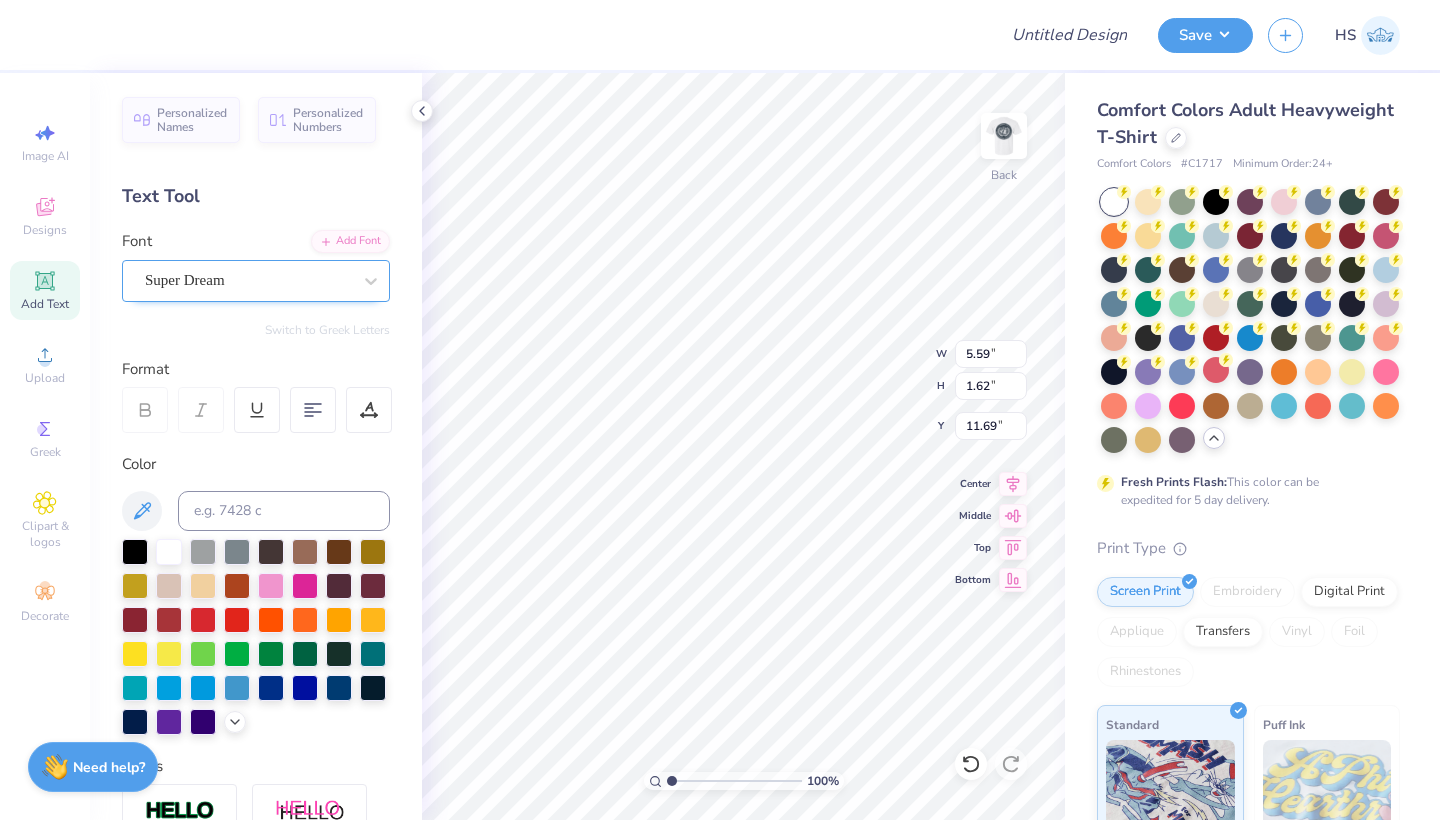 click on "Super Dream" at bounding box center (248, 280) 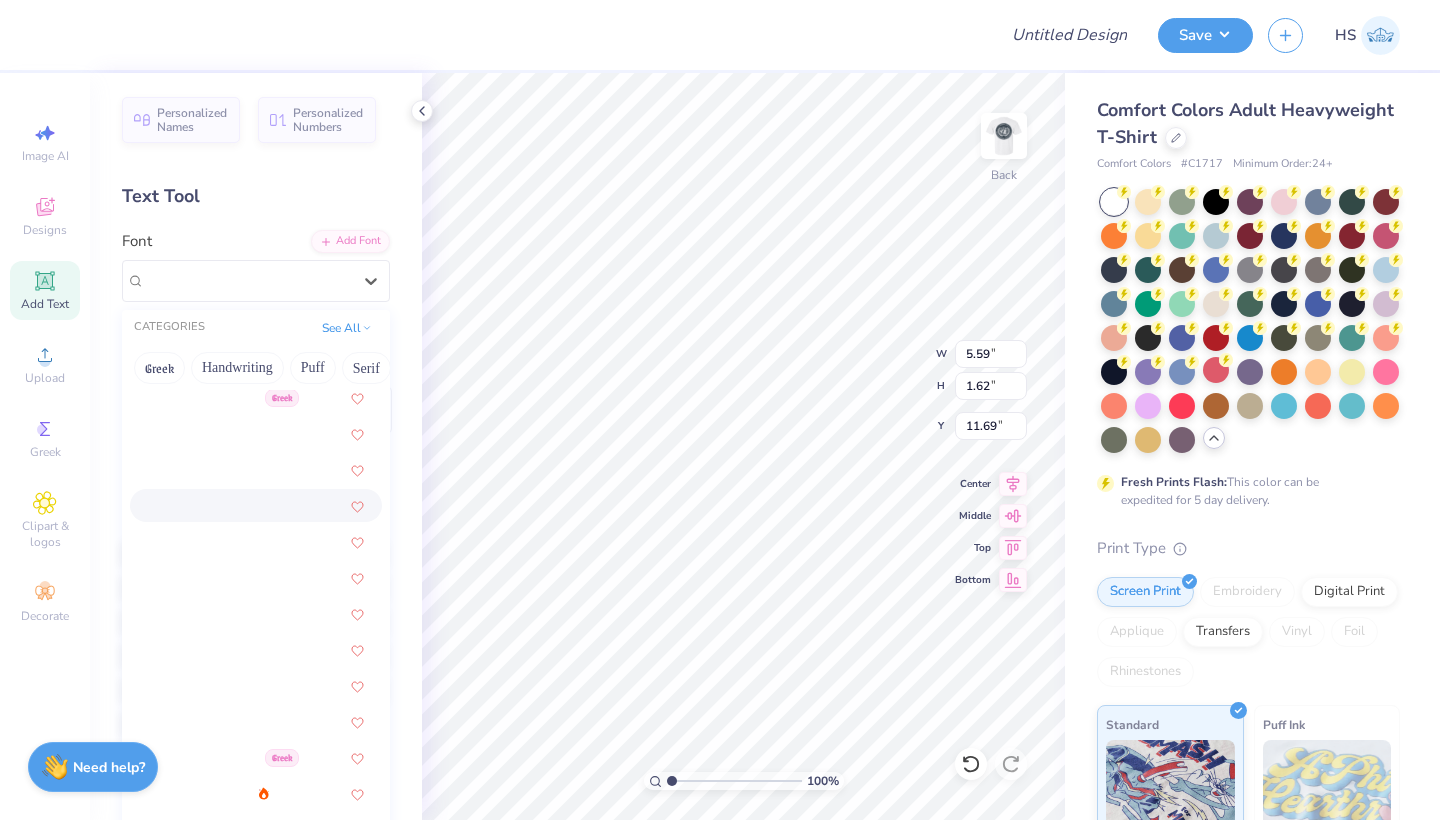 scroll, scrollTop: 1444, scrollLeft: 0, axis: vertical 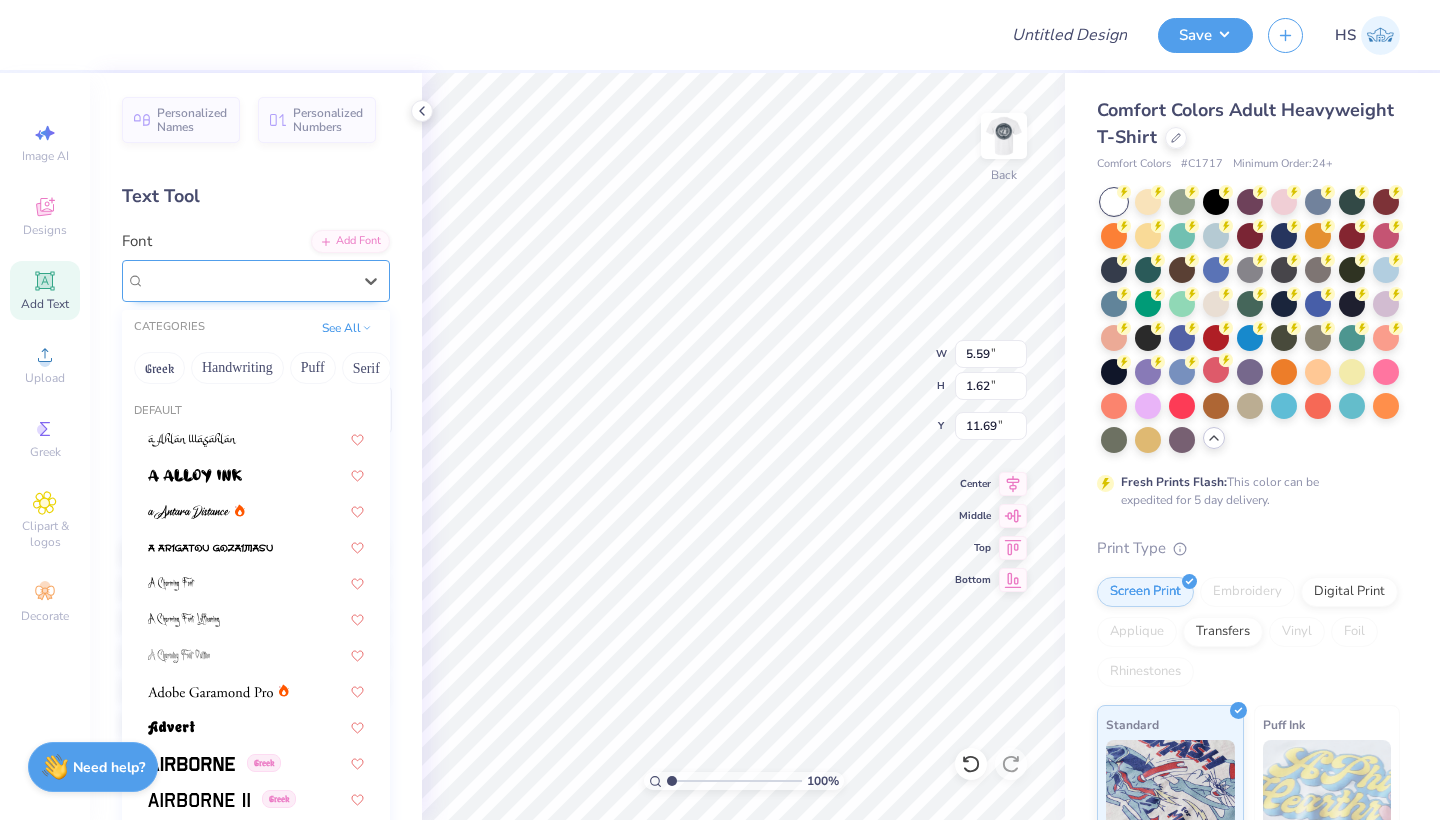 click on "Super Dream" at bounding box center (185, 280) 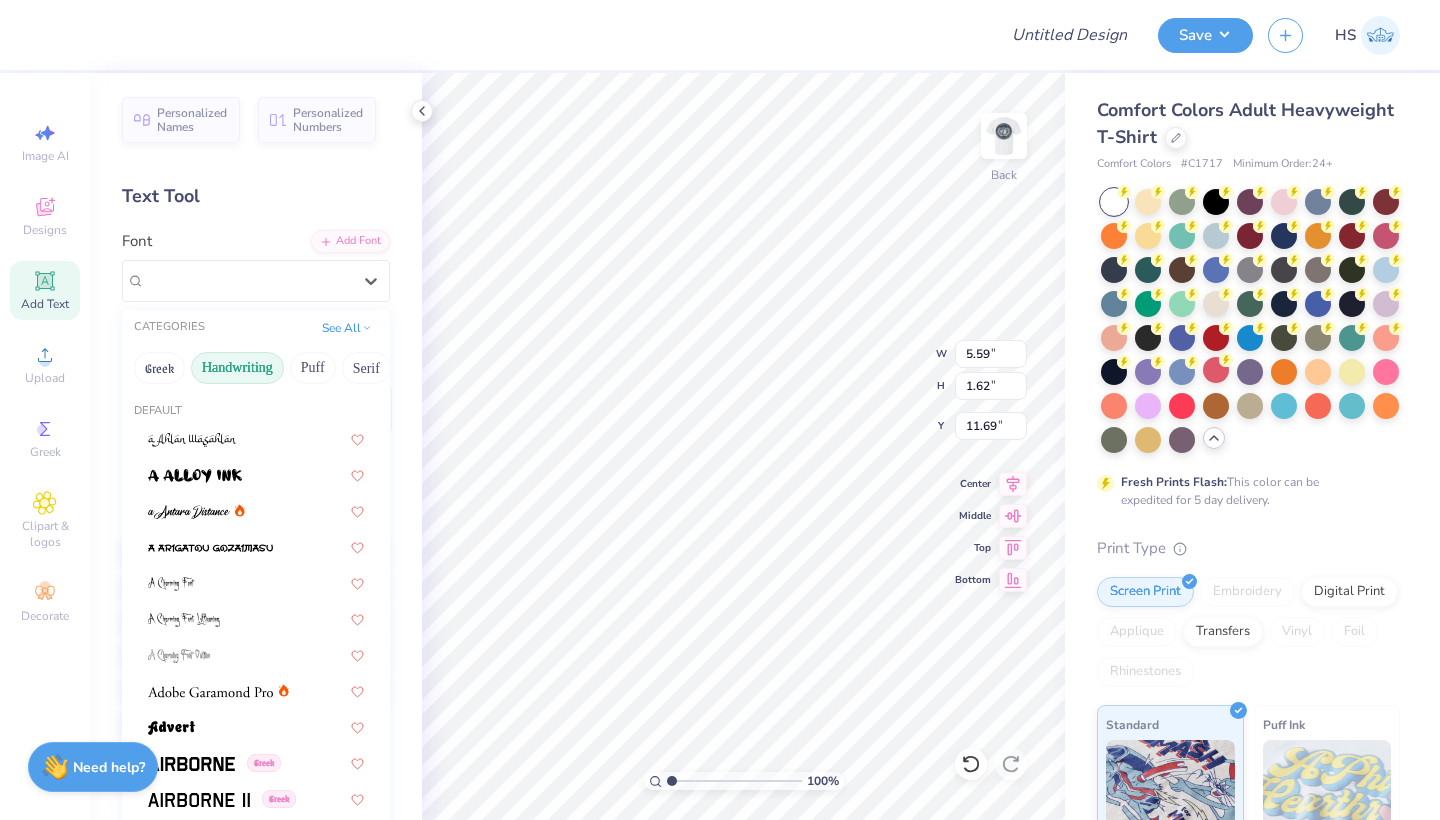 click on "Handwriting" at bounding box center [237, 368] 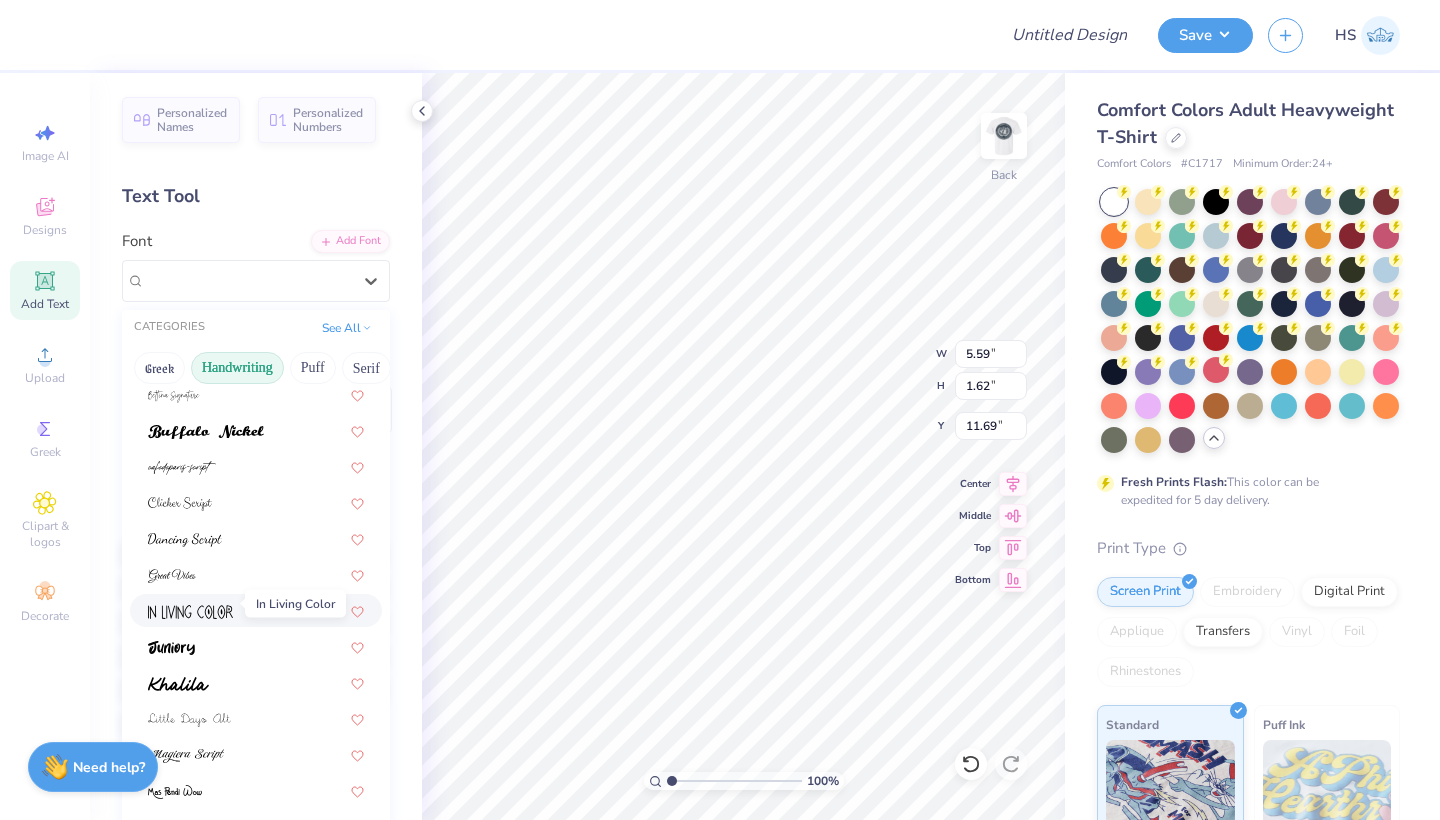 scroll, scrollTop: 164, scrollLeft: 0, axis: vertical 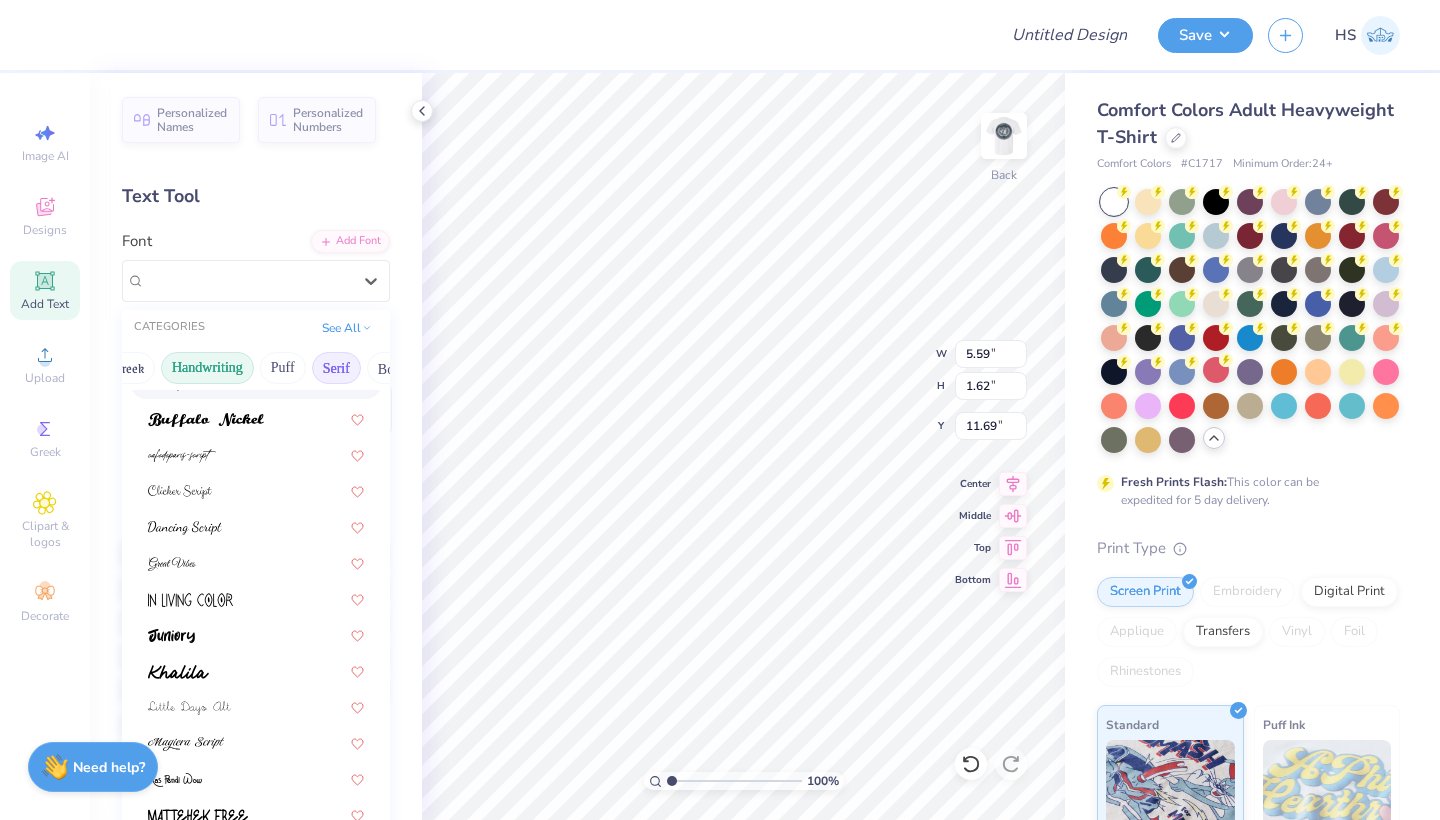 click on "Serif" at bounding box center (336, 368) 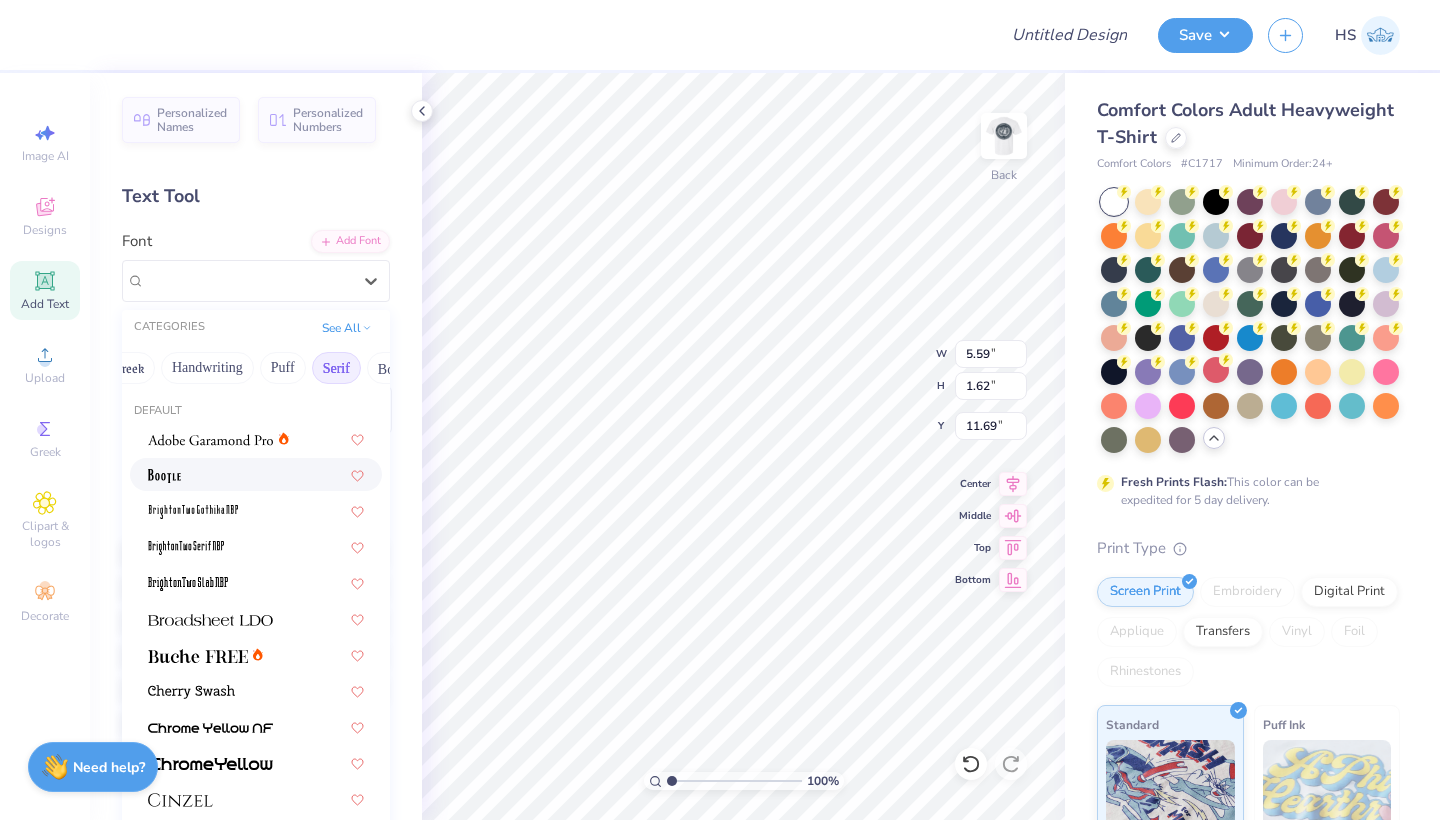 click at bounding box center [256, 474] 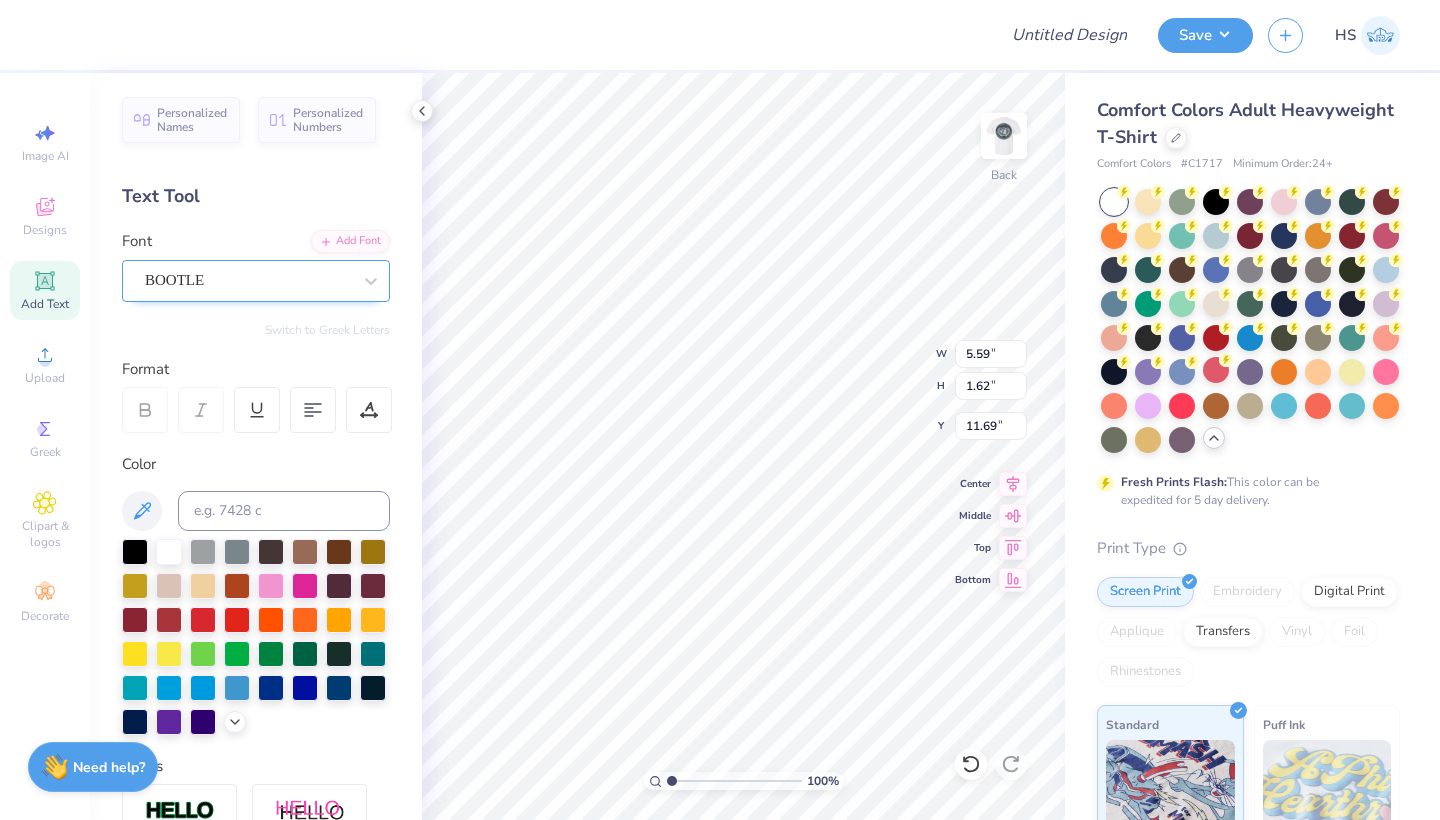 click on "BOOTLE" at bounding box center [248, 280] 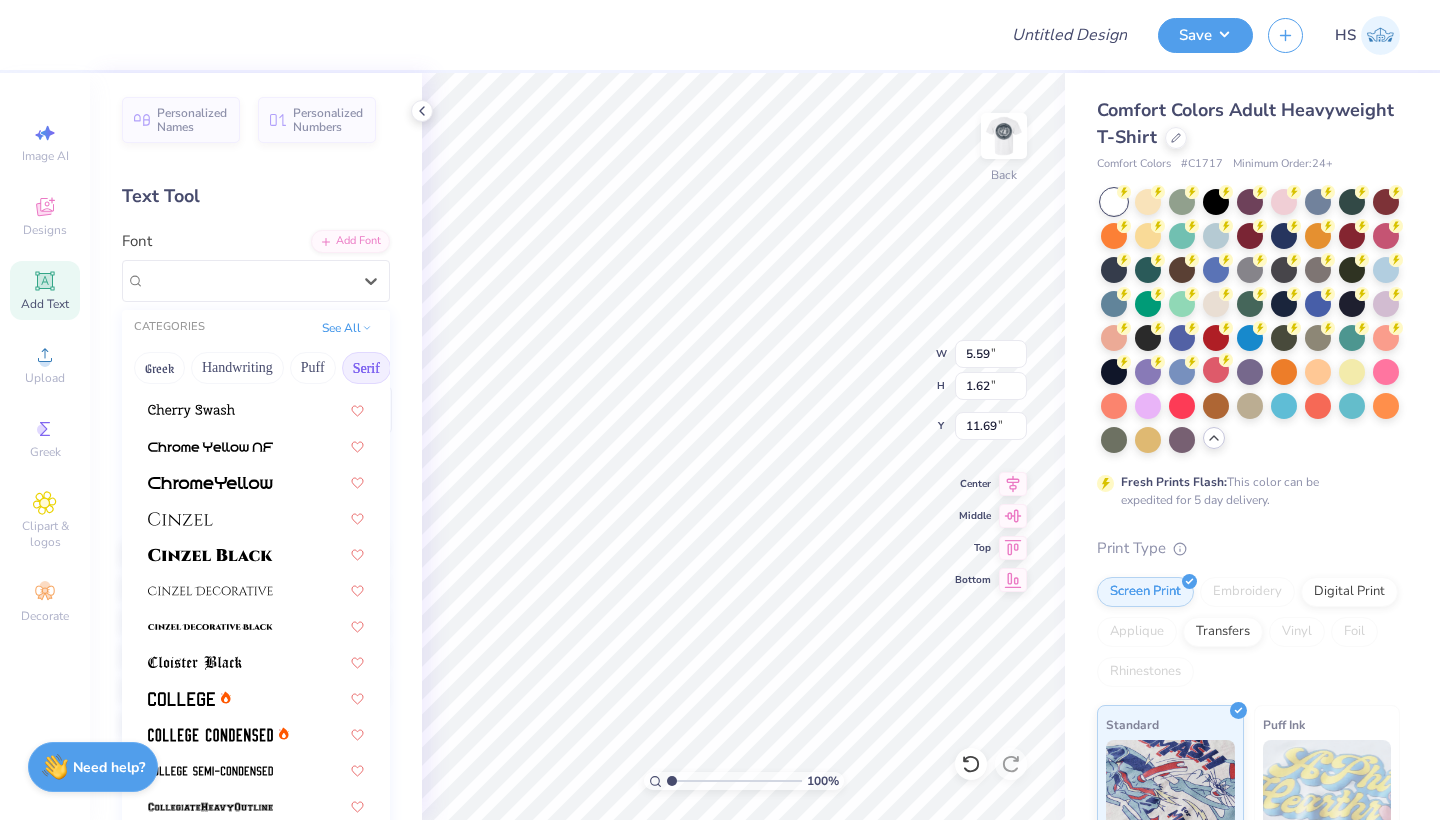 scroll, scrollTop: 285, scrollLeft: 0, axis: vertical 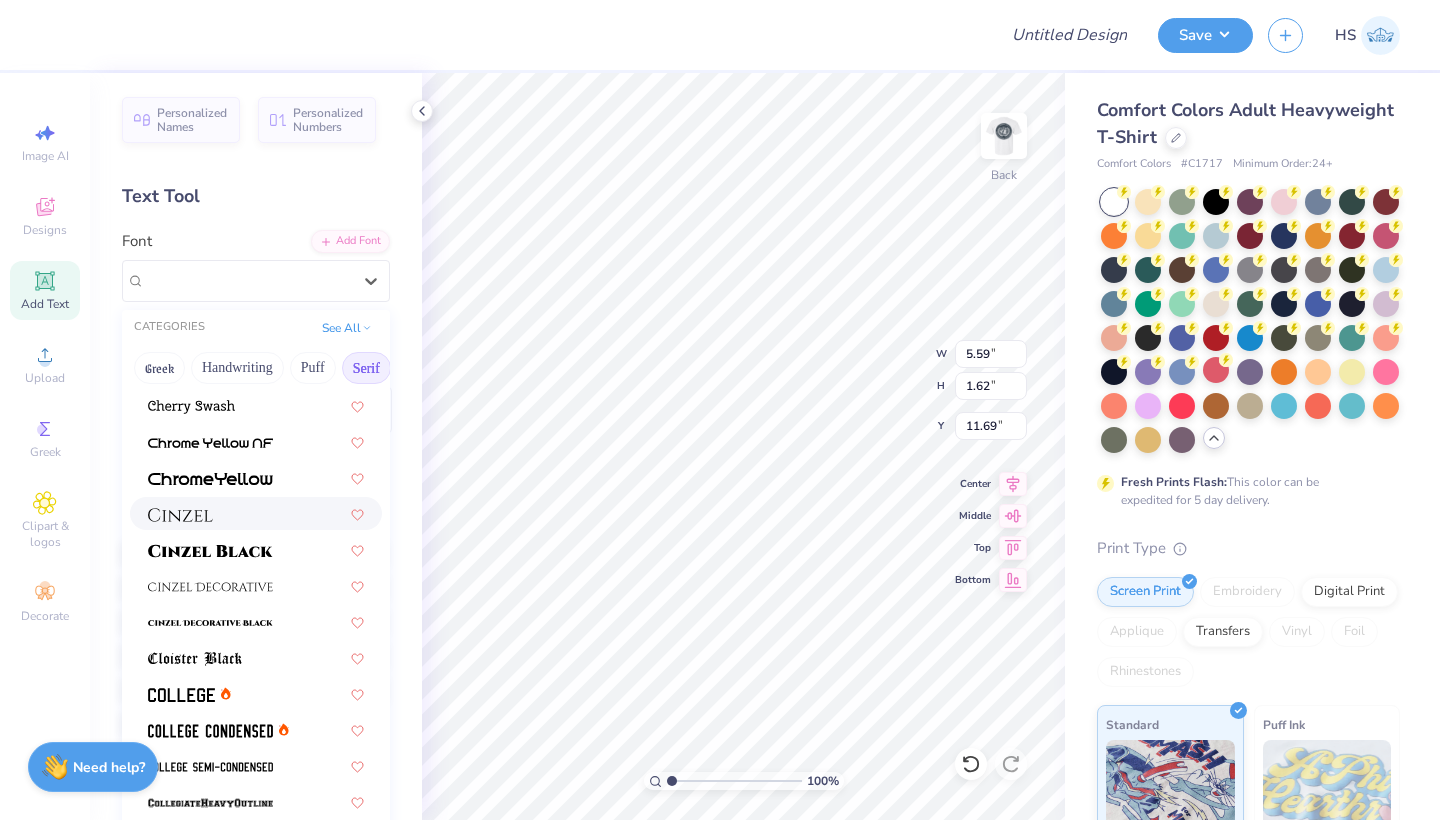 click at bounding box center (256, 513) 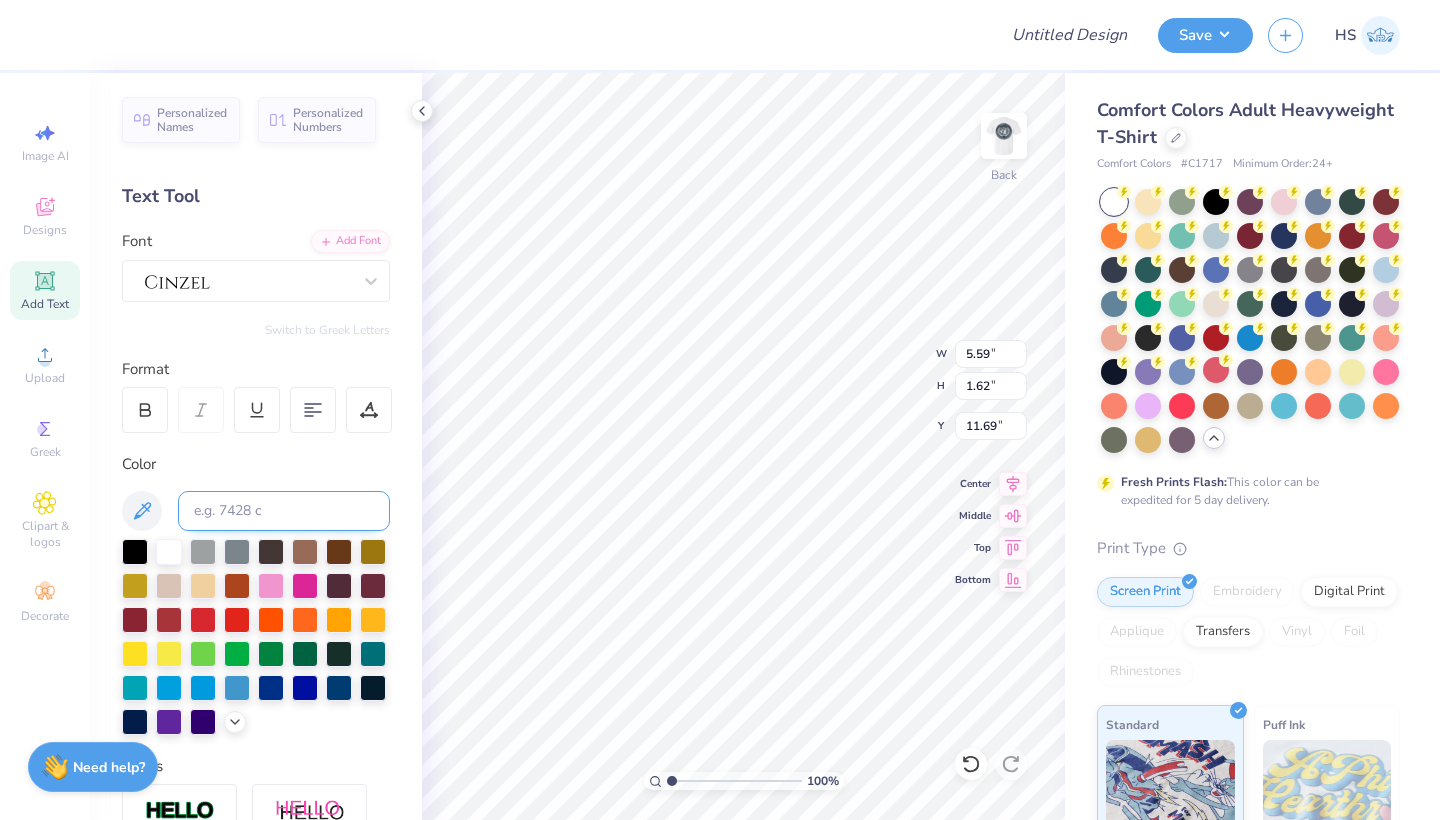 scroll, scrollTop: 0, scrollLeft: 6, axis: horizontal 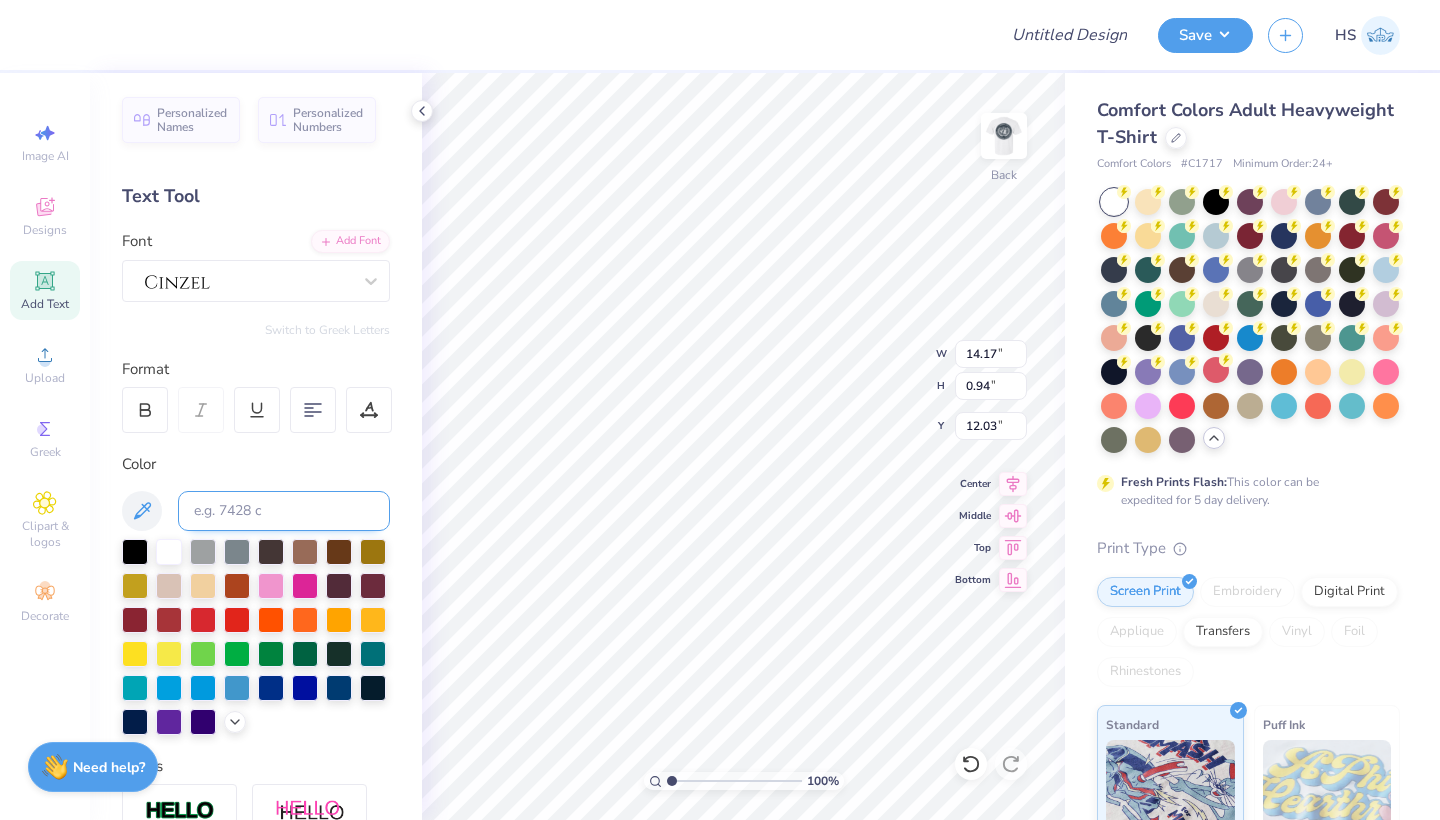 type on "10.09" 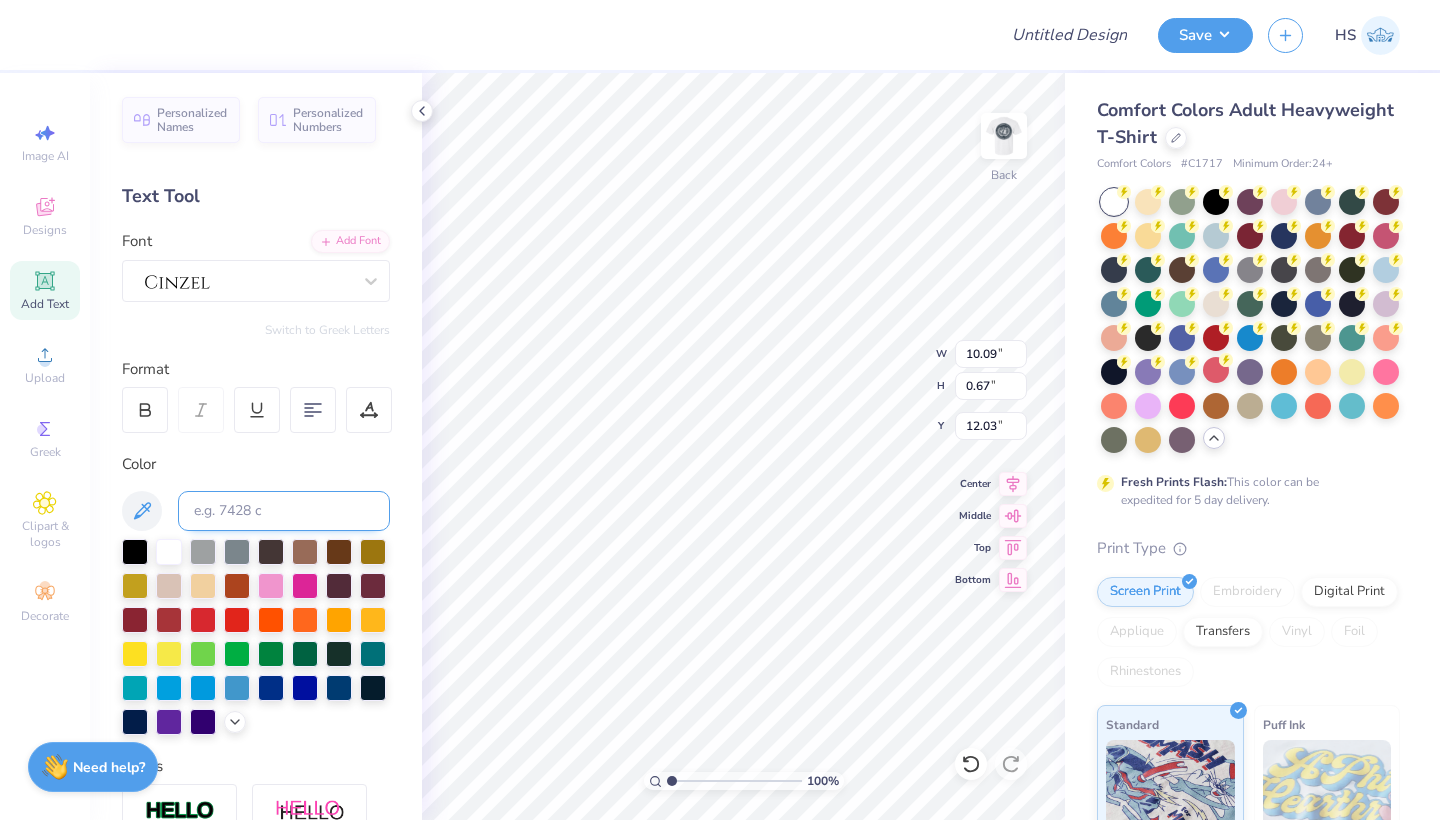 type on "Nationally ranked" 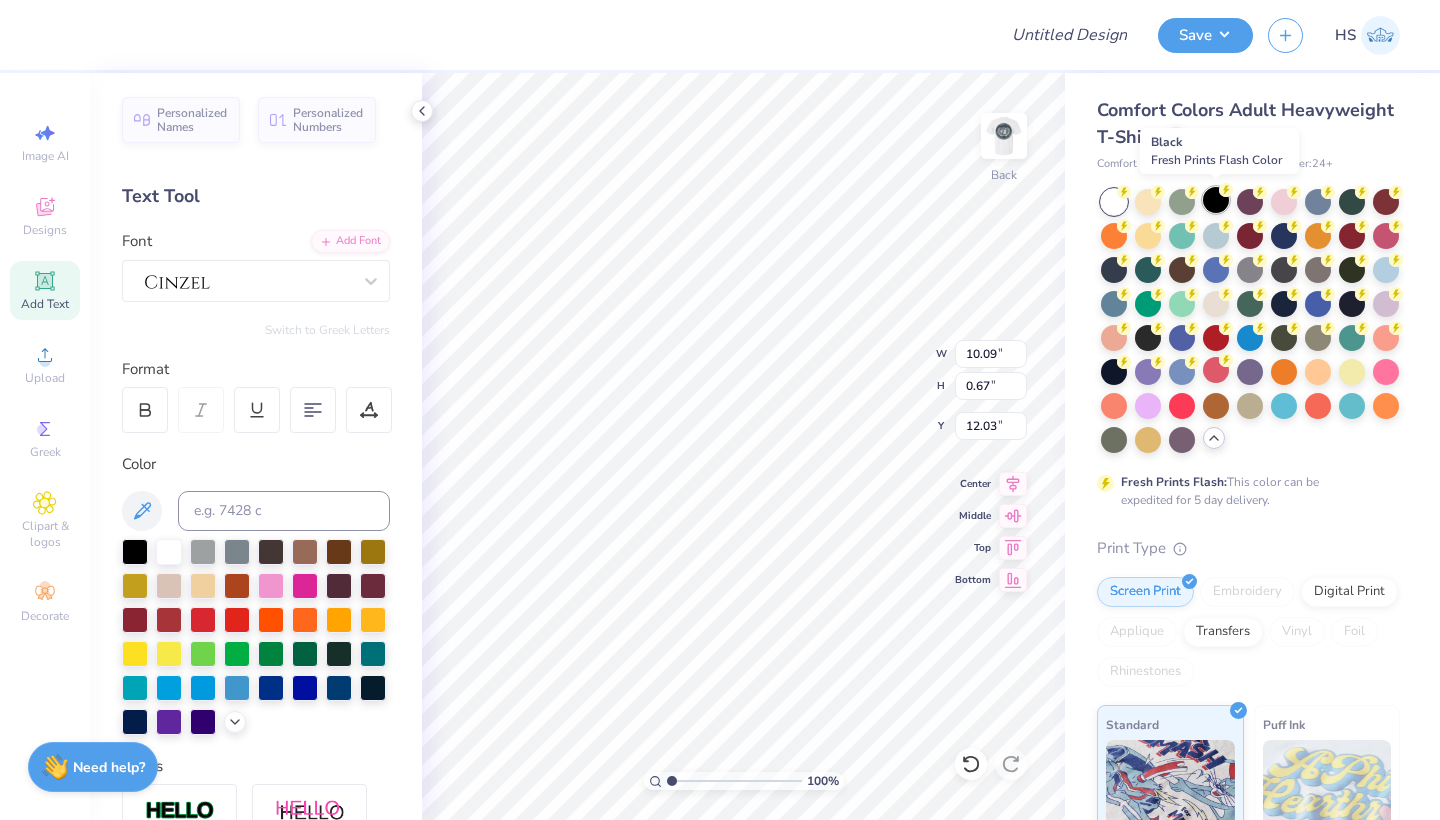 click at bounding box center [1216, 200] 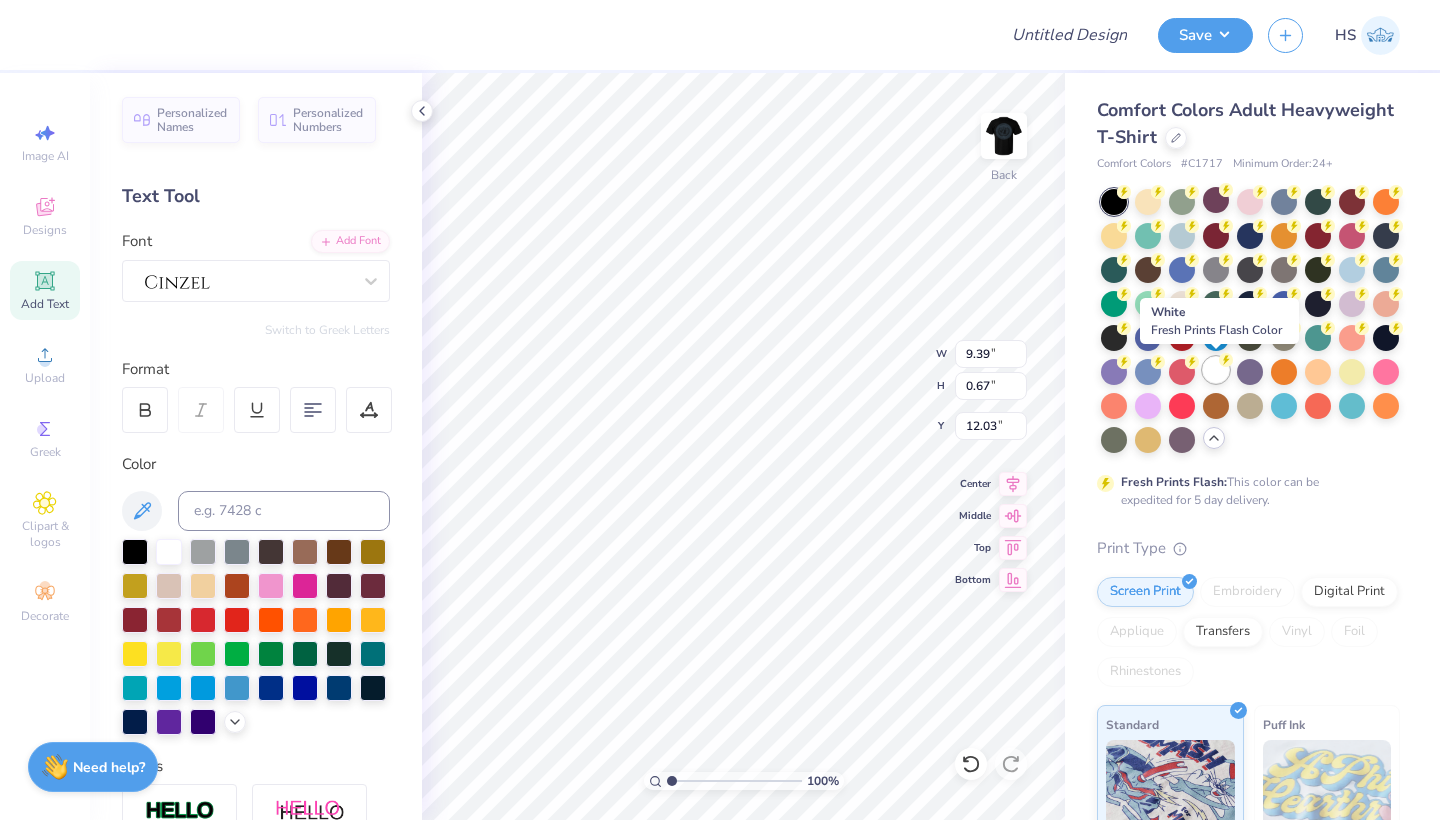 click at bounding box center [1216, 370] 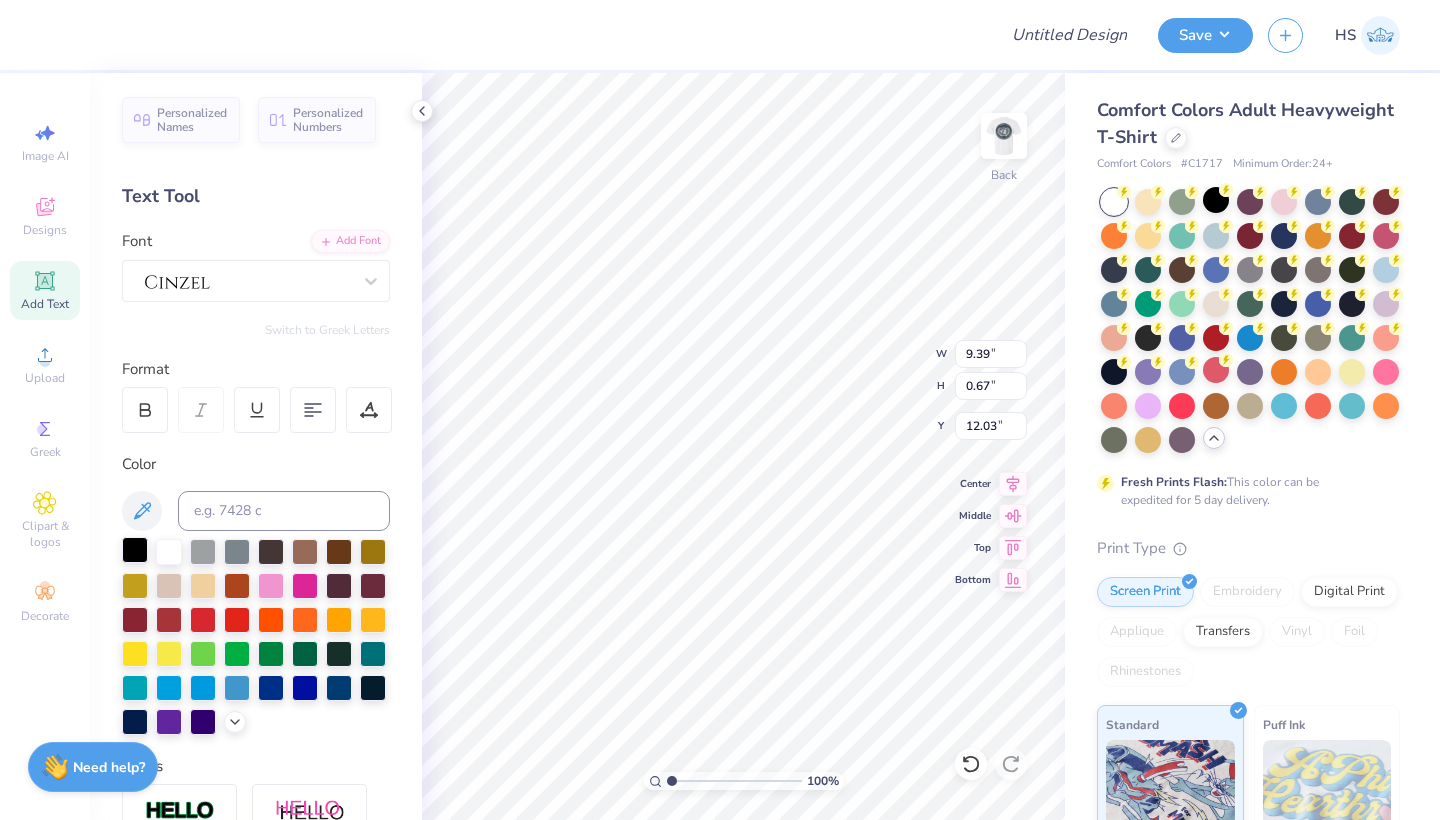 click at bounding box center [135, 550] 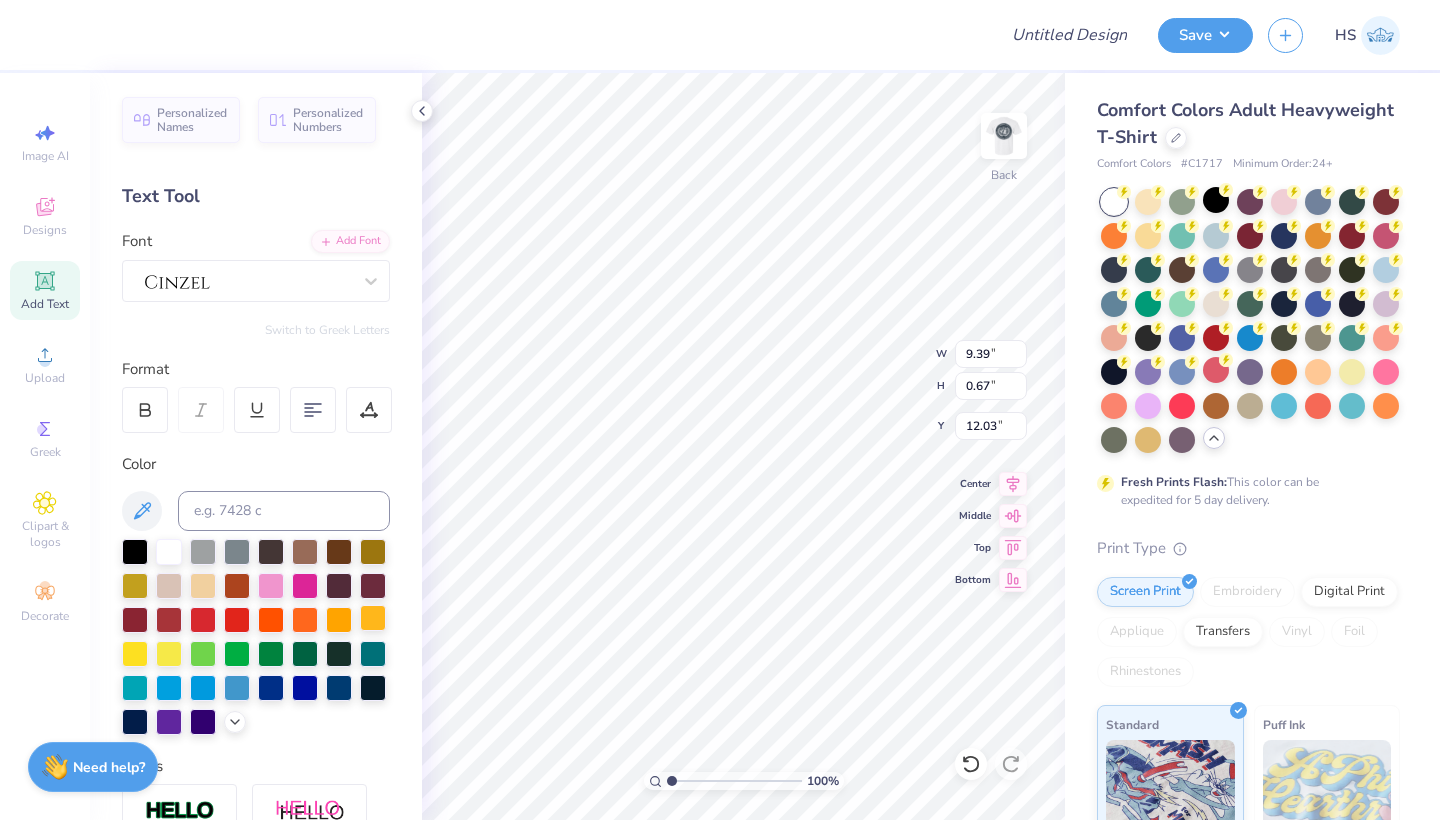 type on "5.23" 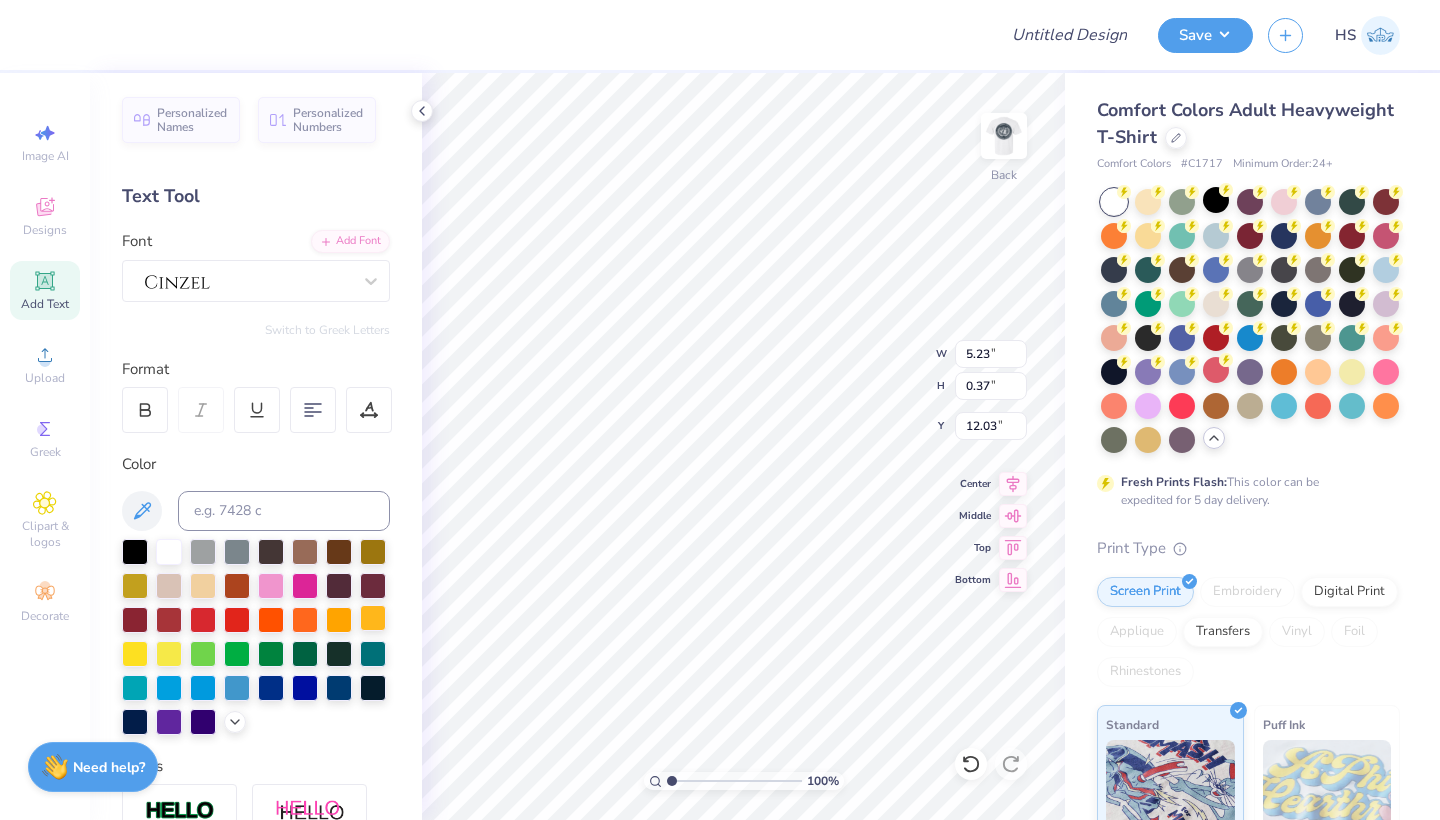 type on "5.67" 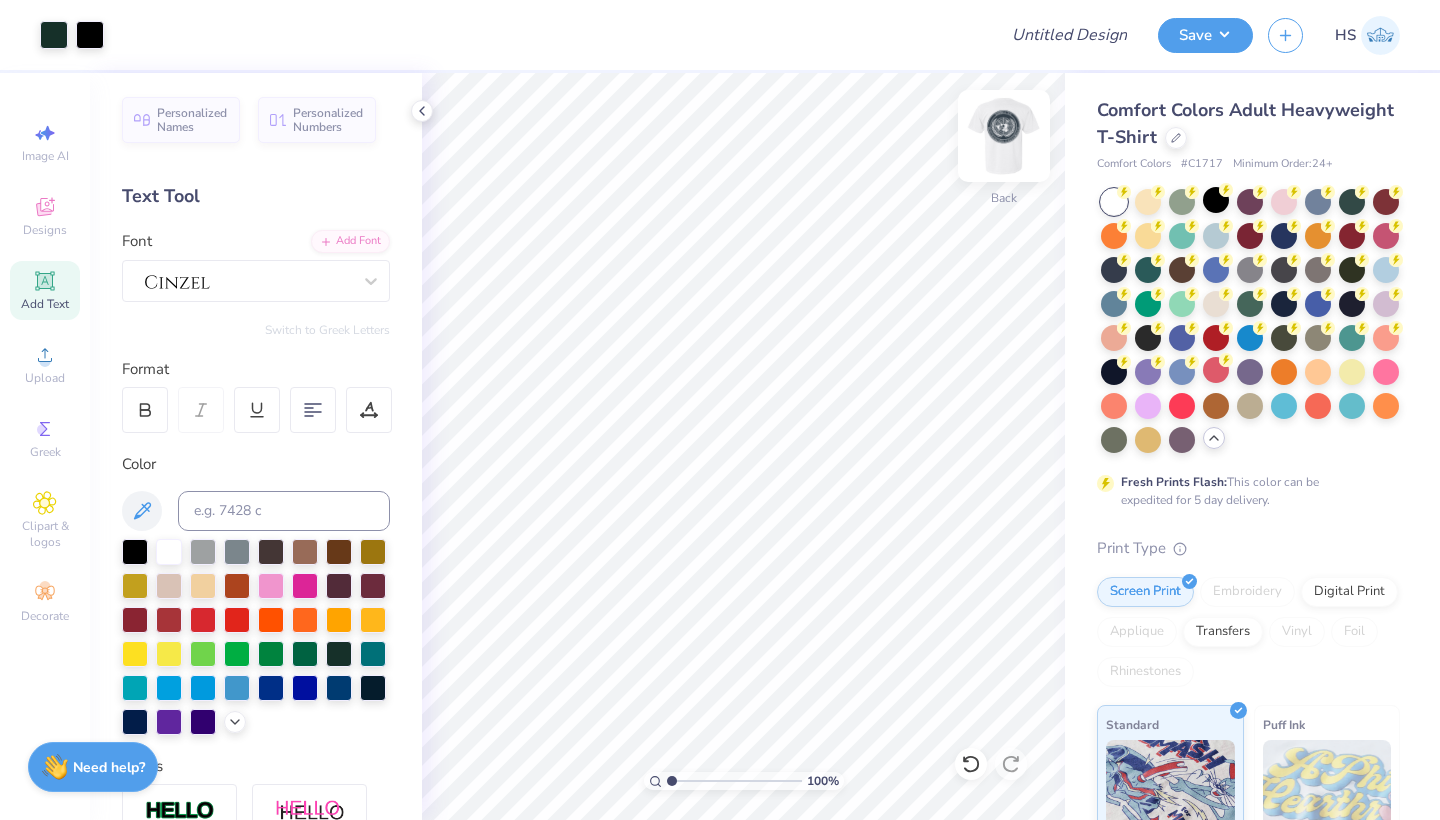 click at bounding box center [1004, 136] 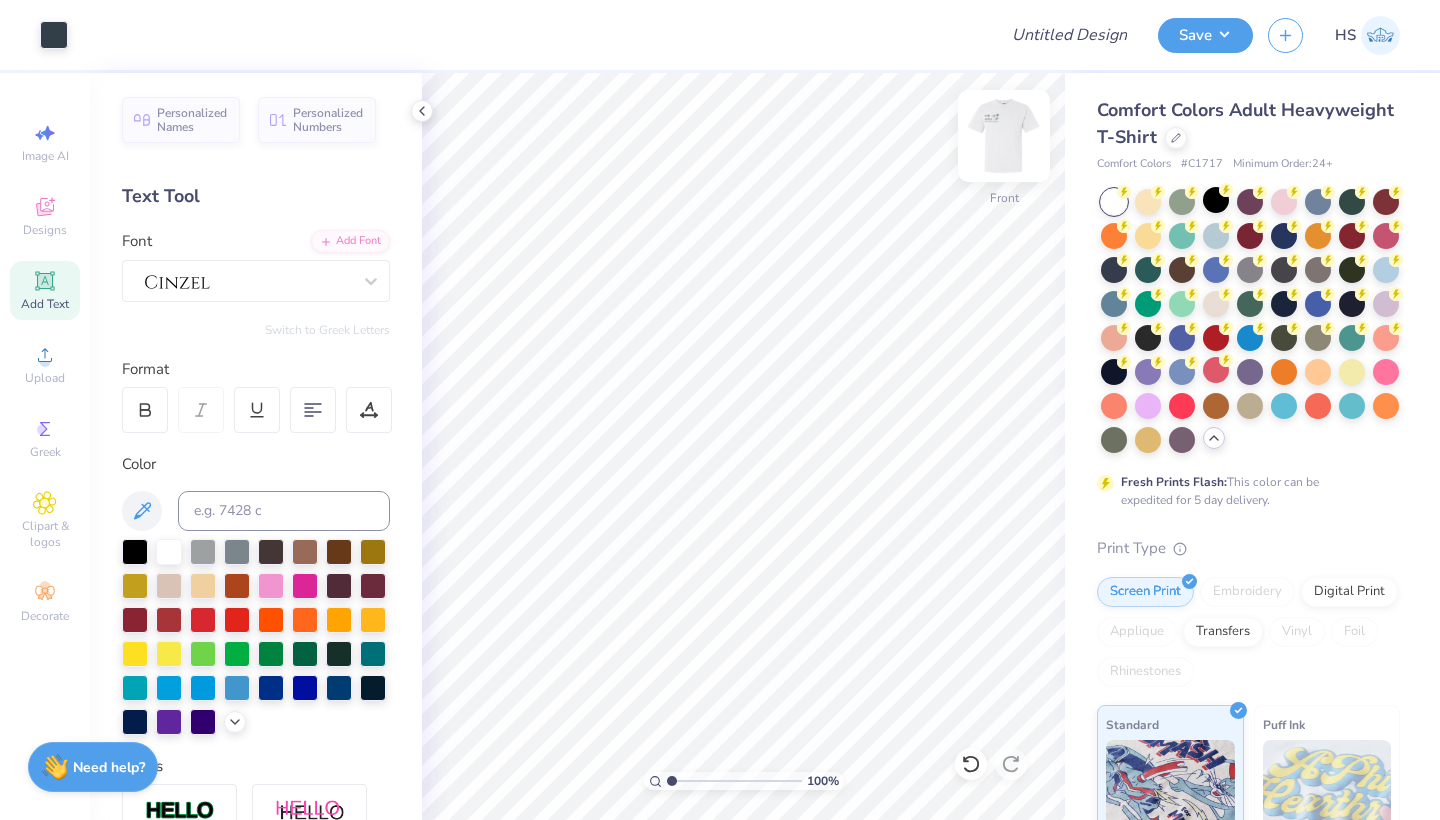 click at bounding box center (1004, 136) 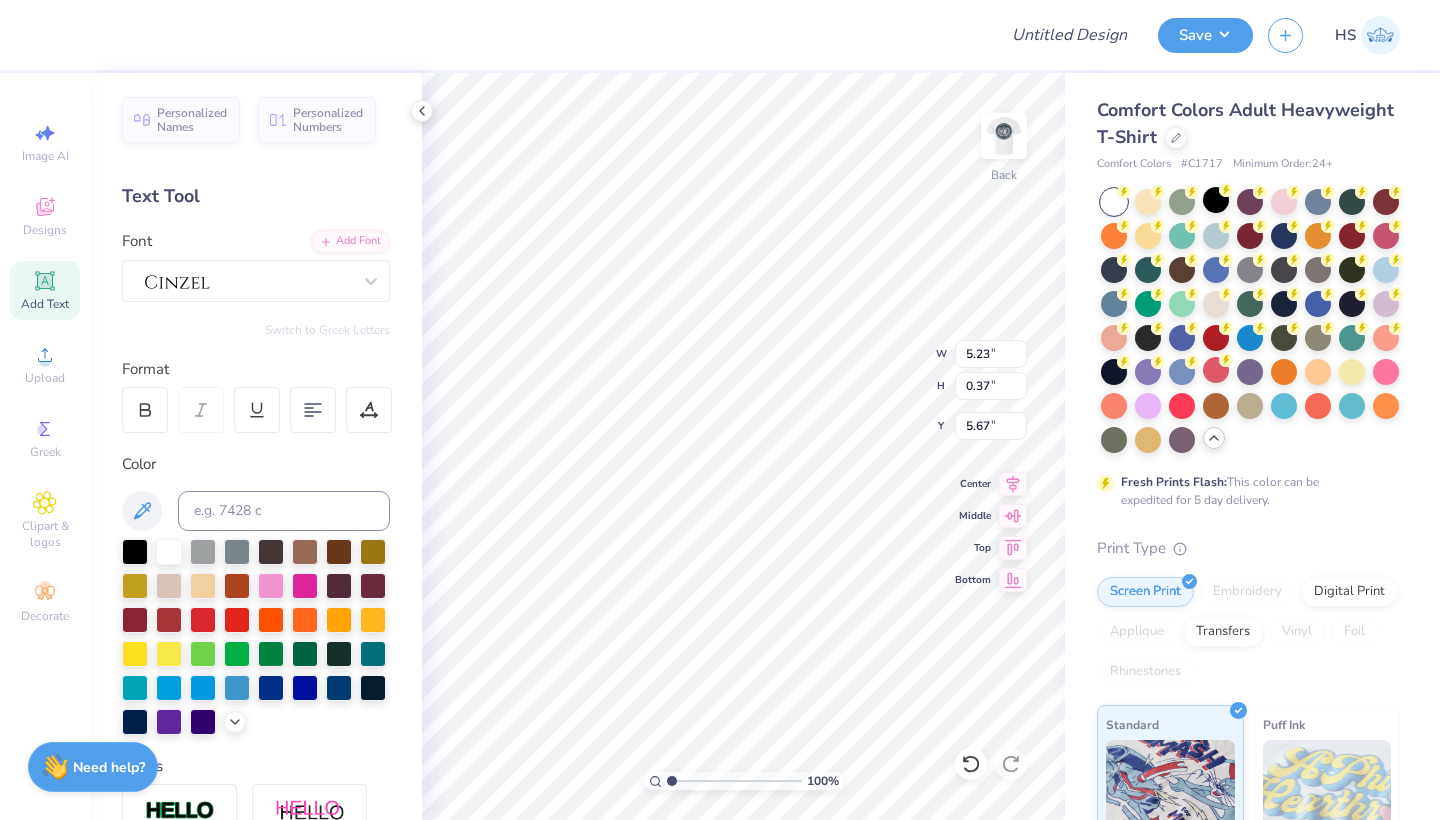 scroll, scrollTop: 0, scrollLeft: 2, axis: horizontal 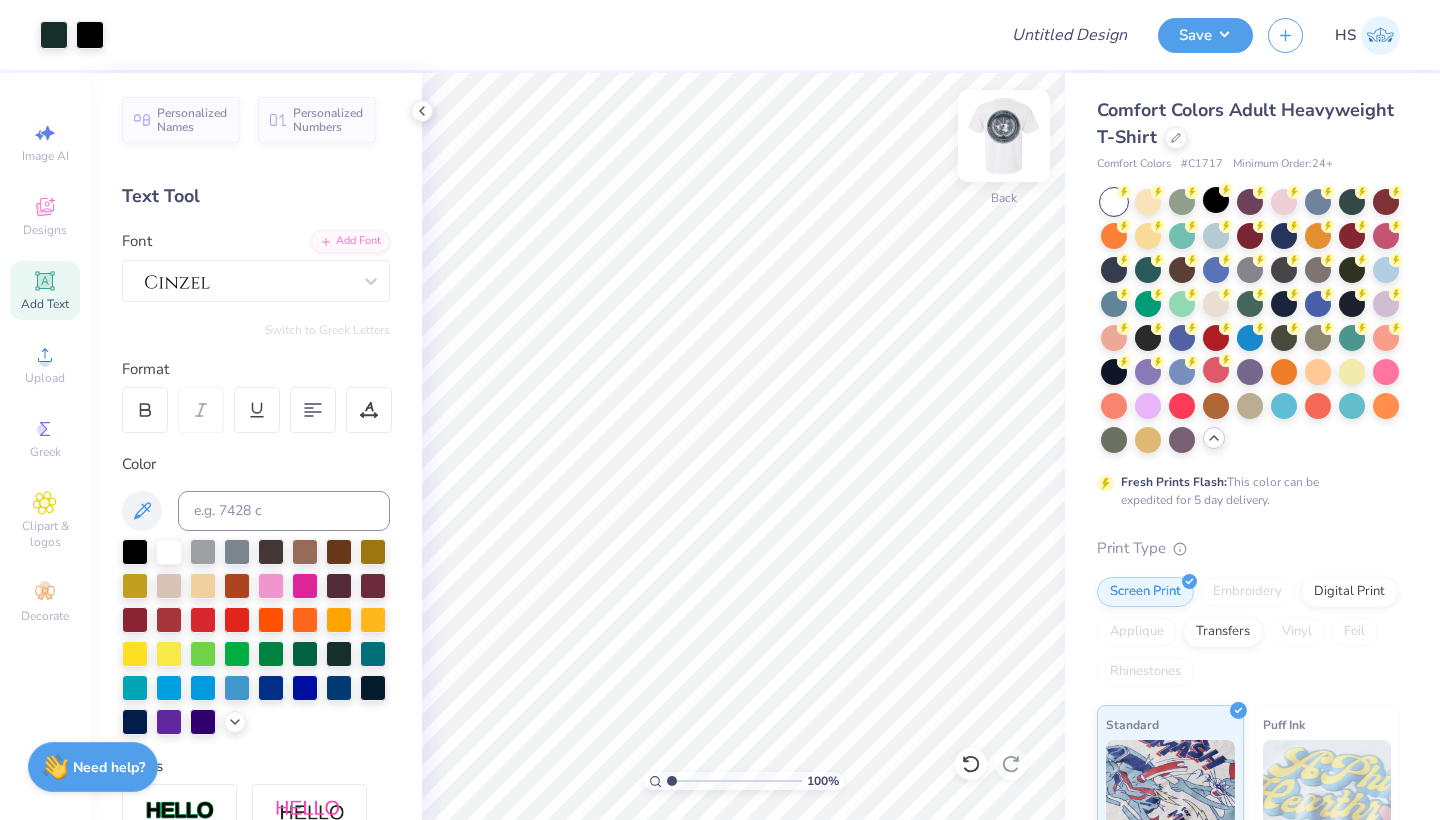 click at bounding box center [1004, 136] 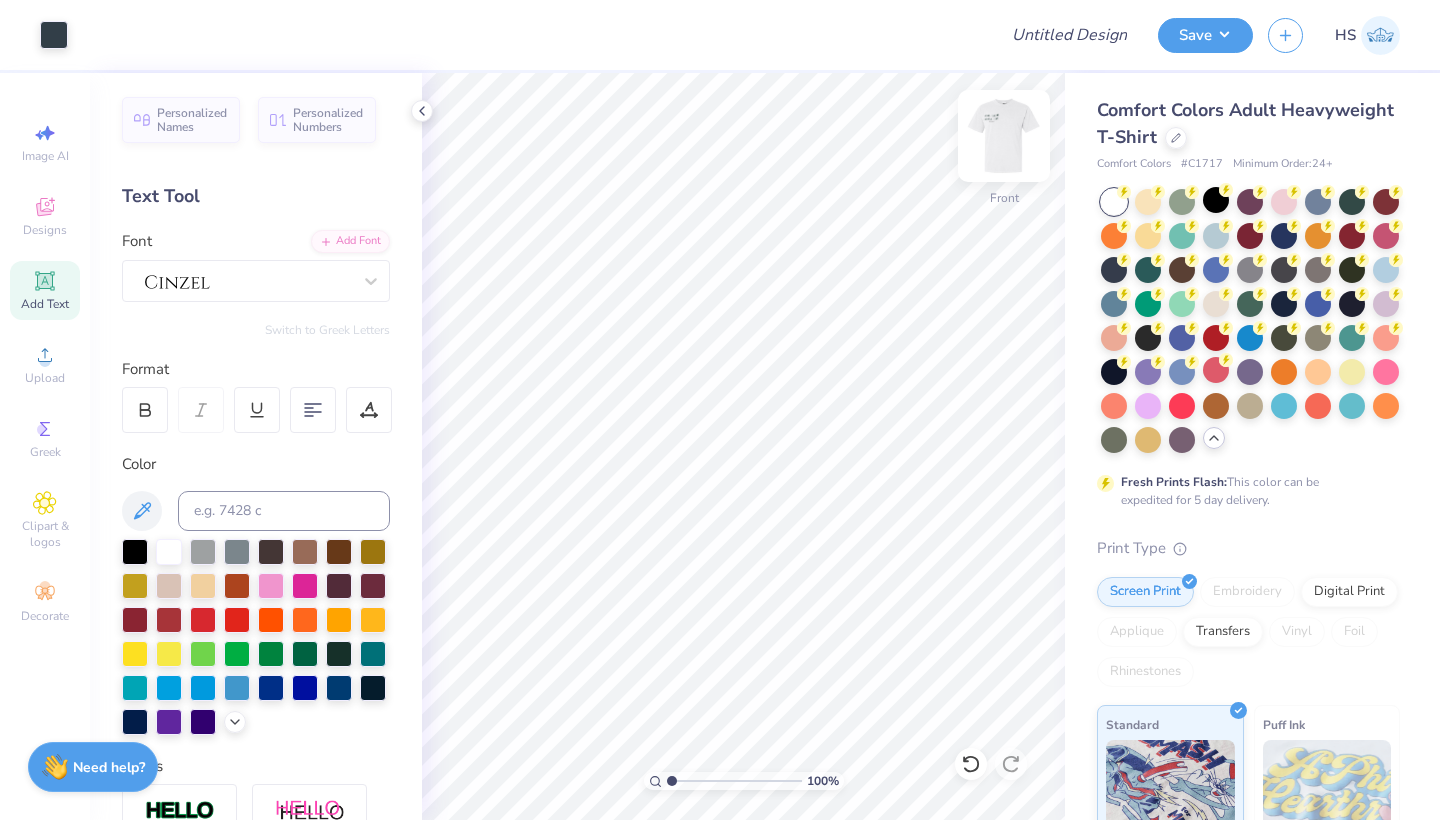 click at bounding box center [1004, 136] 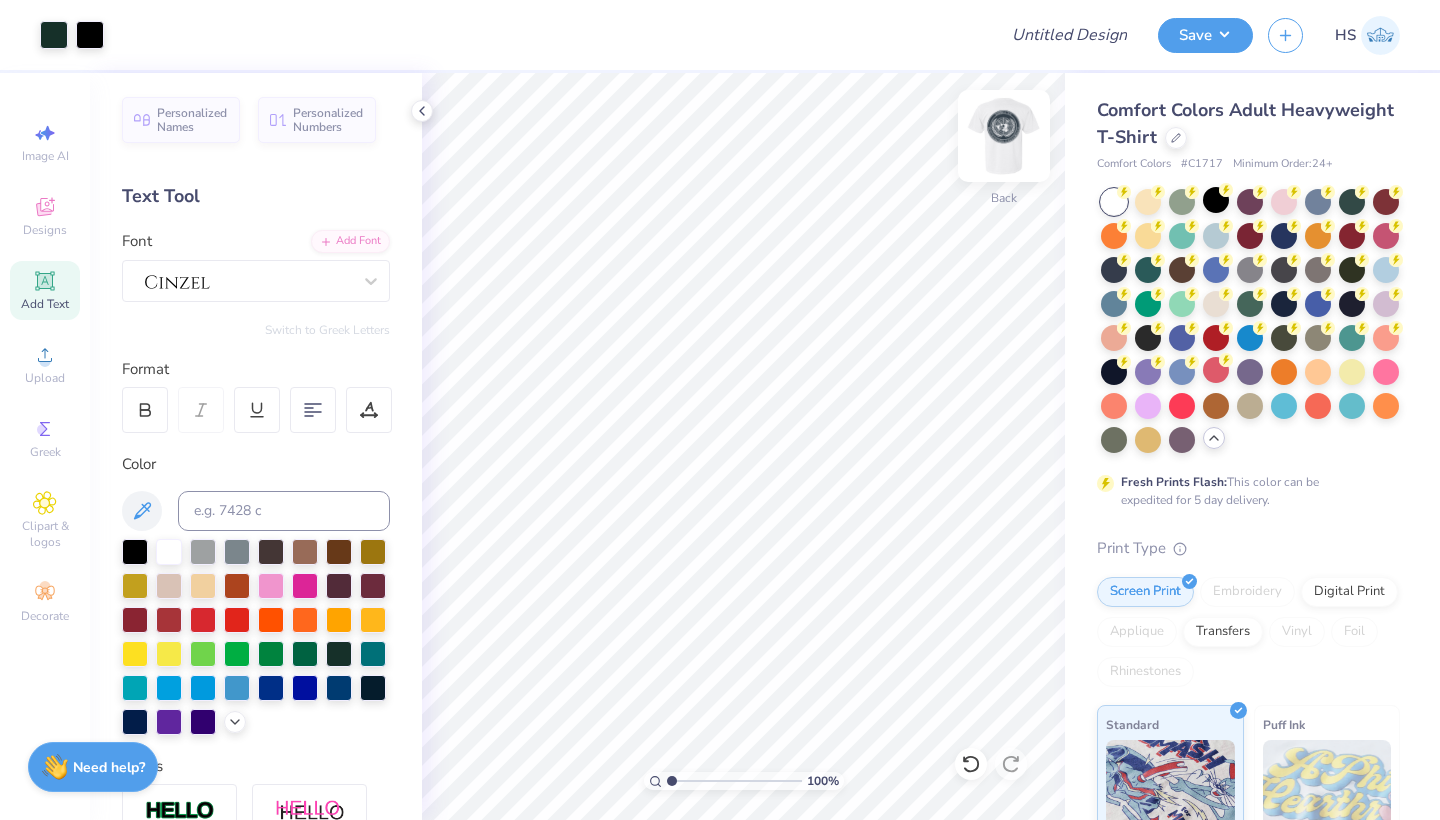 click at bounding box center (1004, 136) 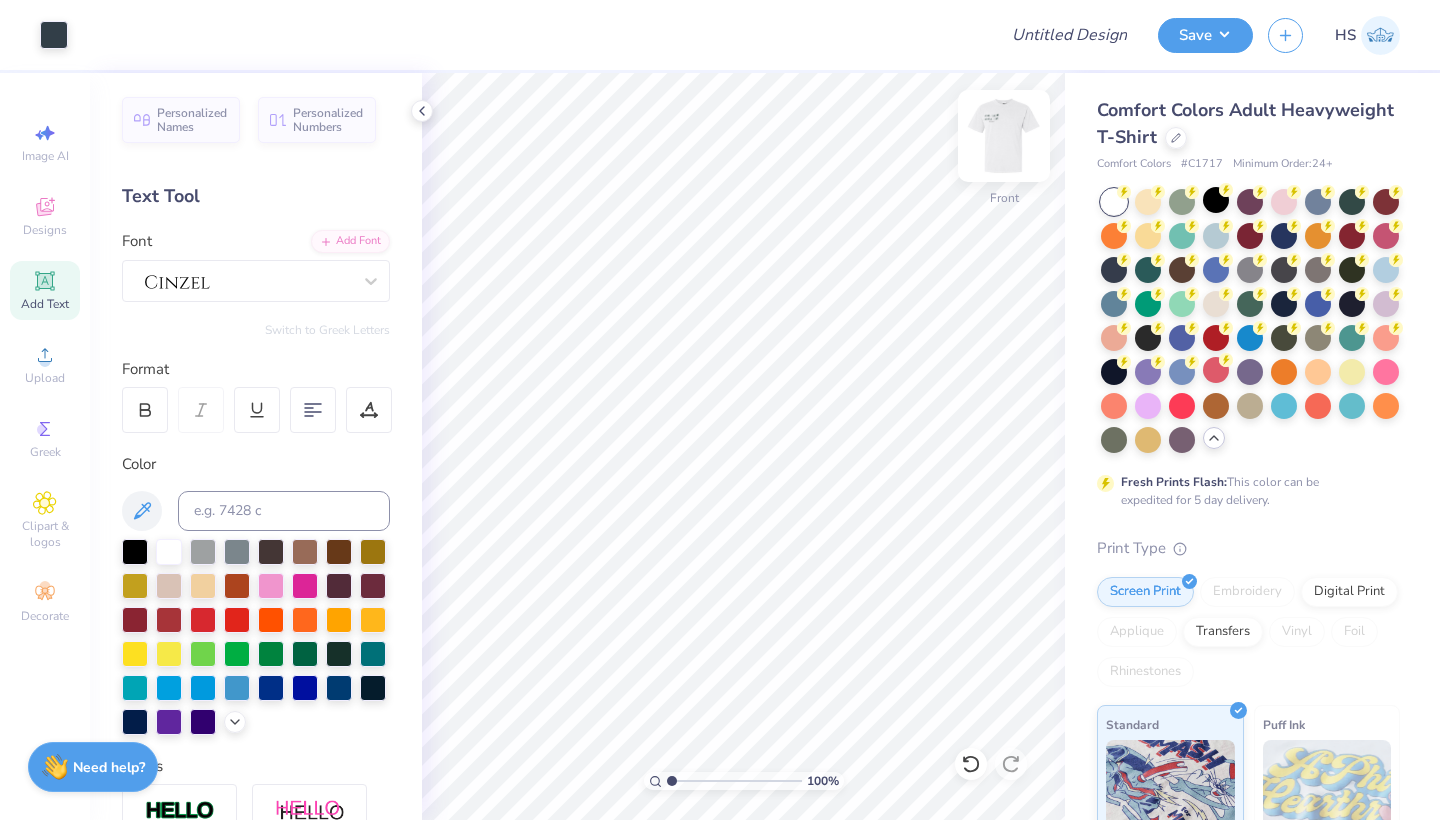 click at bounding box center (1004, 136) 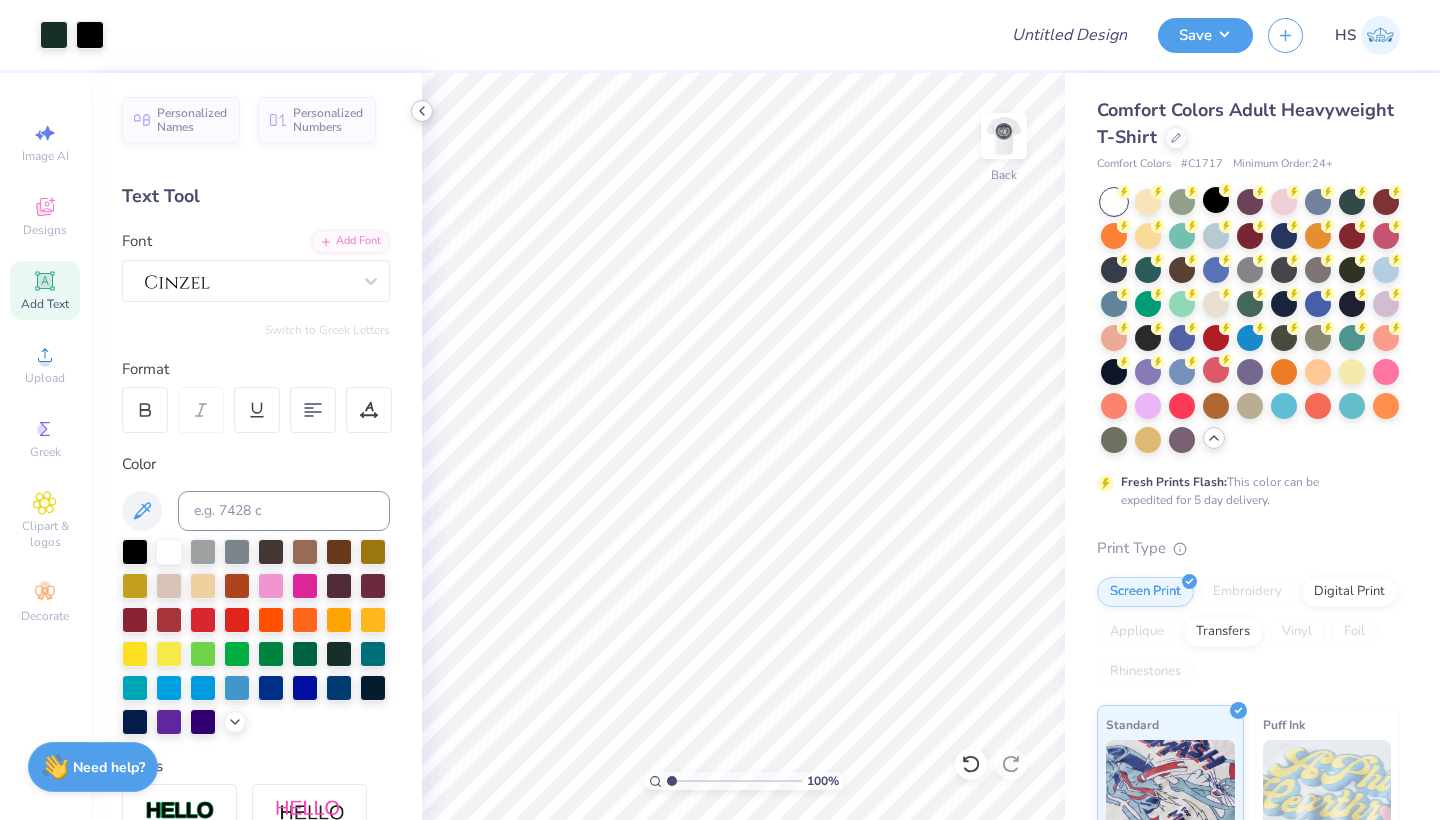click 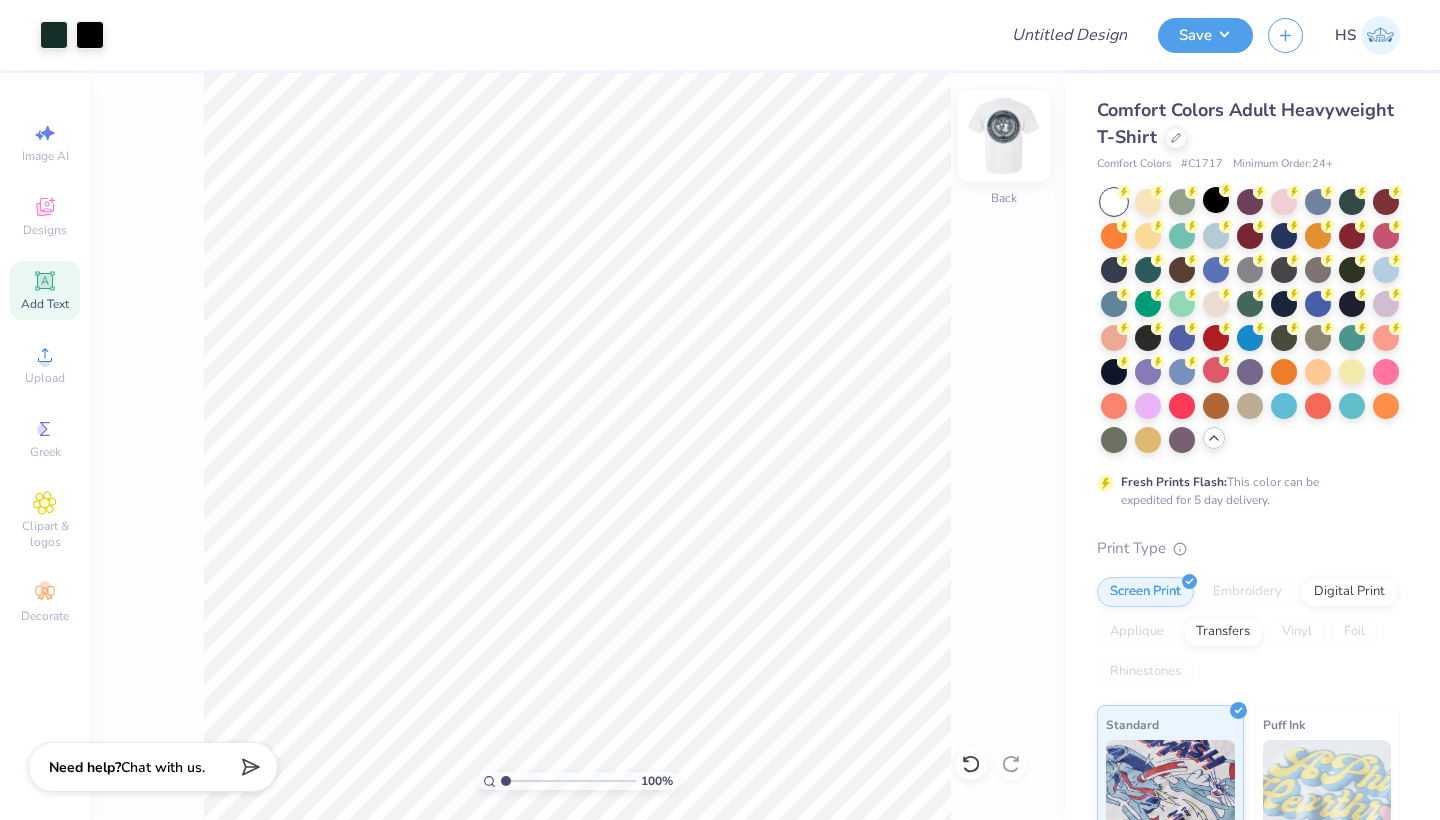 click at bounding box center [1004, 136] 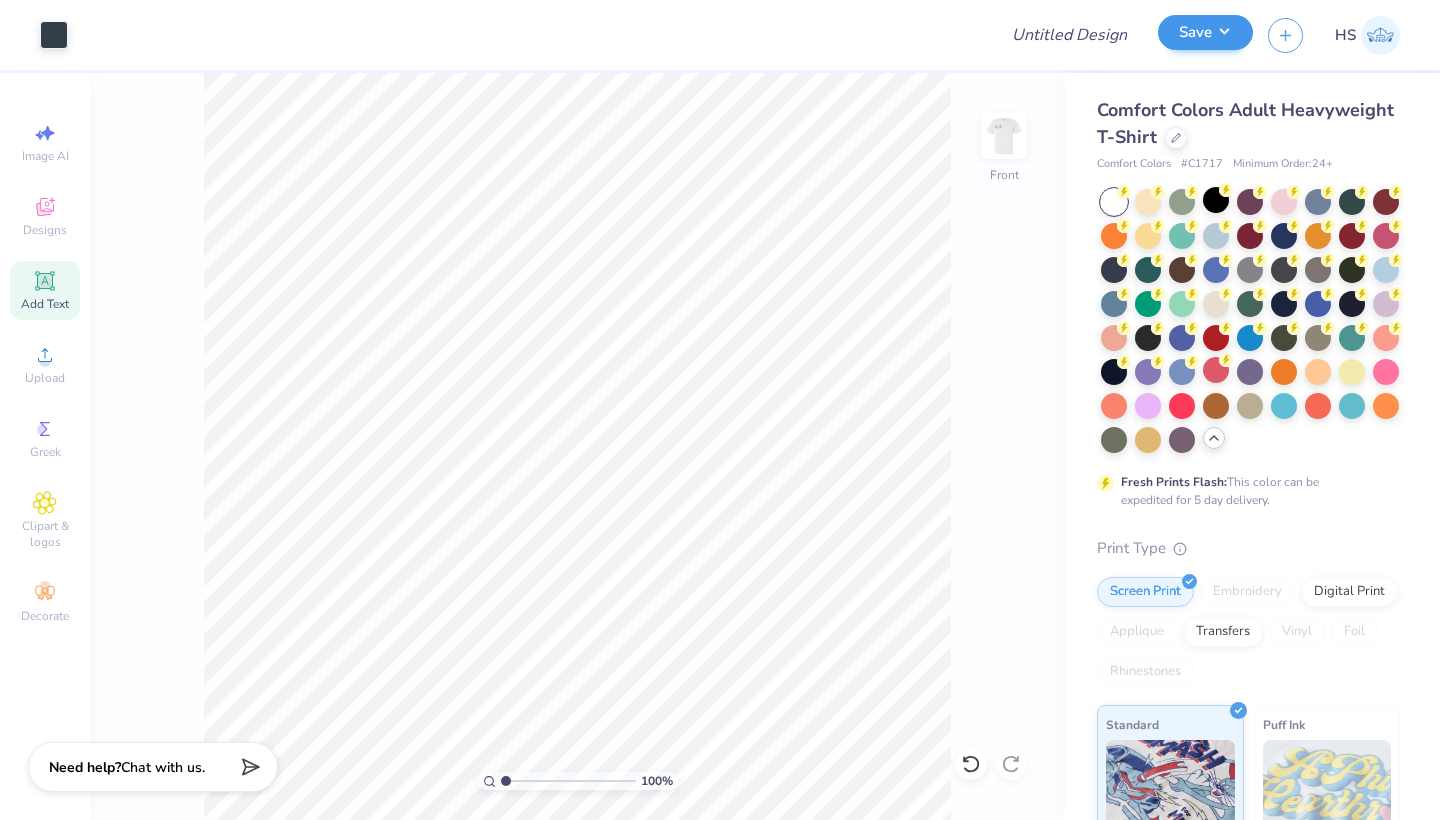 click on "Save" at bounding box center (1205, 32) 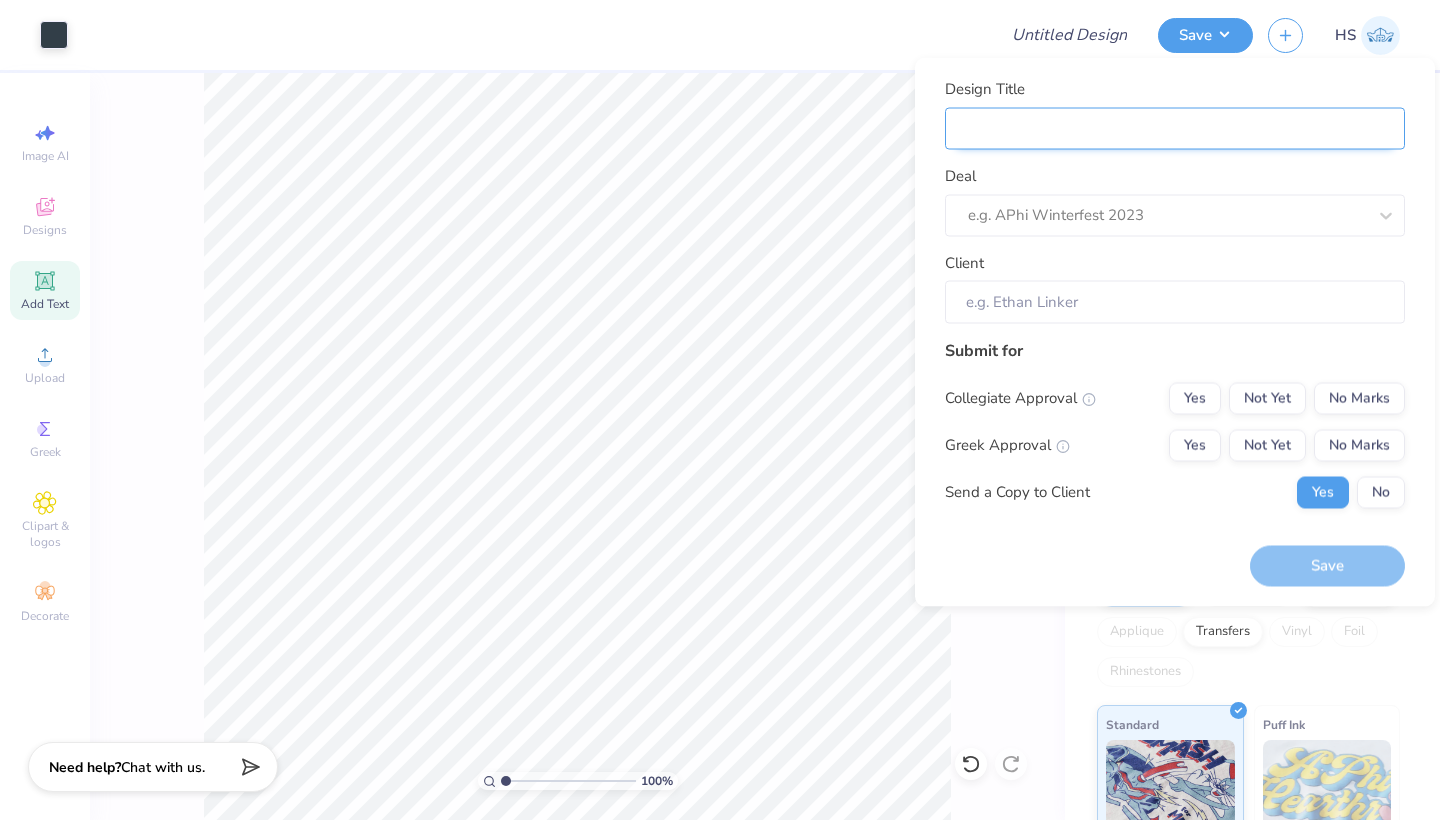 click on "Design Title" at bounding box center (1175, 128) 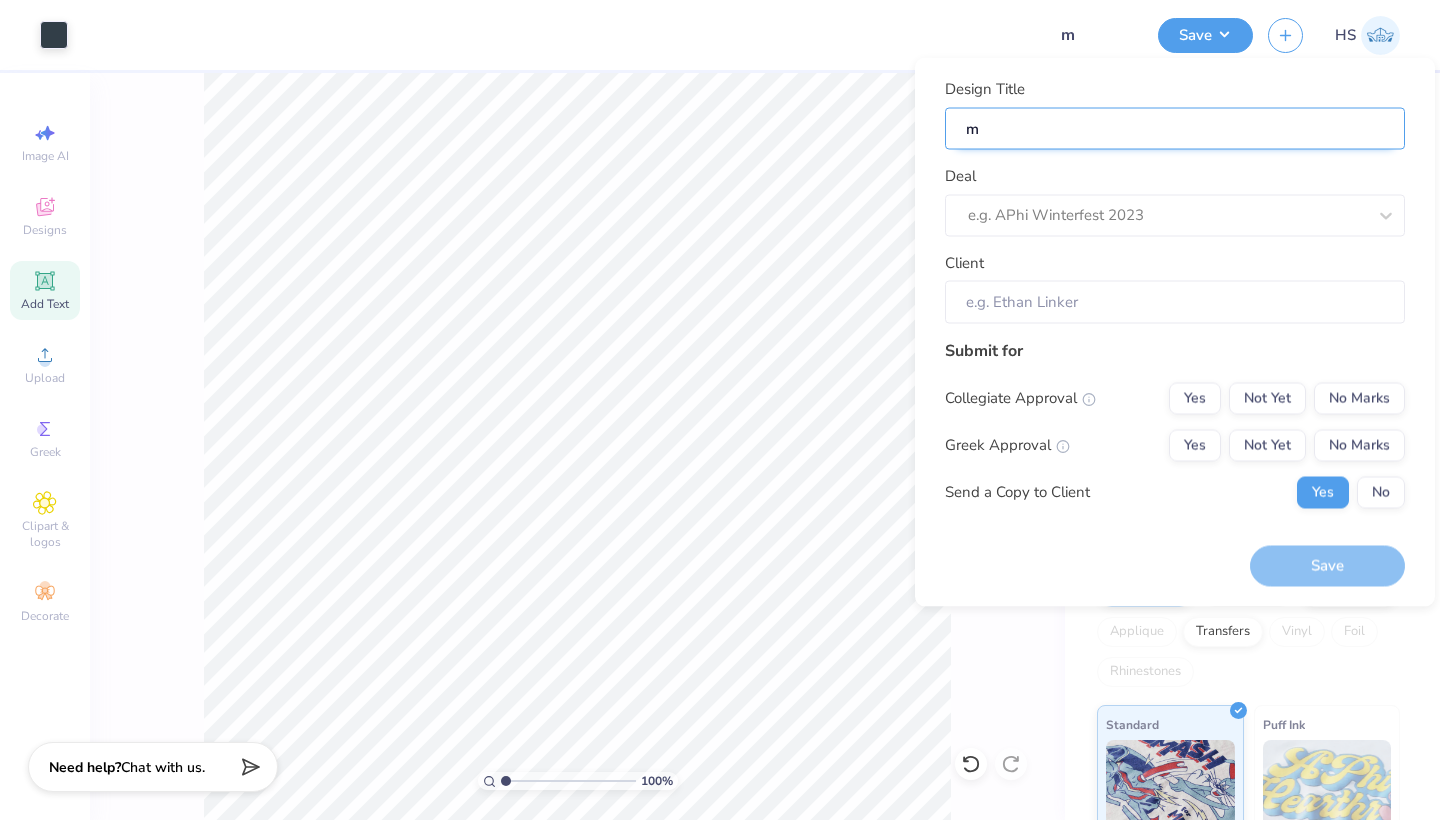 type on "mo" 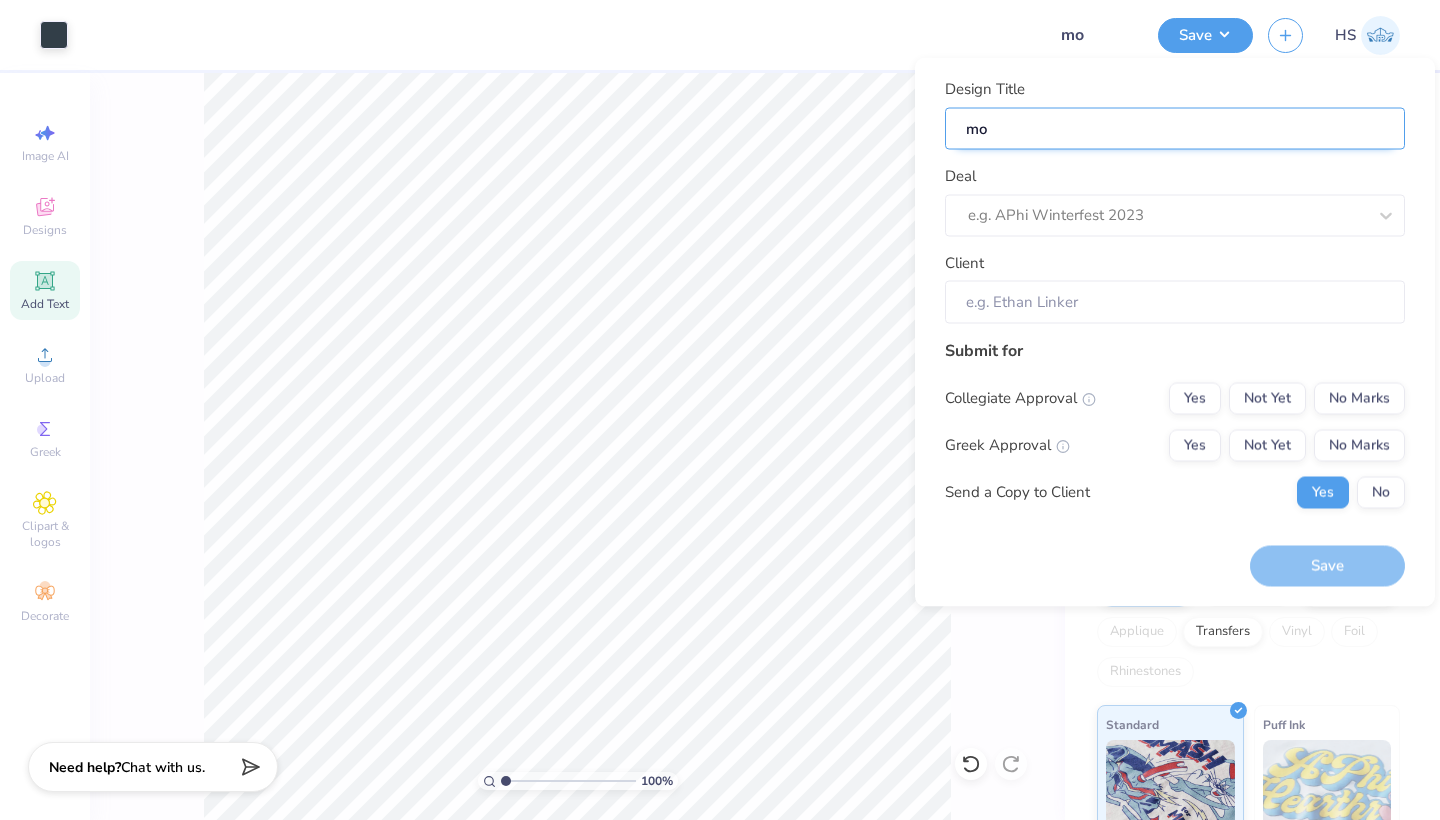 type on "mod" 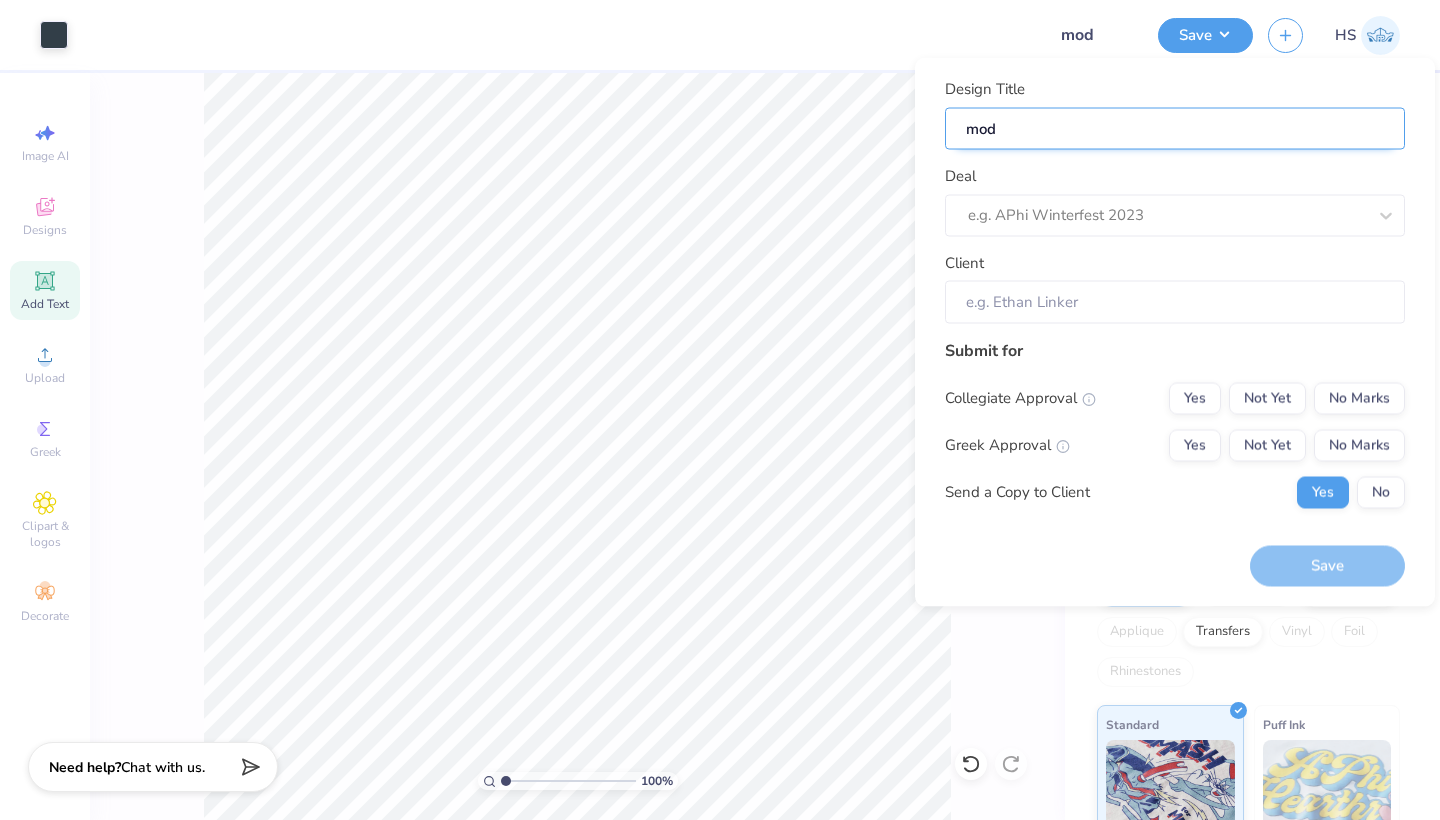 type on "mode" 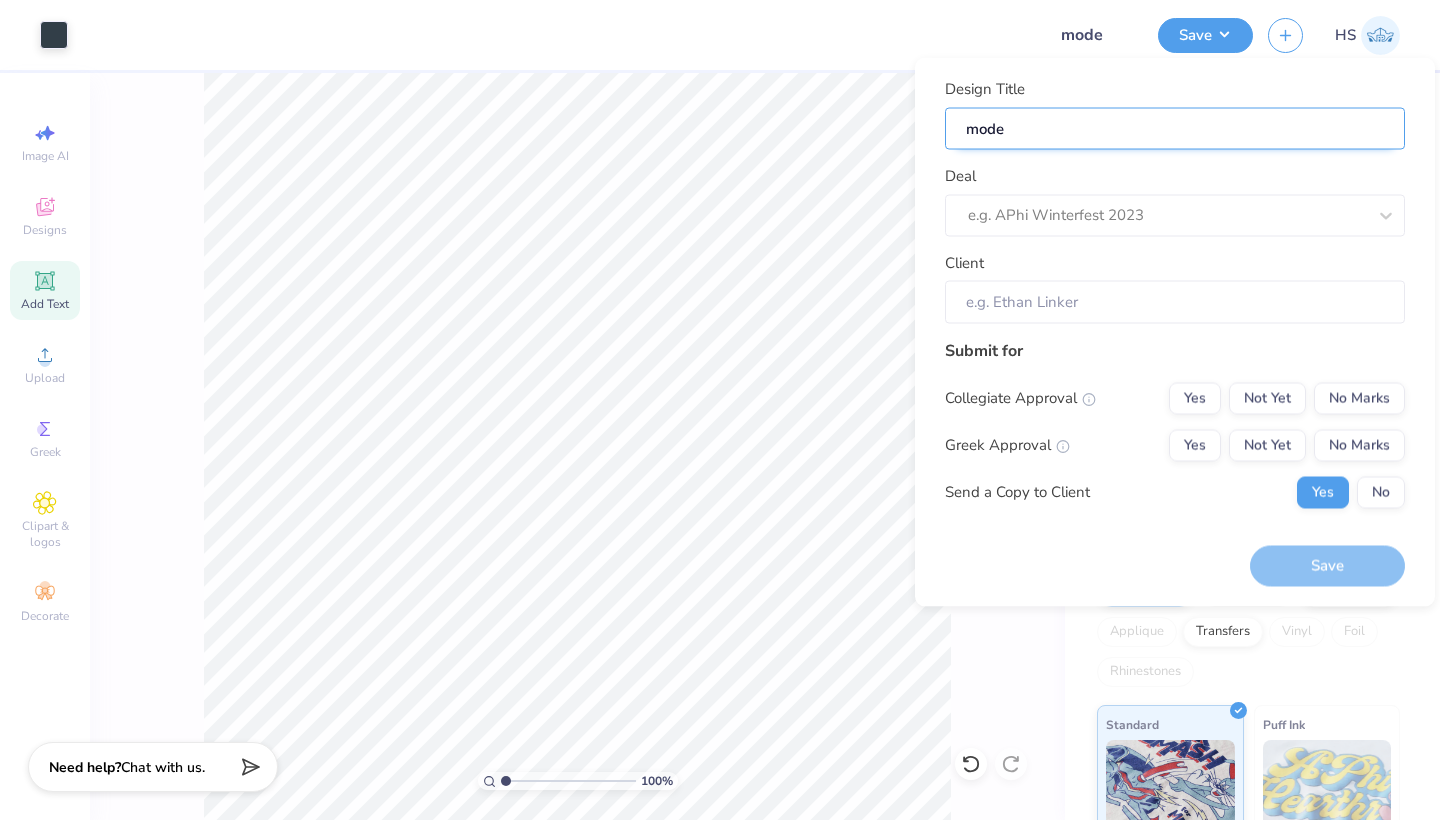 type on "model" 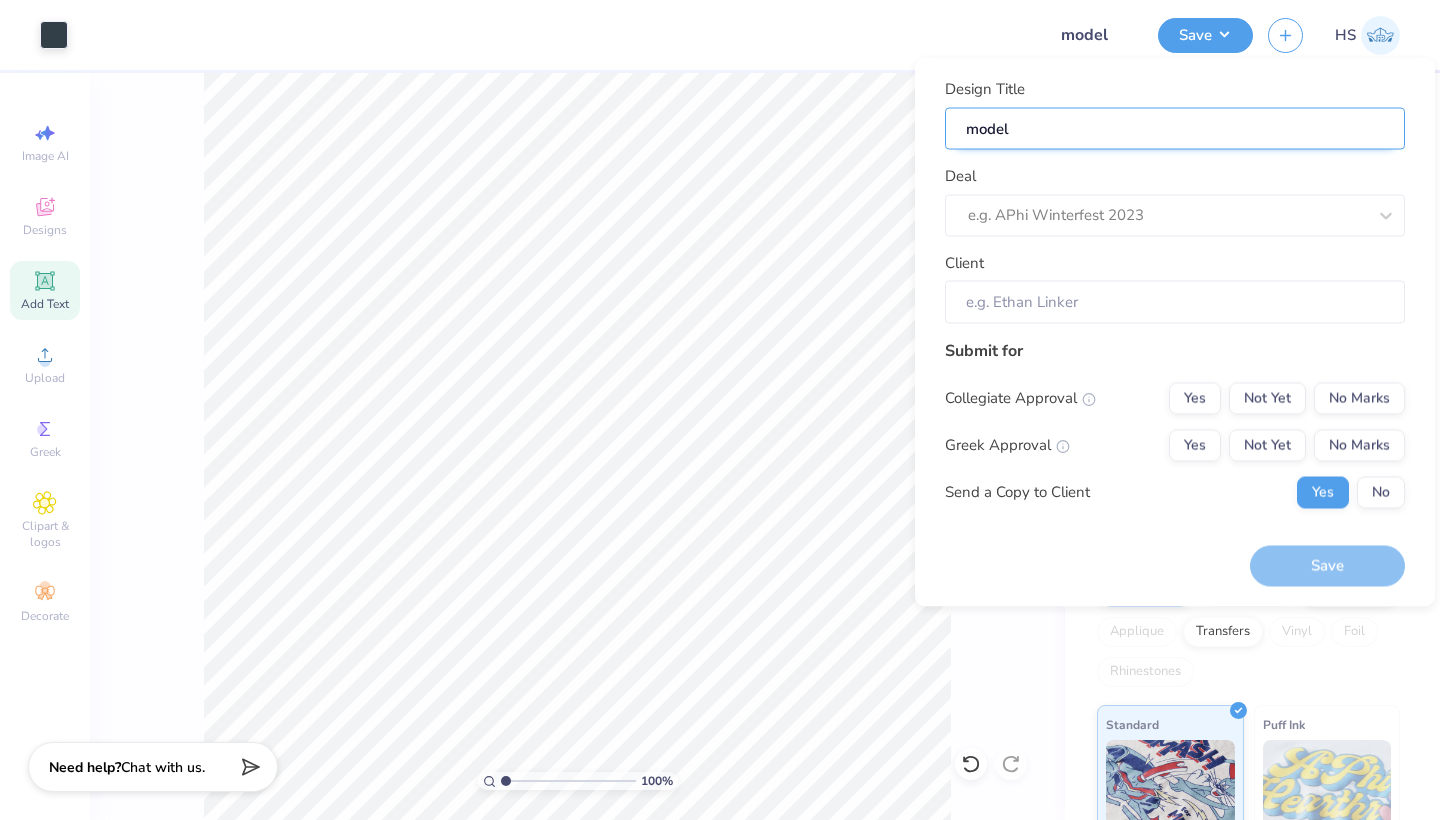 type on "model" 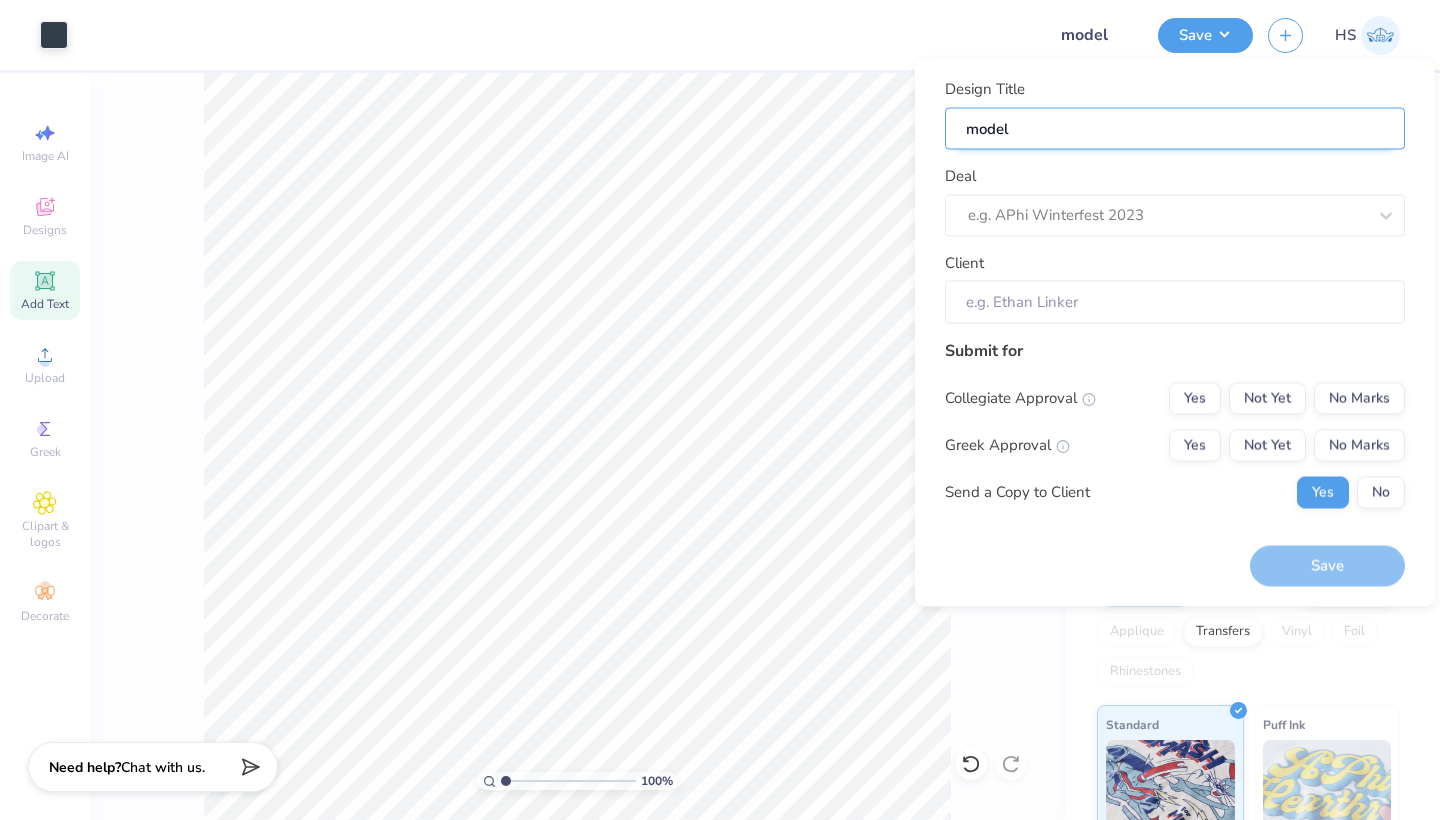 type on "model u" 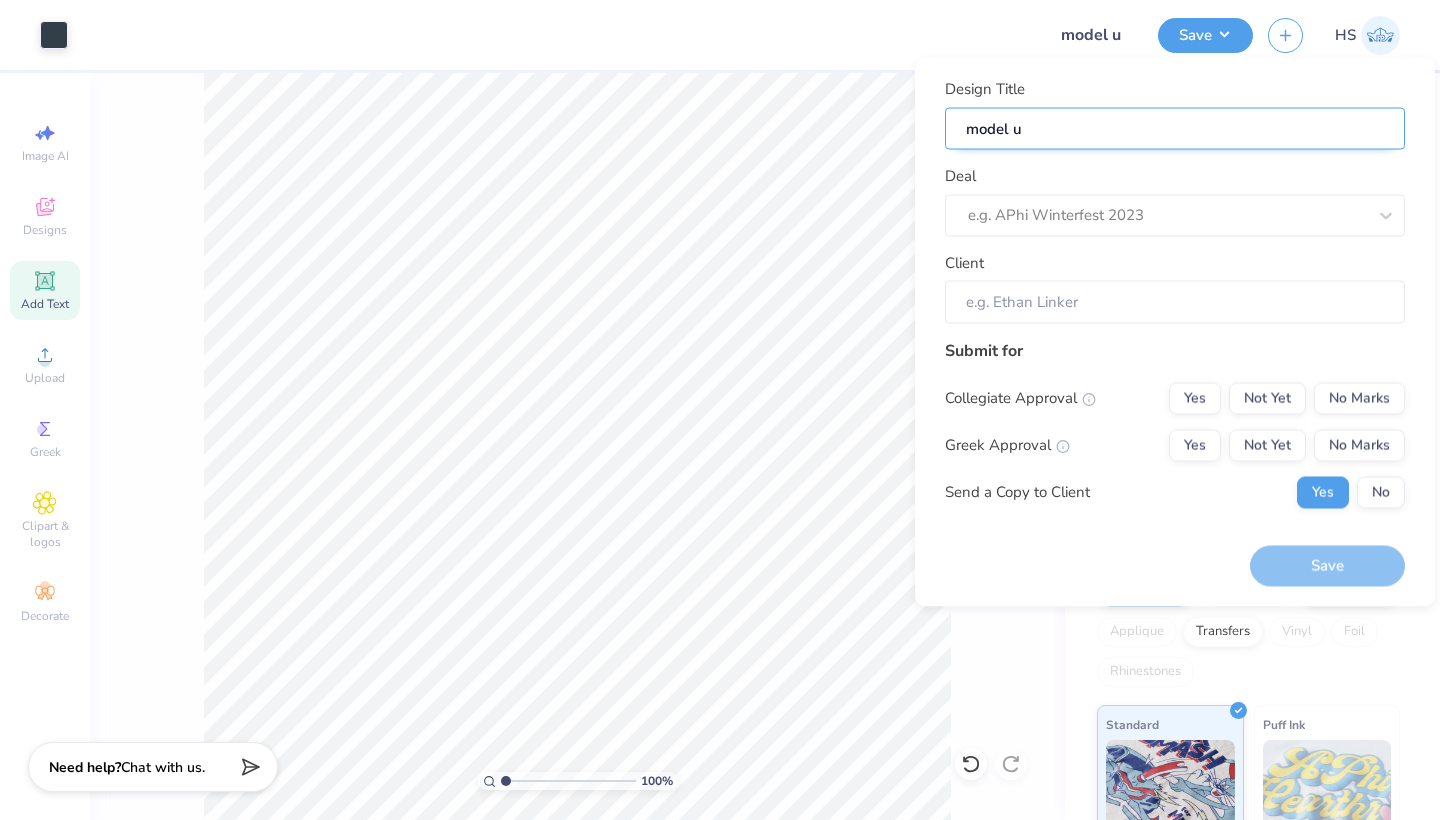 type on "model un" 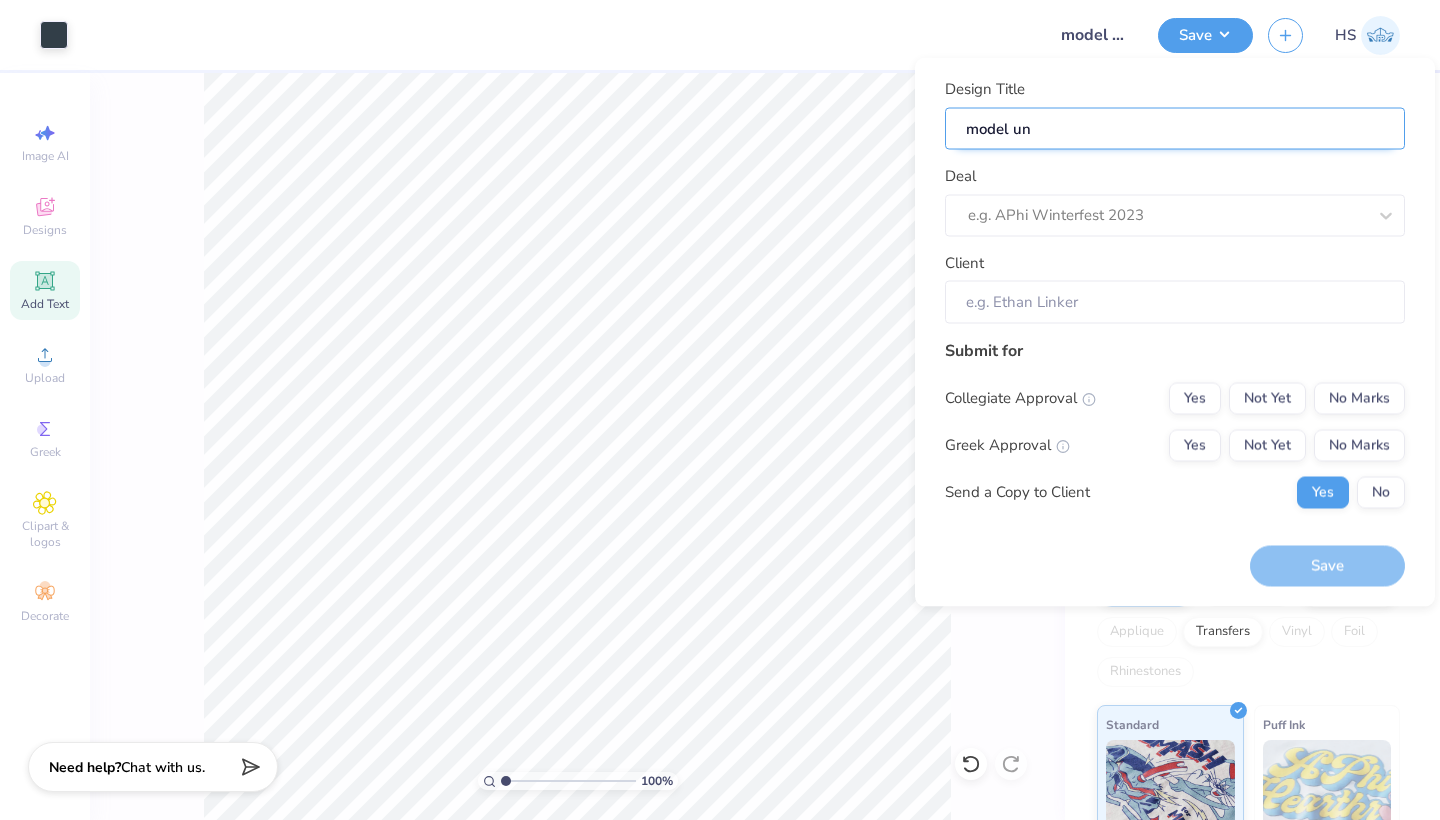 type on "model un" 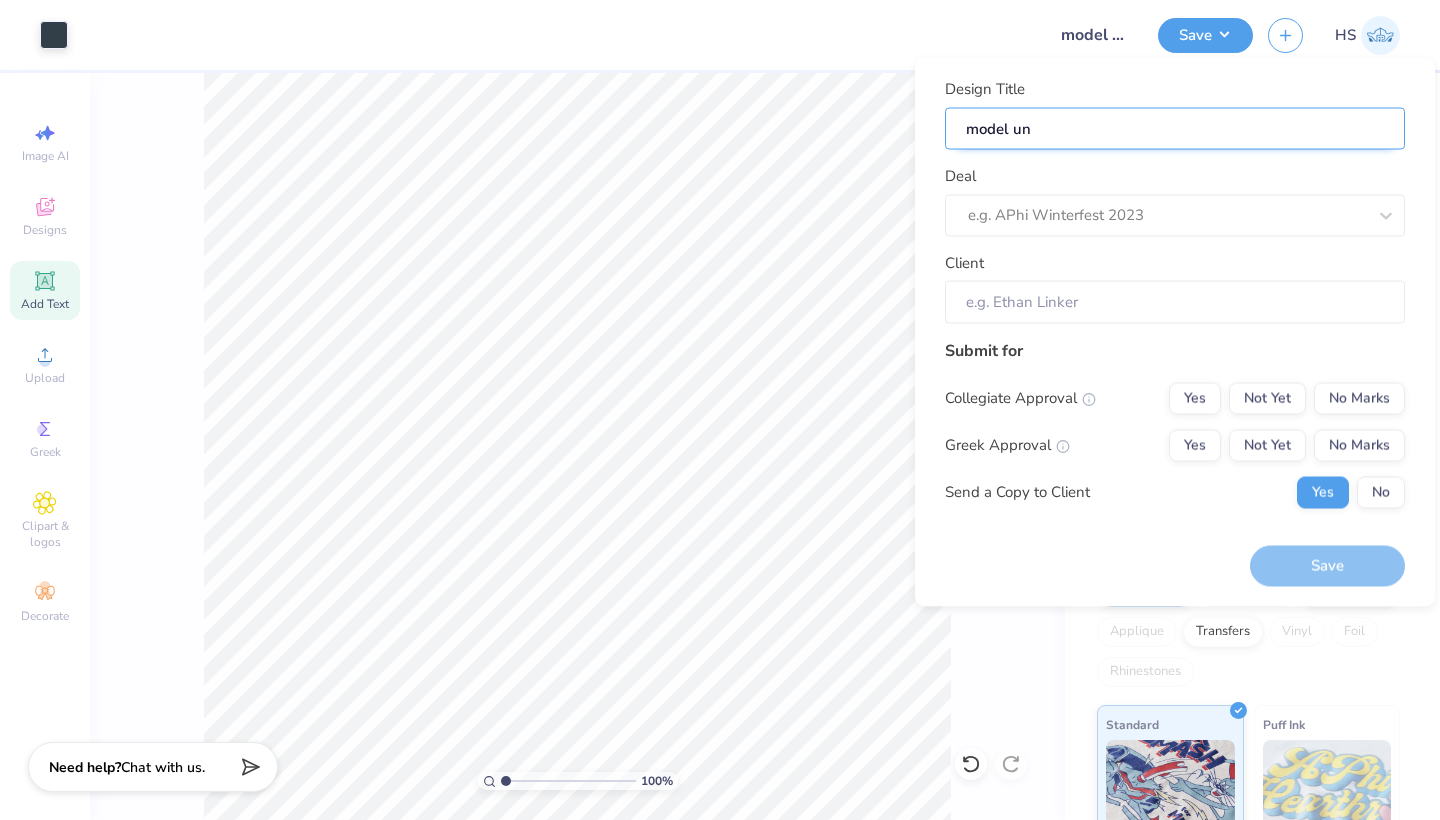 type on "model un m" 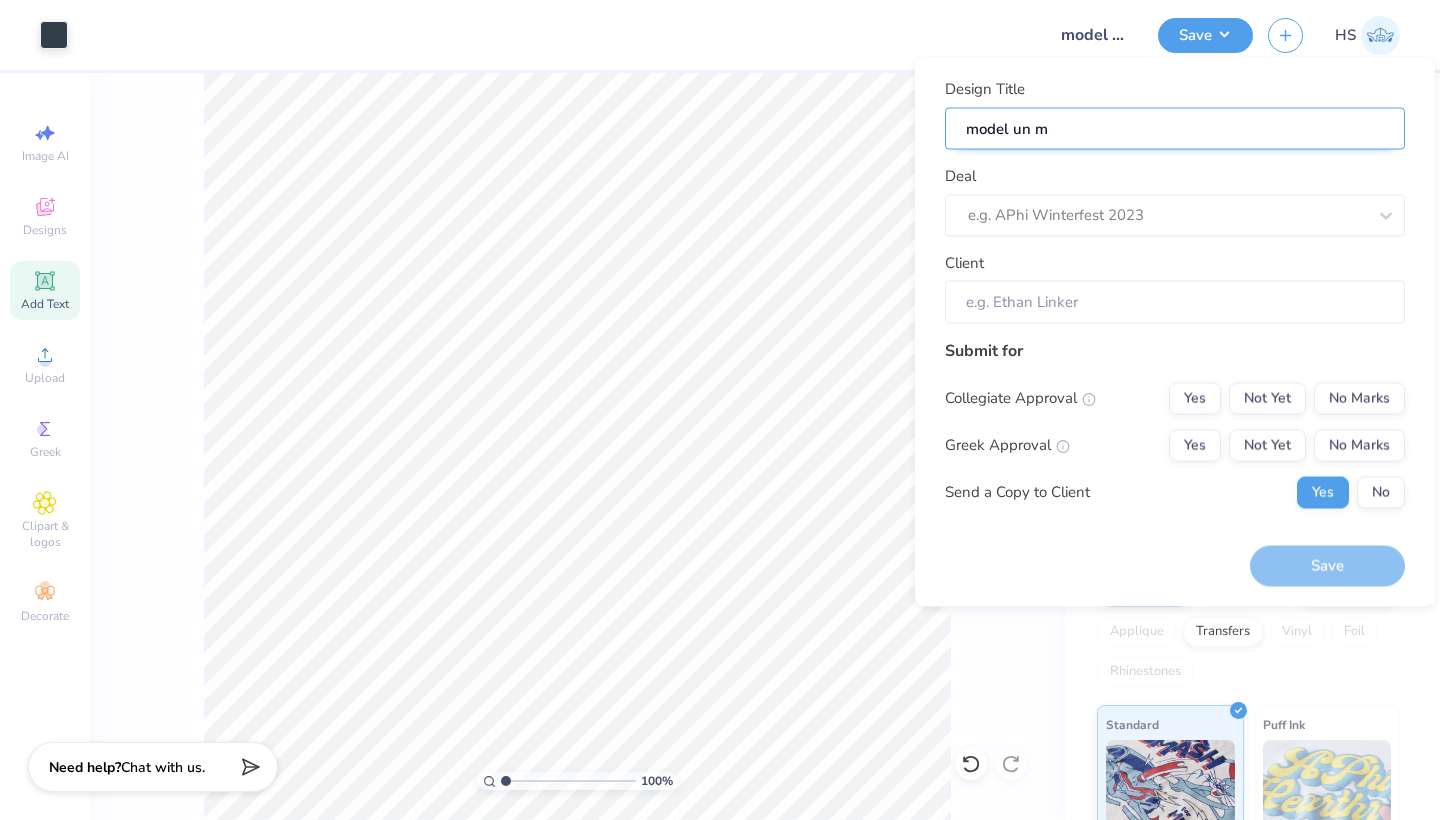 type on "model un mo" 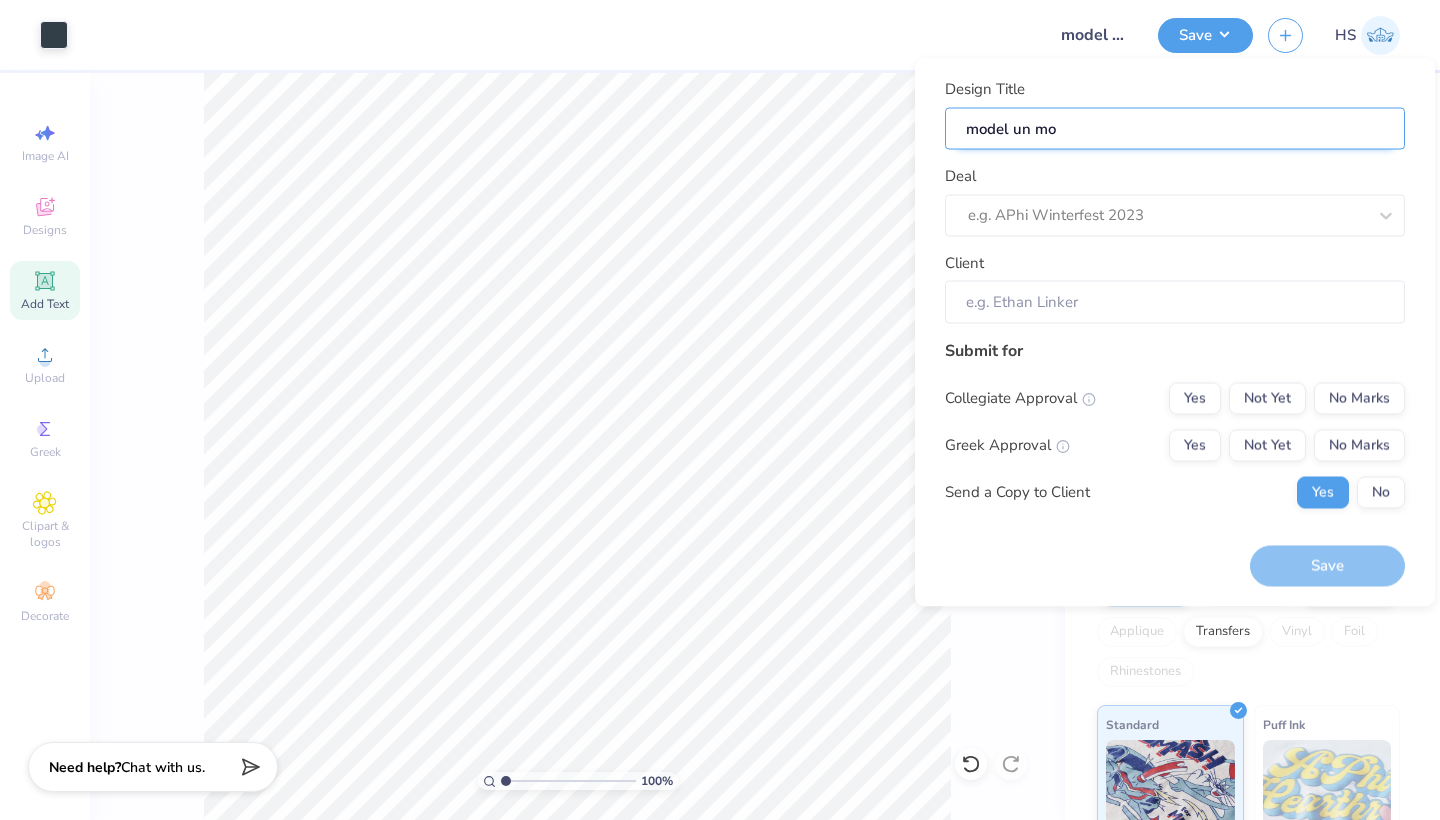 type on "model un moc" 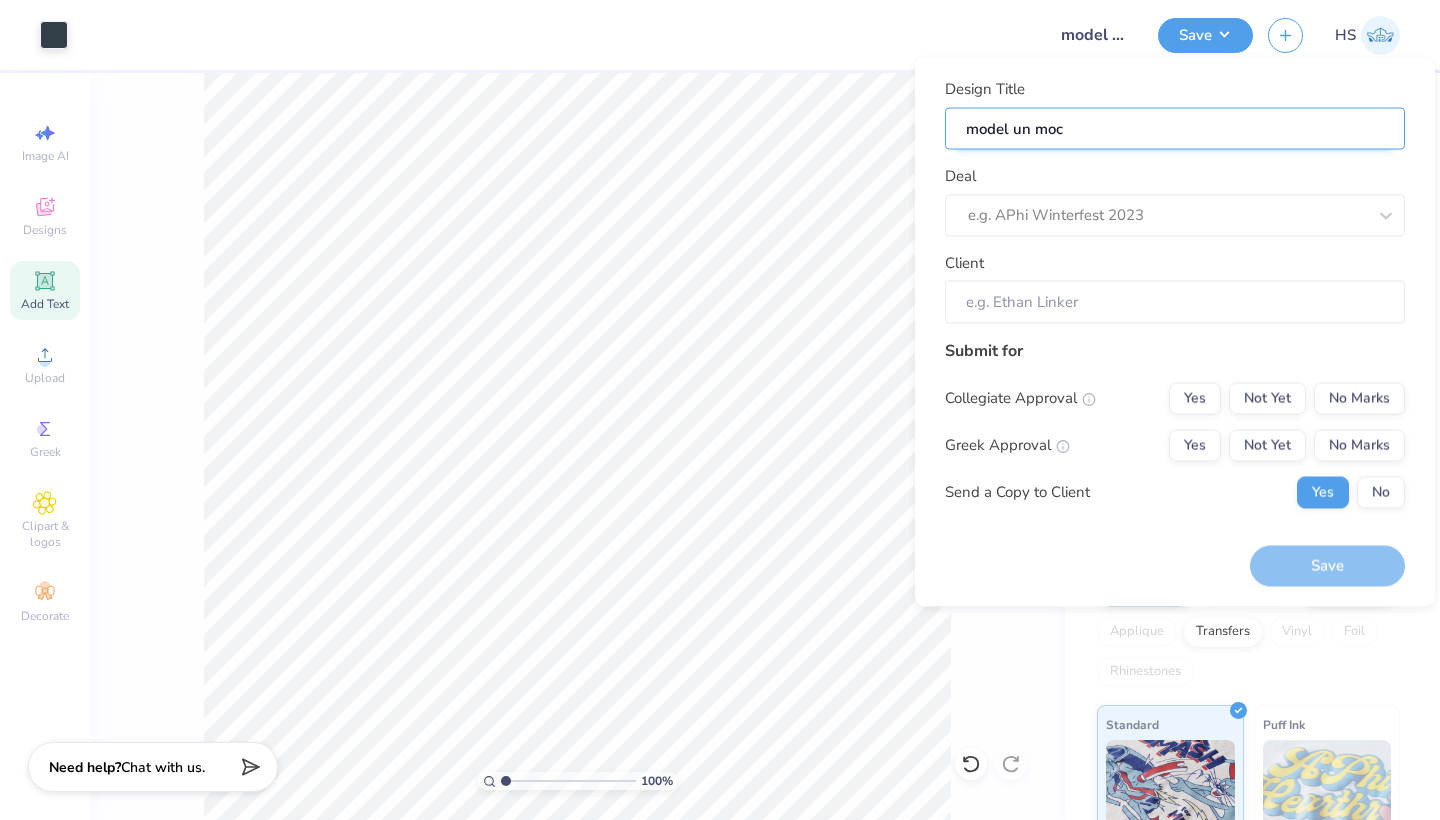 type on "model un mock" 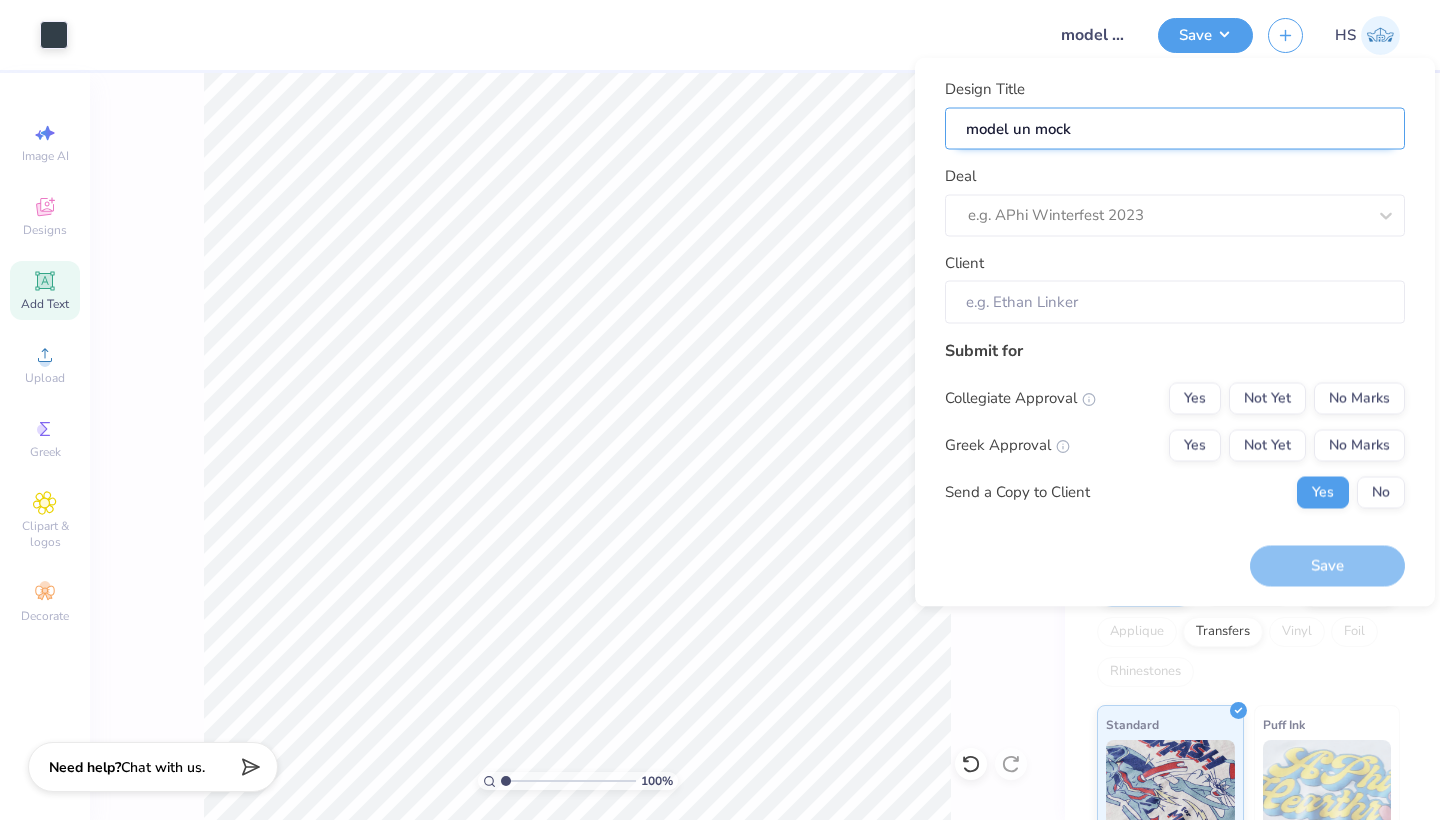 type on "model un mock" 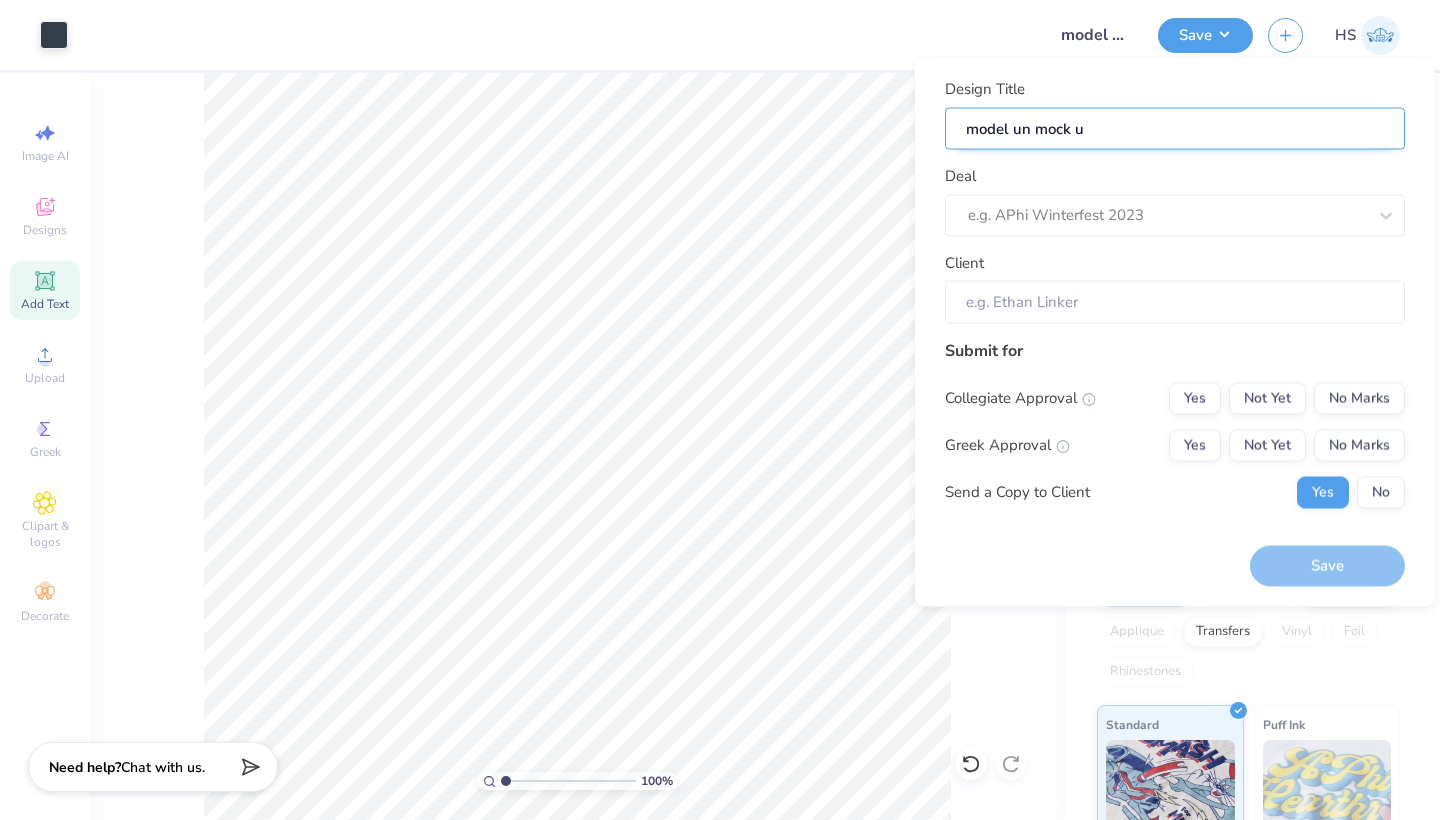 type on "model un mock up" 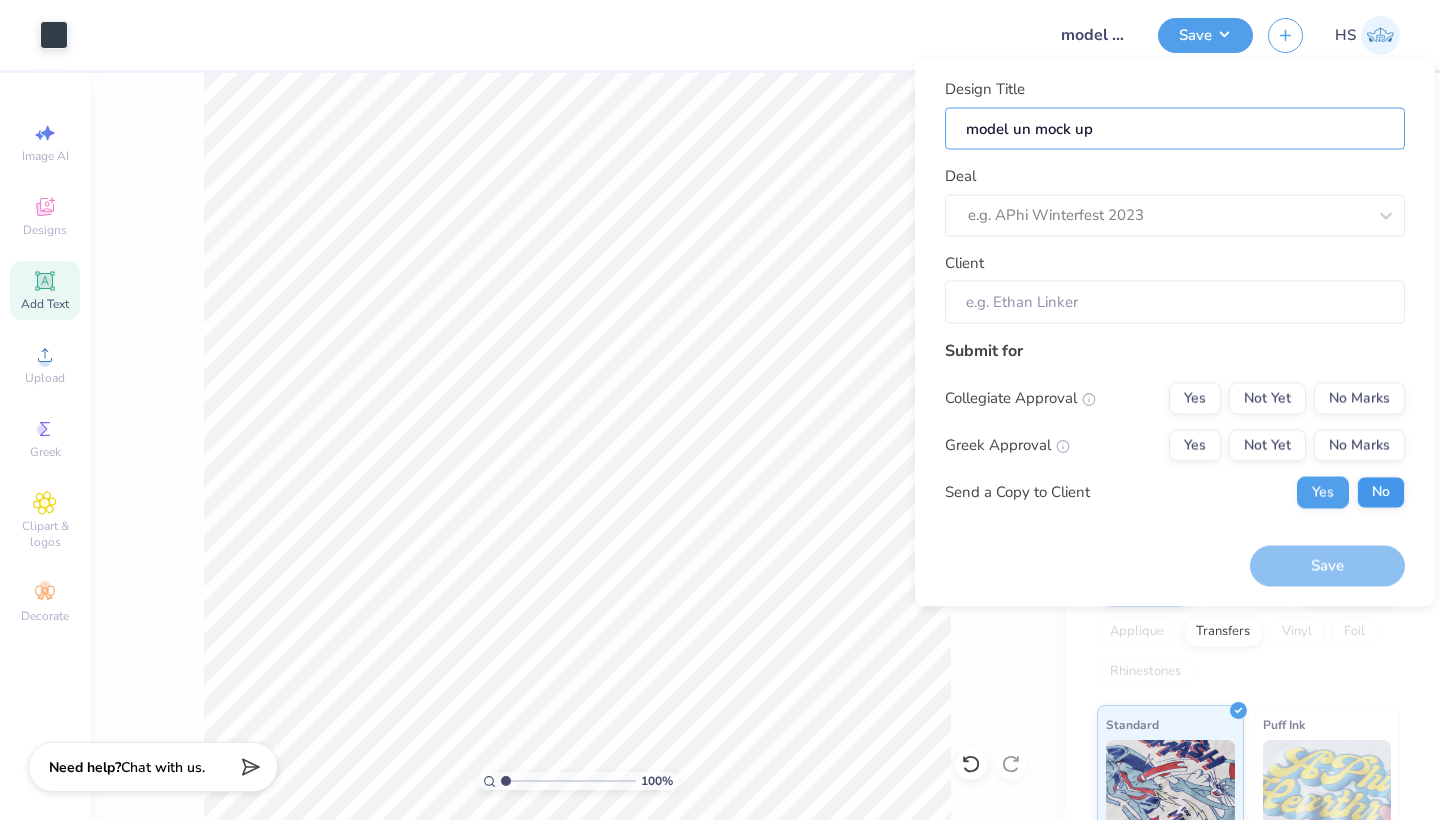 type on "model un mock up" 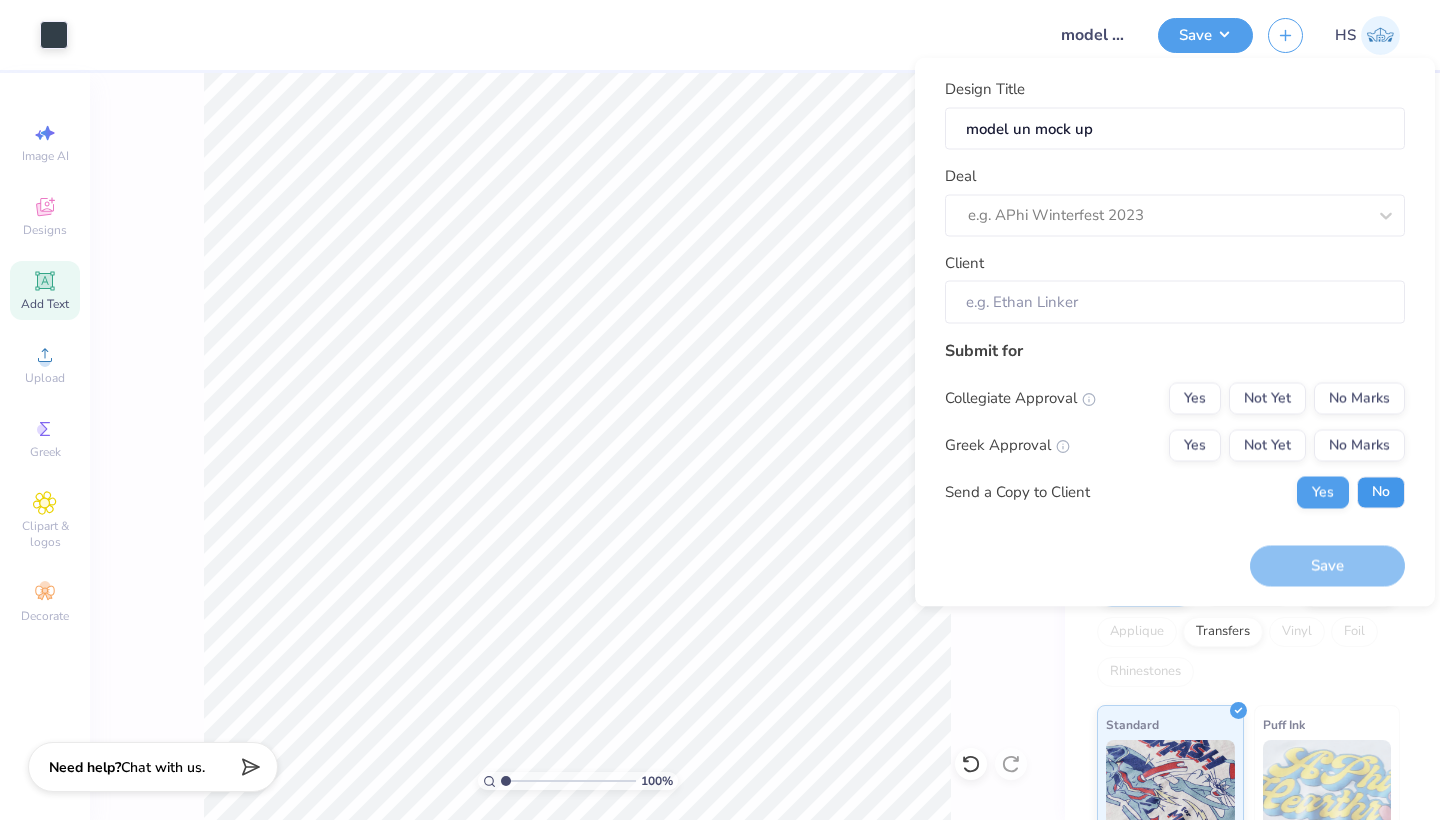 click on "No" at bounding box center [1381, 492] 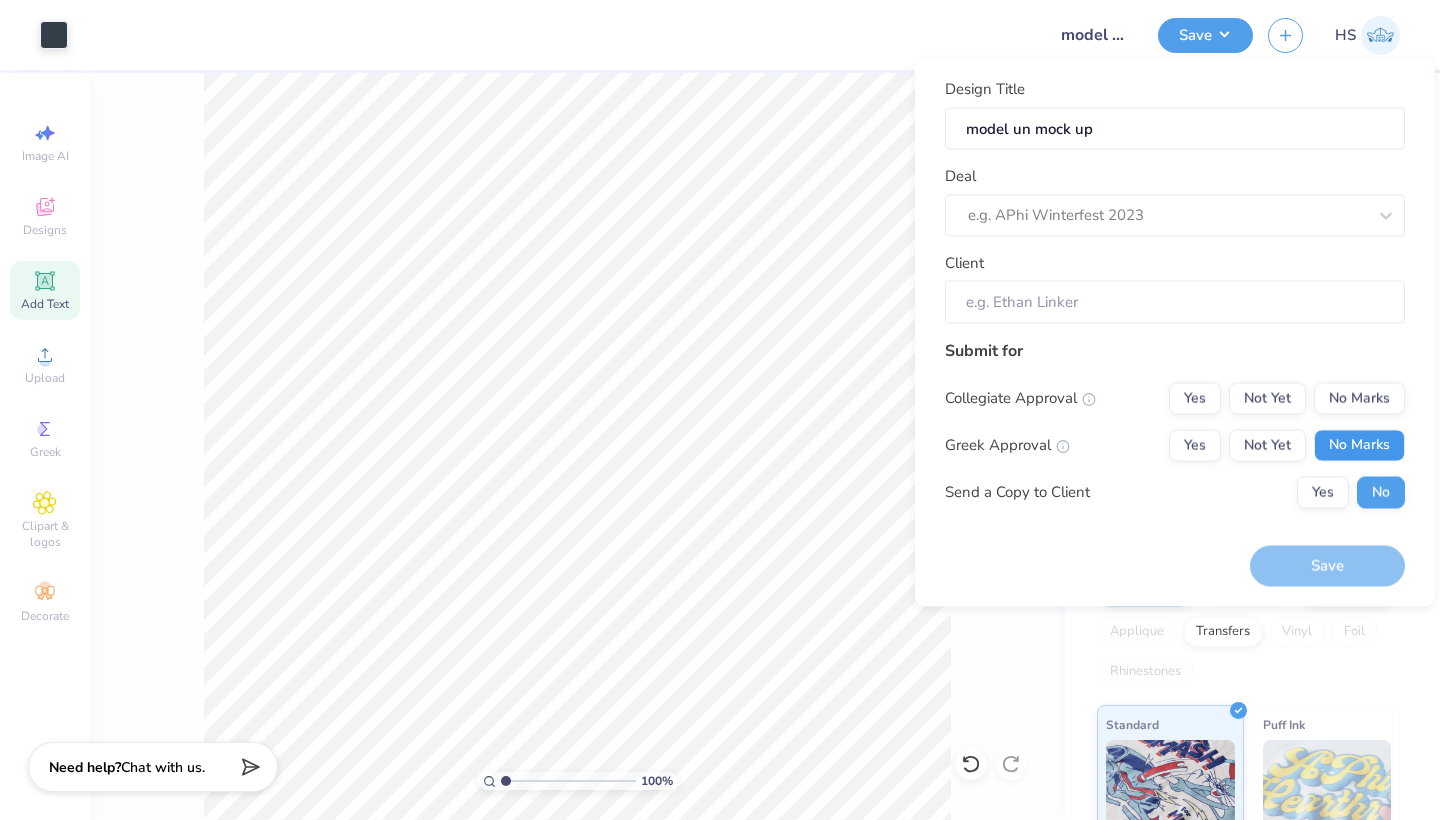 click on "No Marks" at bounding box center (1359, 445) 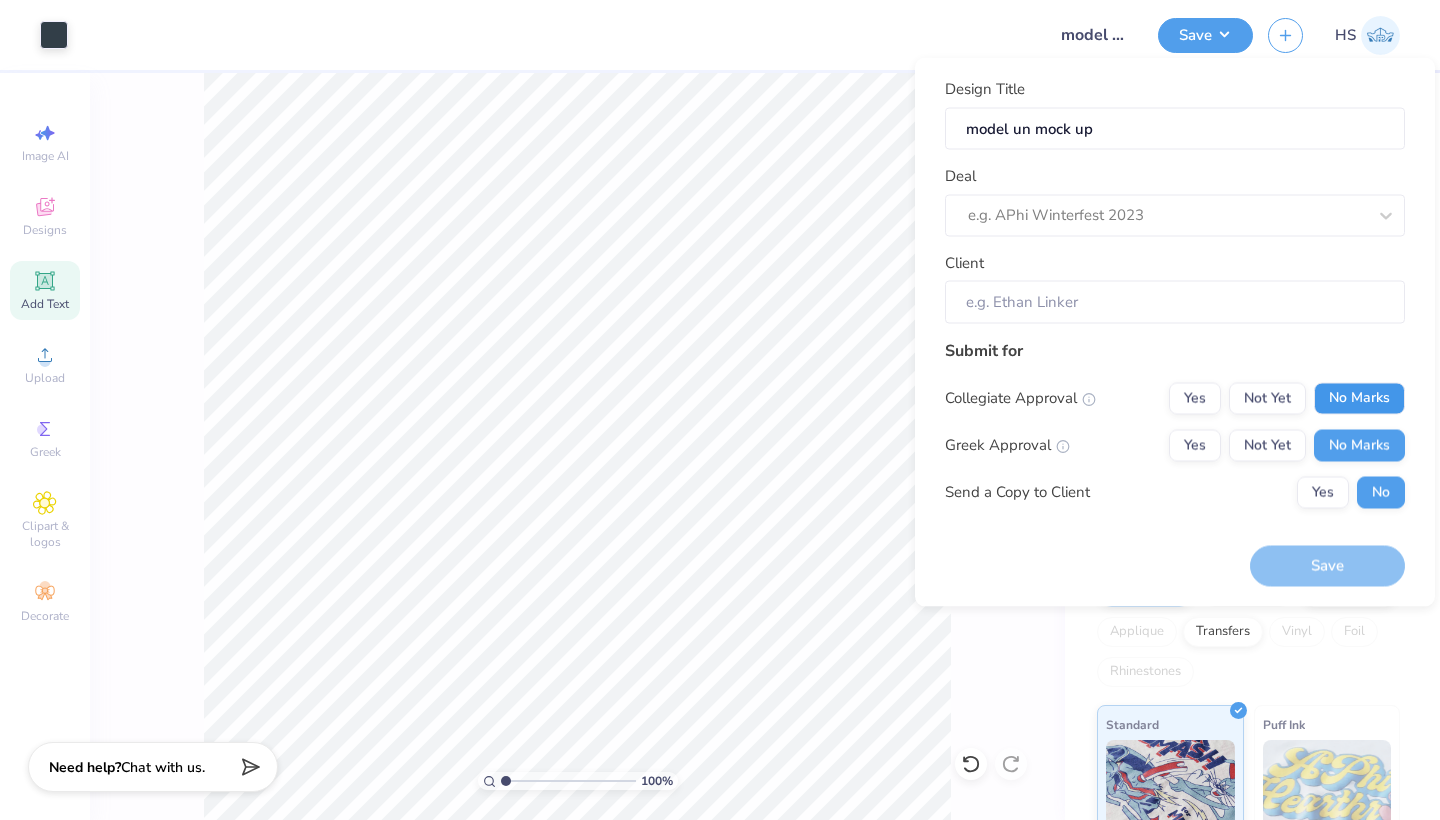 click on "No Marks" at bounding box center [1359, 398] 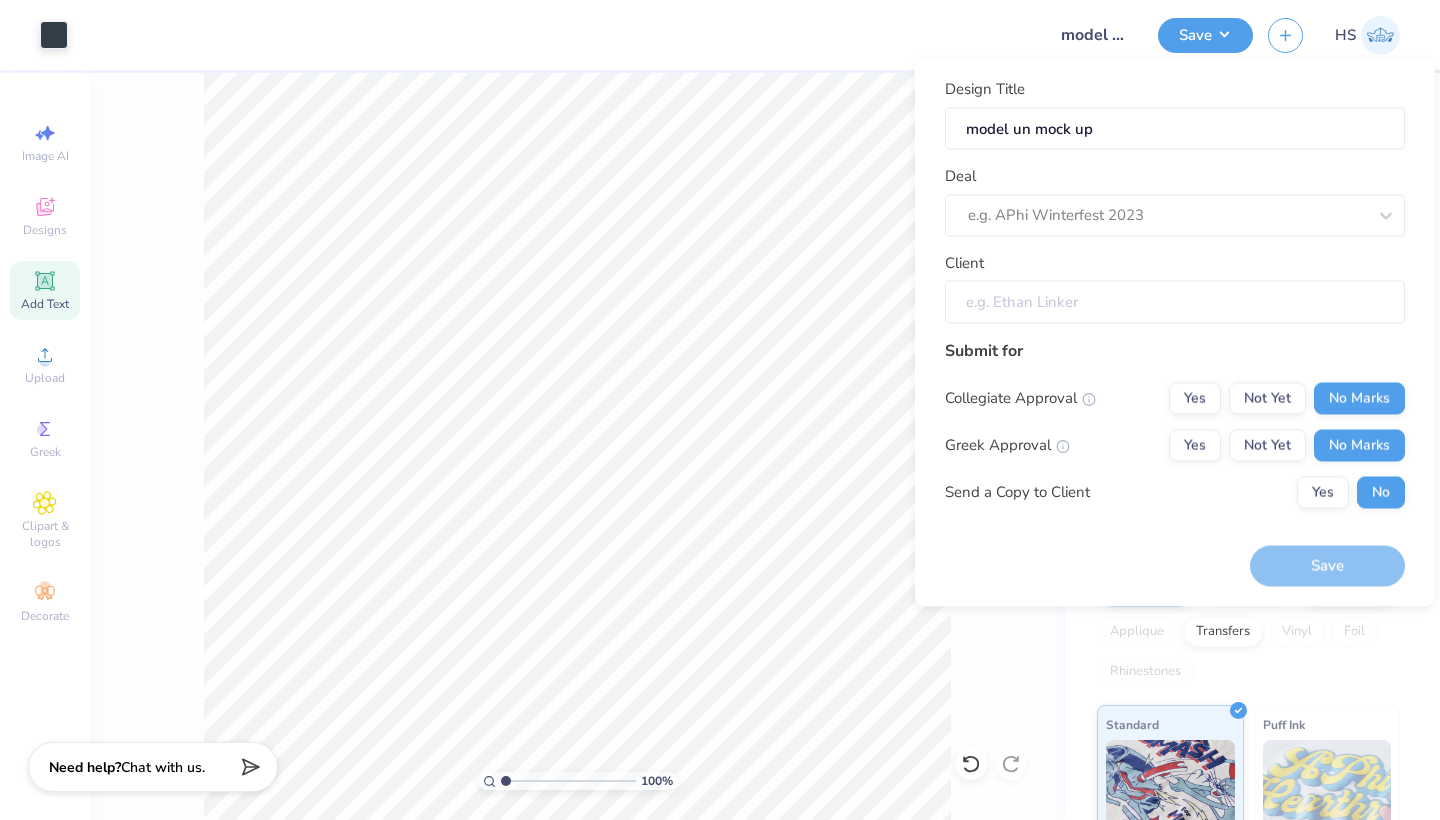 click on "Client" at bounding box center [1175, 302] 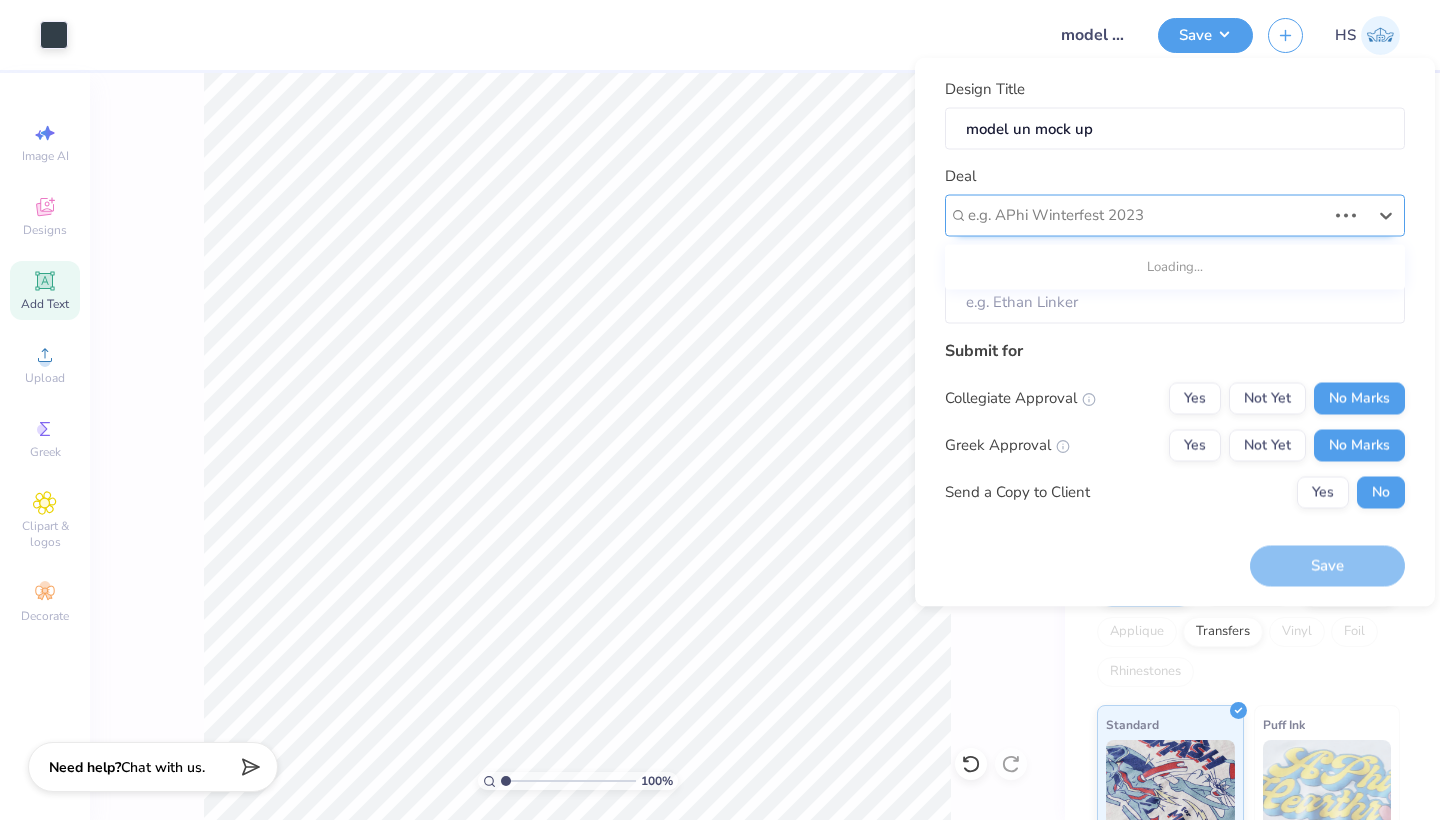 click on "e.g. APhi Winterfest 2023" at bounding box center (1147, 215) 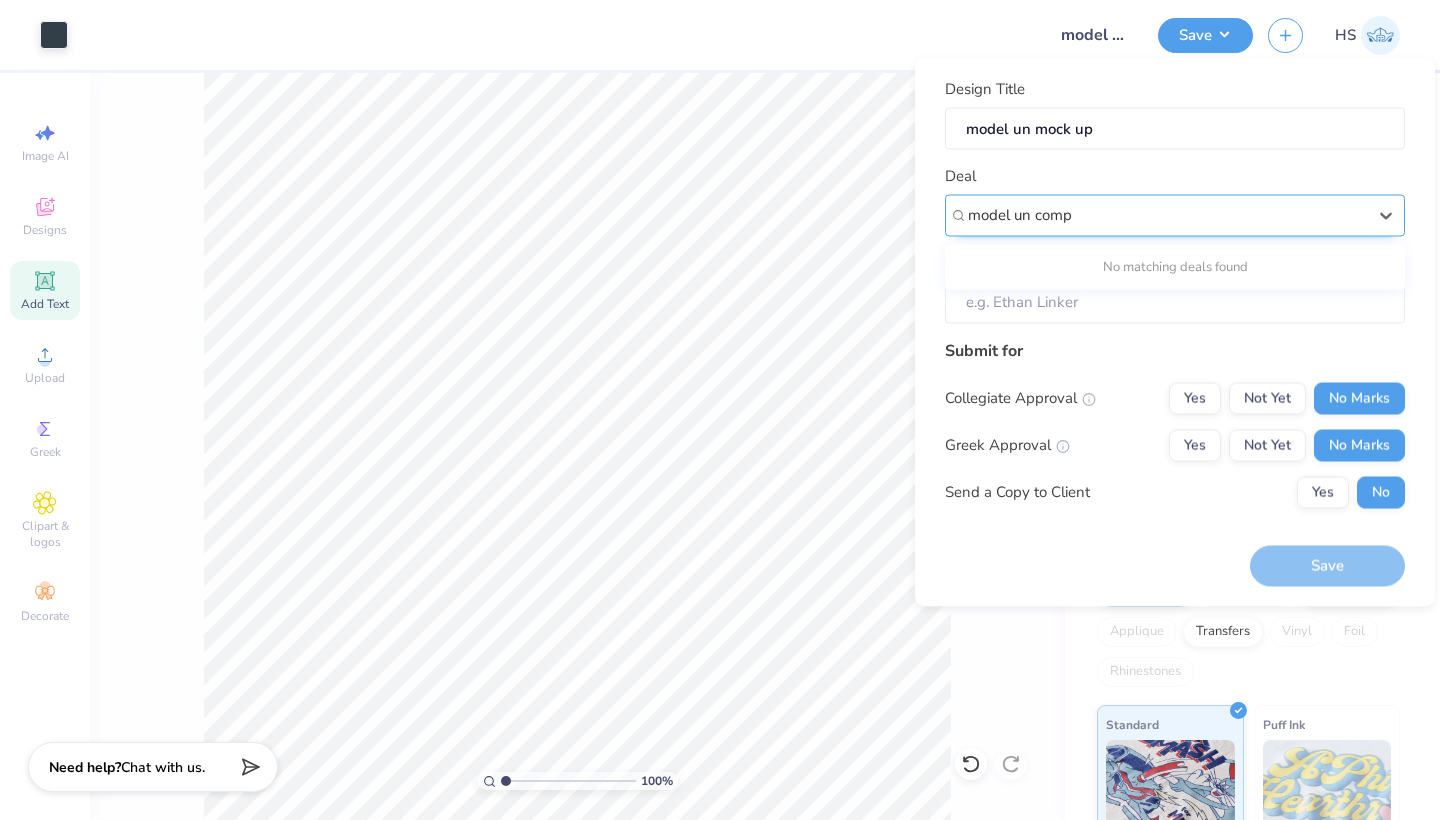 type on "model un comp" 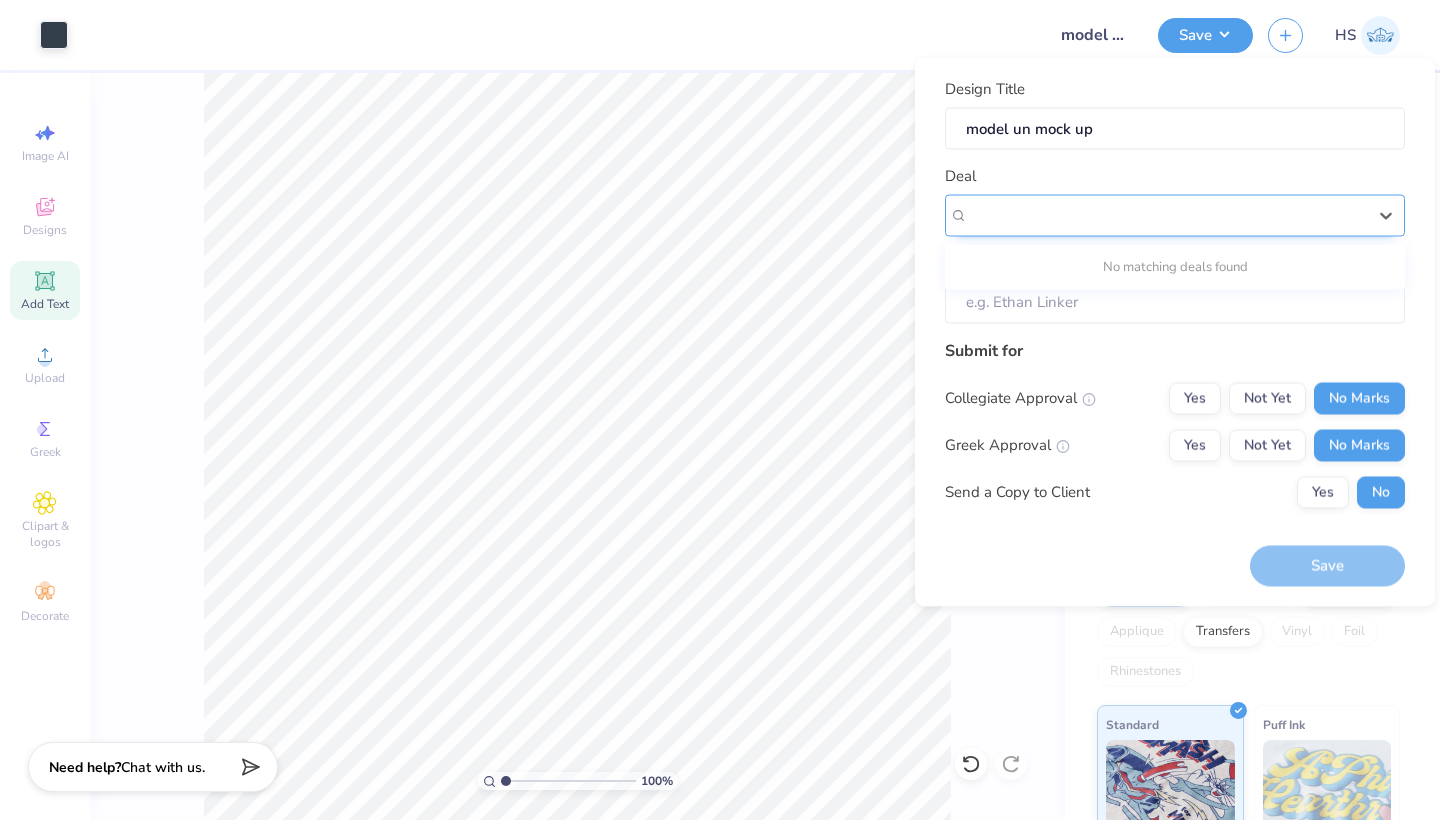 click on "Design Title model un mock up Deal   Use Up and Down to choose options, press Enter to select the currently focused option, press Escape to exit the menu, press Tab to select the option and exit the menu. No matching deals found Client Submit for Collegiate Approval Yes Not Yet No Marks Greek Approval Yes Not Yet No Marks Send a Copy to Client Yes No" at bounding box center (1175, 301) 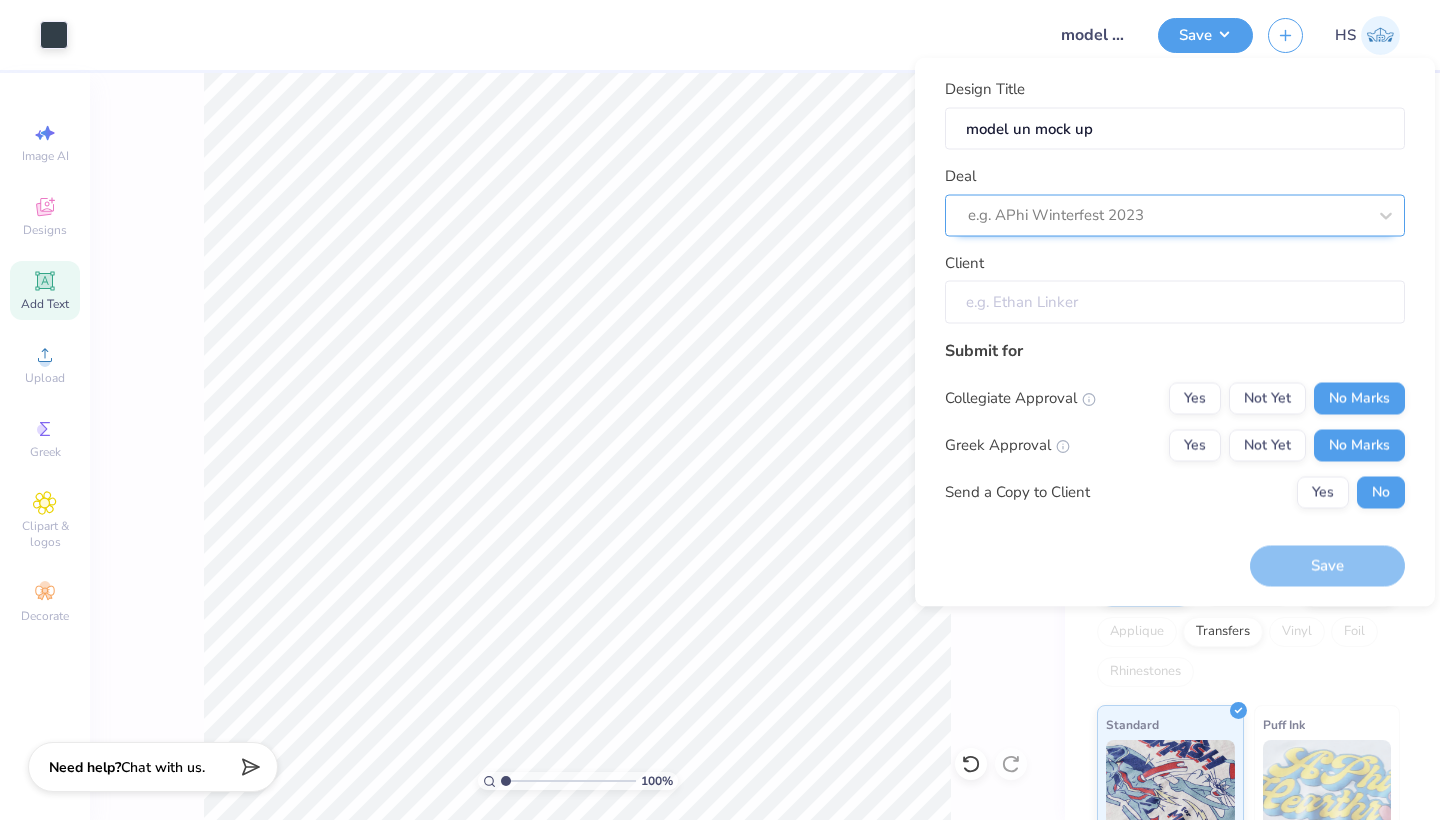 click on "Client" at bounding box center (1175, 302) 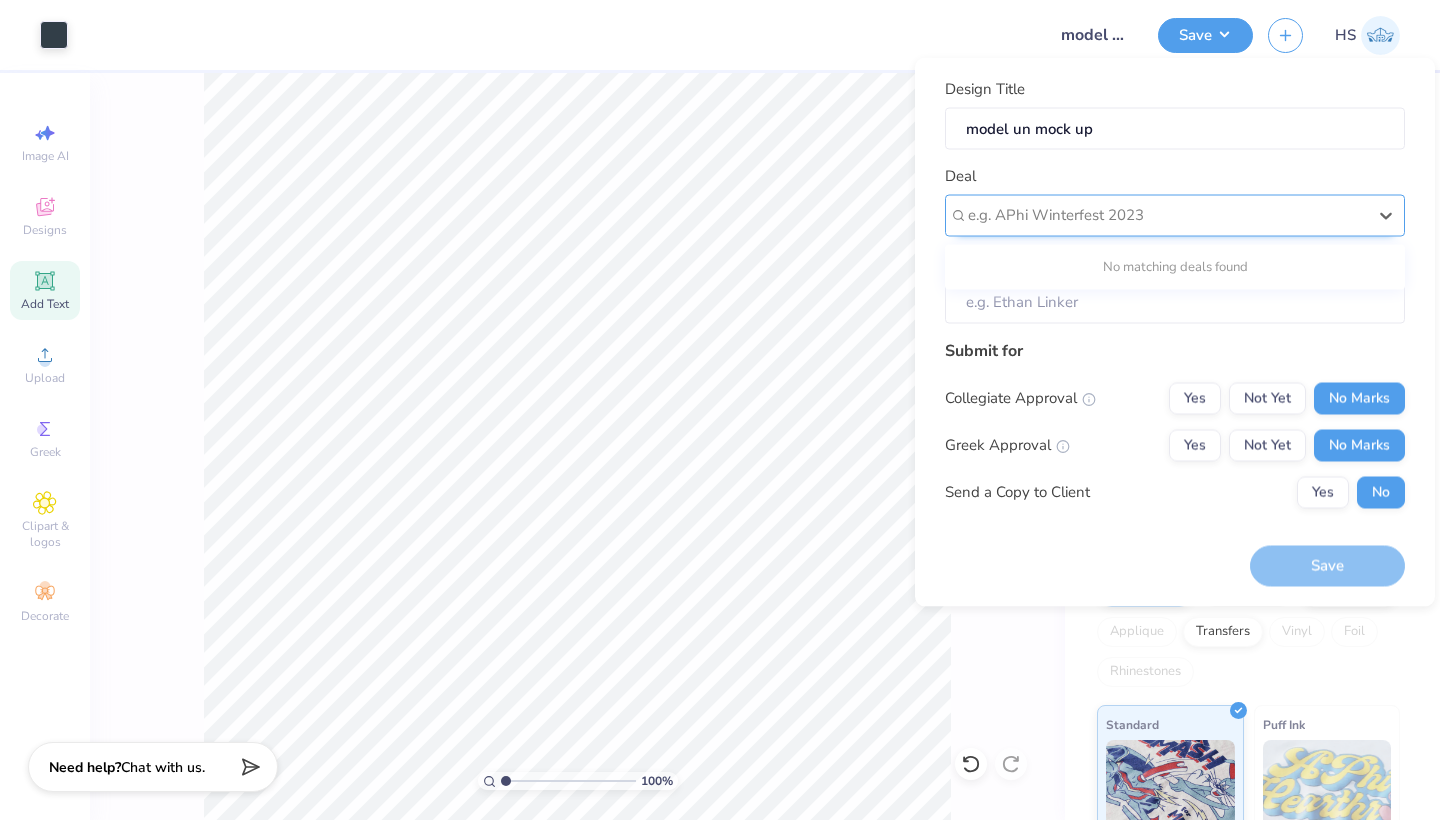 click at bounding box center (1167, 215) 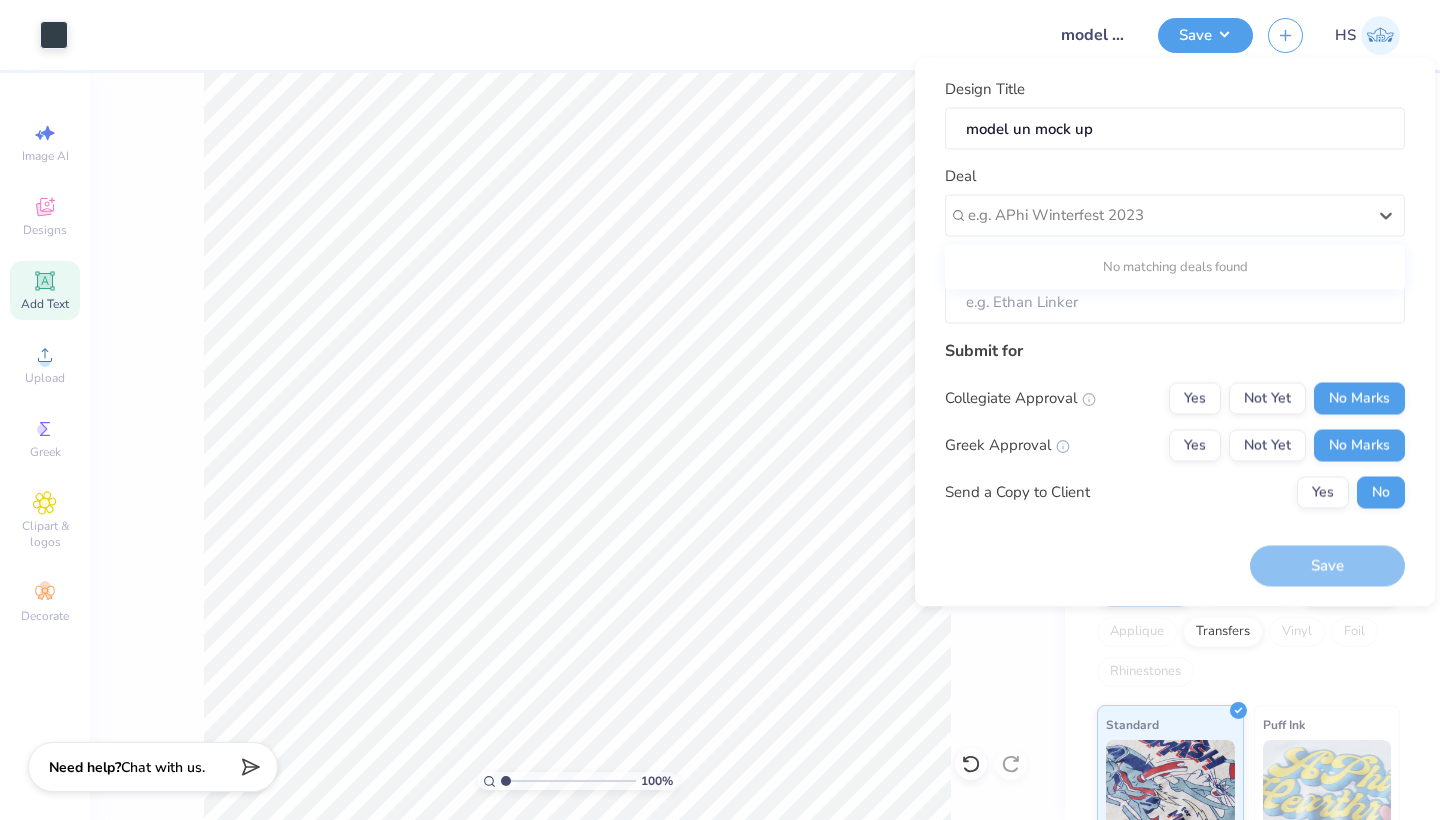 click on "Greek Approval Yes Not Yet No Marks" at bounding box center [1175, 445] 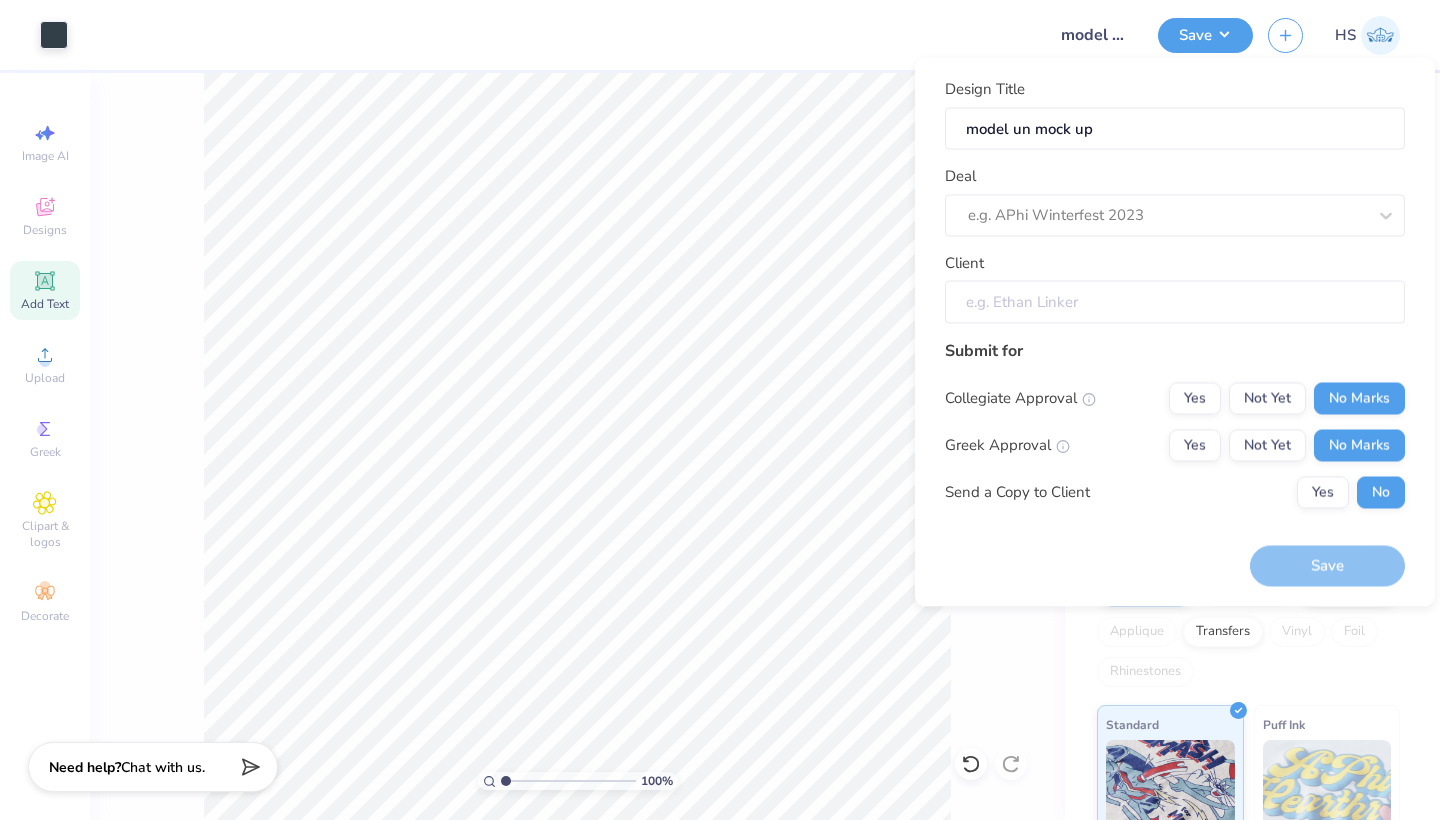 click on "Client" at bounding box center [1175, 302] 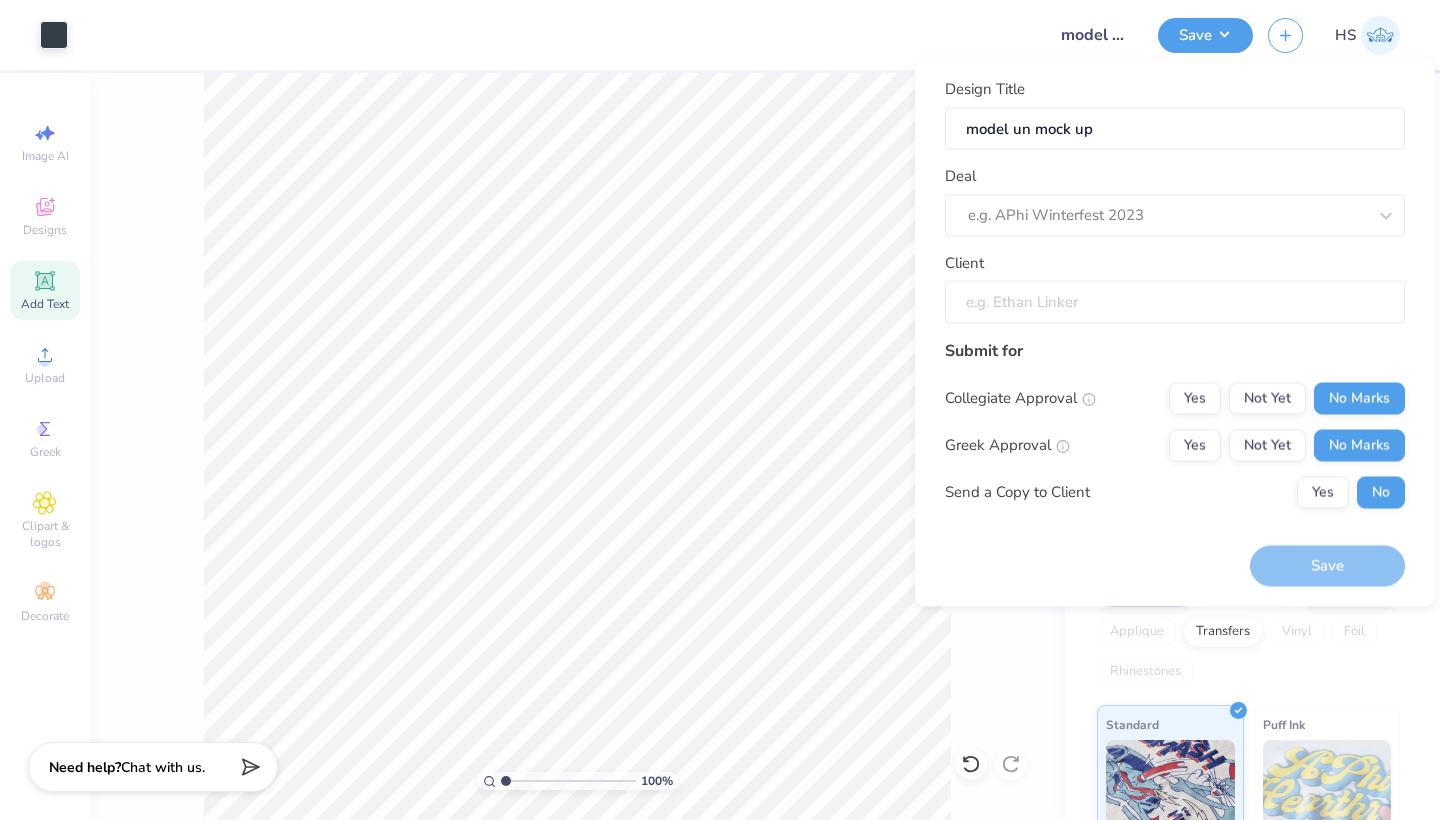 click on "Client" at bounding box center [1175, 302] 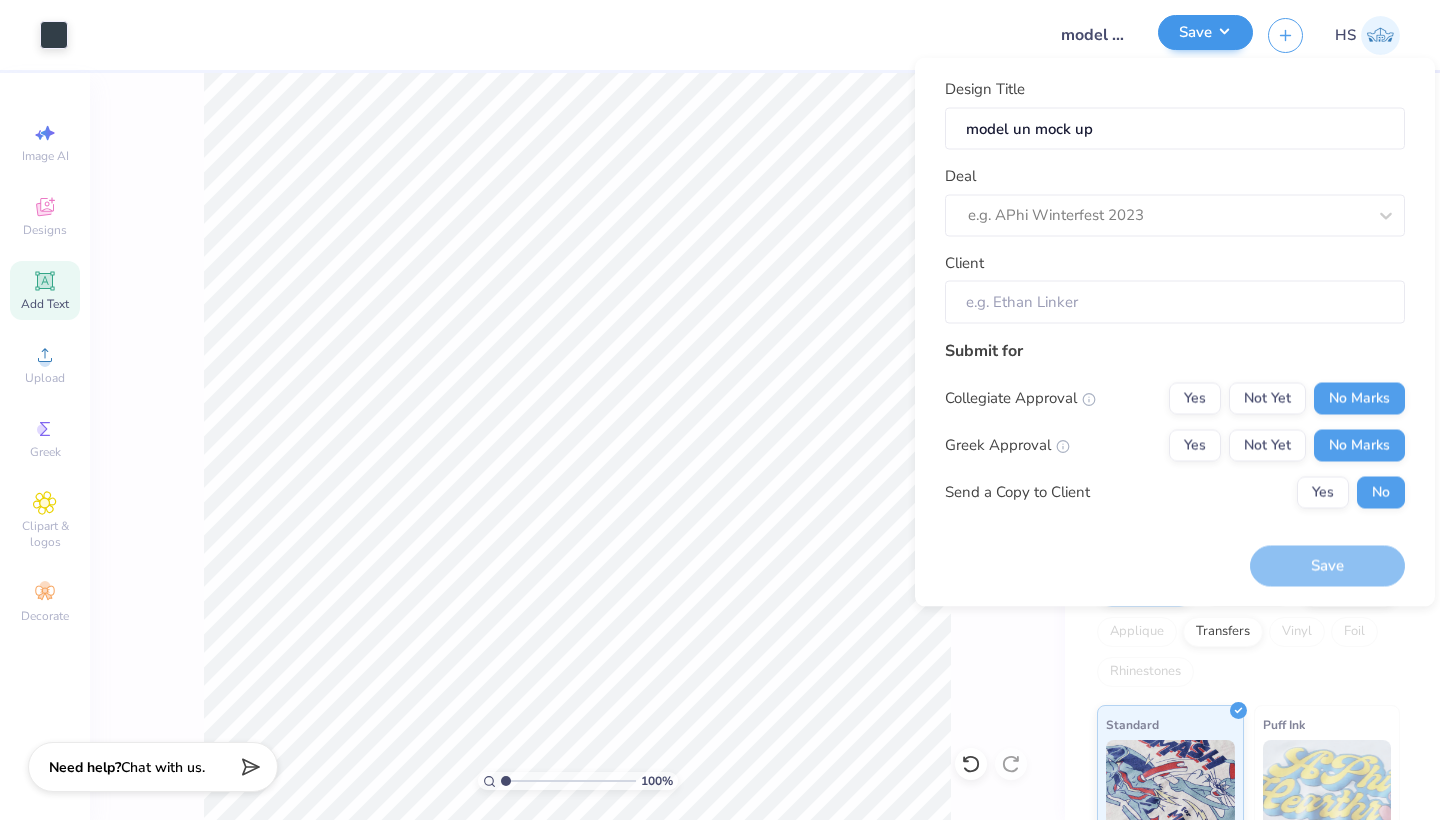 click on "Save" at bounding box center (1205, 32) 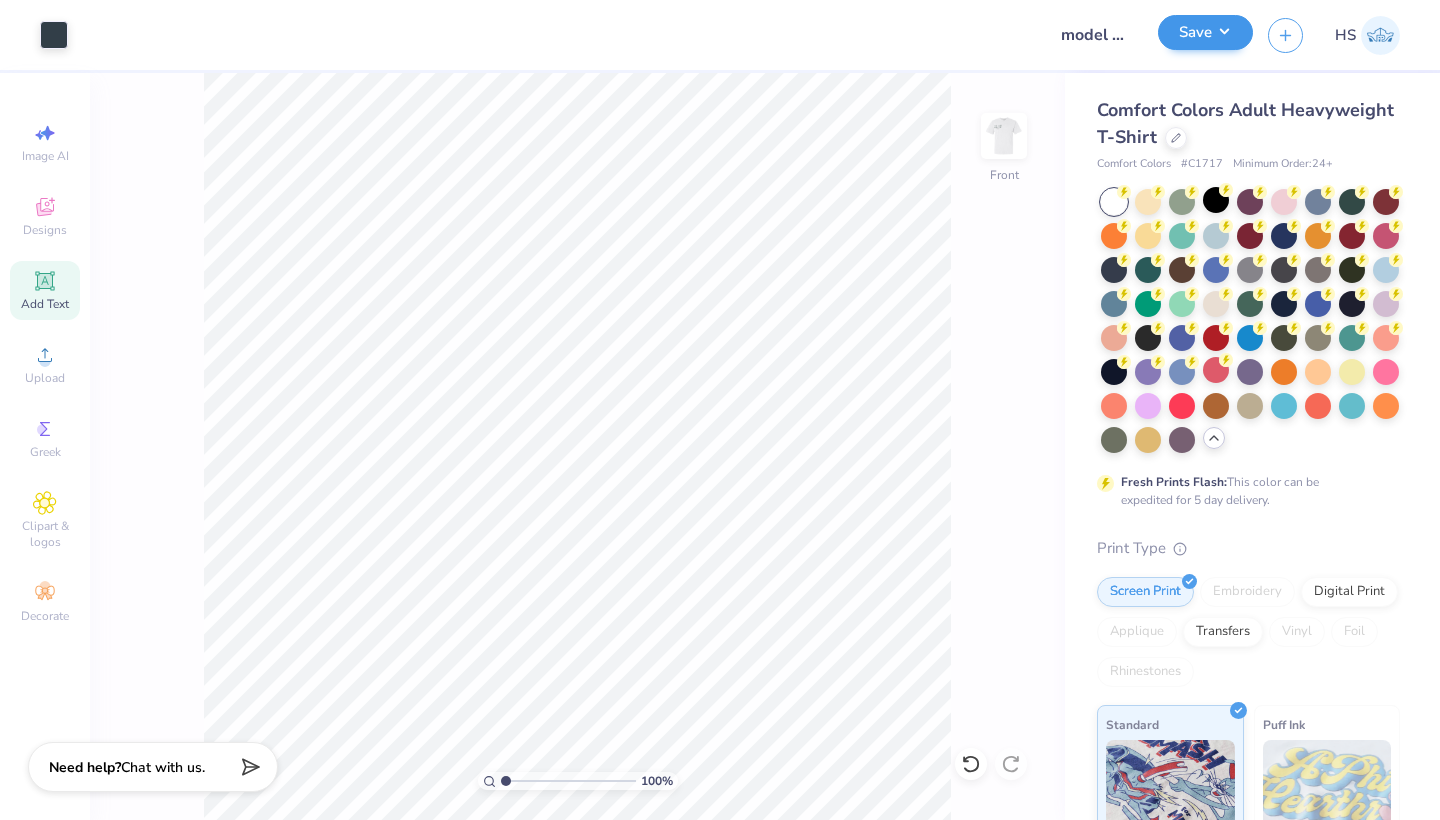click on "Save" at bounding box center (1205, 32) 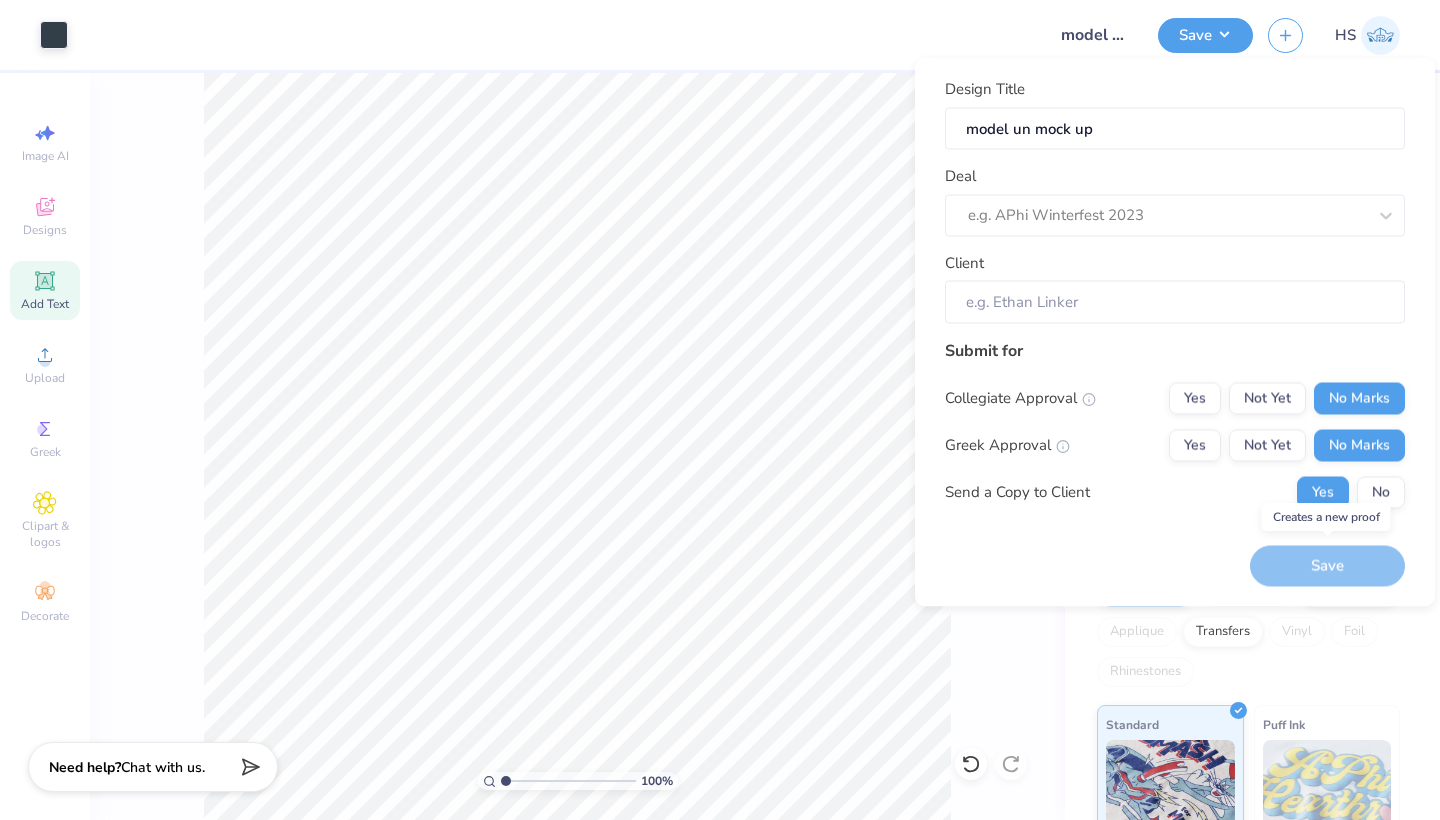 click on "Save" at bounding box center (1327, 566) 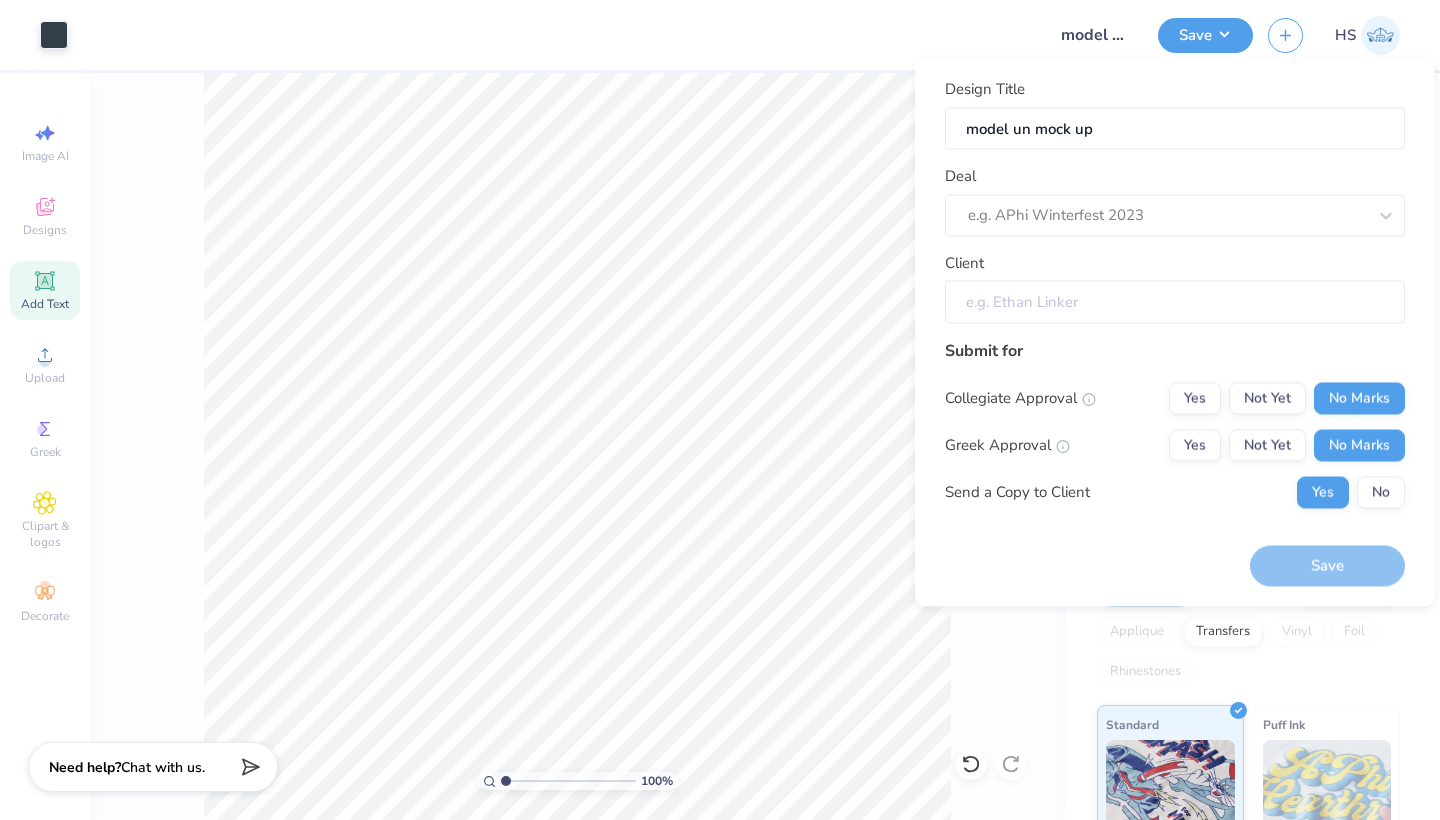 click on "Client" at bounding box center [1175, 302] 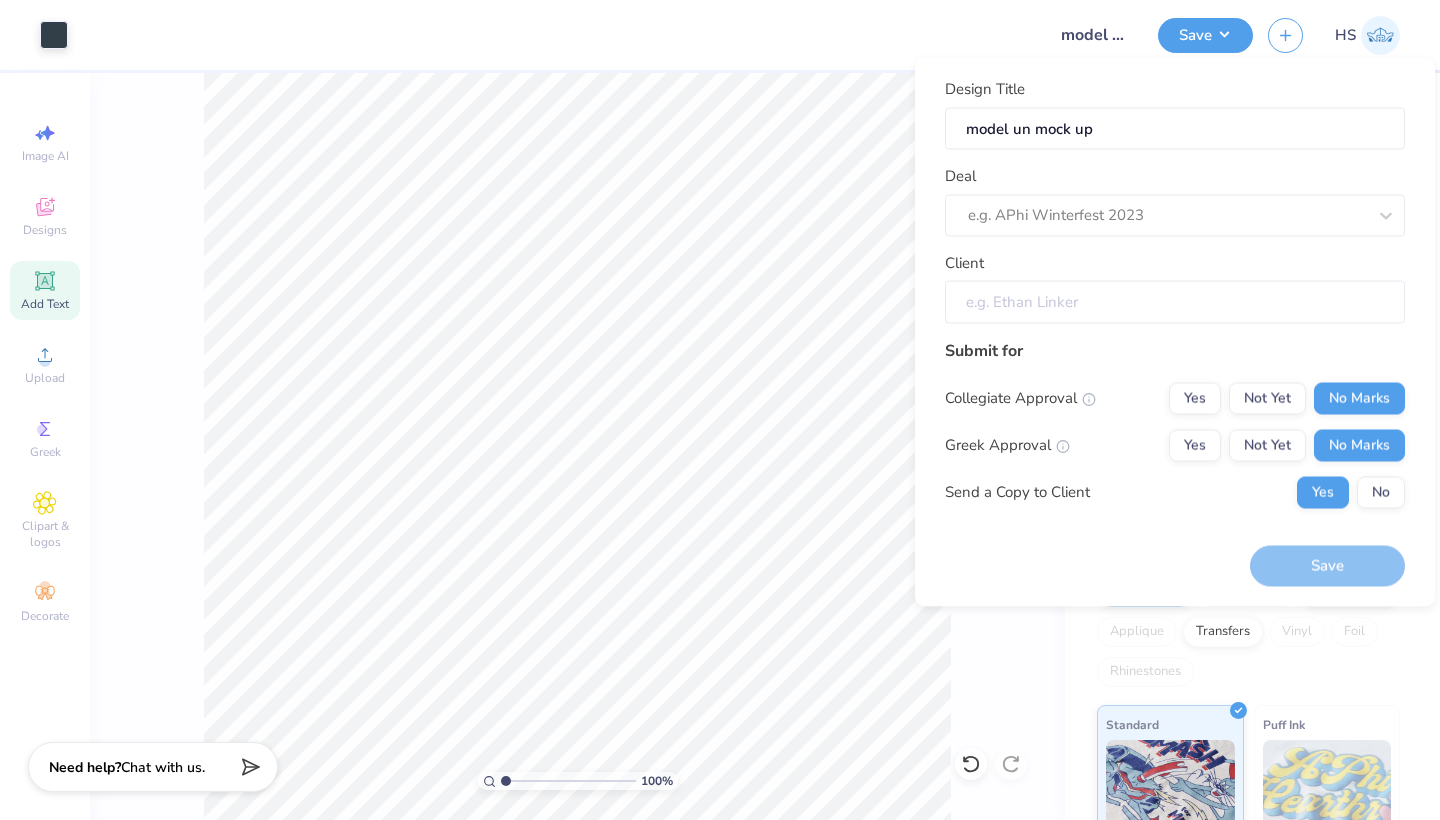 click on "Client" at bounding box center (1175, 302) 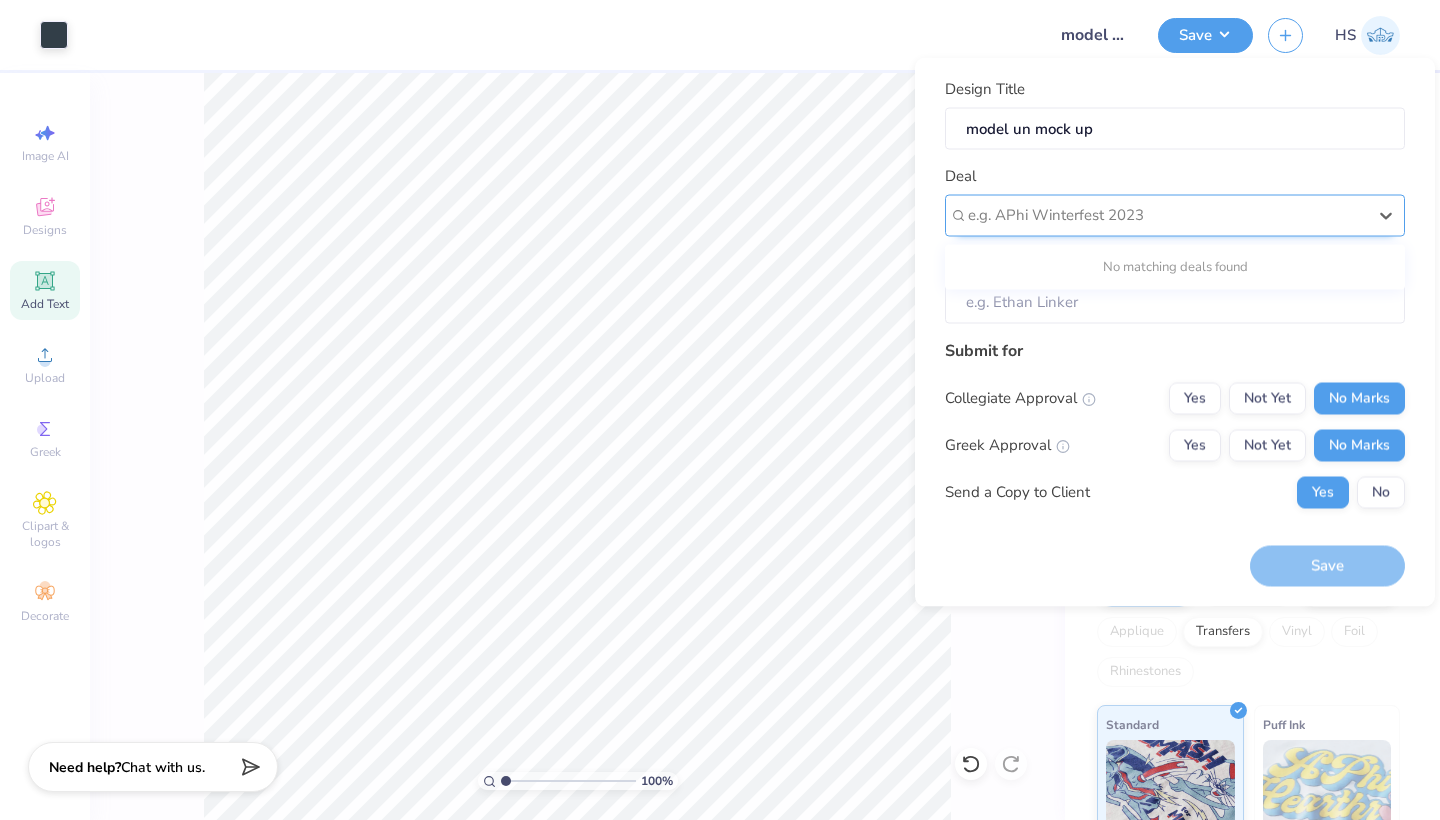 click on "e.g. APhi Winterfest 2023" at bounding box center [1167, 215] 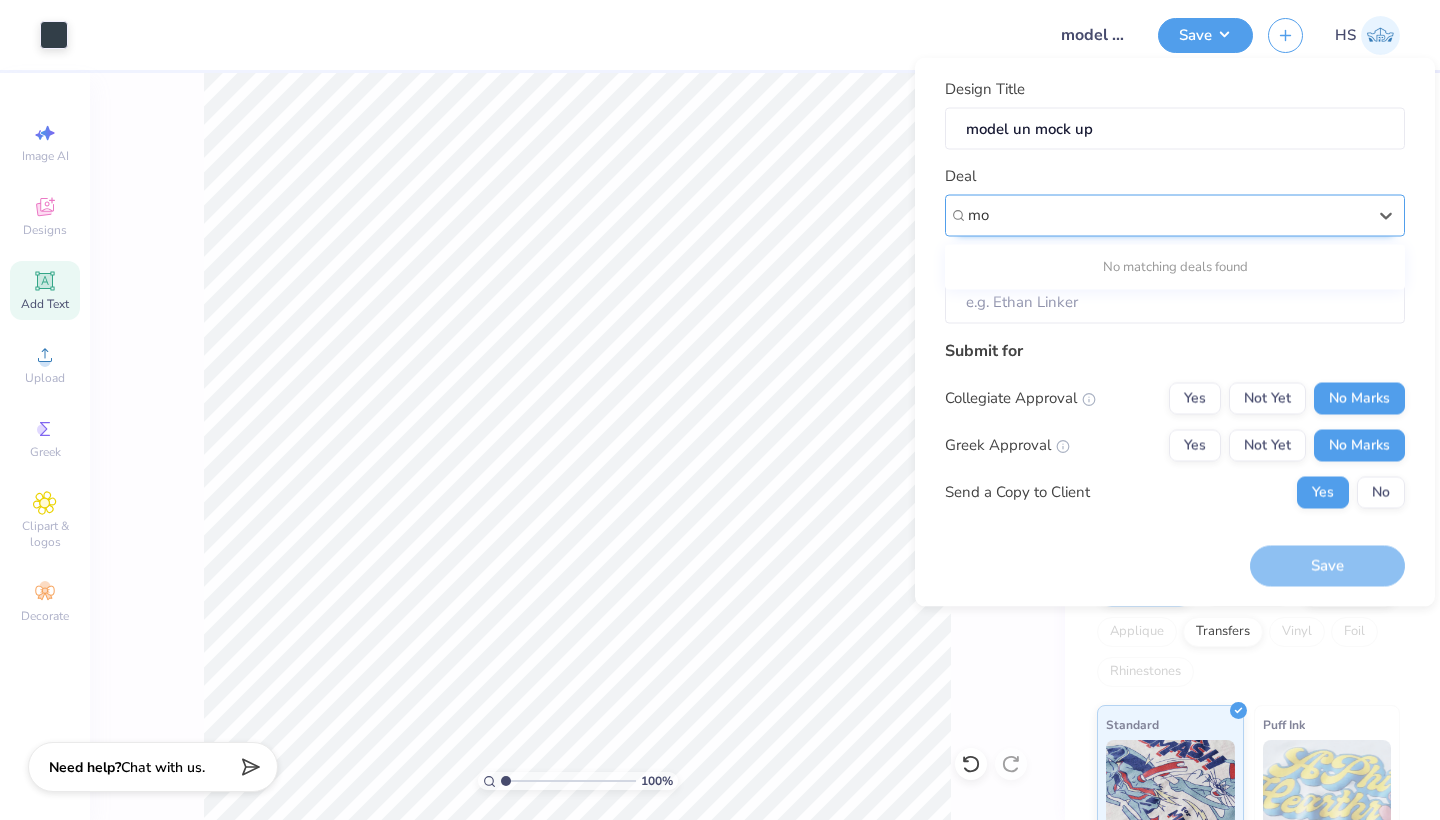 type on "m" 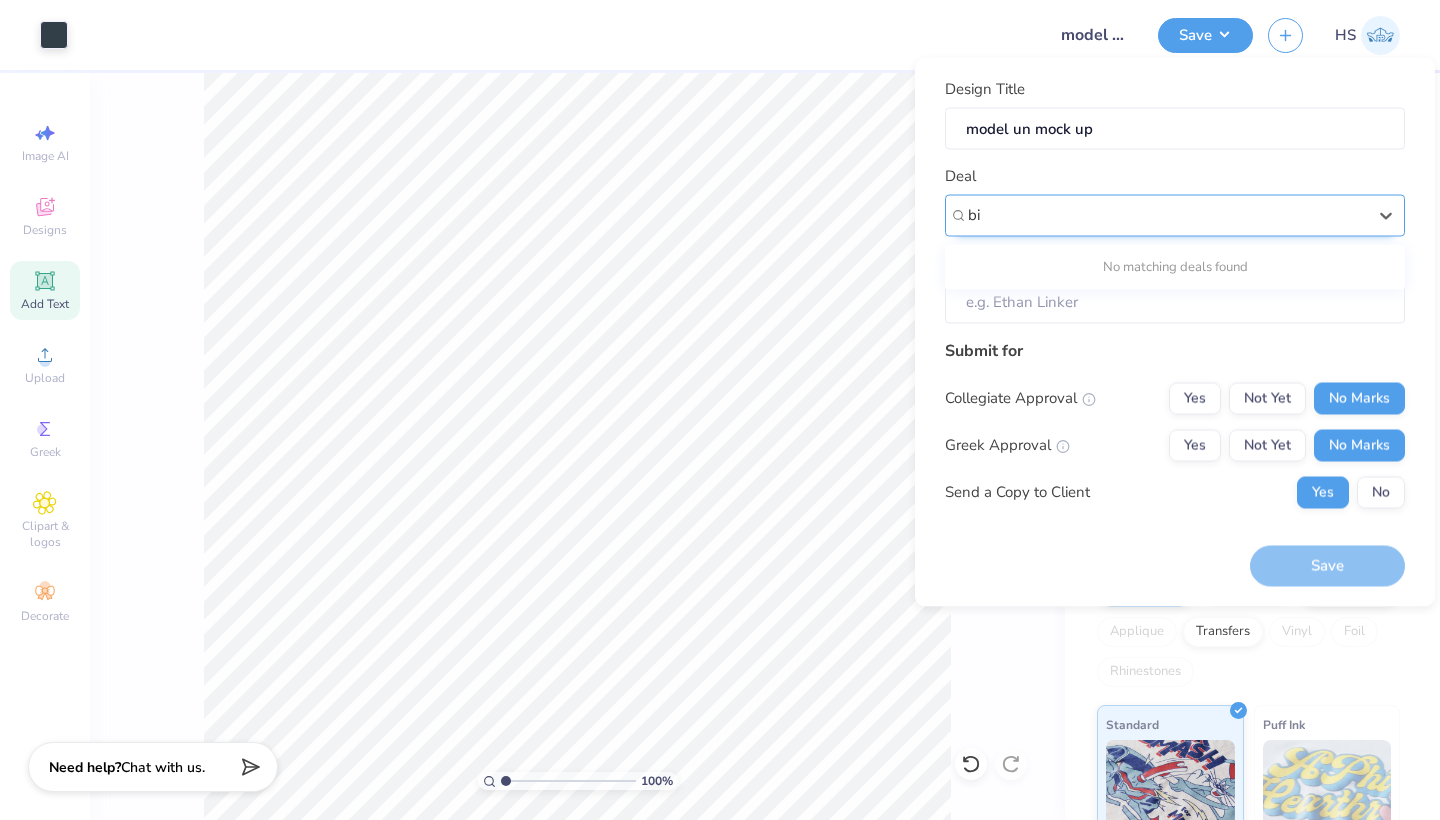 type on "b" 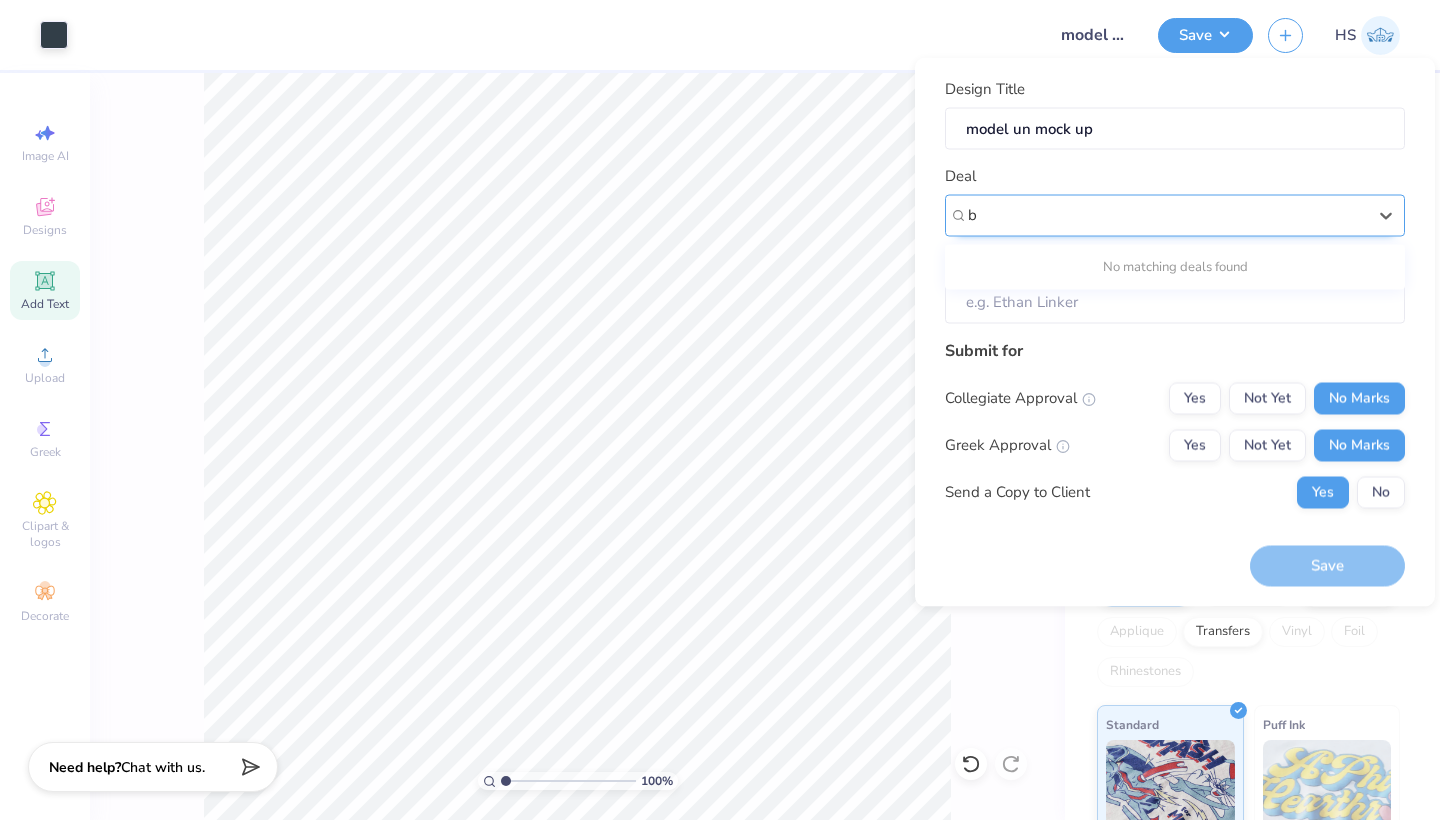 type 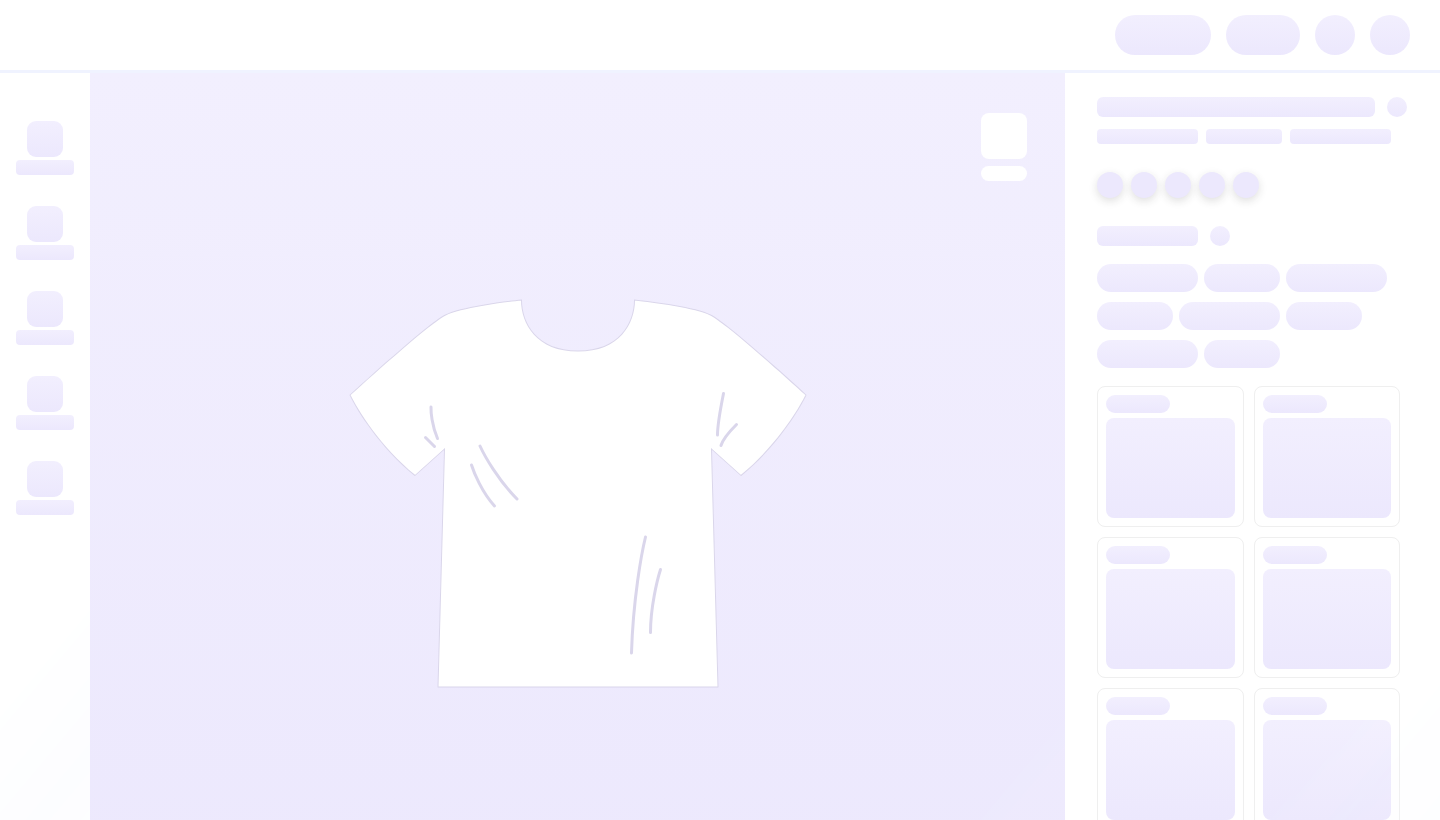 scroll, scrollTop: 0, scrollLeft: 0, axis: both 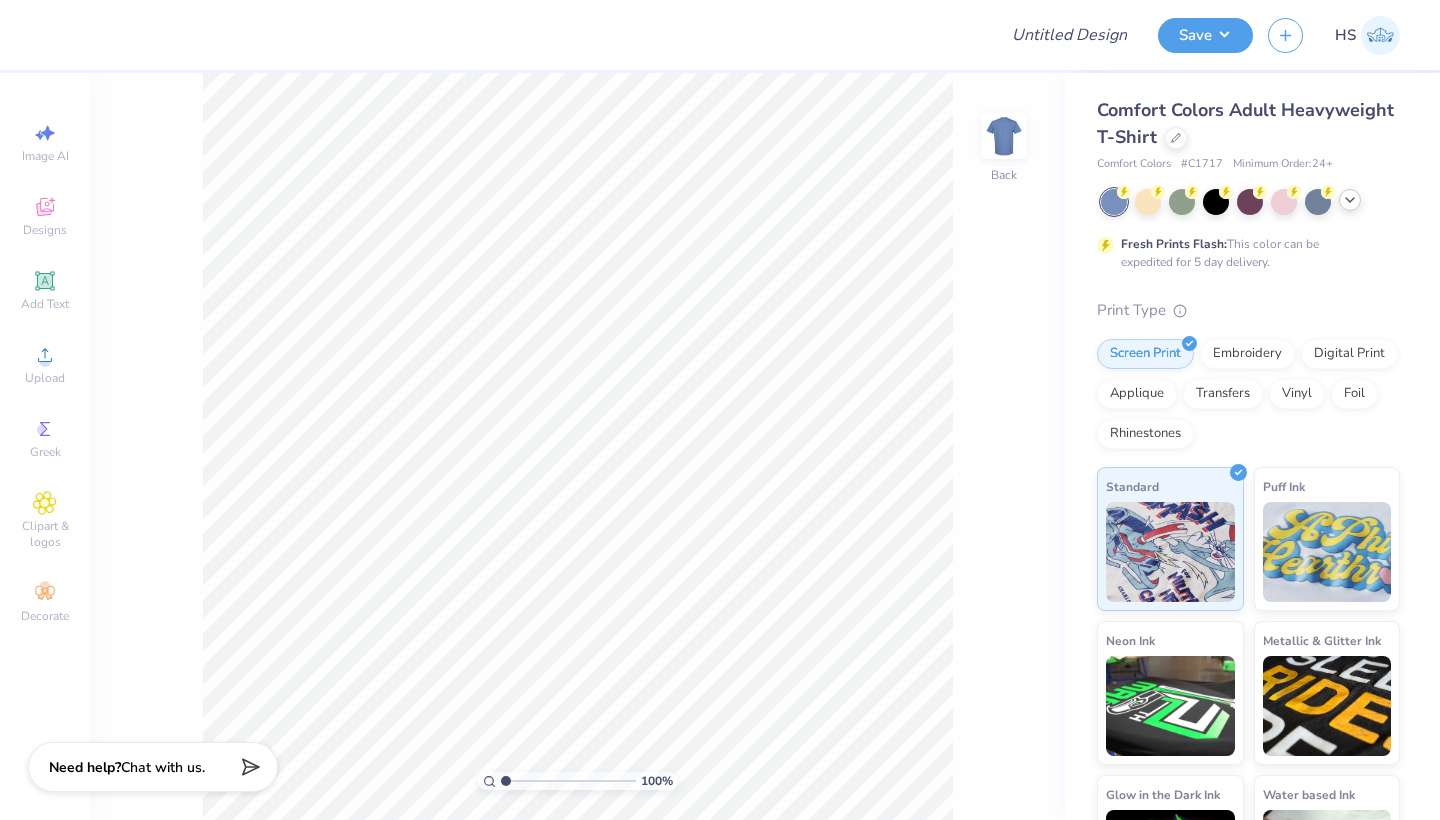 click at bounding box center (1250, 202) 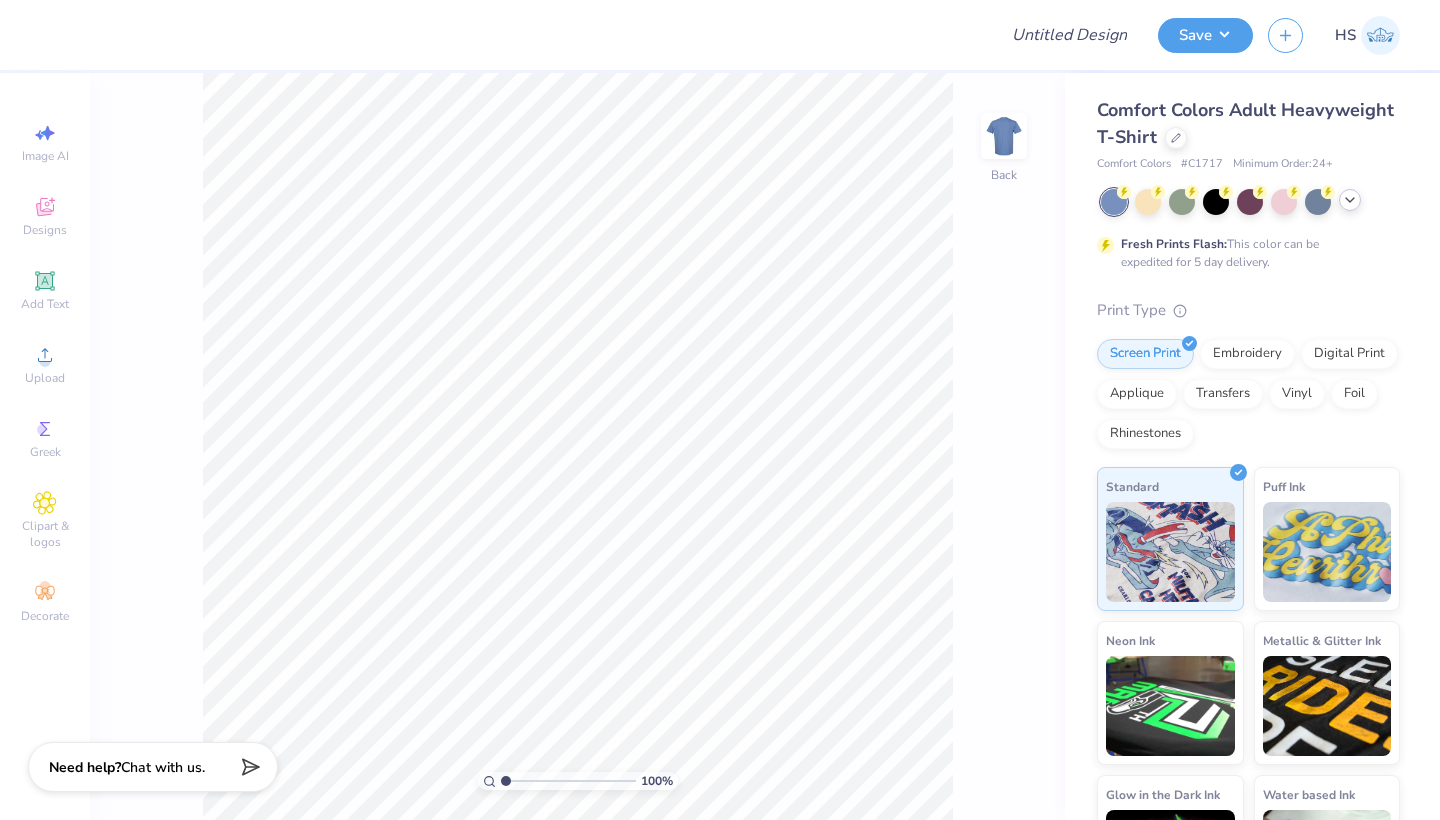 click 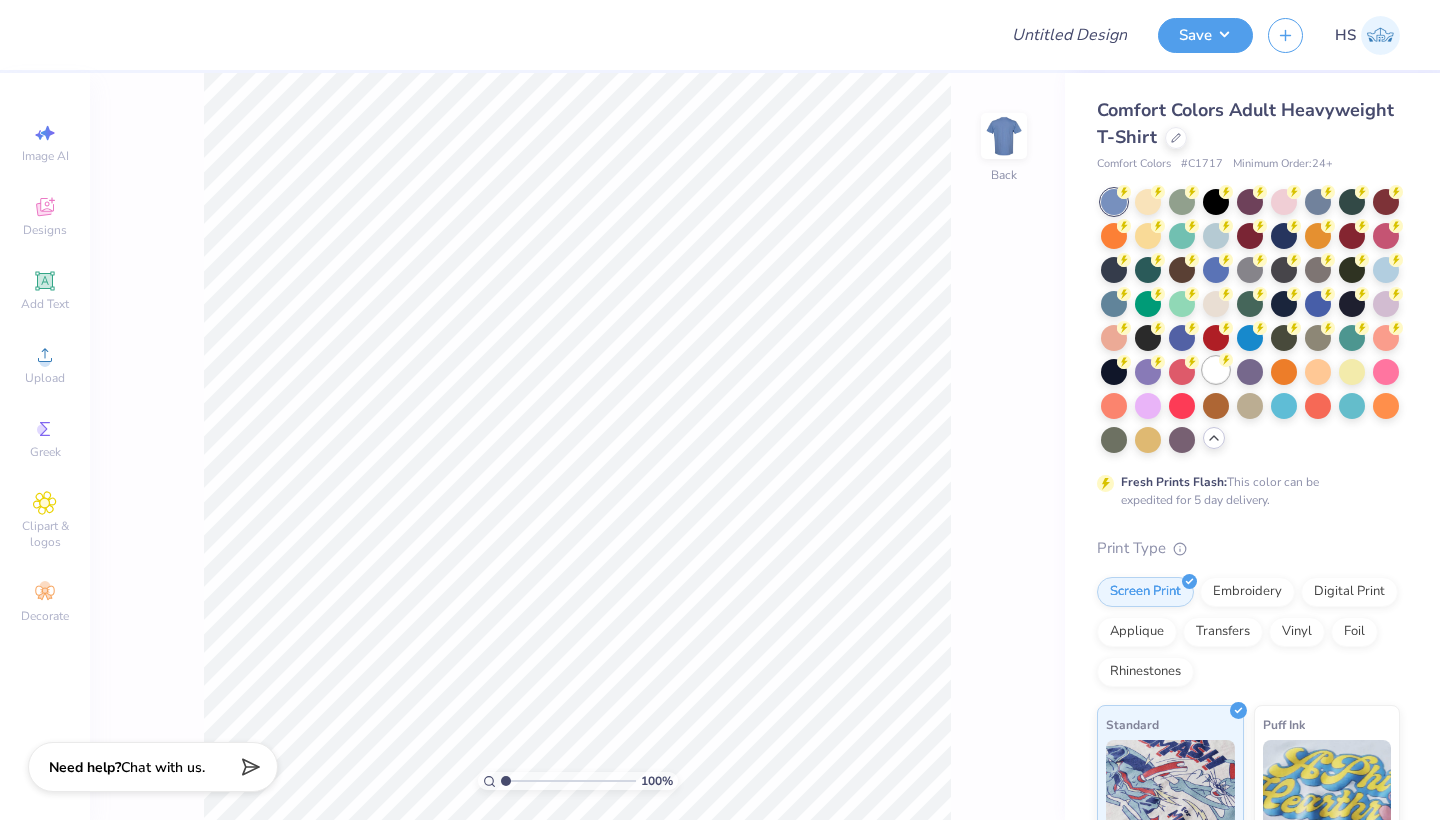 click at bounding box center [1216, 370] 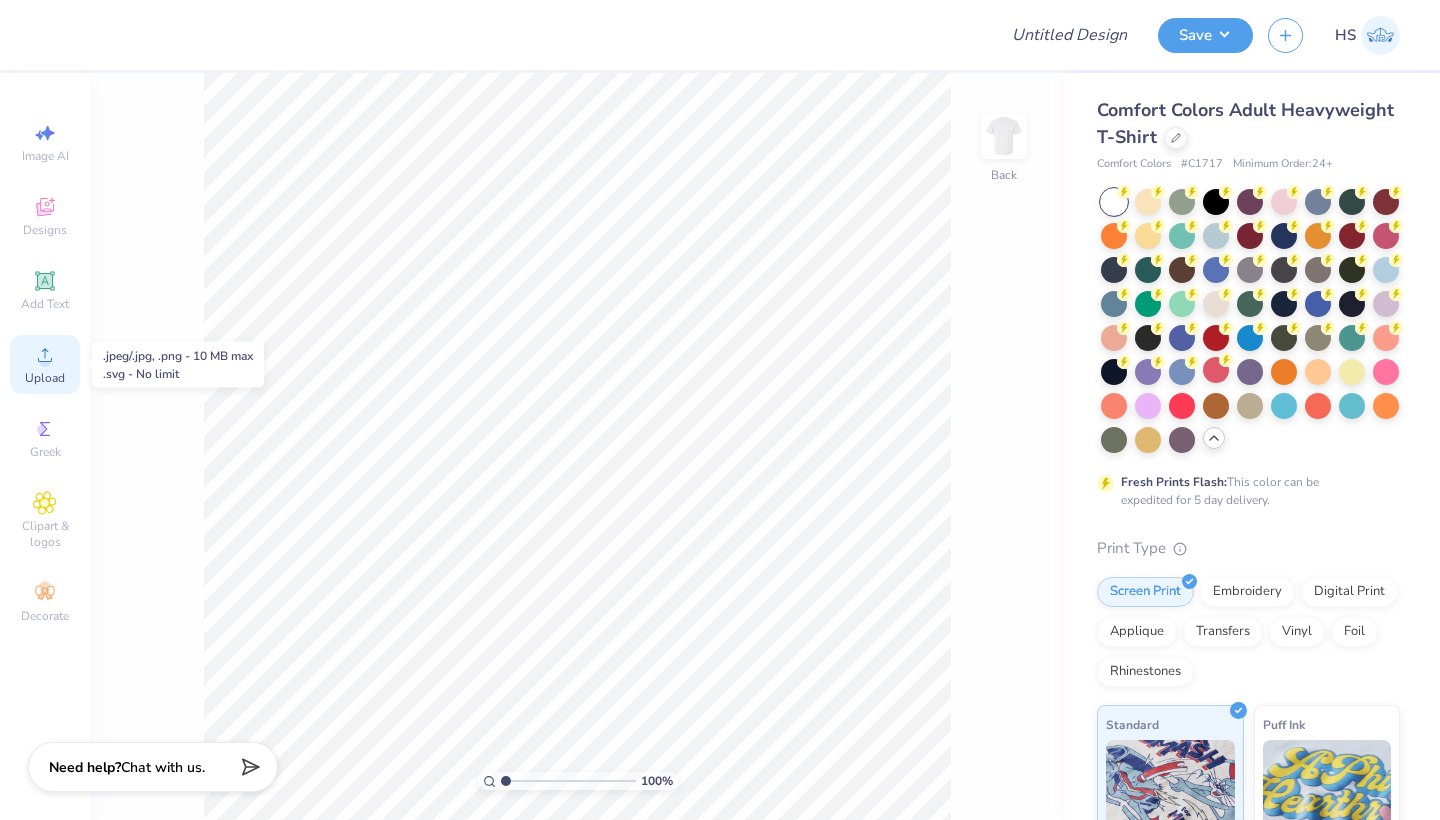 click 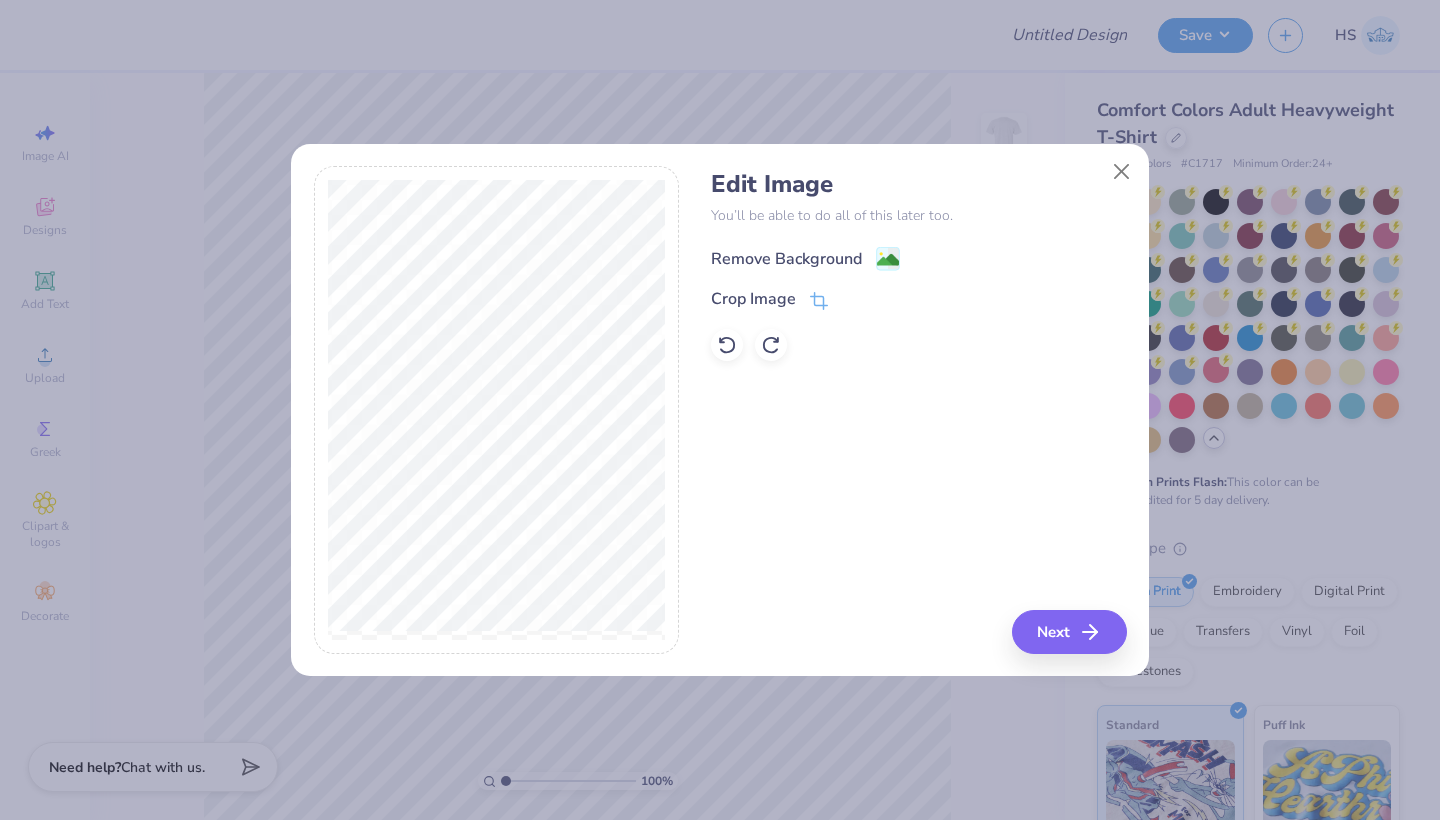 click on "Remove Background" at bounding box center [805, 258] 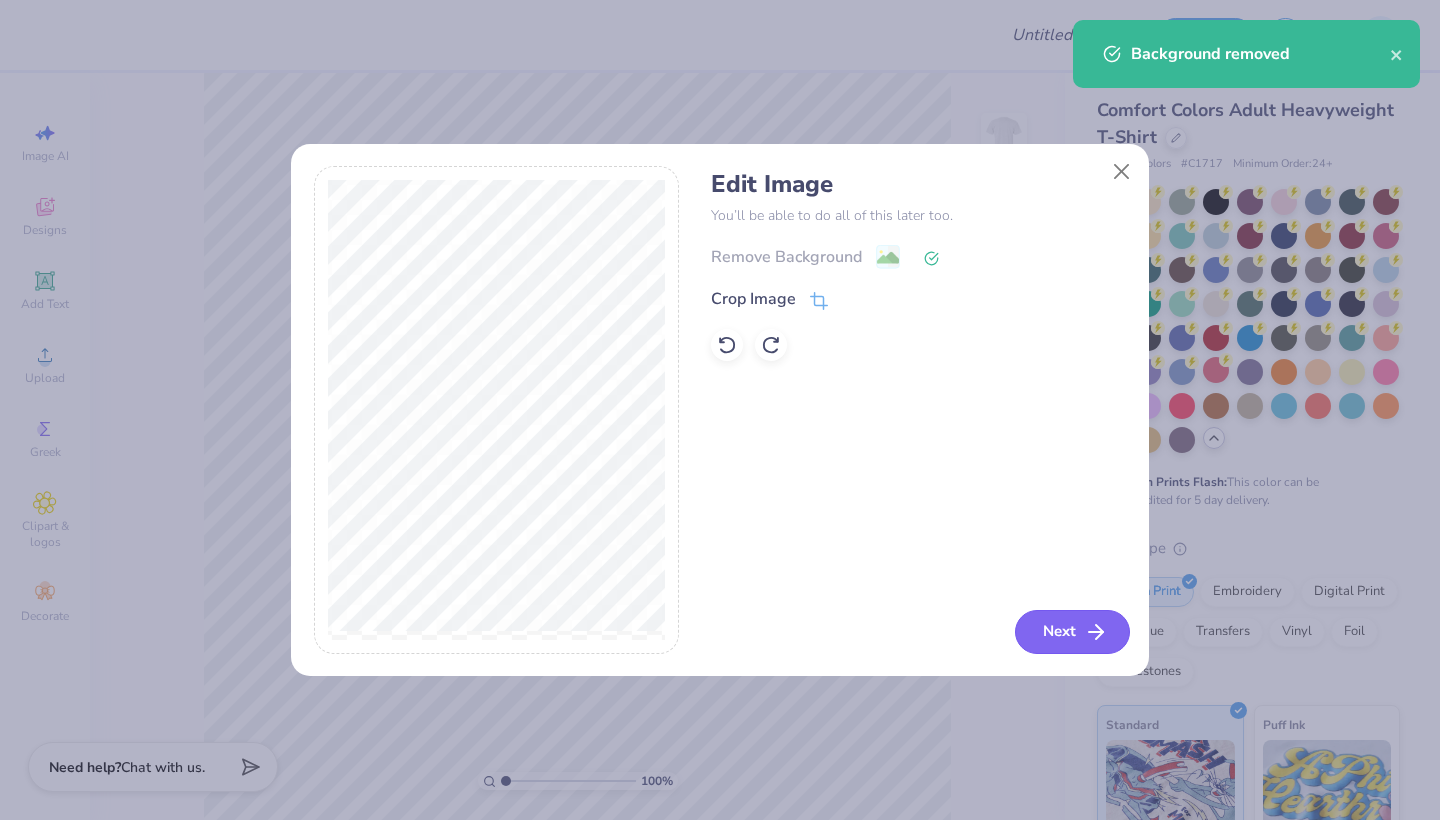 click on "Next" at bounding box center (1072, 632) 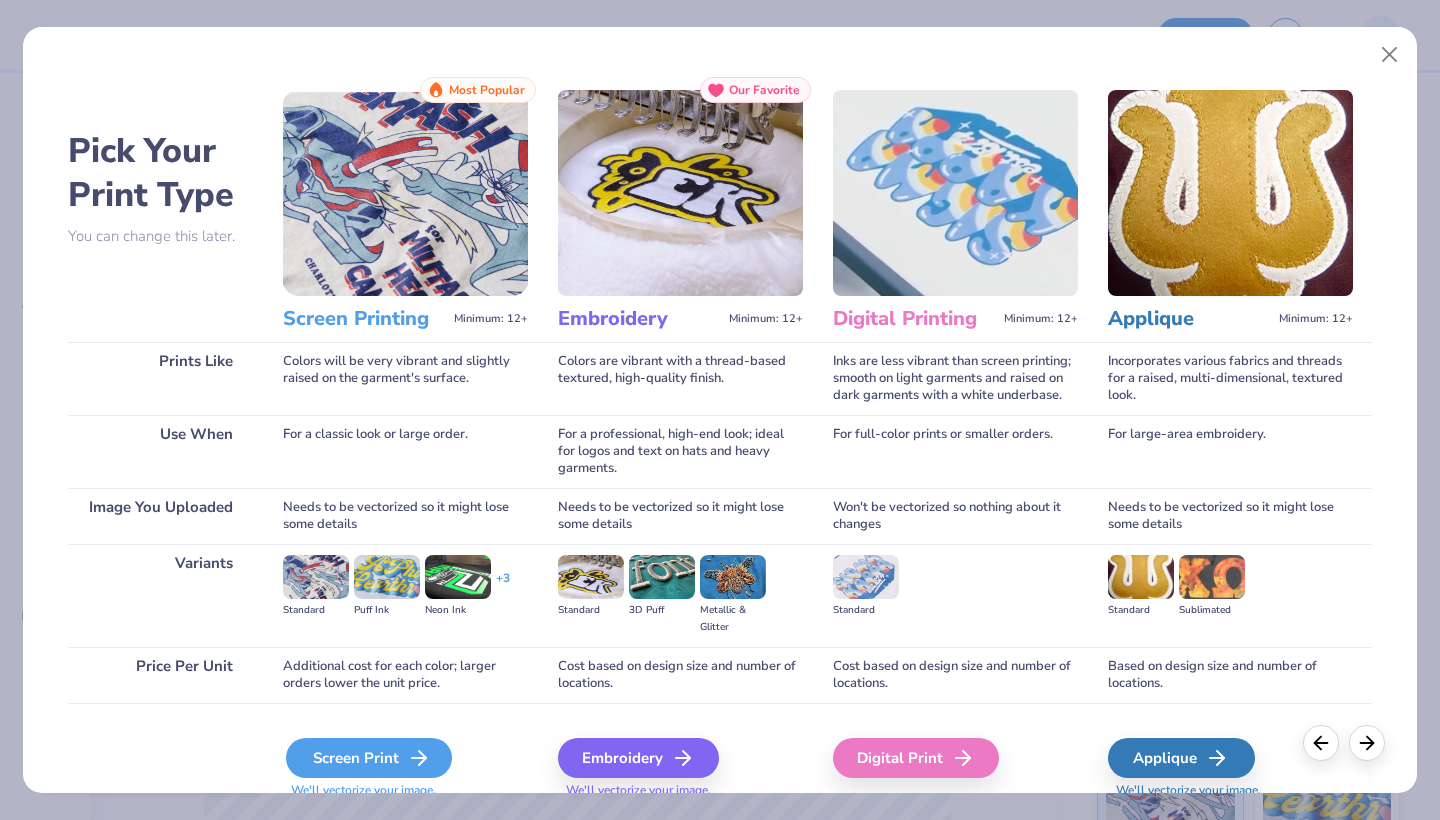 click on "Screen Print" at bounding box center (369, 758) 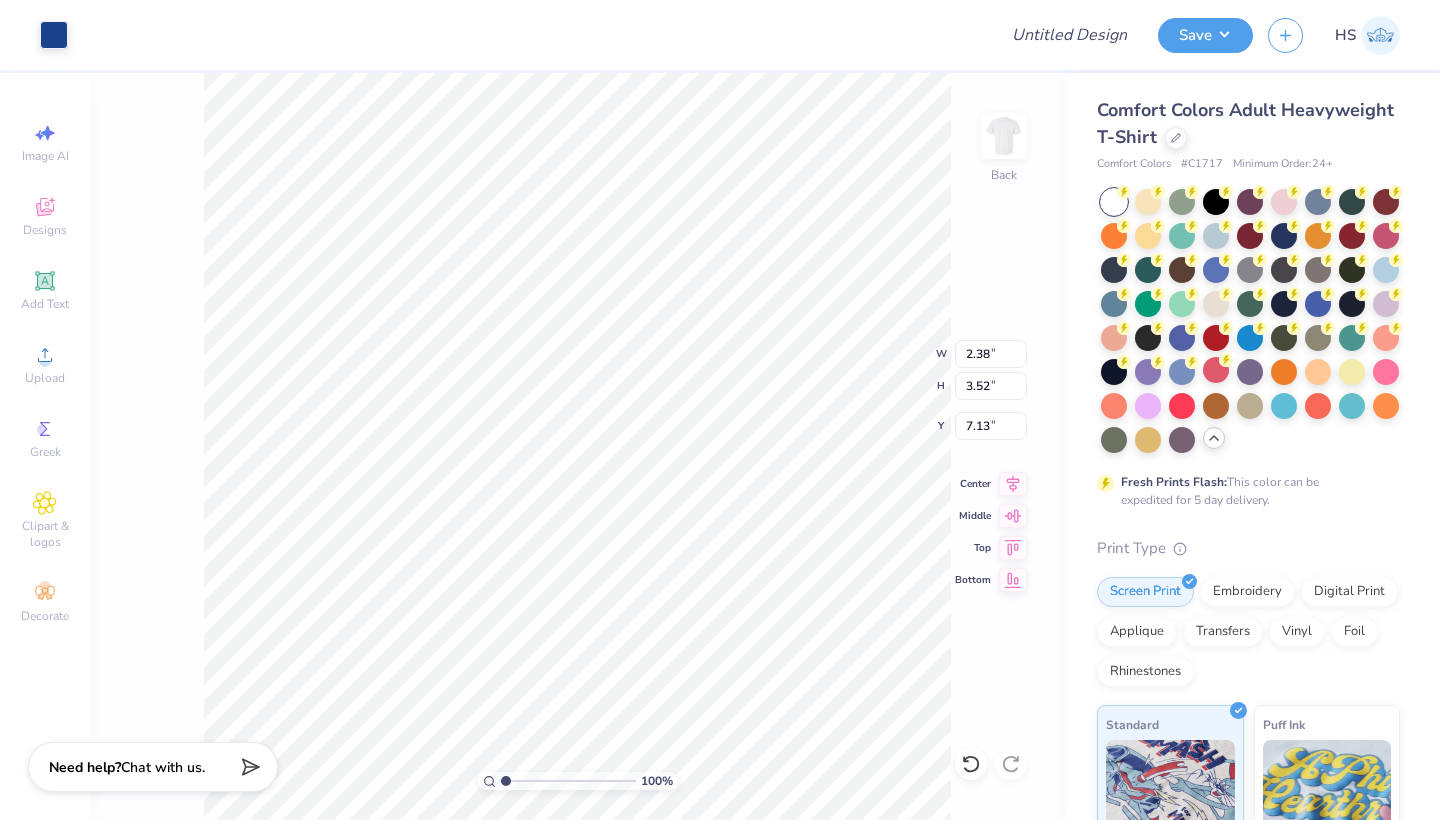 type on "2.38" 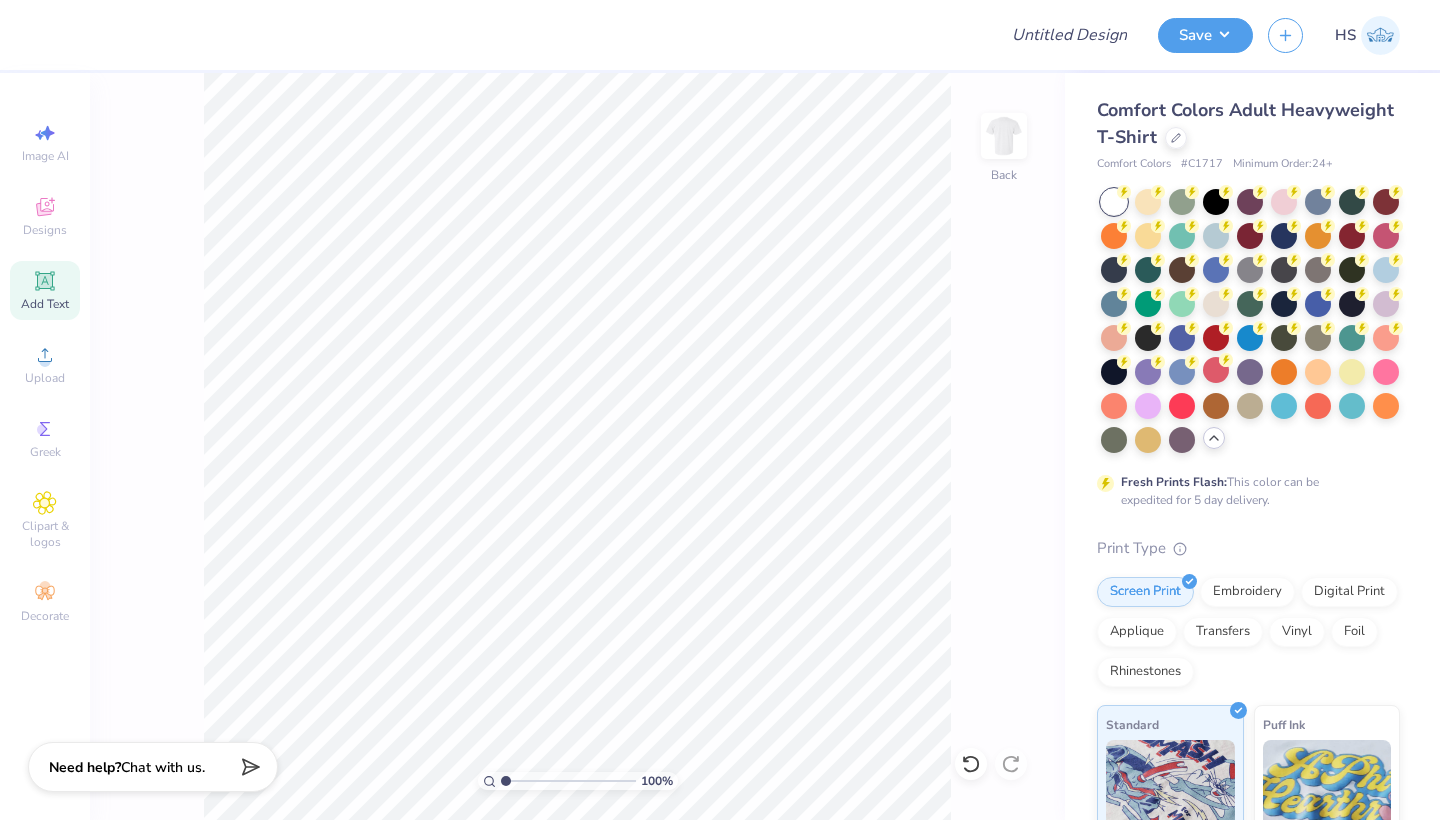click on "Add Text" at bounding box center (45, 304) 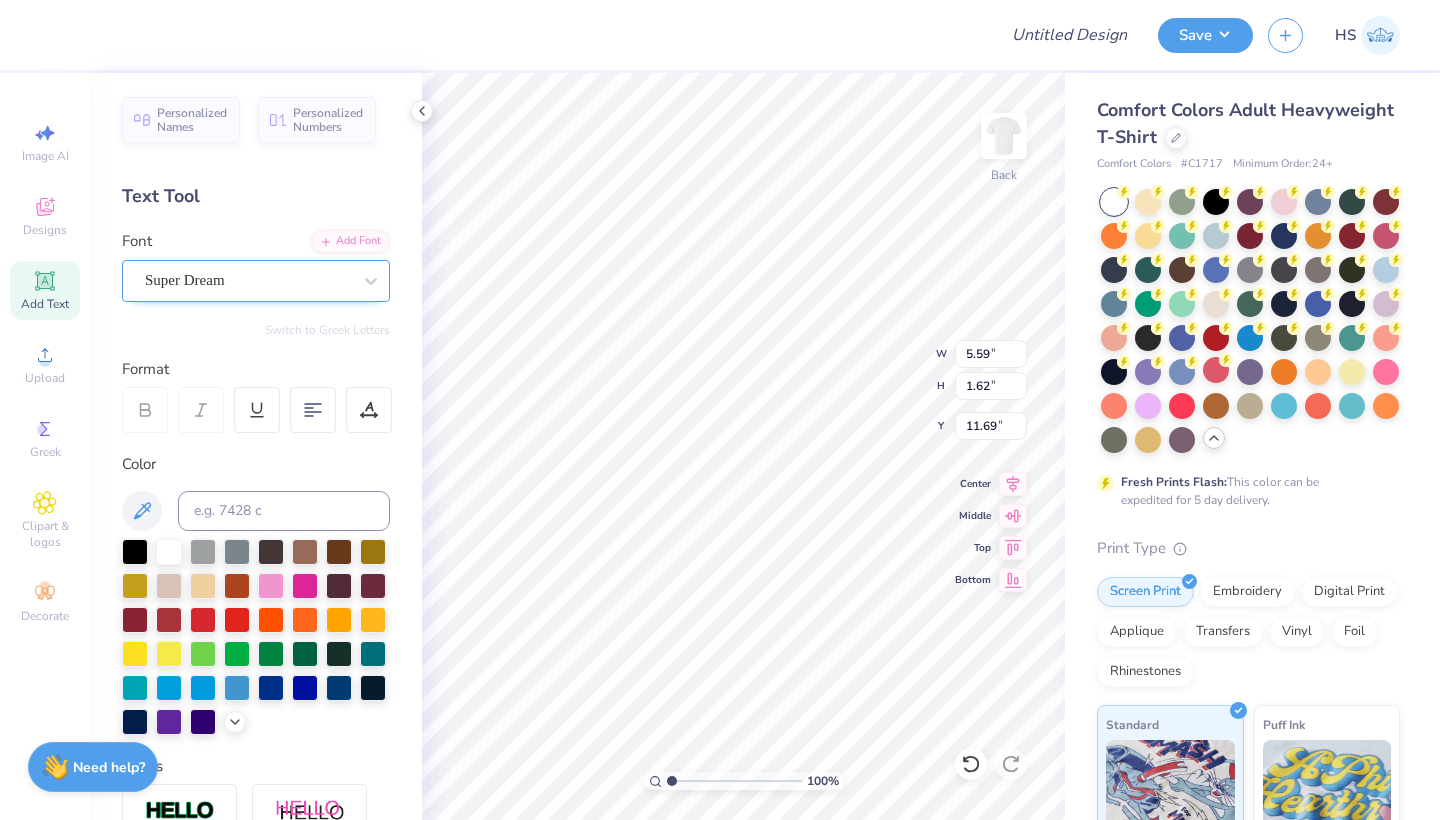 click on "Super Dream" at bounding box center (185, 280) 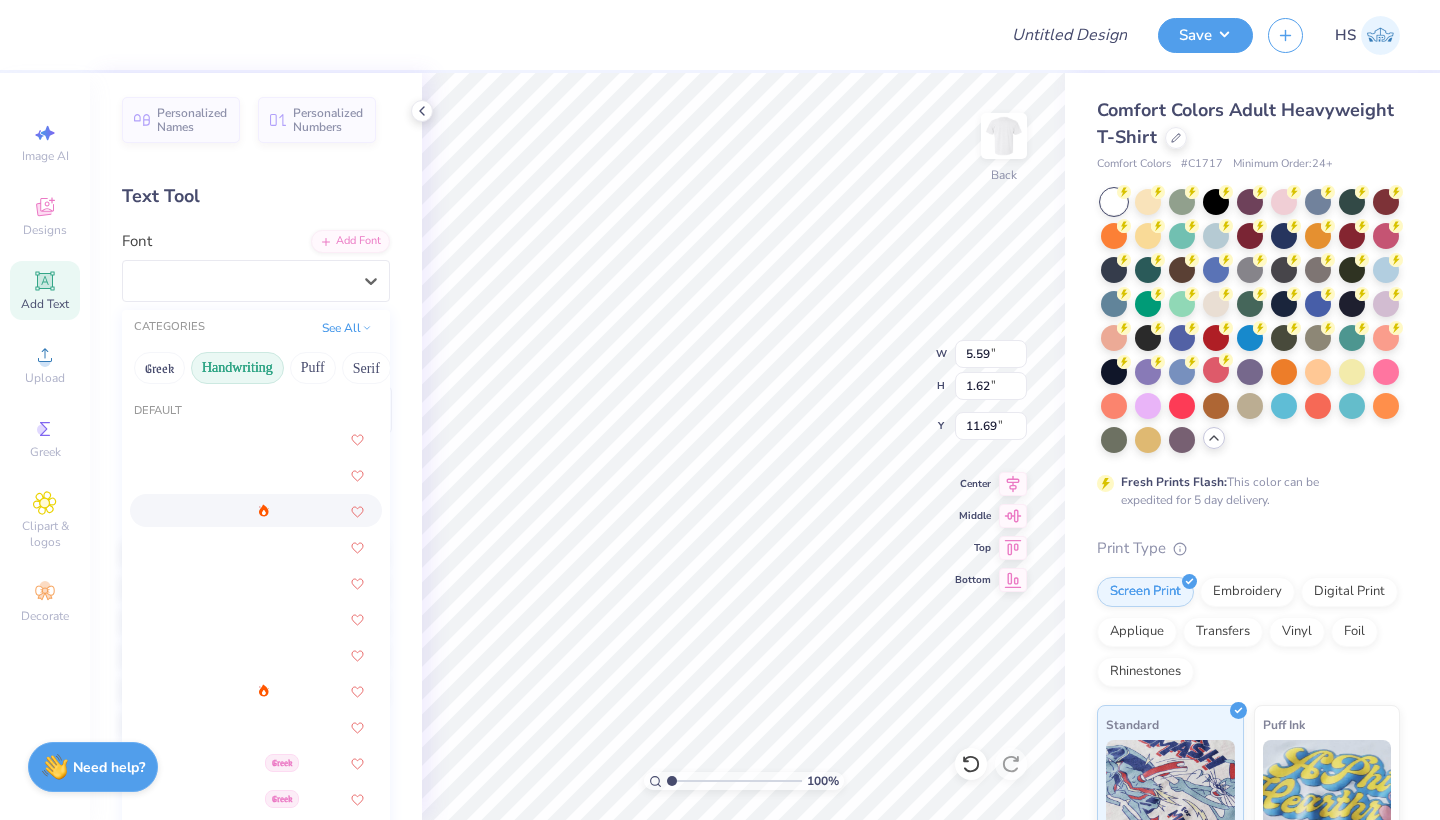 scroll, scrollTop: 24, scrollLeft: 0, axis: vertical 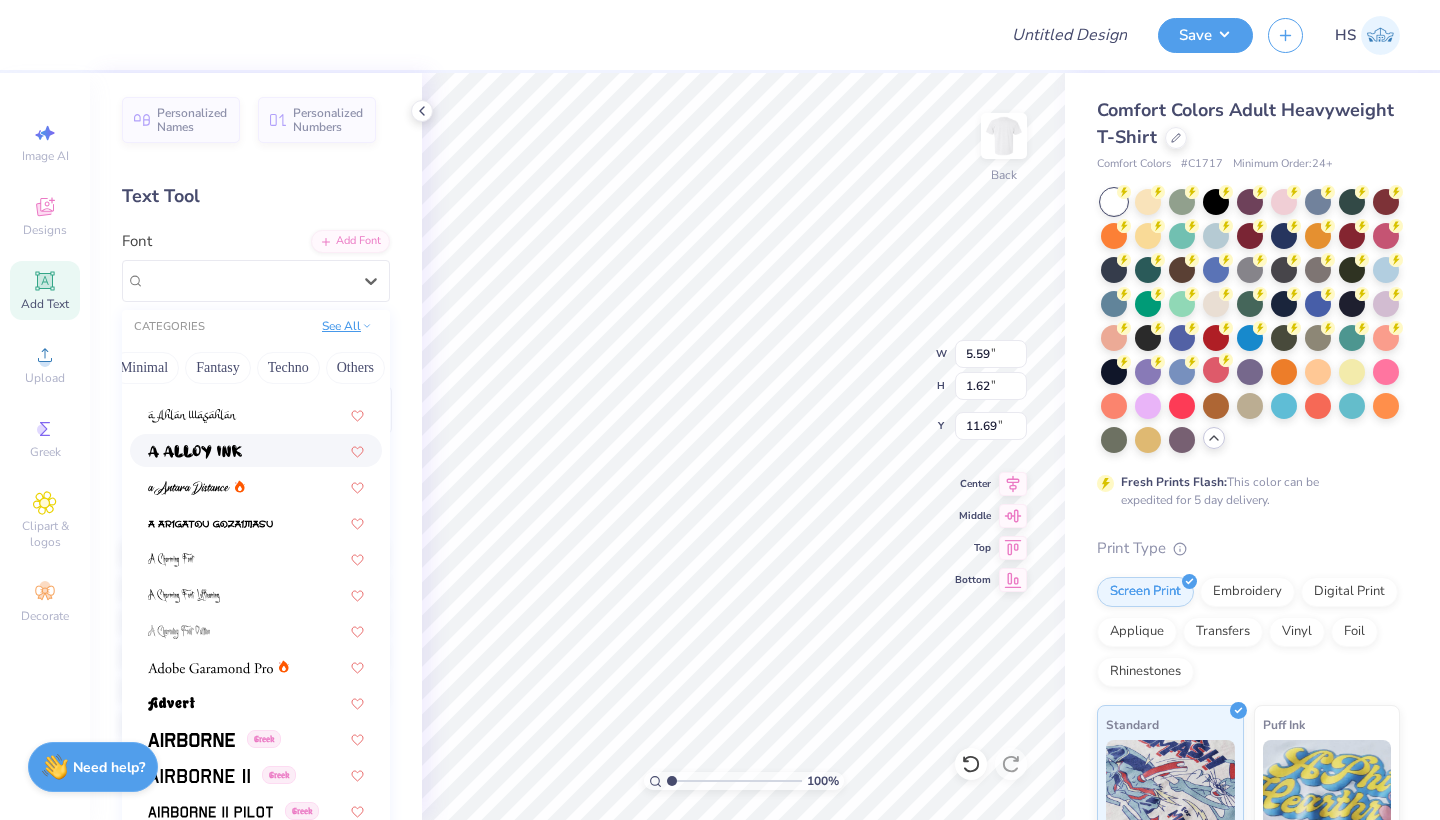 click on "See All" at bounding box center [347, 326] 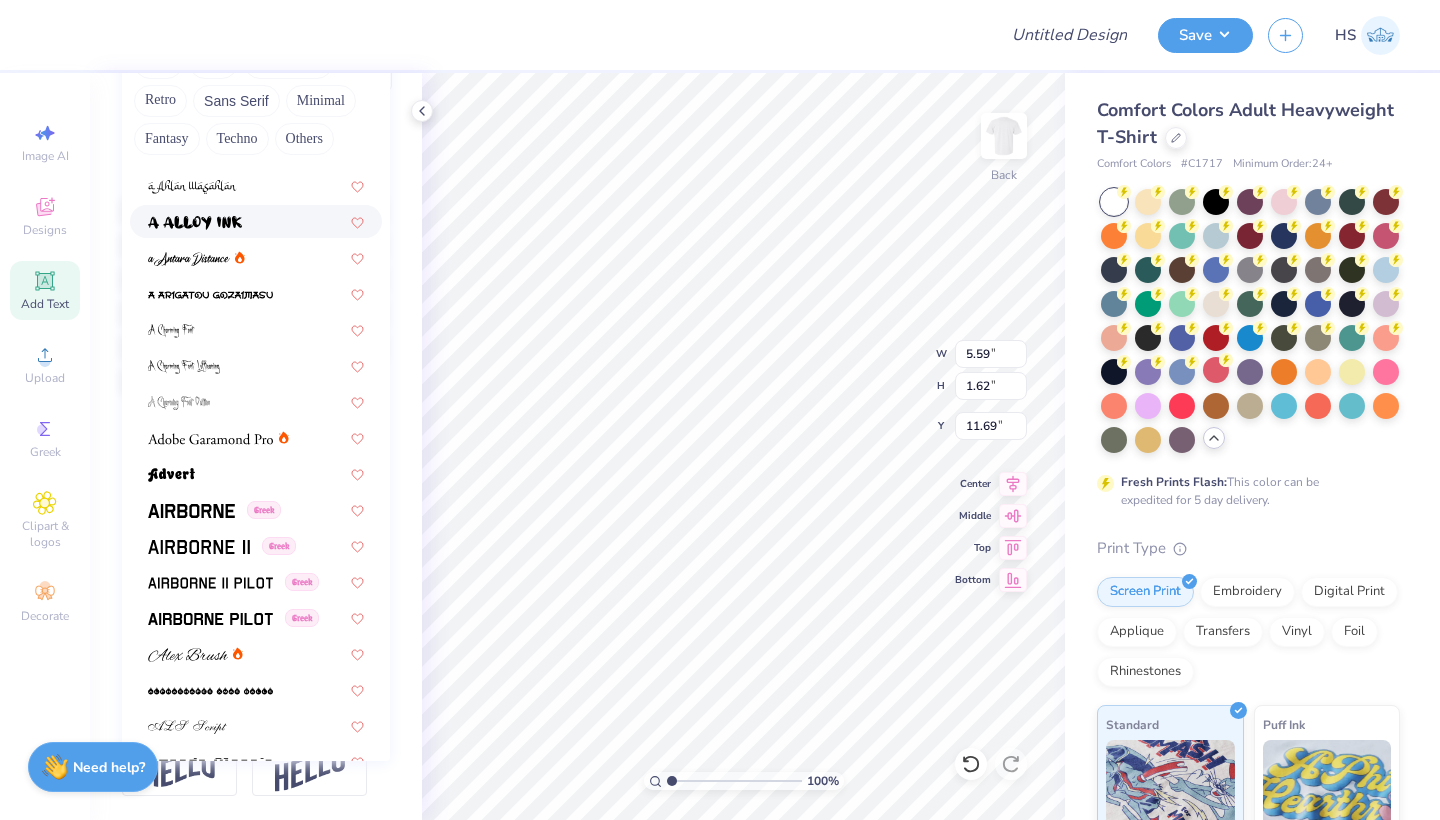 scroll, scrollTop: 347, scrollLeft: 0, axis: vertical 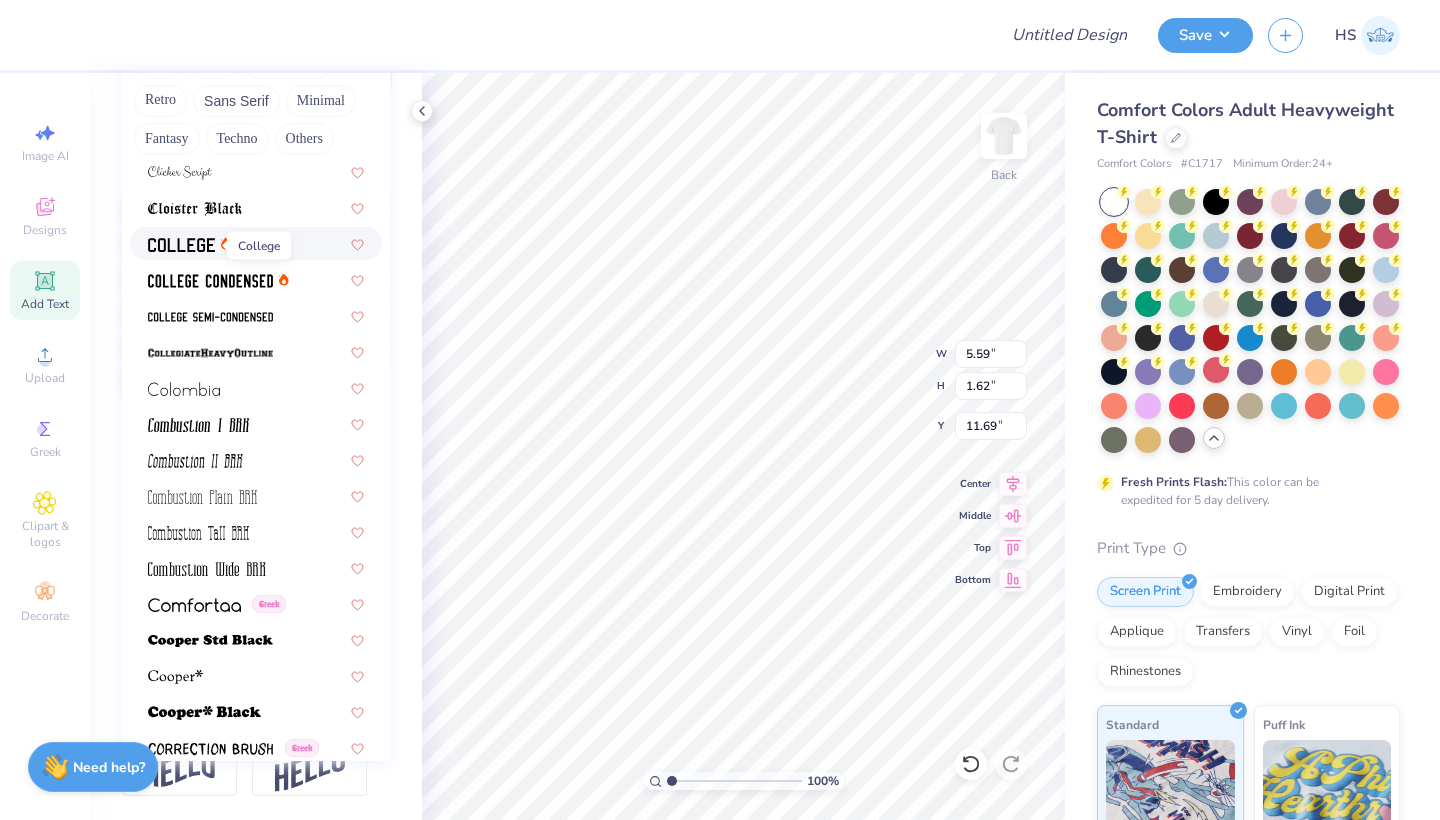 click at bounding box center (181, 245) 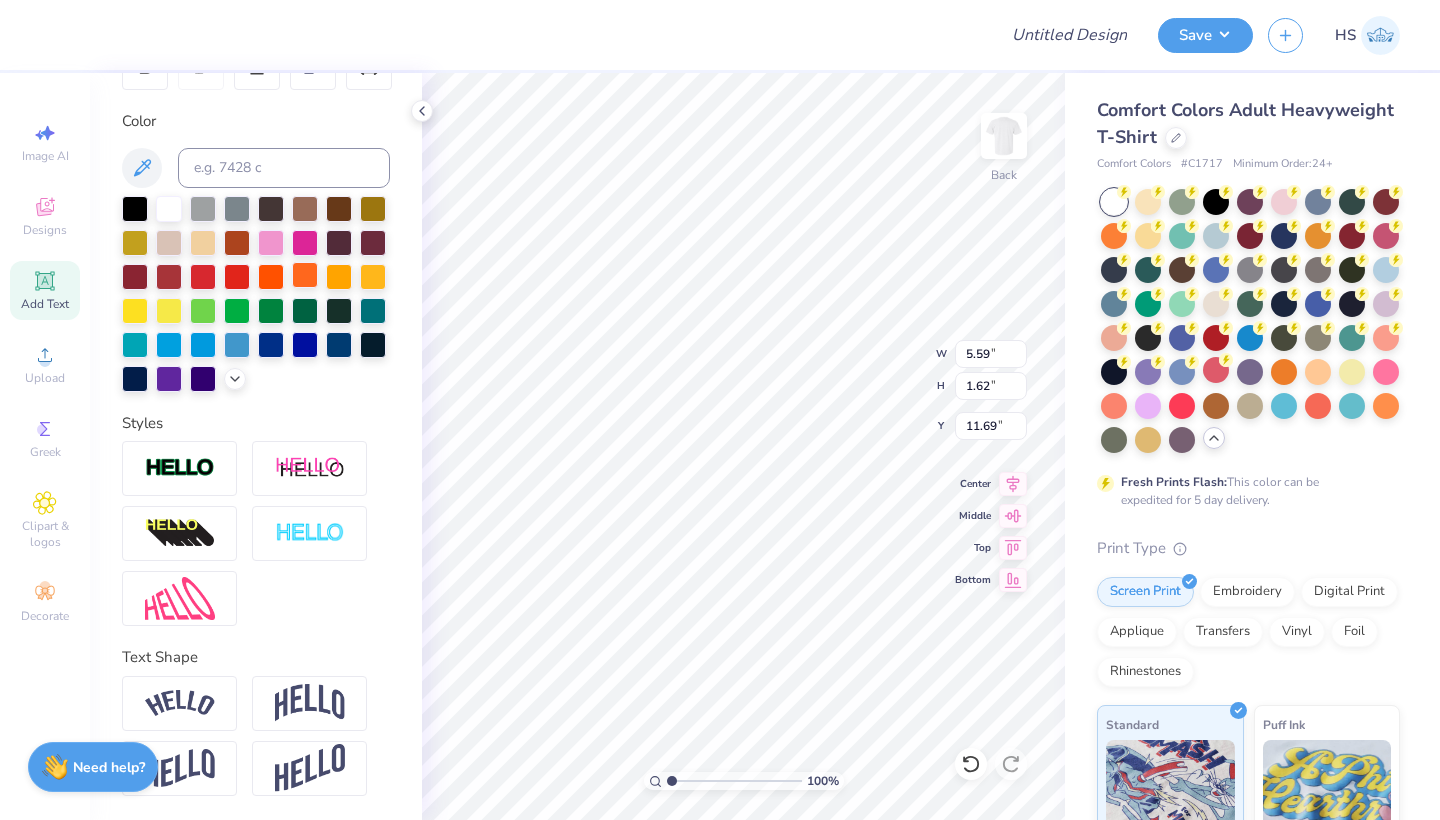 type on "5.08" 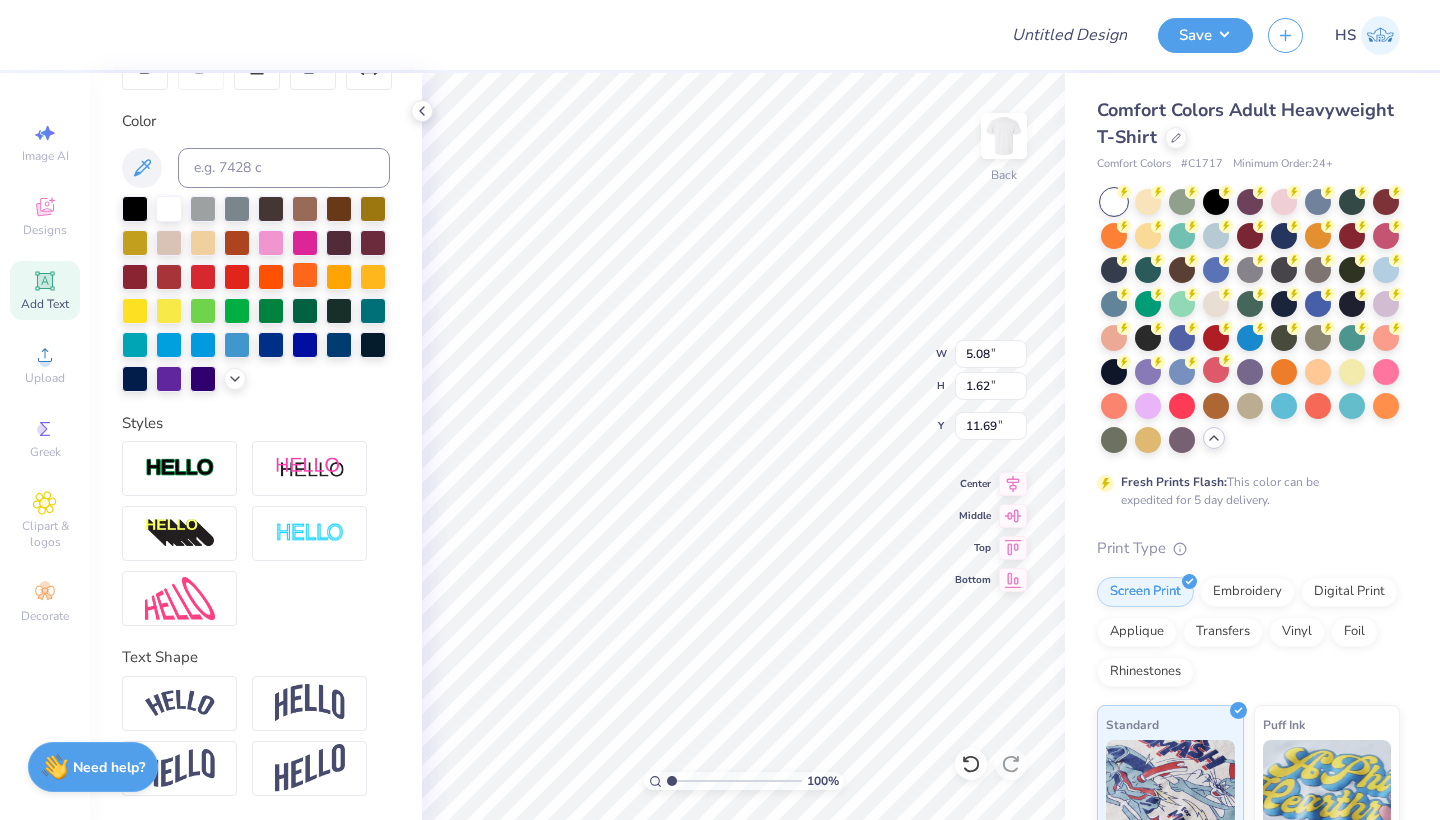 type on "1.58" 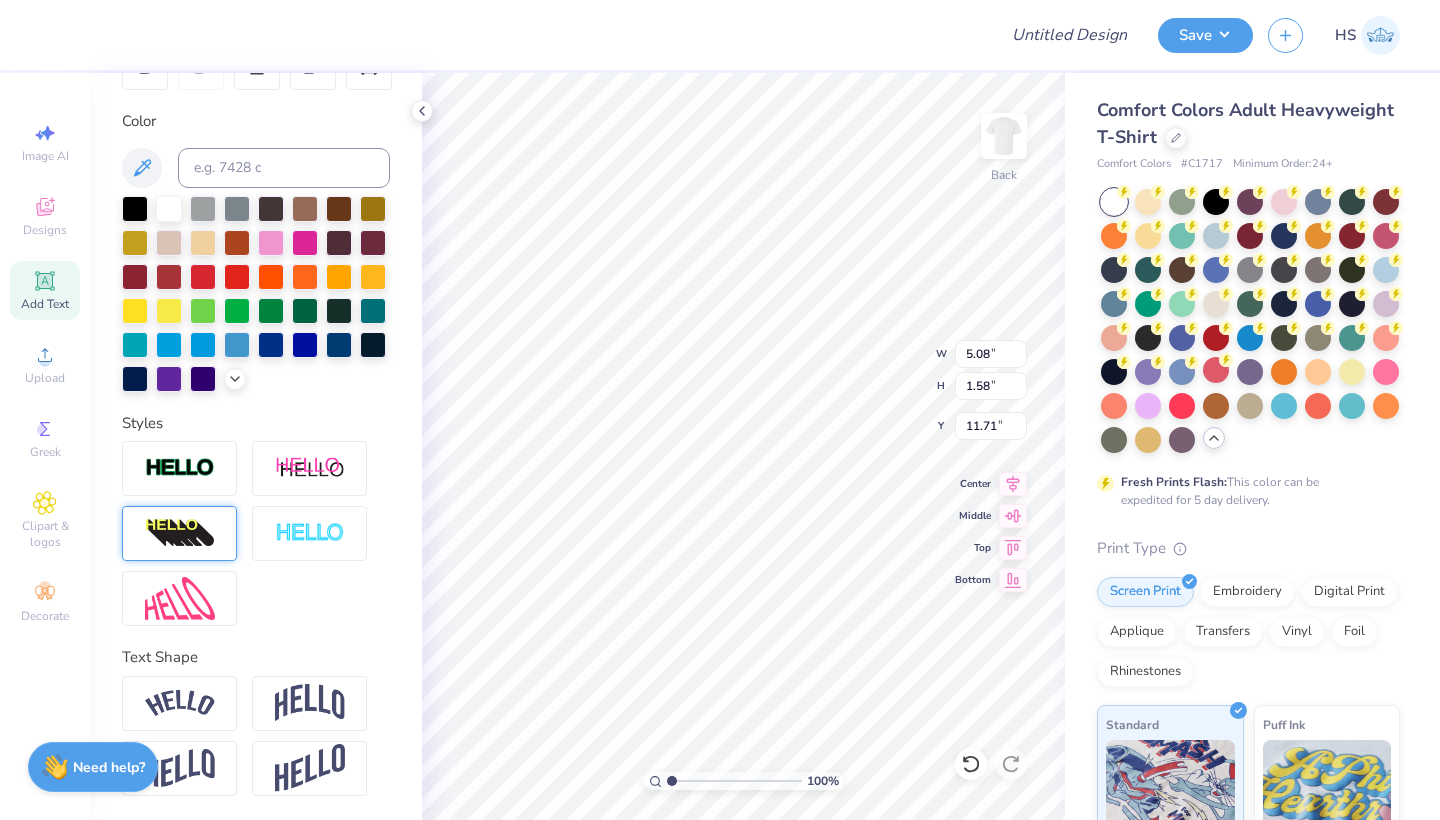 click at bounding box center [179, 533] 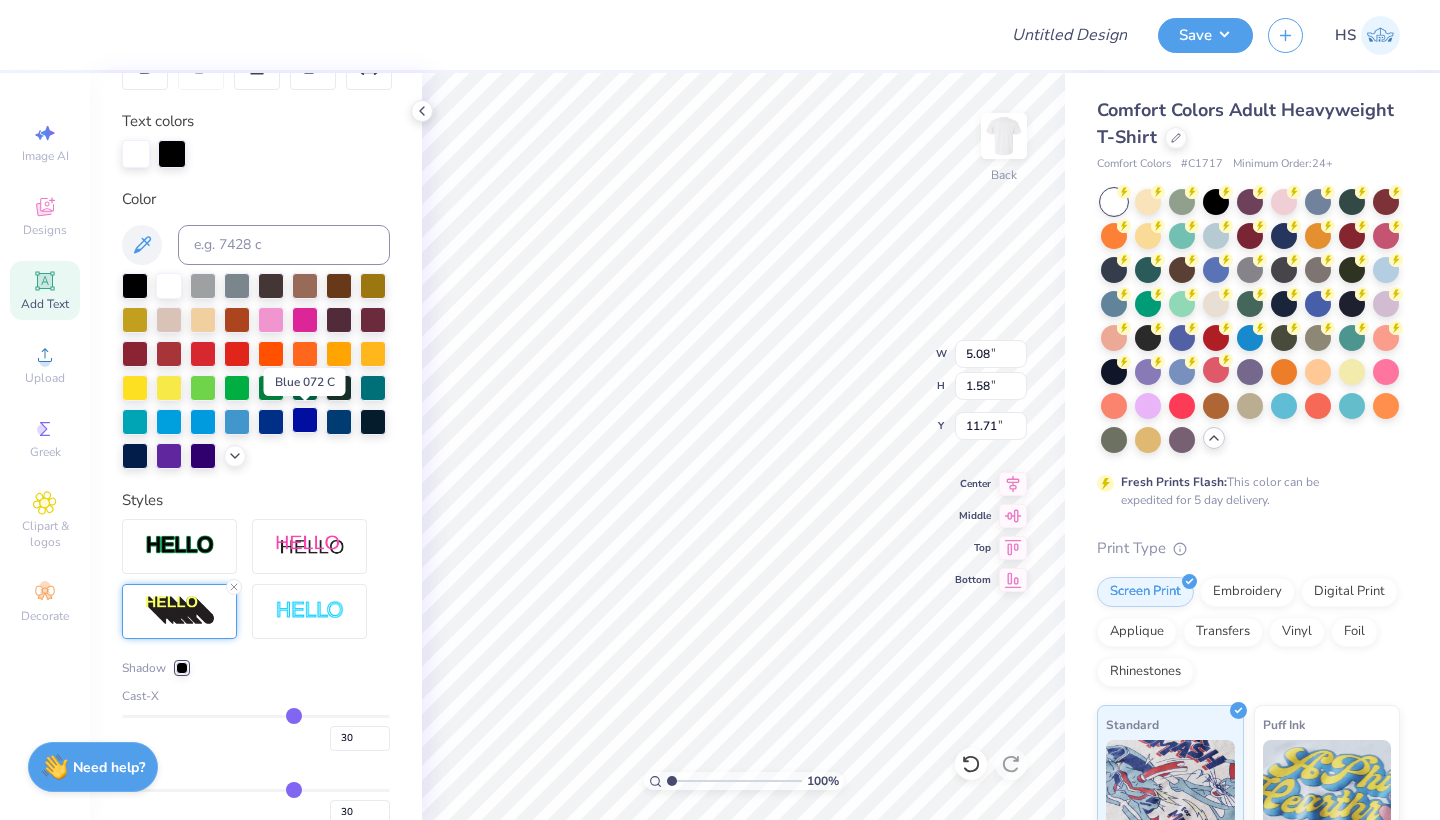 click at bounding box center [305, 420] 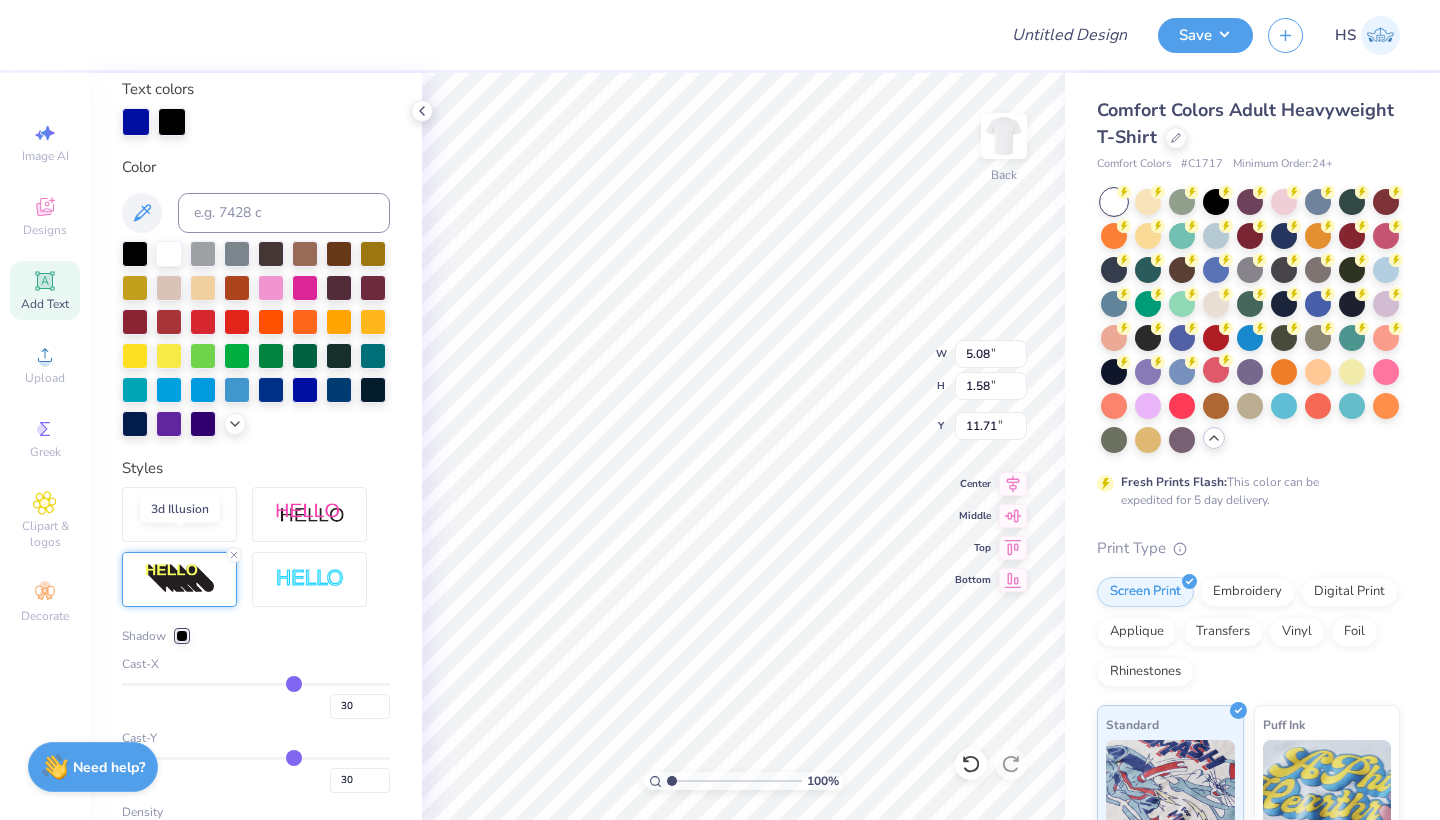 scroll, scrollTop: 404, scrollLeft: 0, axis: vertical 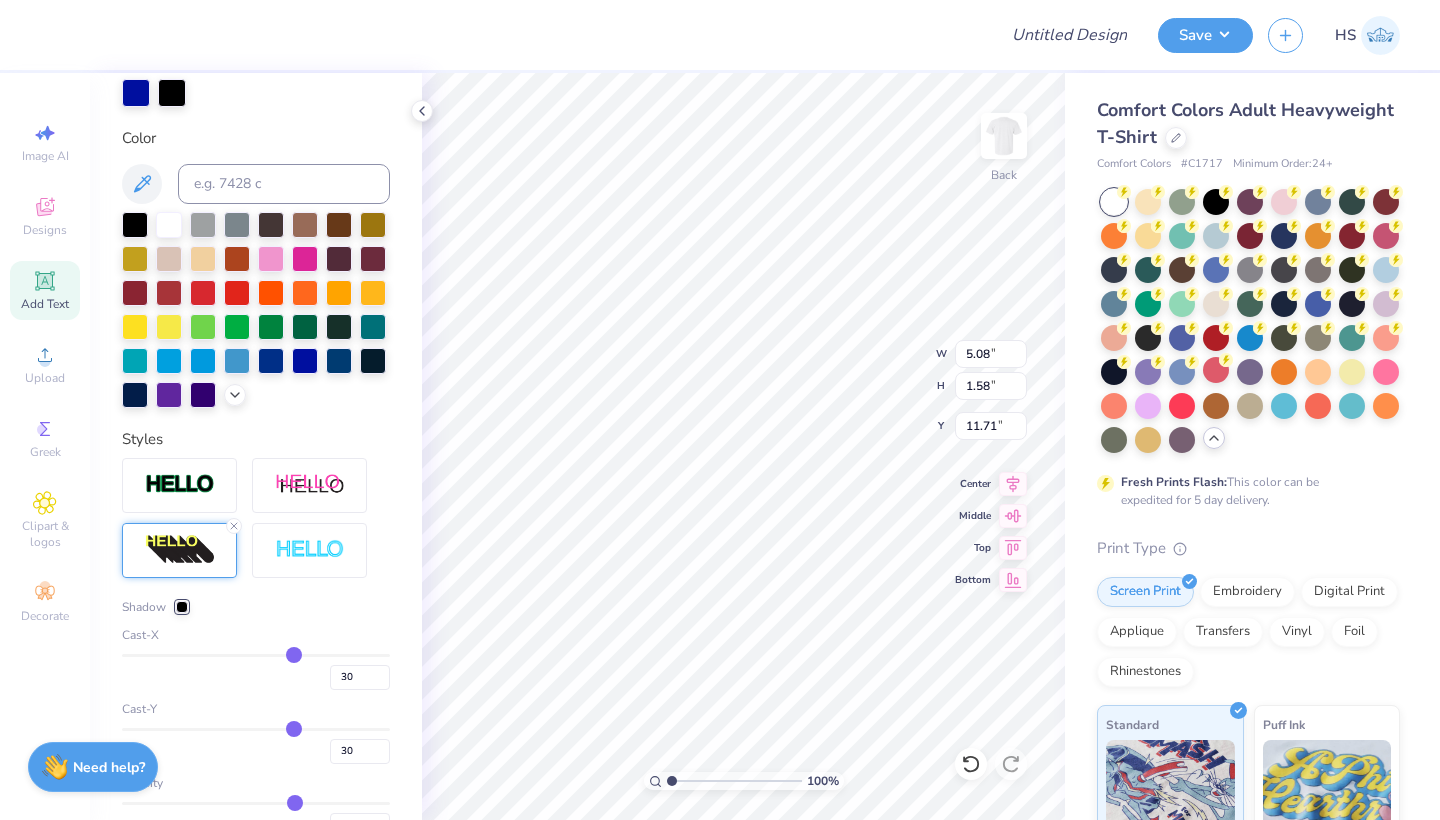 click at bounding box center (182, 607) 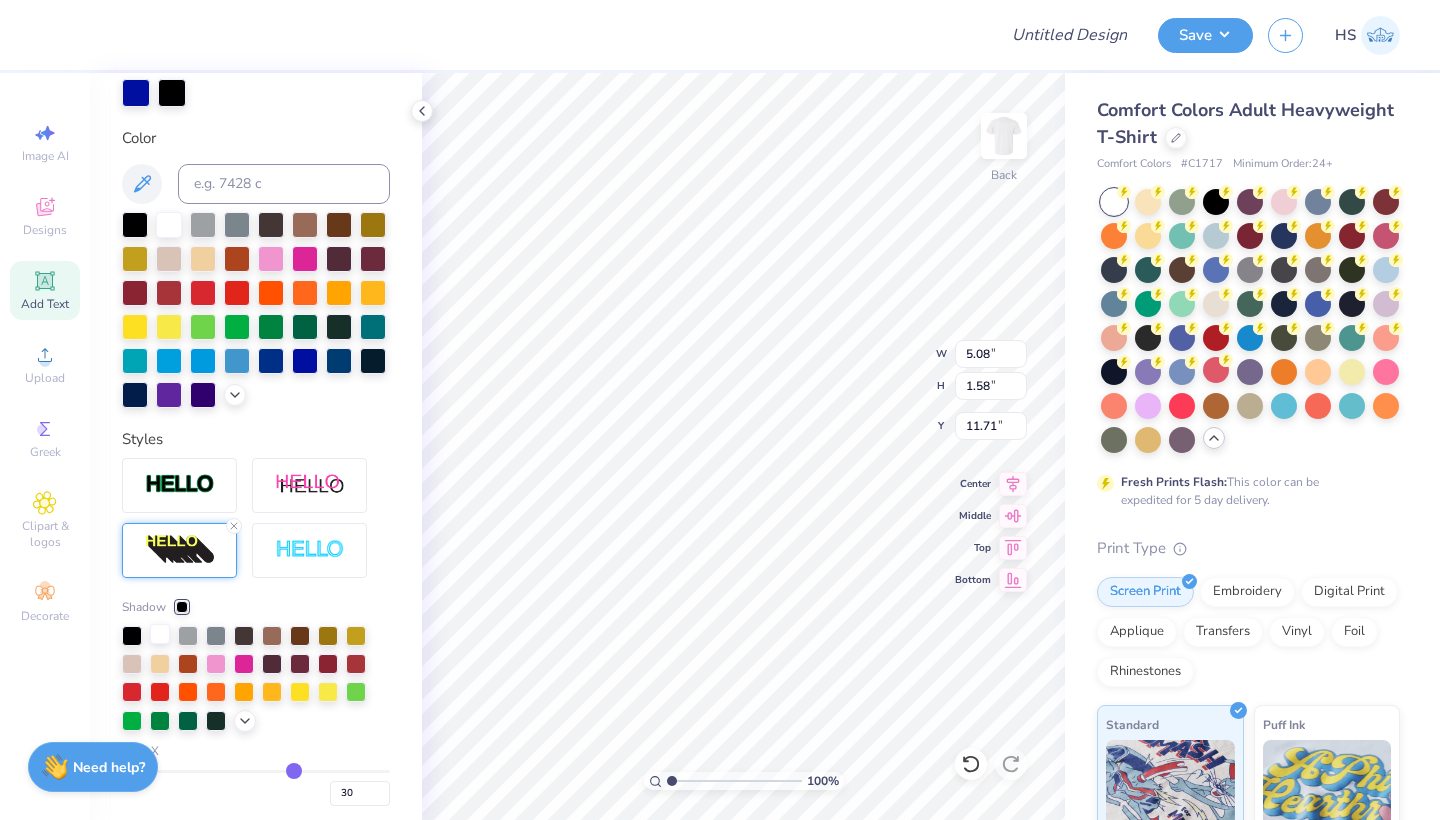 click at bounding box center (160, 634) 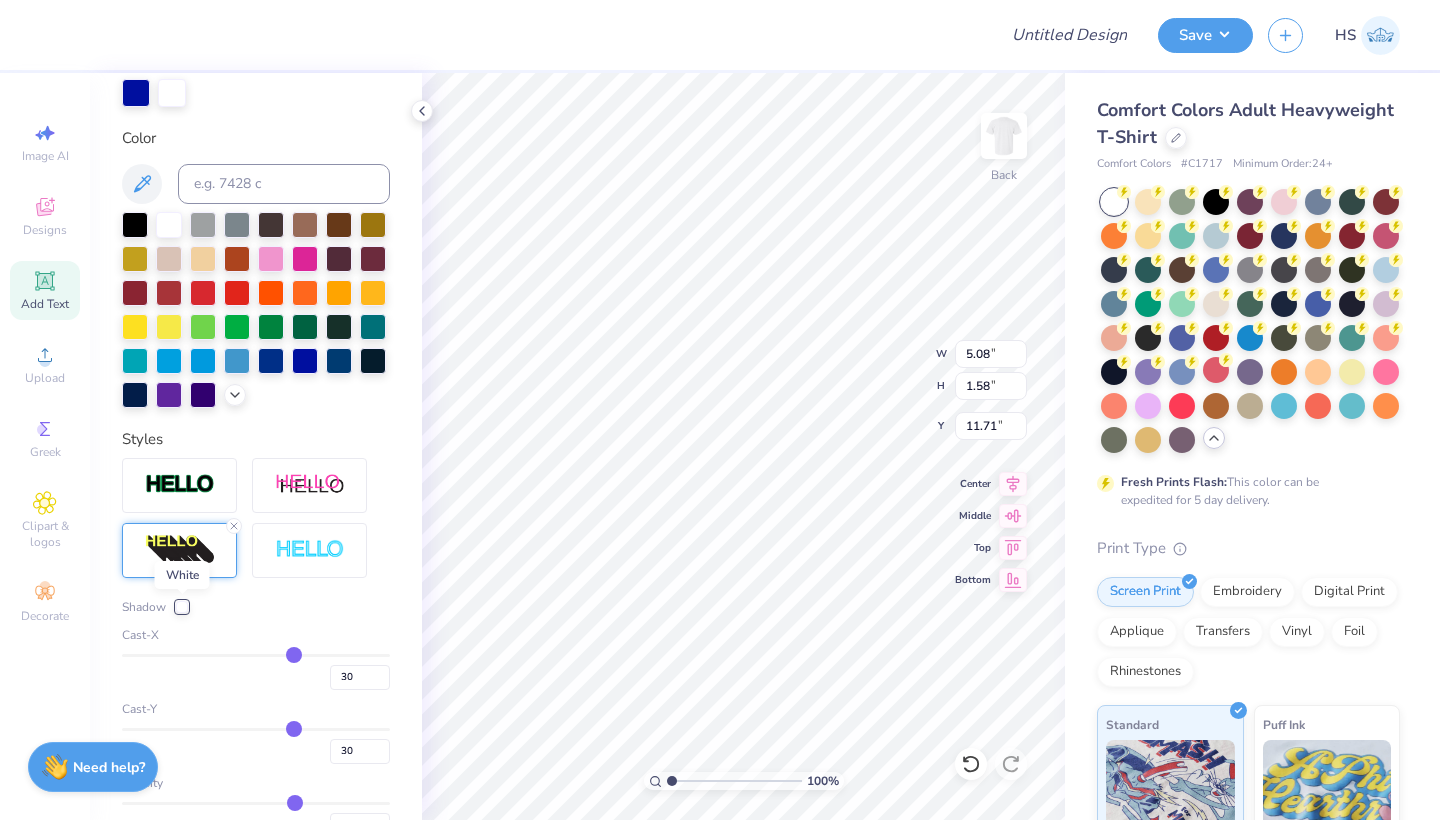 click at bounding box center [182, 607] 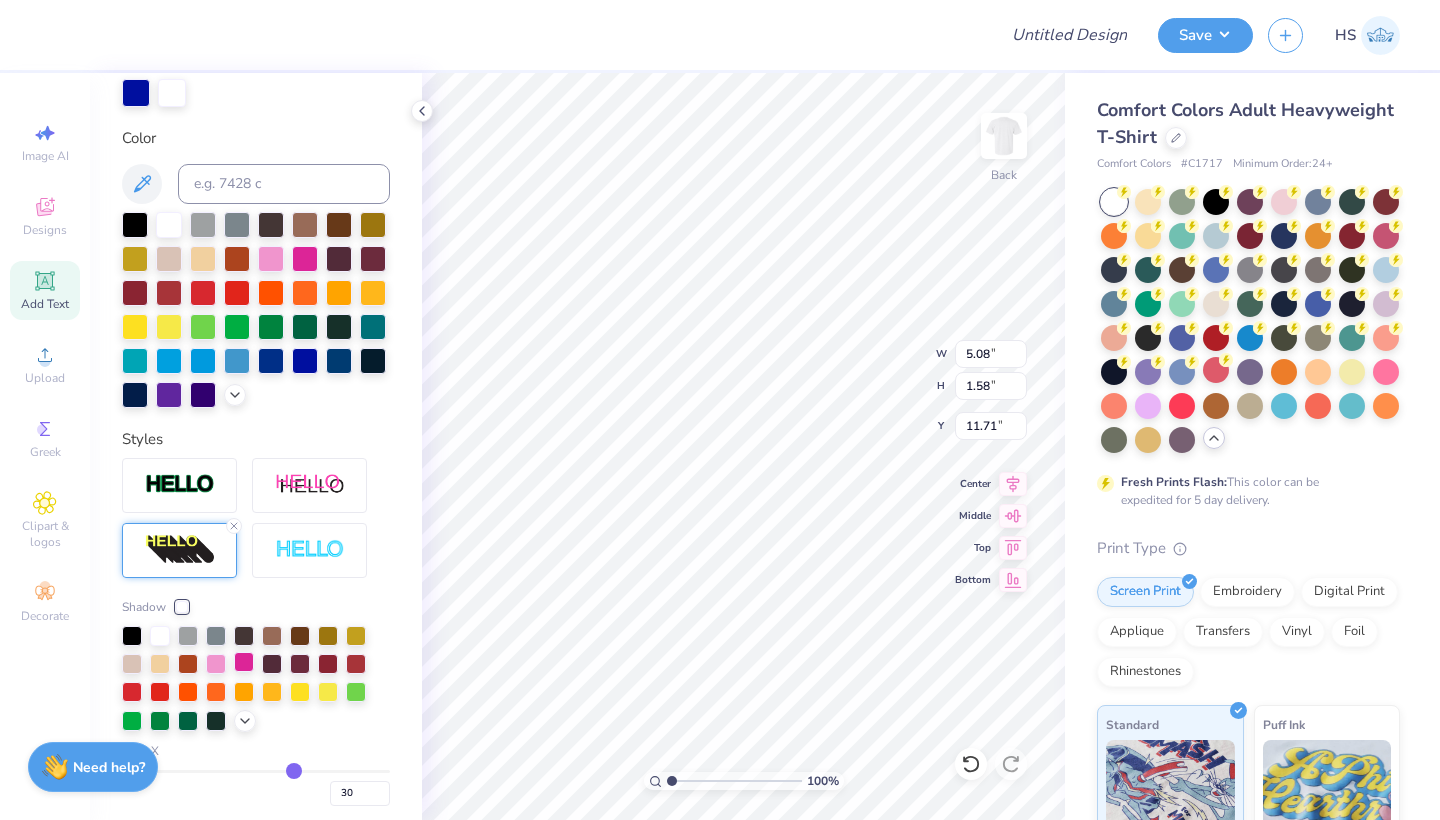 click at bounding box center (244, 662) 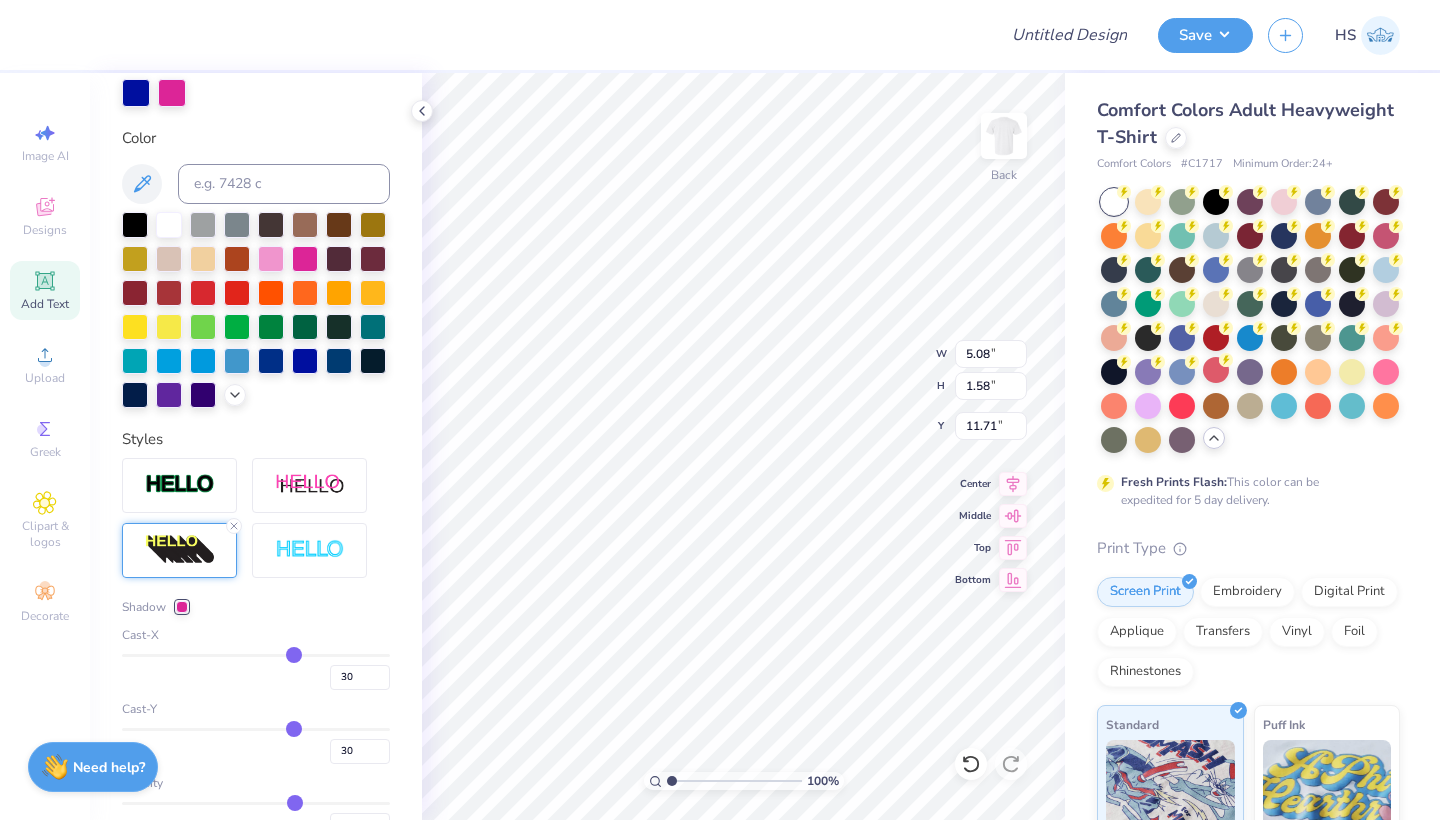 click at bounding box center [182, 607] 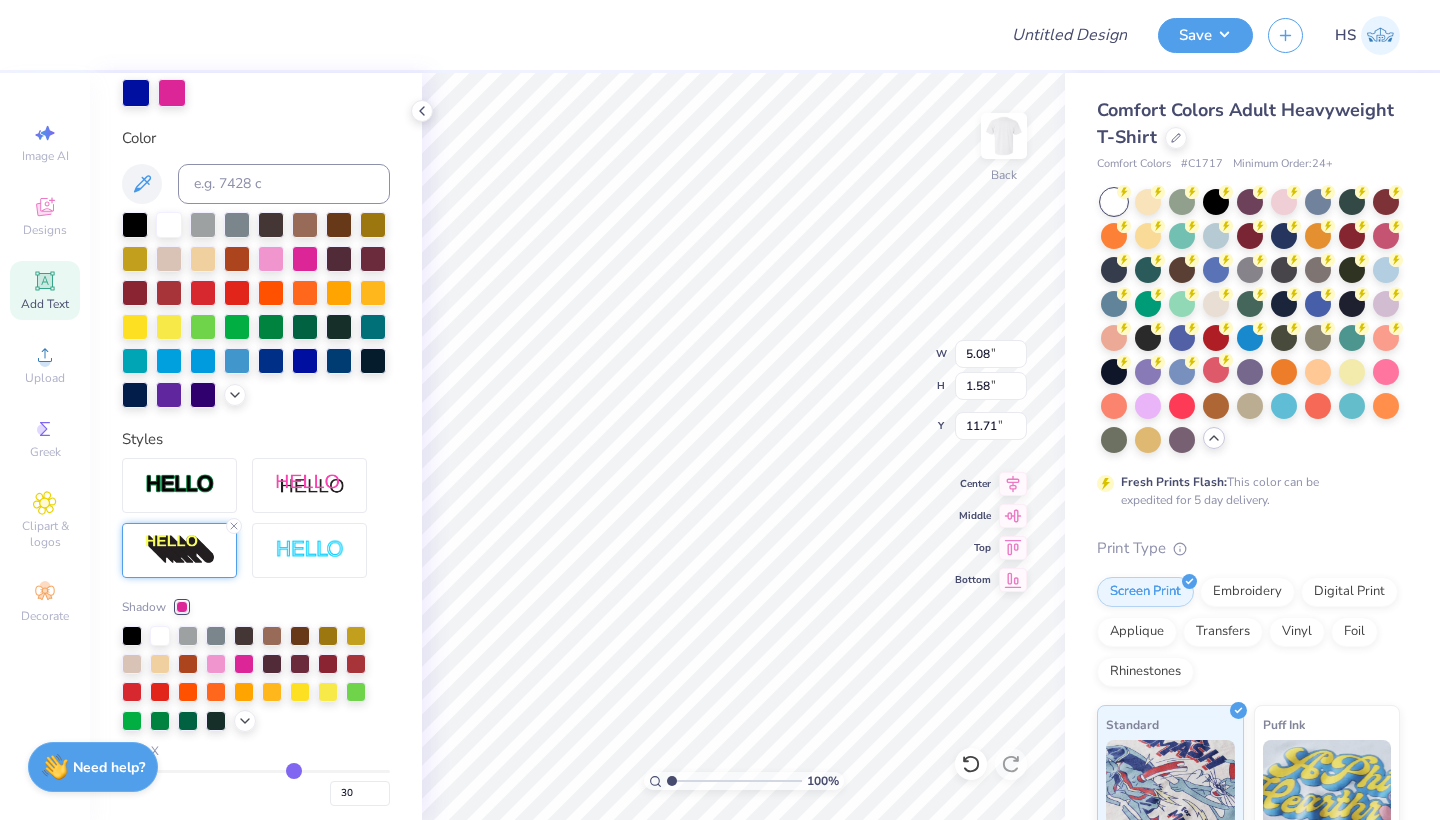 click at bounding box center (182, 607) 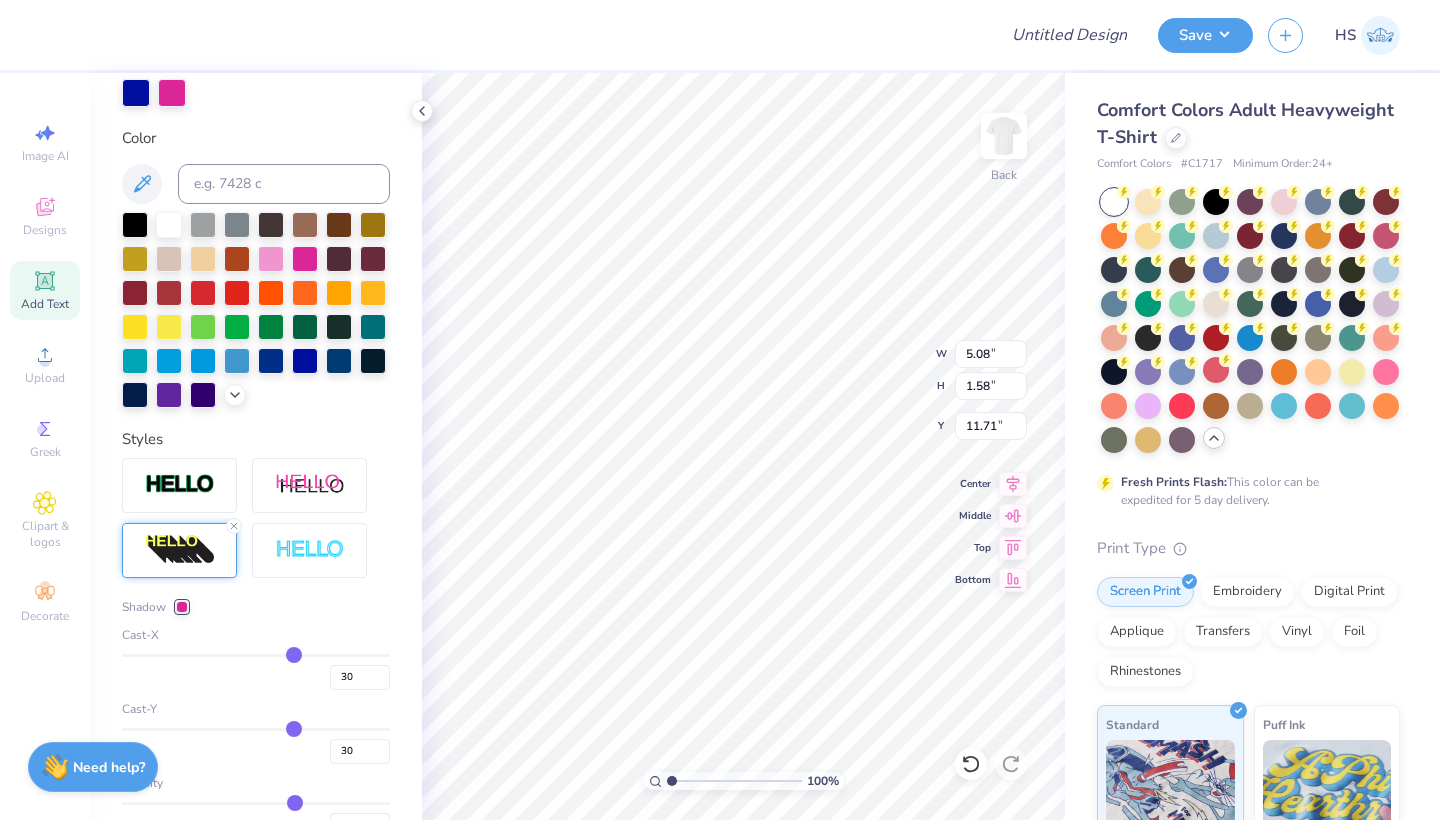 click at bounding box center [182, 607] 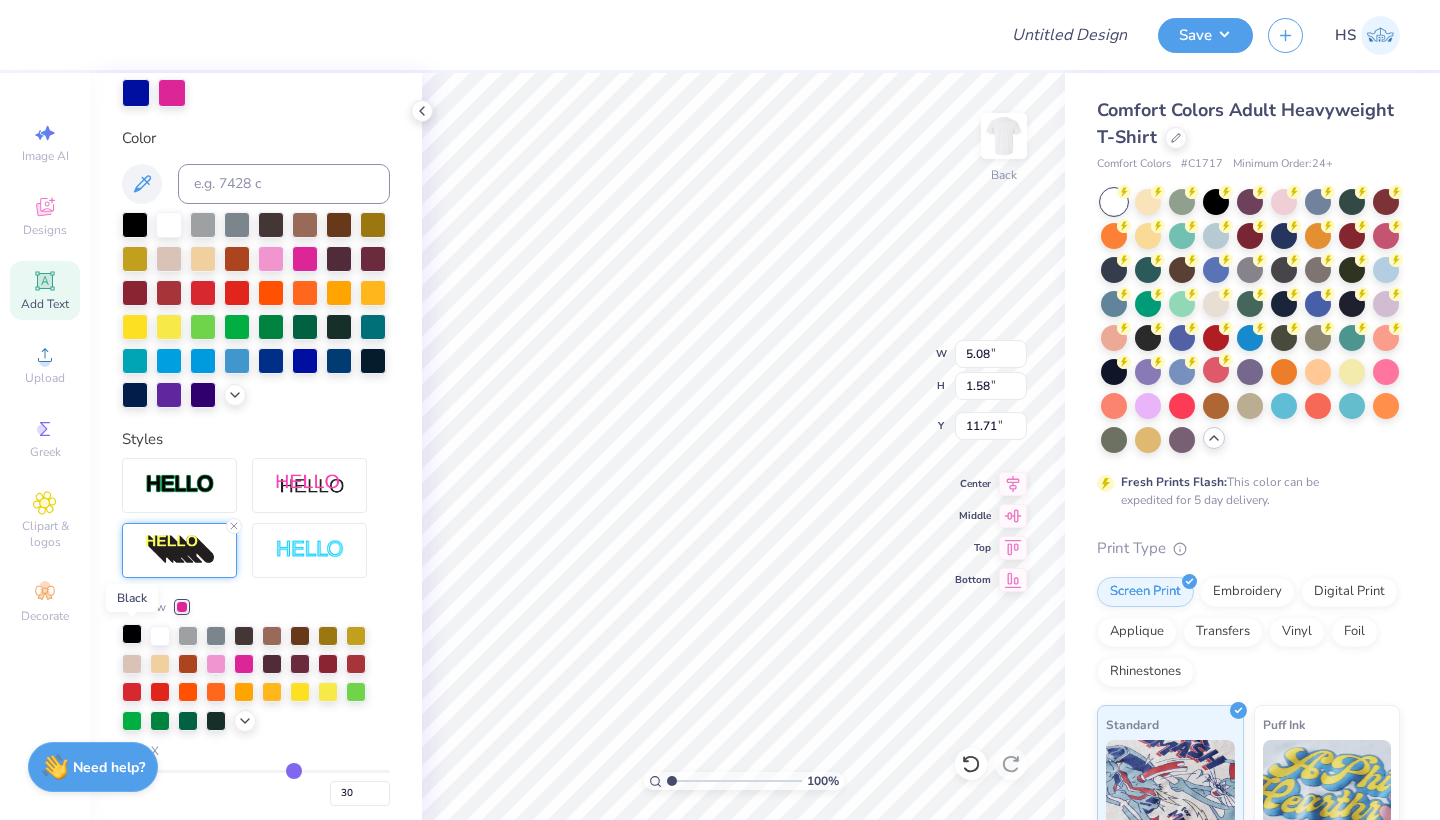 click at bounding box center [132, 634] 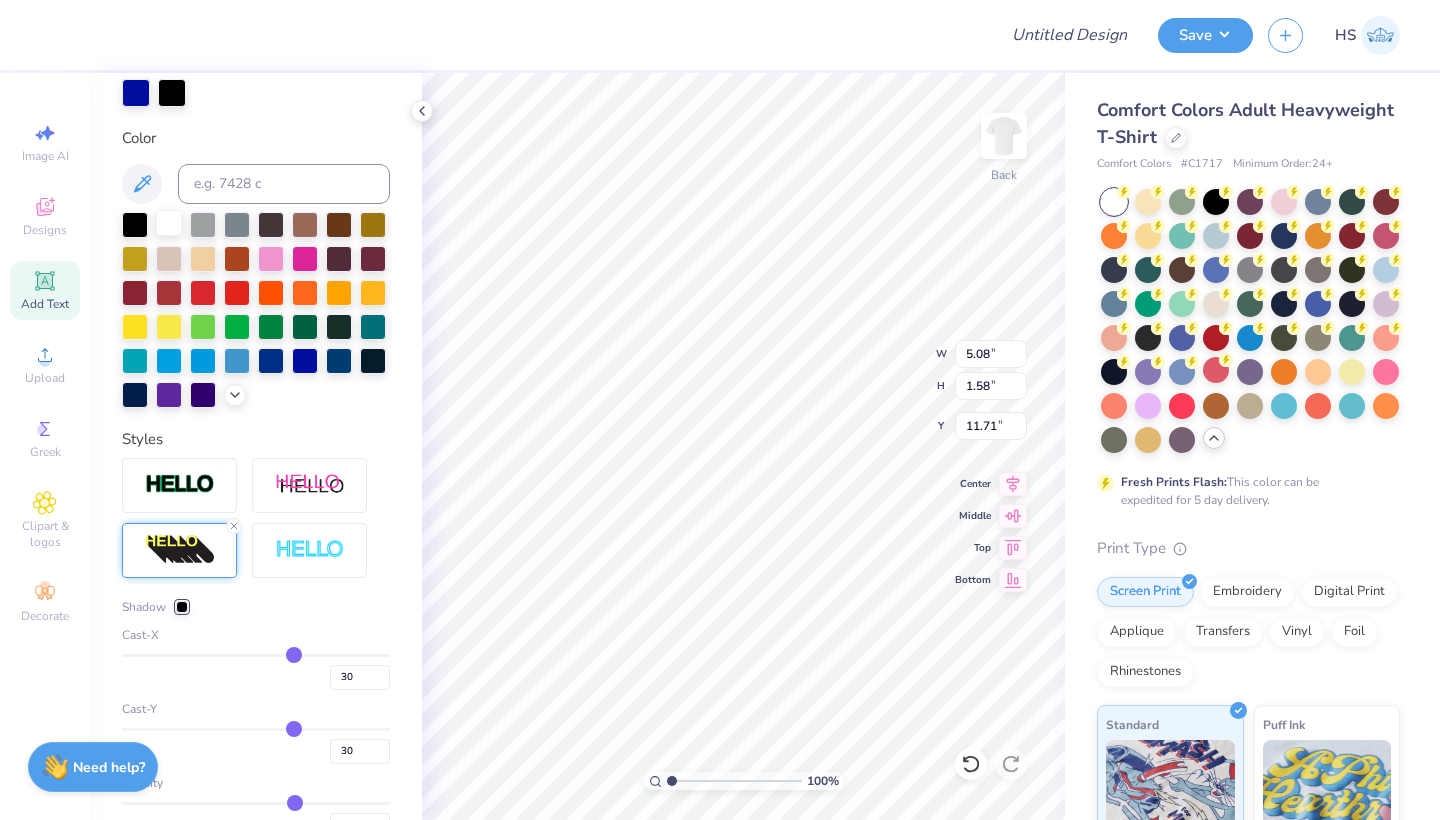 click at bounding box center [169, 223] 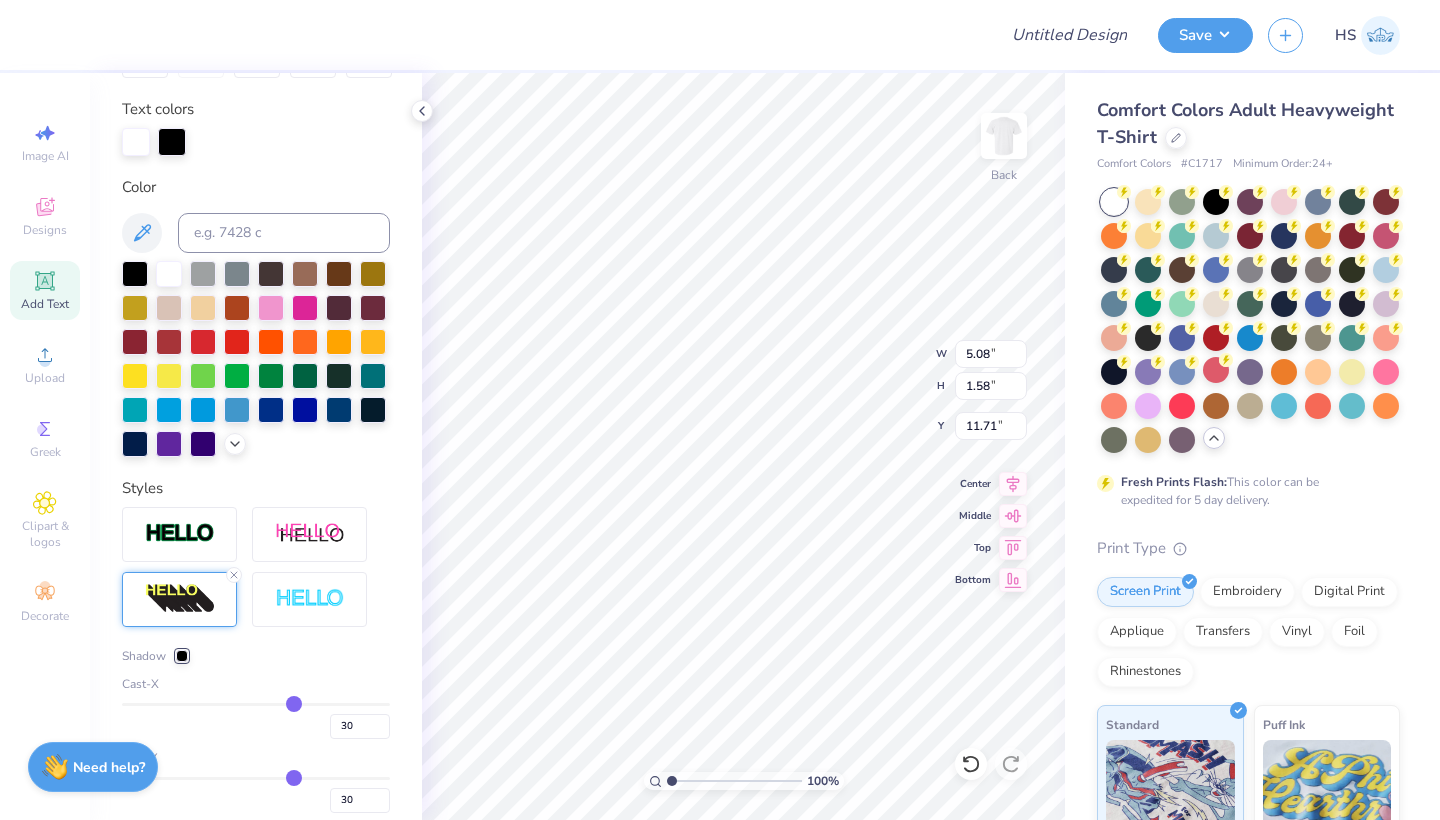 scroll, scrollTop: 354, scrollLeft: 0, axis: vertical 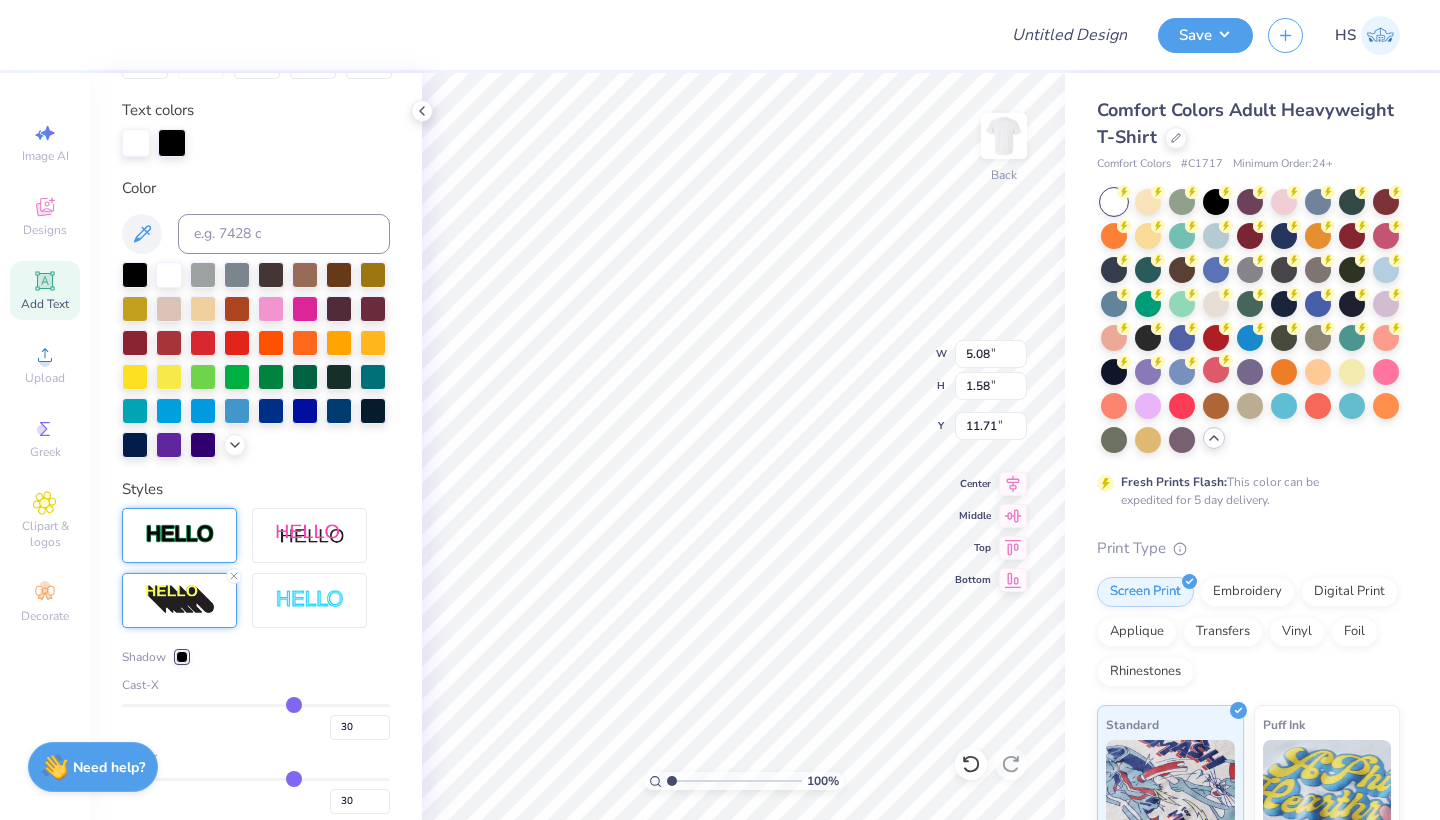 click at bounding box center (180, 534) 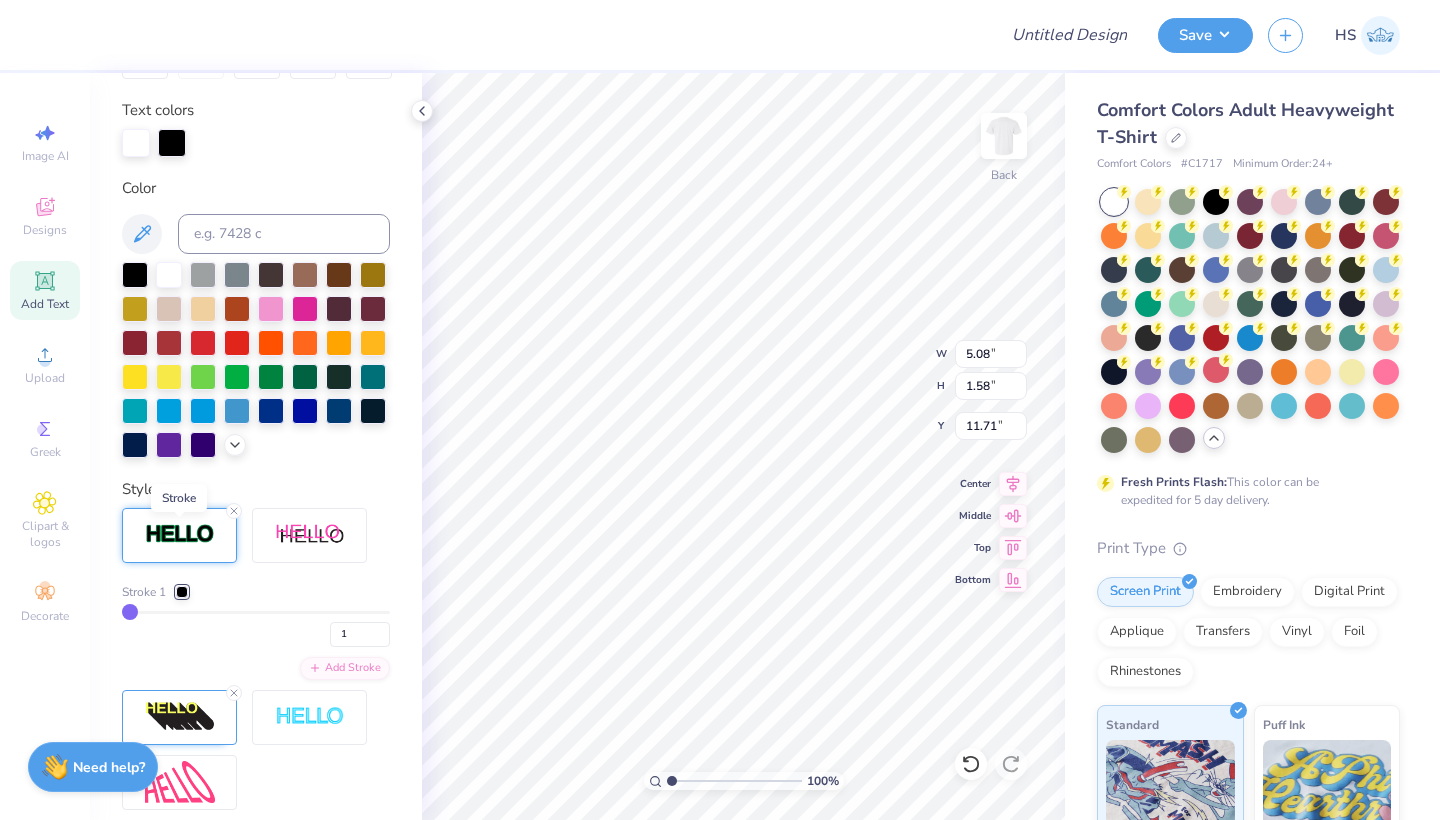 click at bounding box center [180, 534] 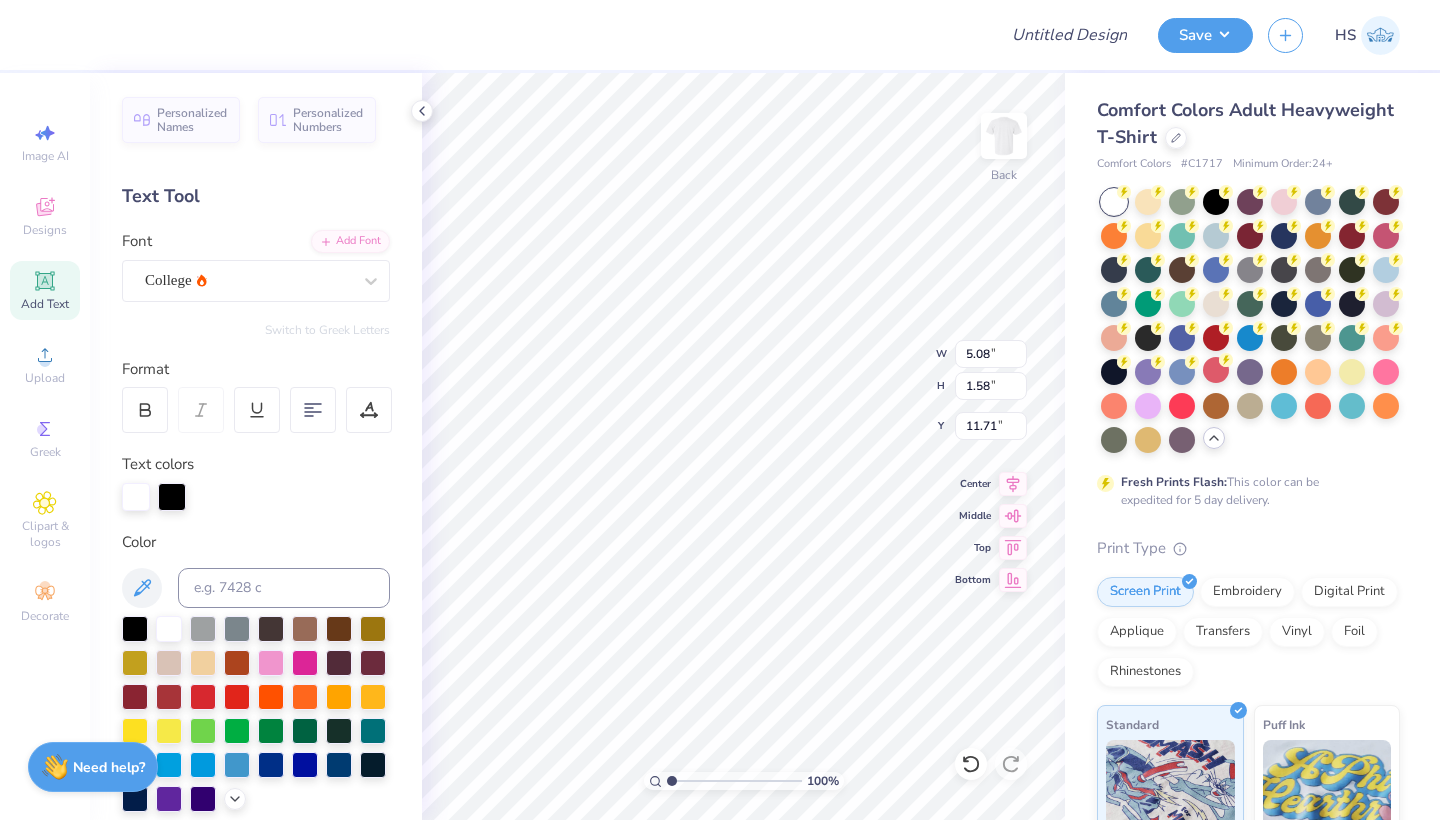 scroll, scrollTop: 0, scrollLeft: 0, axis: both 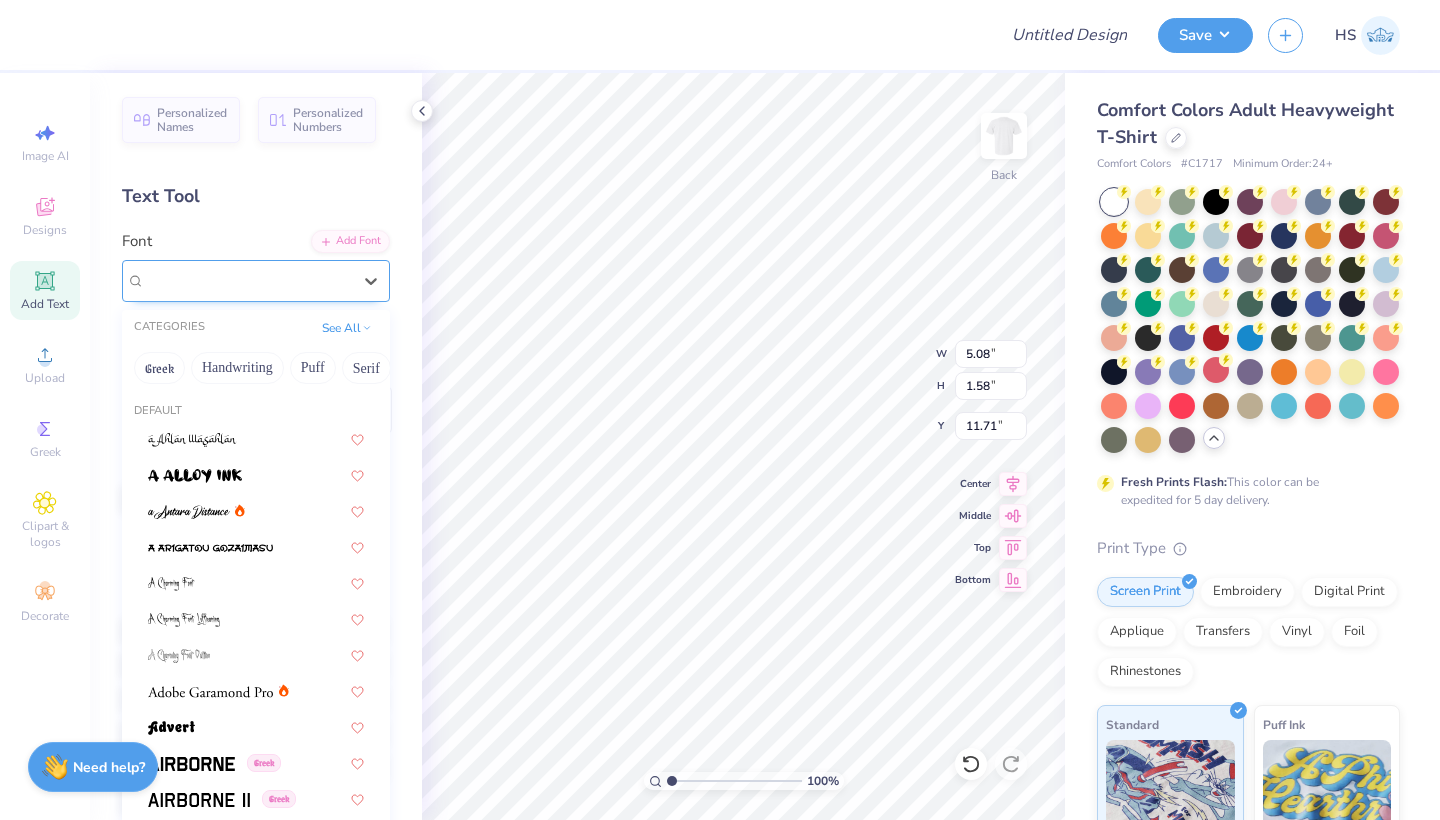 click on "College" at bounding box center (256, 281) 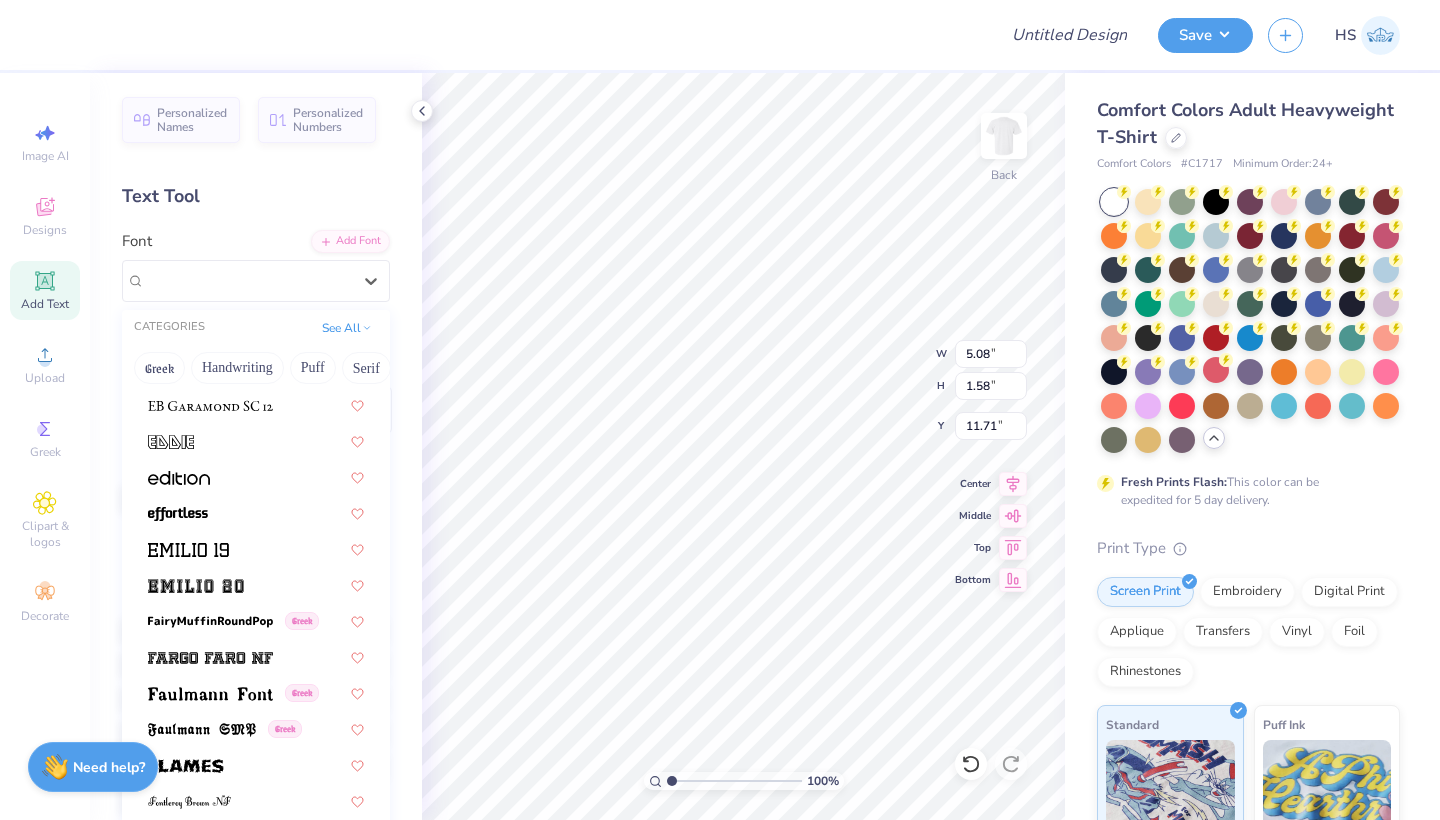 scroll, scrollTop: 3960, scrollLeft: 0, axis: vertical 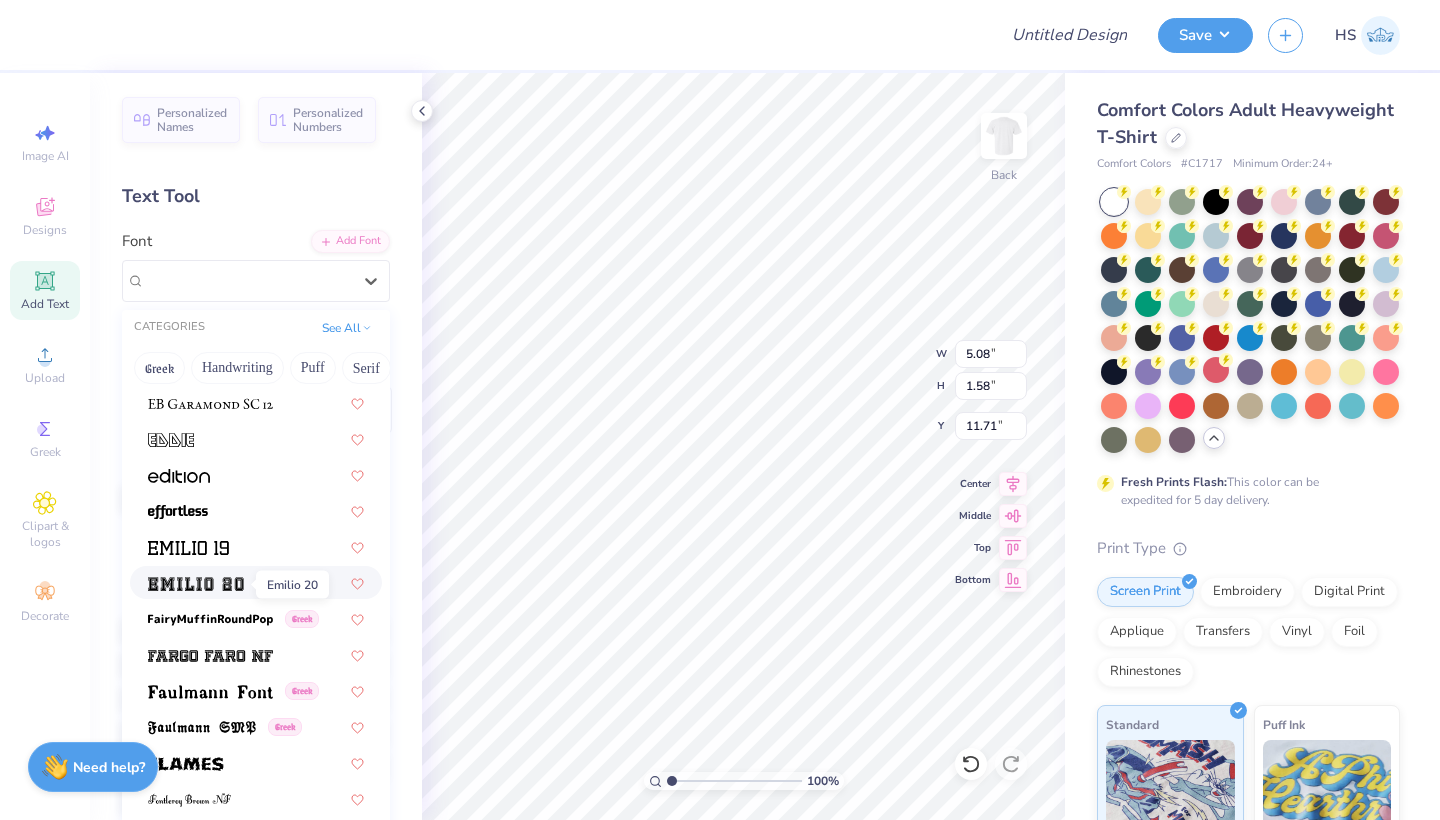 click at bounding box center (196, 584) 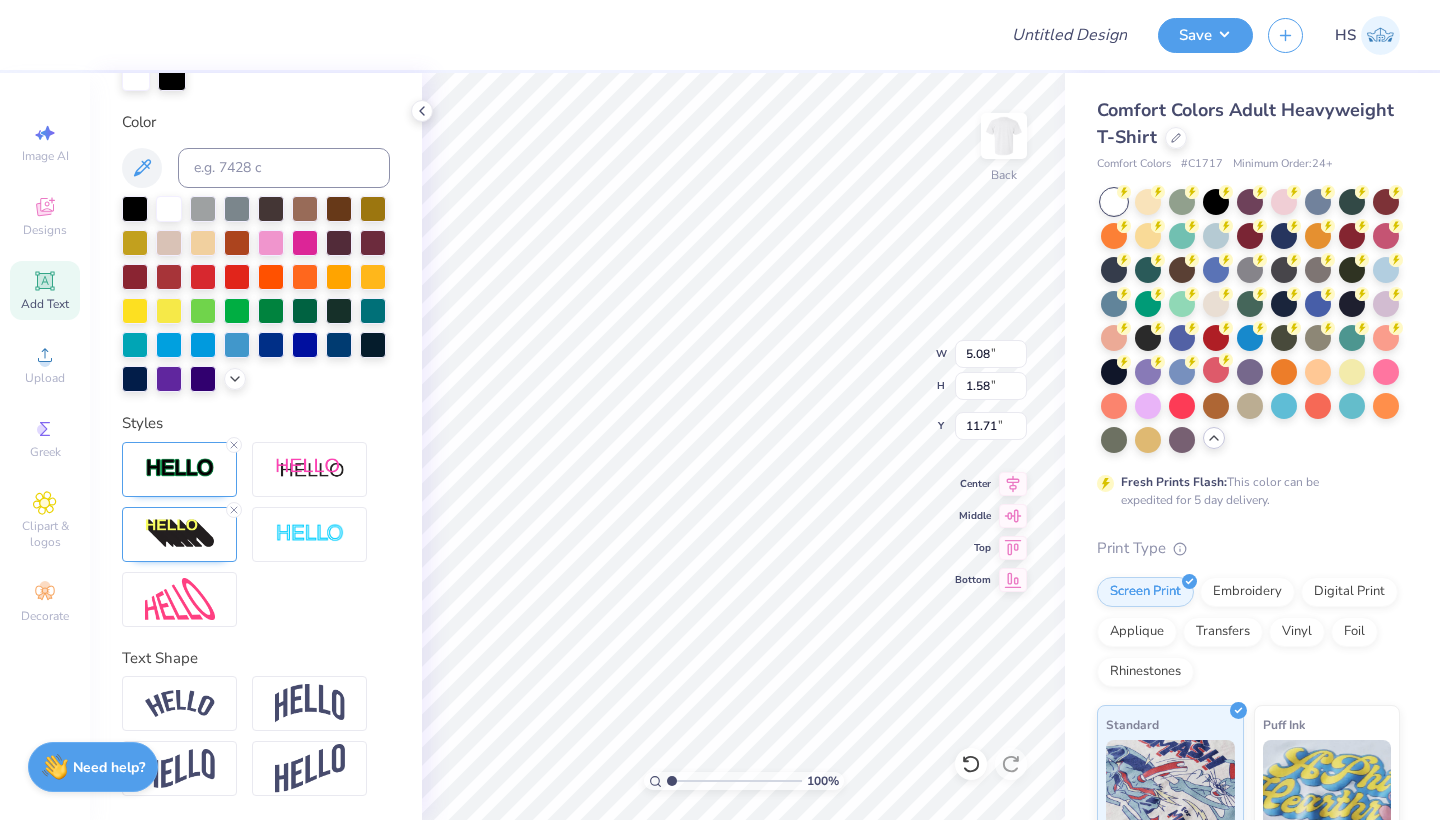 scroll, scrollTop: 420, scrollLeft: 0, axis: vertical 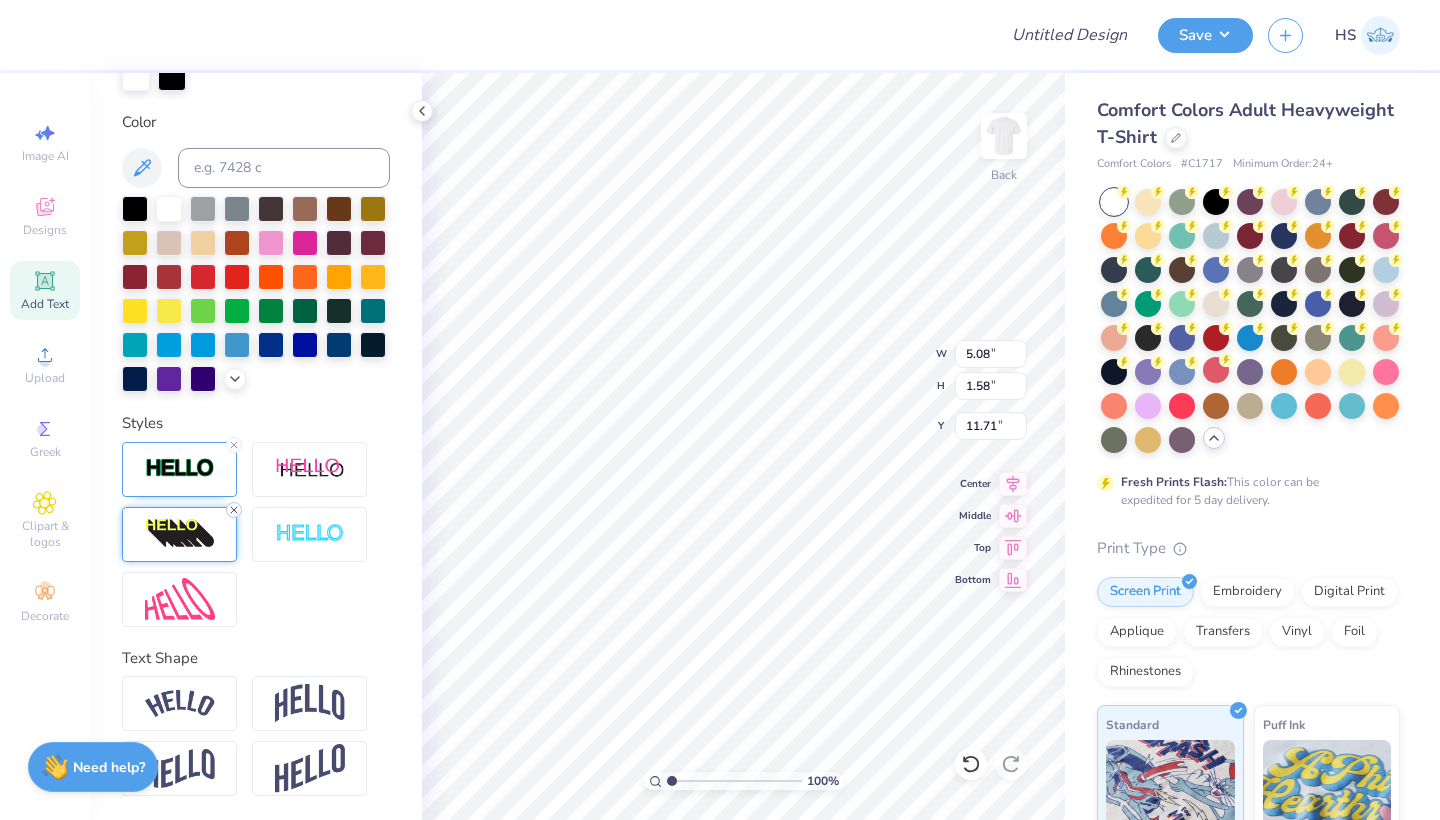 click 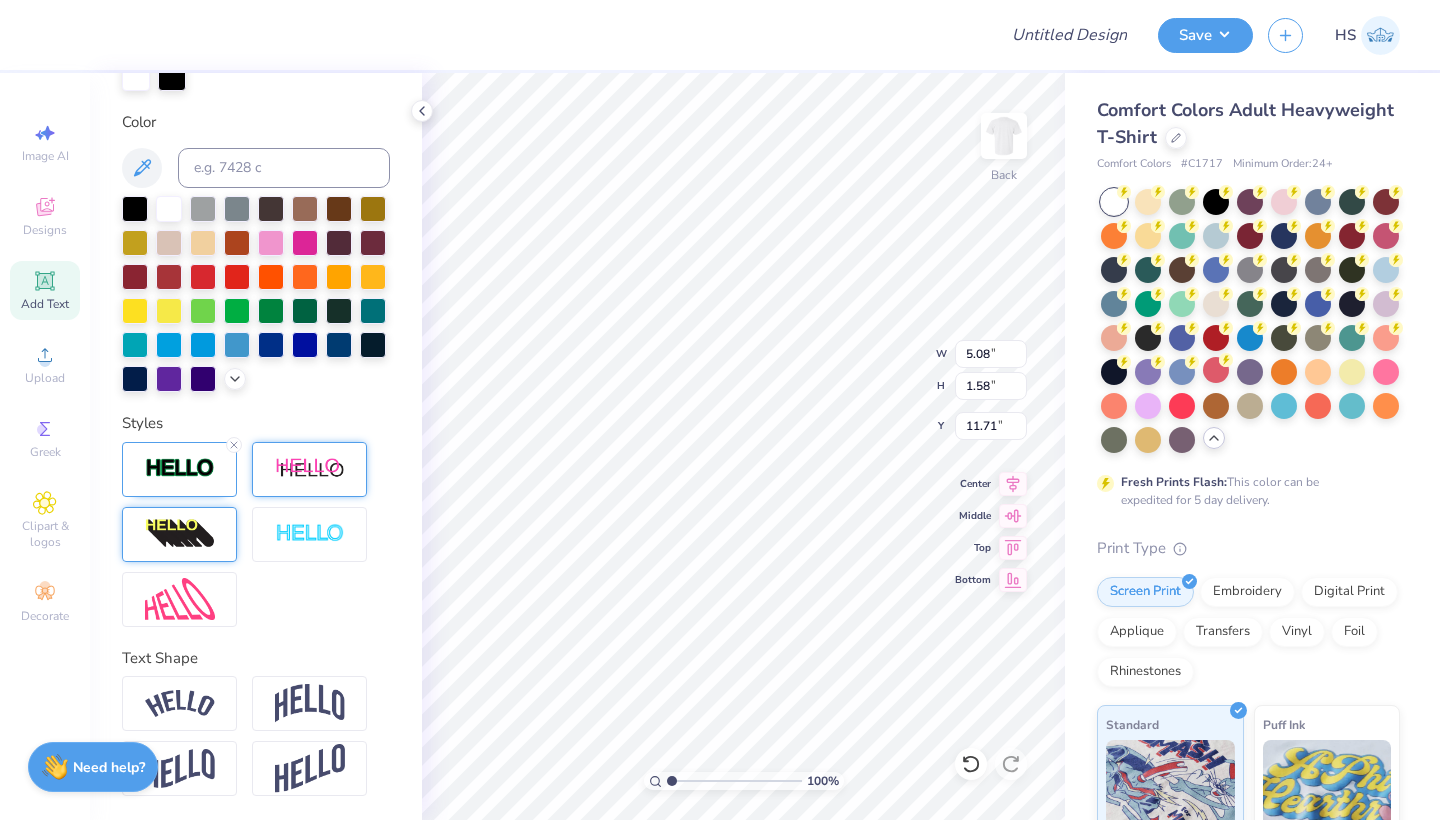 type on "EXT" 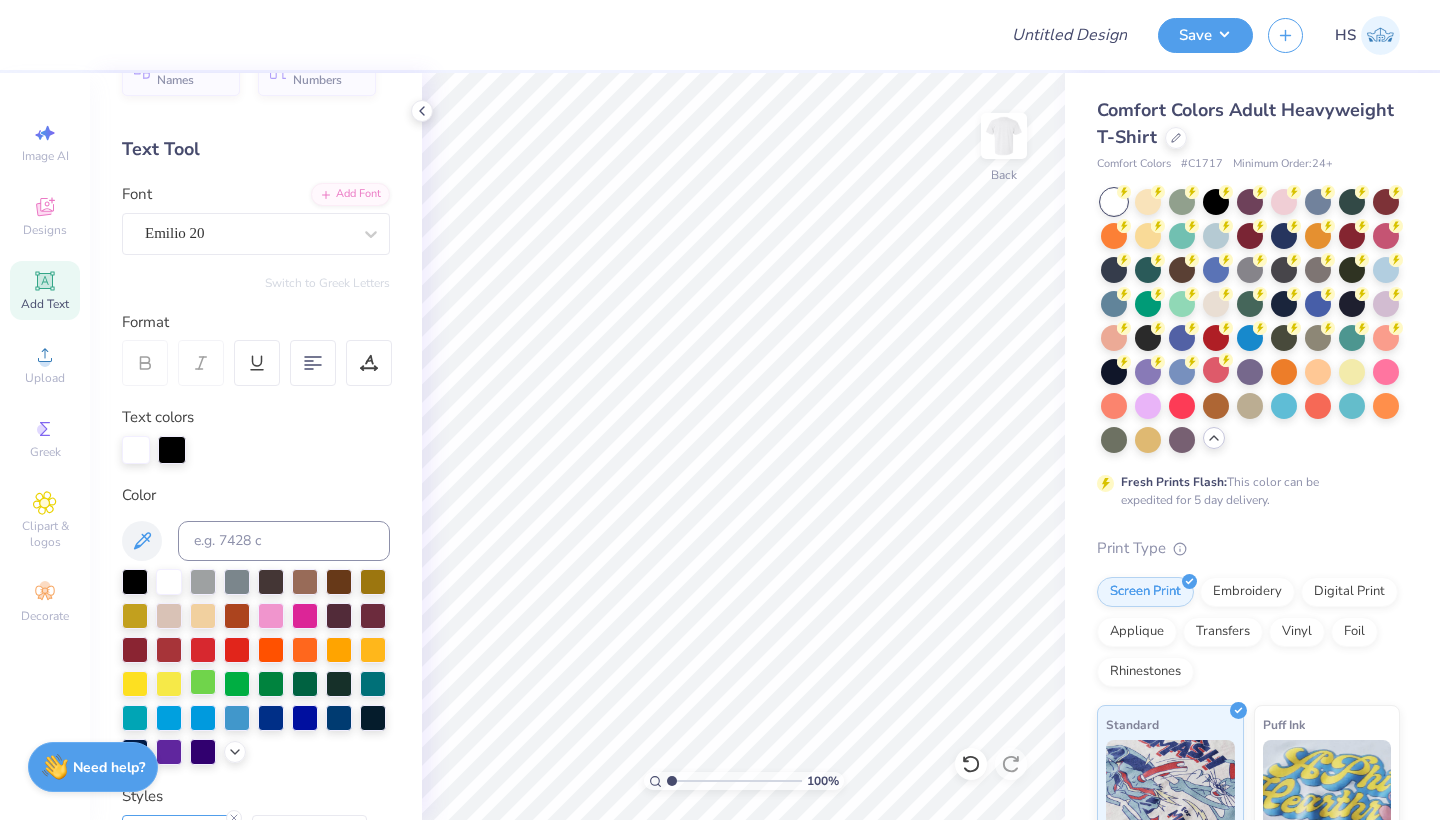 scroll, scrollTop: 0, scrollLeft: 0, axis: both 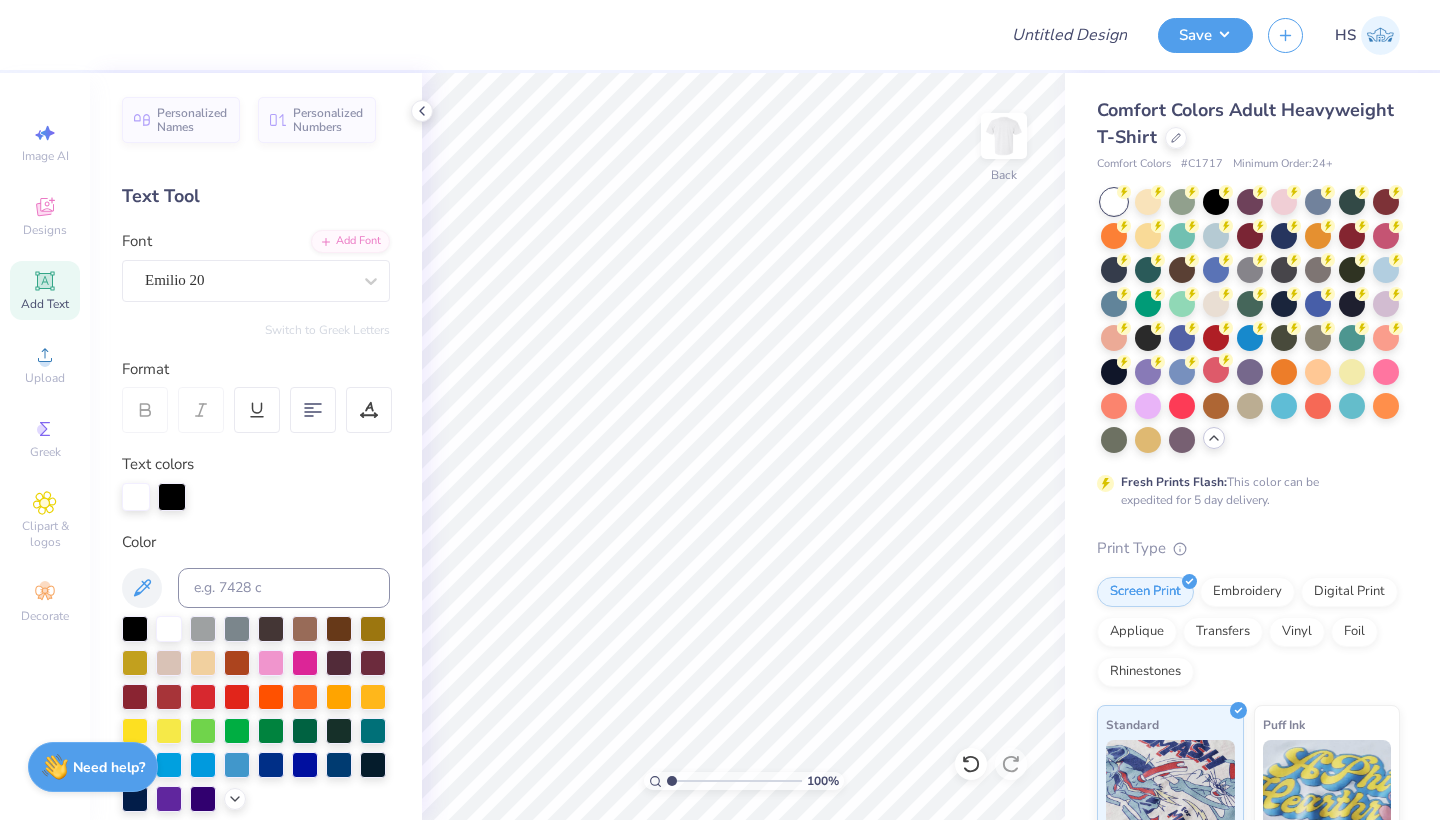 click on "Add Text" at bounding box center [45, 304] 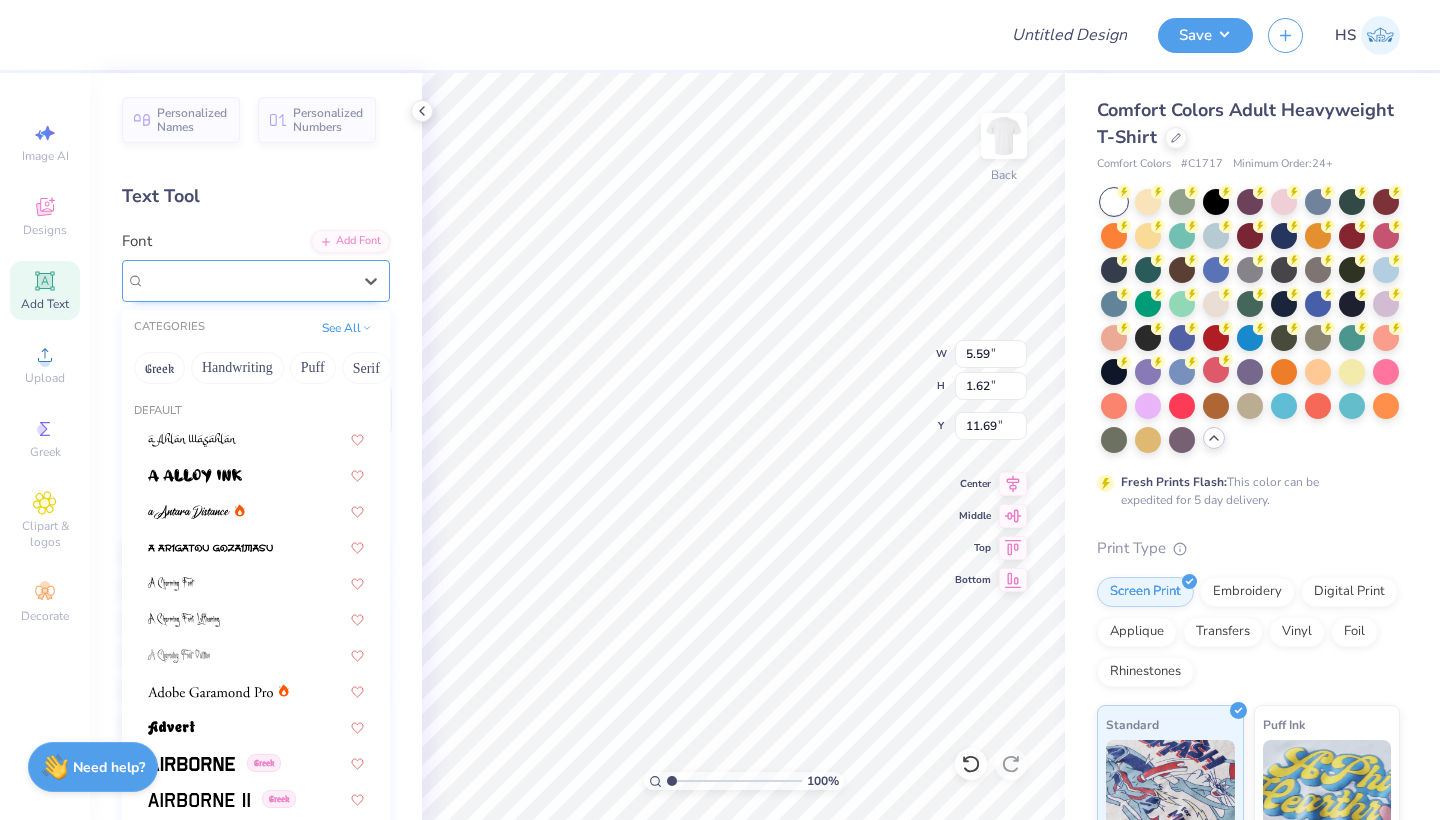 click on "Super Dream" at bounding box center (185, 280) 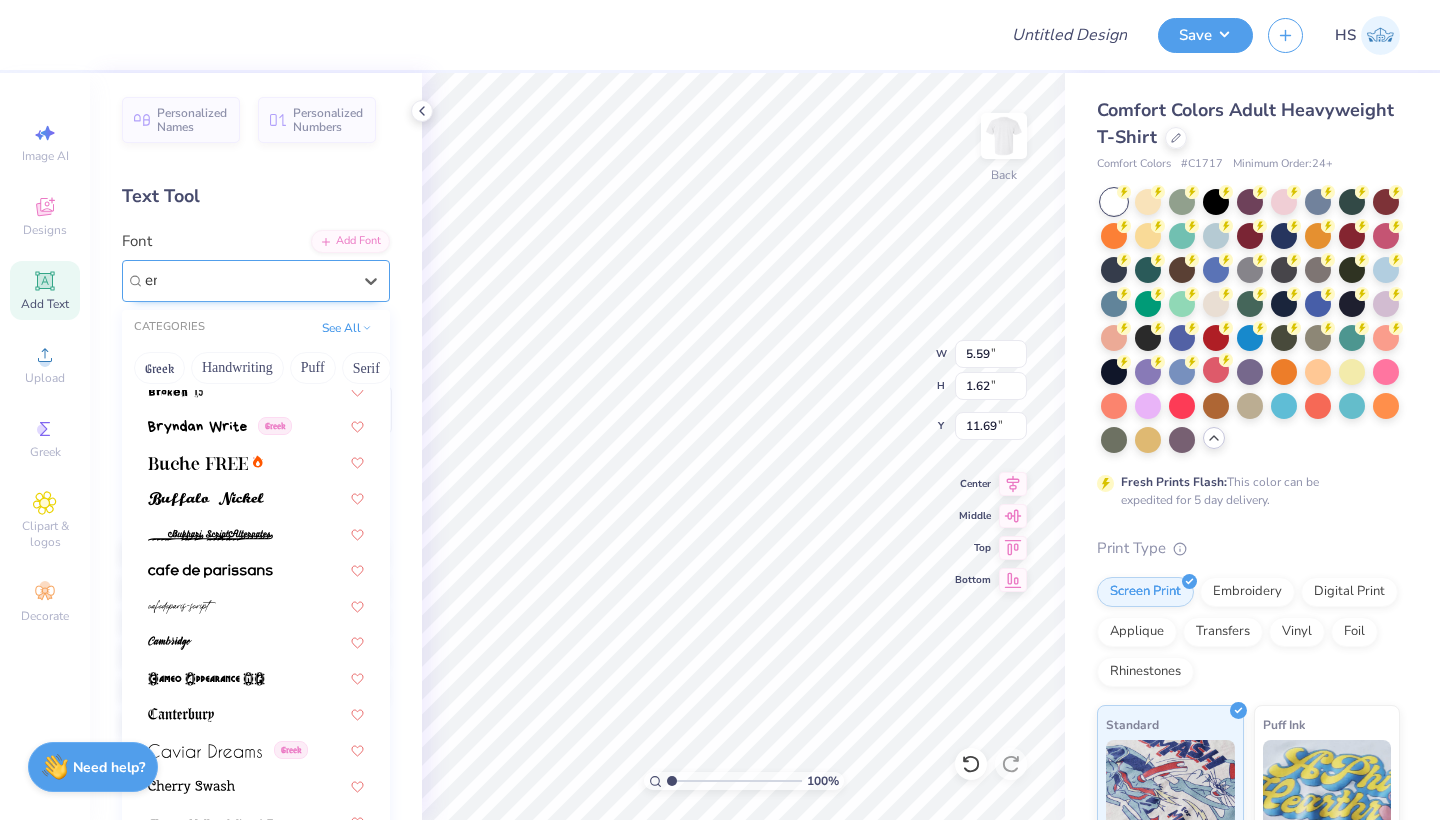 scroll, scrollTop: 0, scrollLeft: 0, axis: both 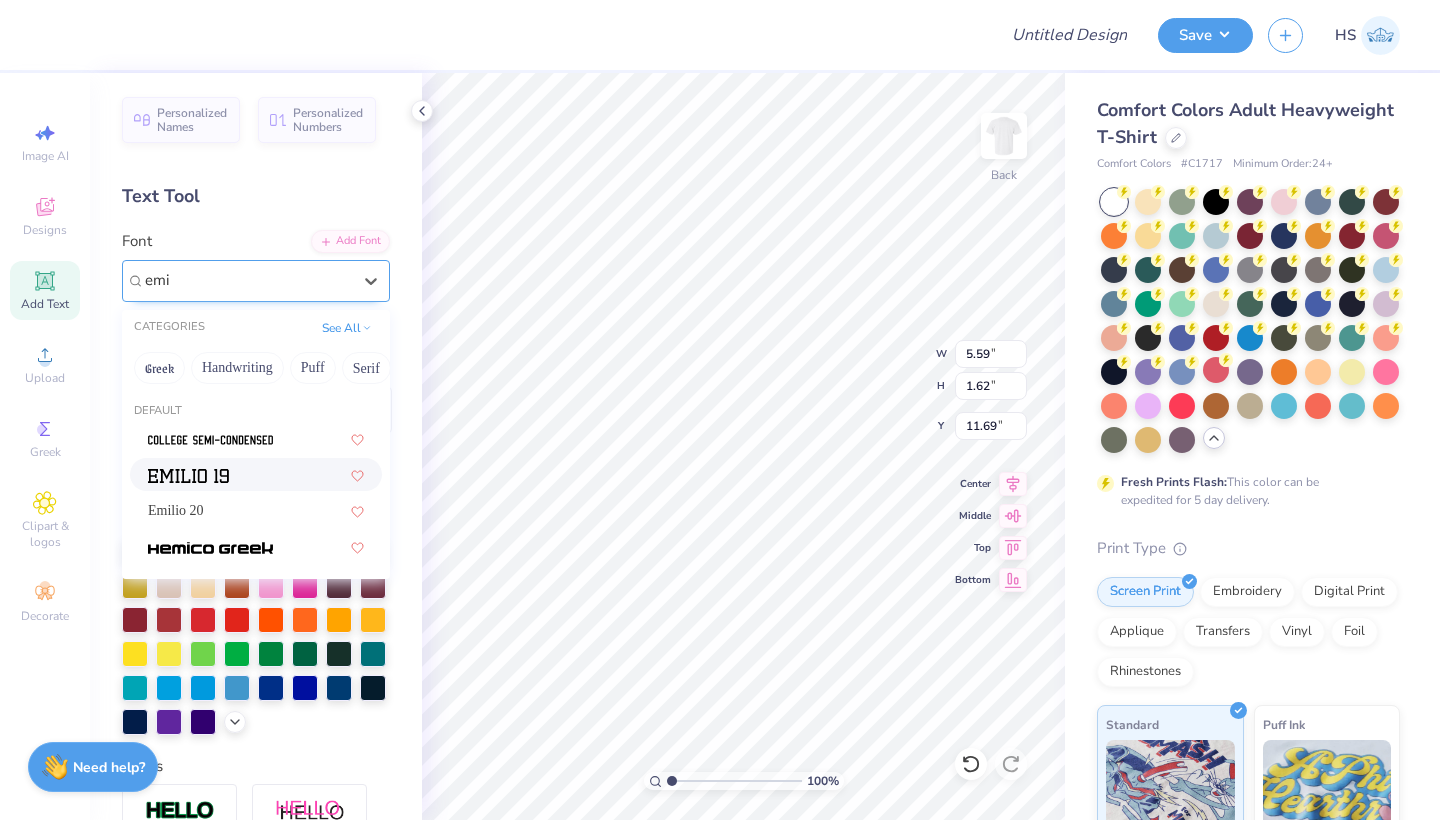 click at bounding box center [188, 474] 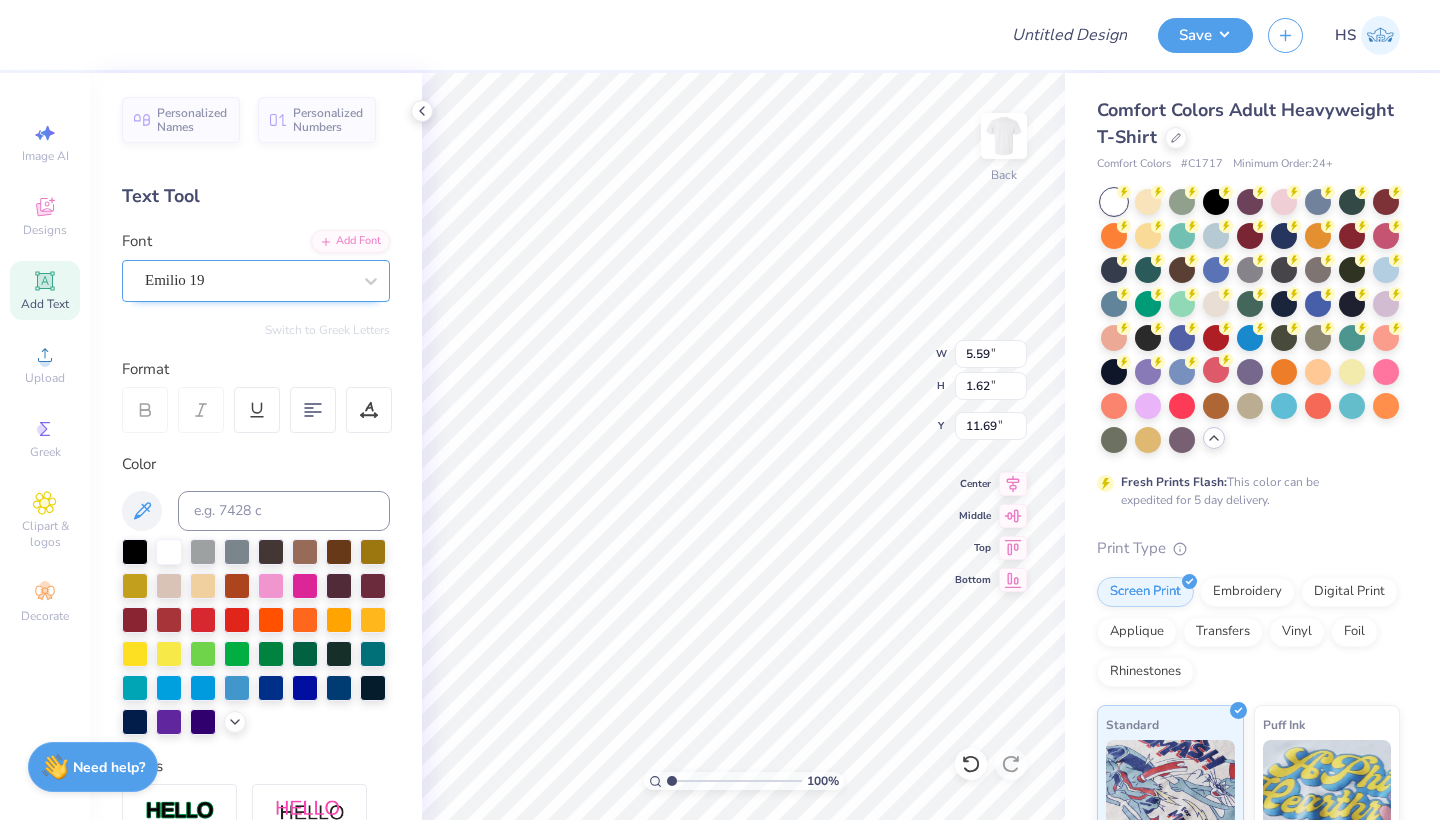 type on "7.09" 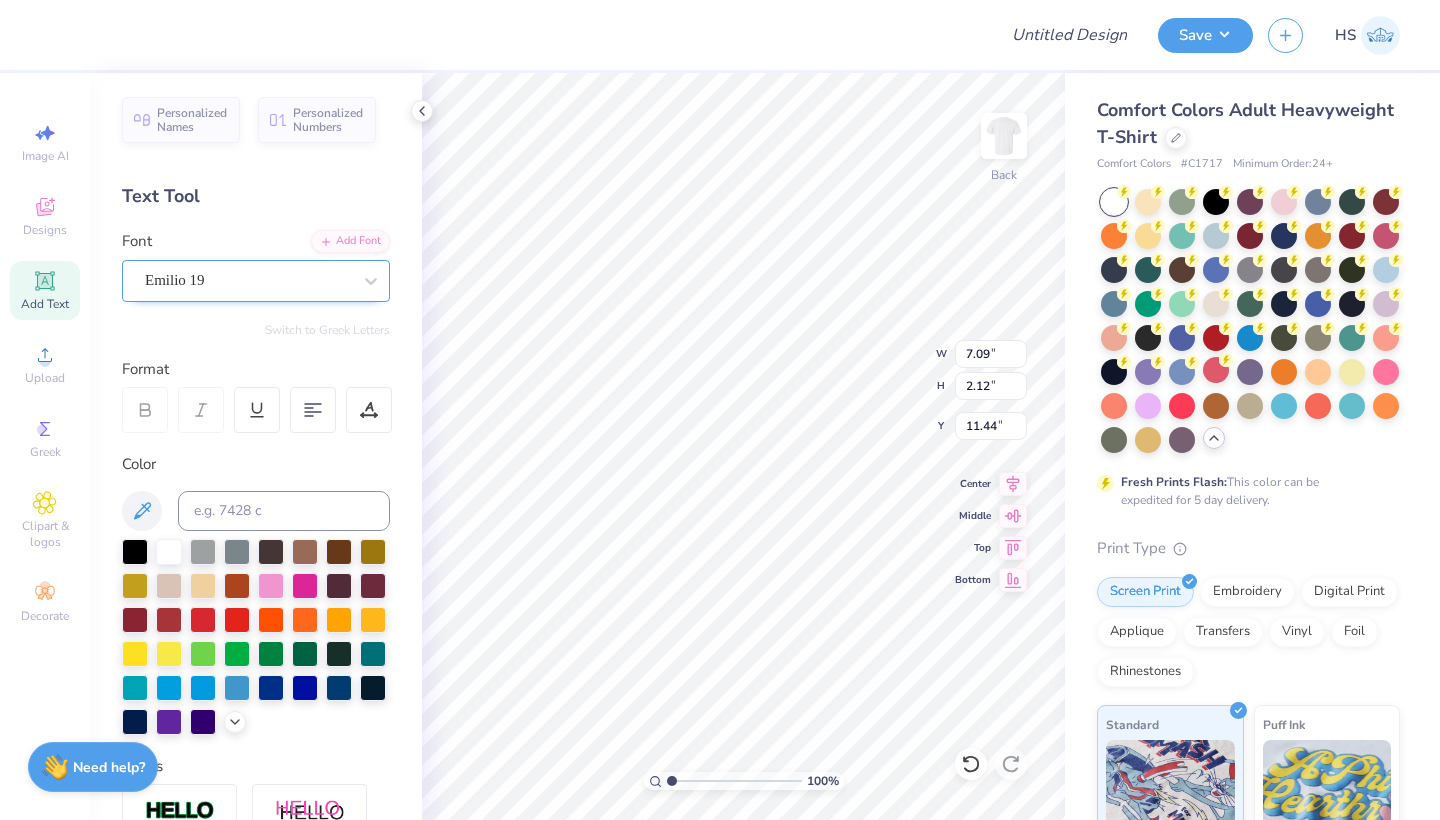 type on "T" 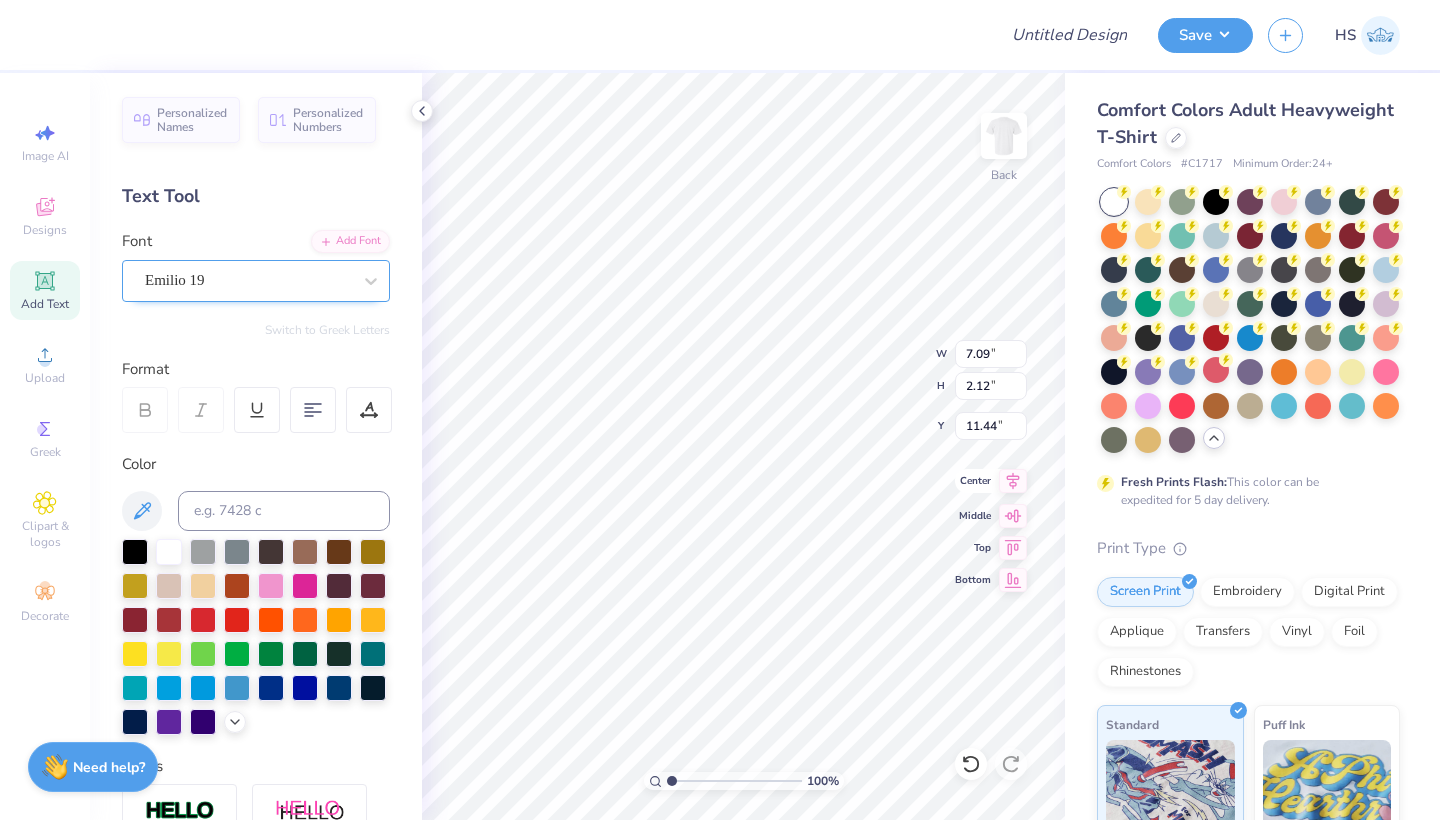 type on "Under
the
lights" 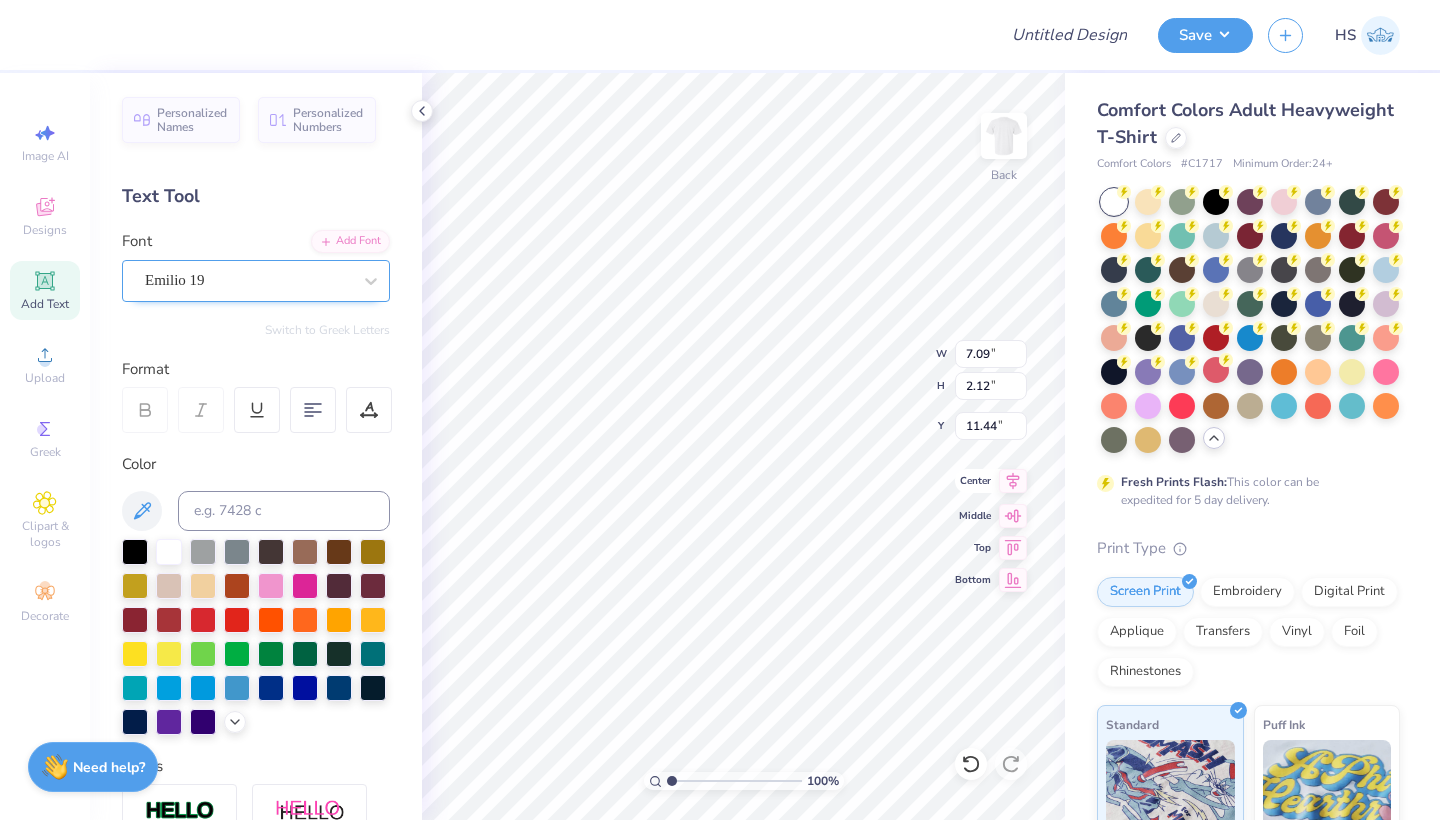 type on "9.35" 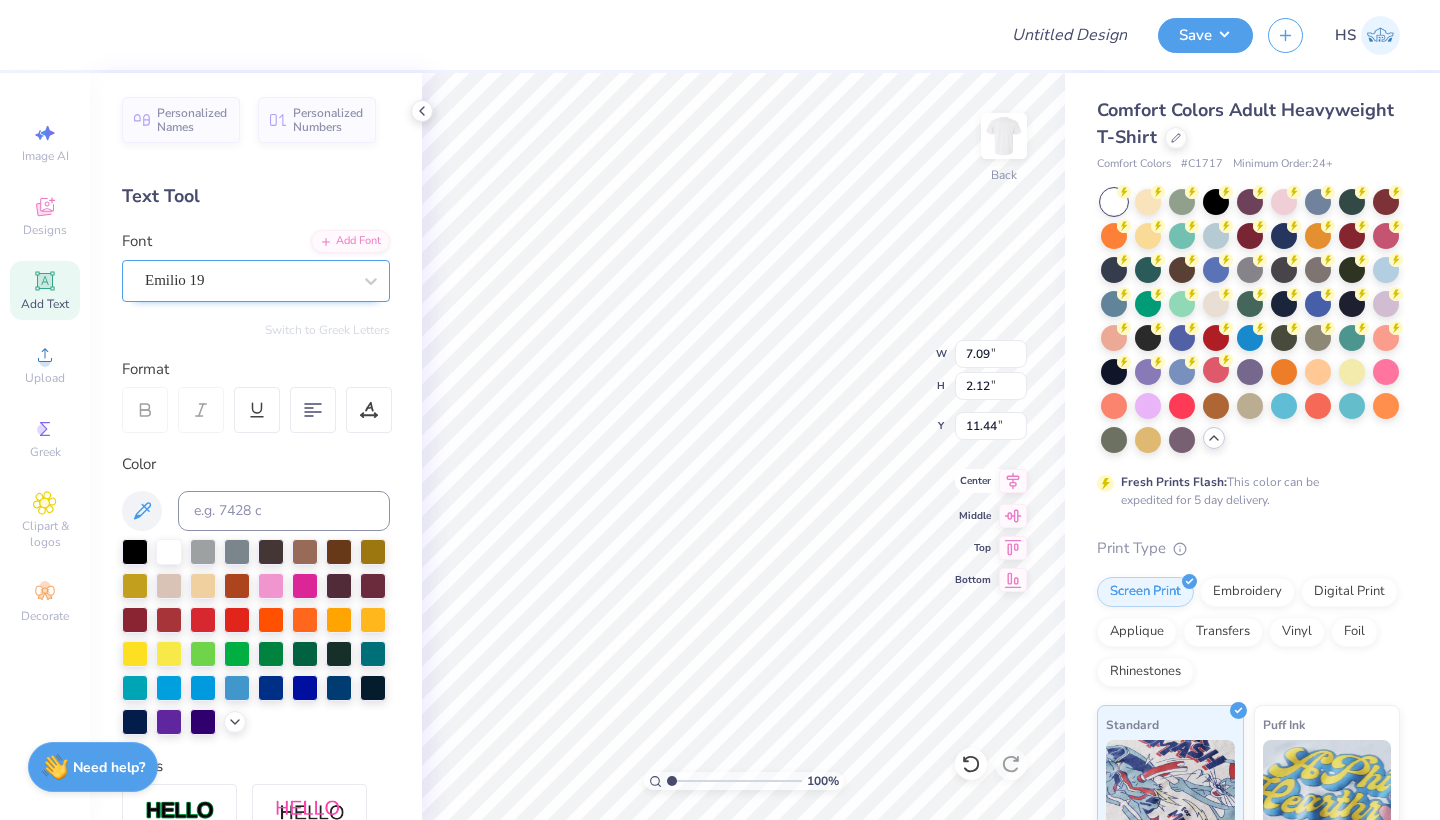 type on "7.67" 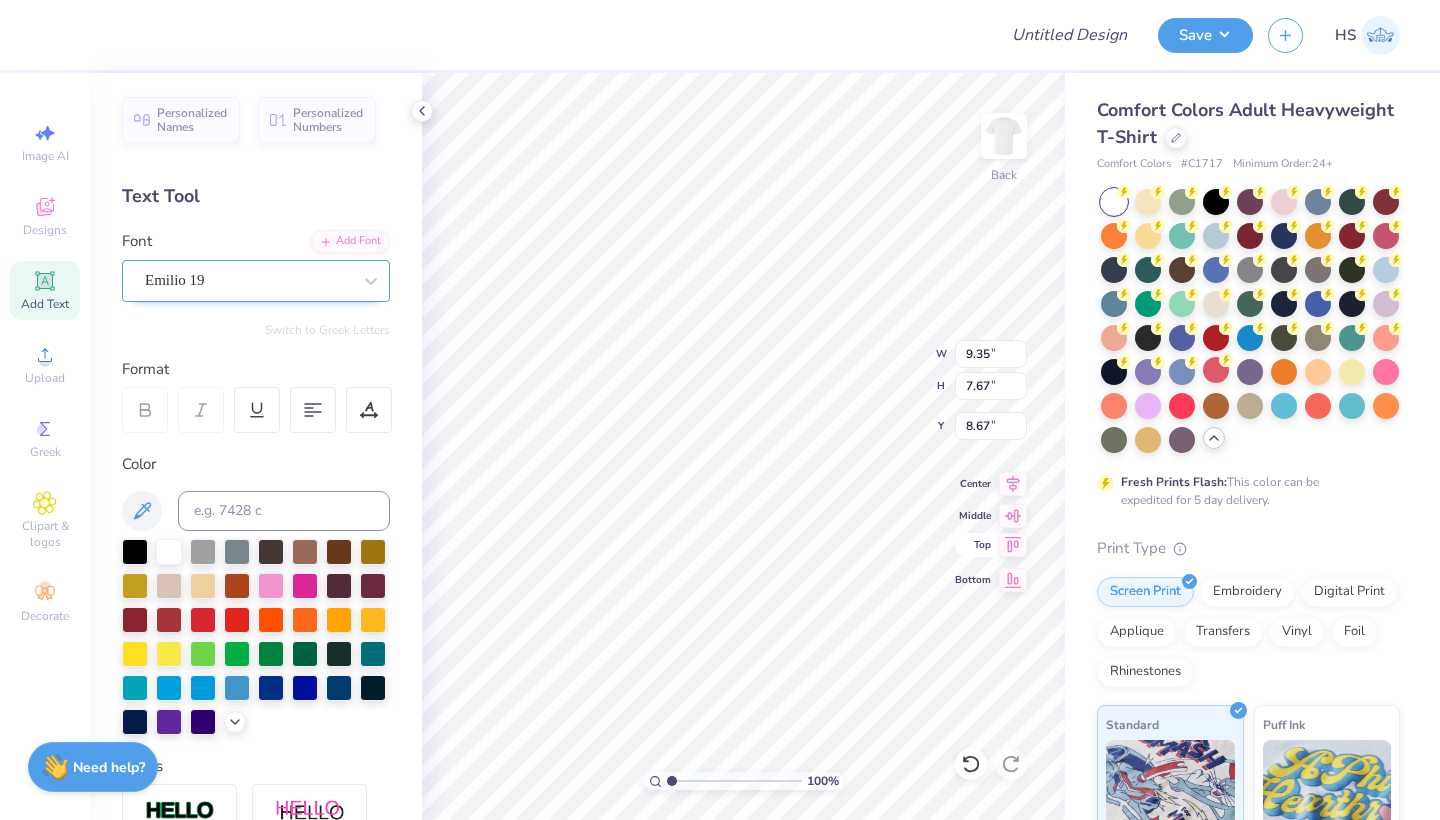 click 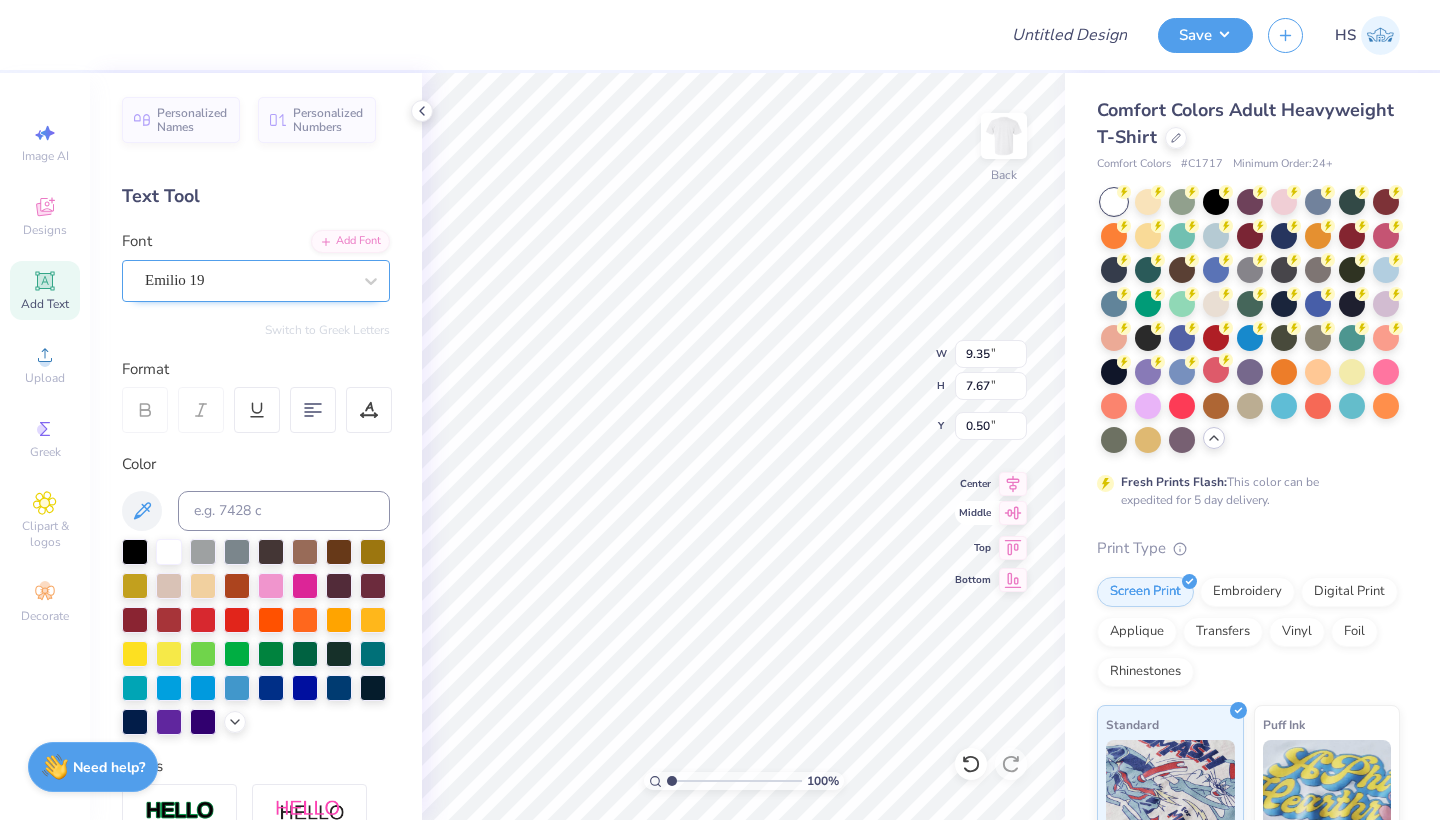 click 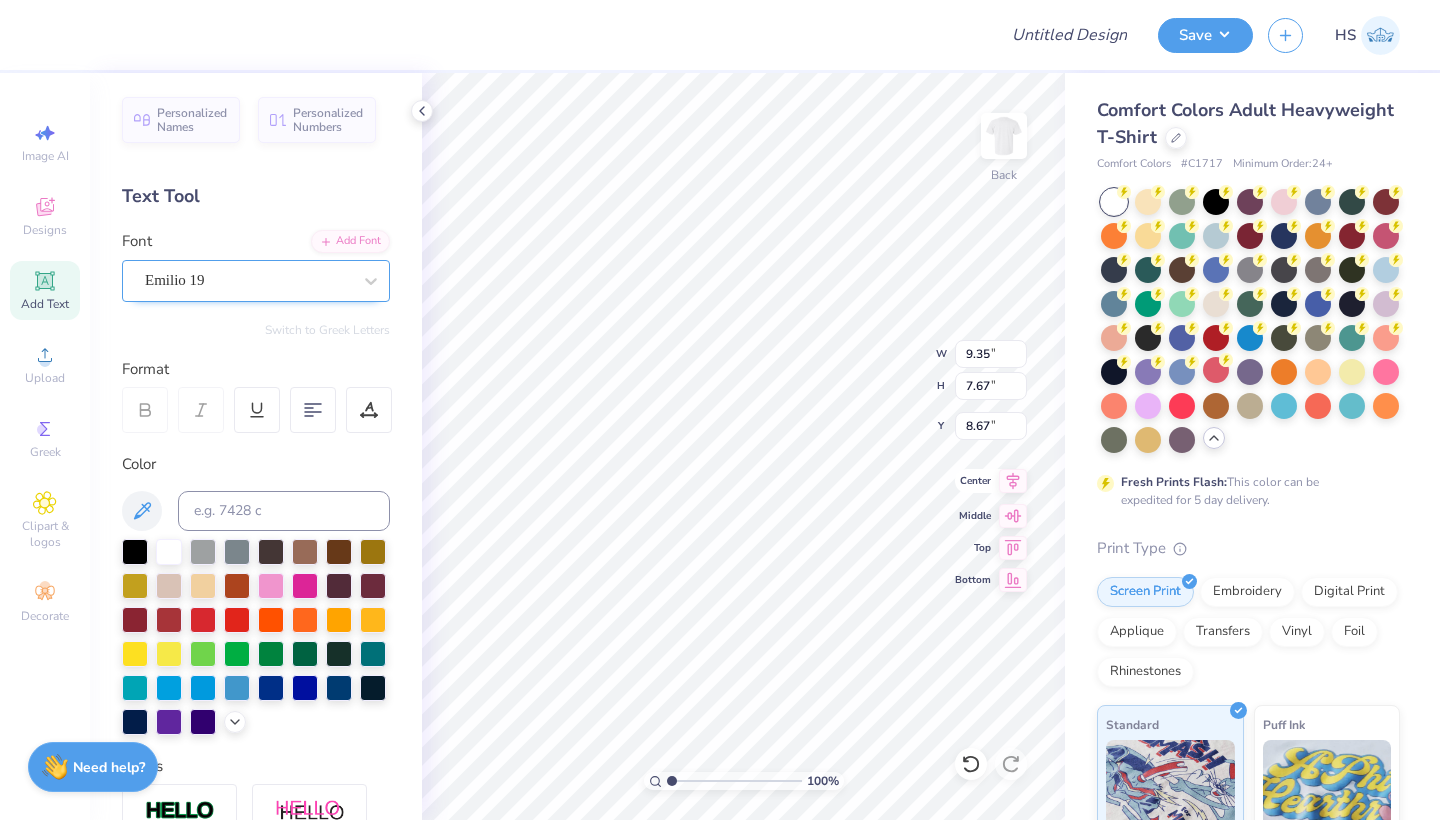 click 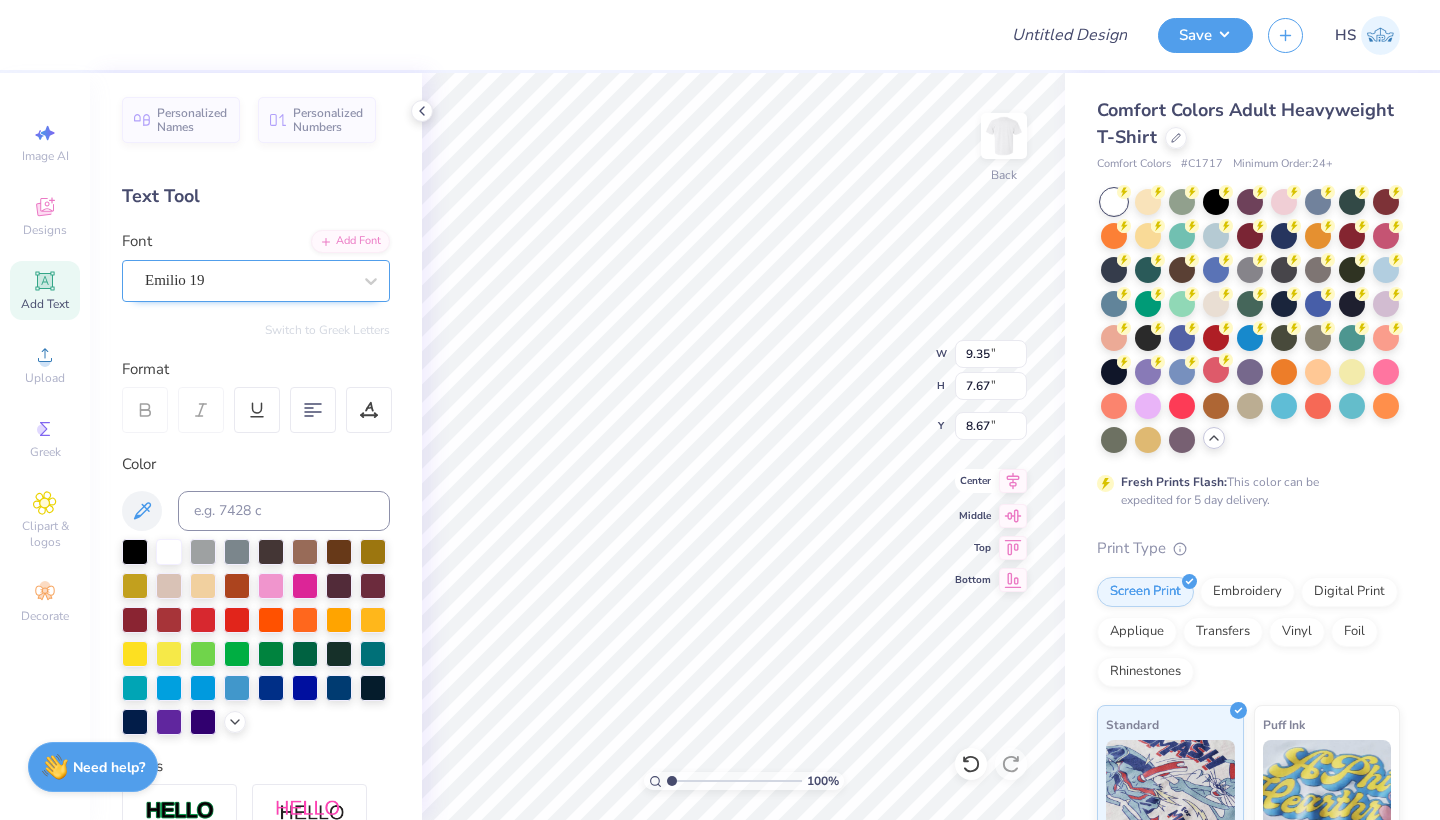 scroll, scrollTop: 0, scrollLeft: 1, axis: horizontal 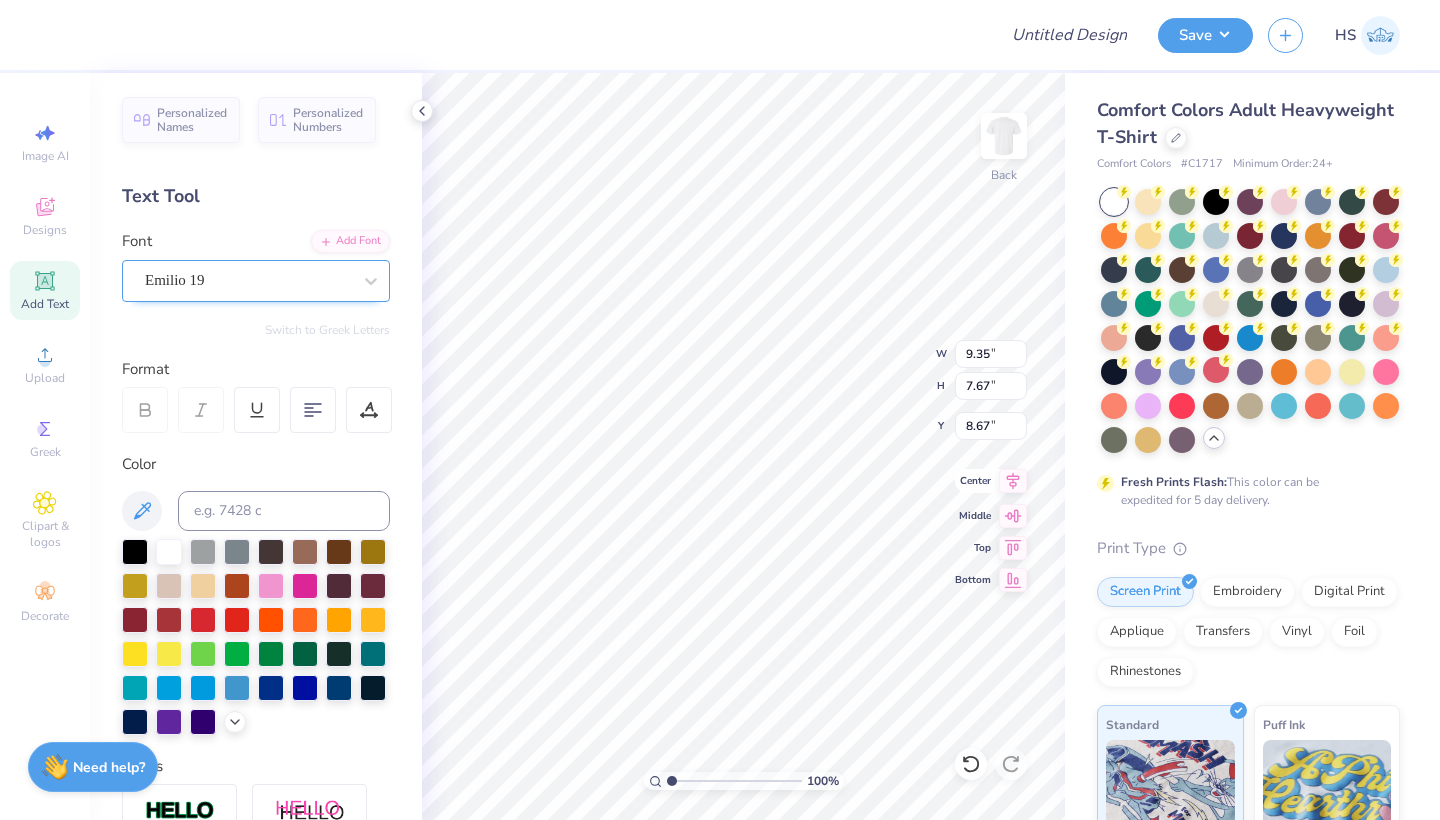 type on "Under
the
lights" 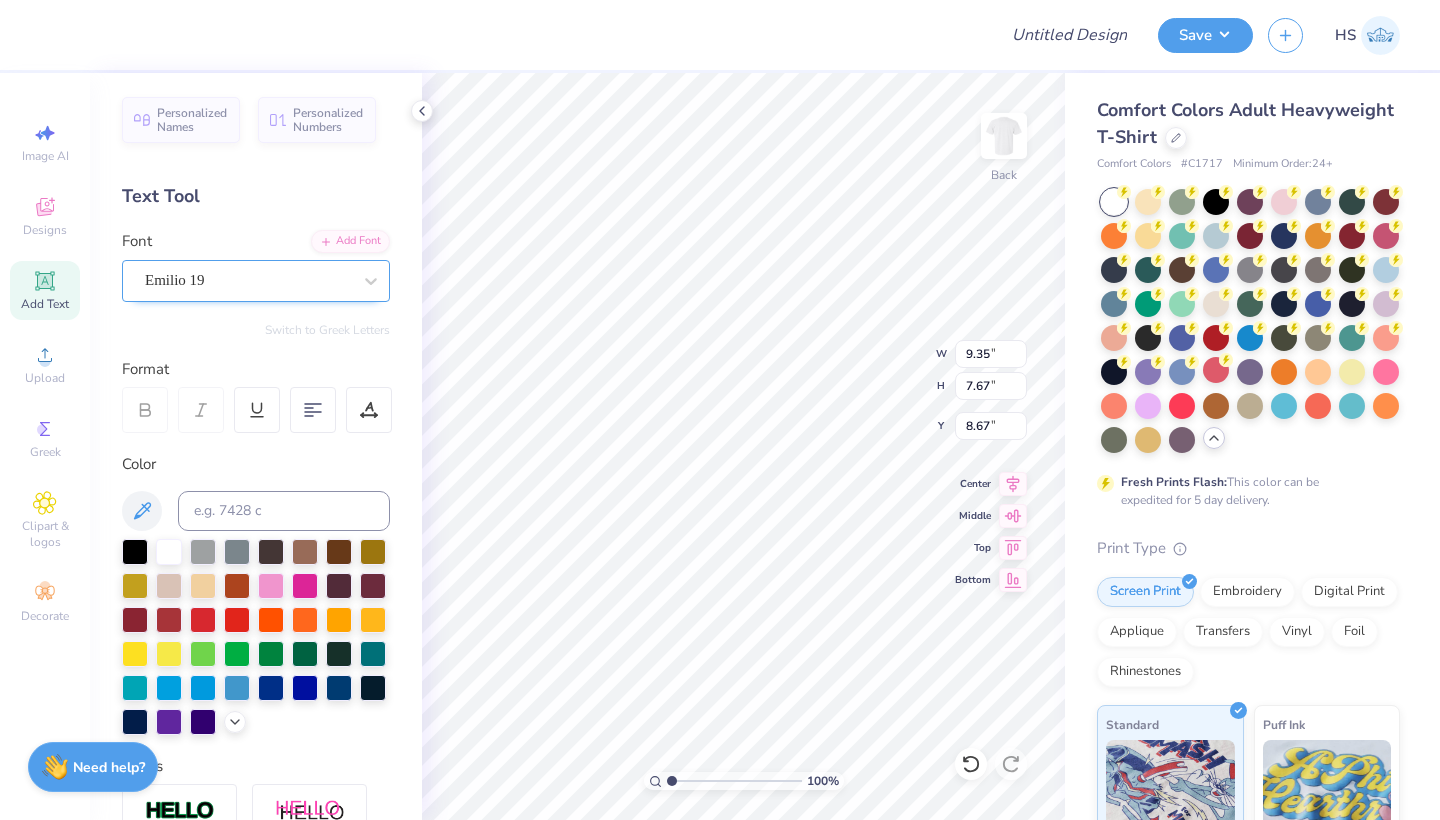 scroll, scrollTop: 0, scrollLeft: 1, axis: horizontal 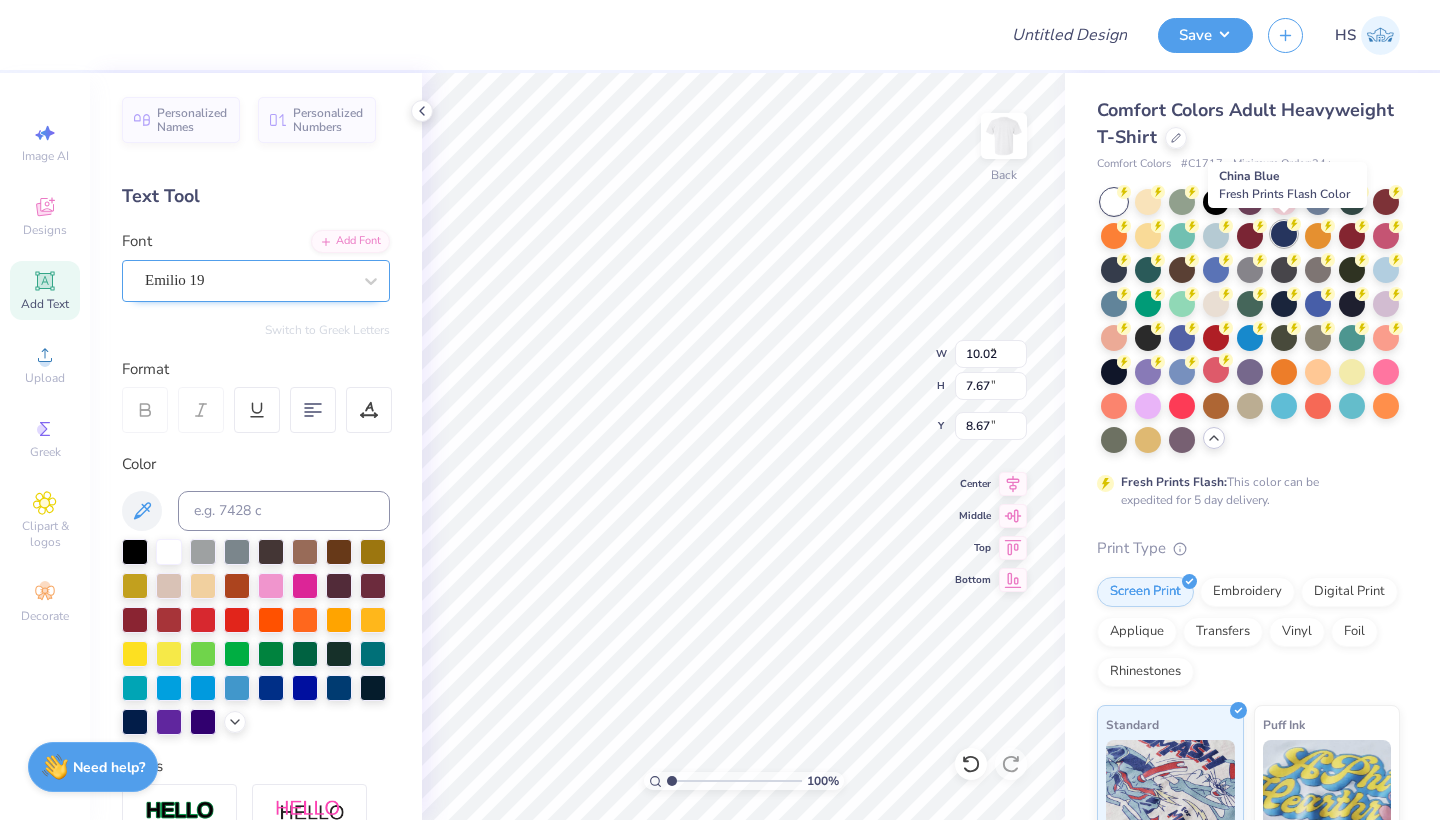 click at bounding box center (1284, 234) 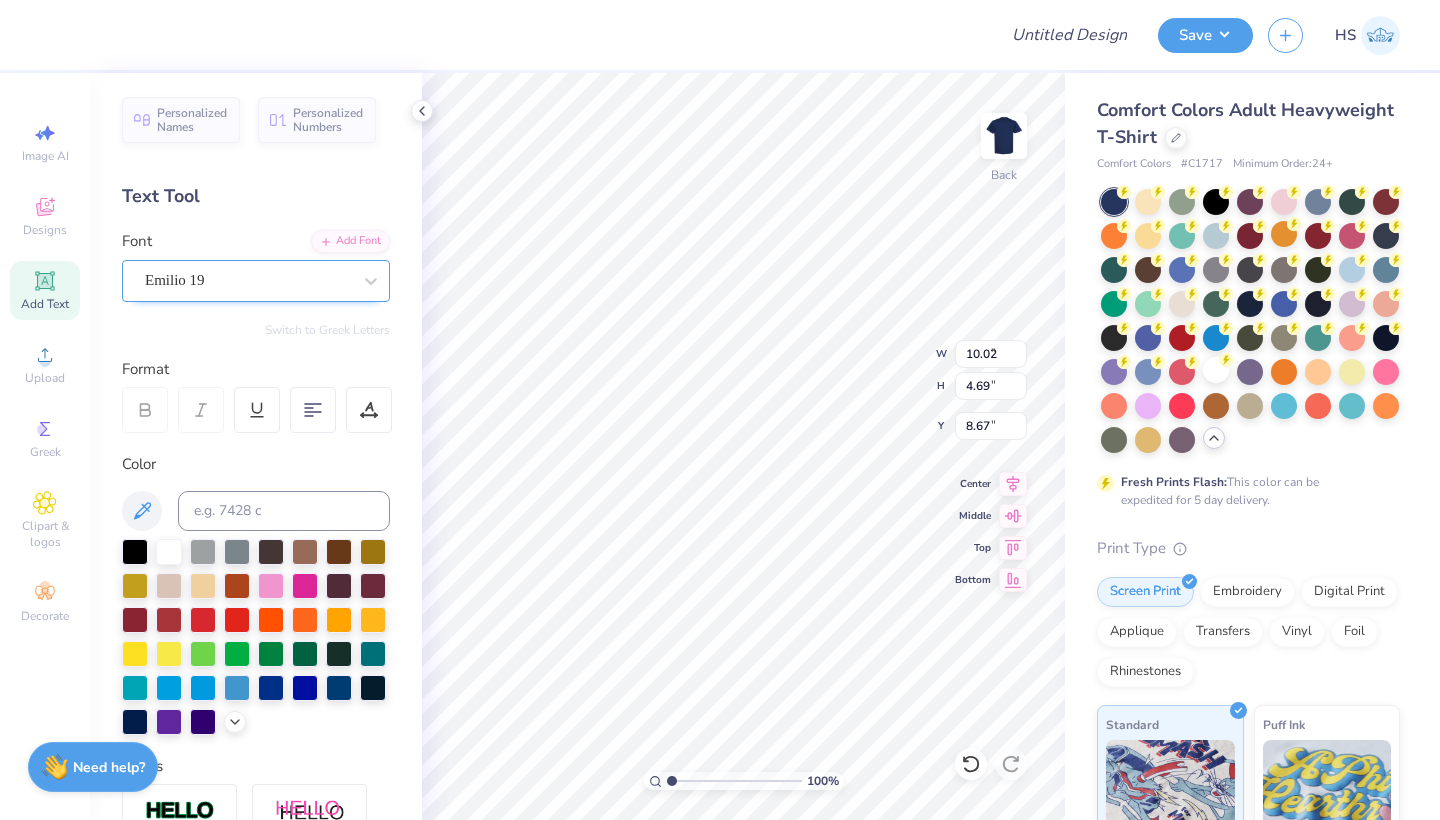 type on "6.13" 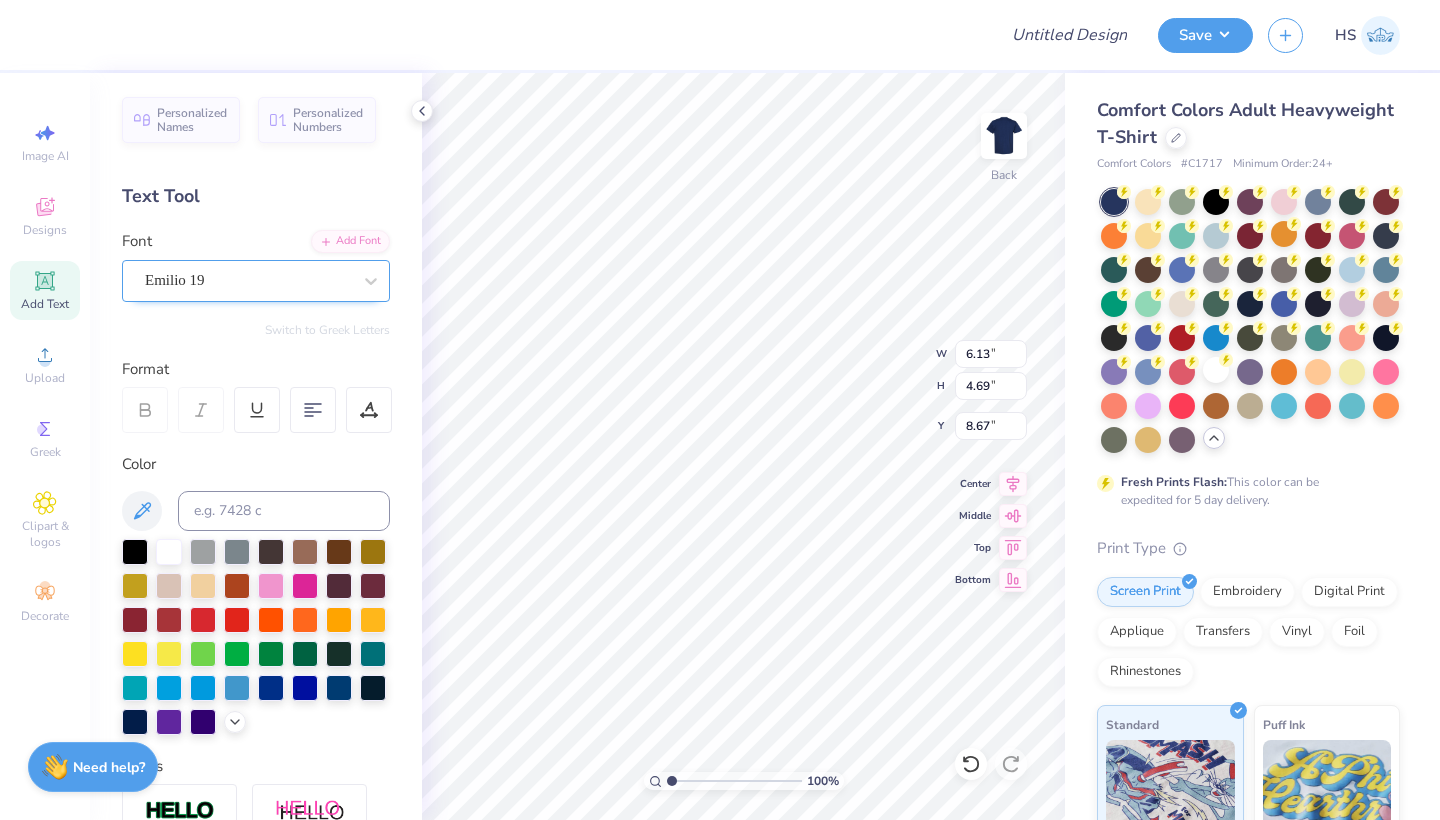 scroll, scrollTop: 0, scrollLeft: 1, axis: horizontal 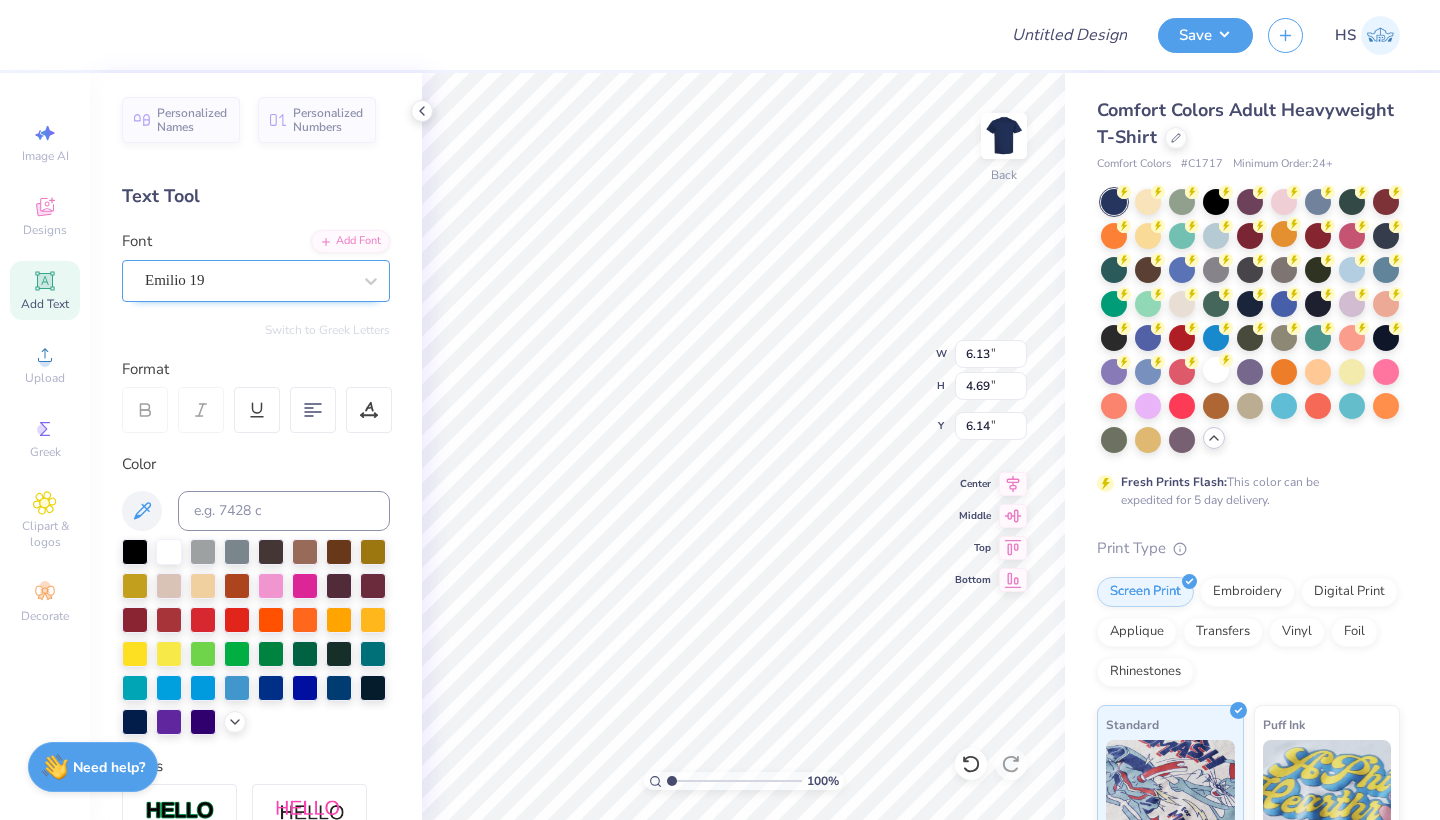 type on "5.90" 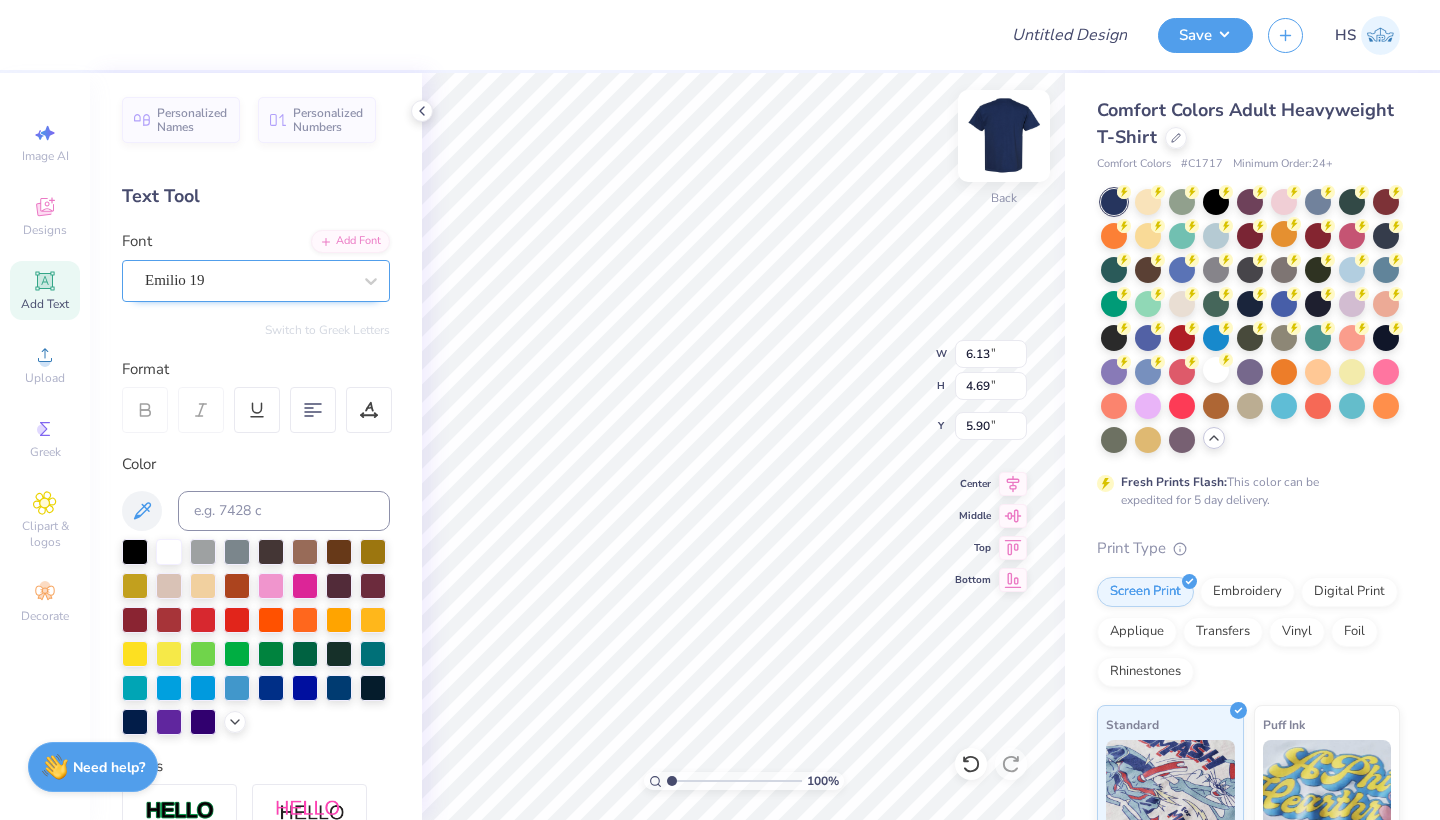 click at bounding box center [1004, 136] 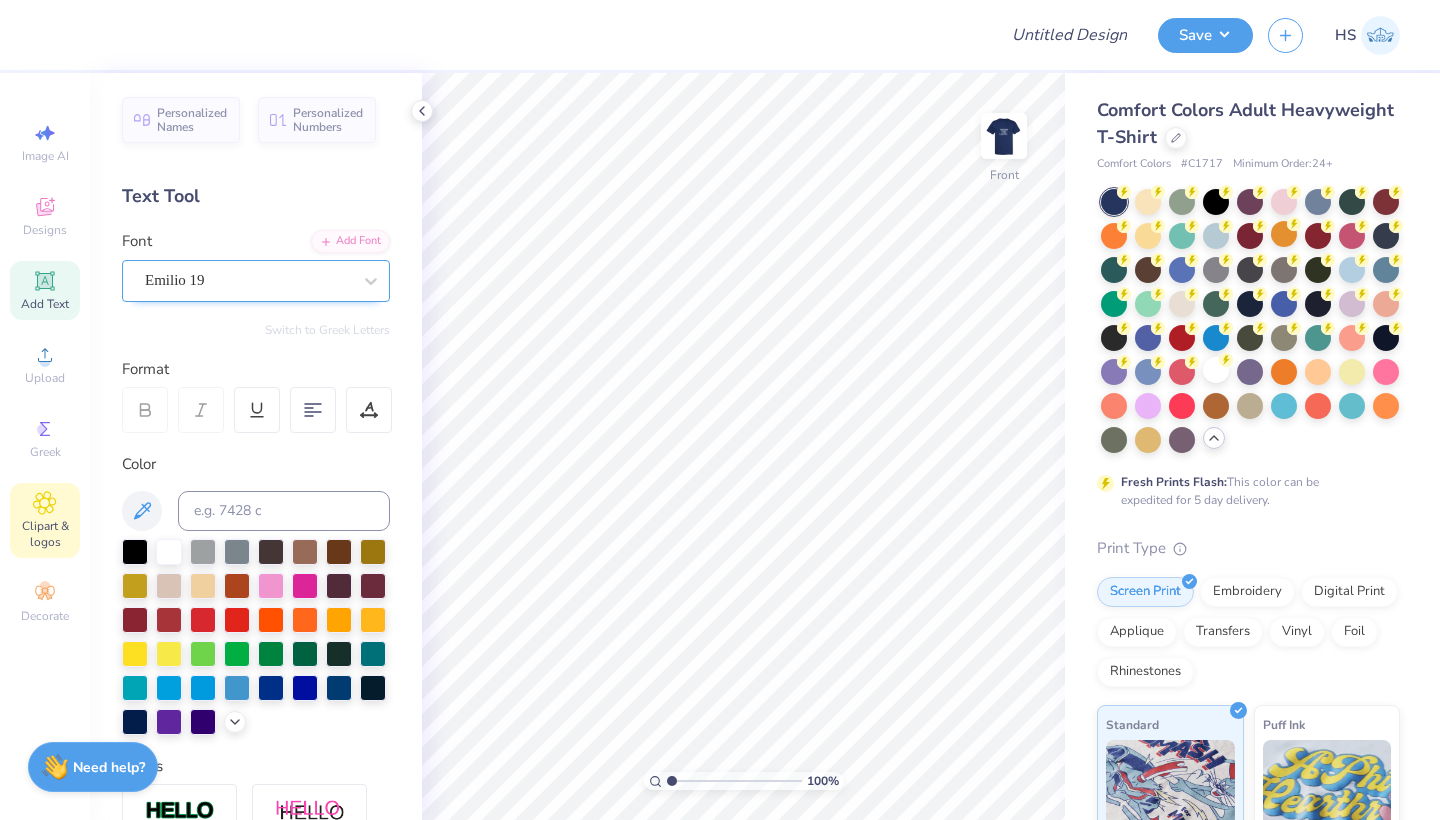 click on "Clipart & logos" at bounding box center (45, 534) 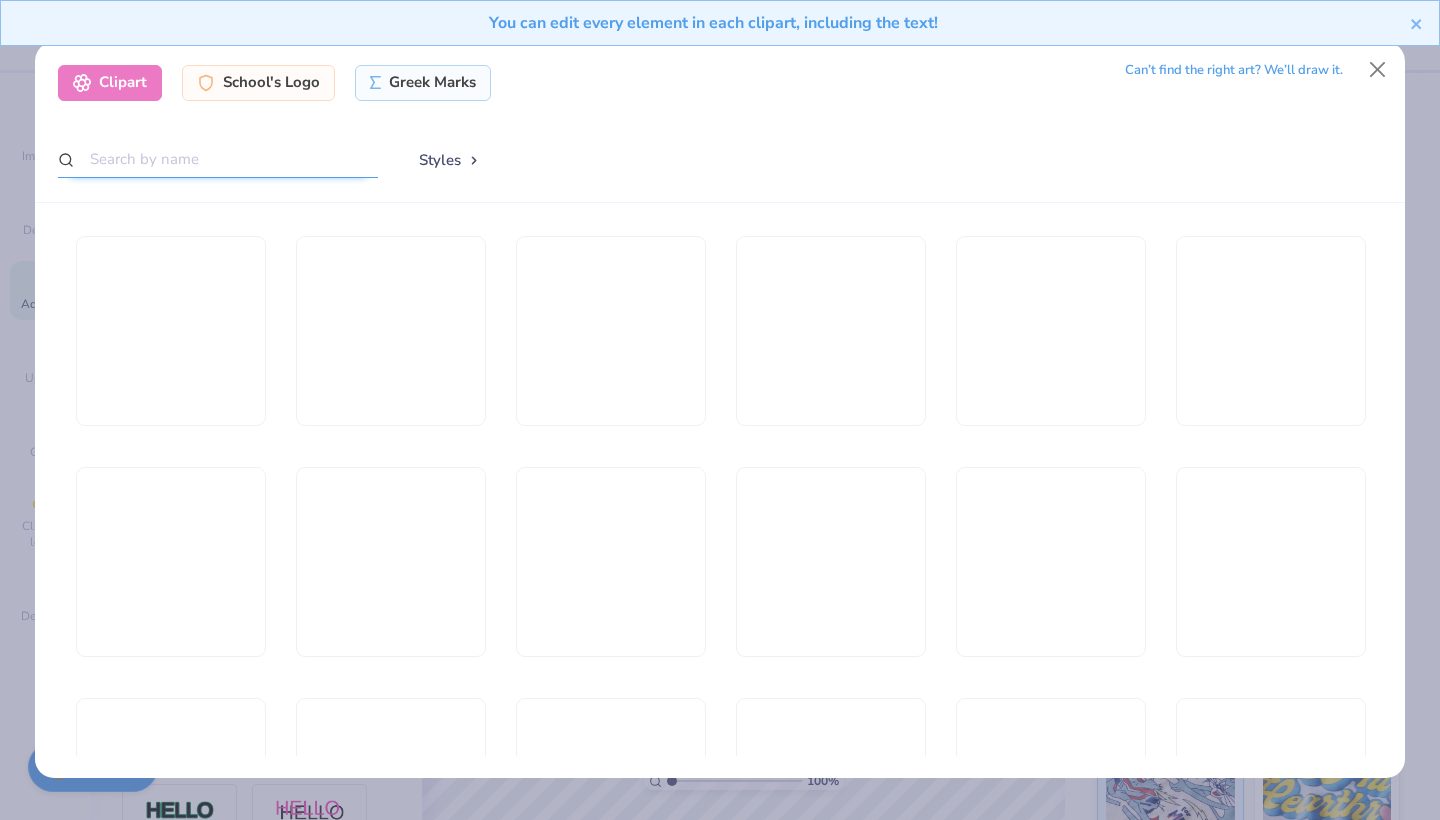 click at bounding box center [218, 159] 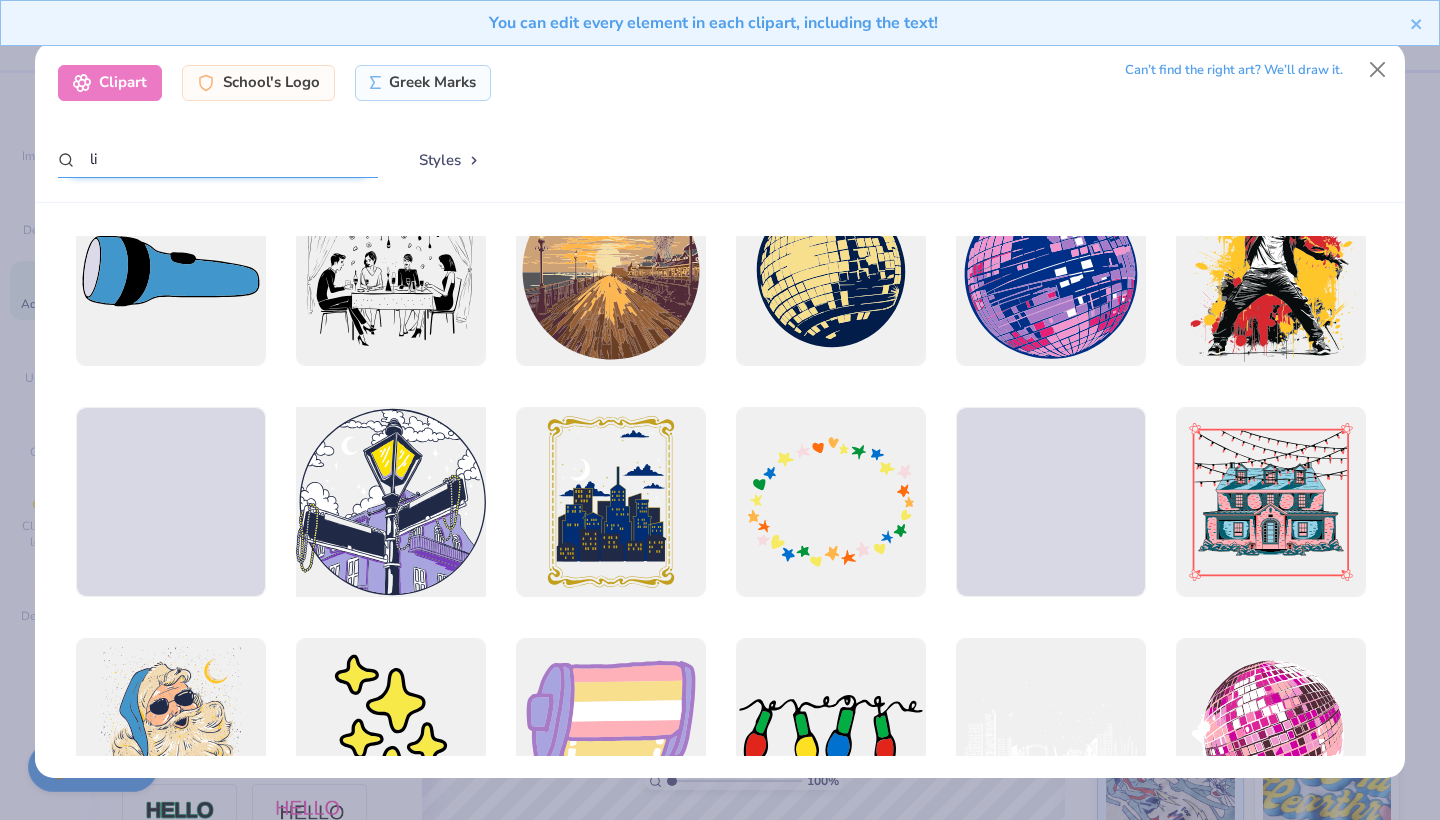 type on "l" 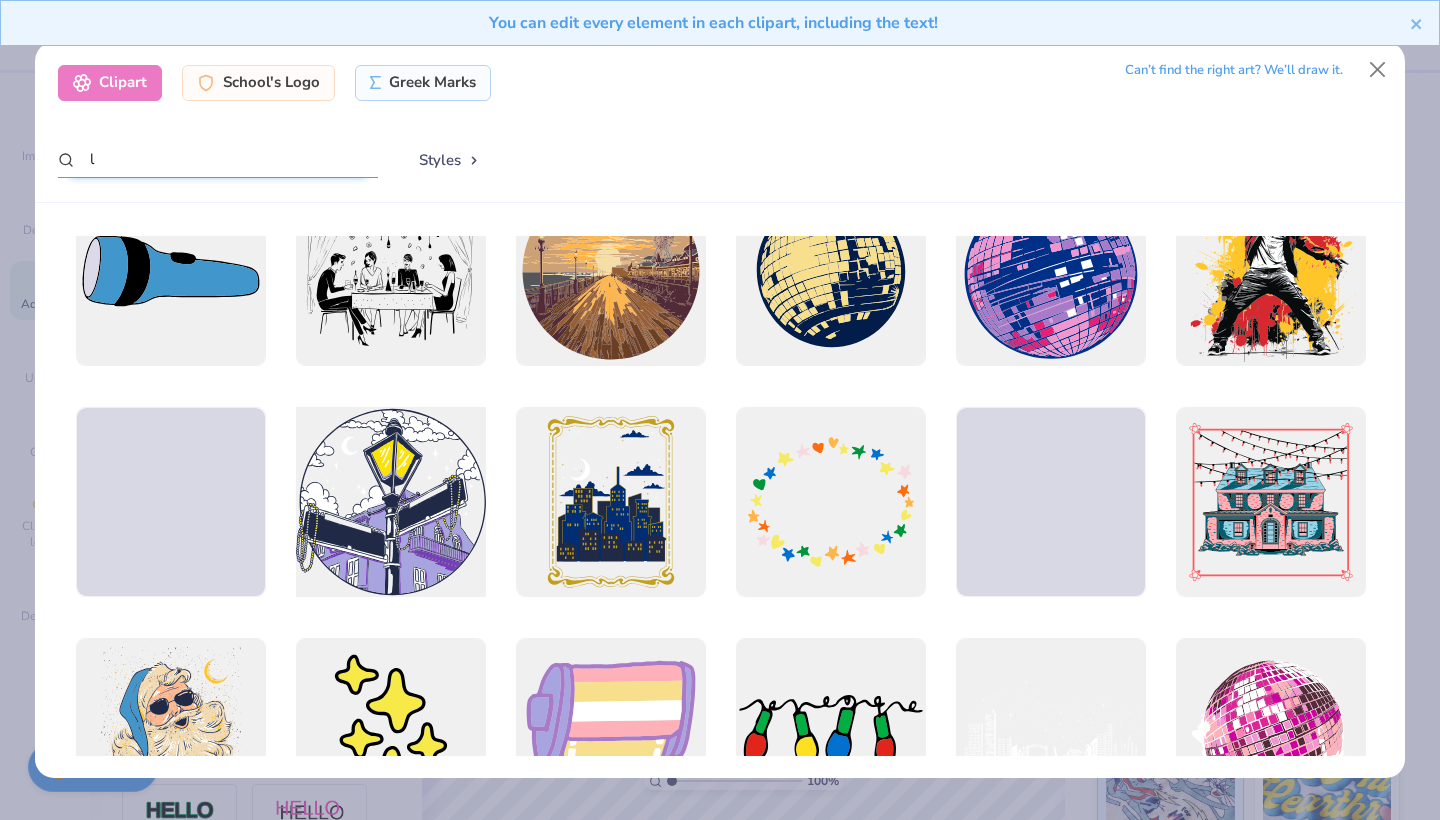 scroll, scrollTop: 59, scrollLeft: 0, axis: vertical 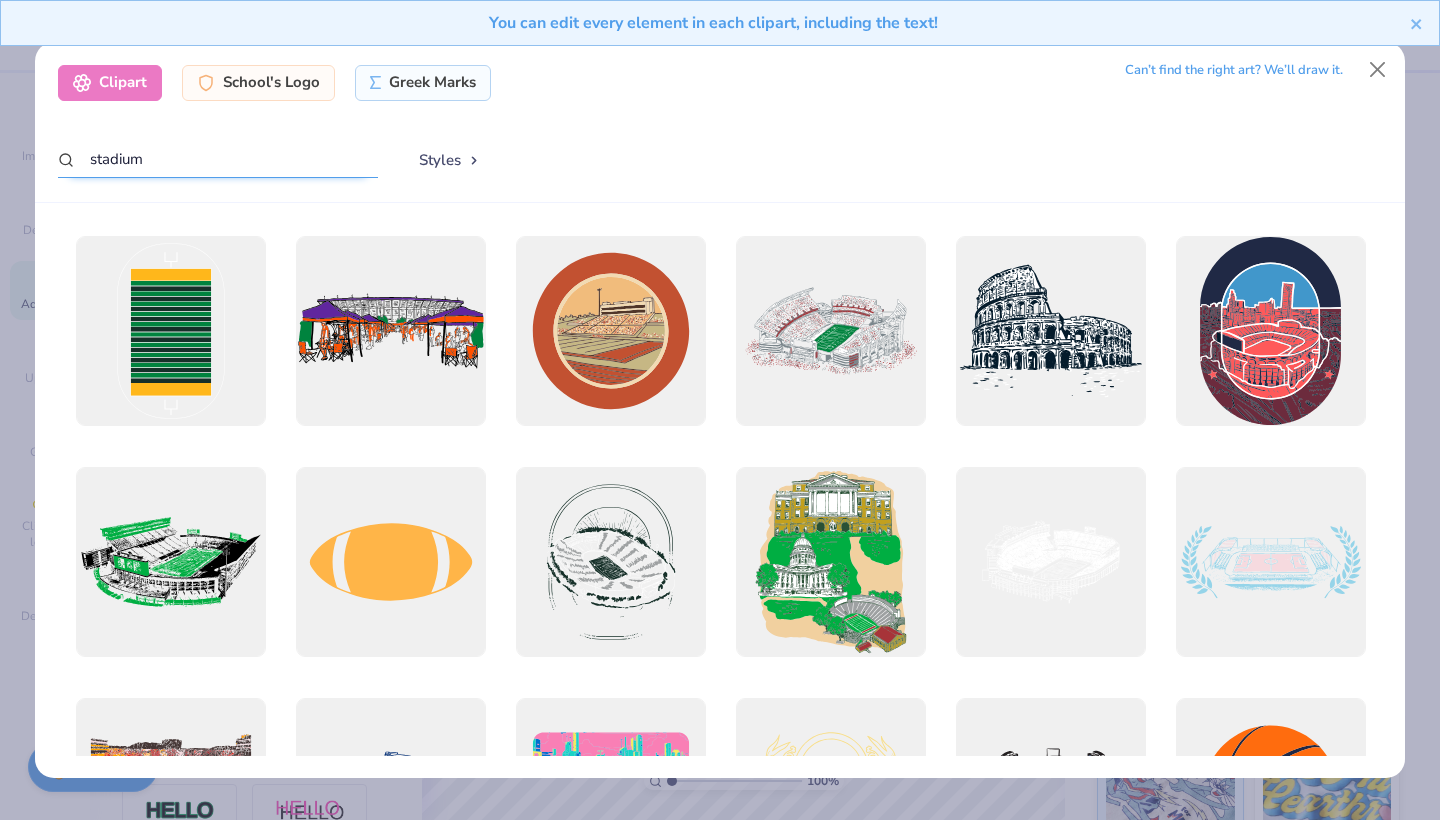 click on "stadium" at bounding box center [218, 159] 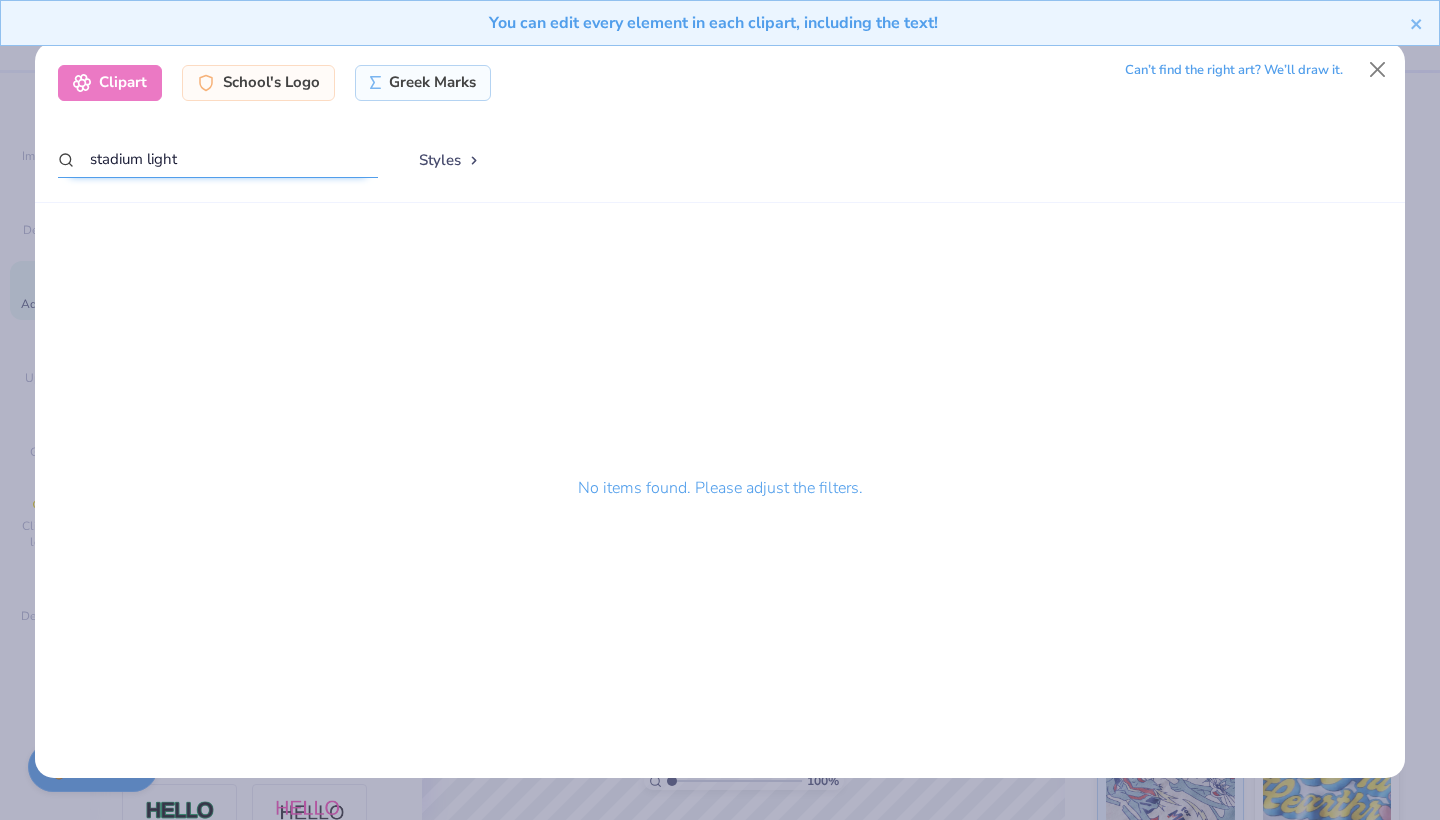 click on "stadium light" at bounding box center (218, 159) 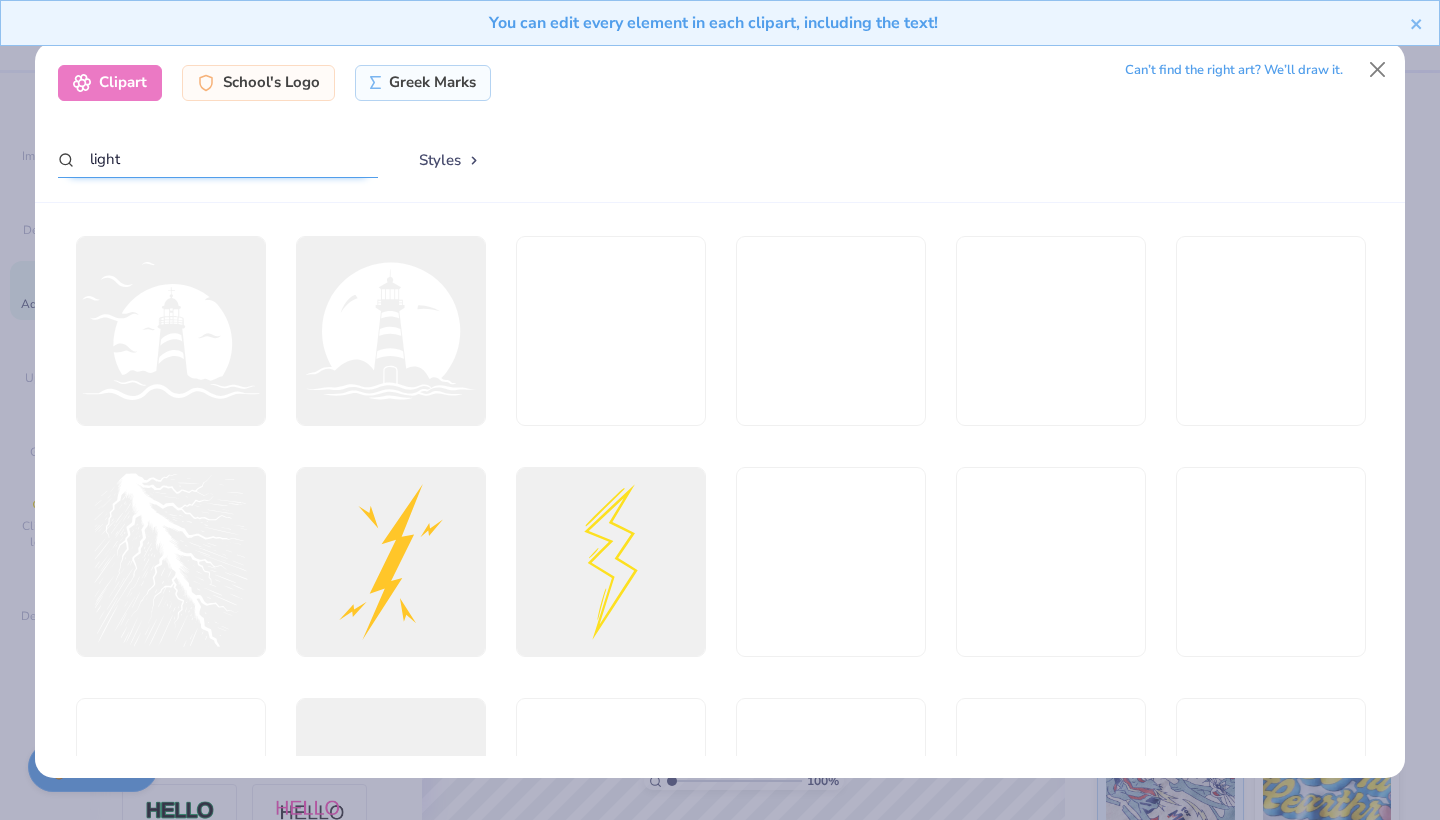 click on "light" at bounding box center [218, 159] 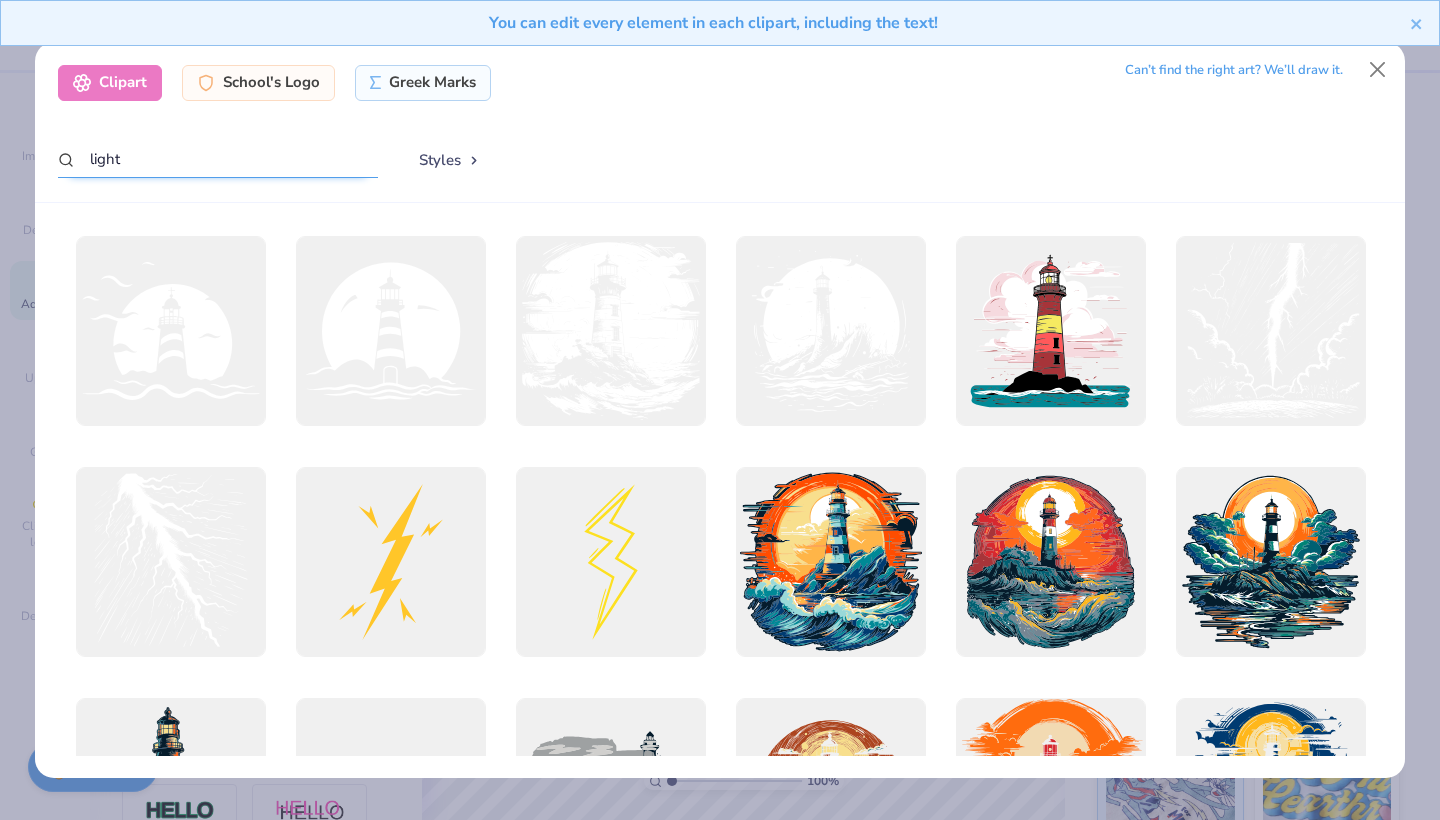 click on "light" at bounding box center [218, 159] 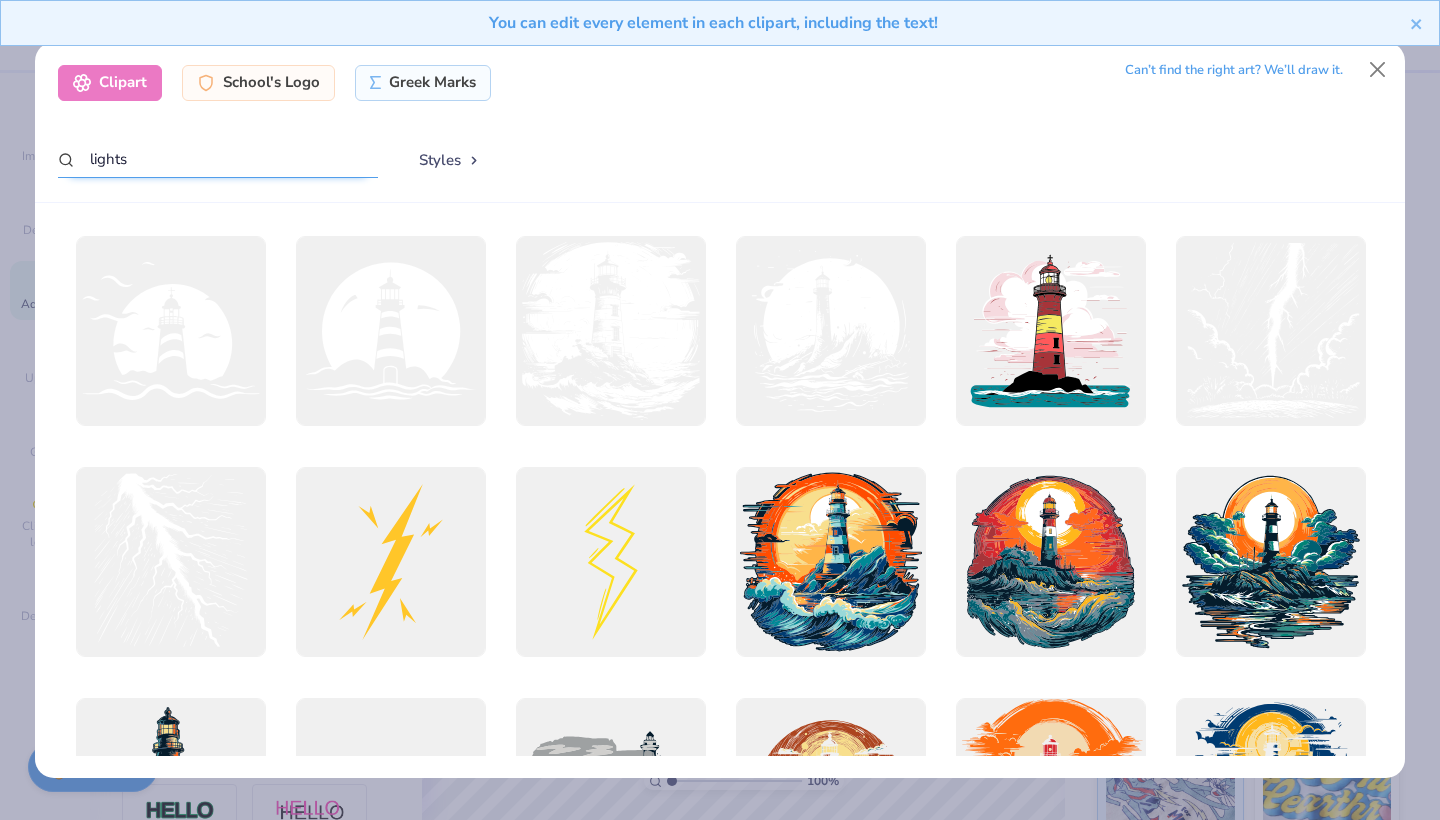 type on "lights" 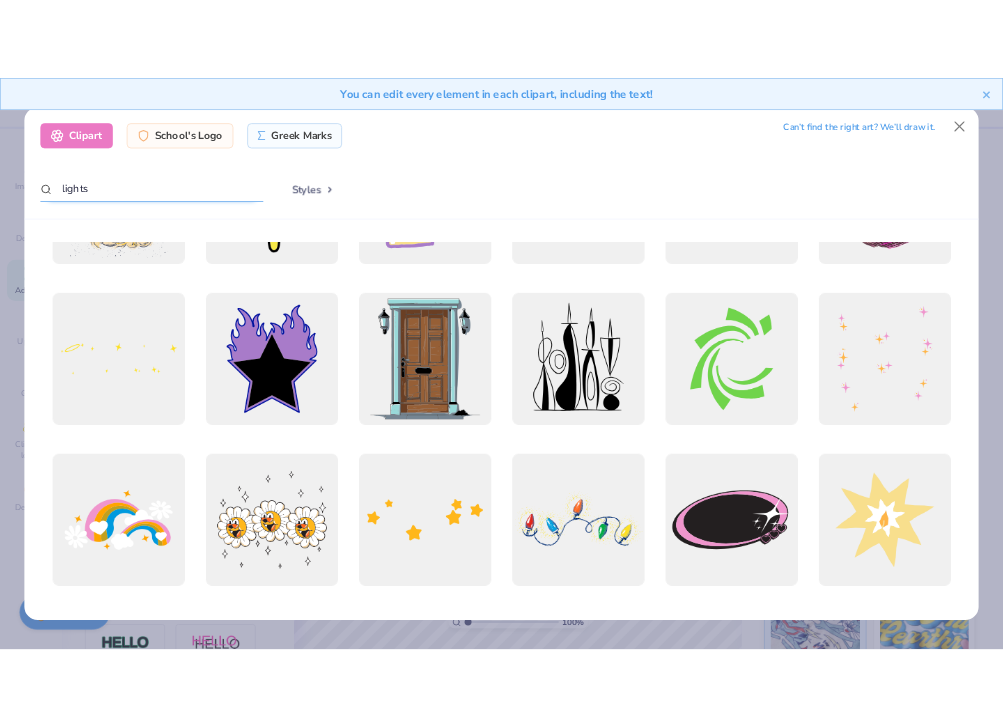 scroll, scrollTop: 0, scrollLeft: 0, axis: both 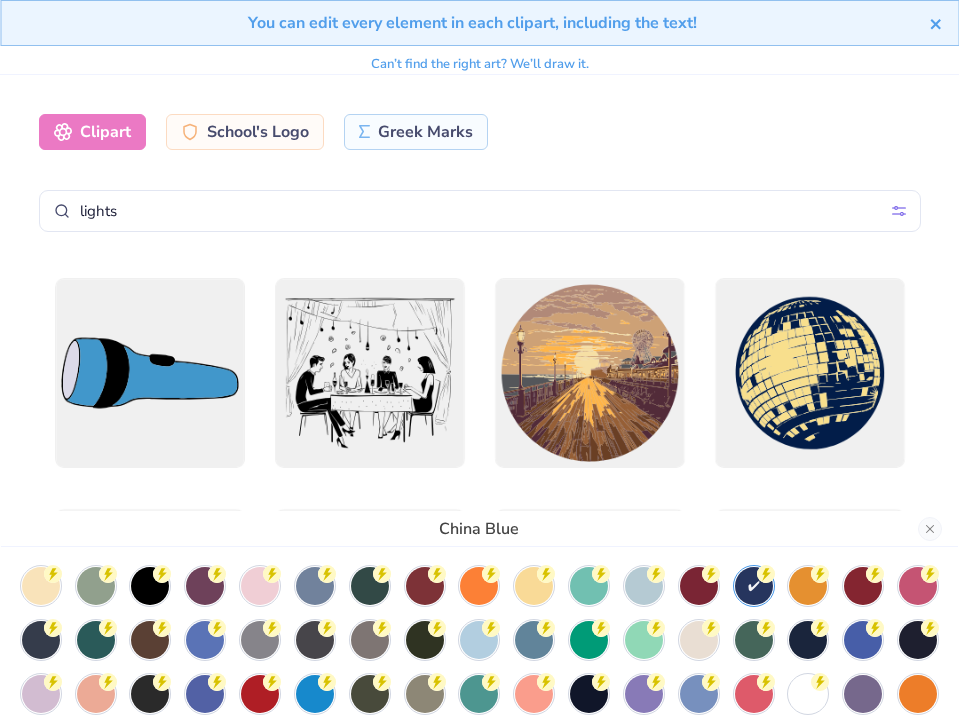 click 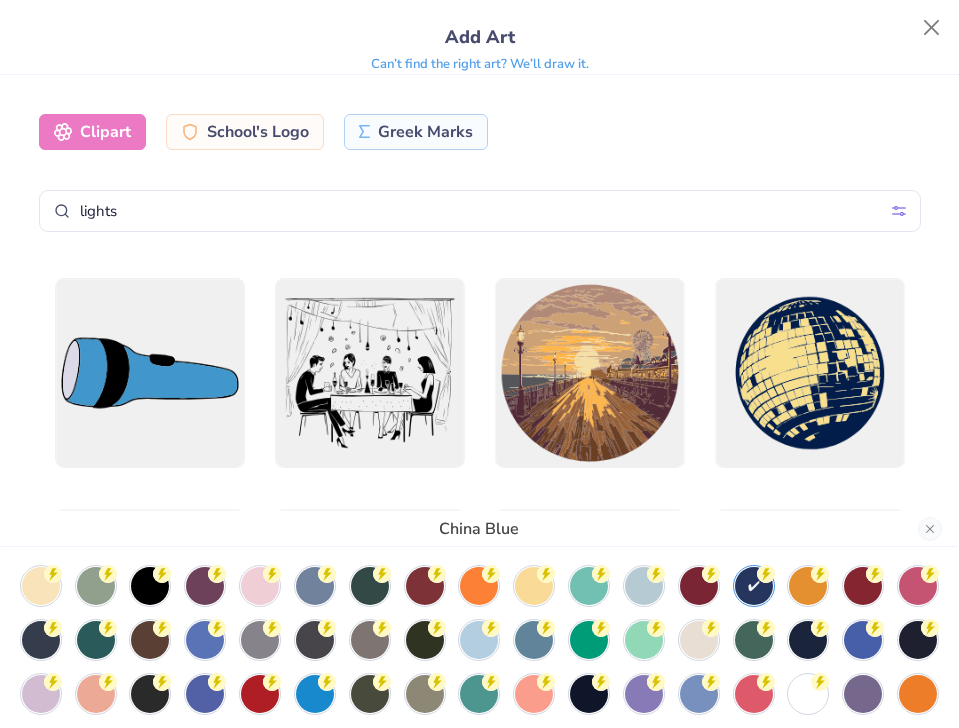click on "China Blue" at bounding box center (479, 364) 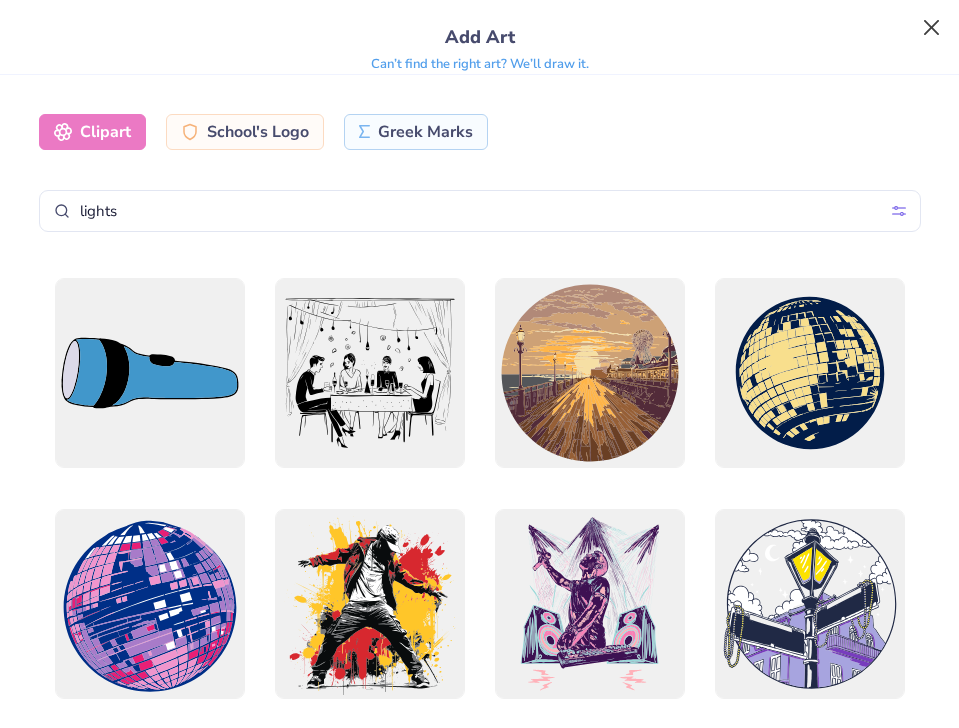click at bounding box center [932, 28] 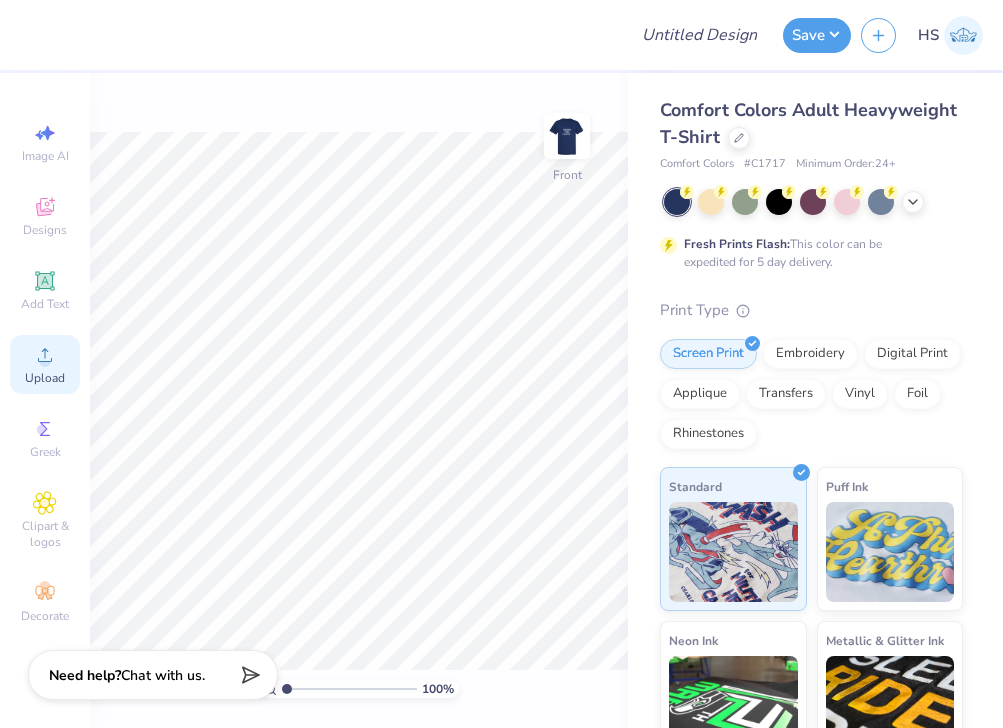 click 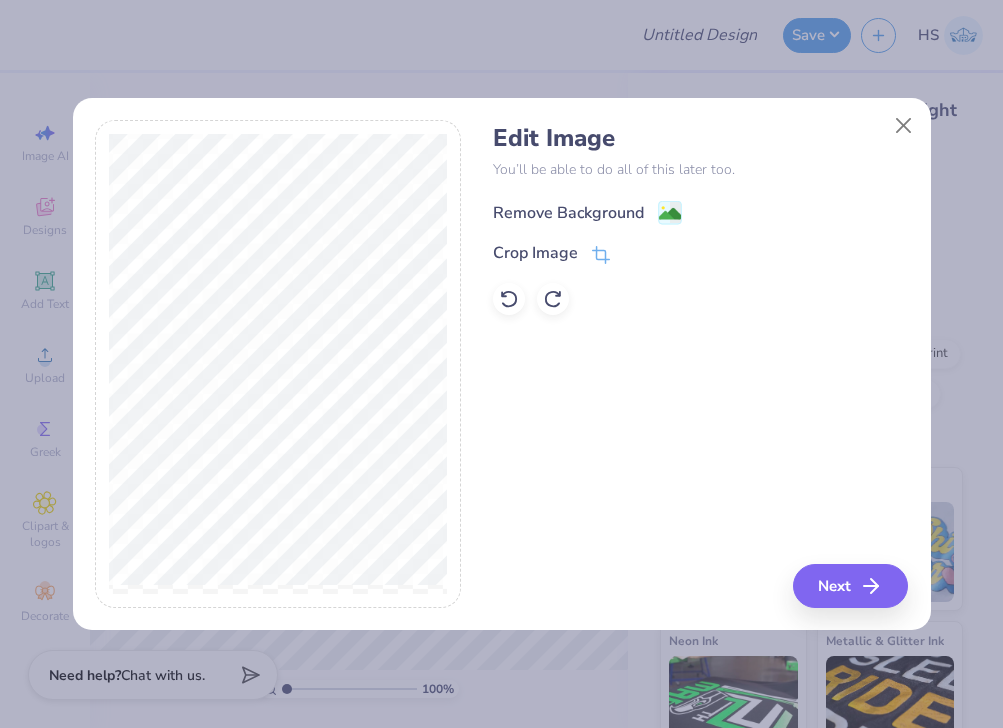 click on "Remove Background" at bounding box center (587, 212) 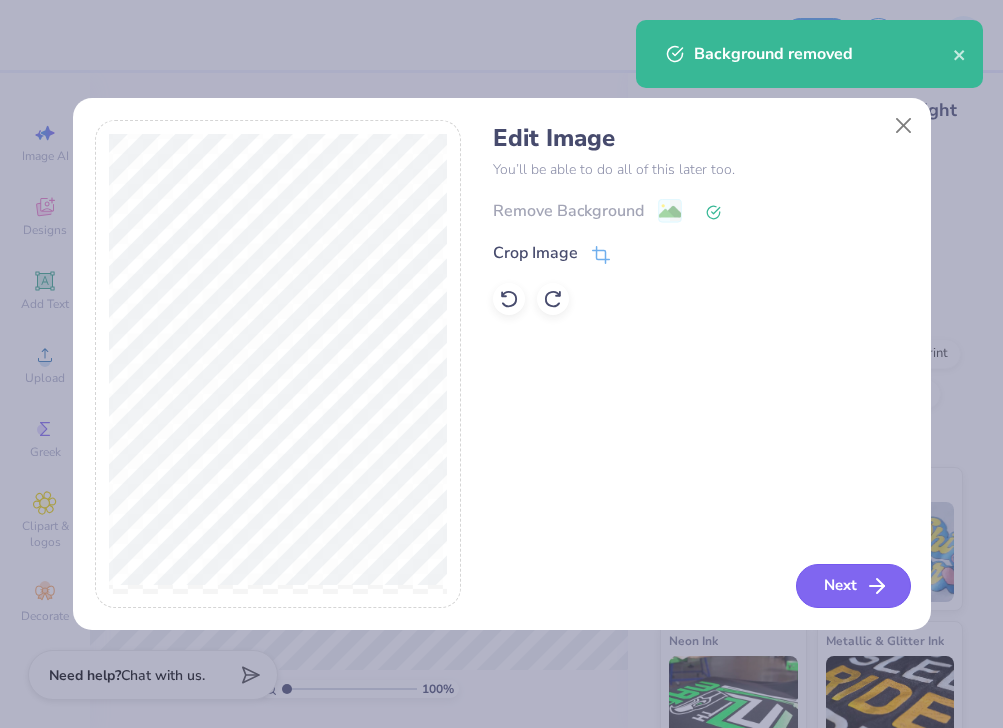 click on "Next" at bounding box center (853, 586) 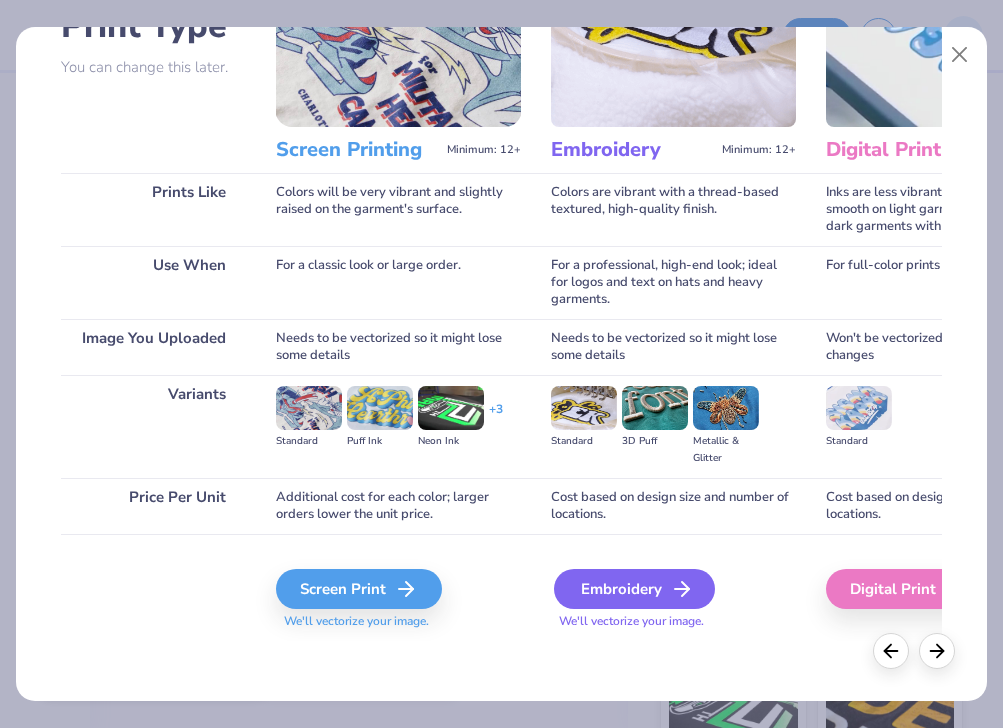 scroll, scrollTop: 169, scrollLeft: 0, axis: vertical 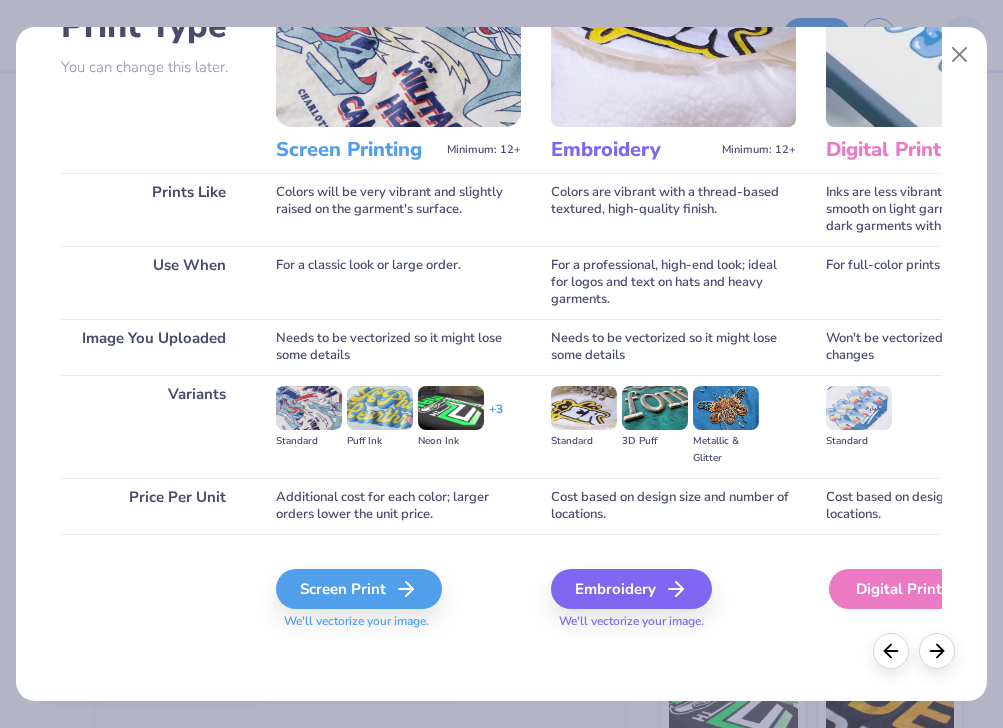 click on "Digital Print" at bounding box center (912, 589) 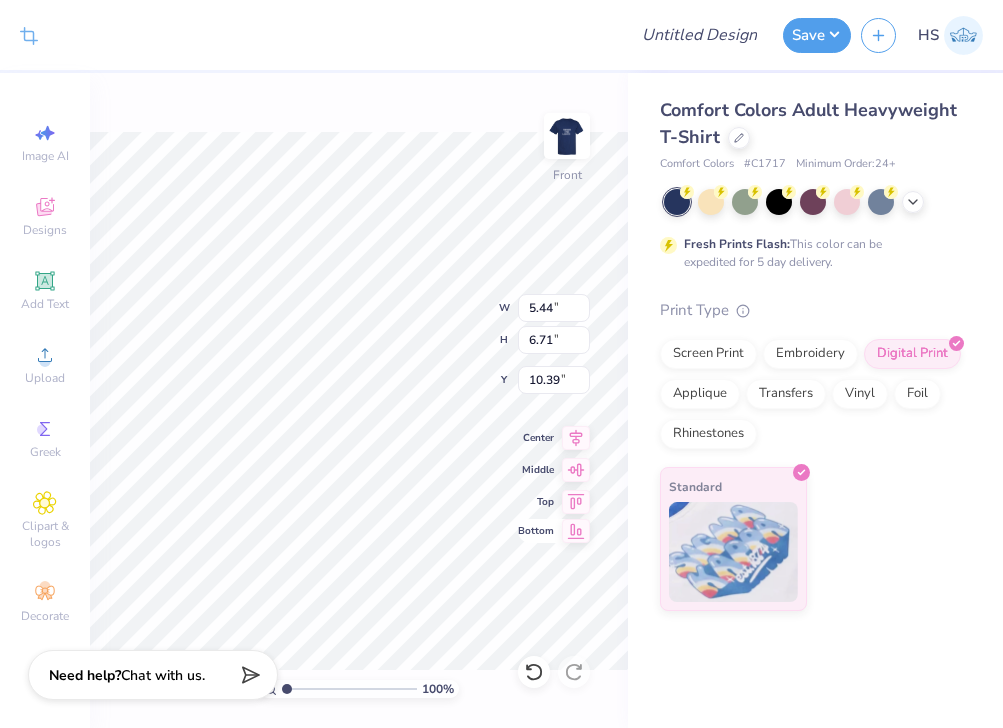 type on "11.20" 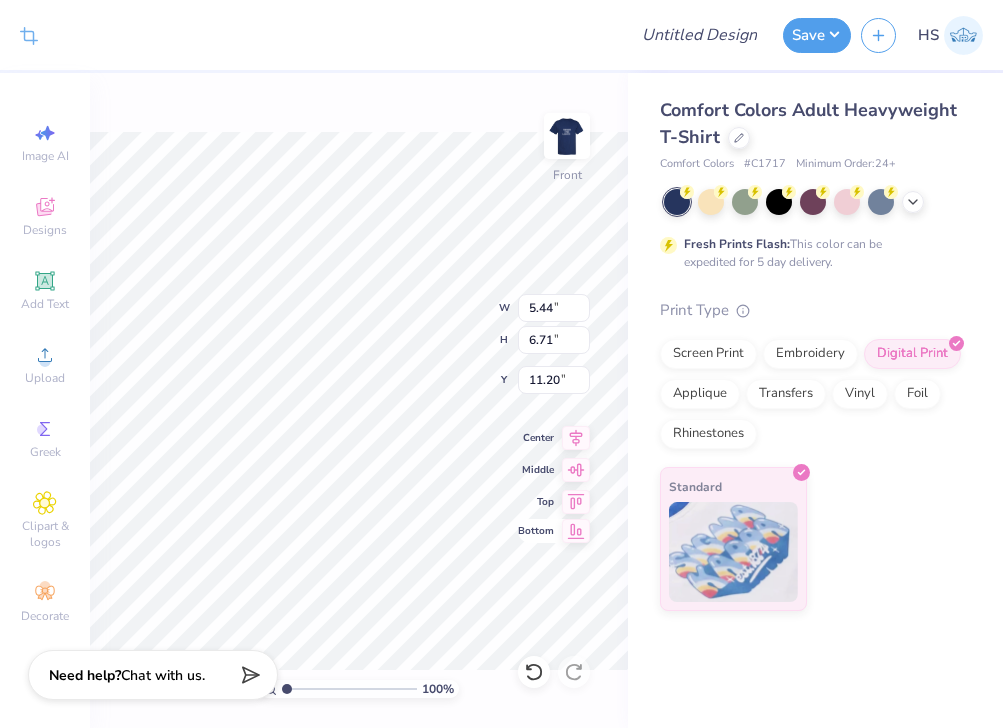 type on "9.78" 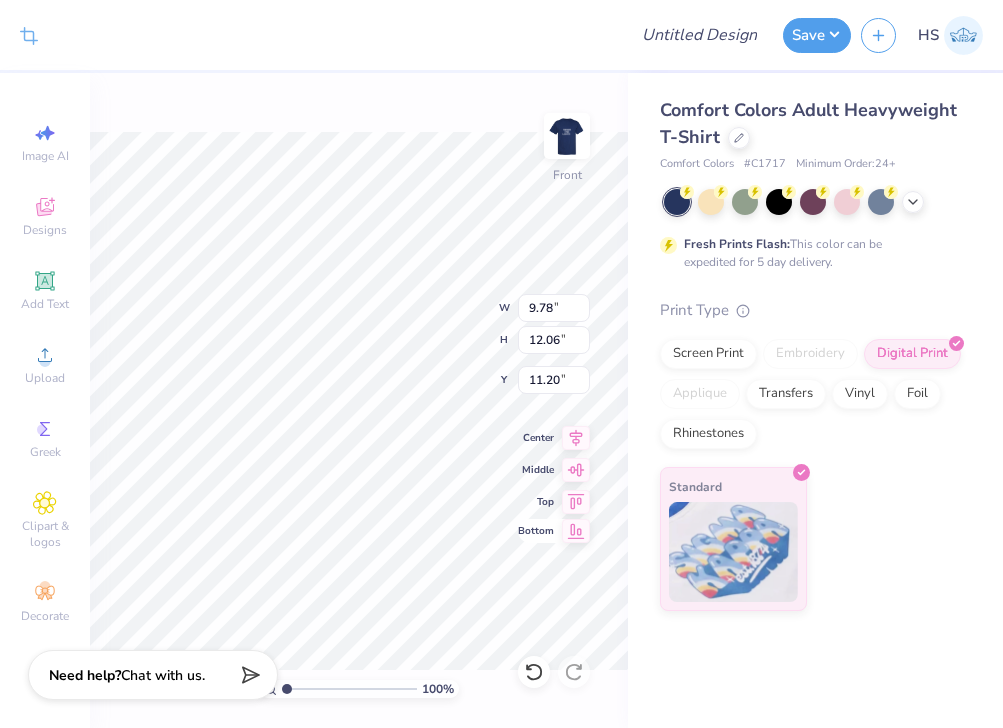 type on "9.30" 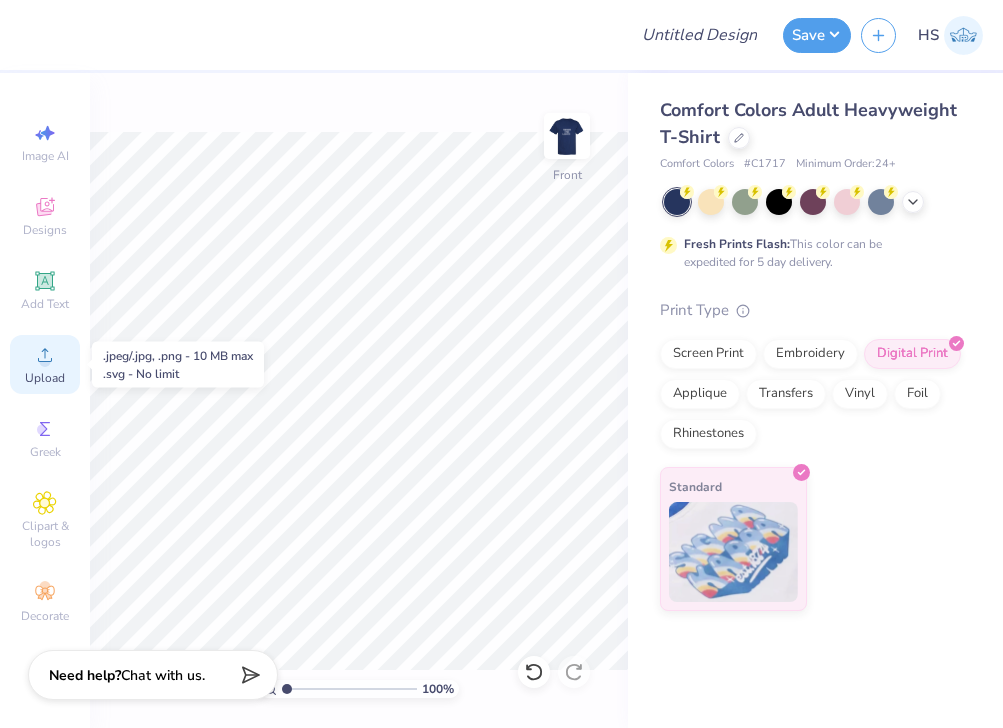 click on "Upload" at bounding box center [45, 378] 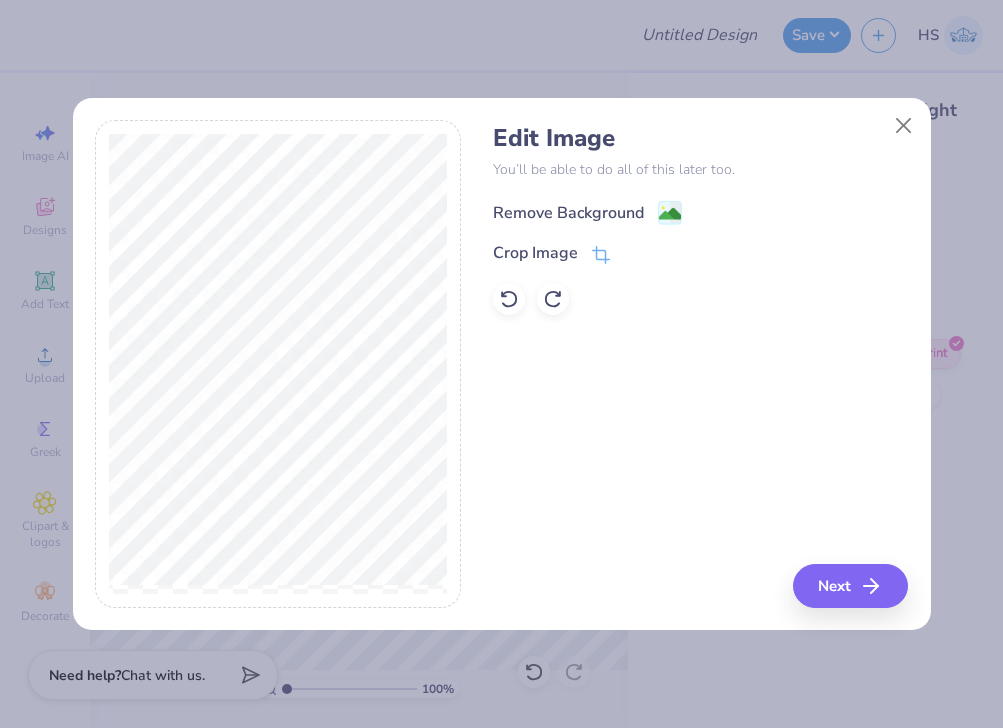 click 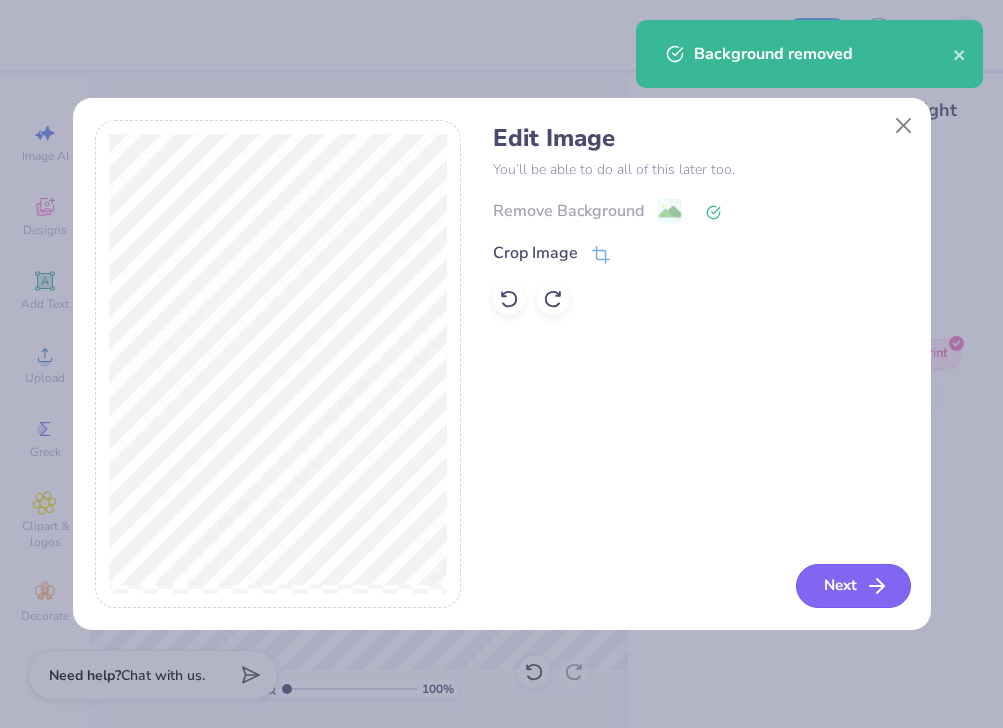 click on "Next" at bounding box center [853, 586] 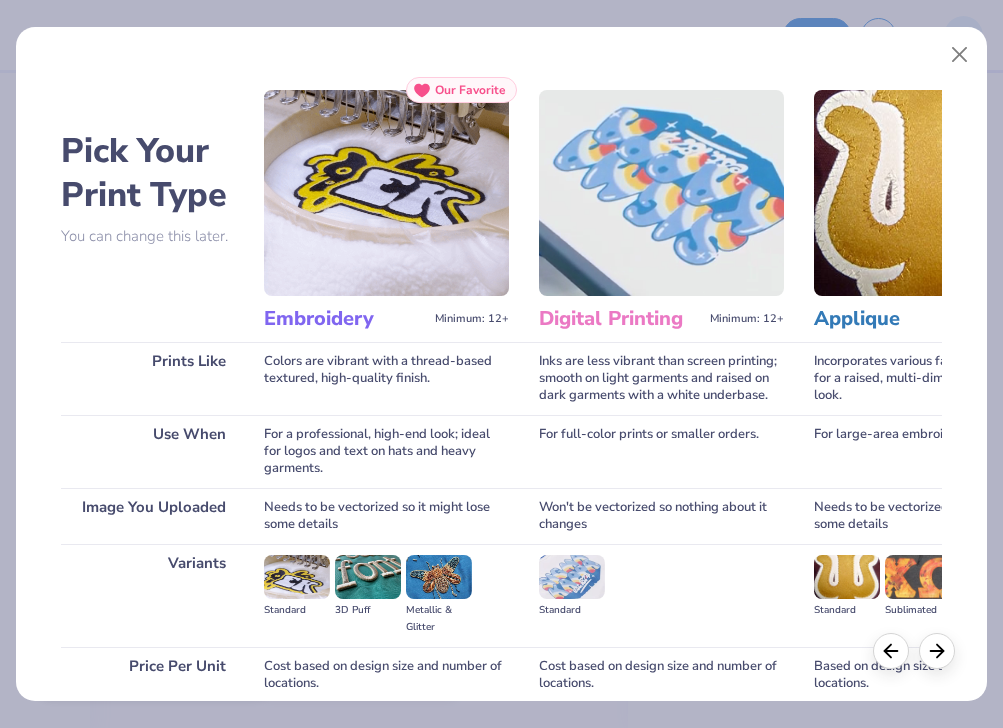 scroll, scrollTop: 0, scrollLeft: 321, axis: horizontal 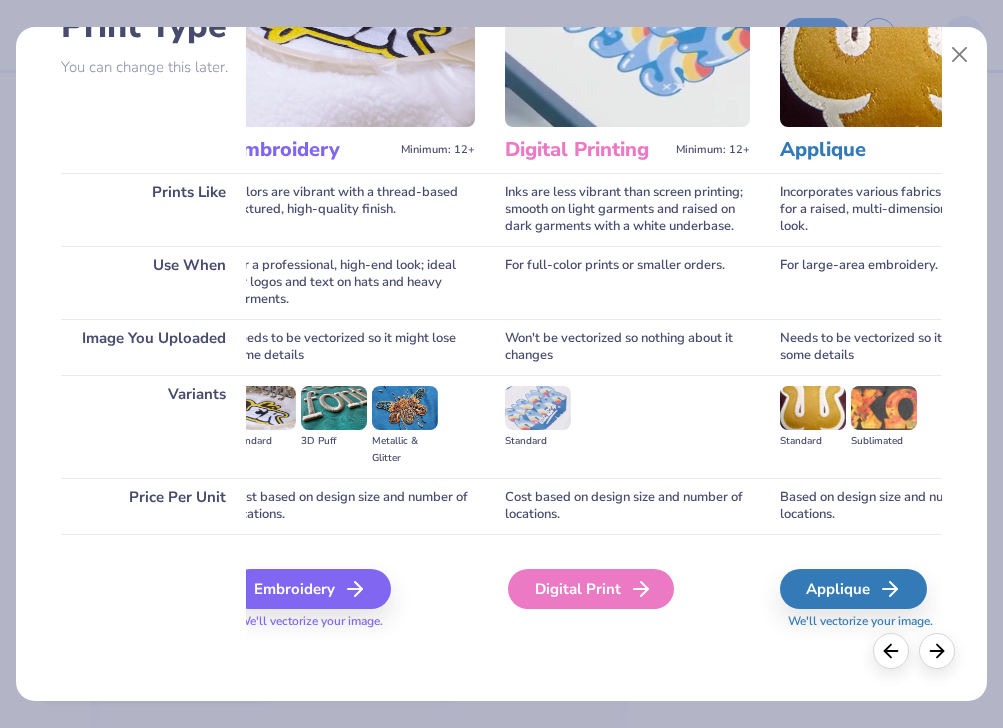 click on "Digital Print" at bounding box center [591, 589] 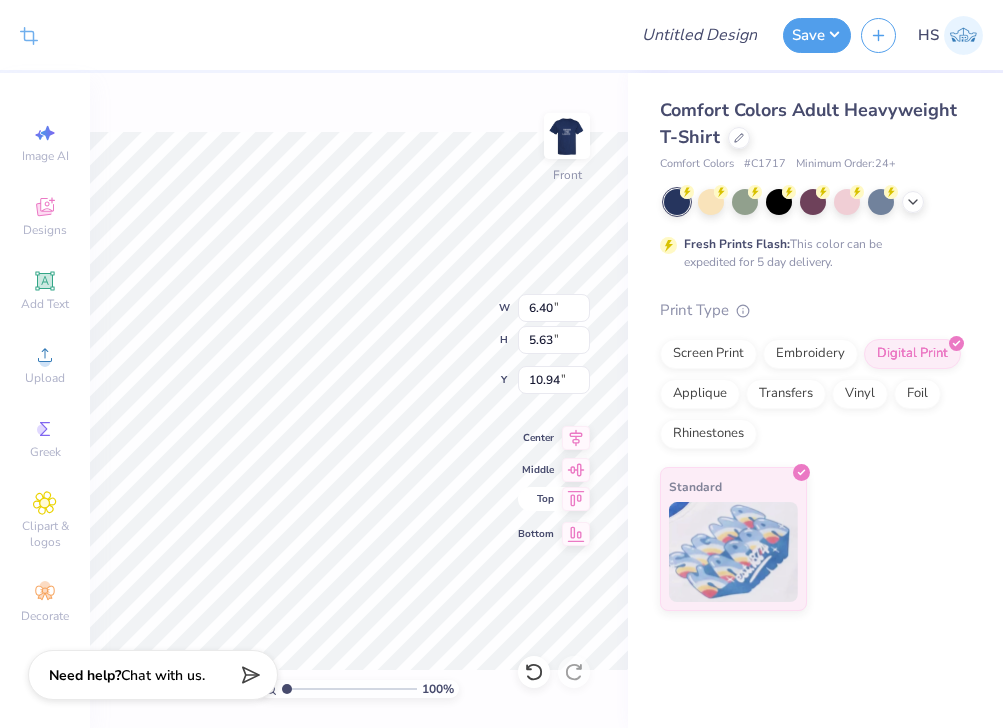 type on "9.78" 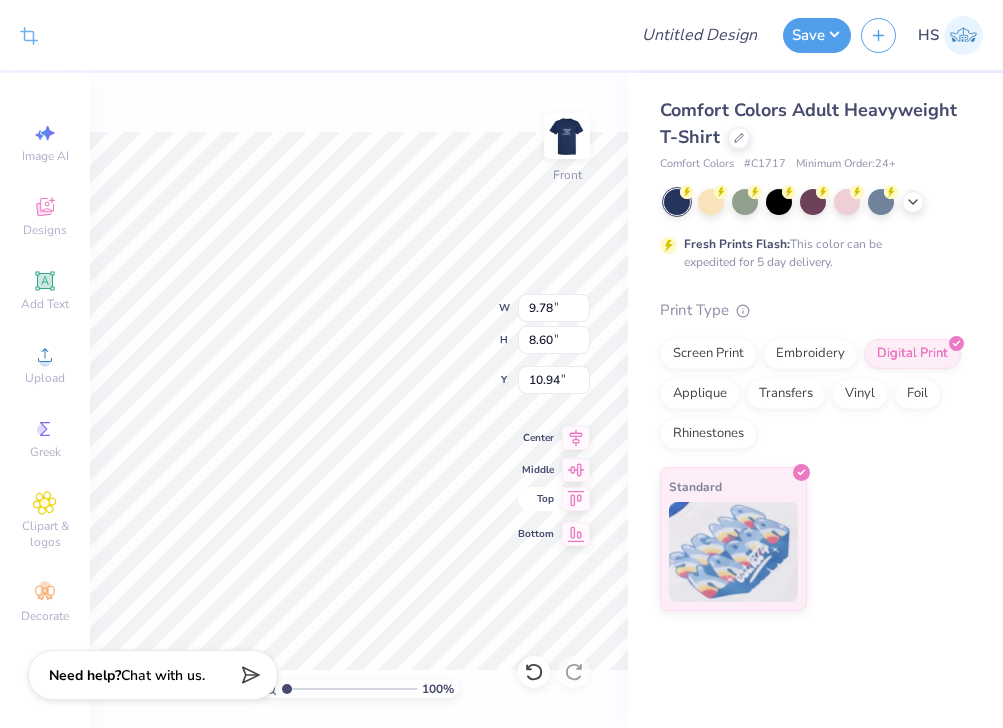 type on "6.57" 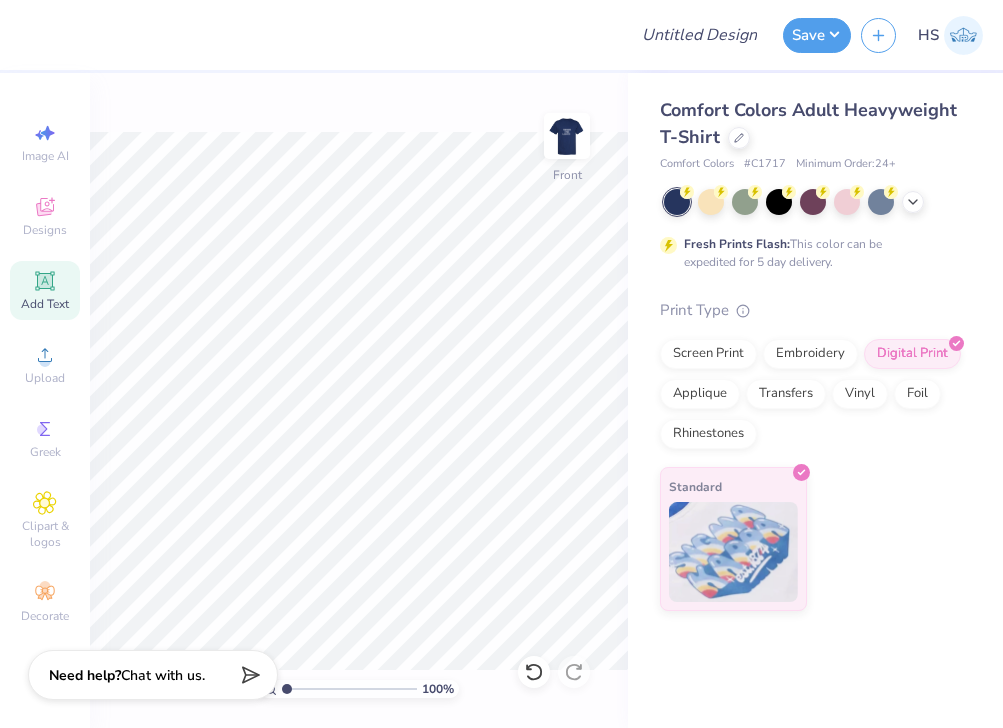 click on "Add Text" at bounding box center (45, 304) 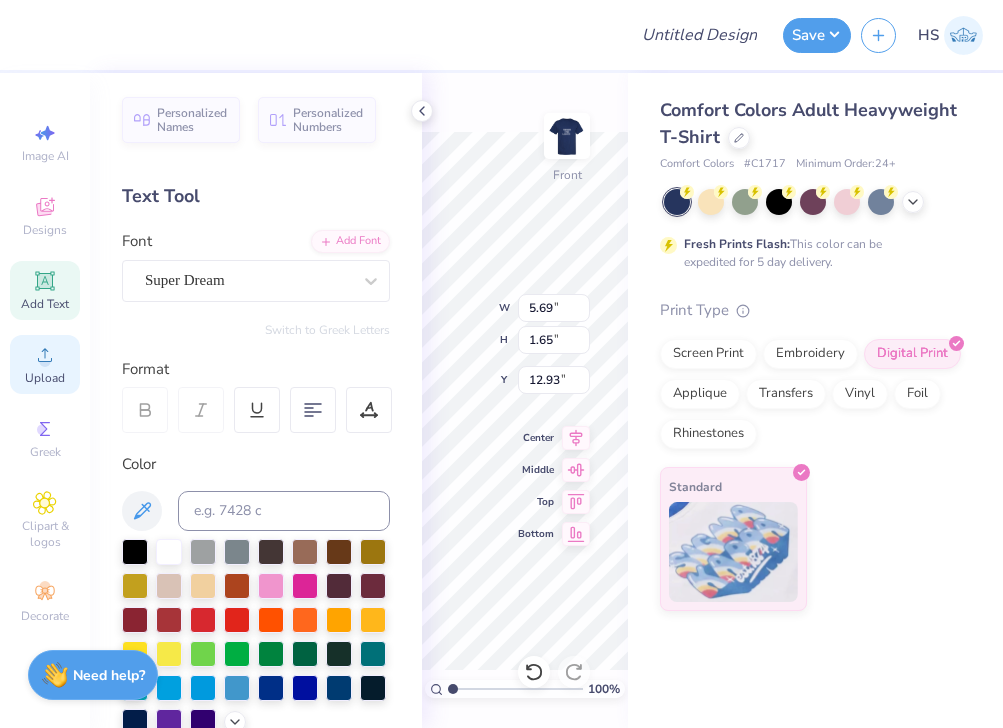 click 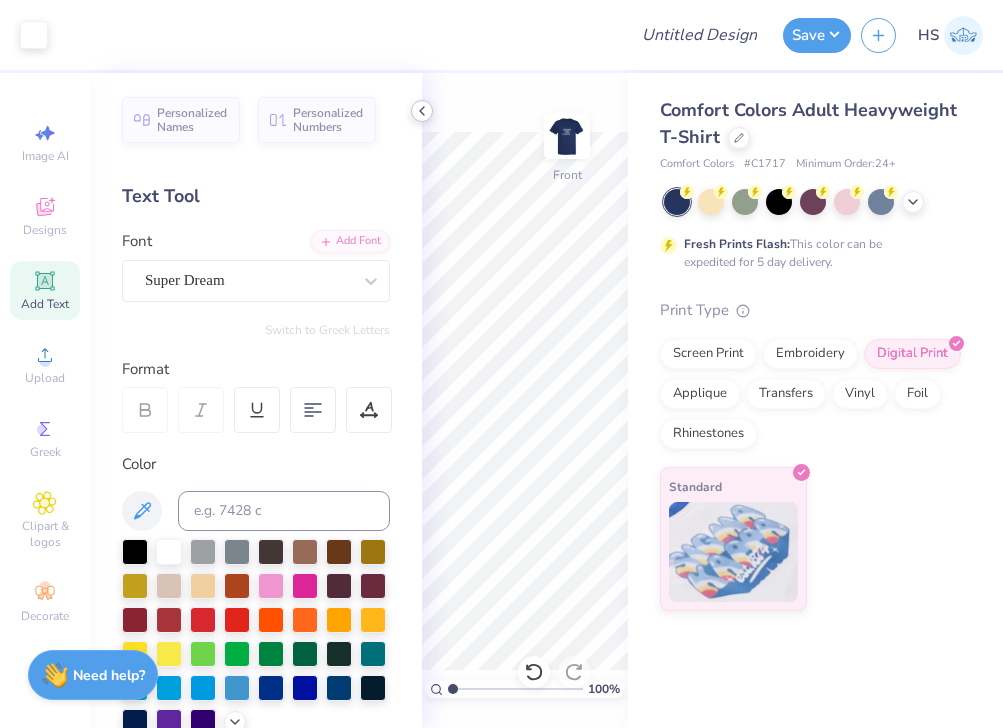 click 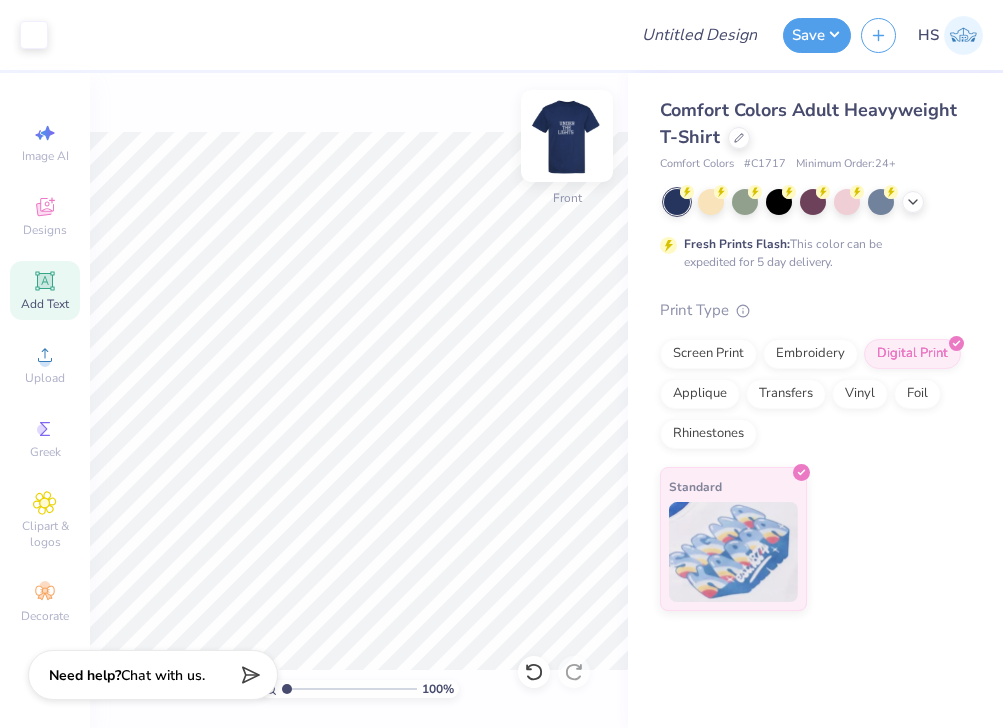 click at bounding box center [567, 136] 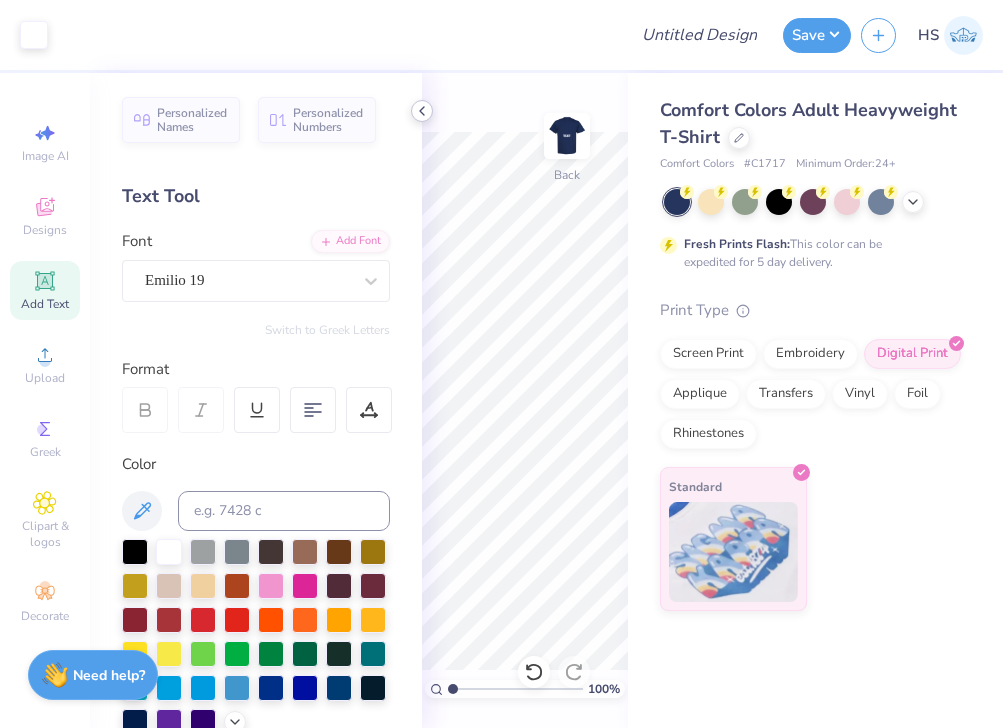 click 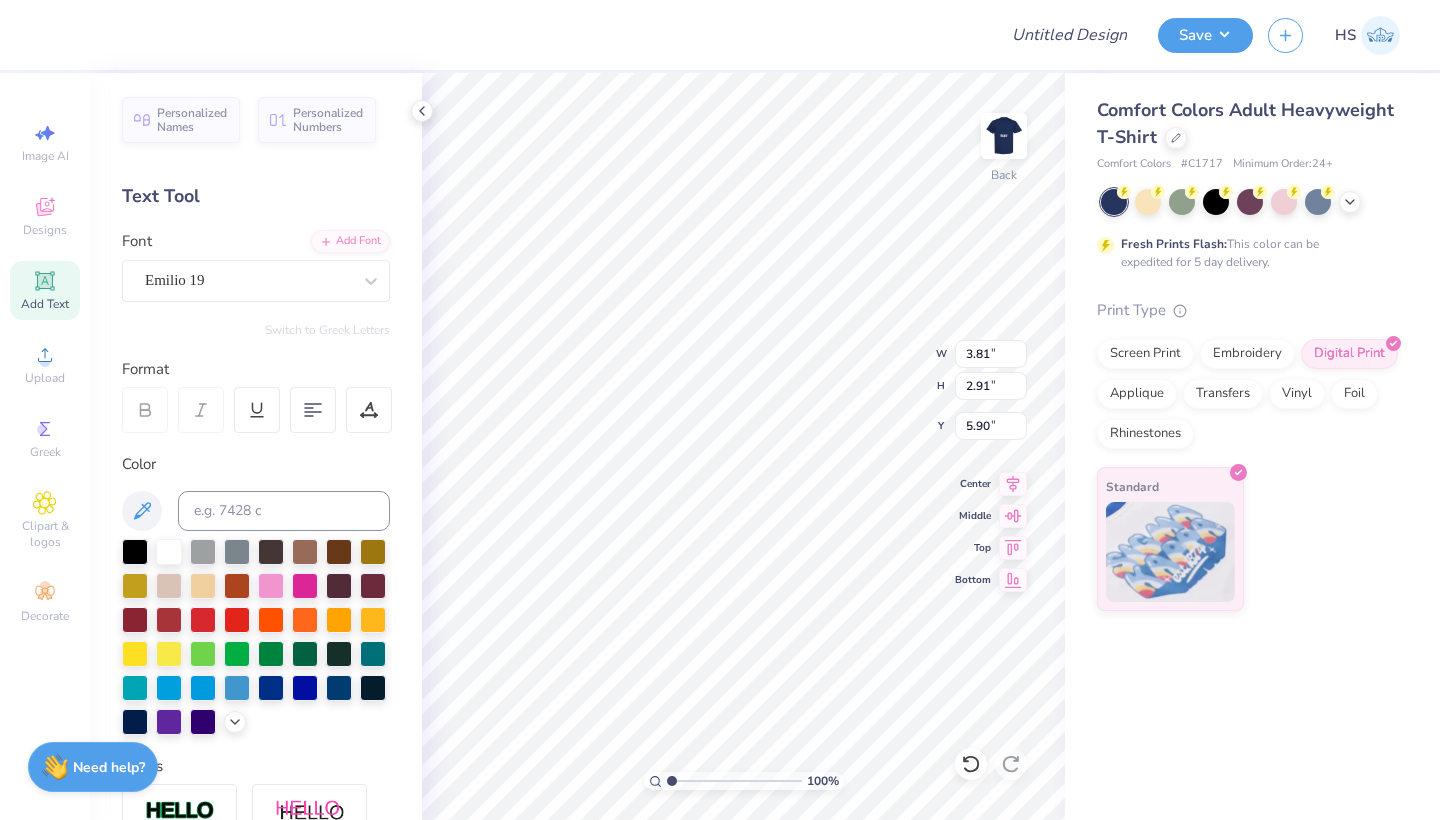 type on "3.81" 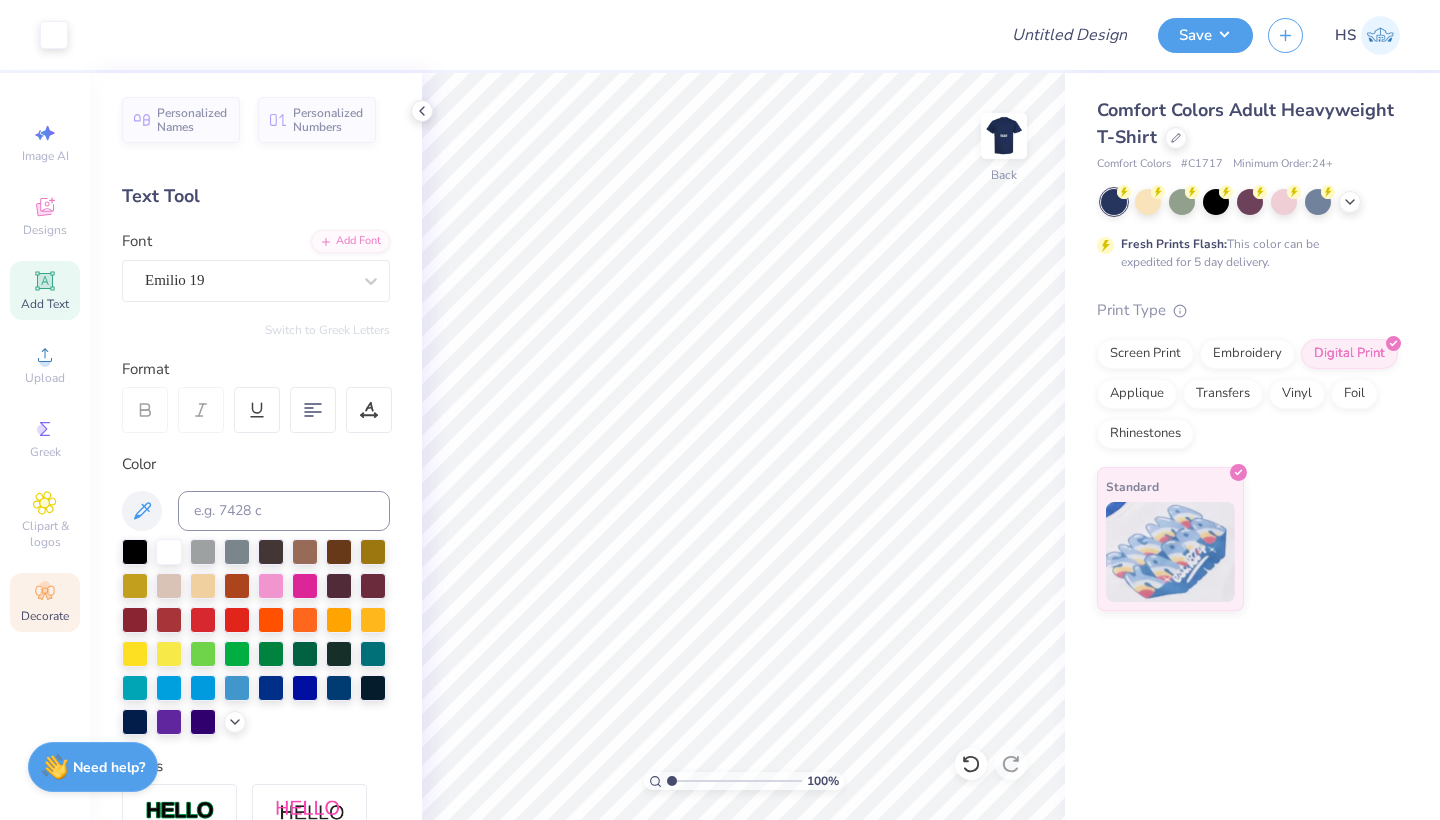 click 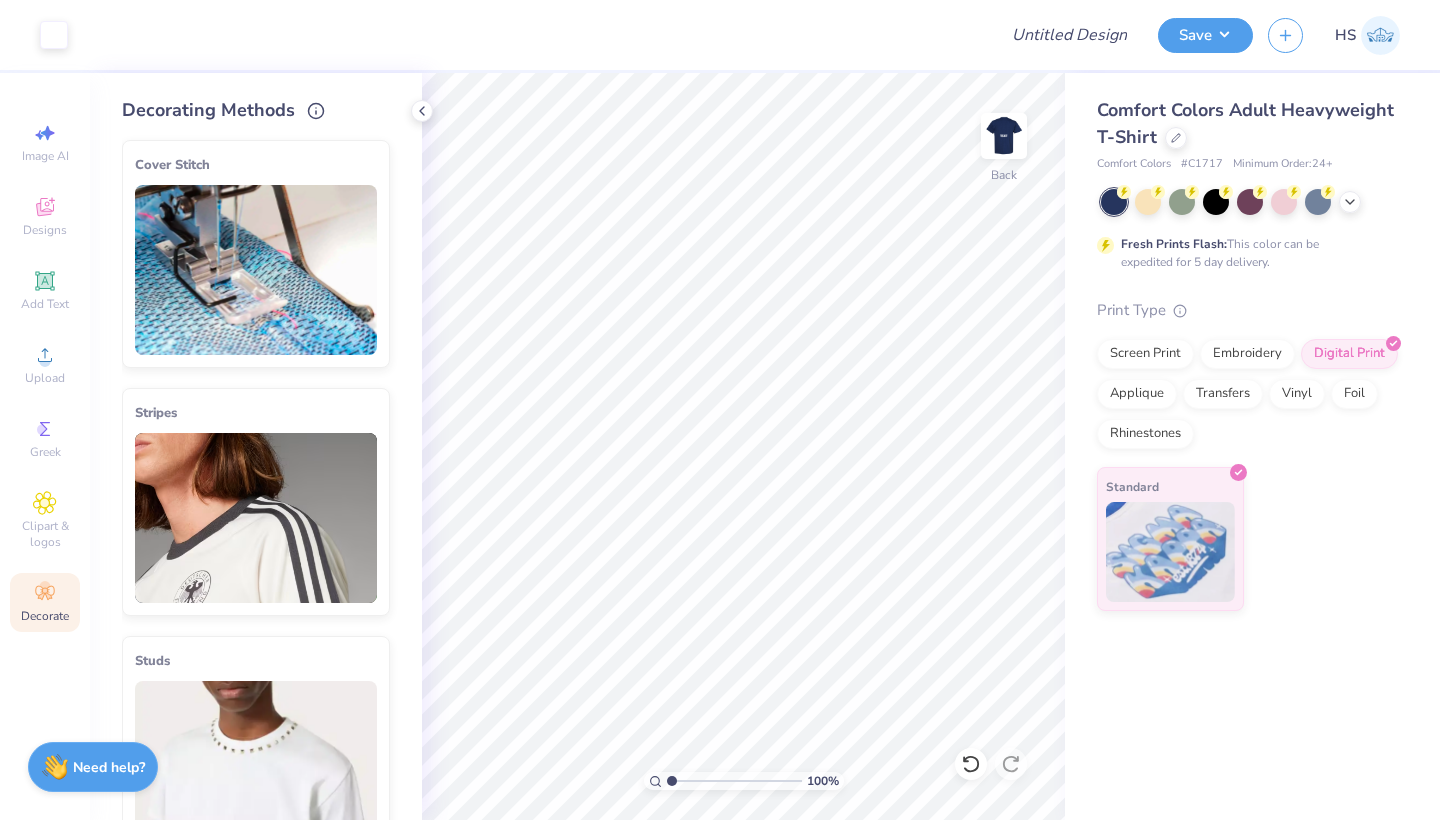 scroll, scrollTop: 0, scrollLeft: 0, axis: both 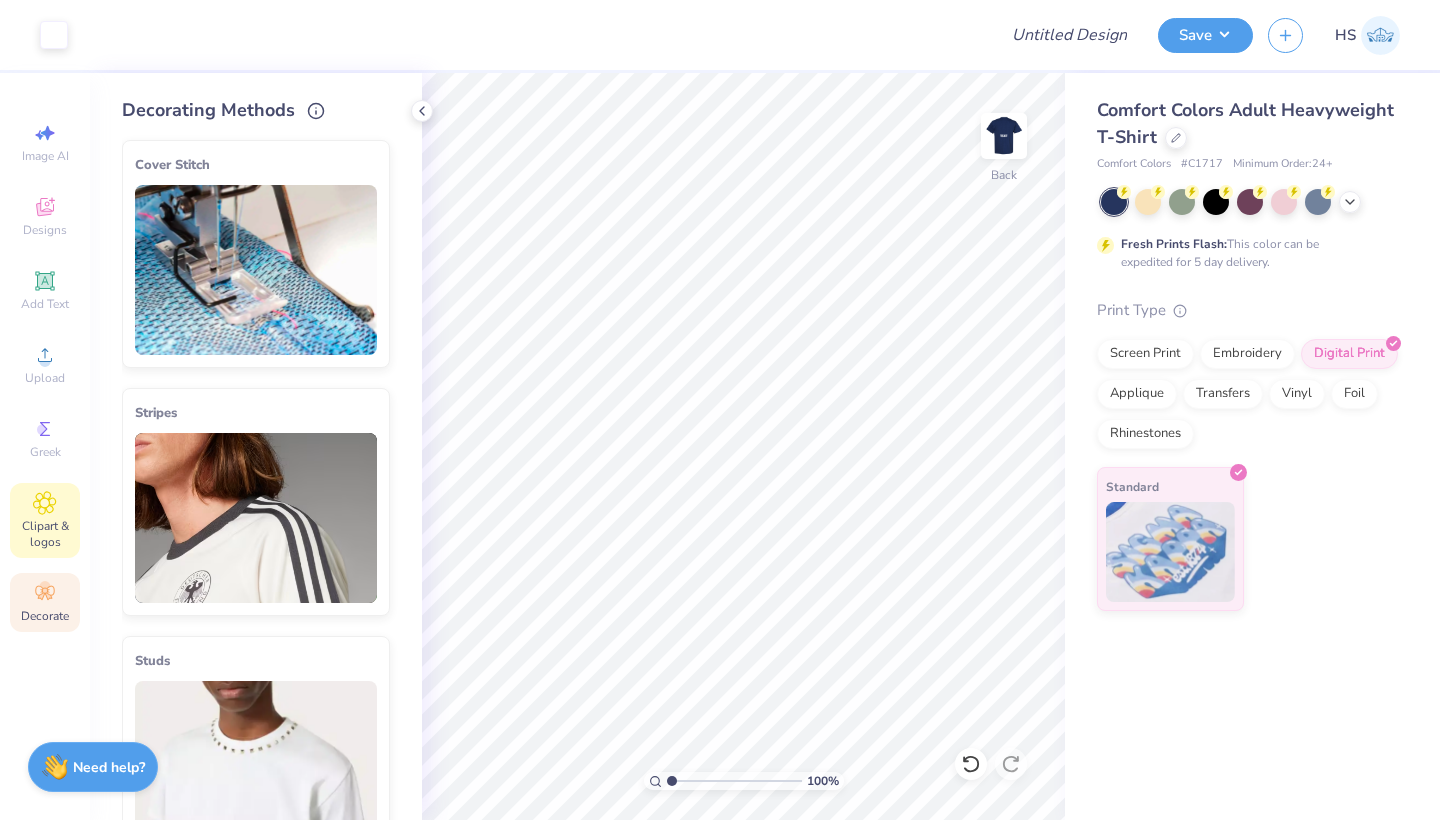 click on "Clipart & logos" at bounding box center (45, 534) 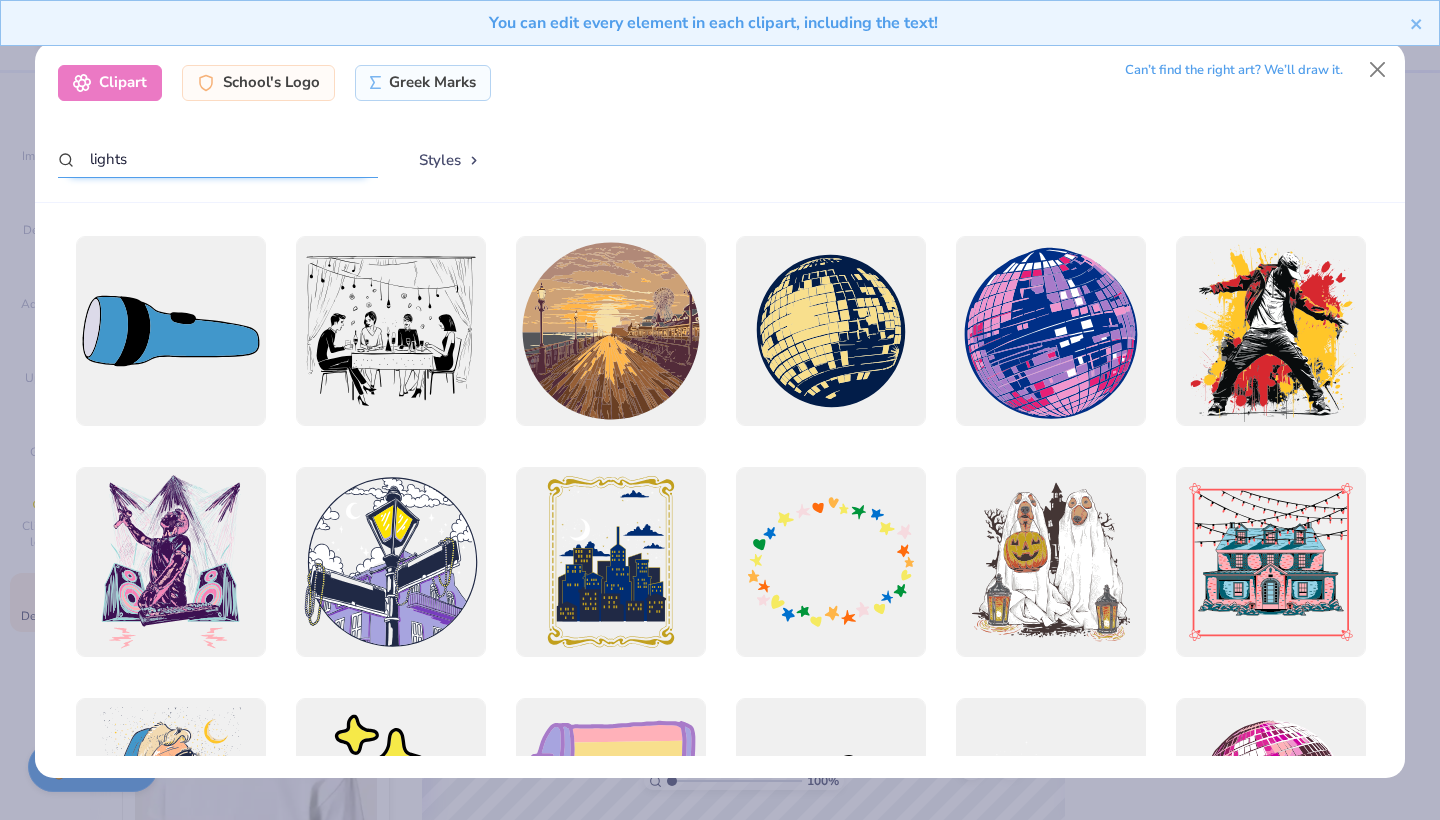 click on "lights" at bounding box center [218, 159] 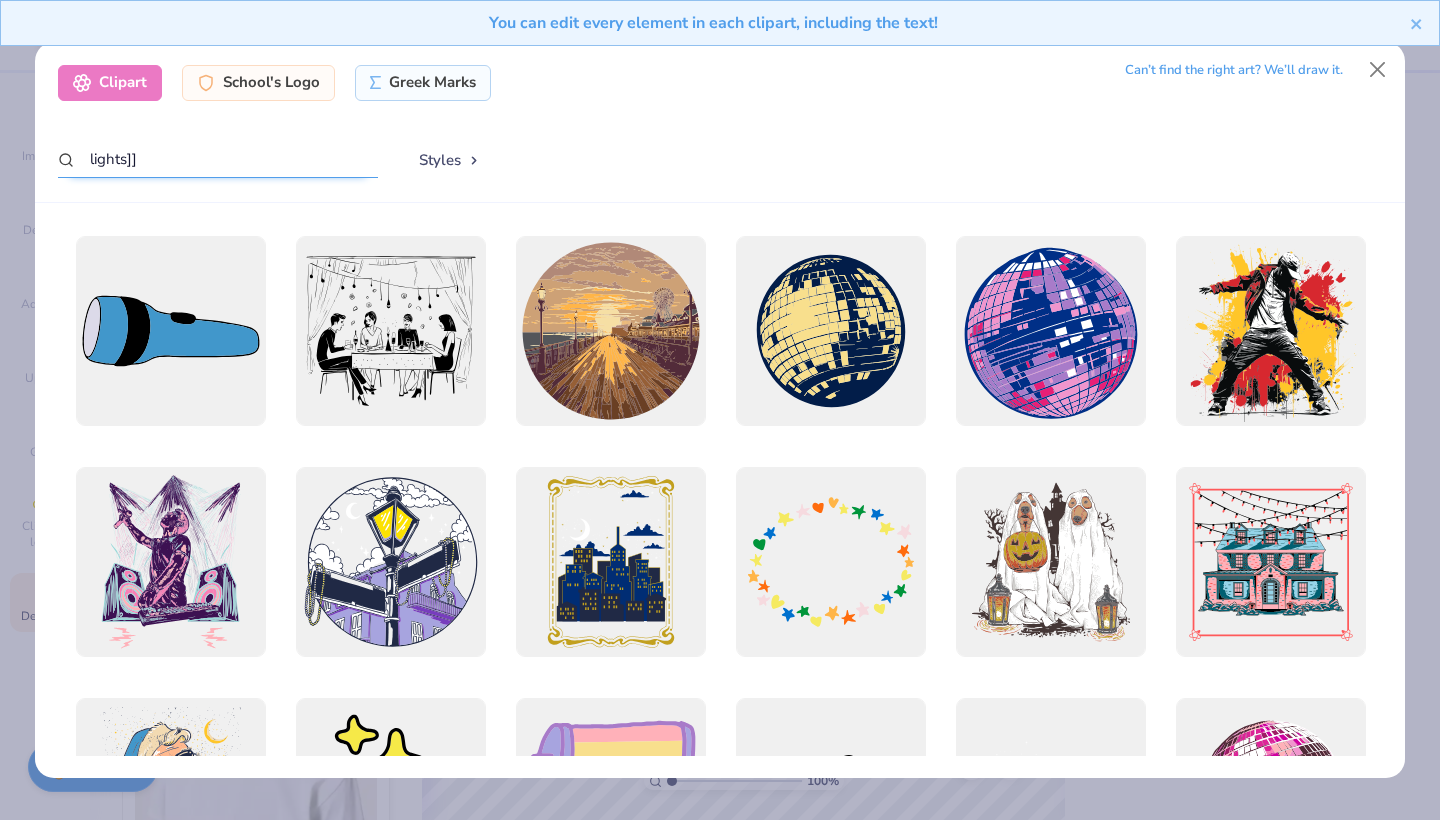 scroll, scrollTop: 0, scrollLeft: 0, axis: both 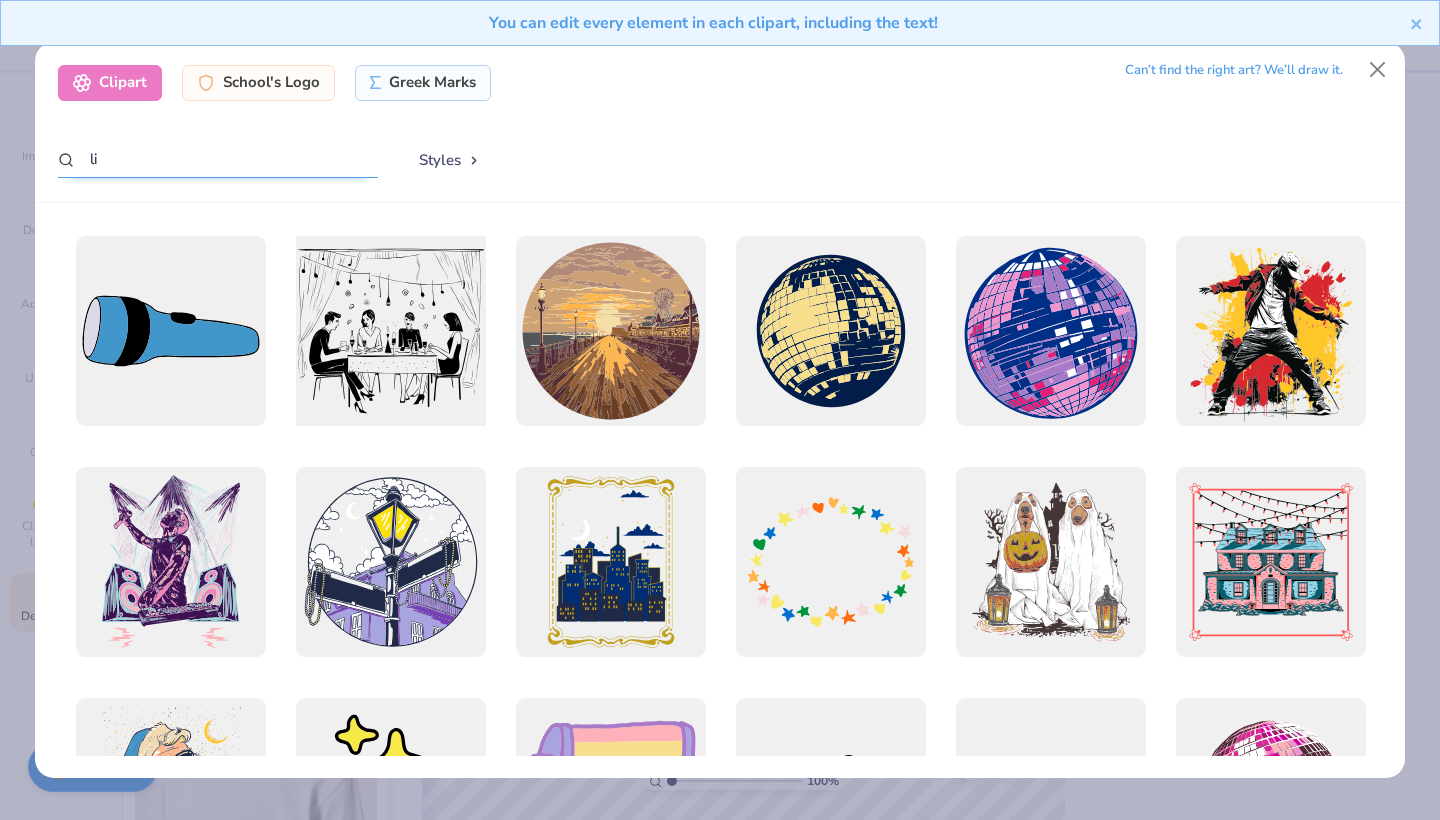 type on "l" 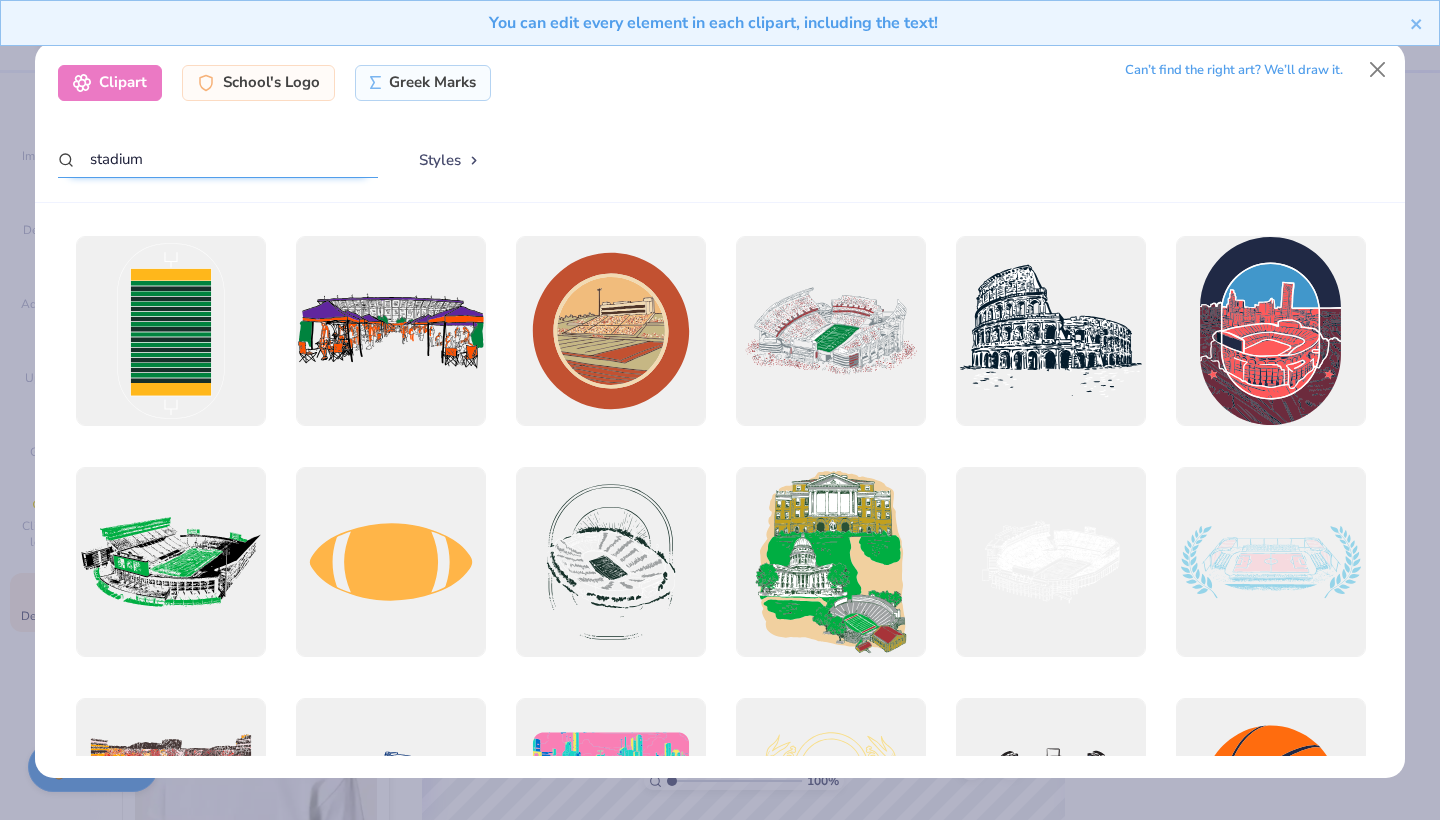 scroll, scrollTop: 0, scrollLeft: 0, axis: both 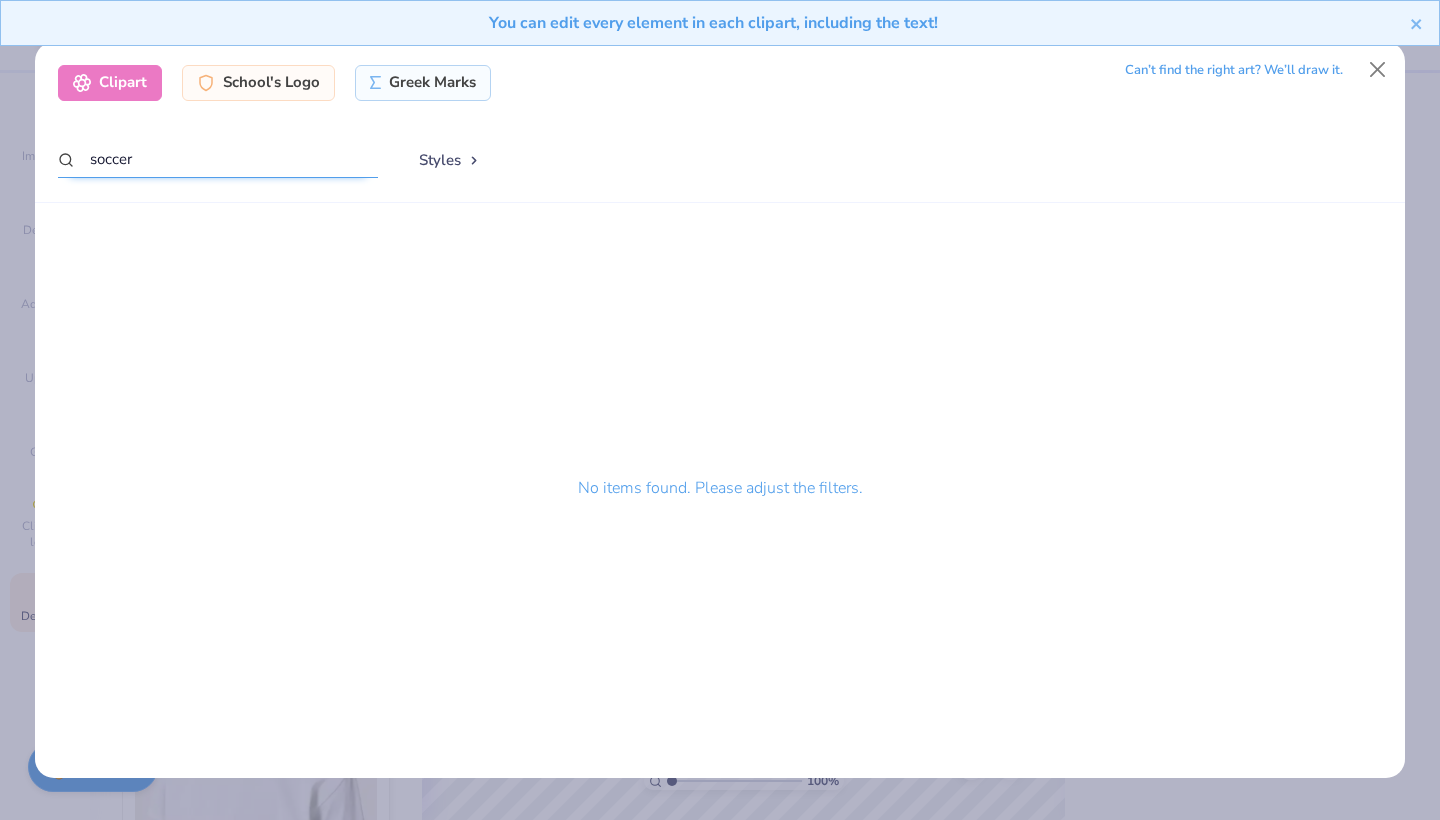 type on "soccer" 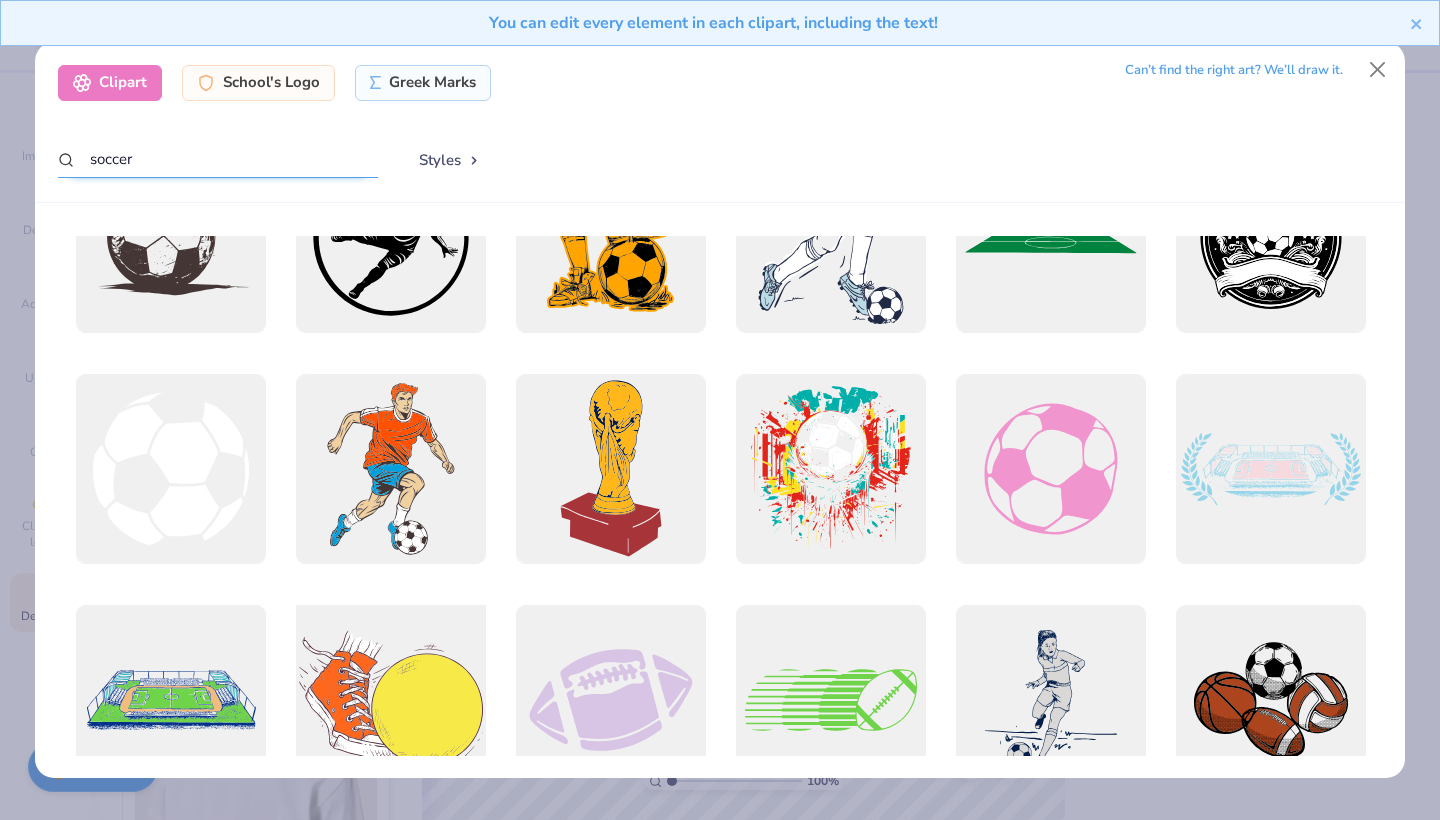 scroll, scrollTop: 75, scrollLeft: 0, axis: vertical 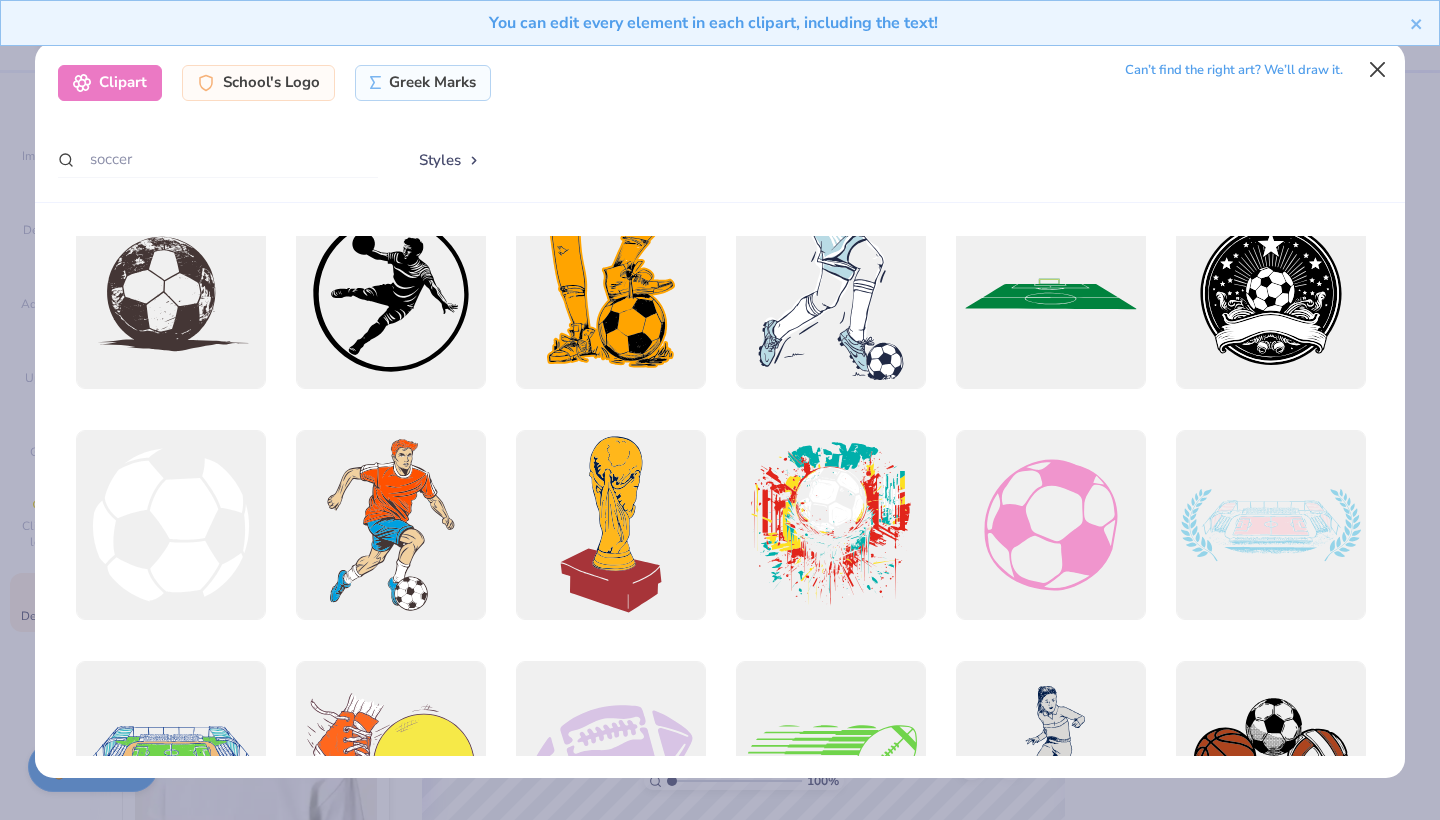 click at bounding box center [1378, 70] 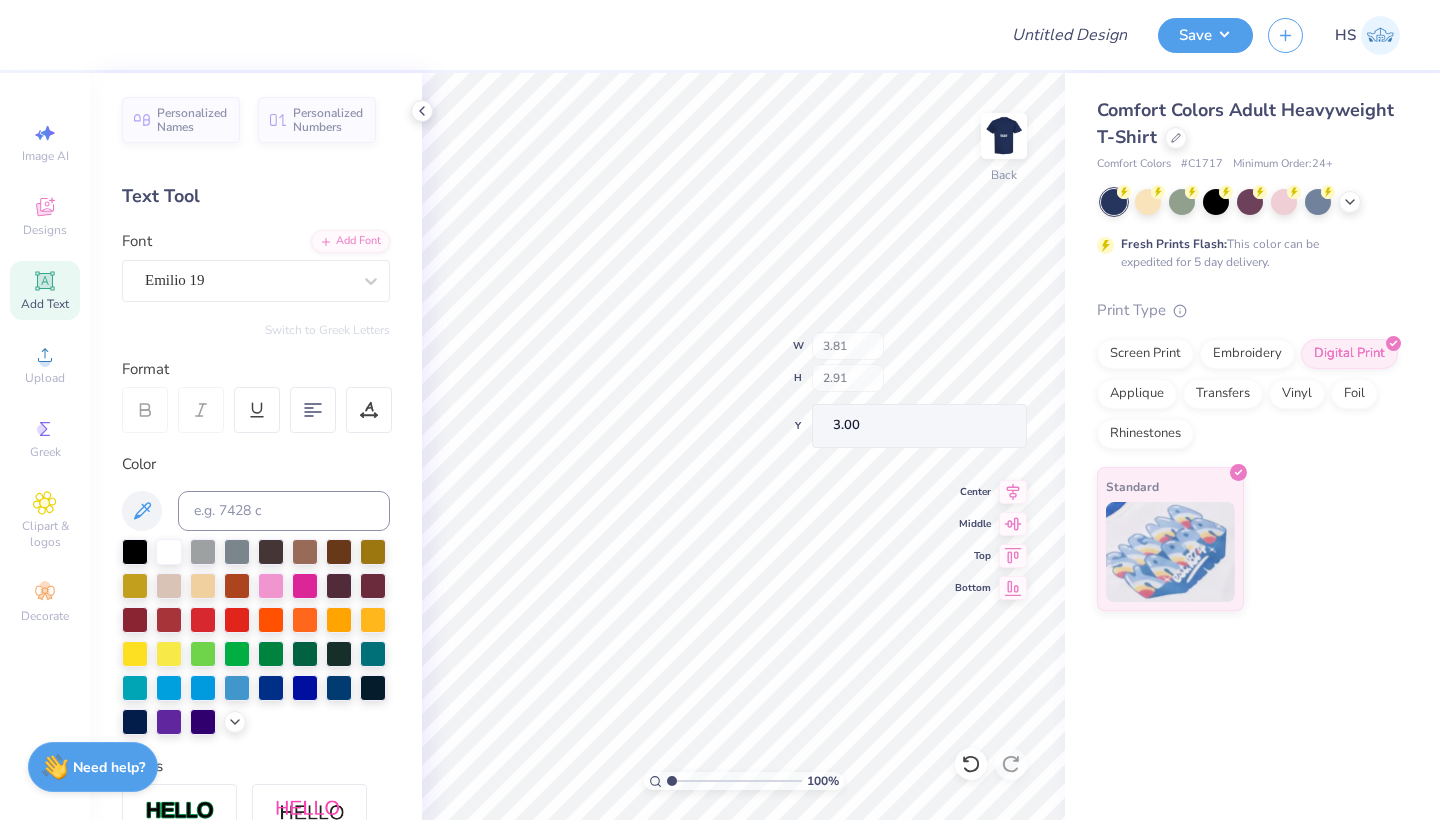 click on "100  % Back W 3.81 H 2.91 Y 3.00 Center Middle Top Bottom" at bounding box center [743, 446] 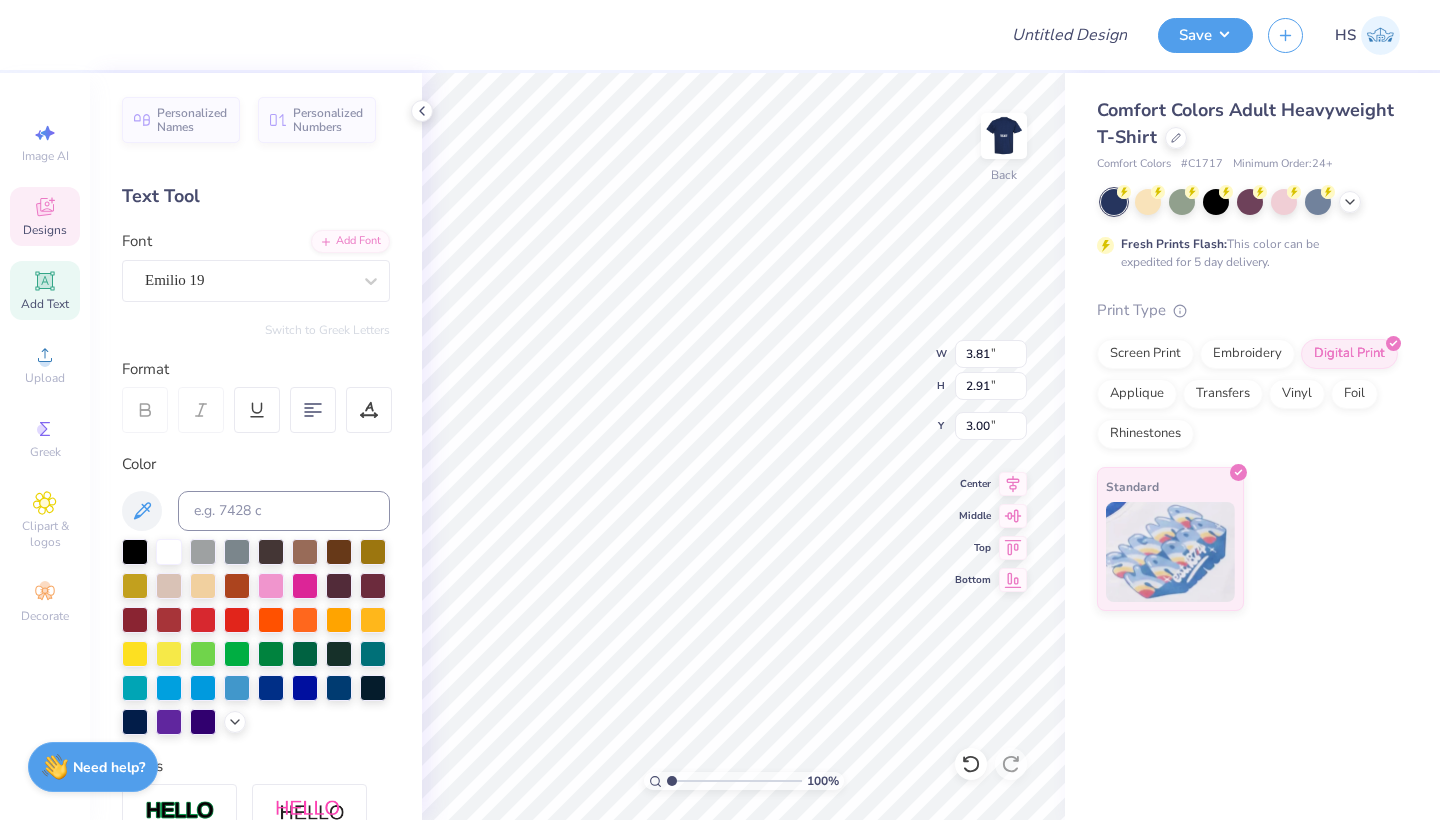 click 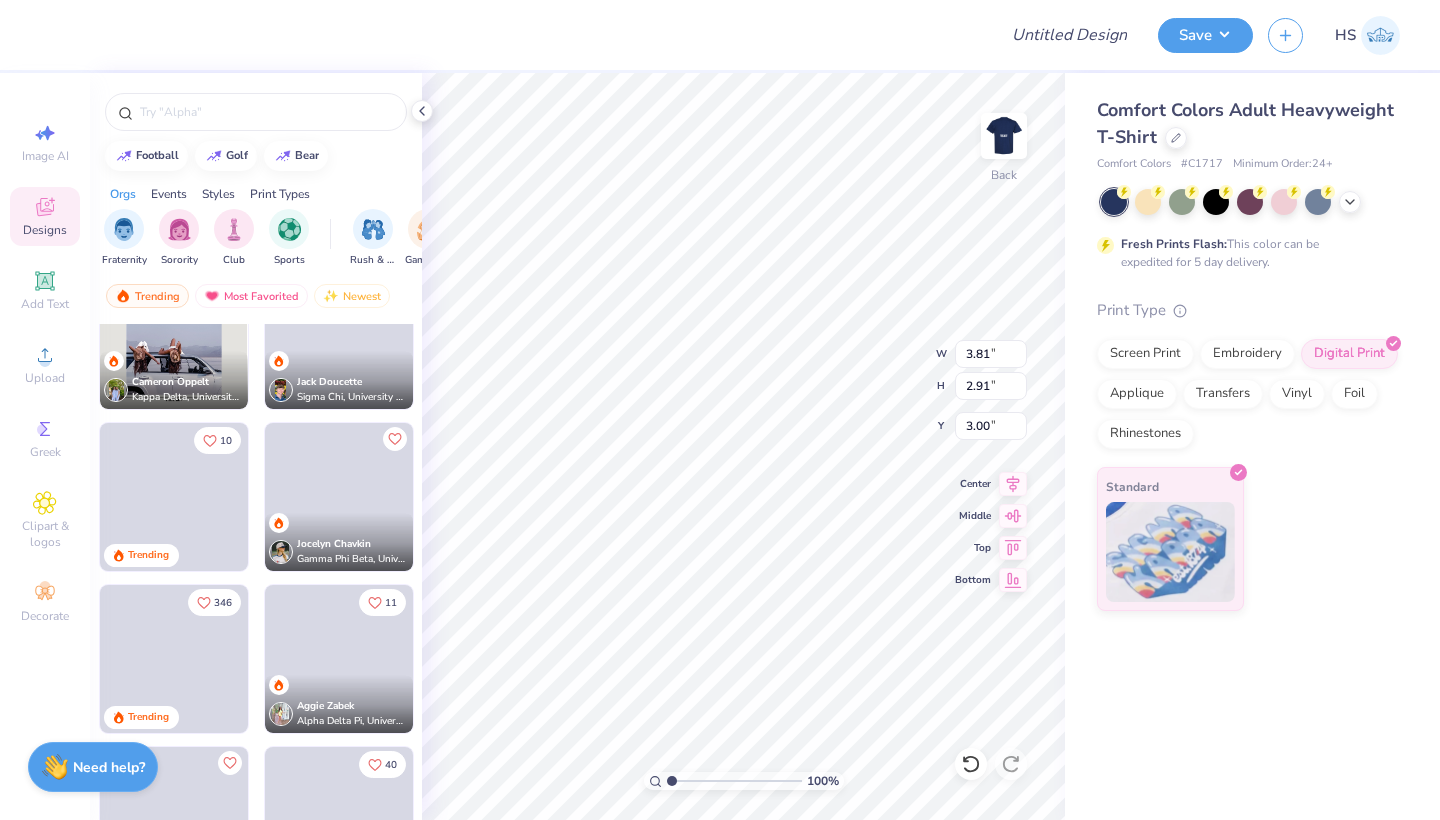 scroll, scrollTop: 802, scrollLeft: 0, axis: vertical 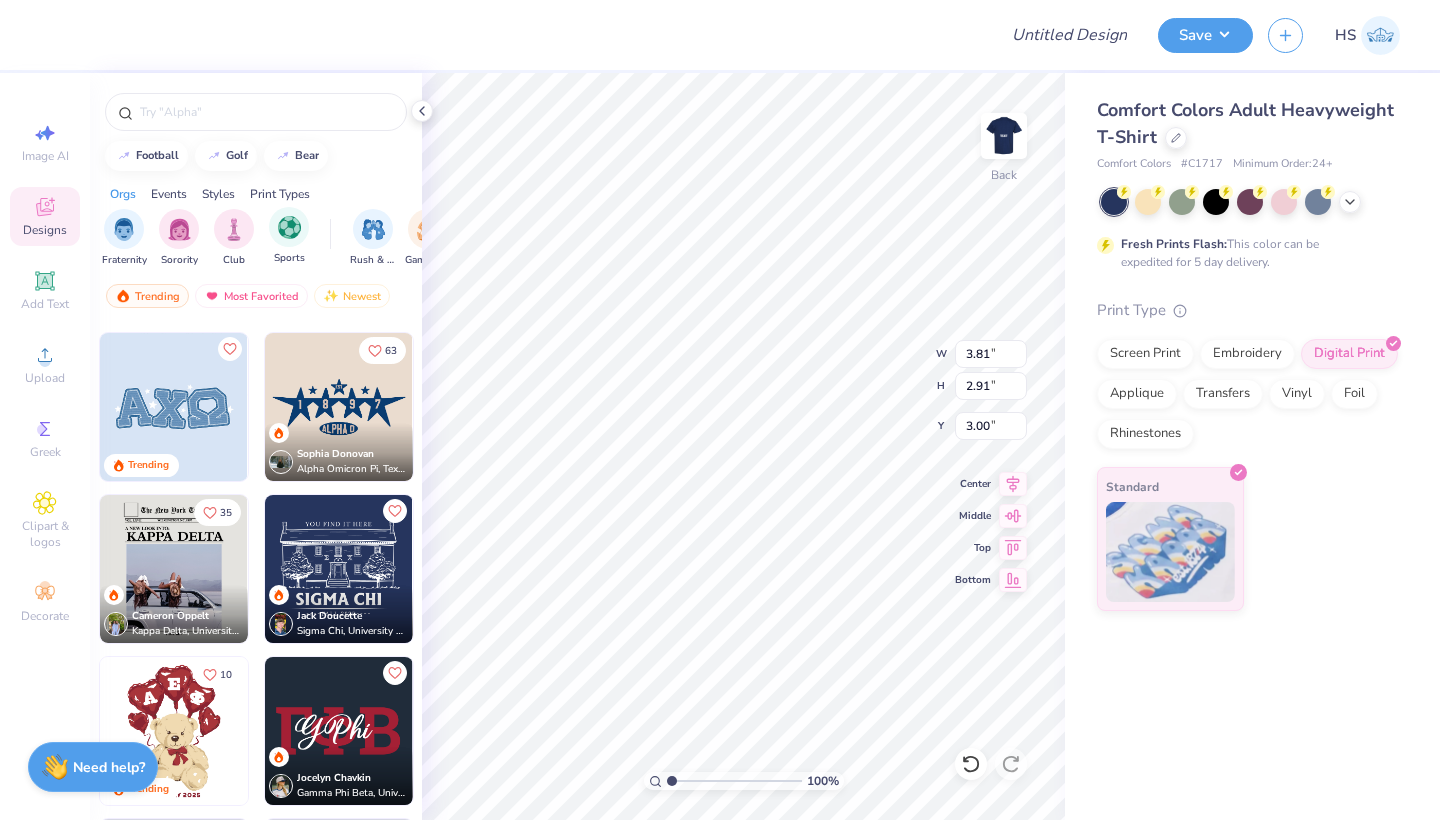 click on "Sports" at bounding box center [289, 236] 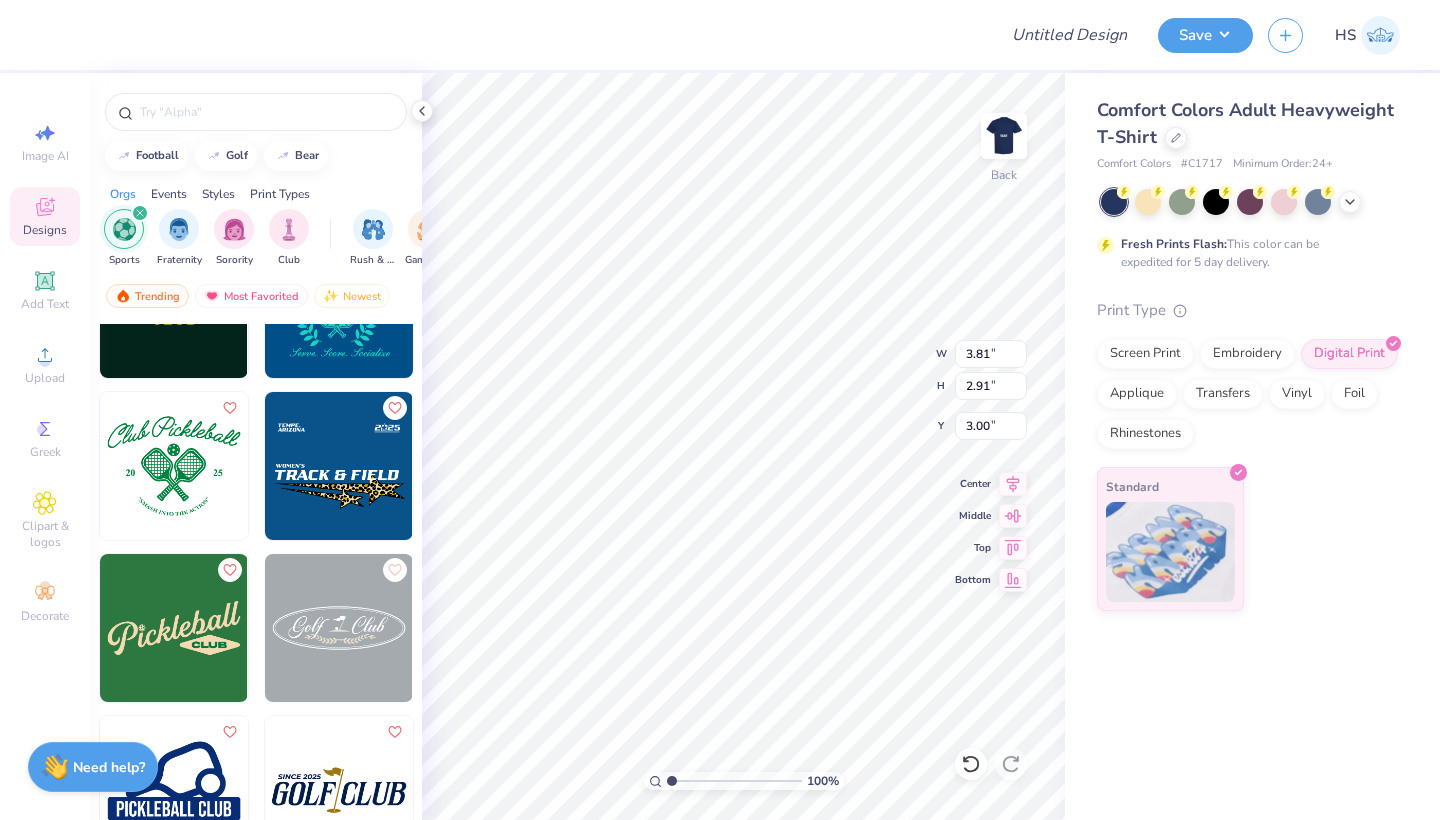 scroll, scrollTop: 1780, scrollLeft: 0, axis: vertical 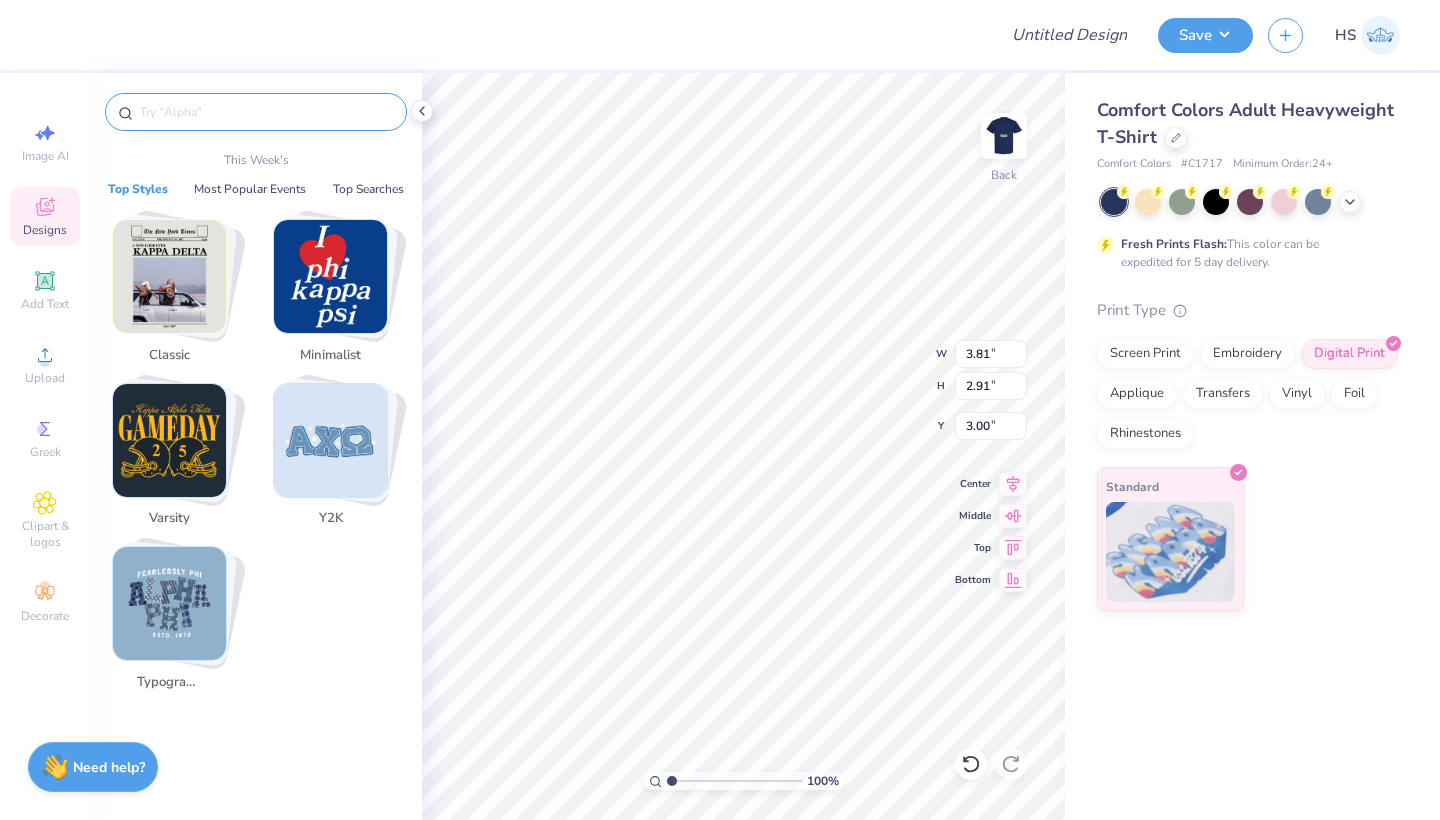 click at bounding box center [266, 112] 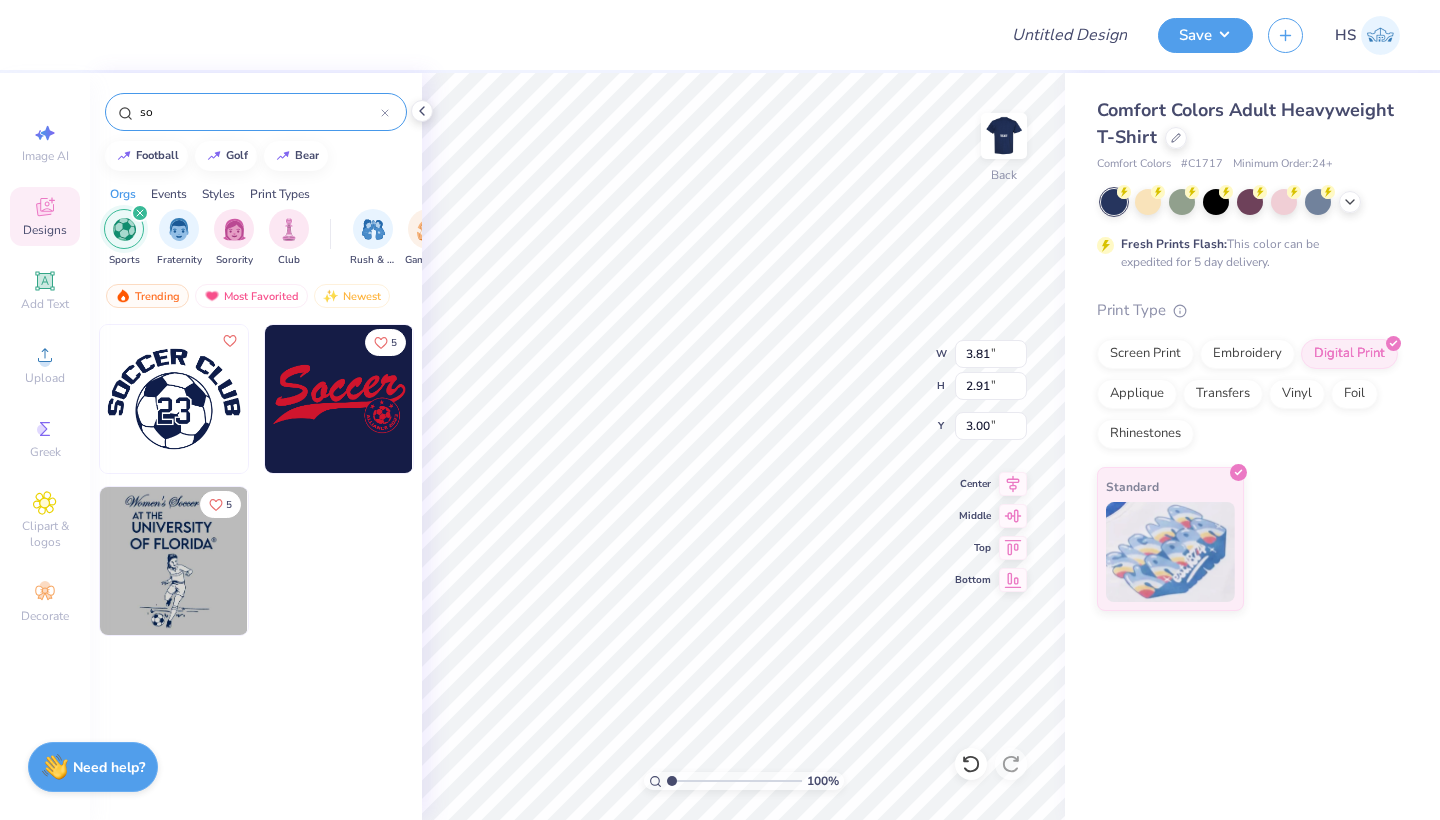 type on "s" 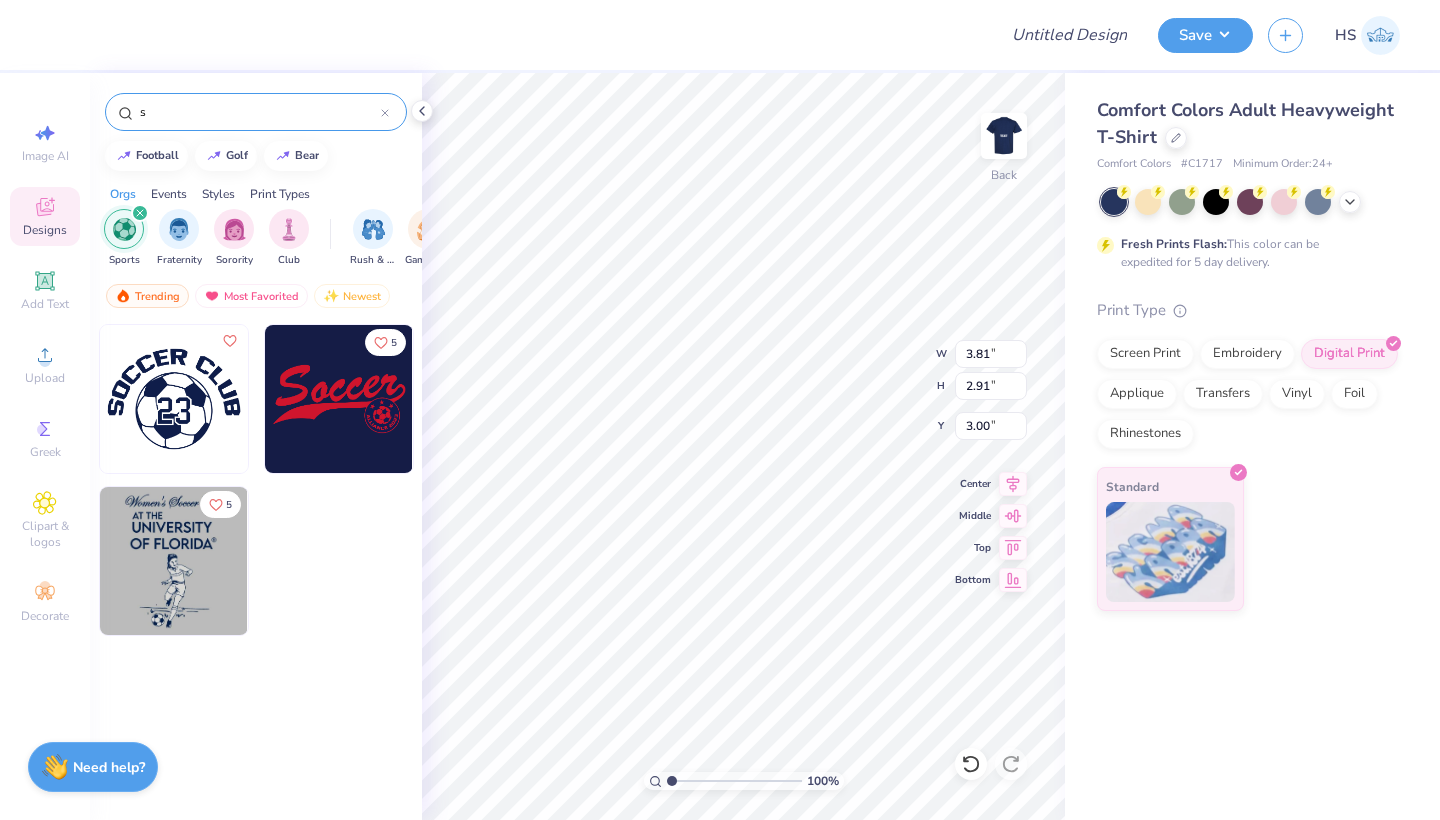 type 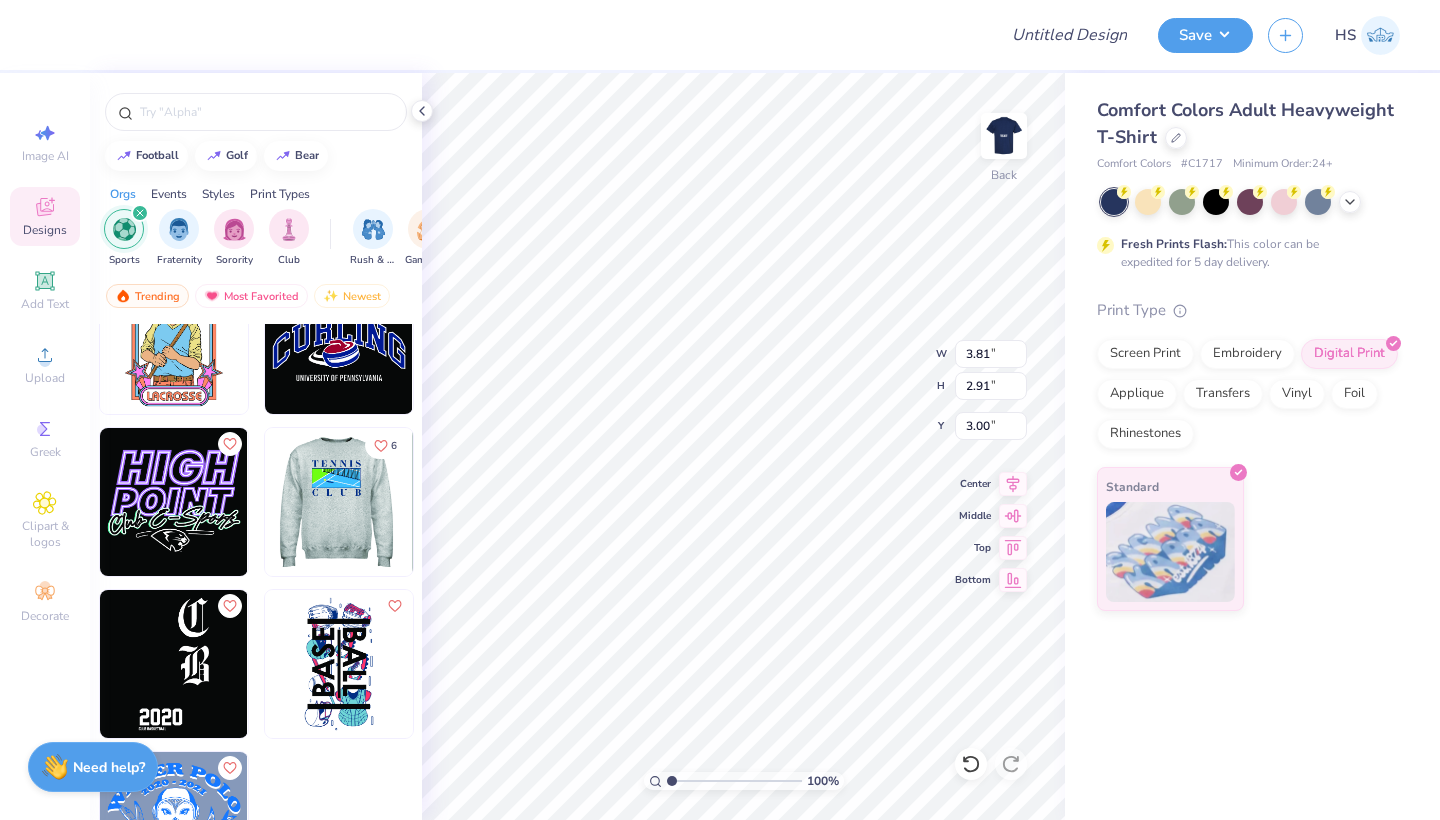 scroll, scrollTop: 9286, scrollLeft: 0, axis: vertical 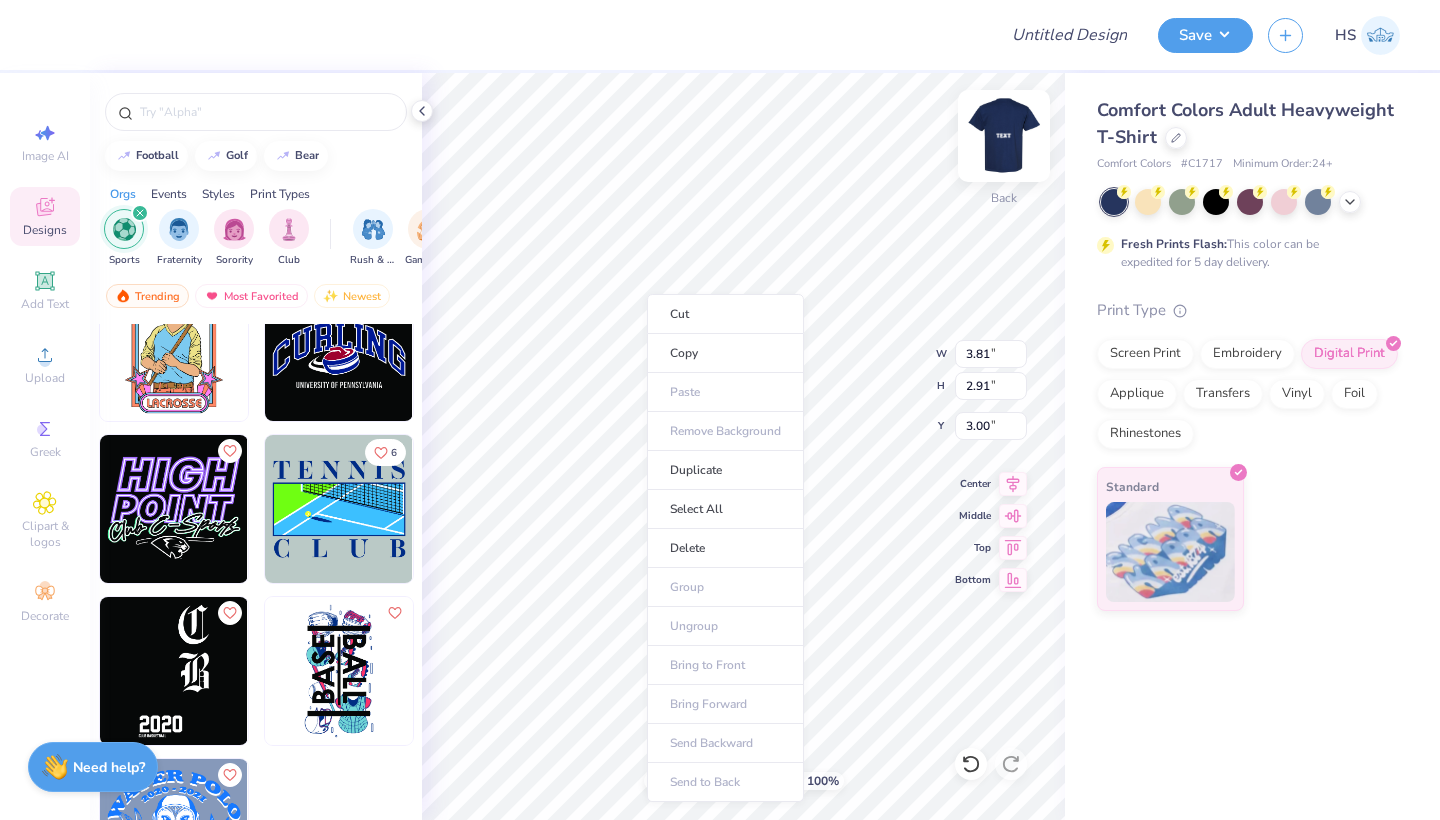 drag, startPoint x: 147, startPoint y: 184, endPoint x: 979, endPoint y: 164, distance: 832.24036 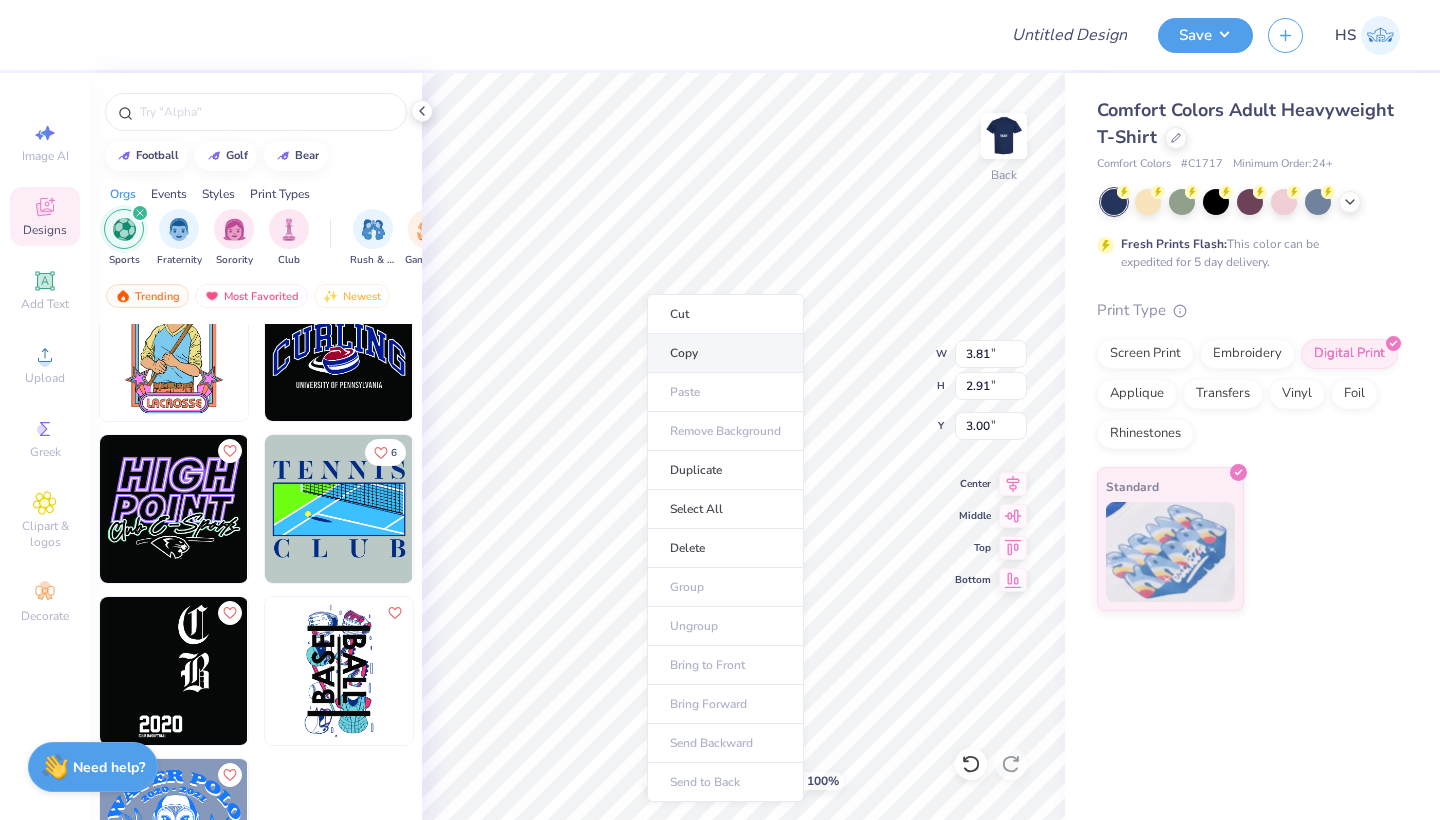 click on "Copy" at bounding box center (725, 353) 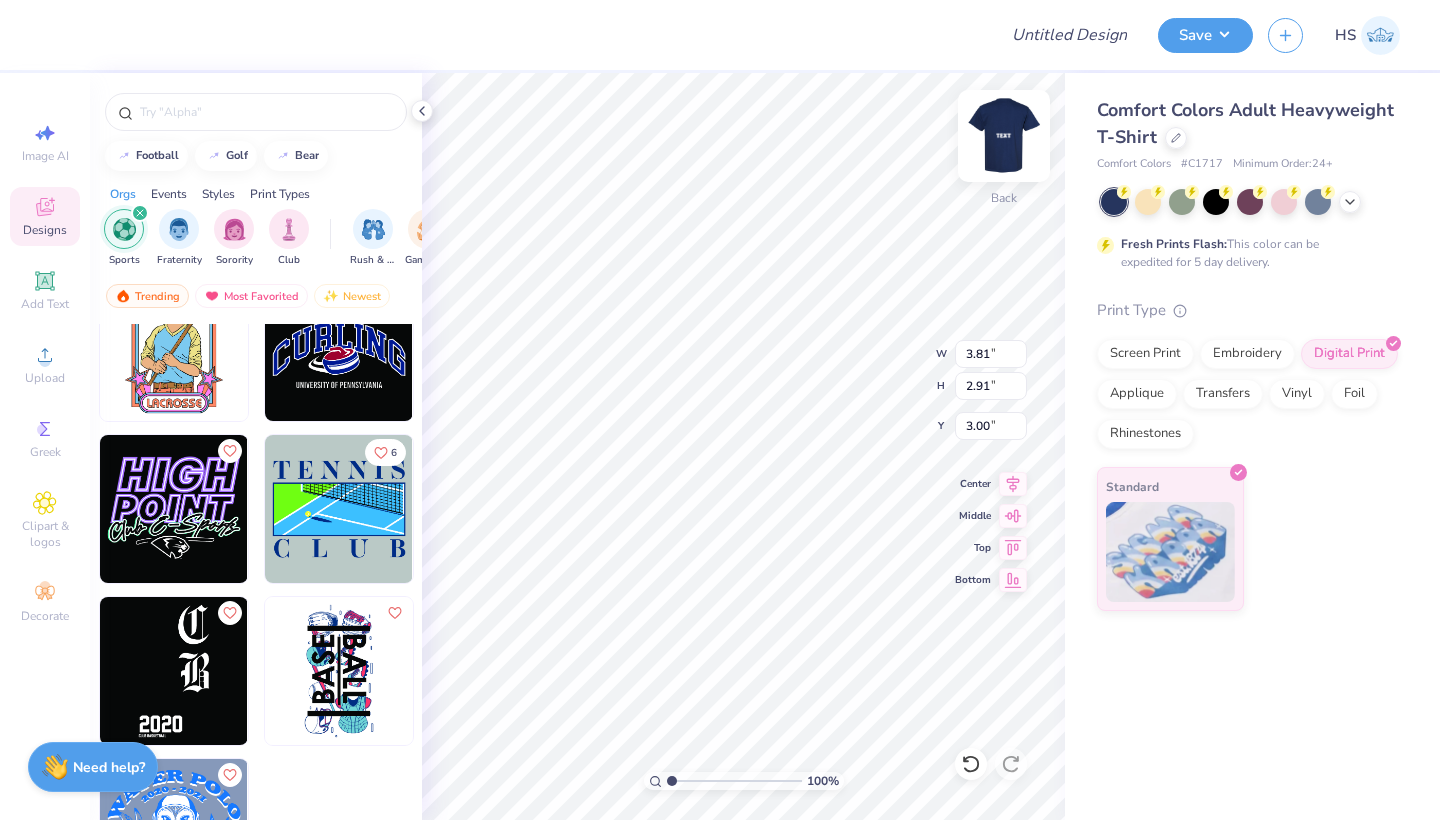click at bounding box center (1004, 136) 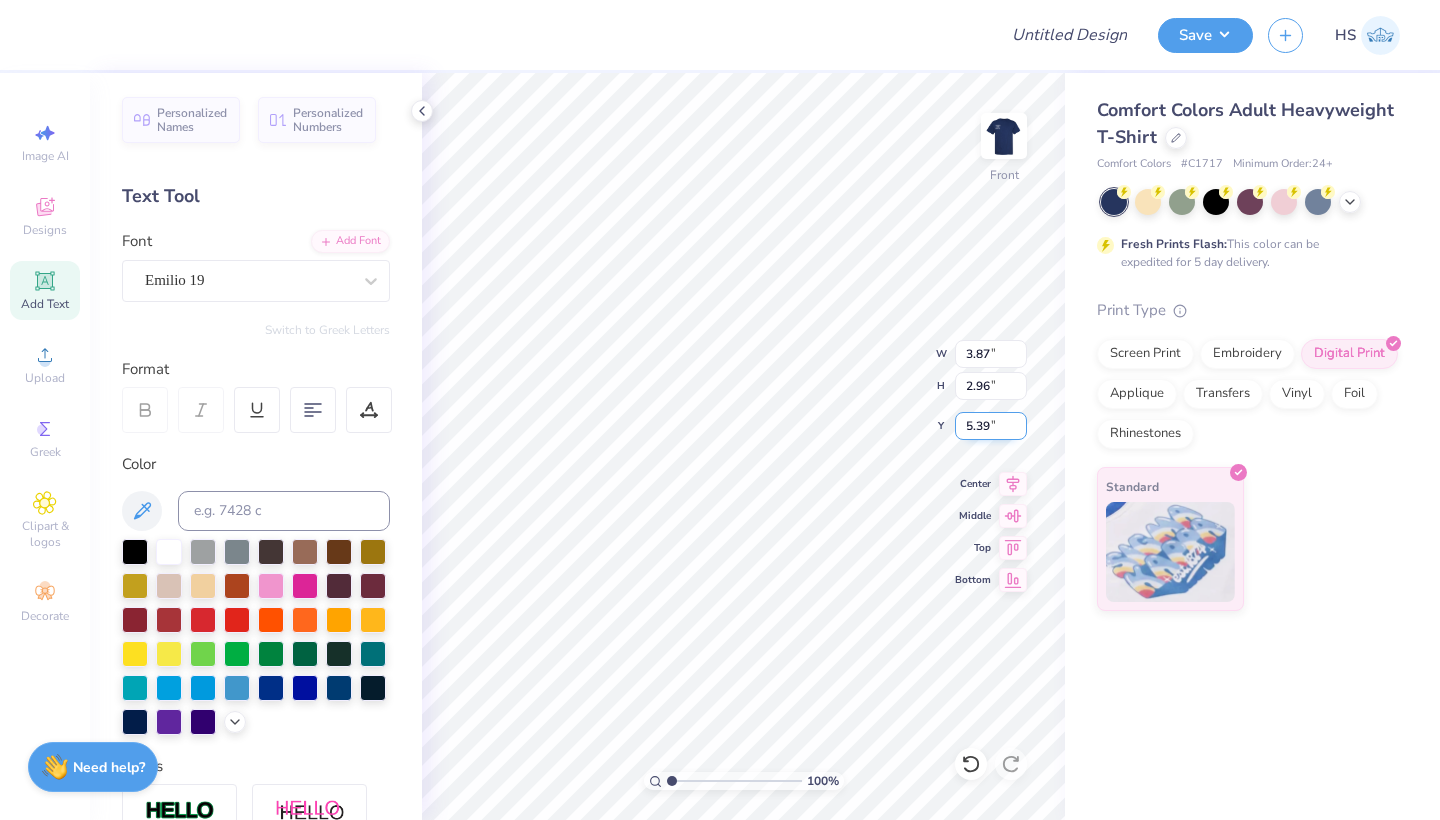 type on "13.08" 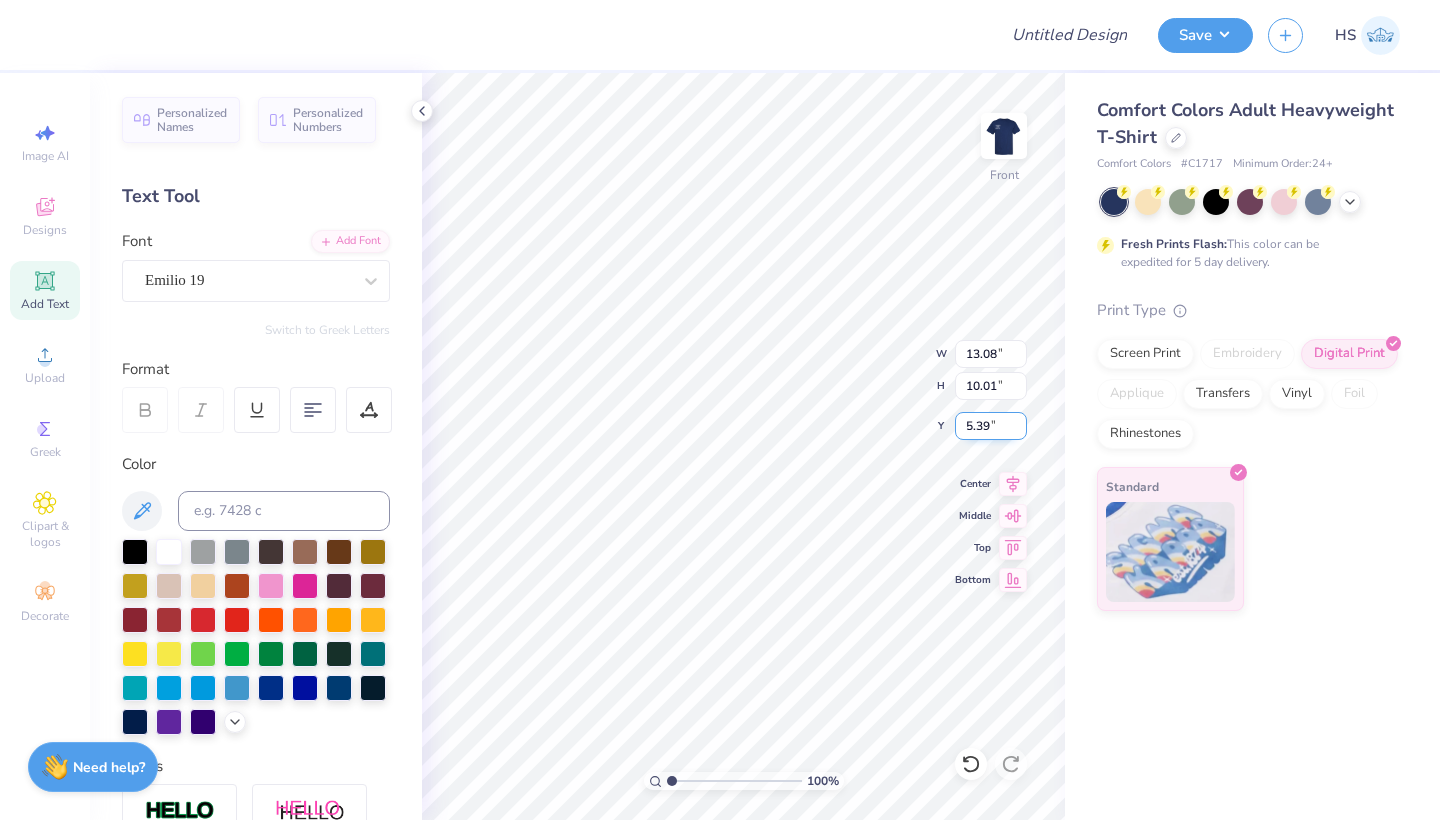 type on "5.31" 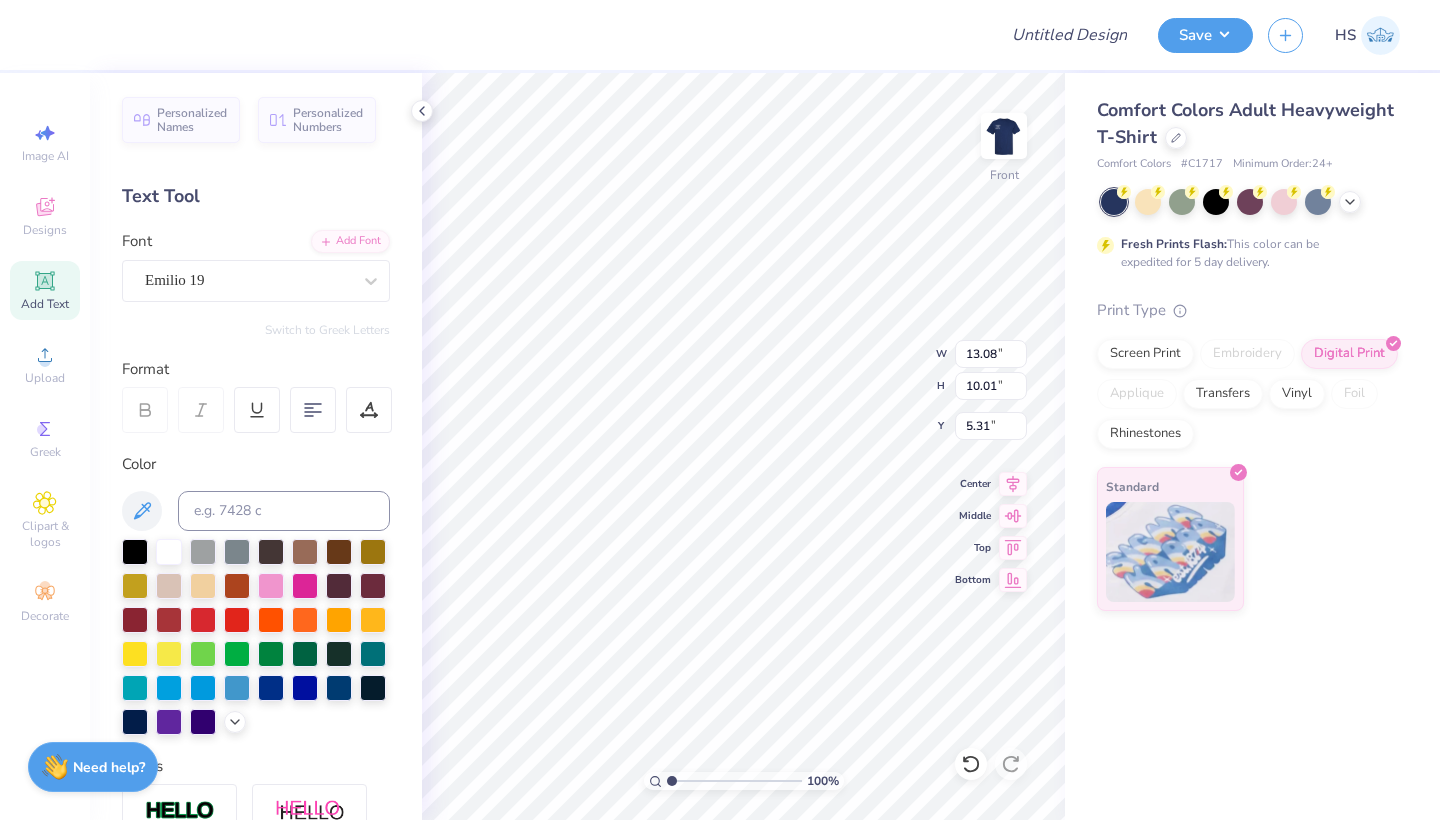 type on "5.23" 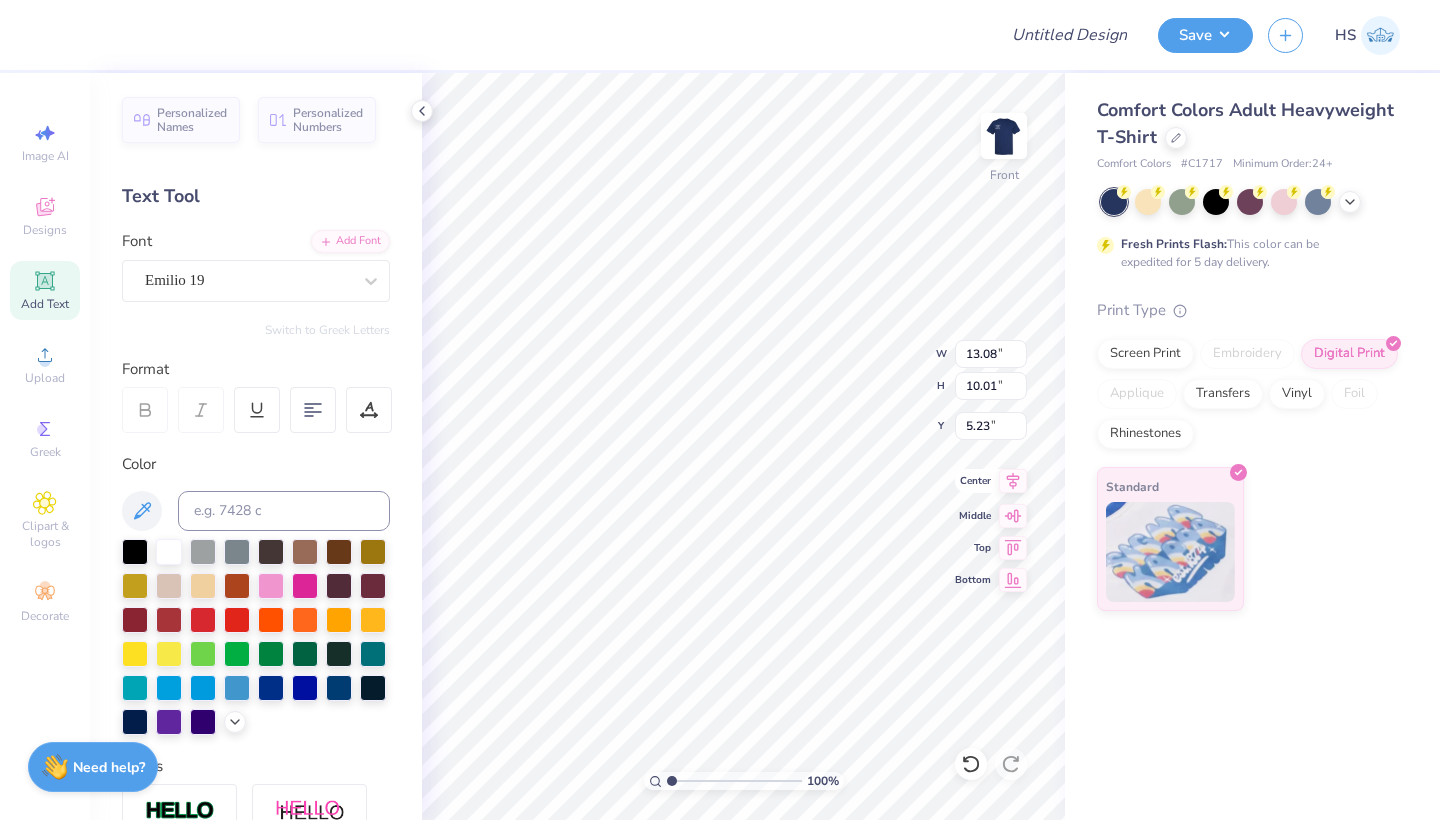 click 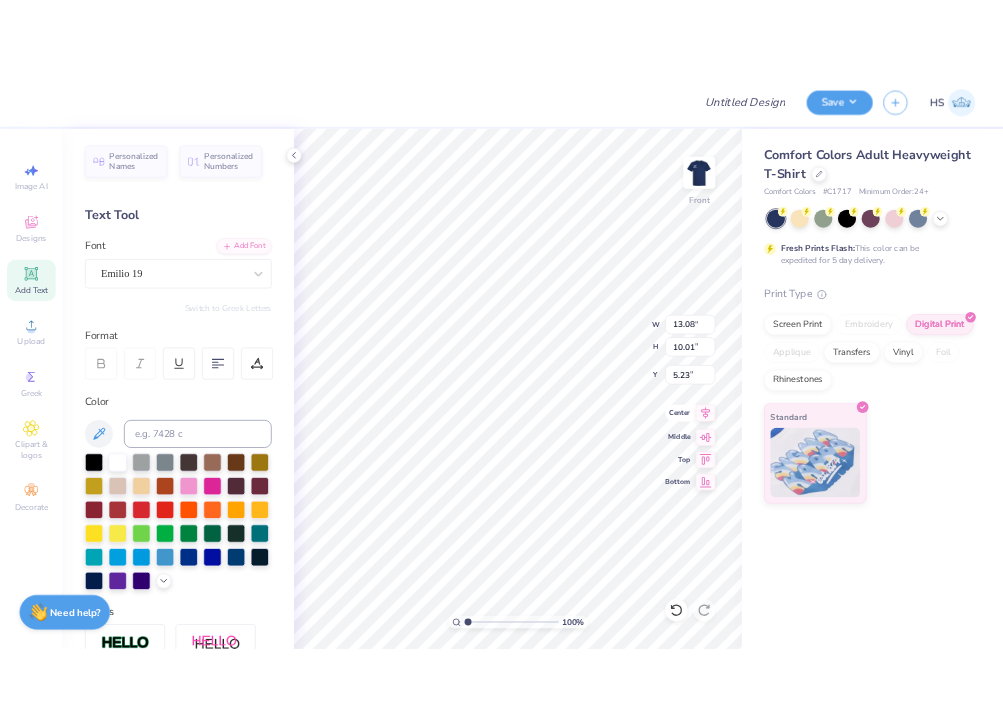 scroll, scrollTop: 2, scrollLeft: 1, axis: both 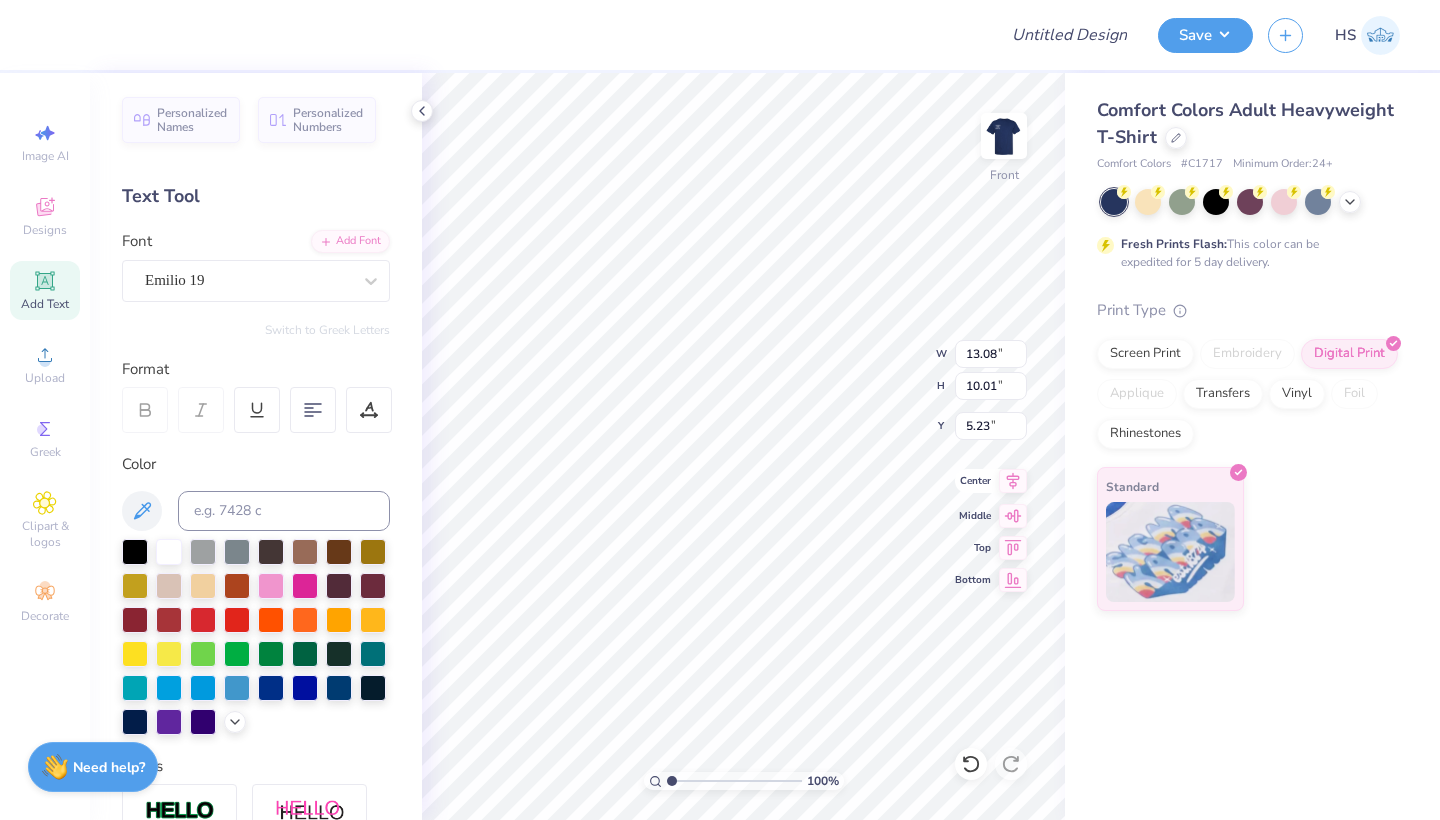 type on "Under
the
Lights" 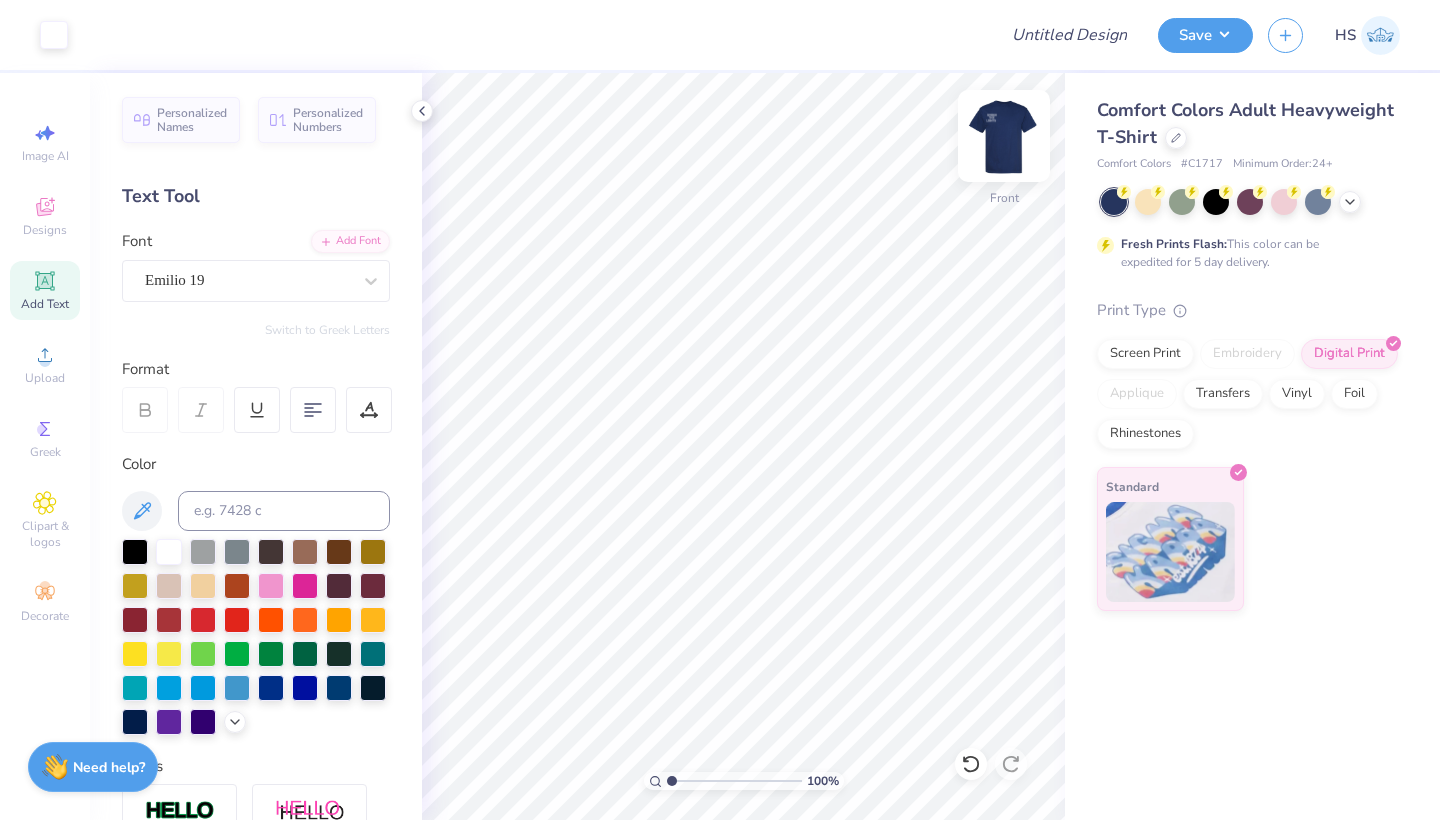 click at bounding box center (1004, 136) 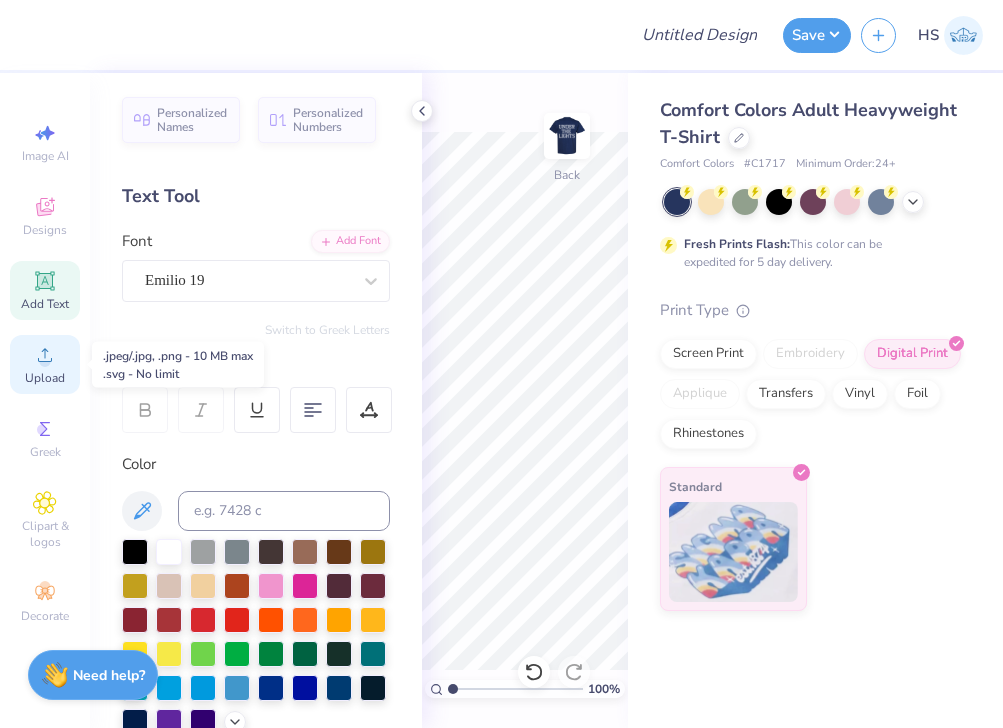 click 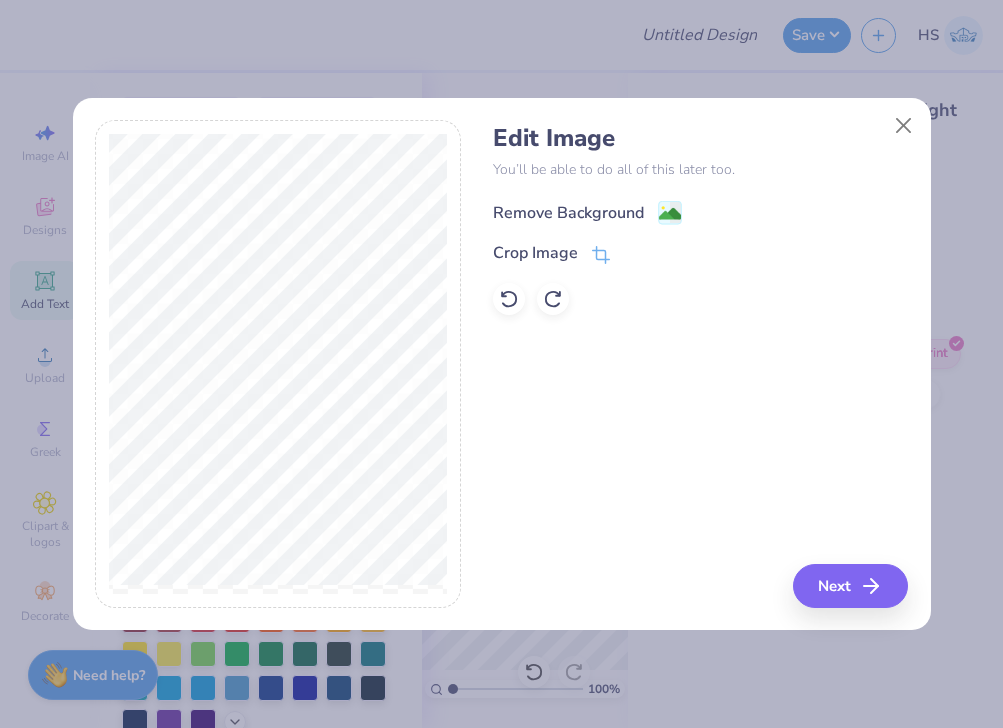 click 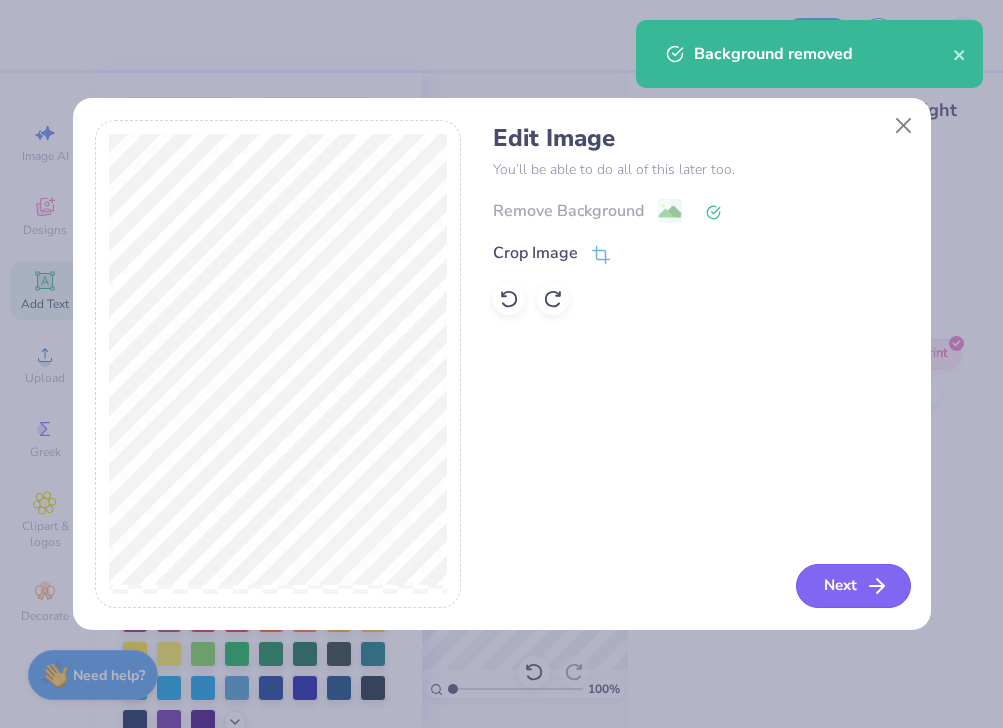 click on "Next" at bounding box center [853, 586] 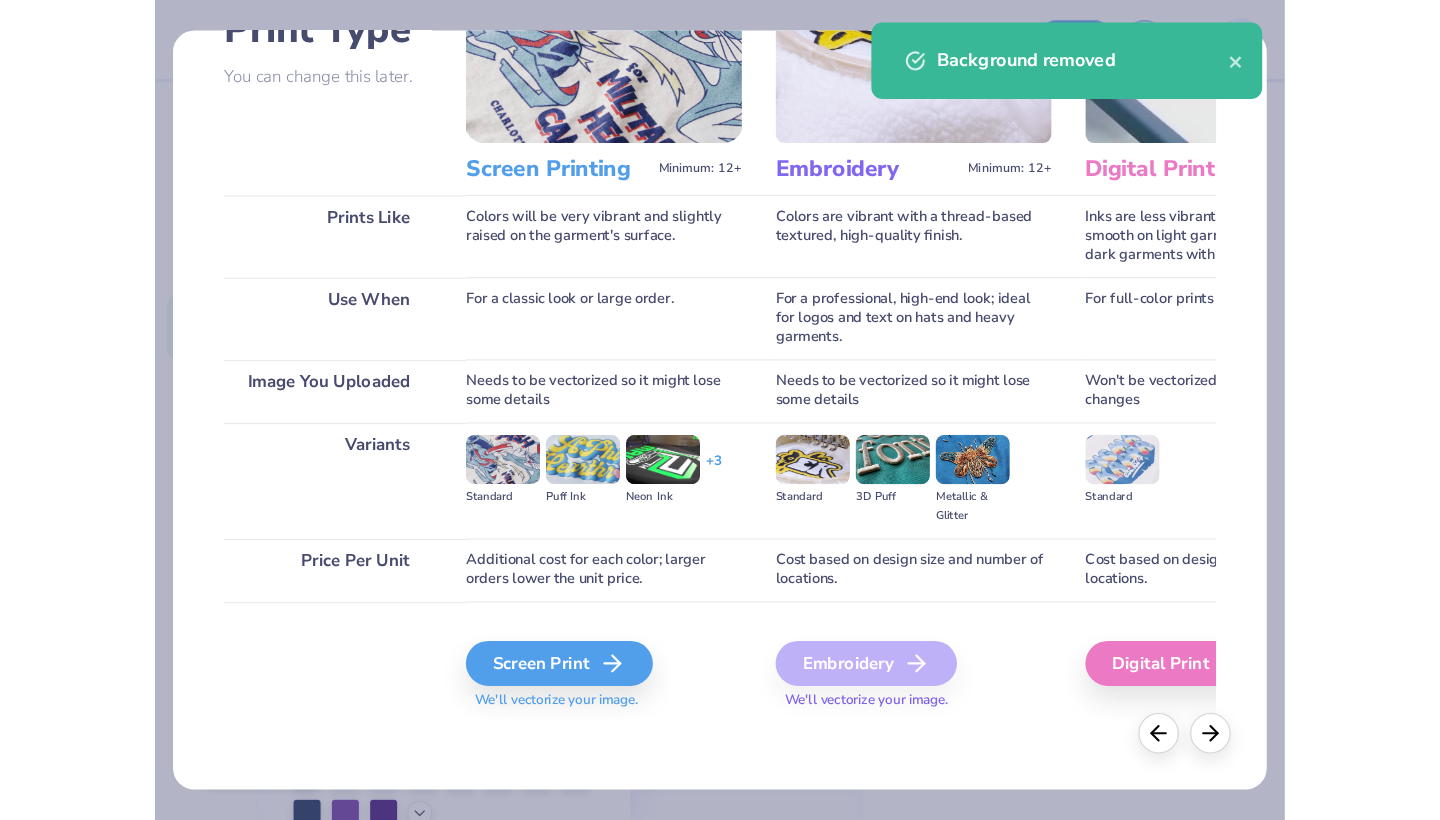 scroll, scrollTop: 169, scrollLeft: 0, axis: vertical 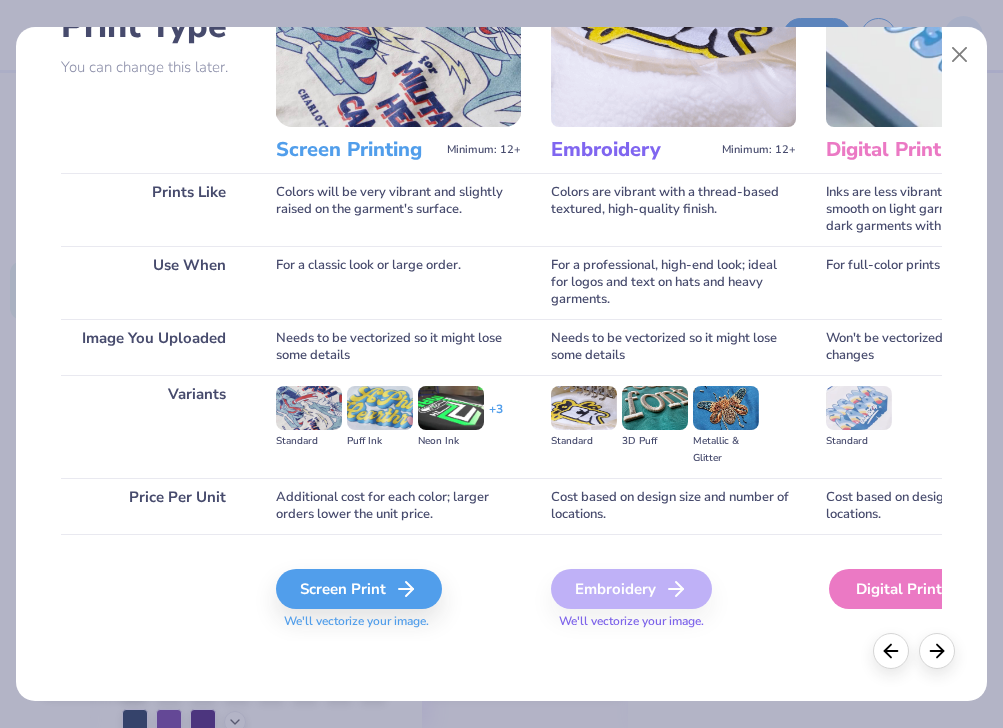 click on "Digital Print" at bounding box center (912, 589) 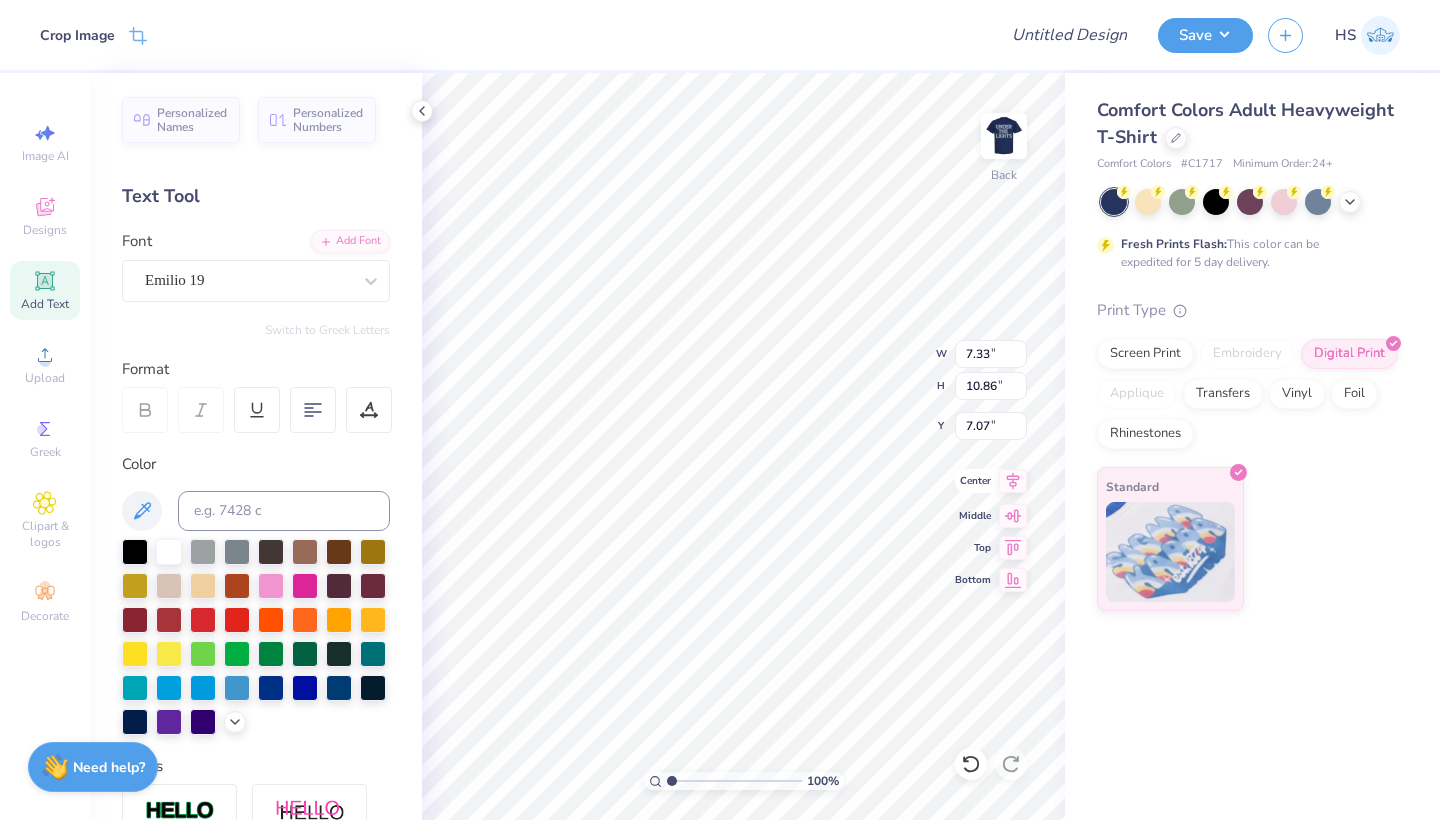 type on "3.05" 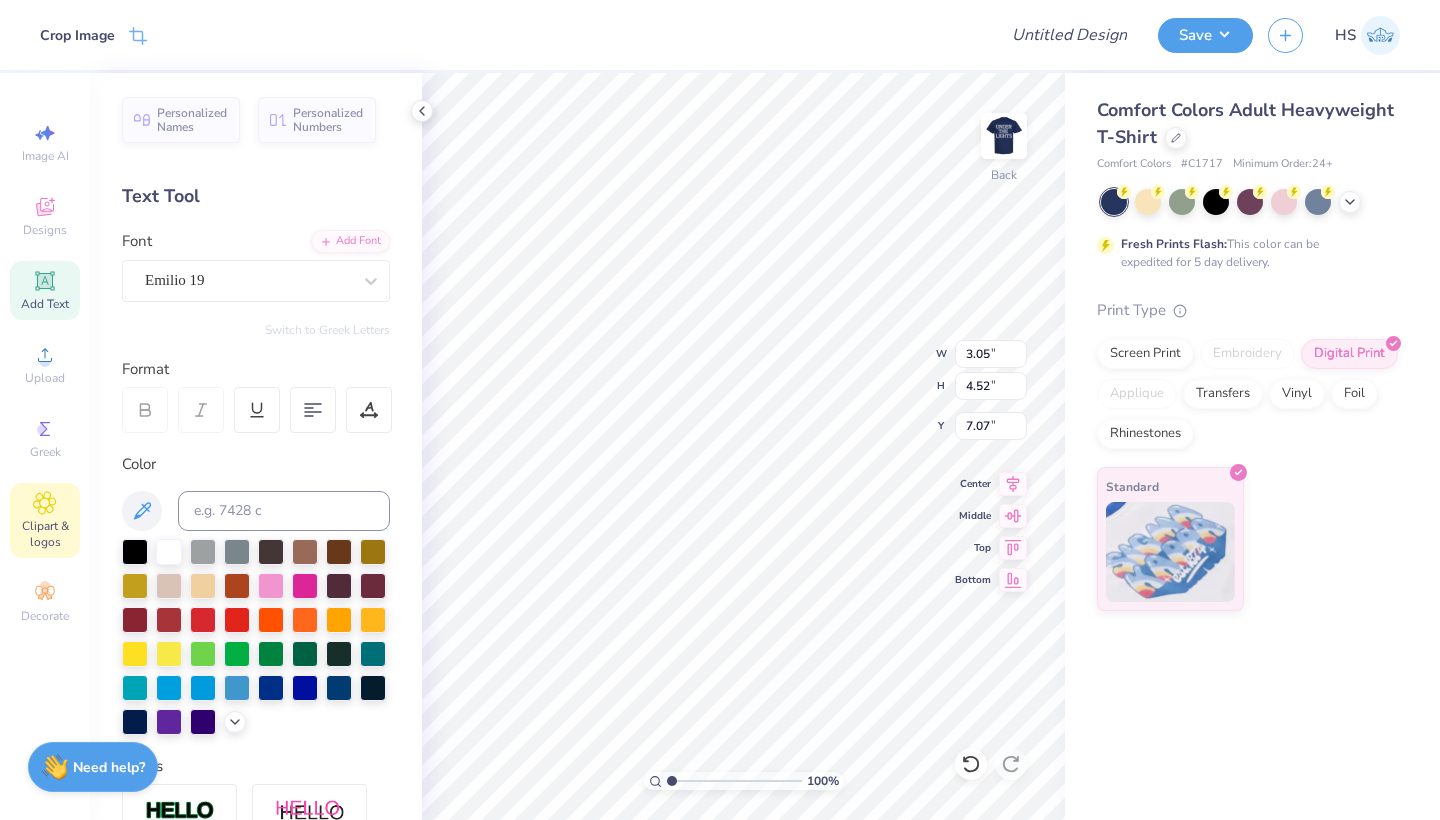 click on "Clipart & logos" at bounding box center (45, 520) 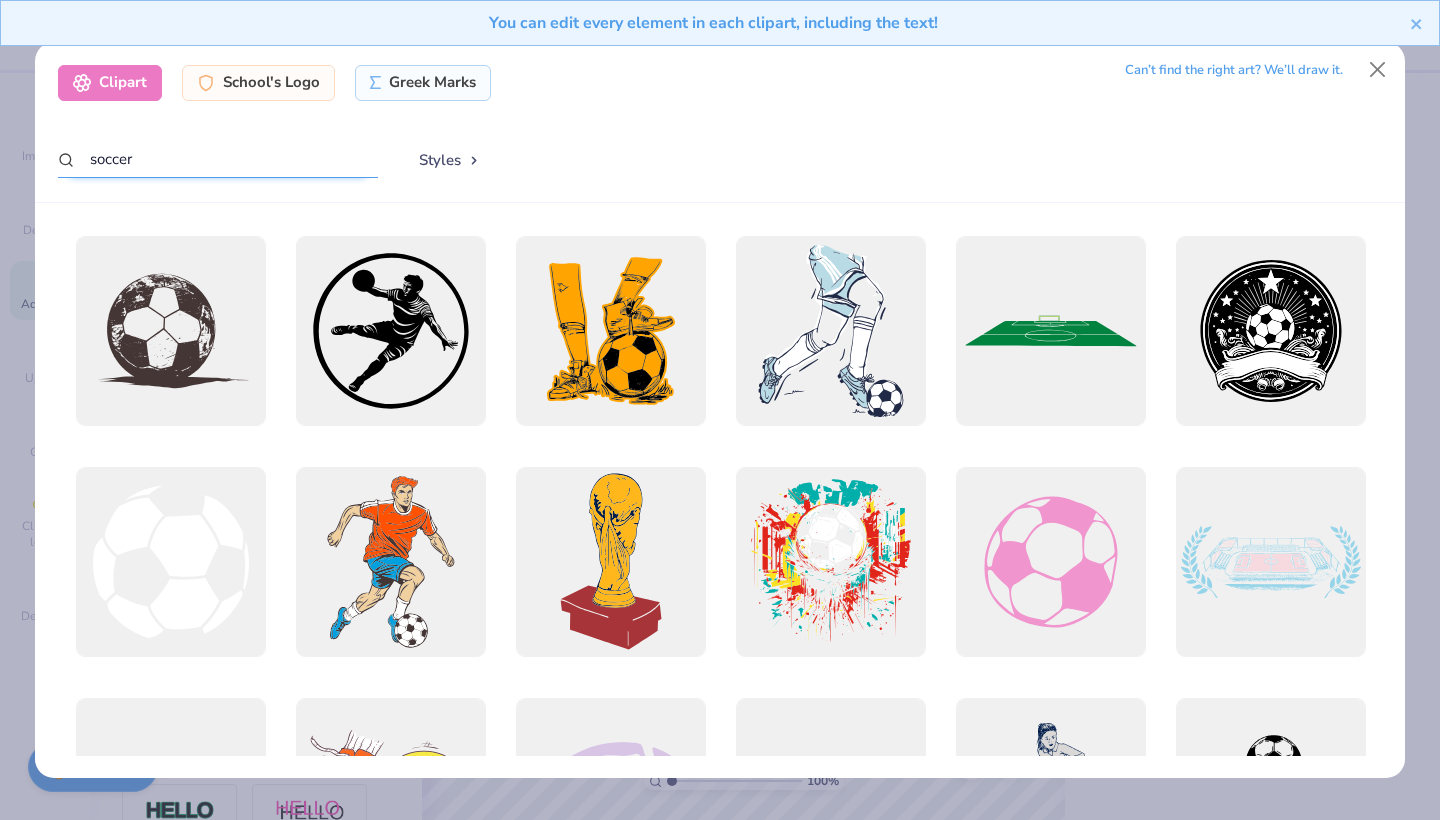 click on "soccer" at bounding box center [218, 159] 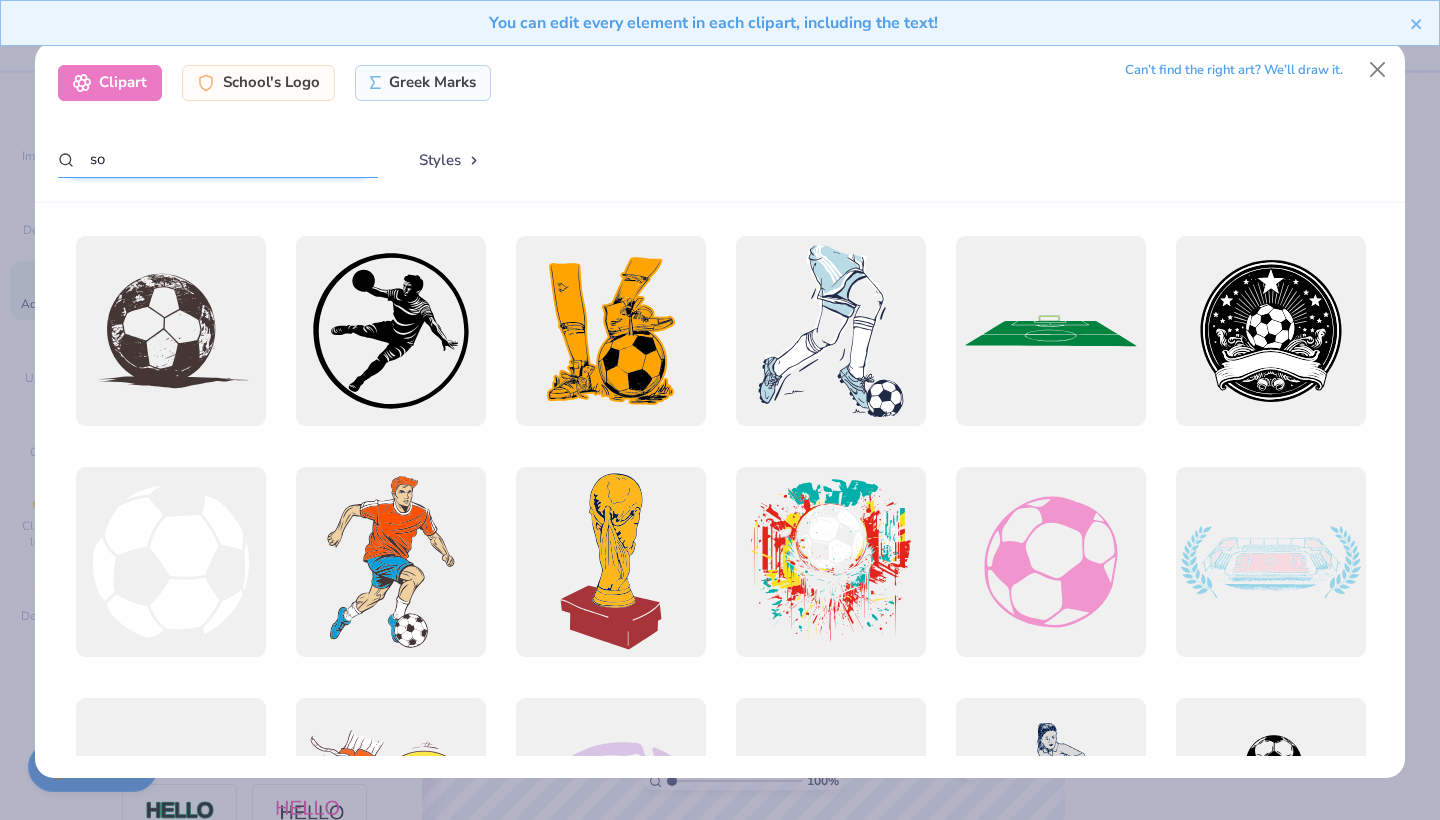 type on "s" 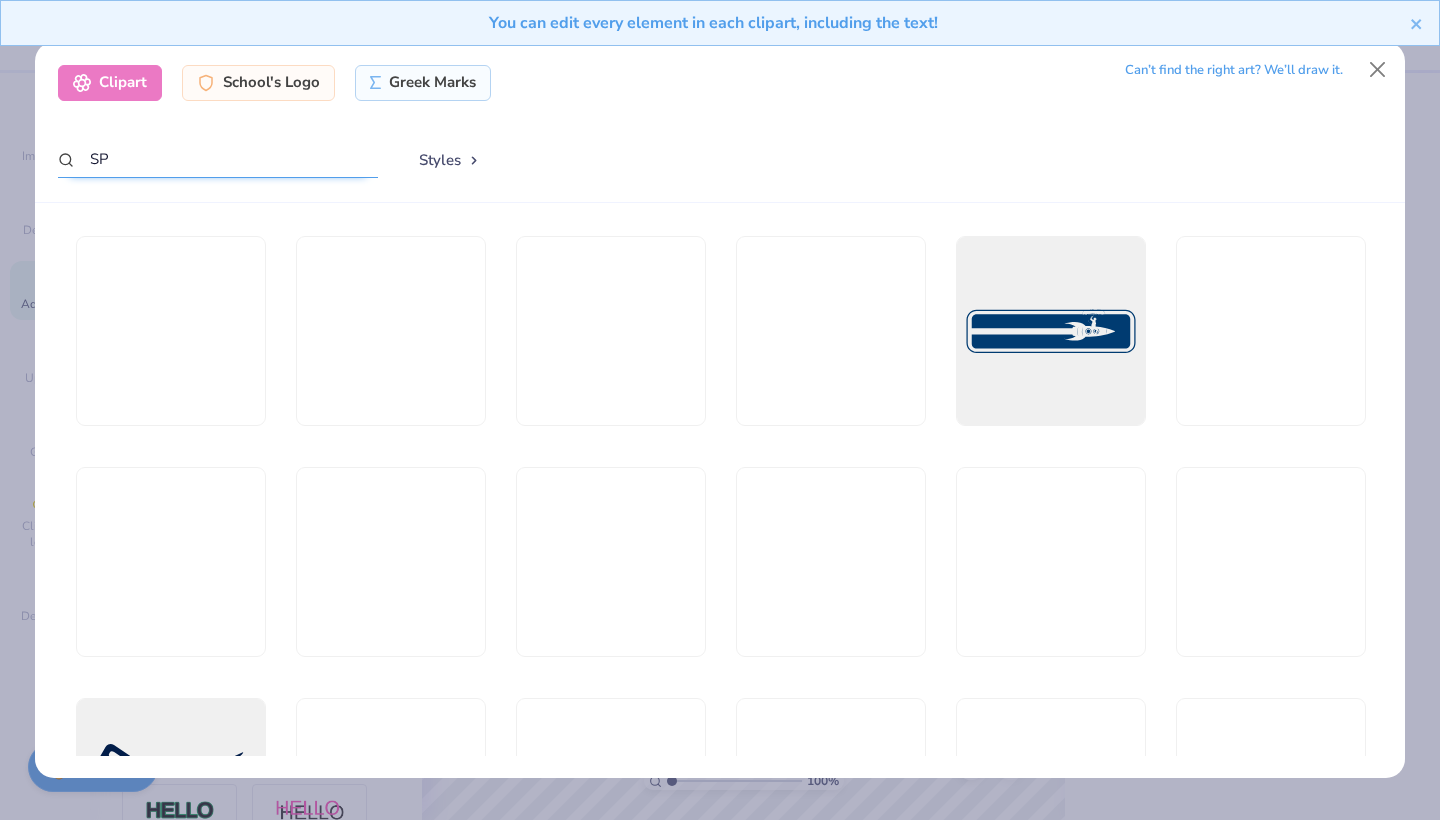 type on "S" 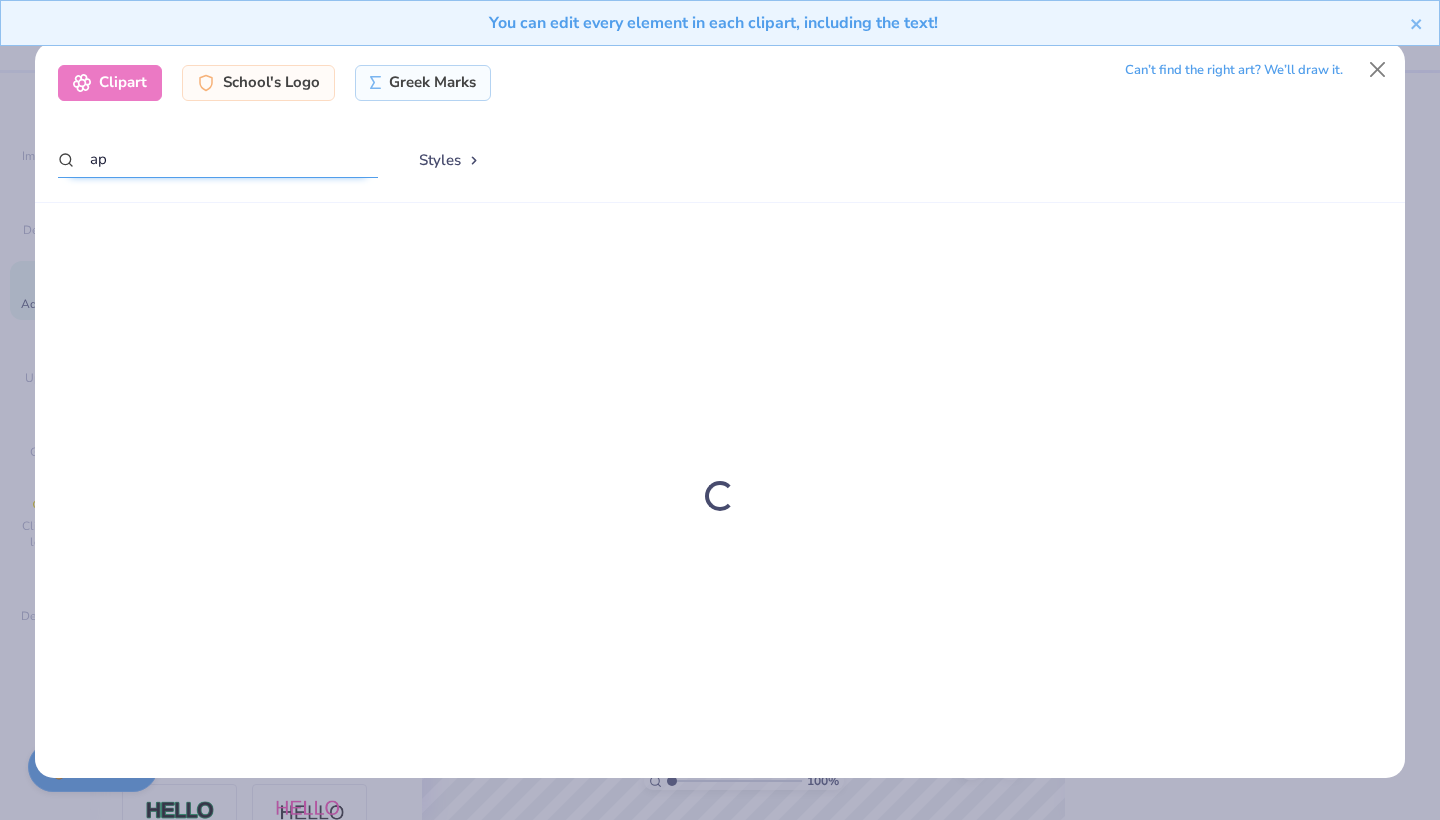 type on "a" 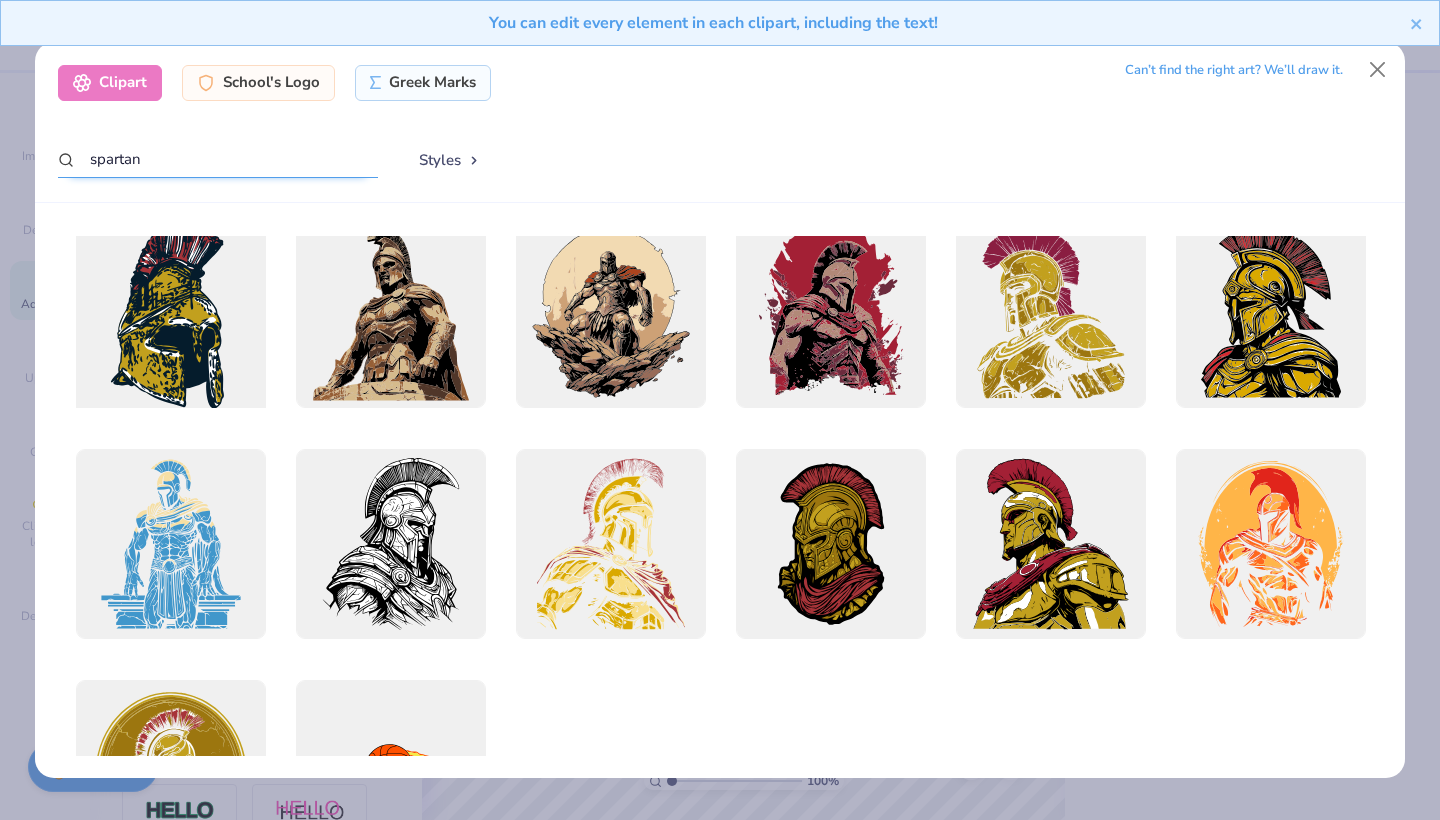 scroll, scrollTop: 0, scrollLeft: 0, axis: both 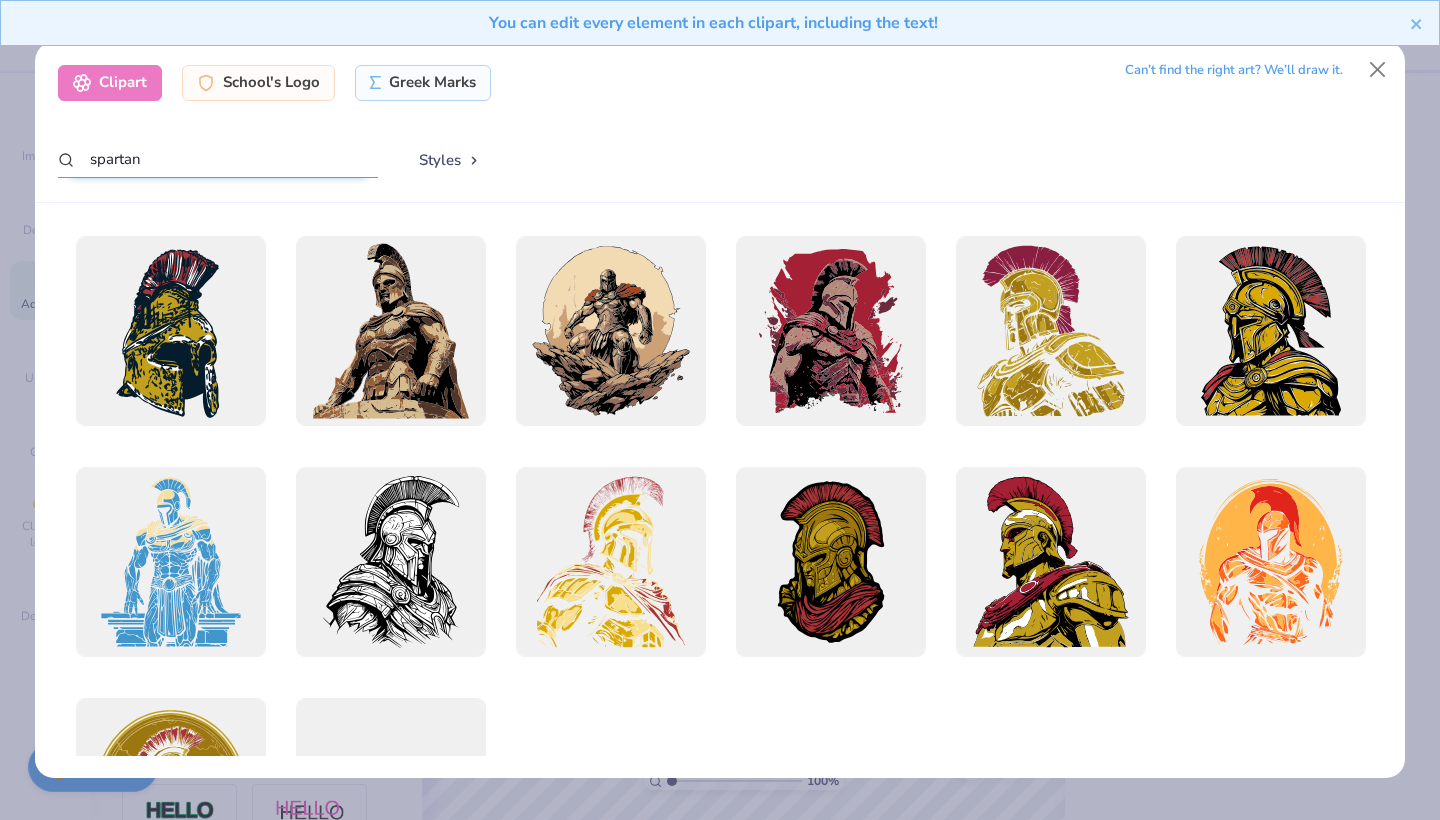 type on "spartan" 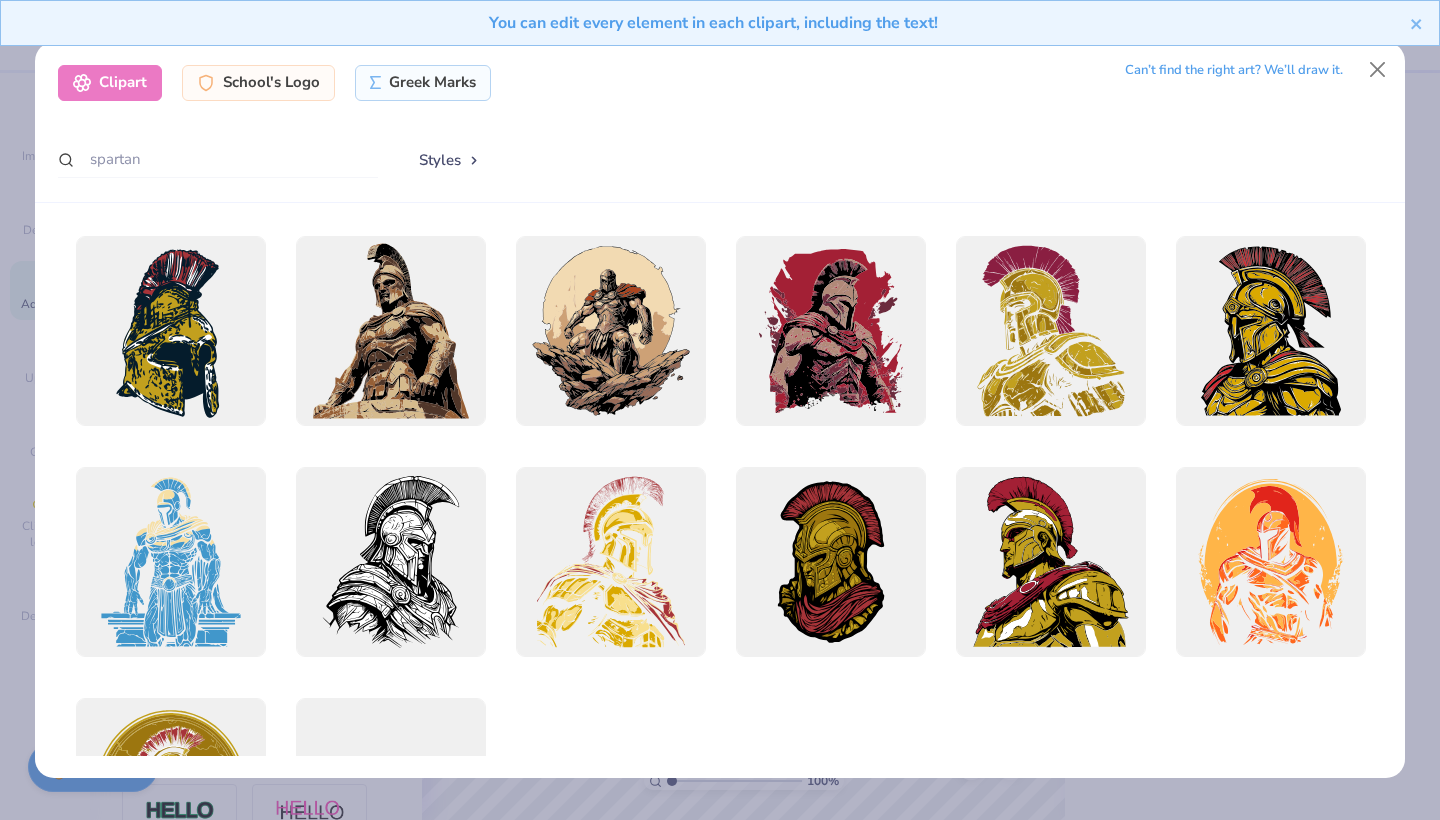click on "Styles" at bounding box center (450, 160) 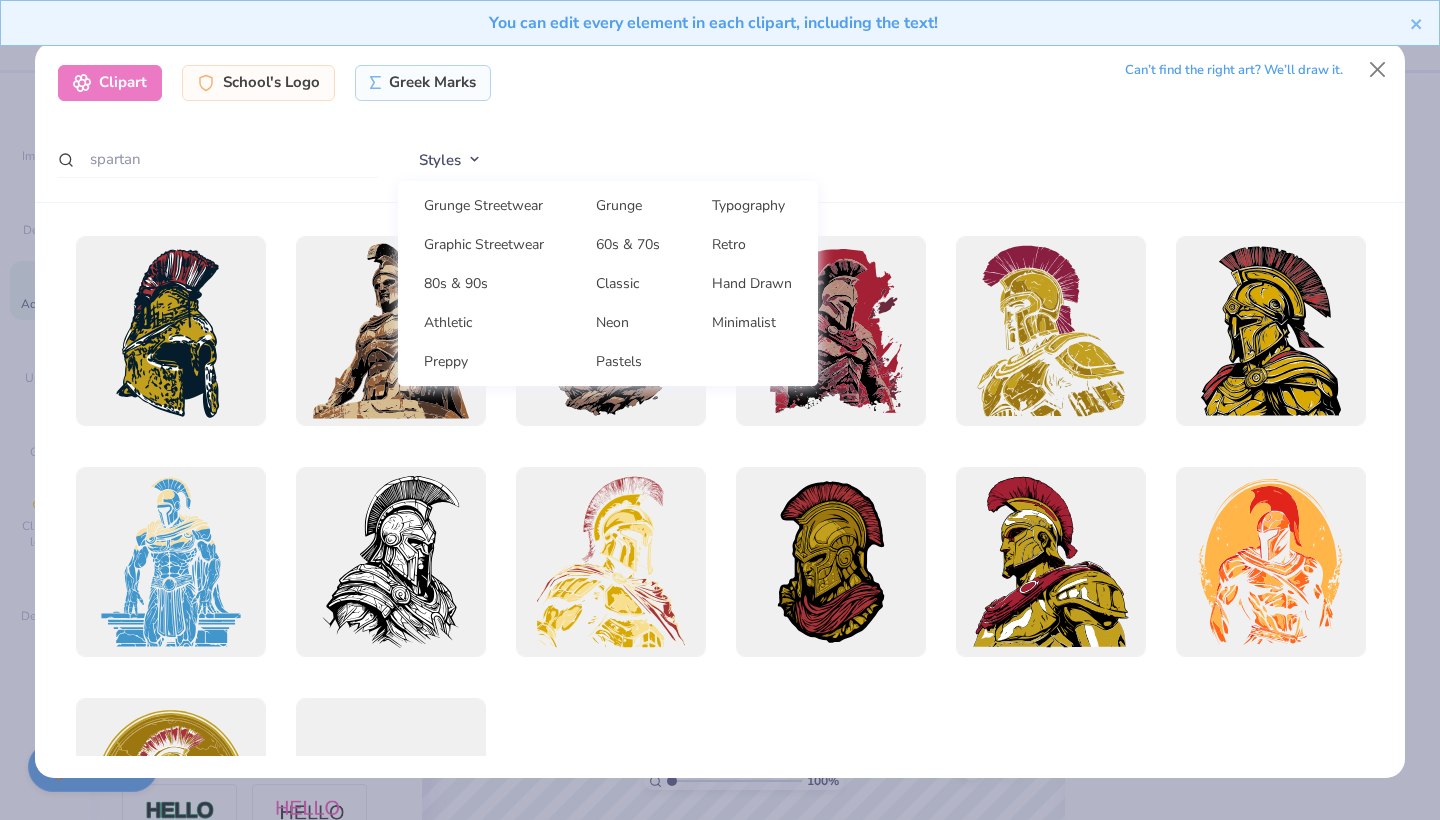 click on "Styles Grunge Streetwear Grunge Typography Graphic Streetwear 60s & 70s Retro 80s & 90s Classic Hand Drawn Athletic Neon Minimalist Preppy Pastels" at bounding box center [890, 160] 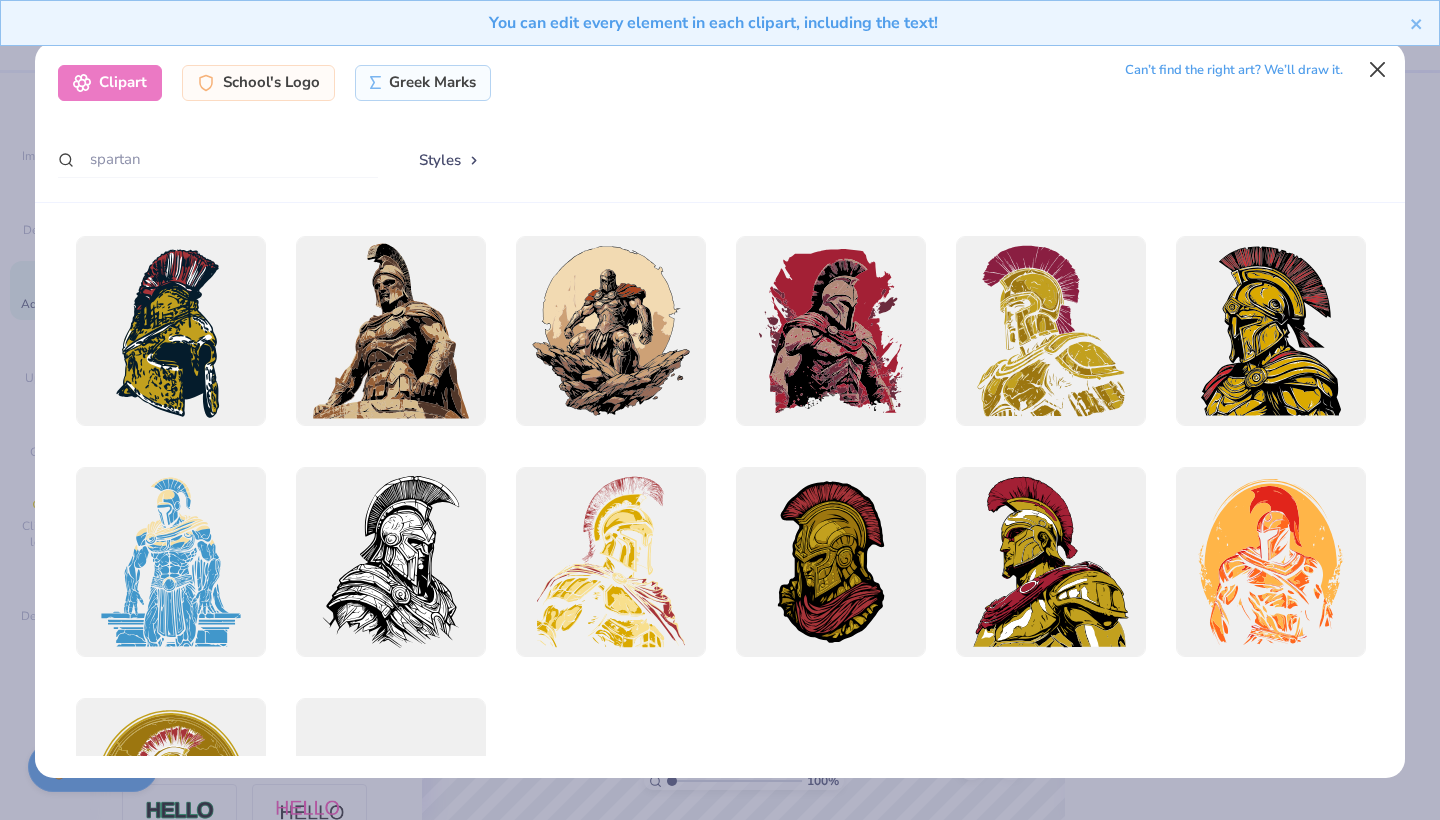 click at bounding box center (1378, 70) 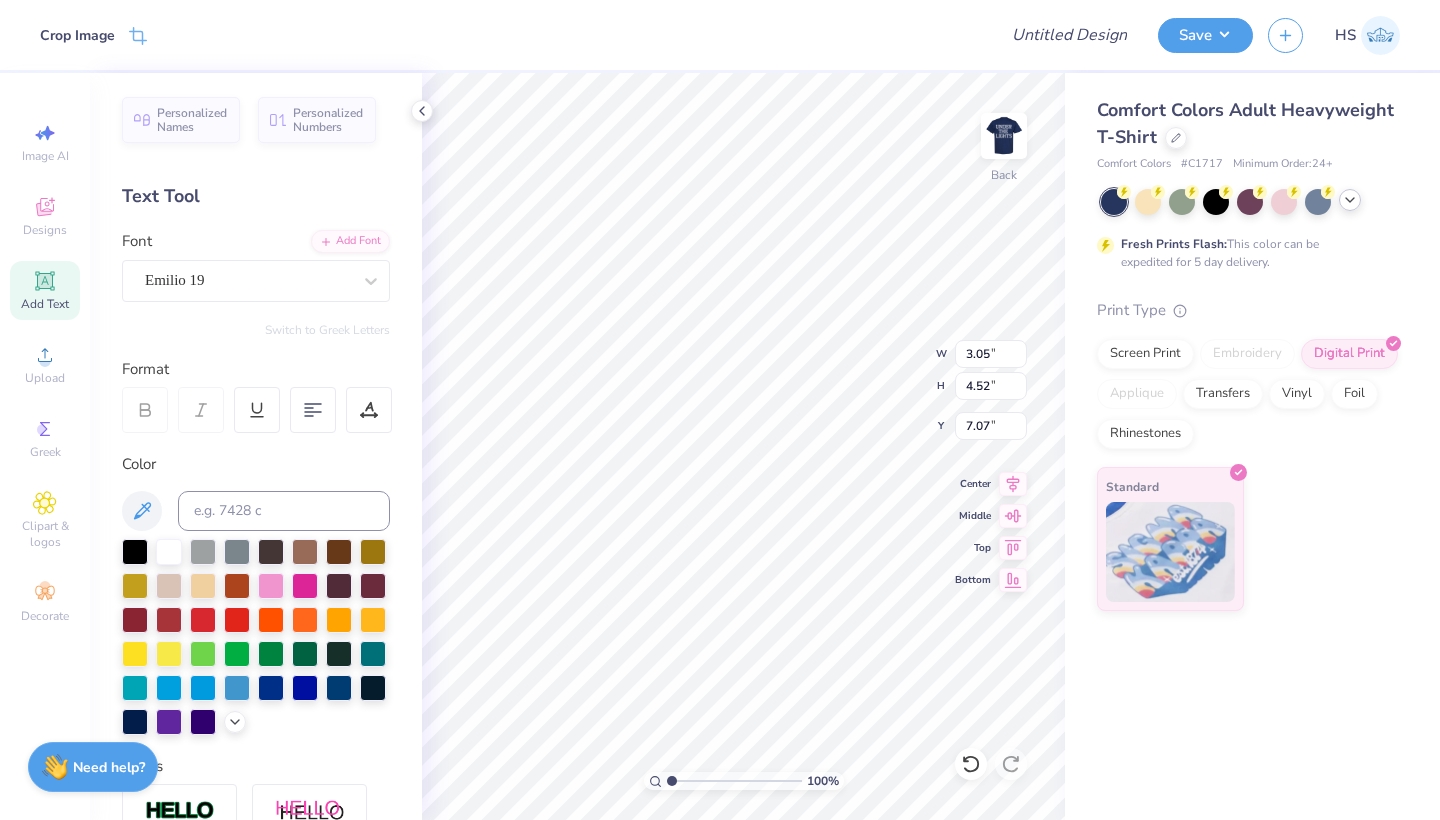 click 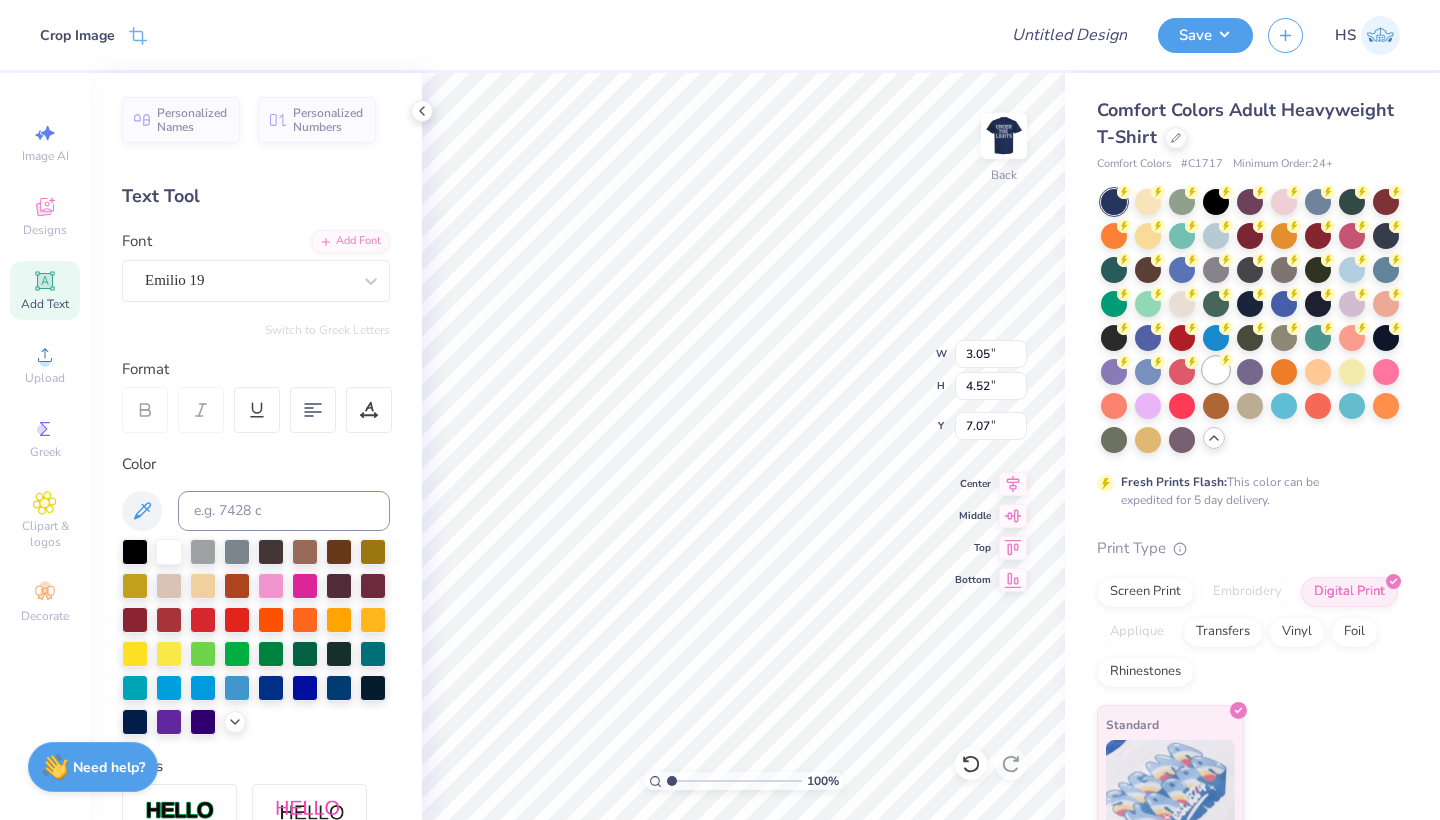 click at bounding box center (1216, 370) 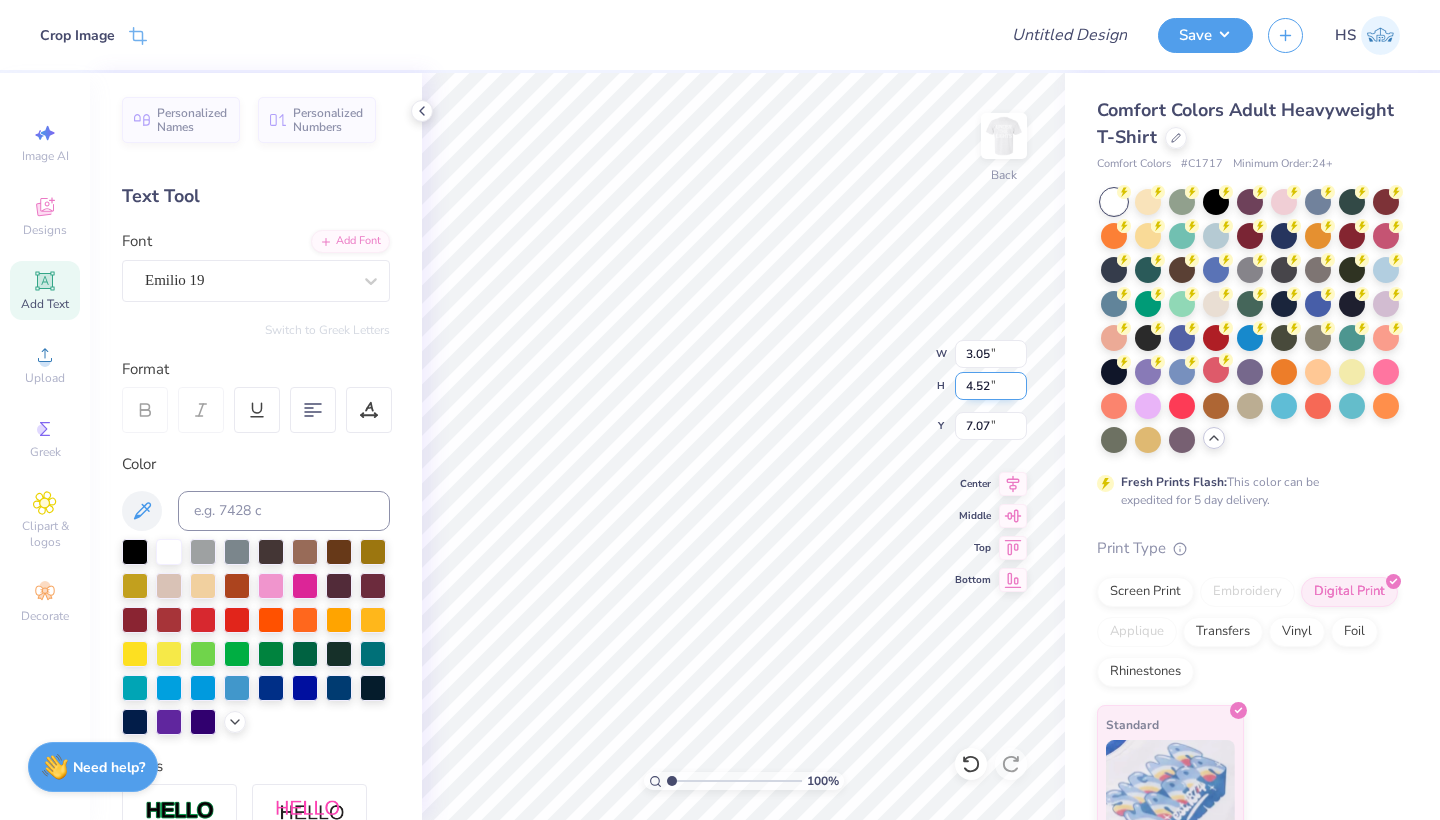 type on "3.00" 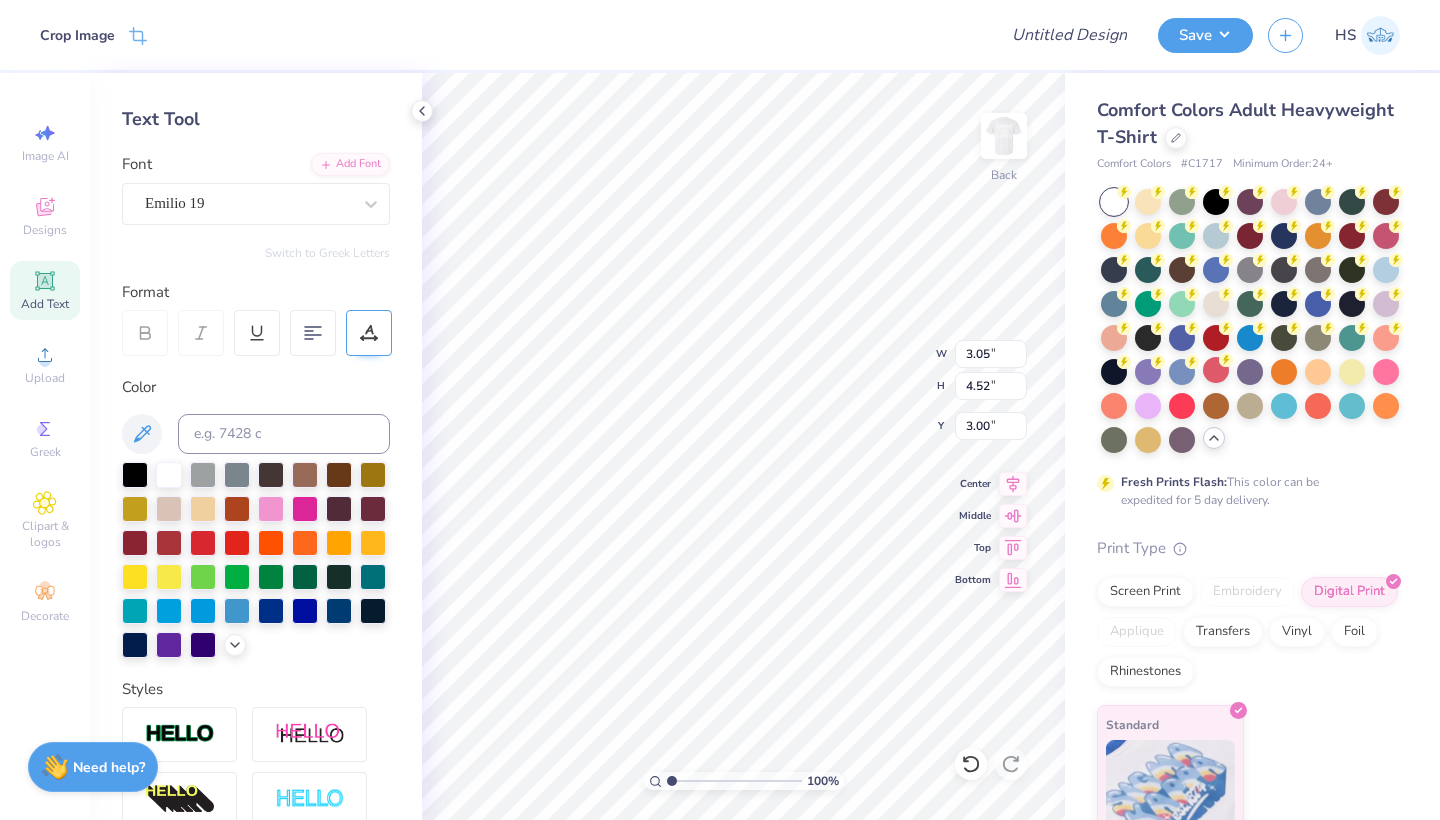 scroll, scrollTop: 78, scrollLeft: 0, axis: vertical 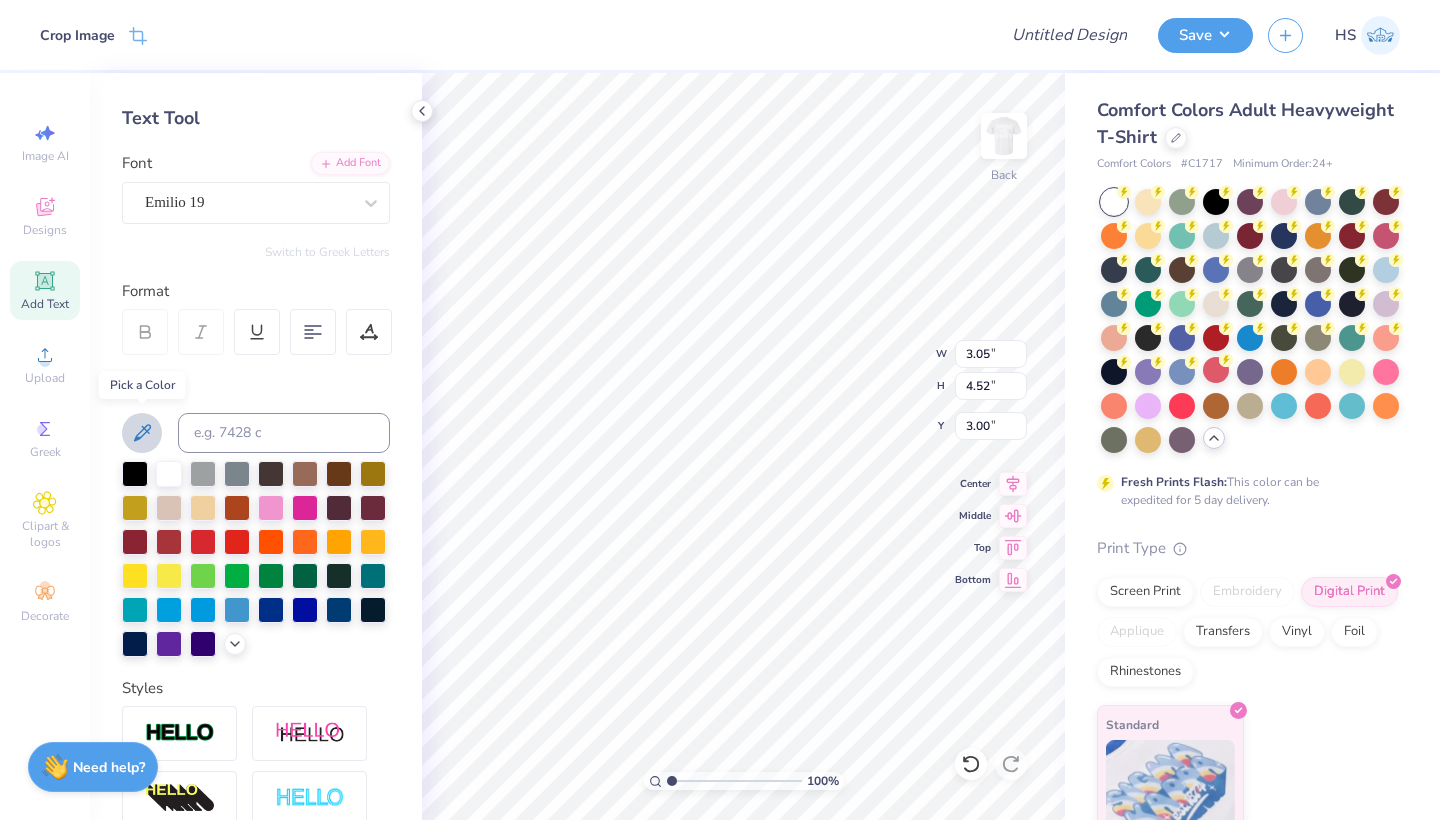 click 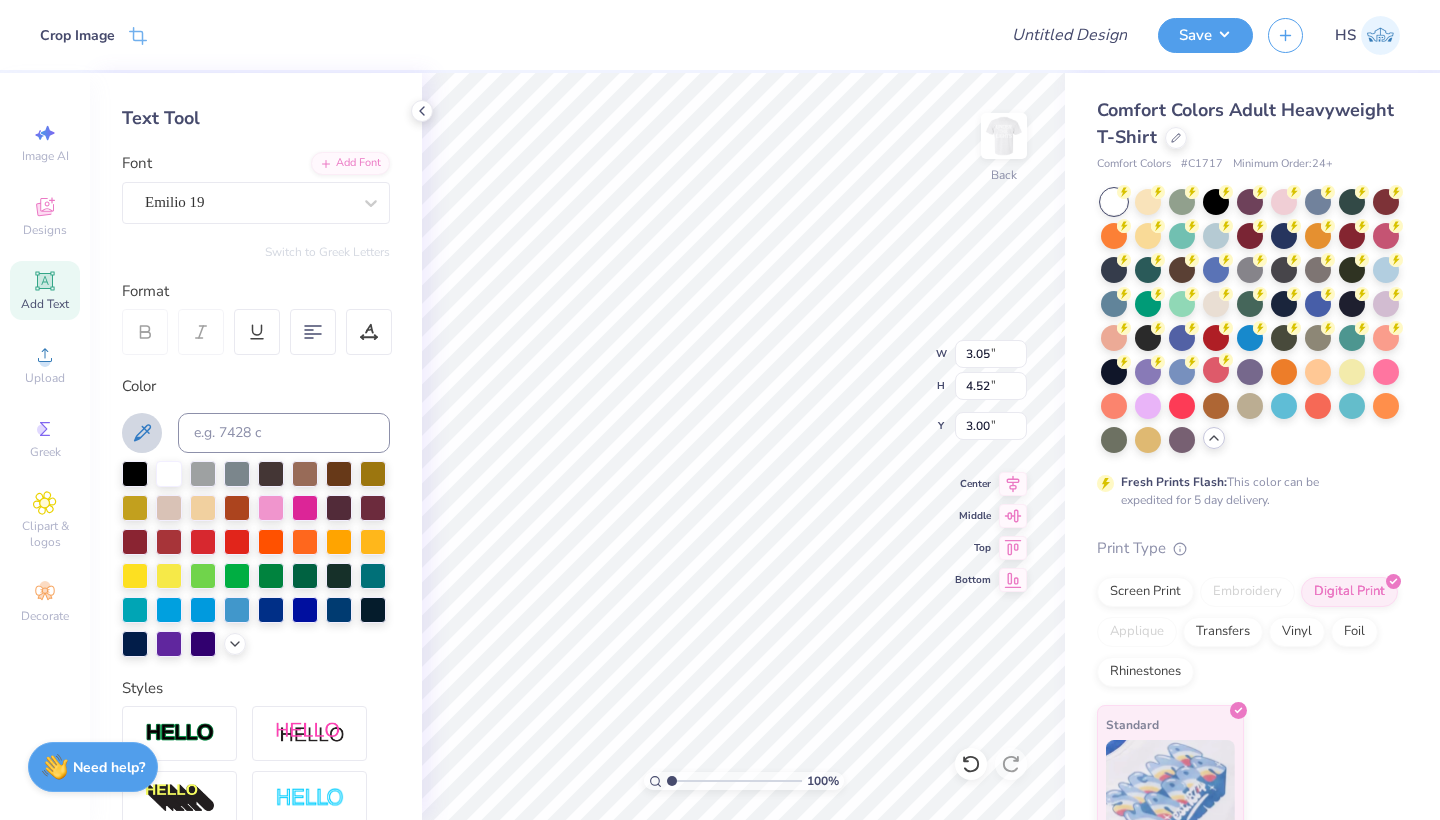 click 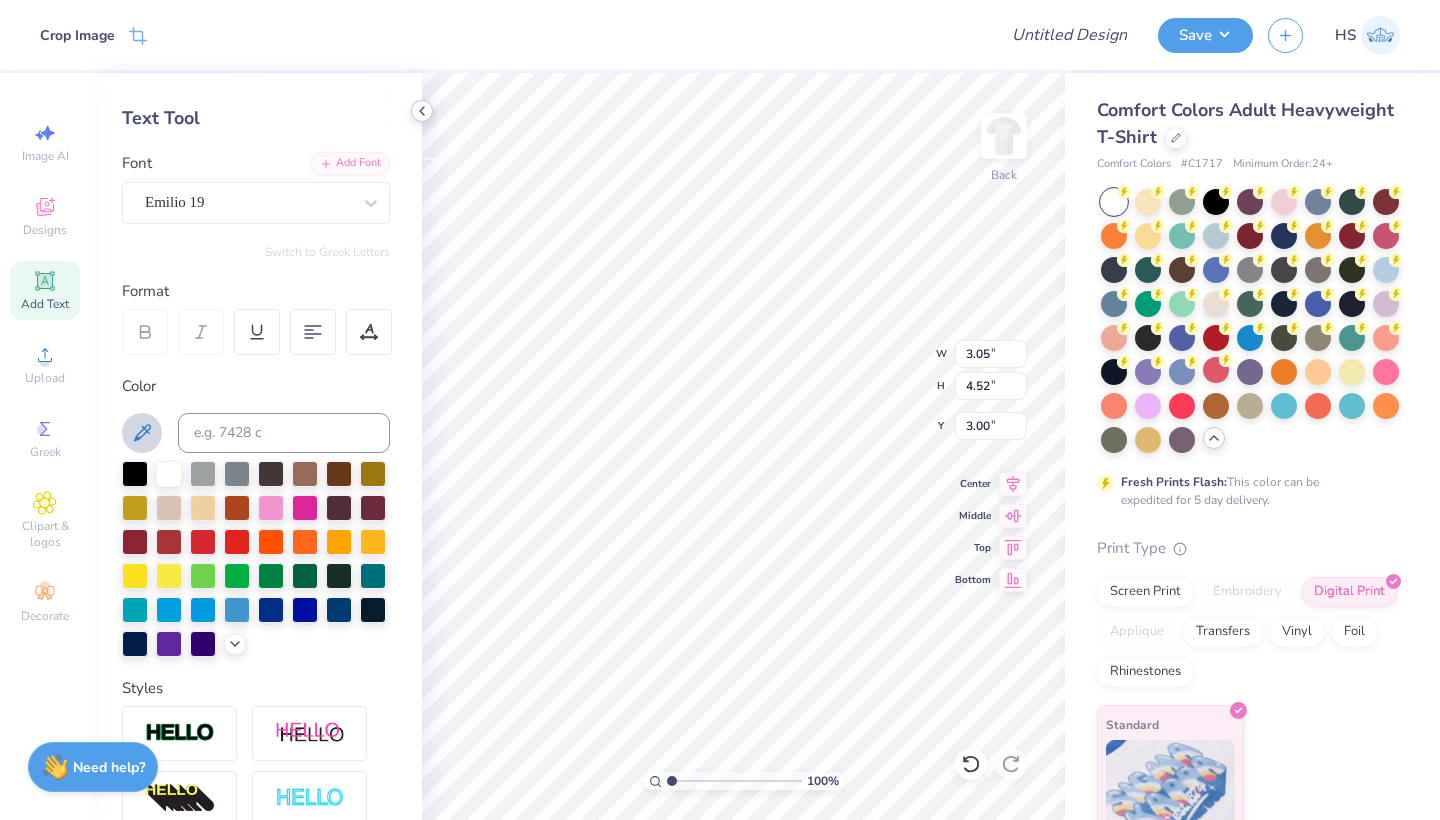 click 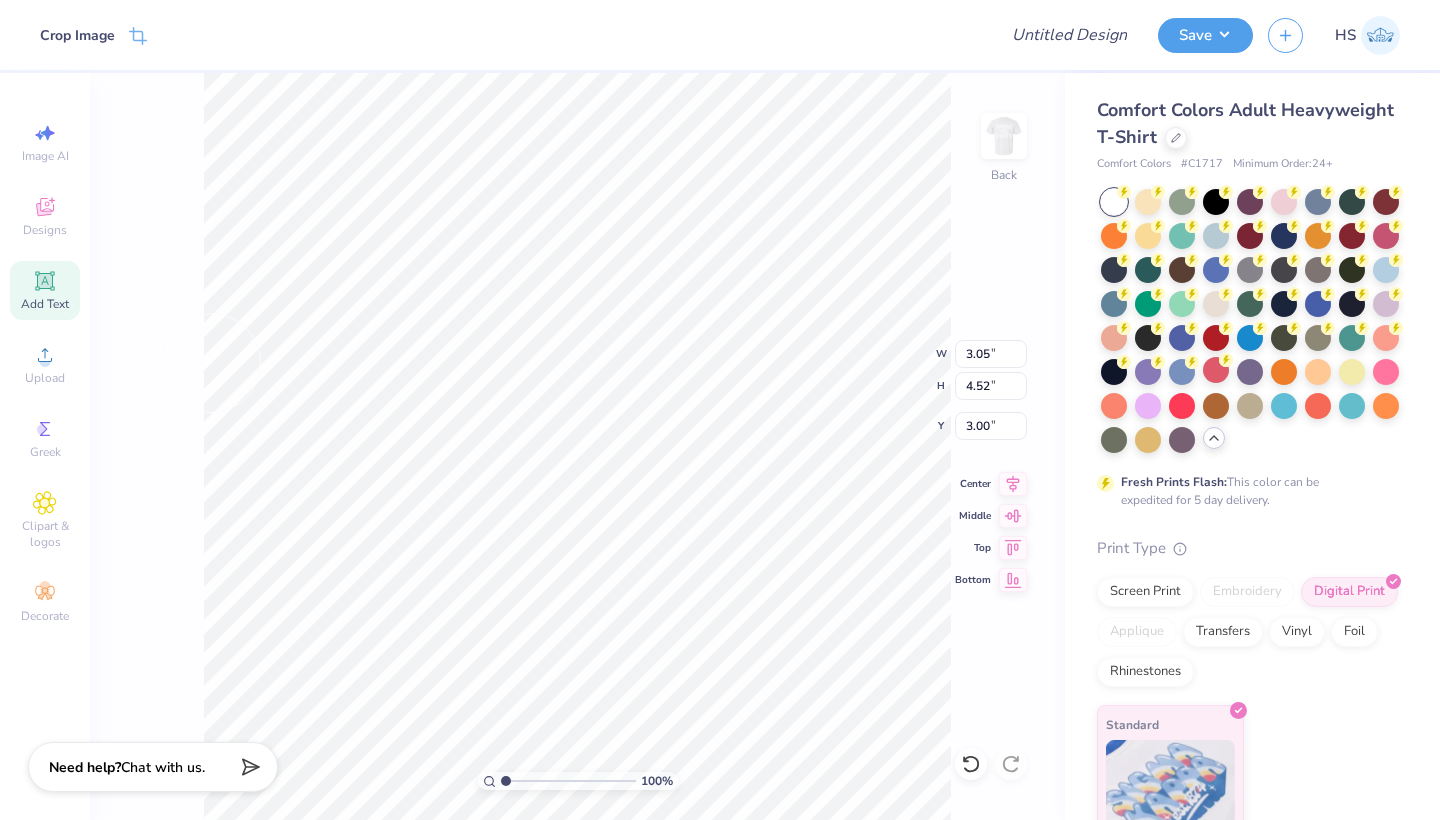 click 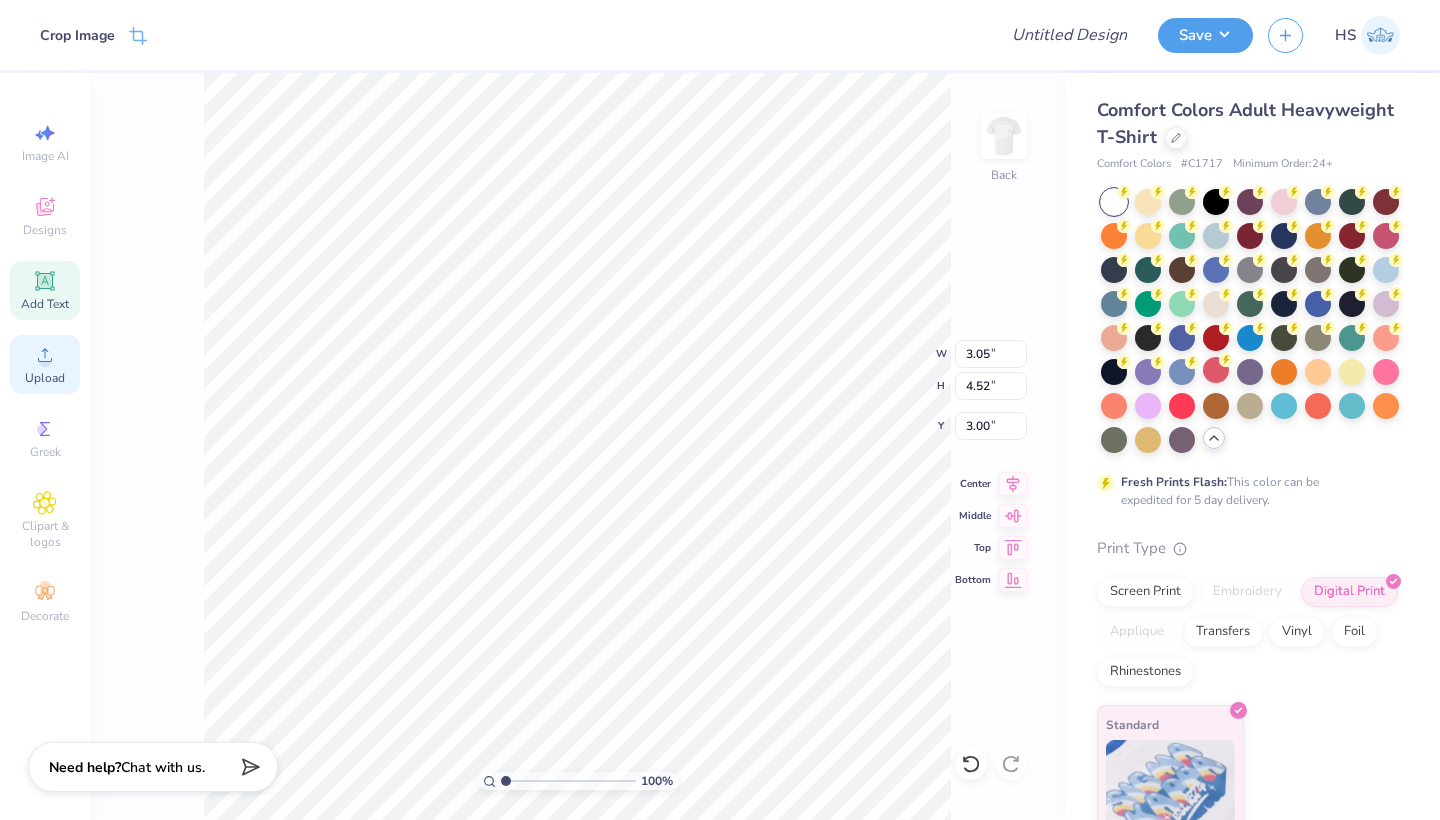 type on "5.59" 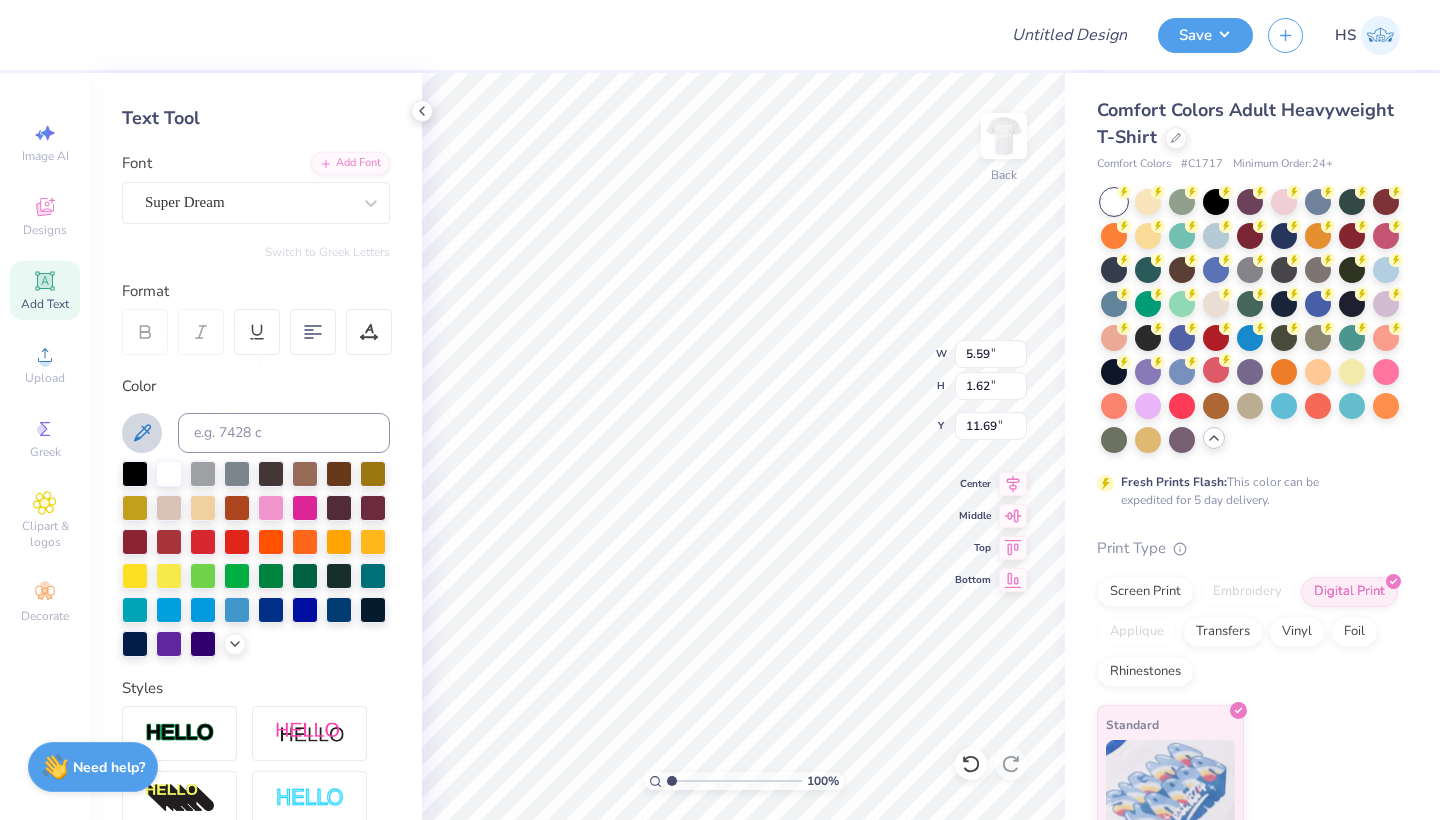 click 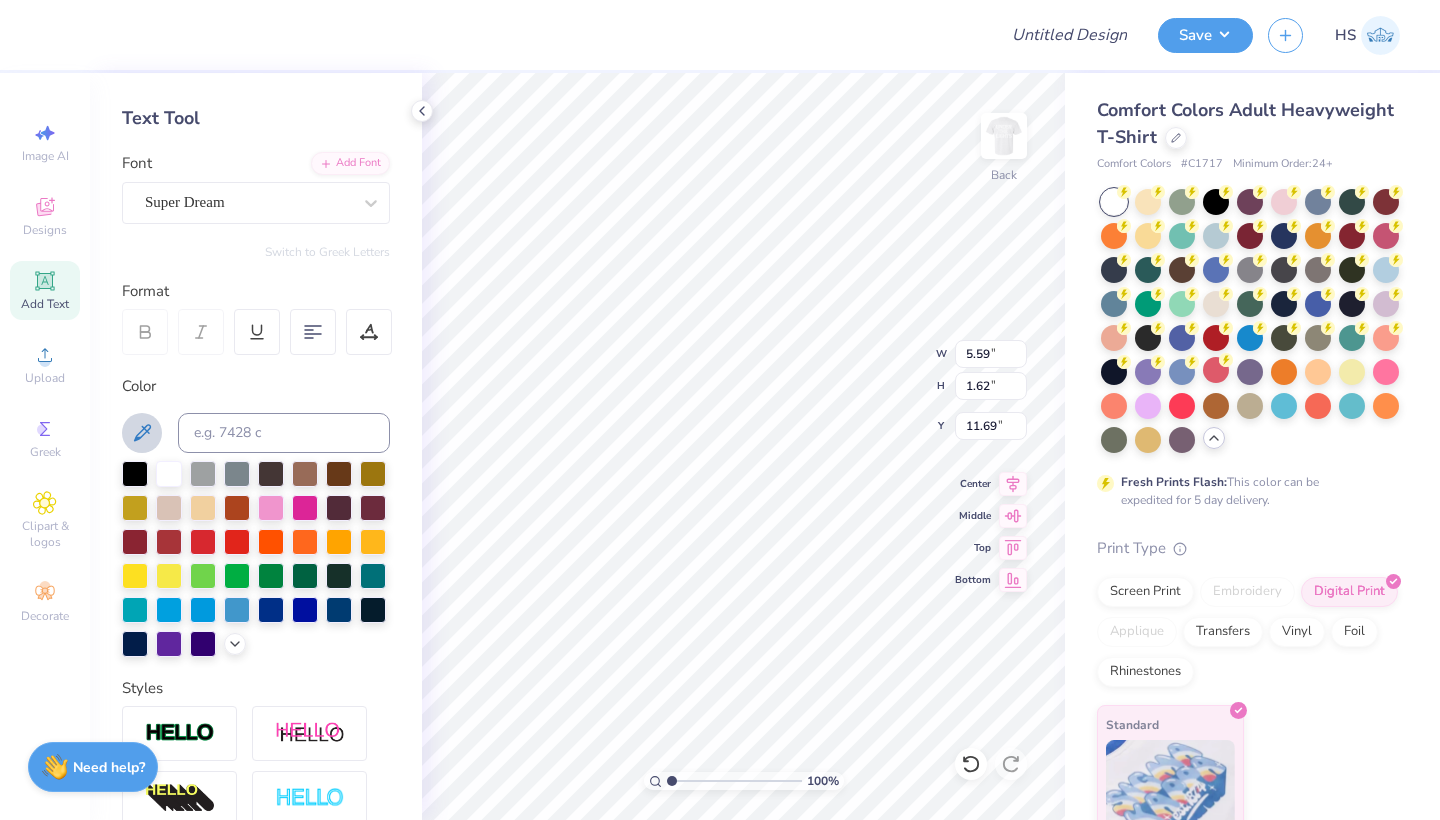 click 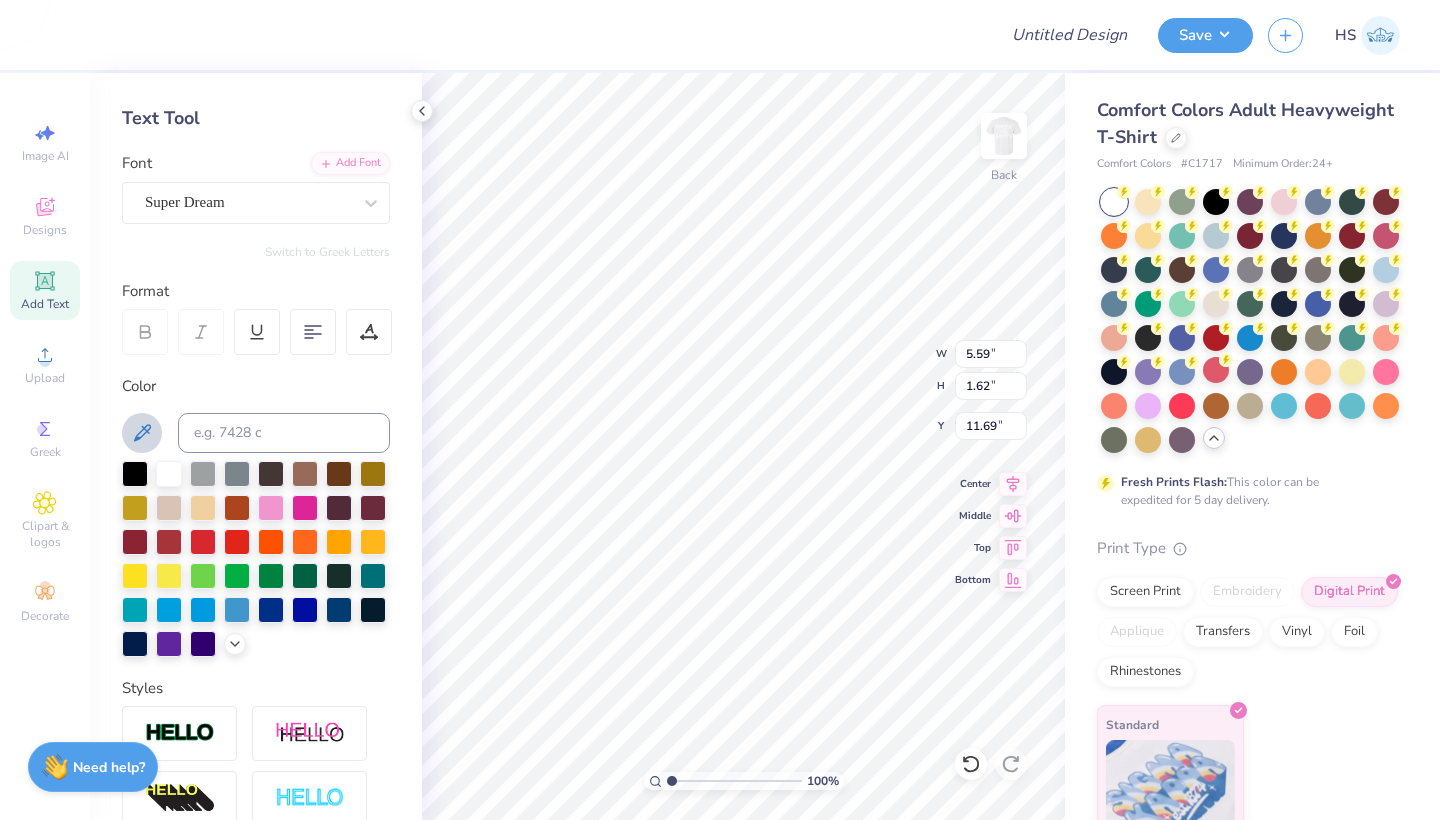 click 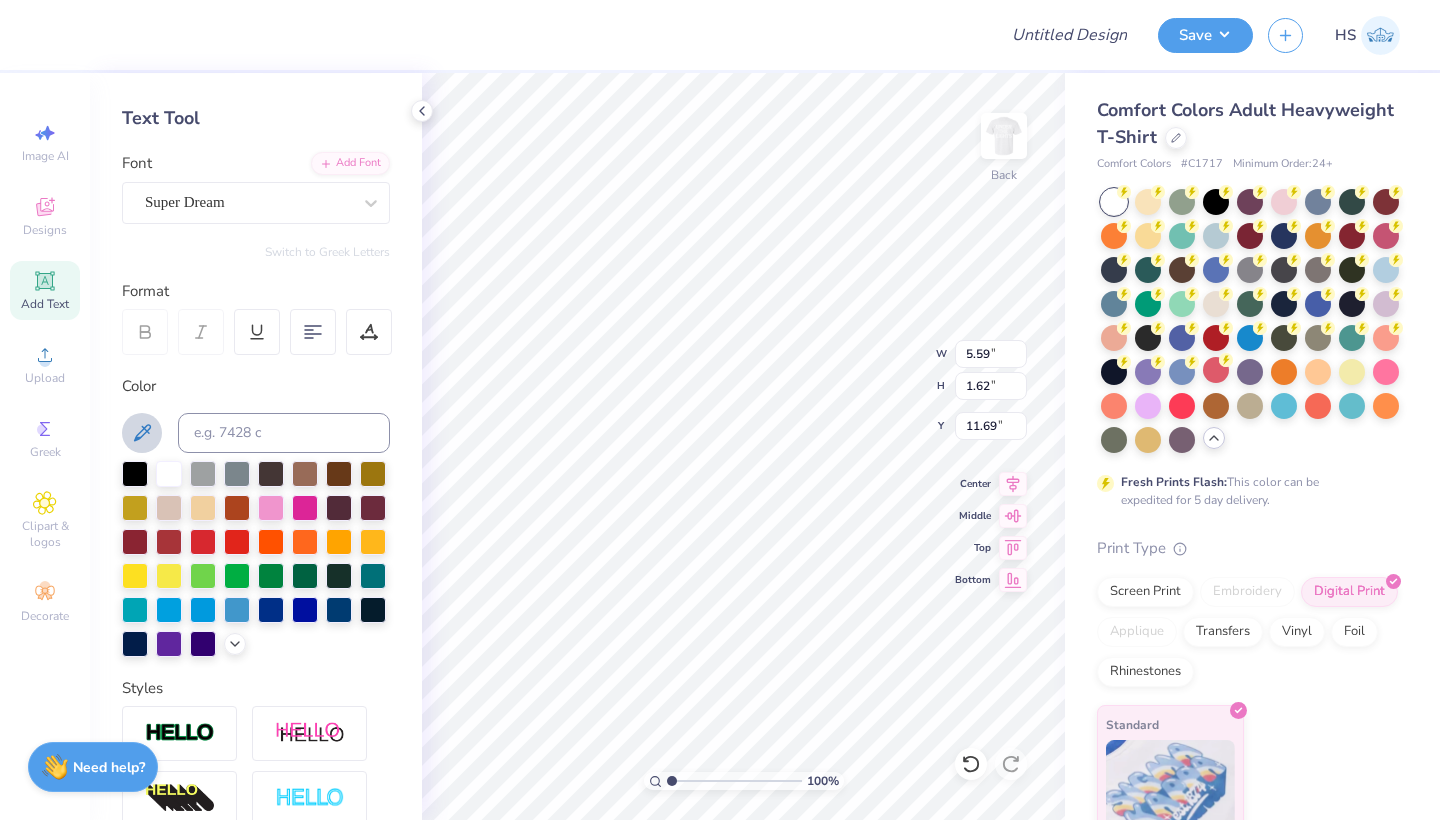 click 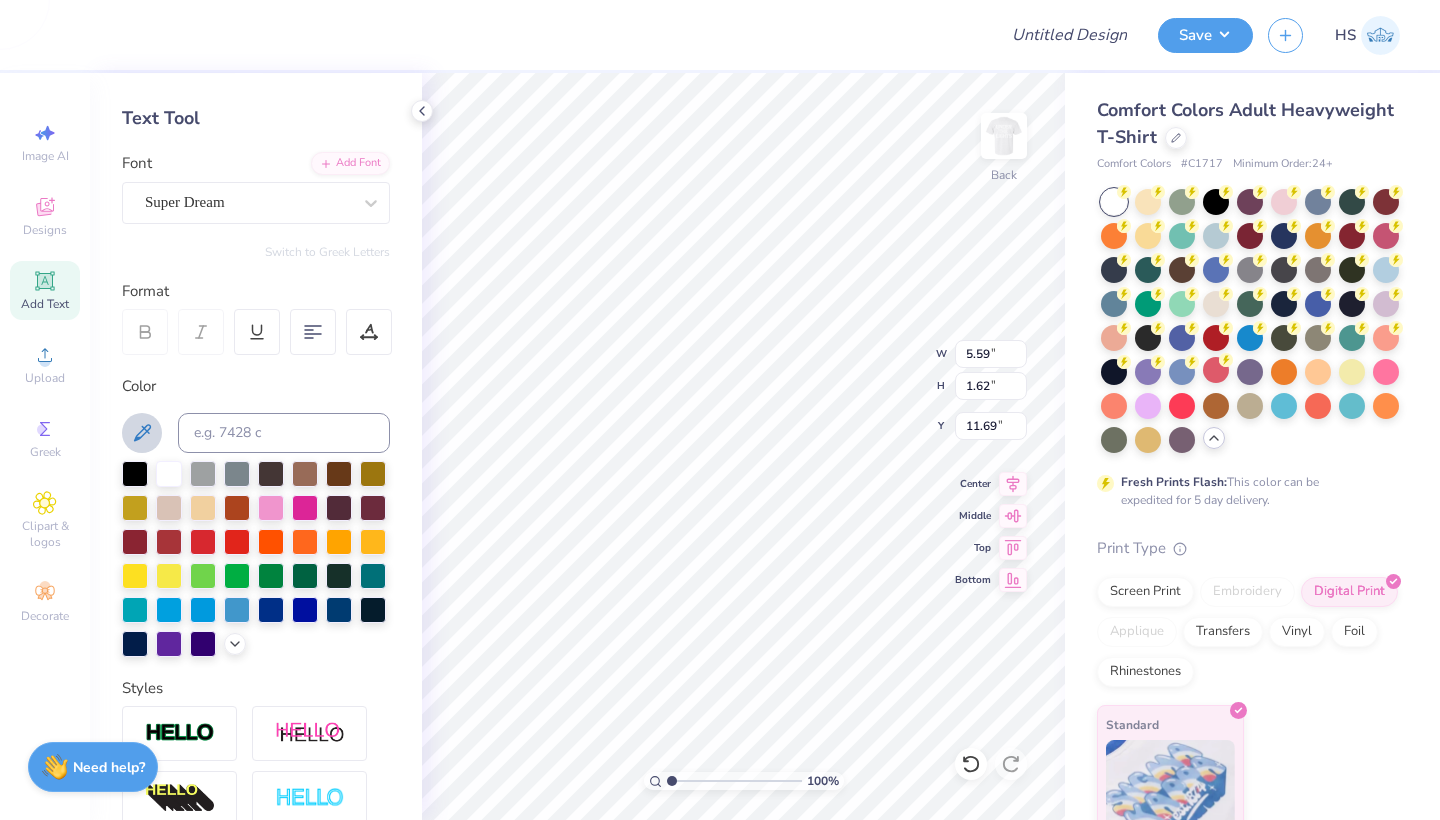 click 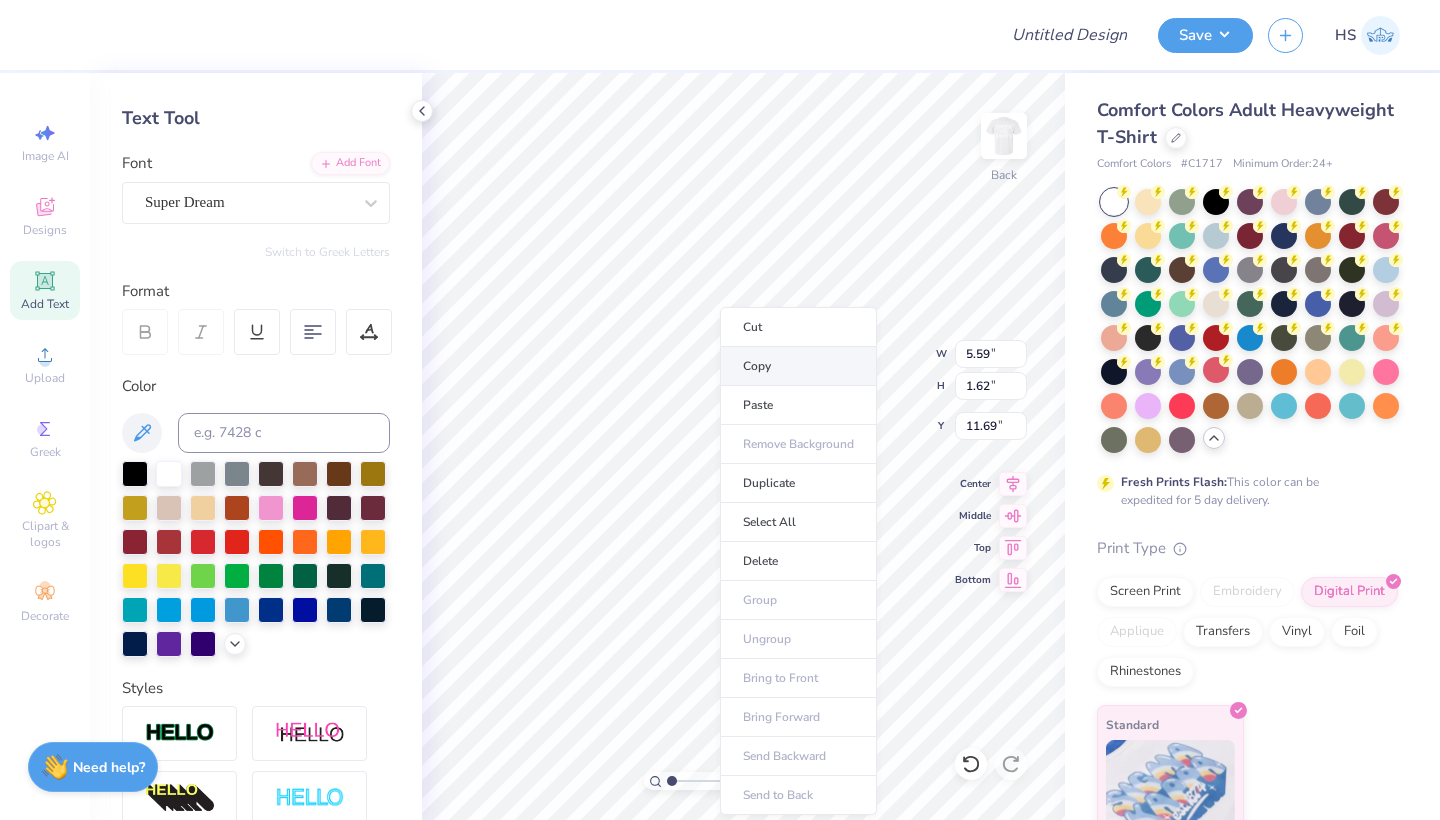 click on "Copy" at bounding box center [798, 366] 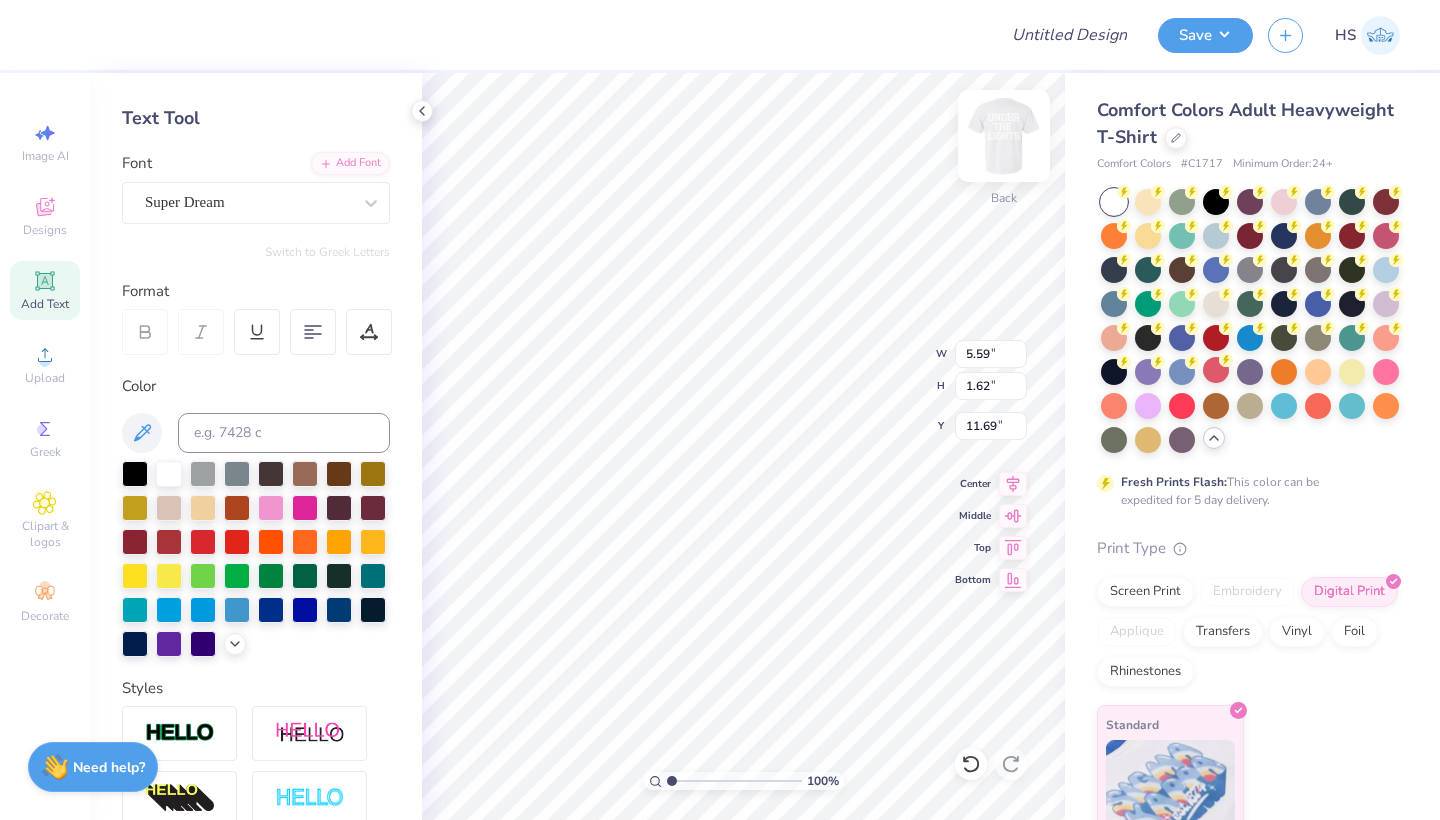 click at bounding box center [1004, 136] 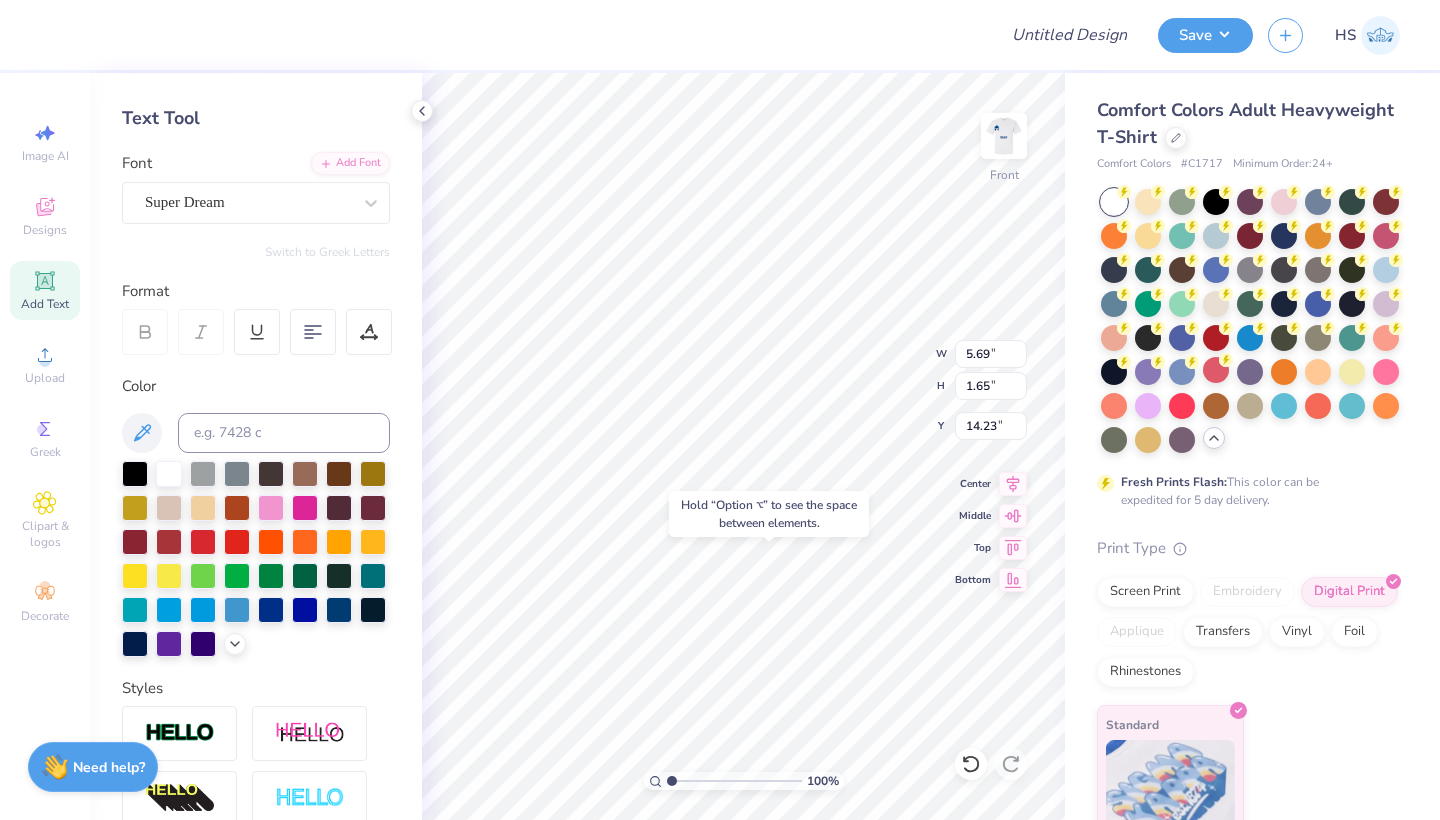 type on "18.57" 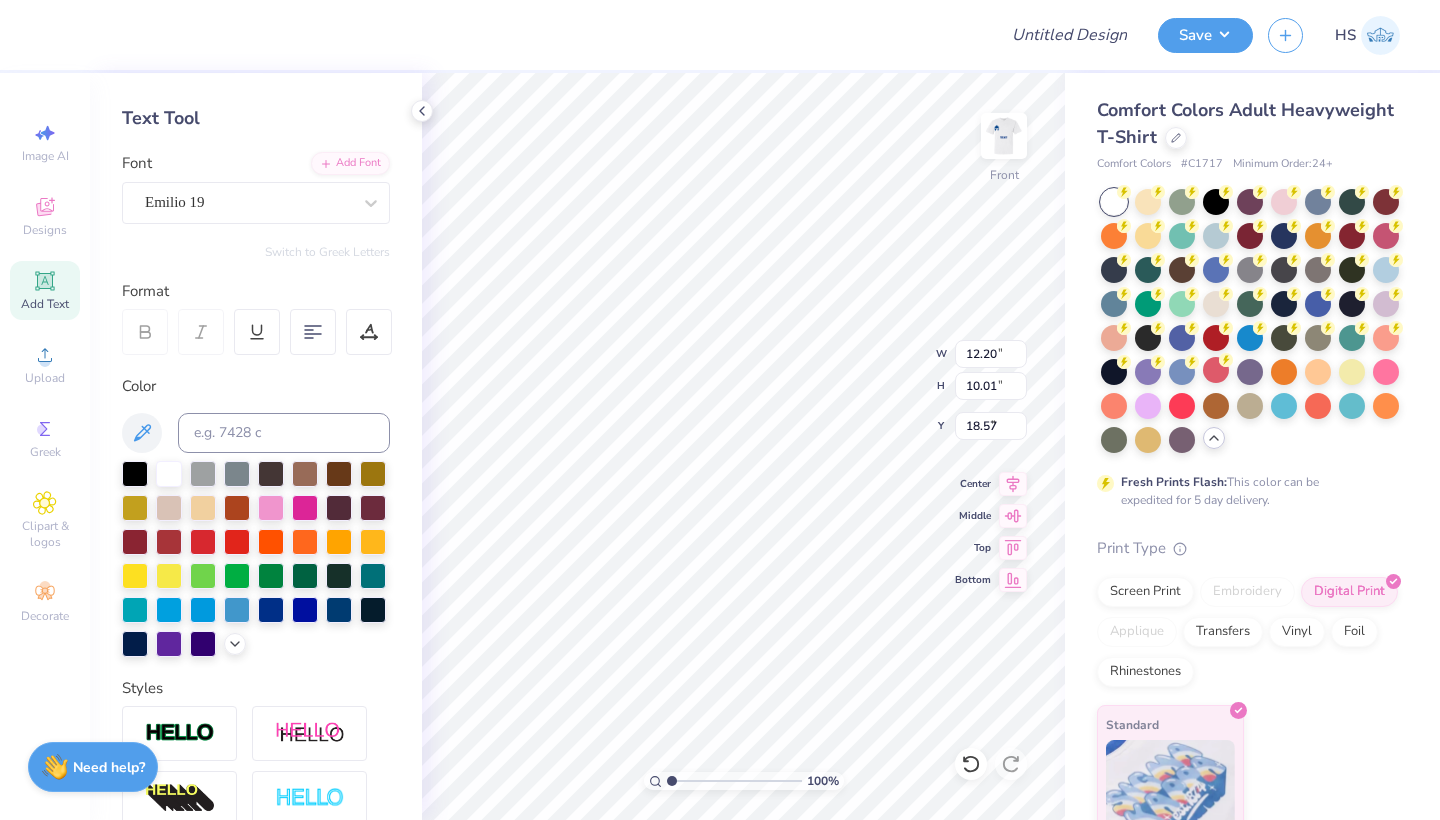 type on "12.20" 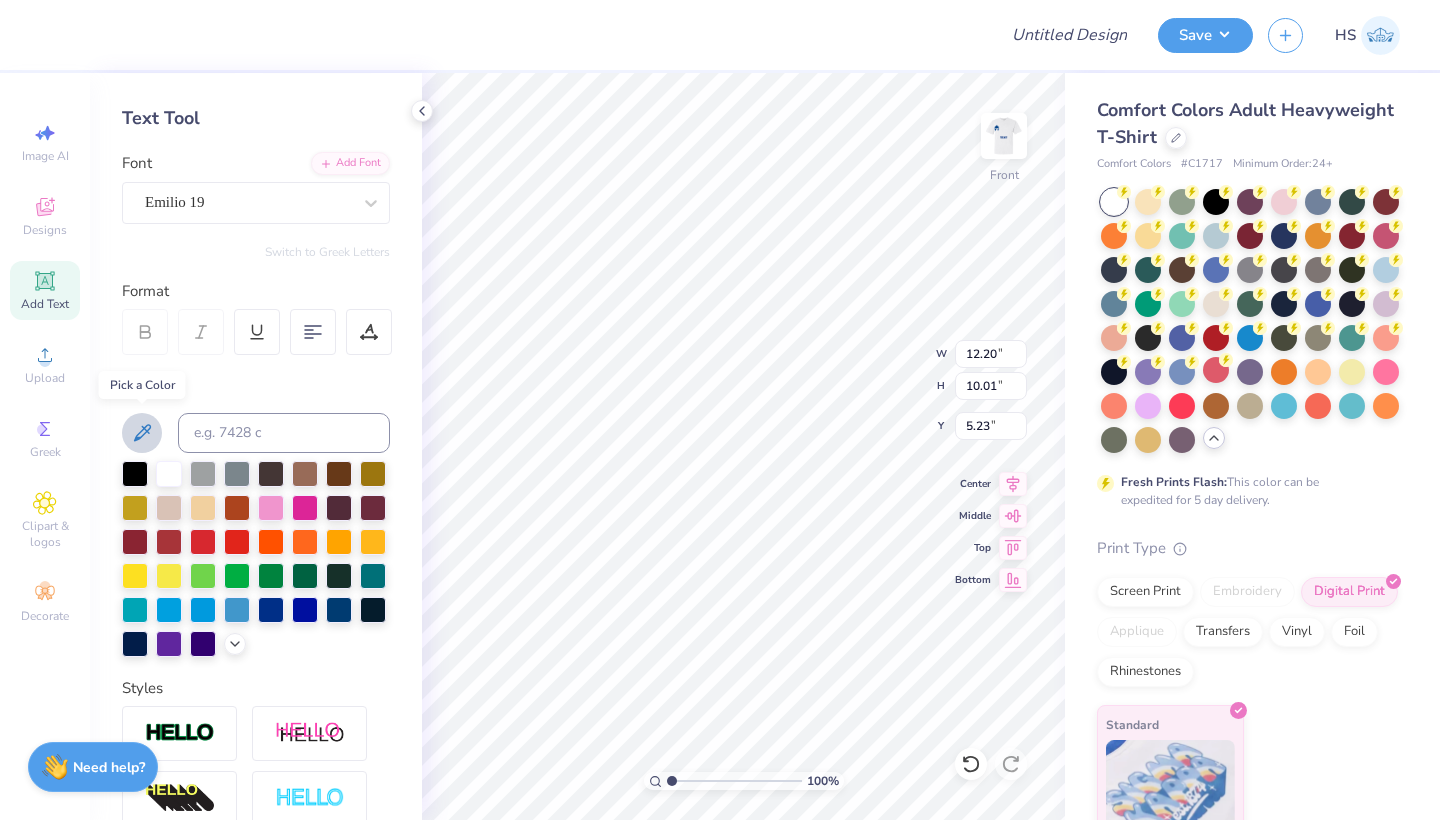 click 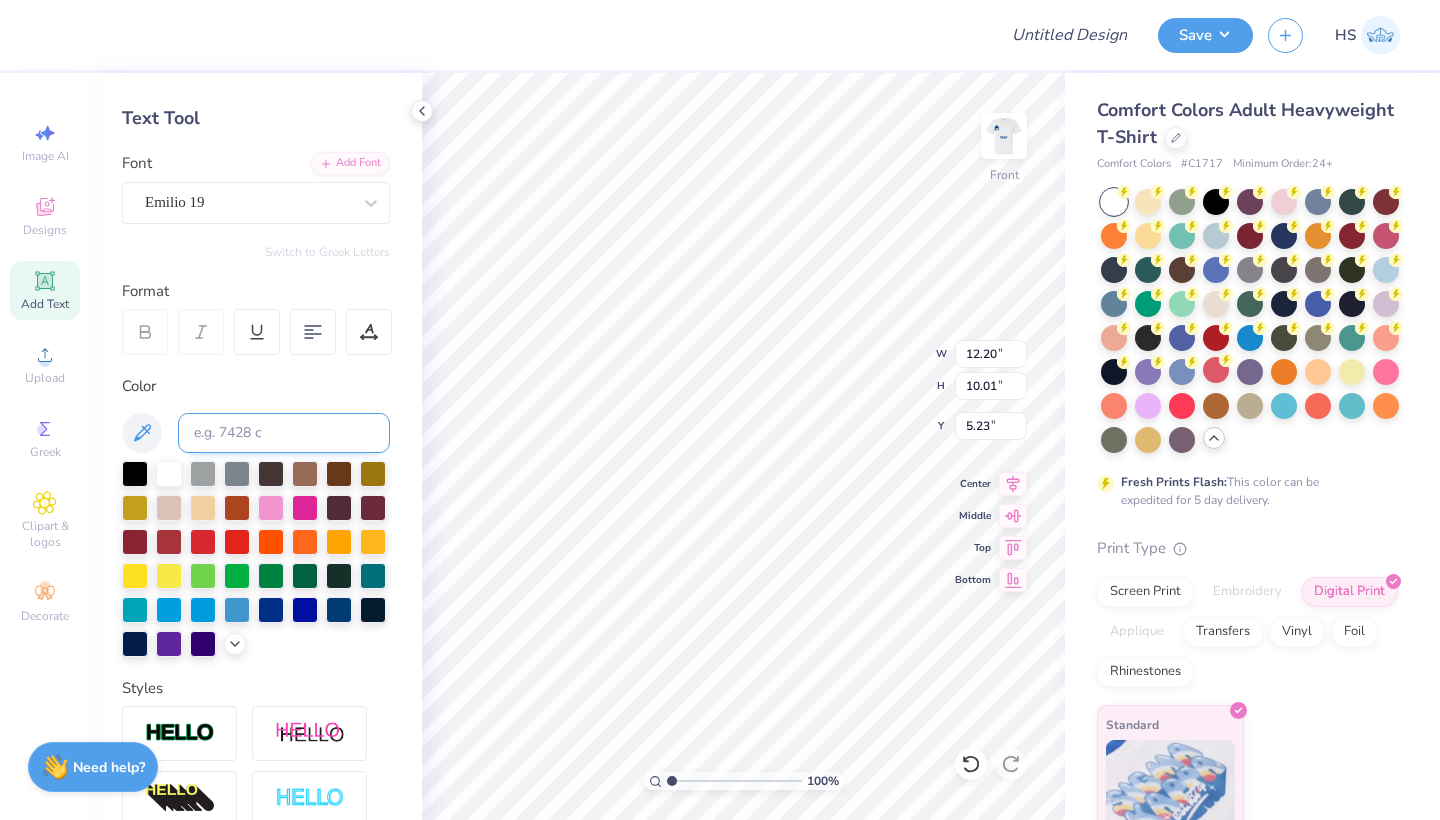 type on "5.69" 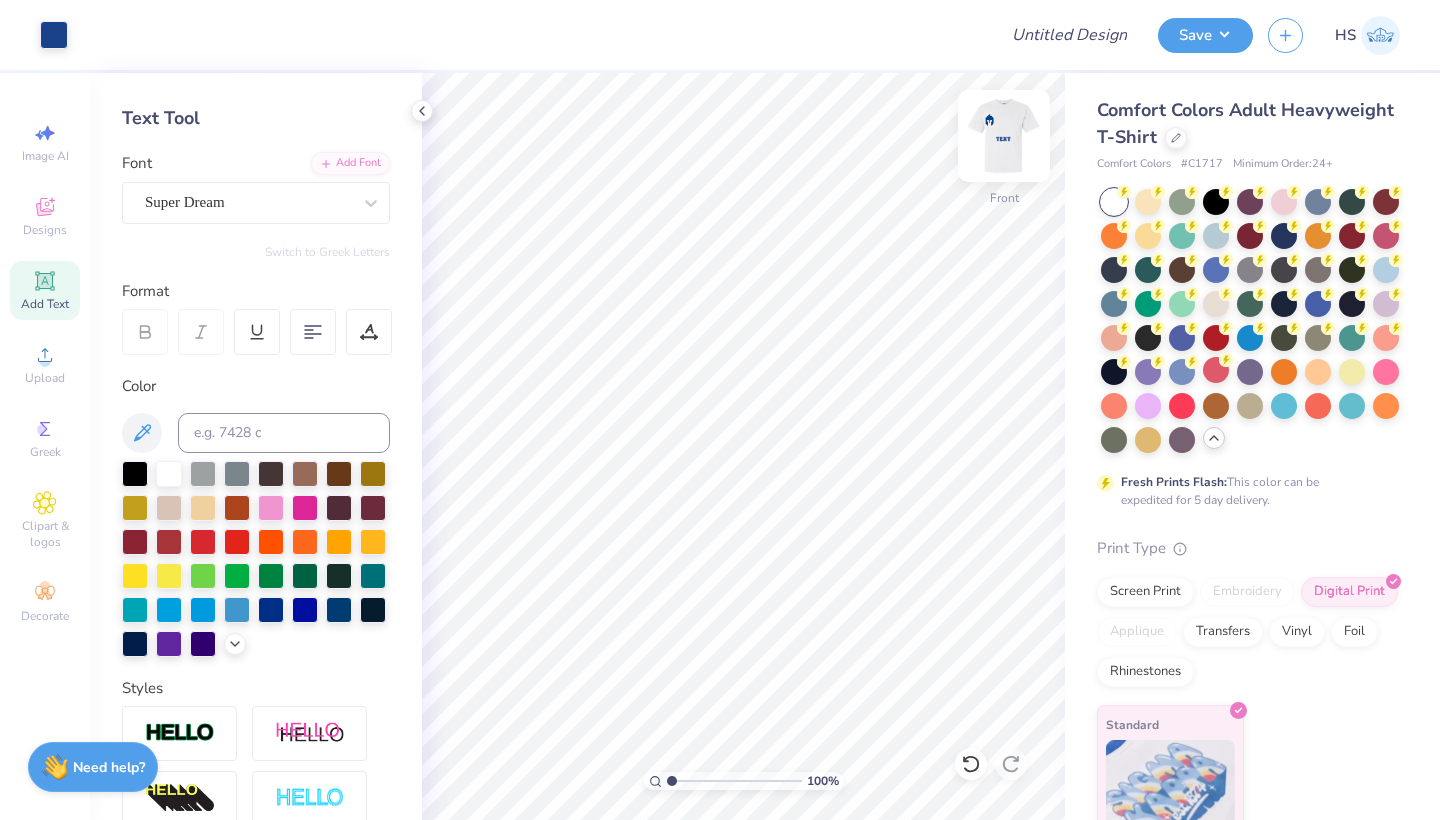 click at bounding box center [1004, 136] 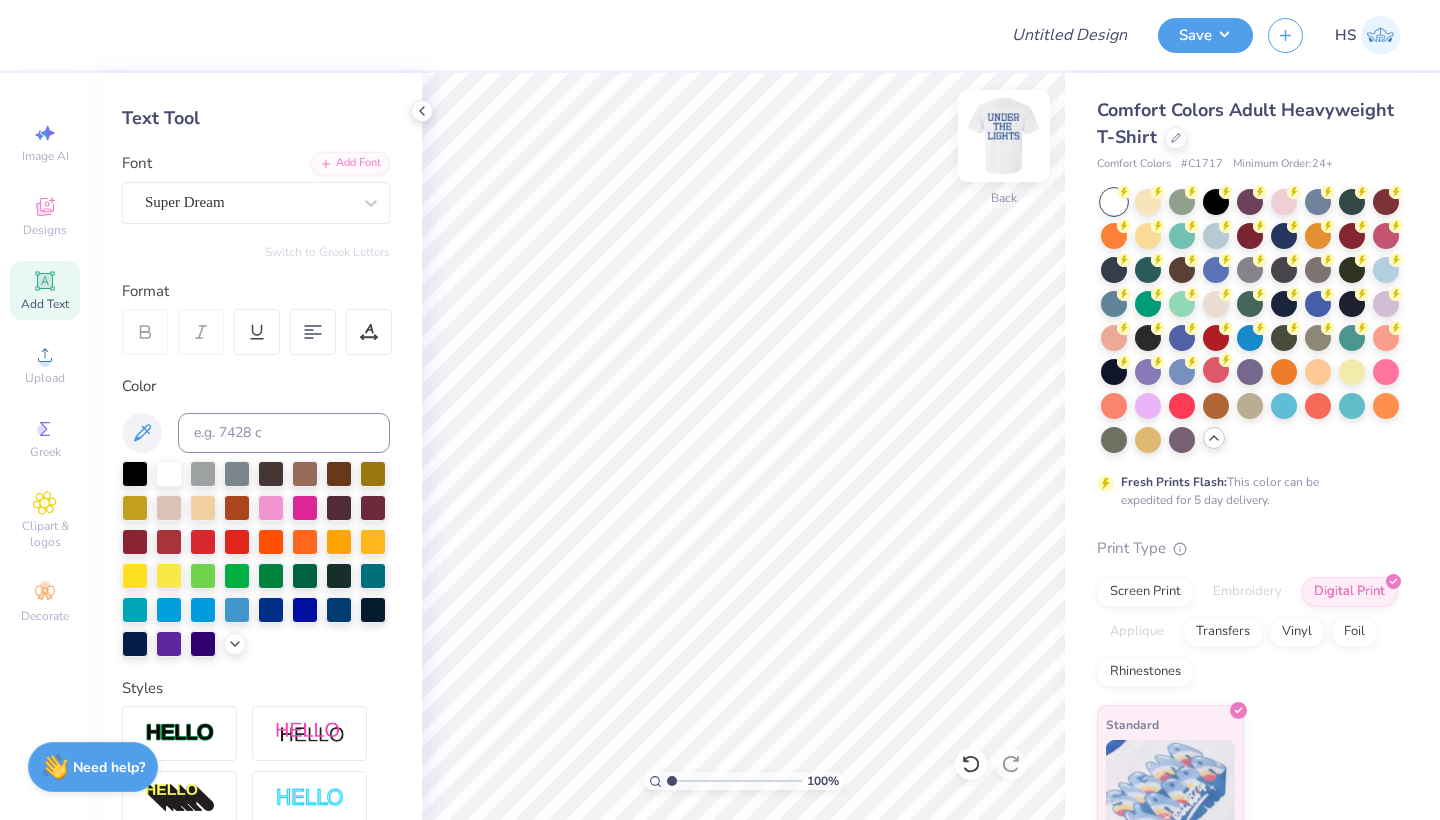 click at bounding box center (1004, 136) 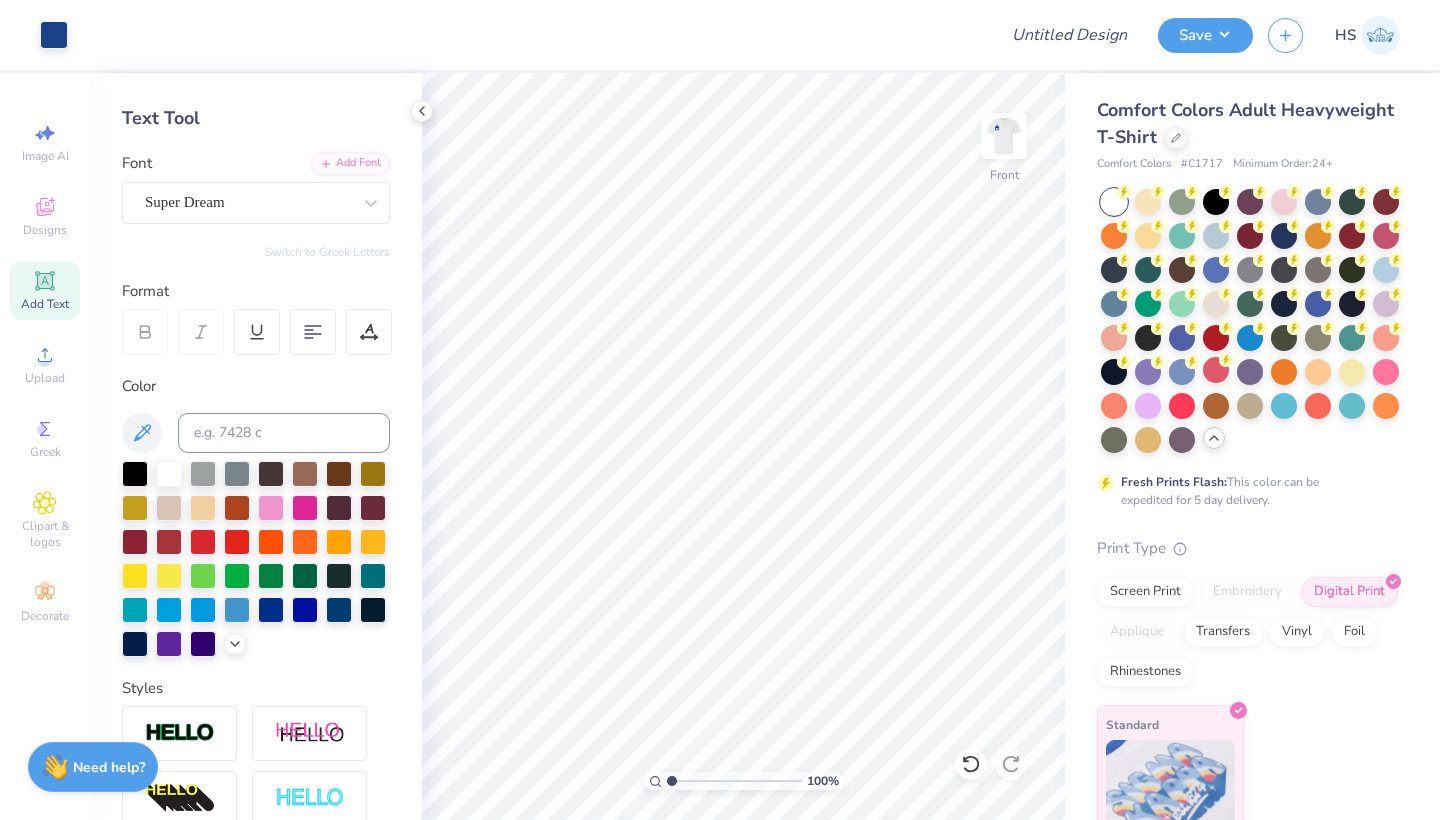 click on "Add Text" at bounding box center (45, 304) 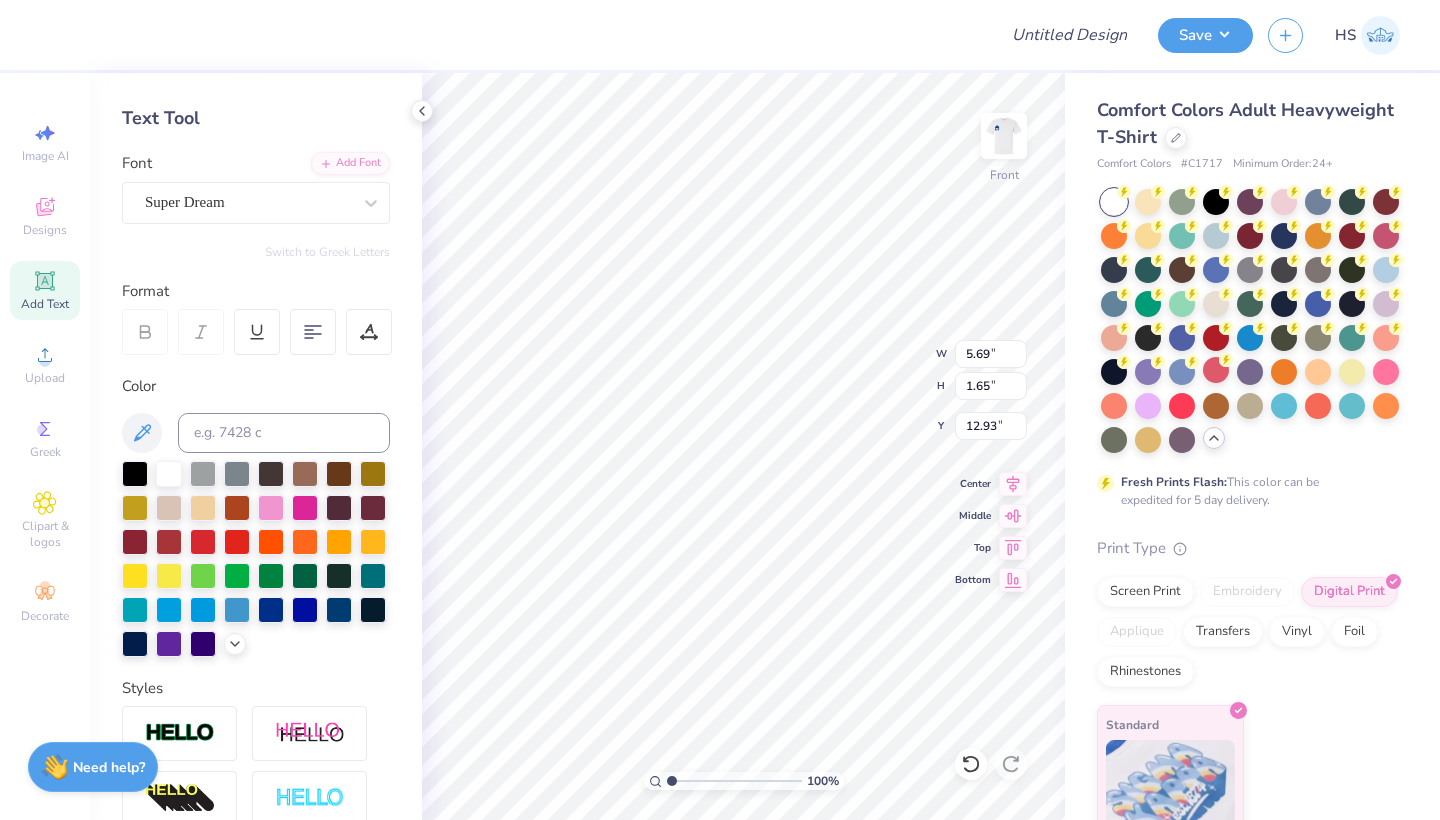 type on "18.14" 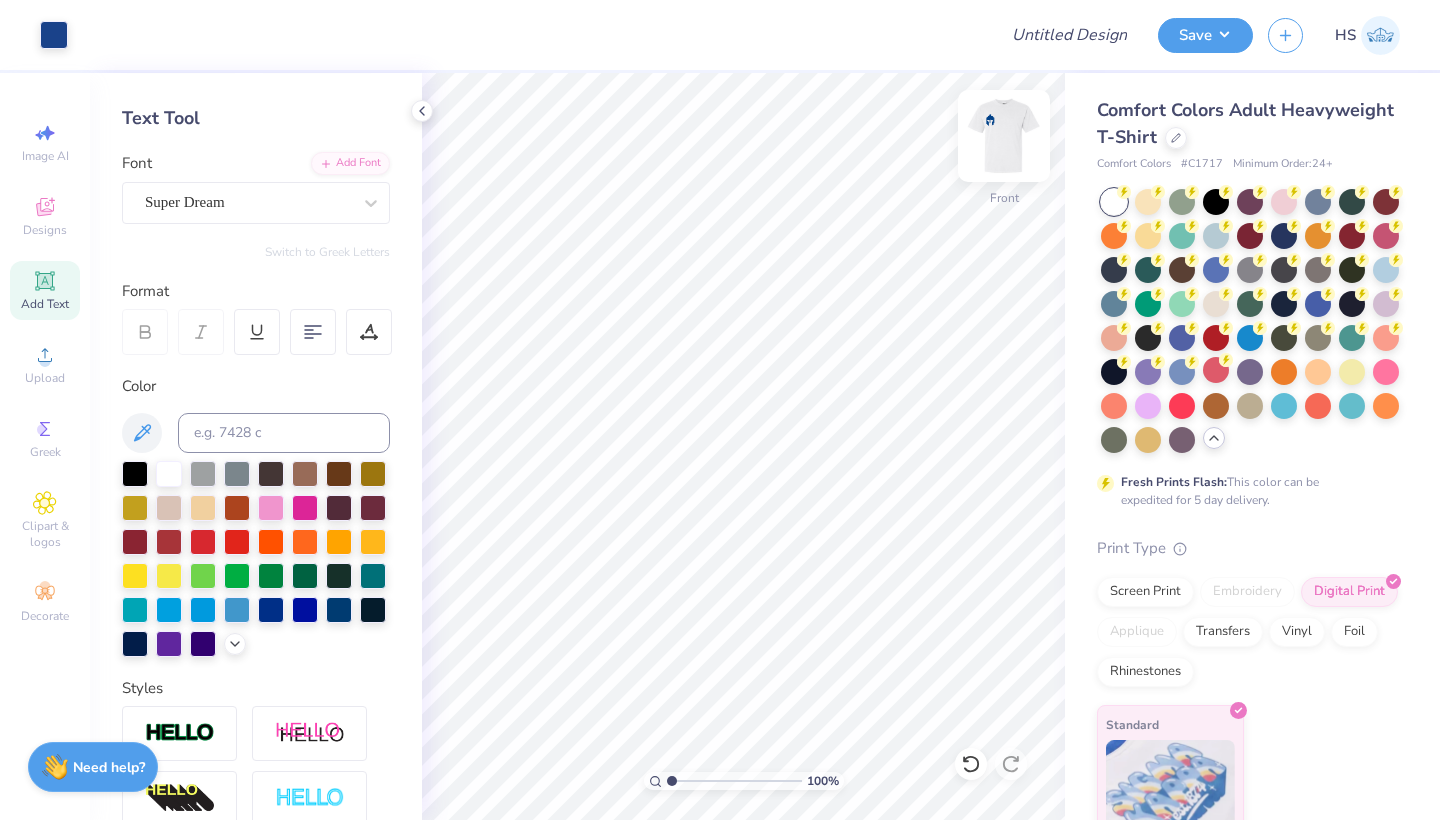 click at bounding box center [1004, 136] 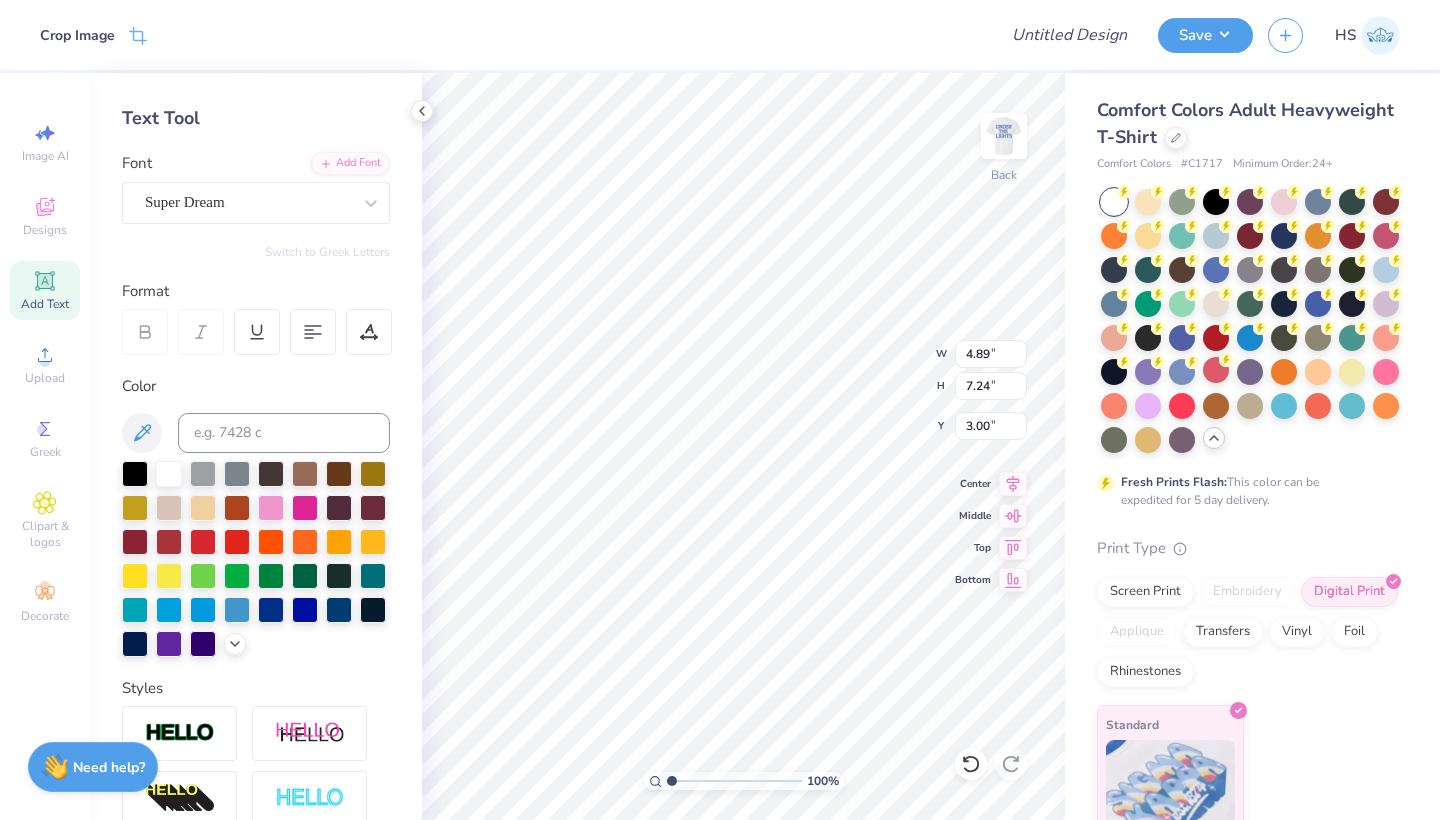 type on "4.89" 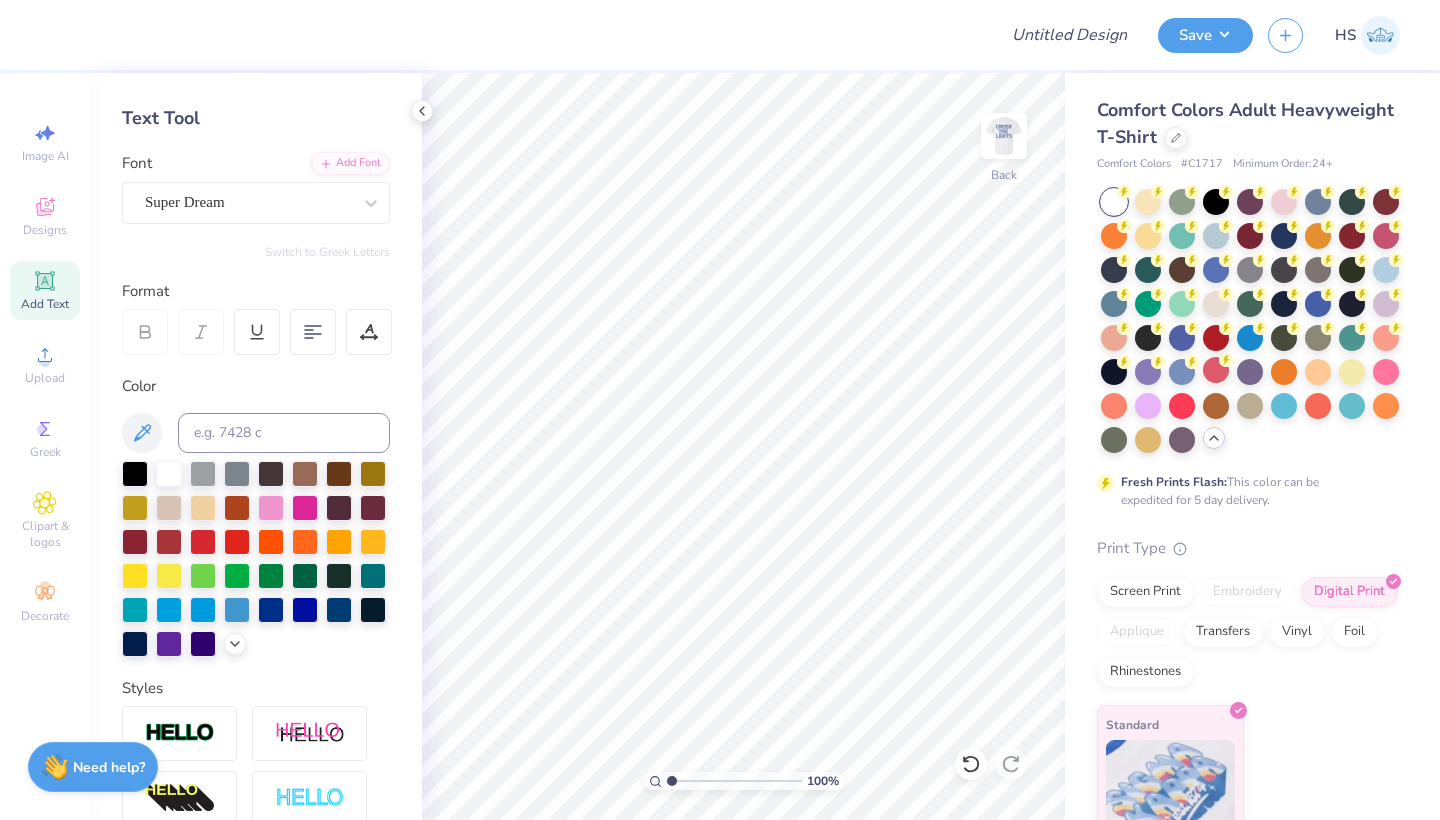 click on "Add Text" at bounding box center [45, 290] 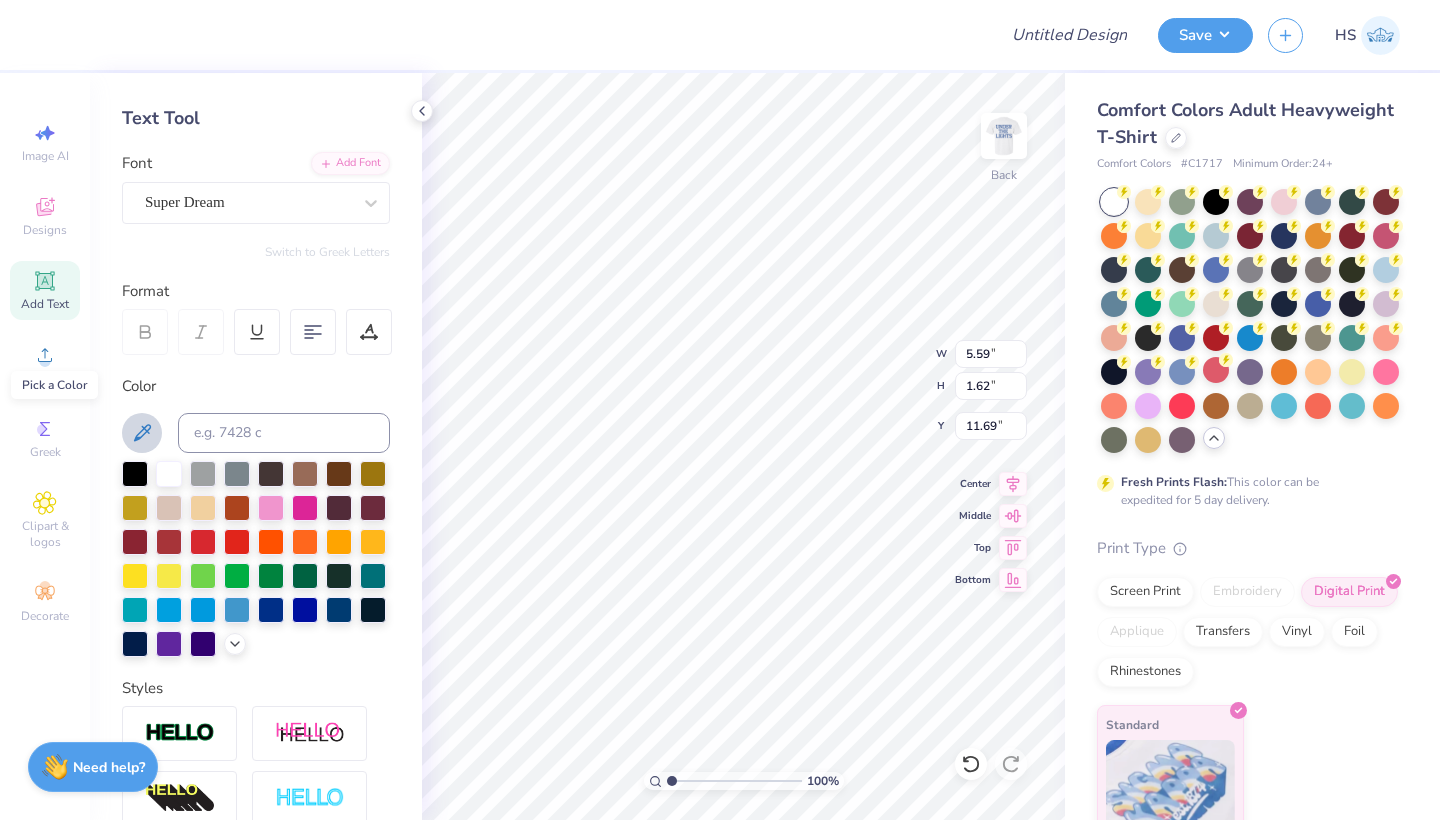 click 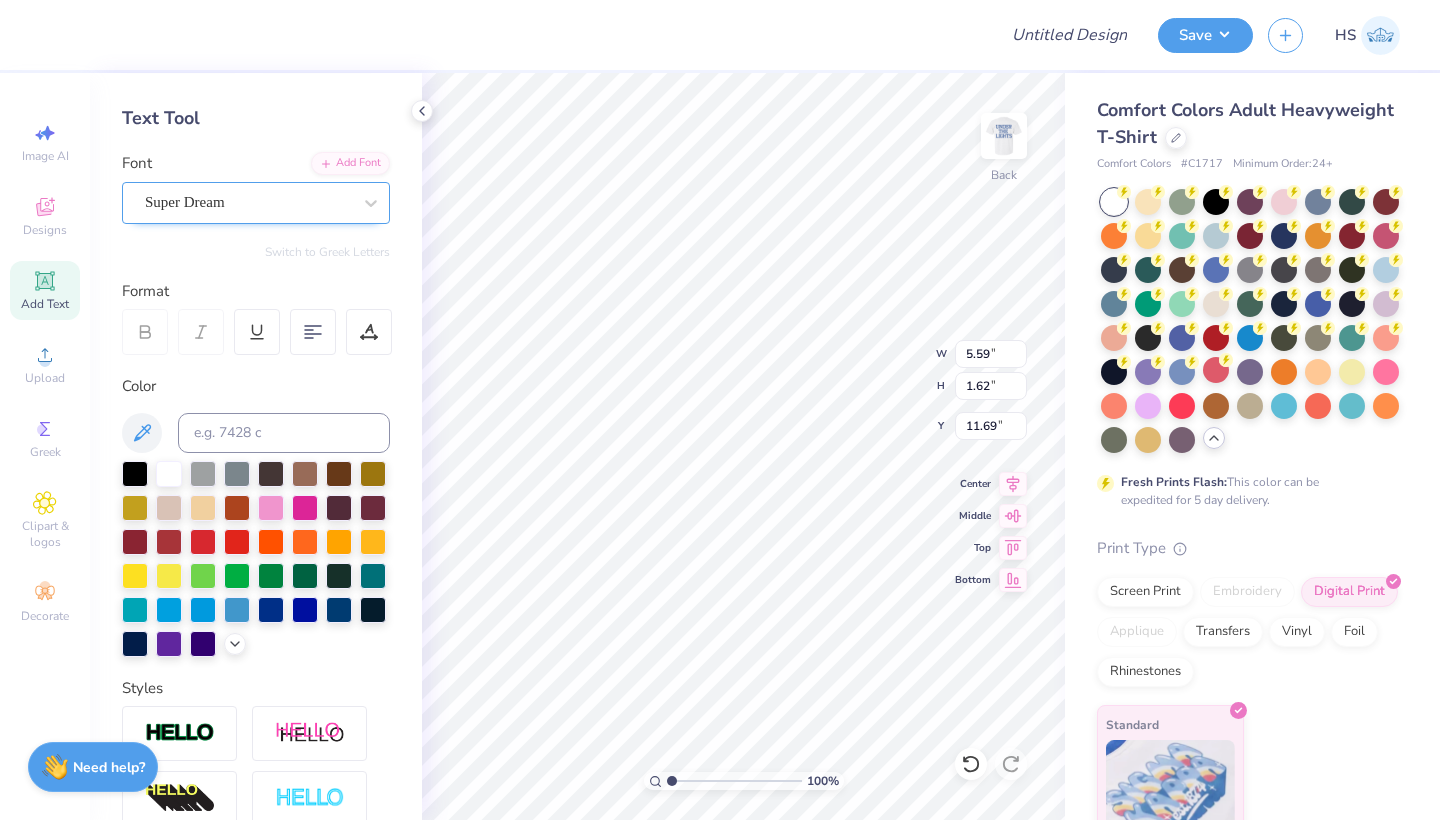 click on "Super Dream" at bounding box center (248, 202) 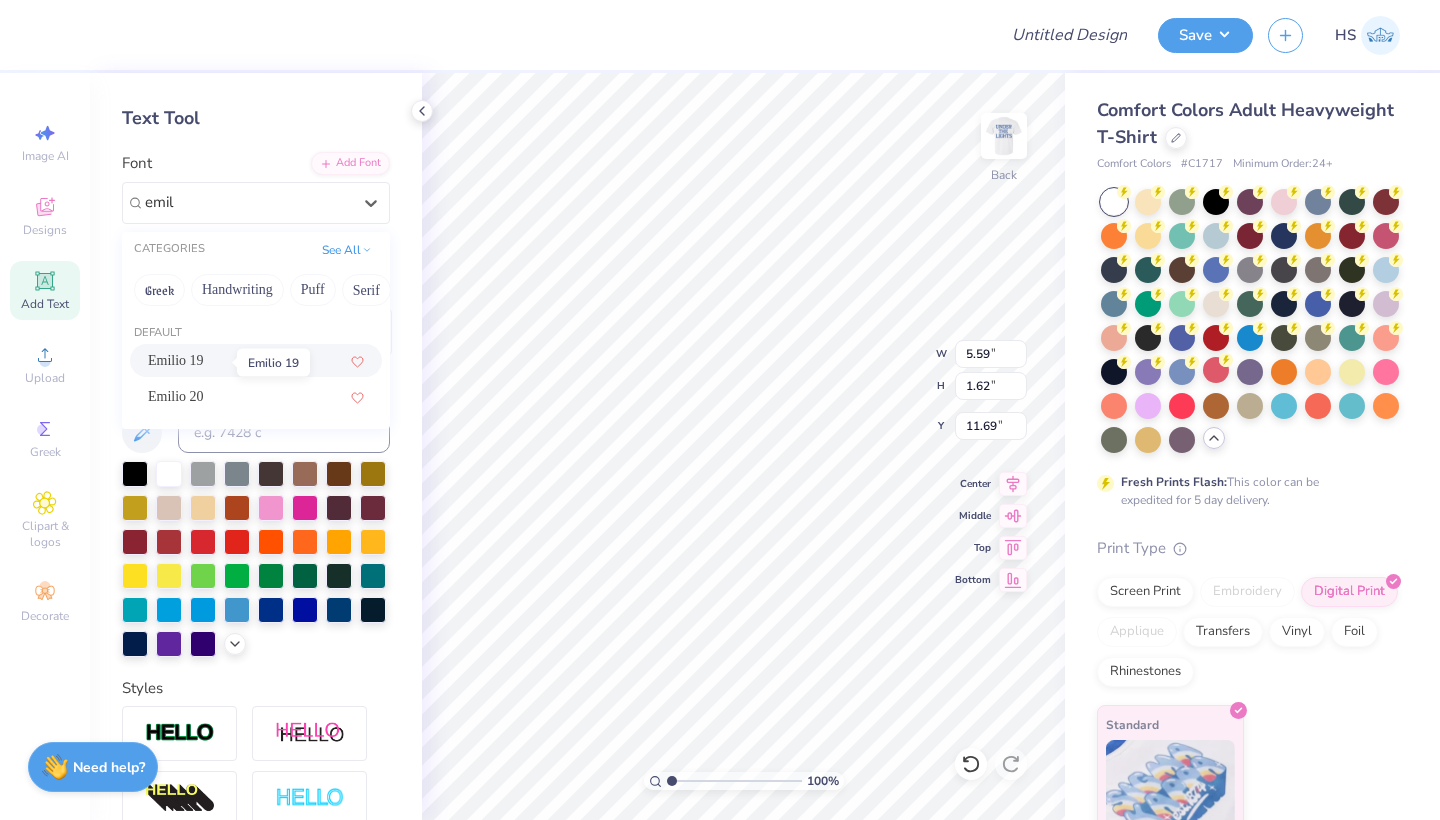 click on "Emilio 19" at bounding box center [176, 360] 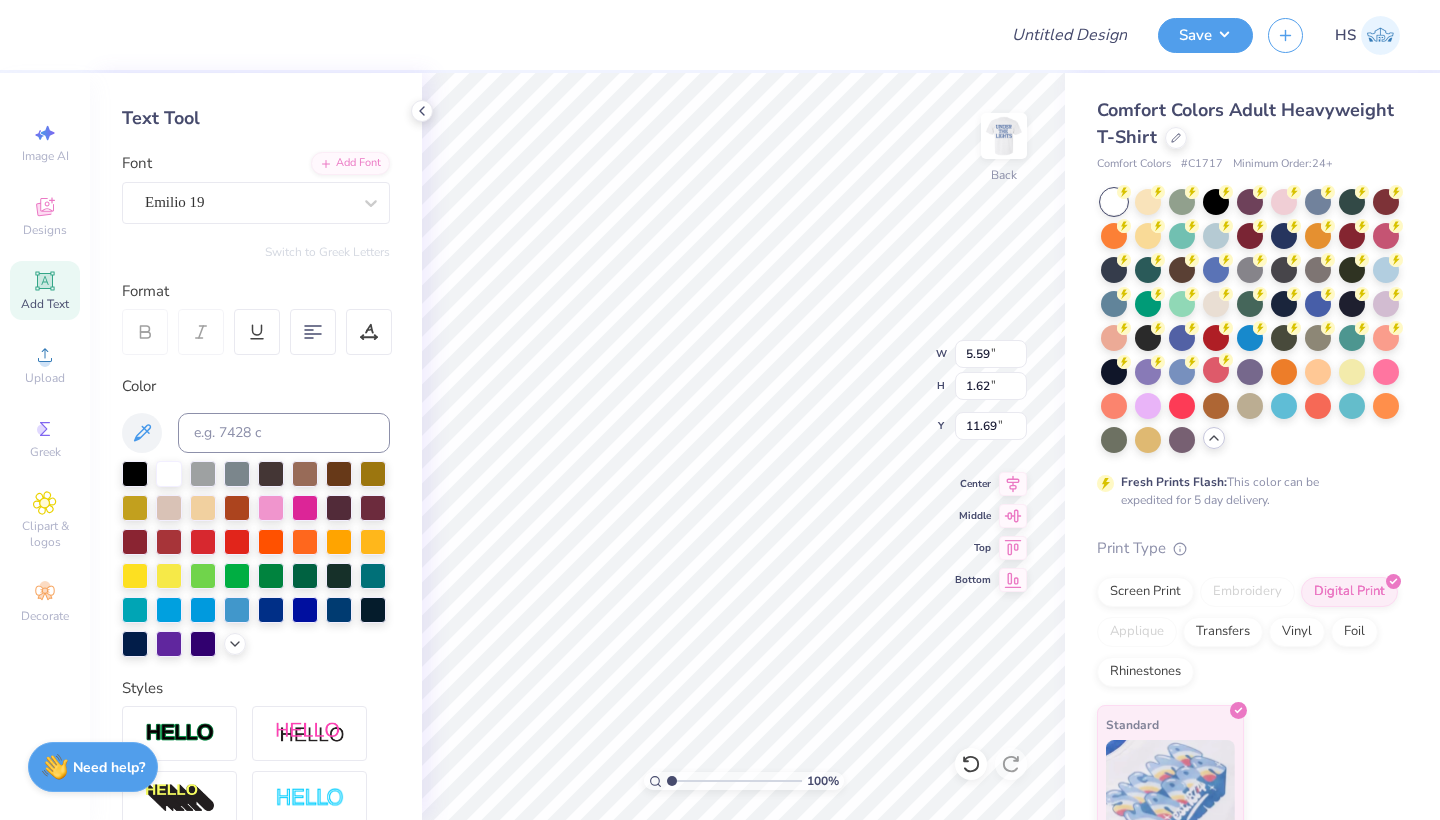 type on "T" 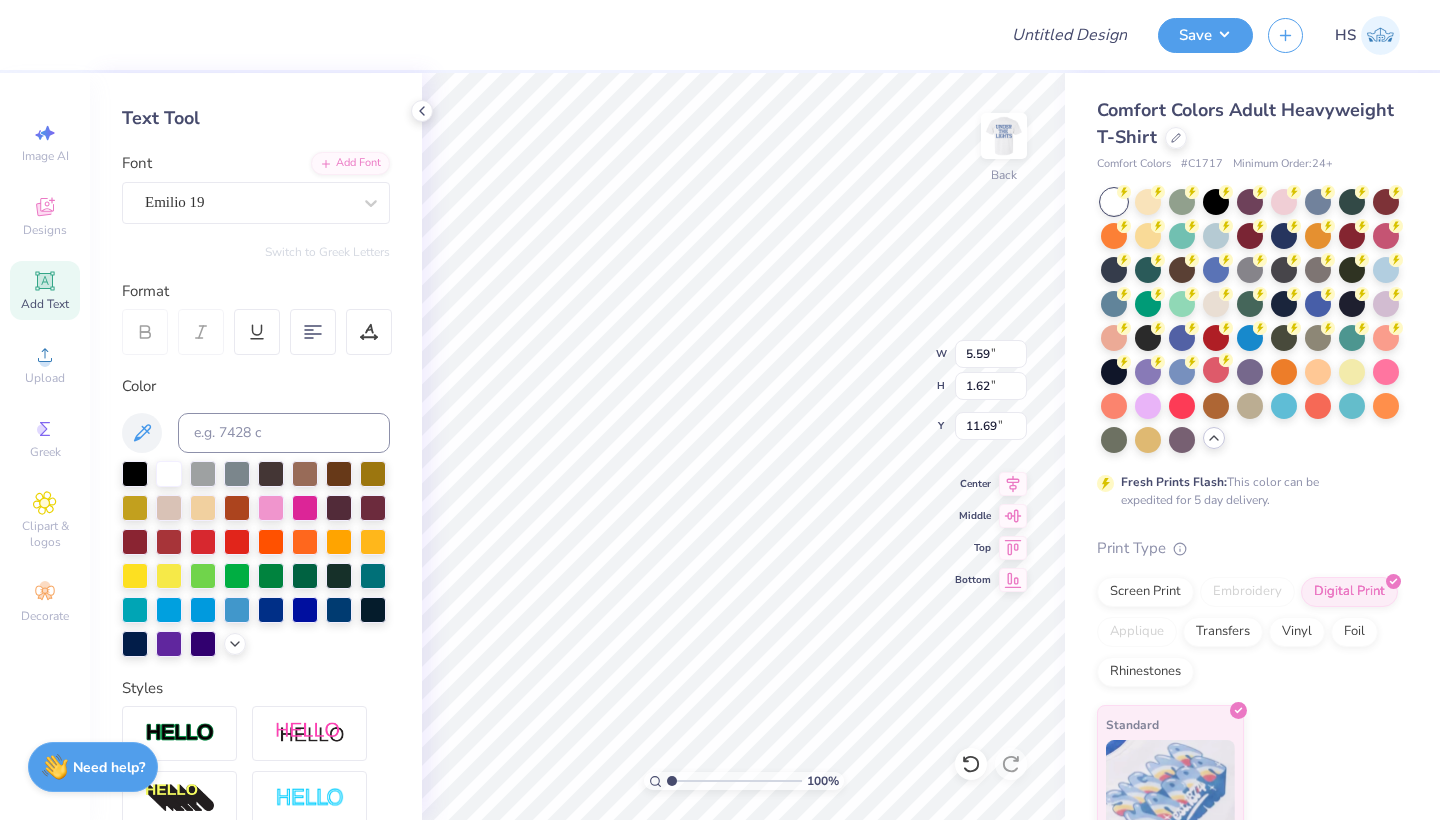 type on "Solebury
school" 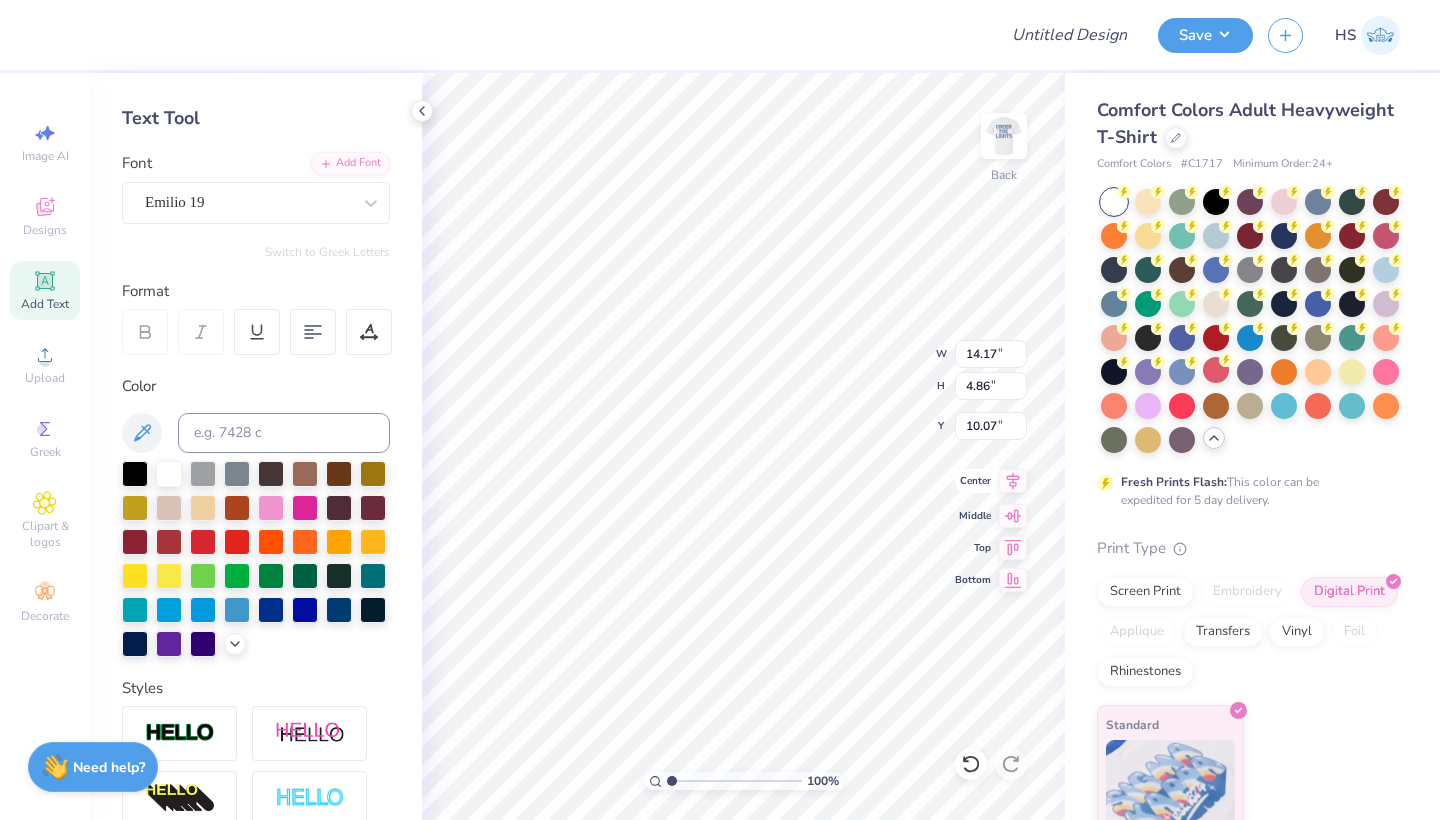 click 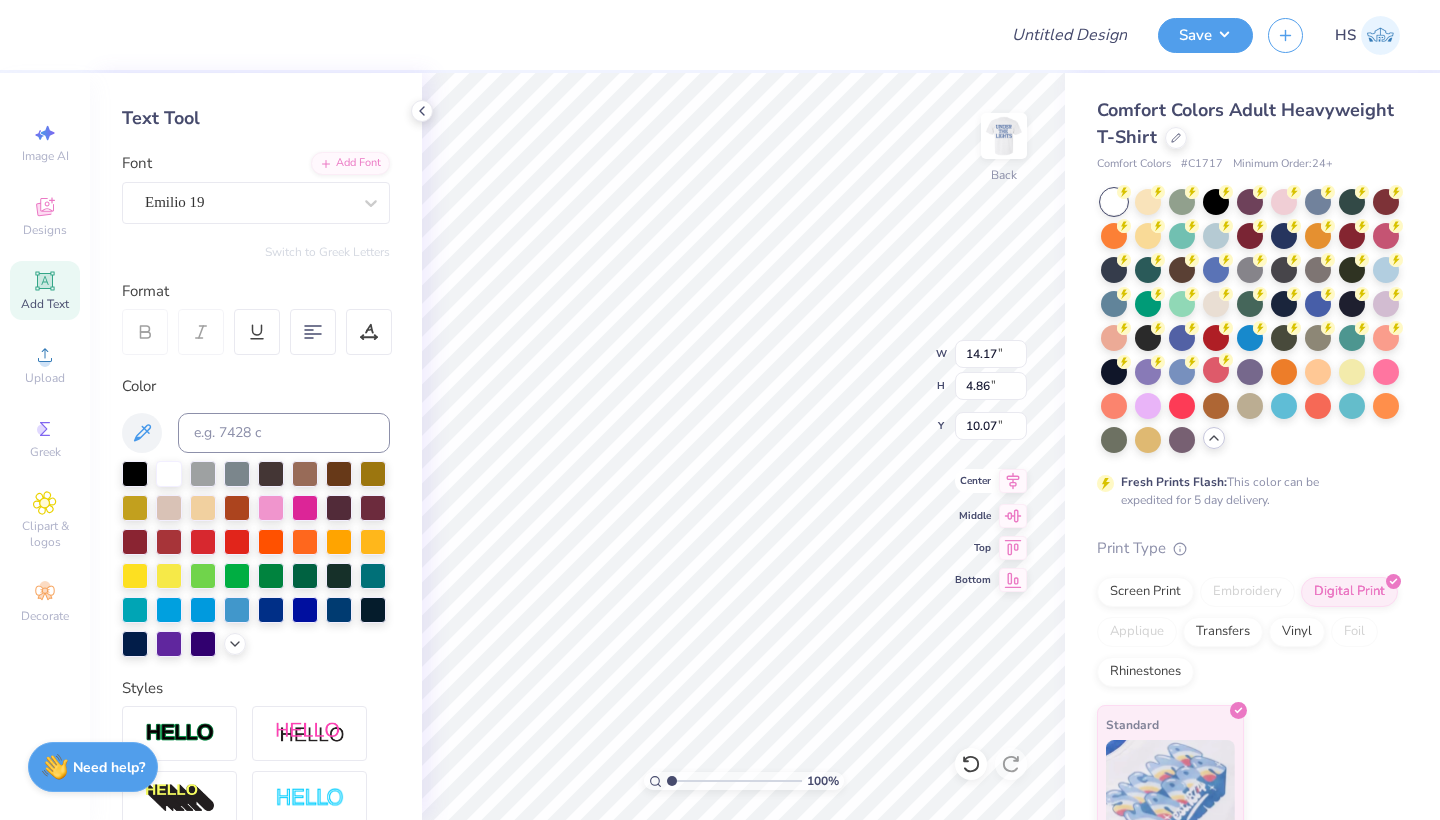 scroll, scrollTop: 2, scrollLeft: 1, axis: both 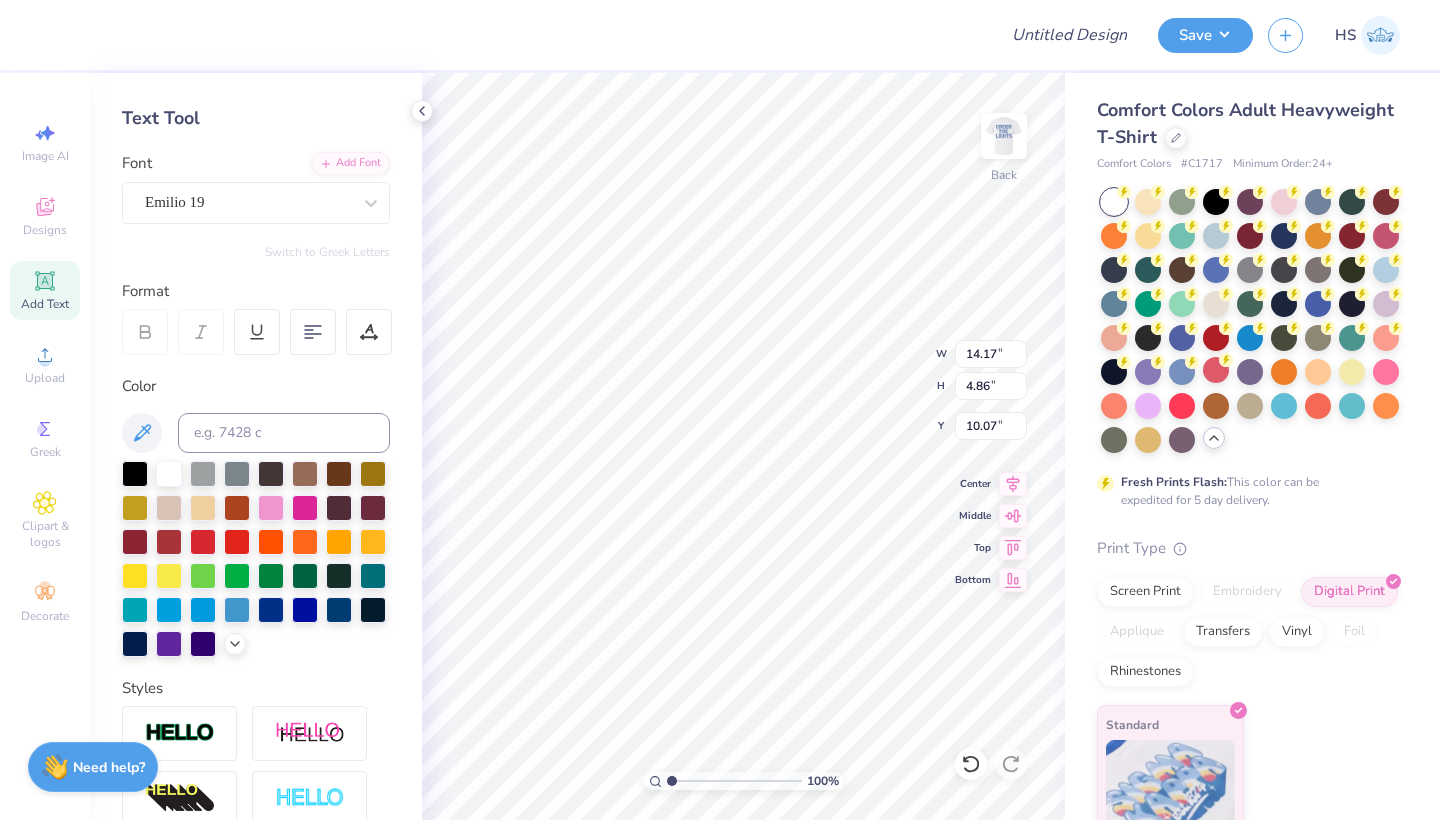 type on "10.48" 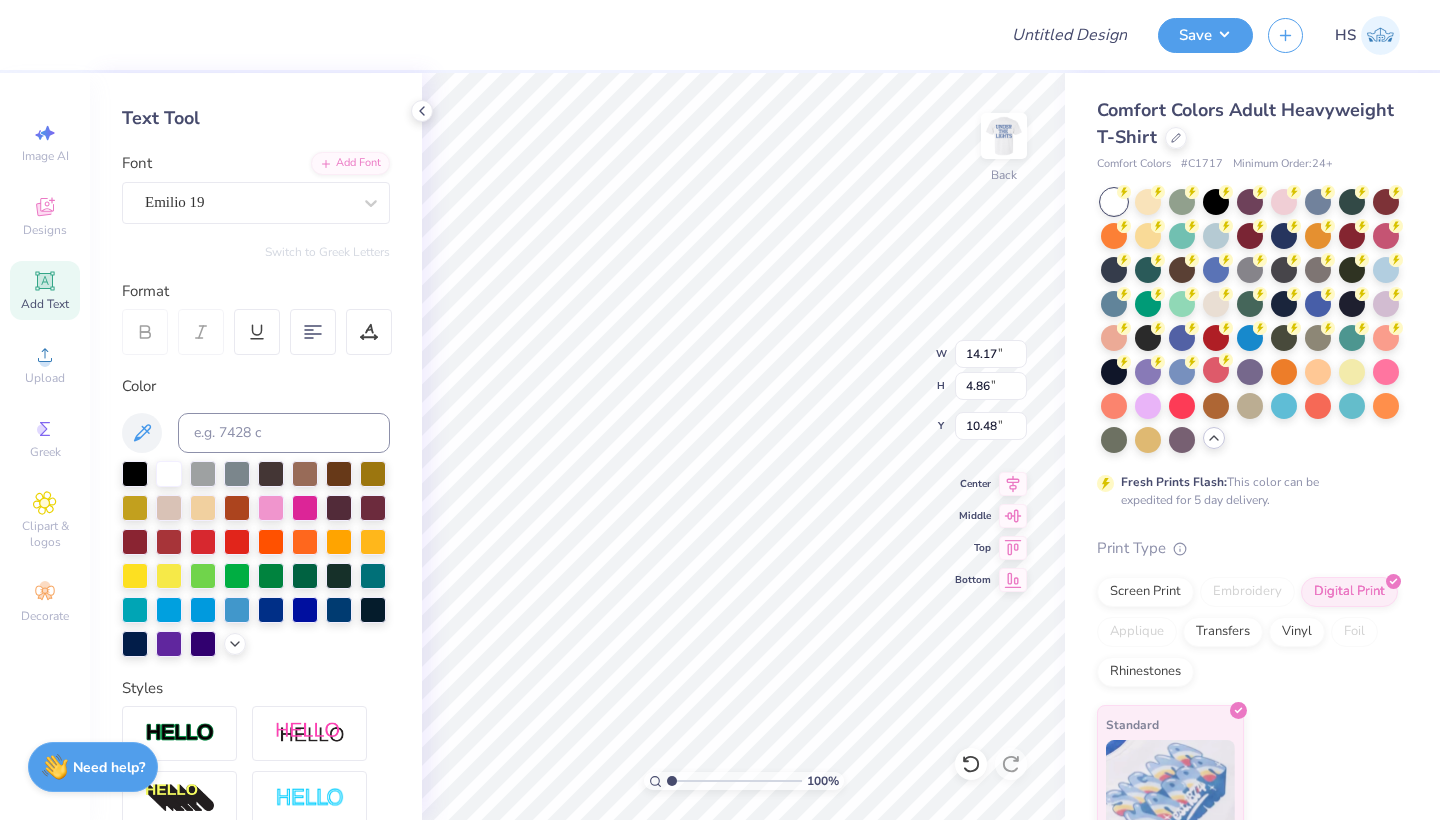 type on "7.96" 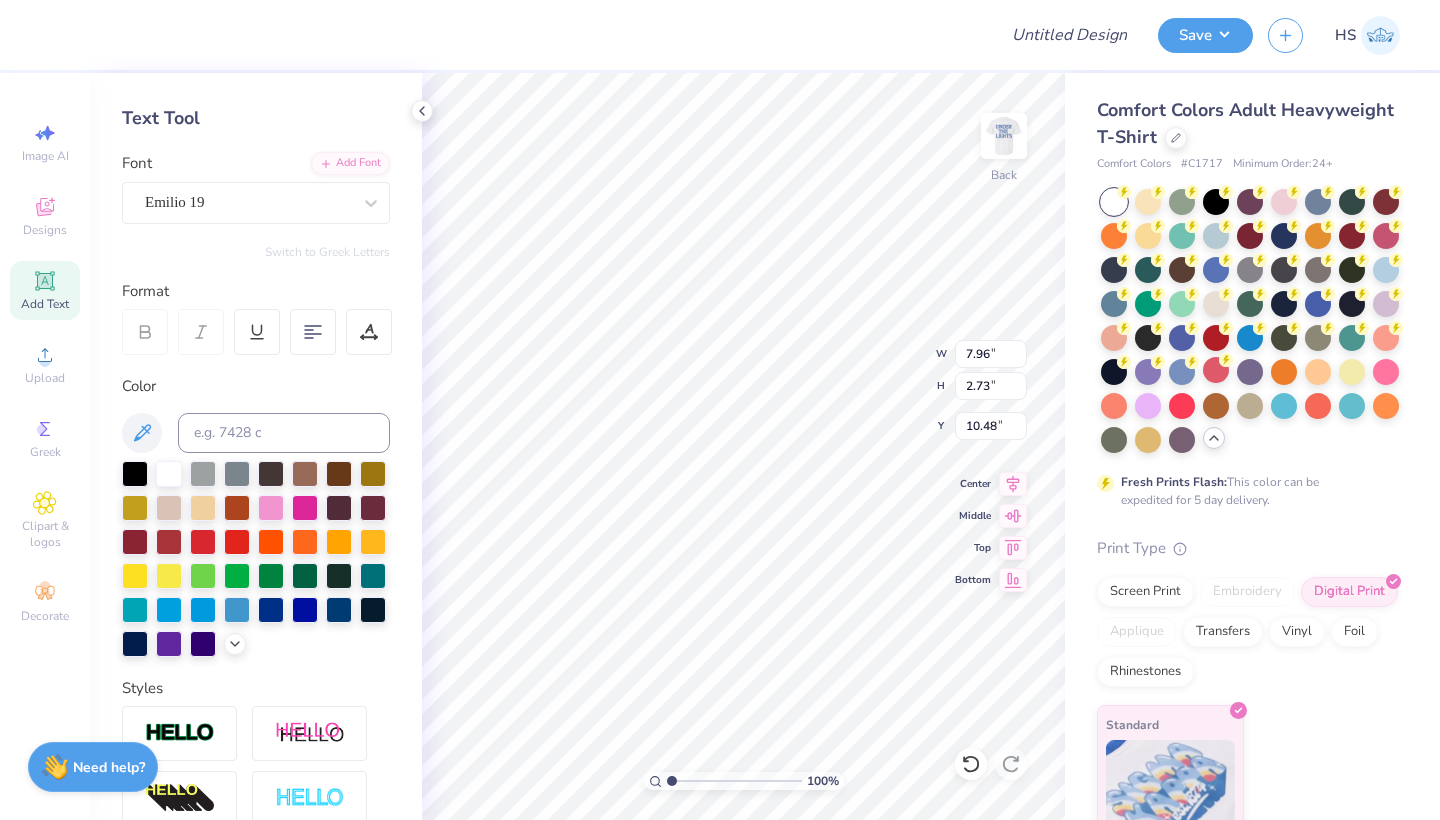 type on "10.24" 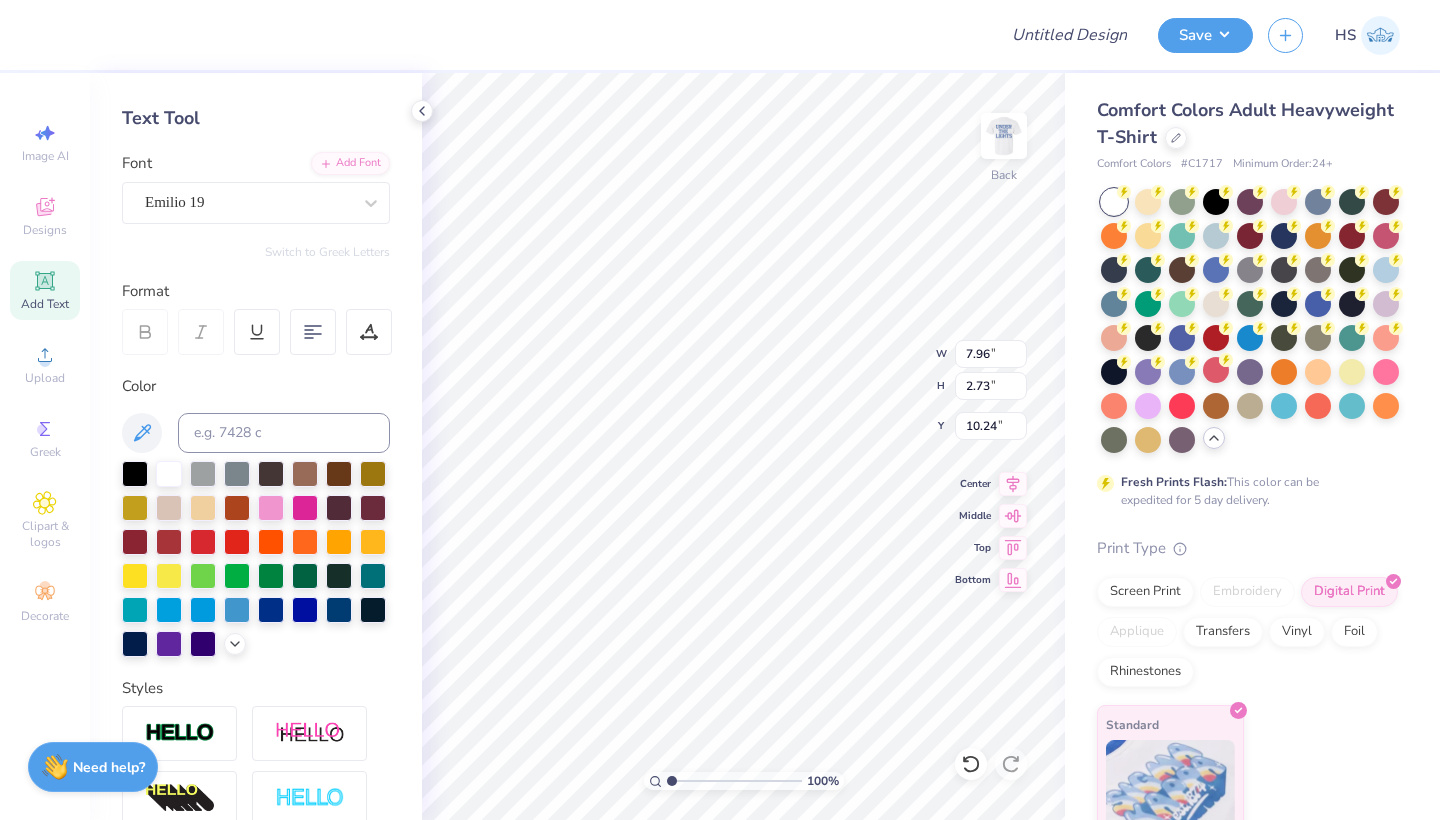 type on "Solebury
school" 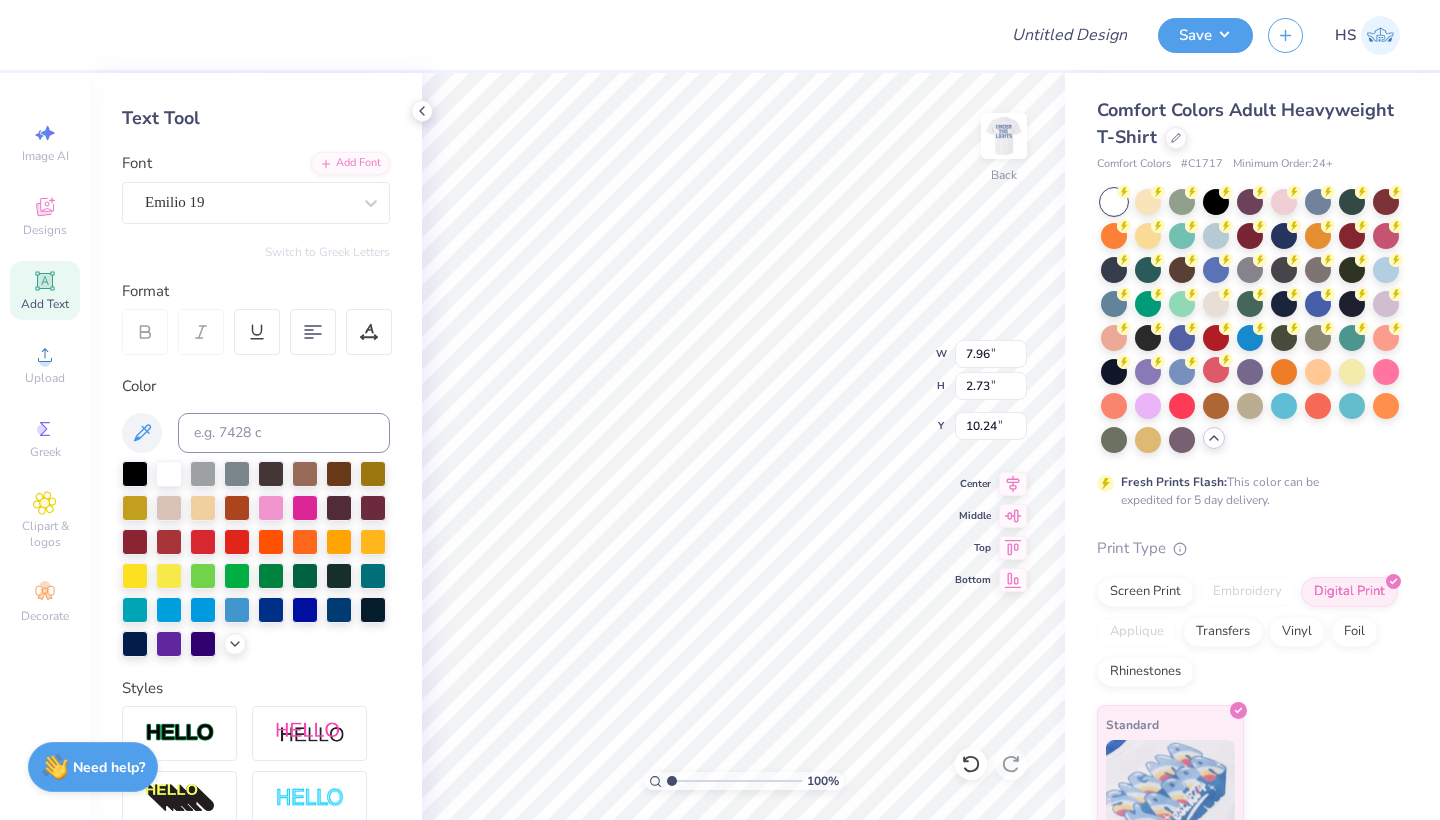 type on "Solebury
school" 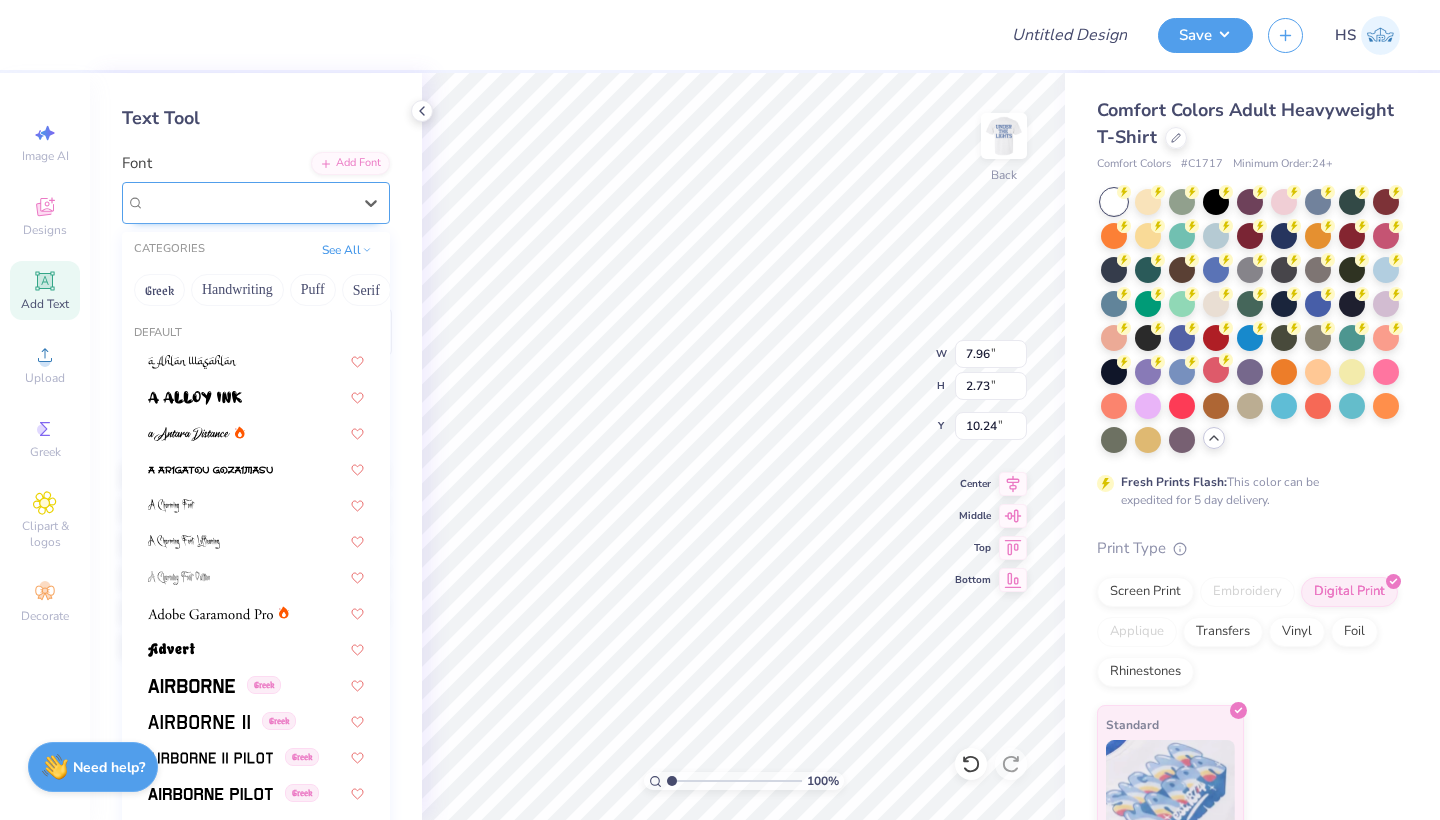 click on "Emilio 19" at bounding box center [248, 202] 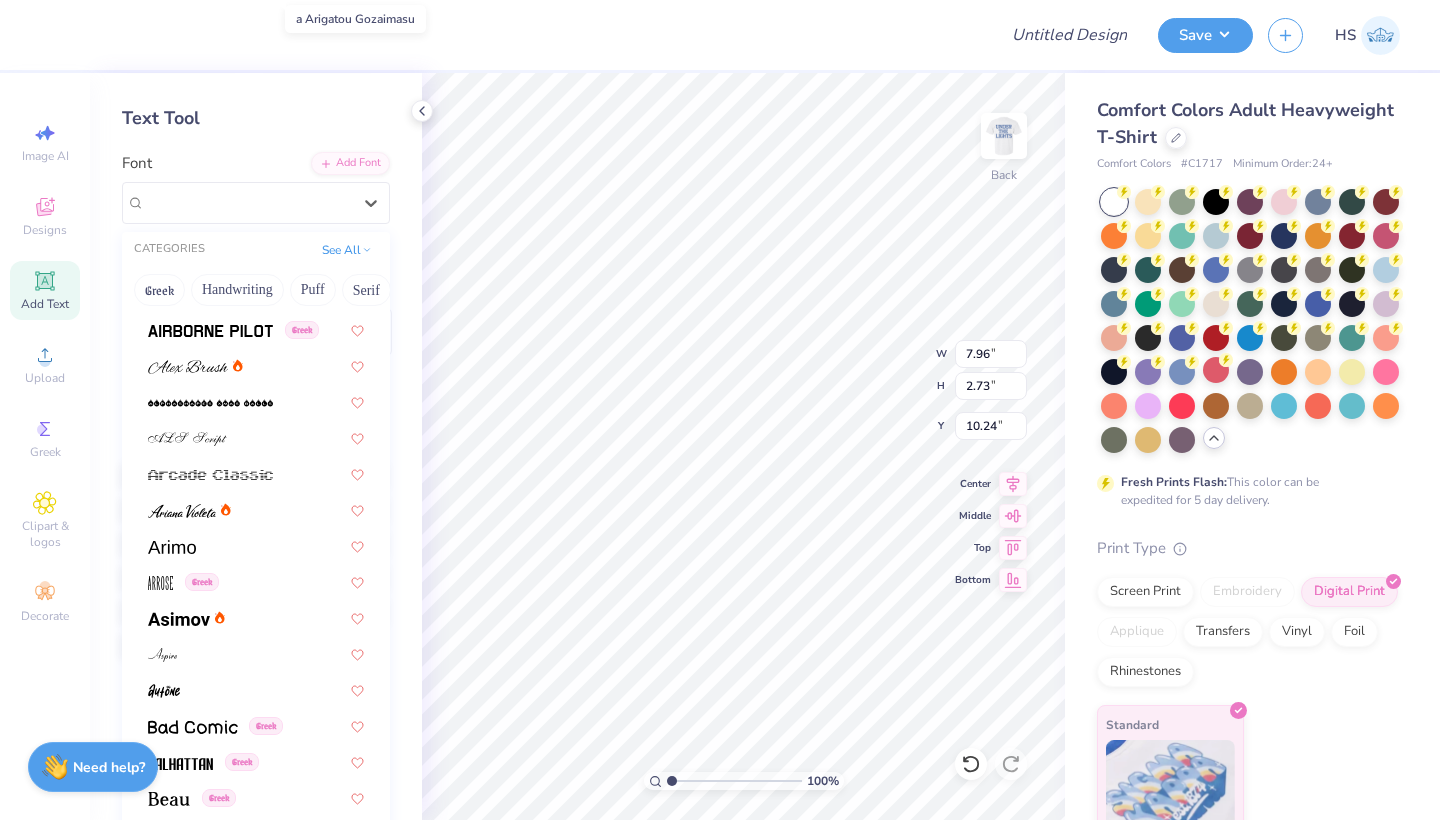 scroll, scrollTop: 471, scrollLeft: 0, axis: vertical 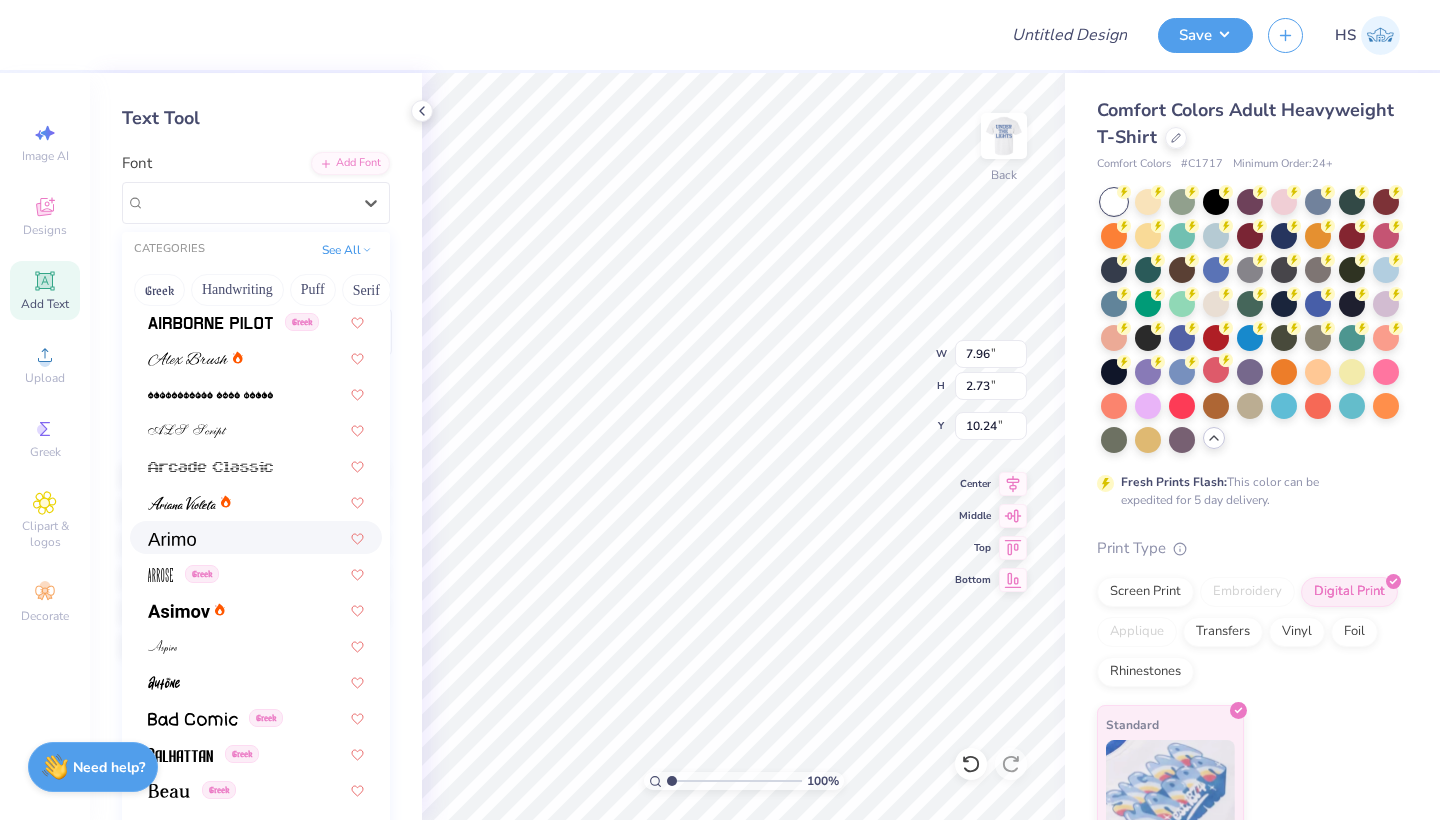 click at bounding box center [256, 537] 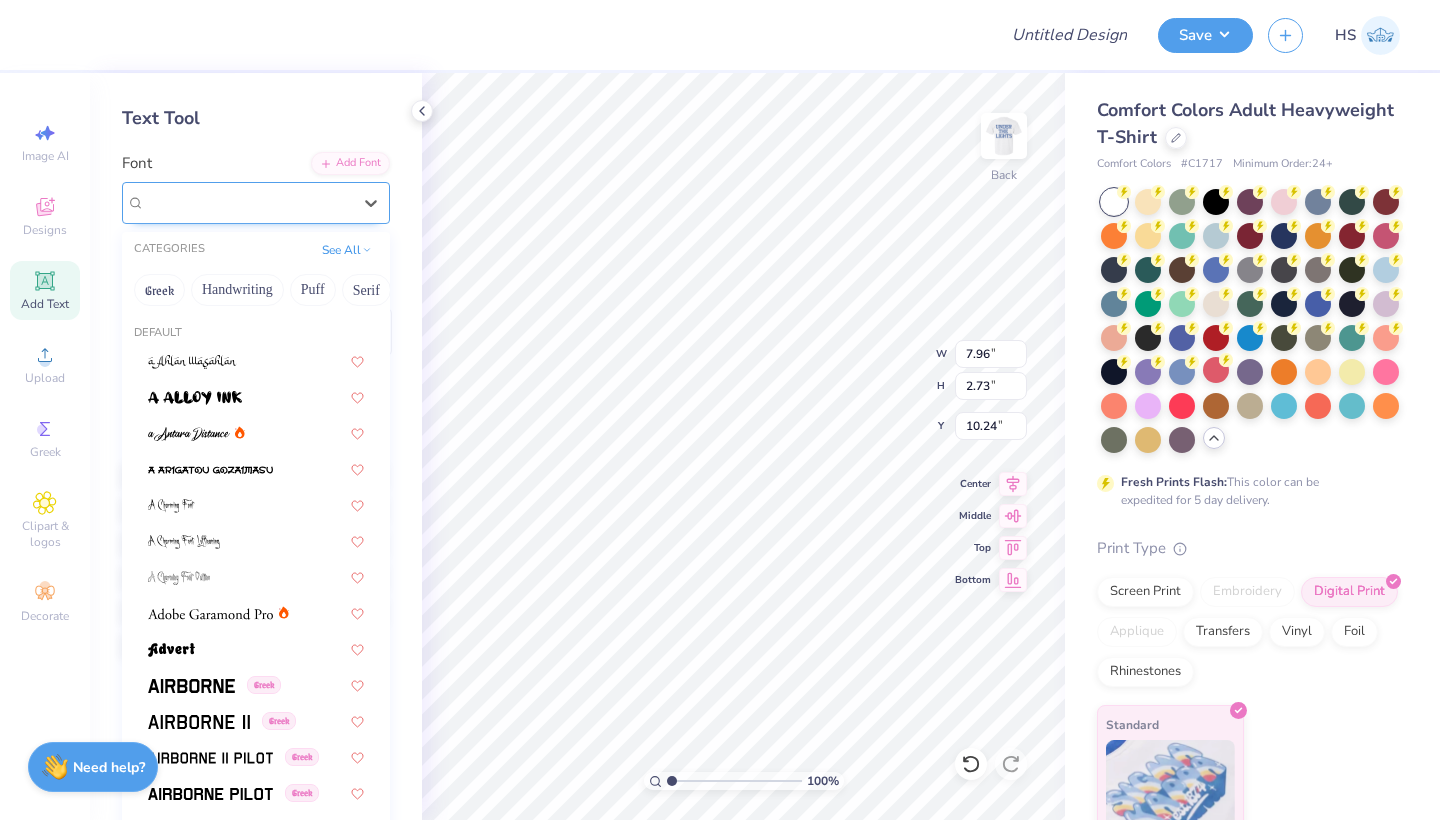 click on "Arimo" at bounding box center [248, 202] 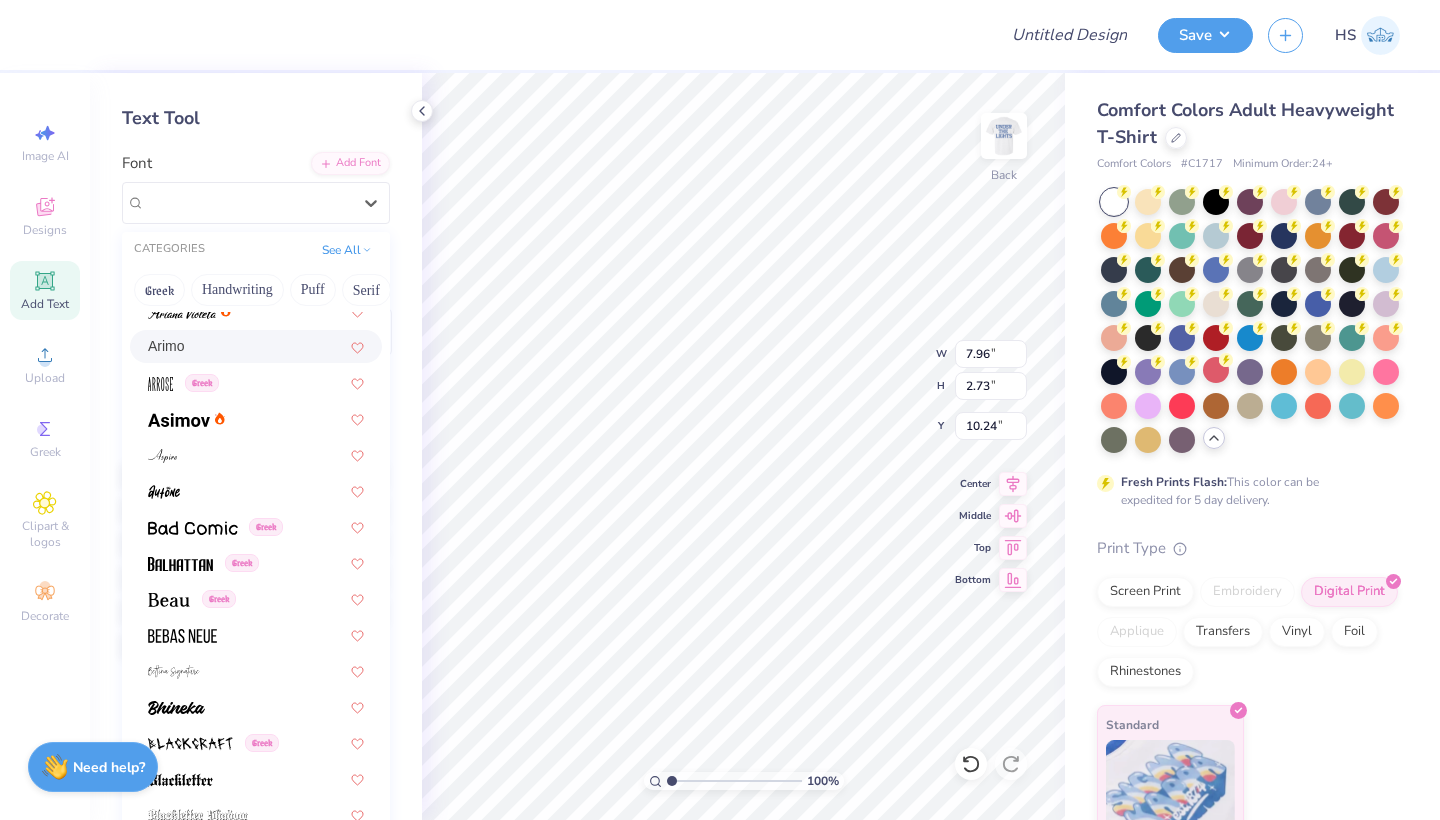 scroll, scrollTop: 684, scrollLeft: 0, axis: vertical 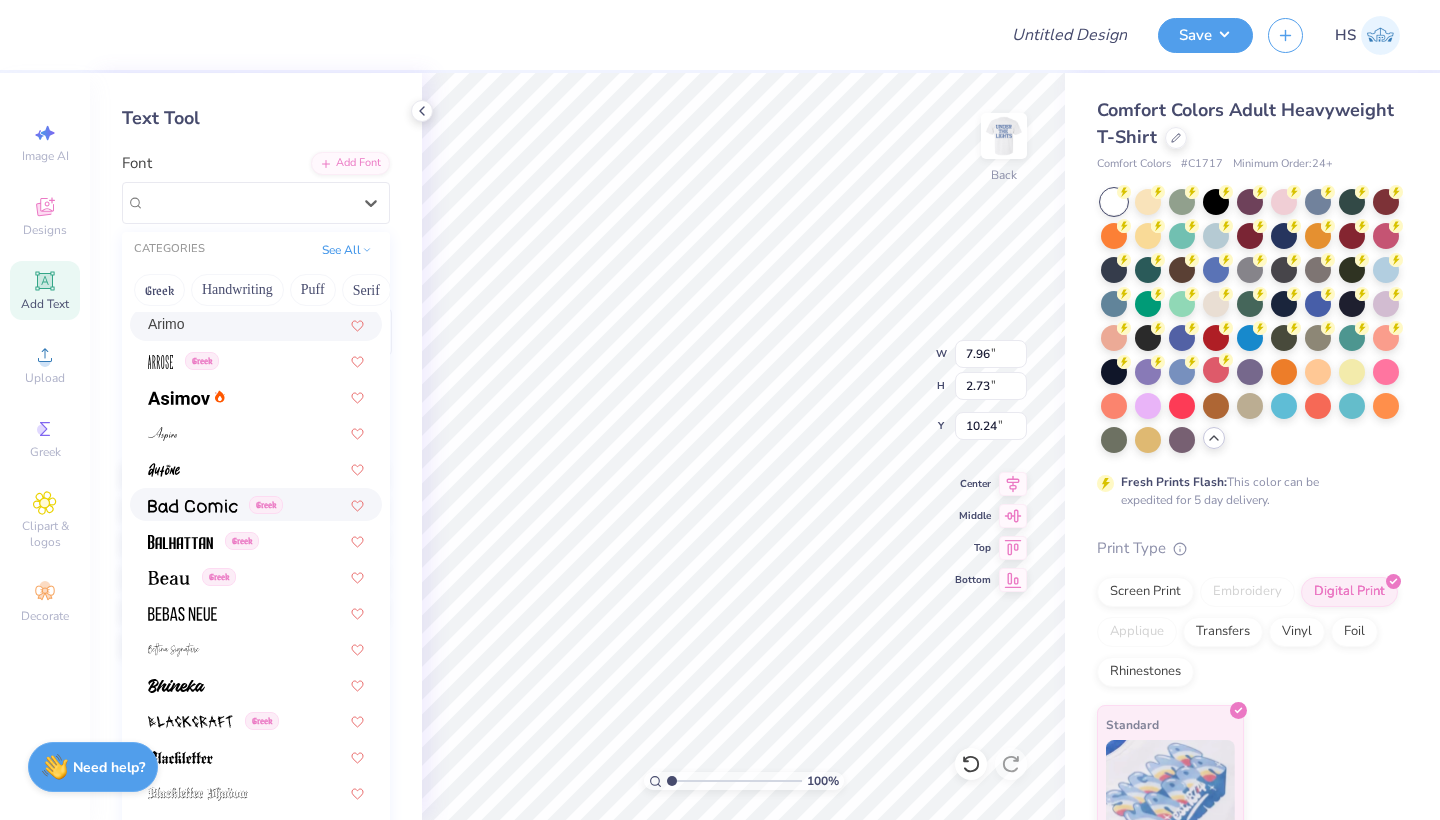click at bounding box center [193, 506] 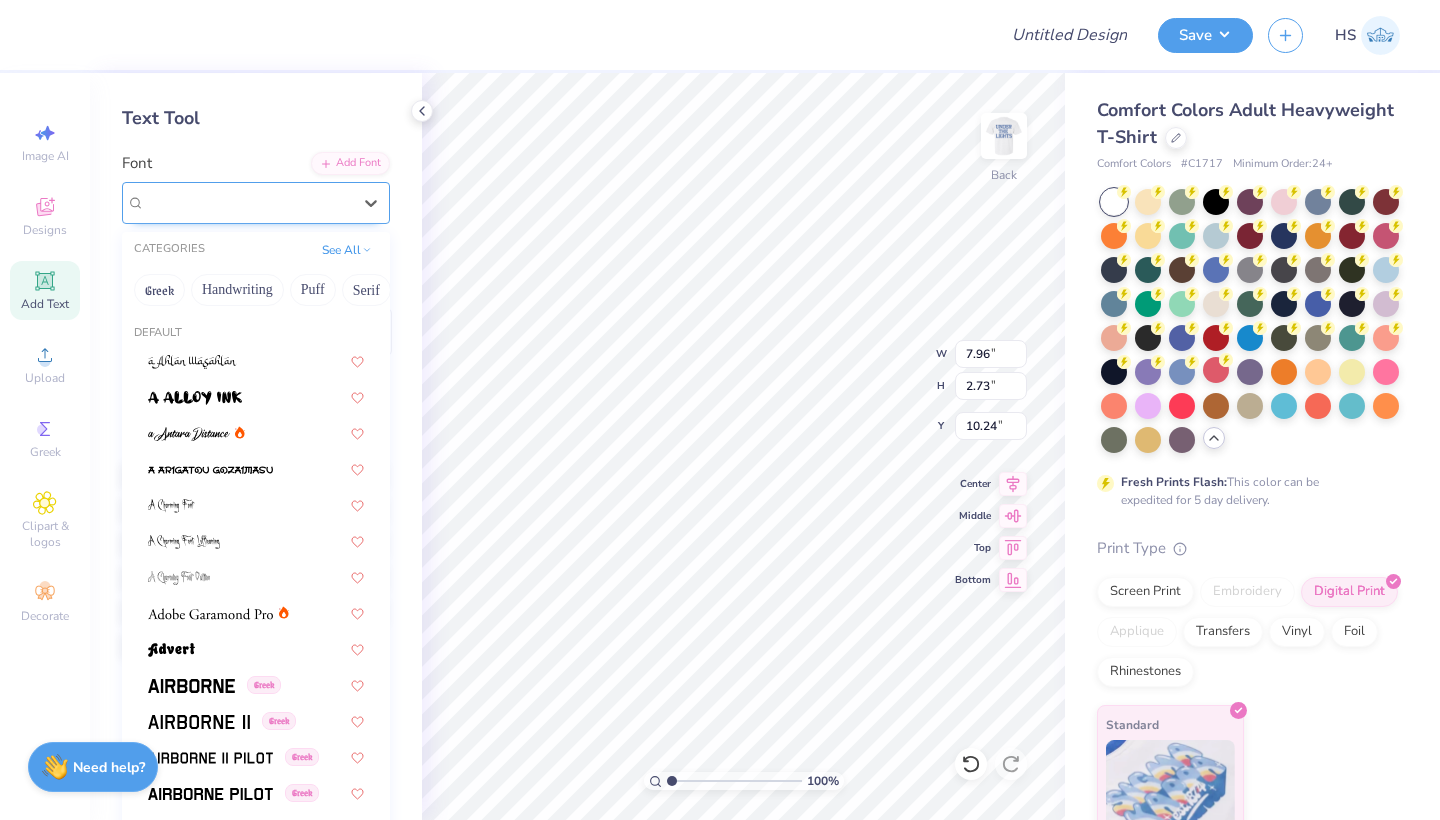 click on "Bad Comic Greek" at bounding box center [248, 202] 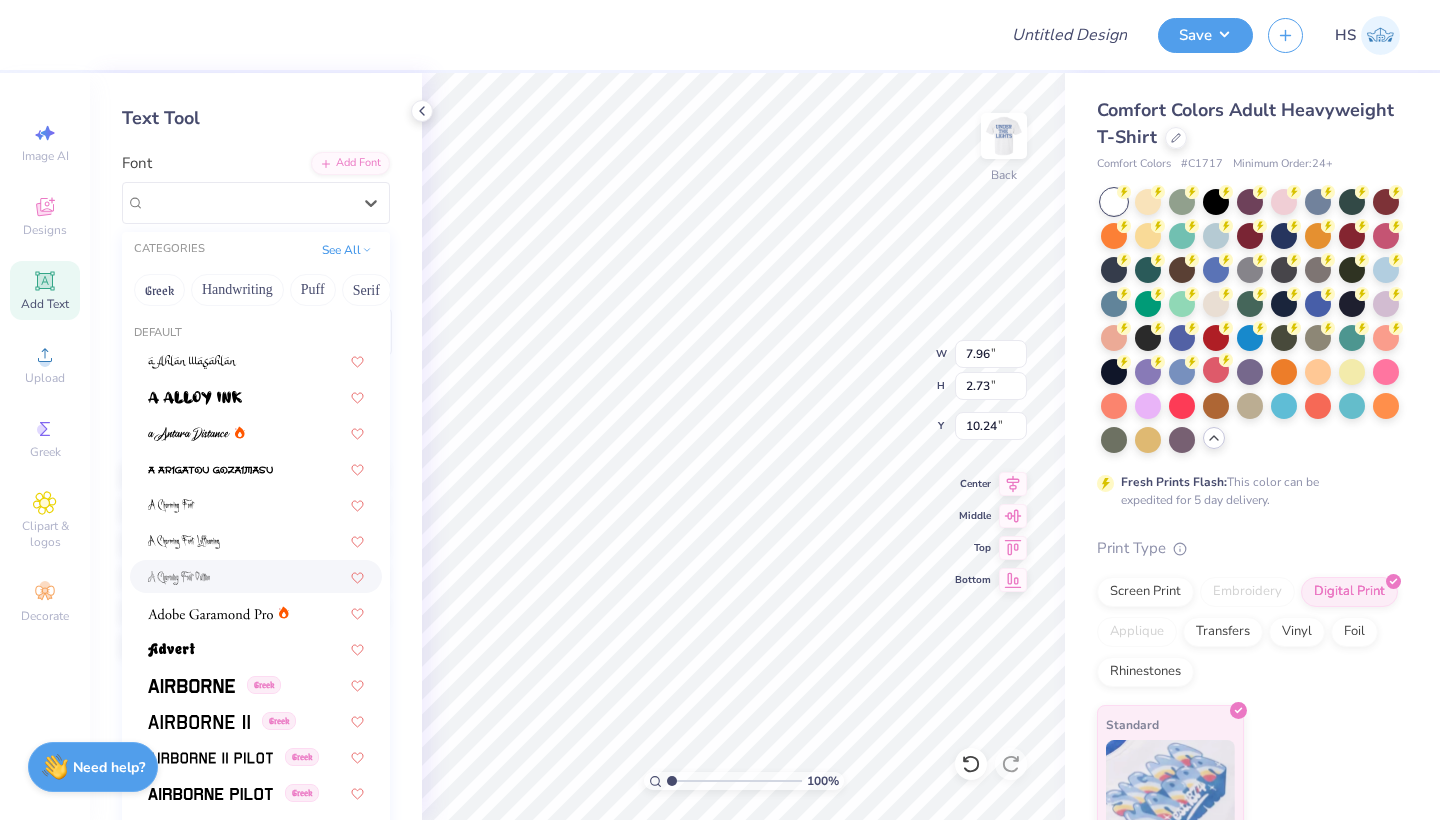 scroll, scrollTop: 0, scrollLeft: 0, axis: both 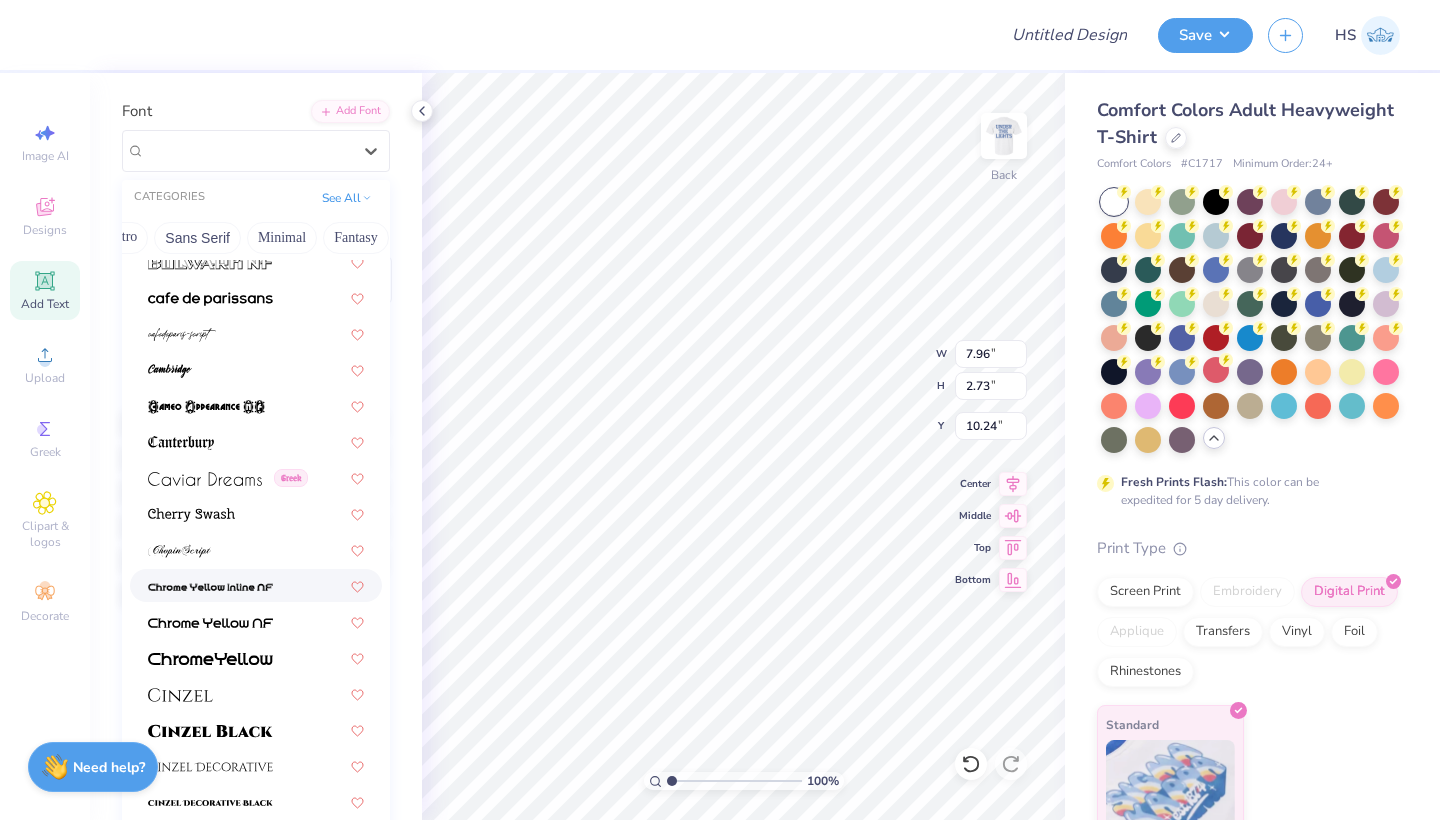 click at bounding box center (210, 585) 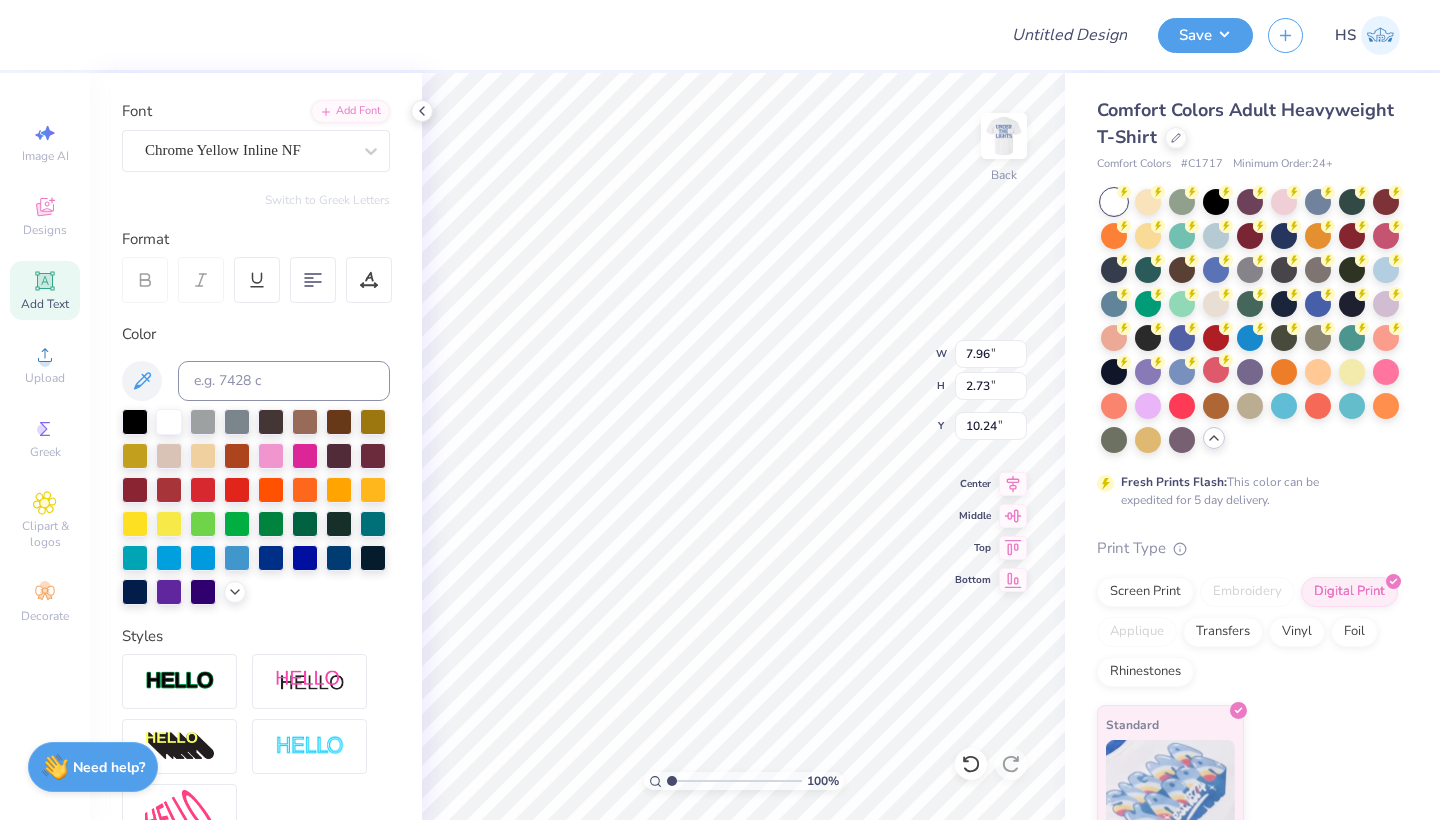 click on "Personalized Names Personalized Numbers Text Tool  Add Font Font Chrome Yellow Inline NF Switch to Greek Letters Format Color Styles Text Shape" at bounding box center [256, 446] 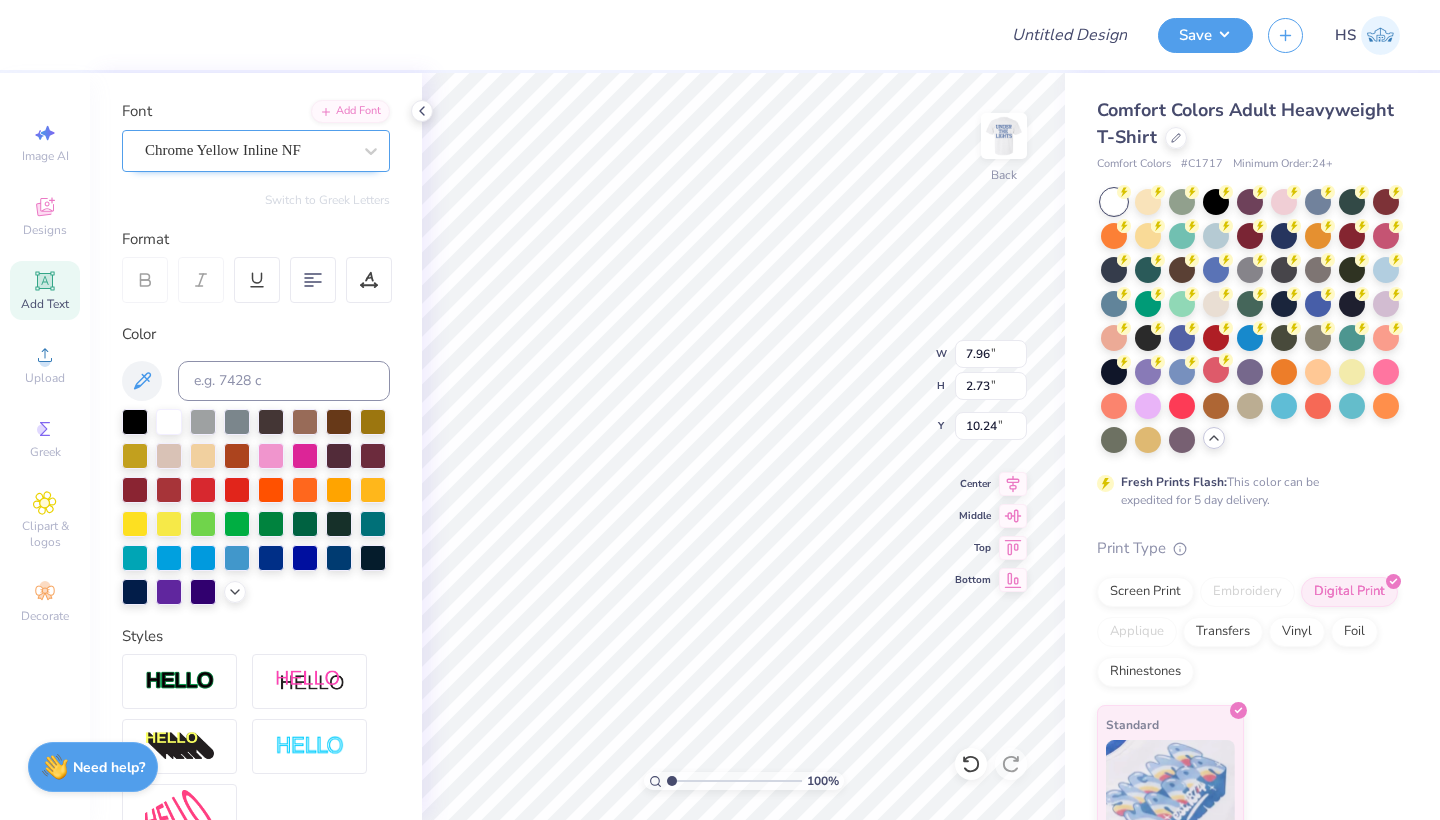 click on "Chrome Yellow Inline NF" at bounding box center [223, 150] 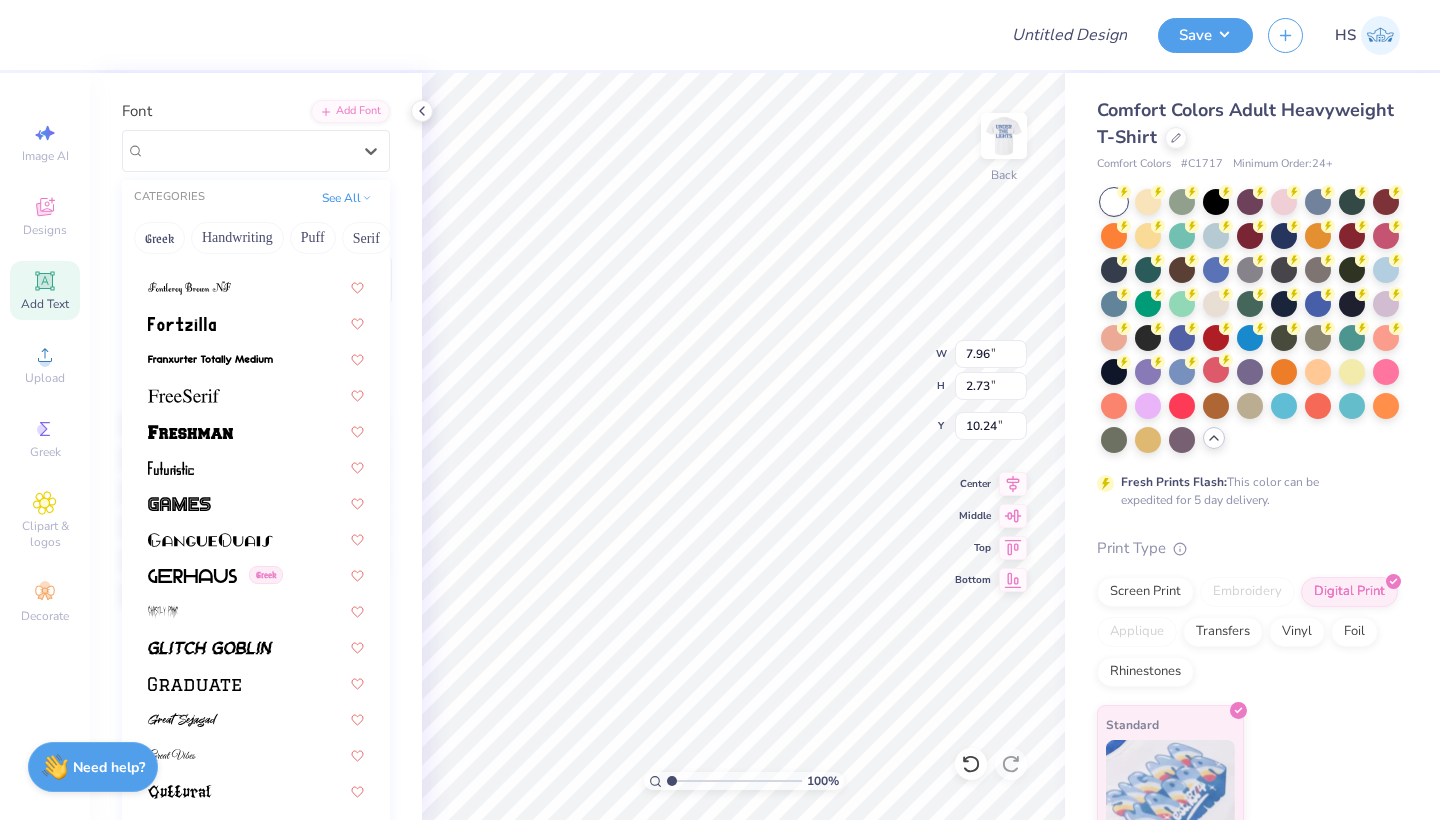 scroll, scrollTop: 4352, scrollLeft: 0, axis: vertical 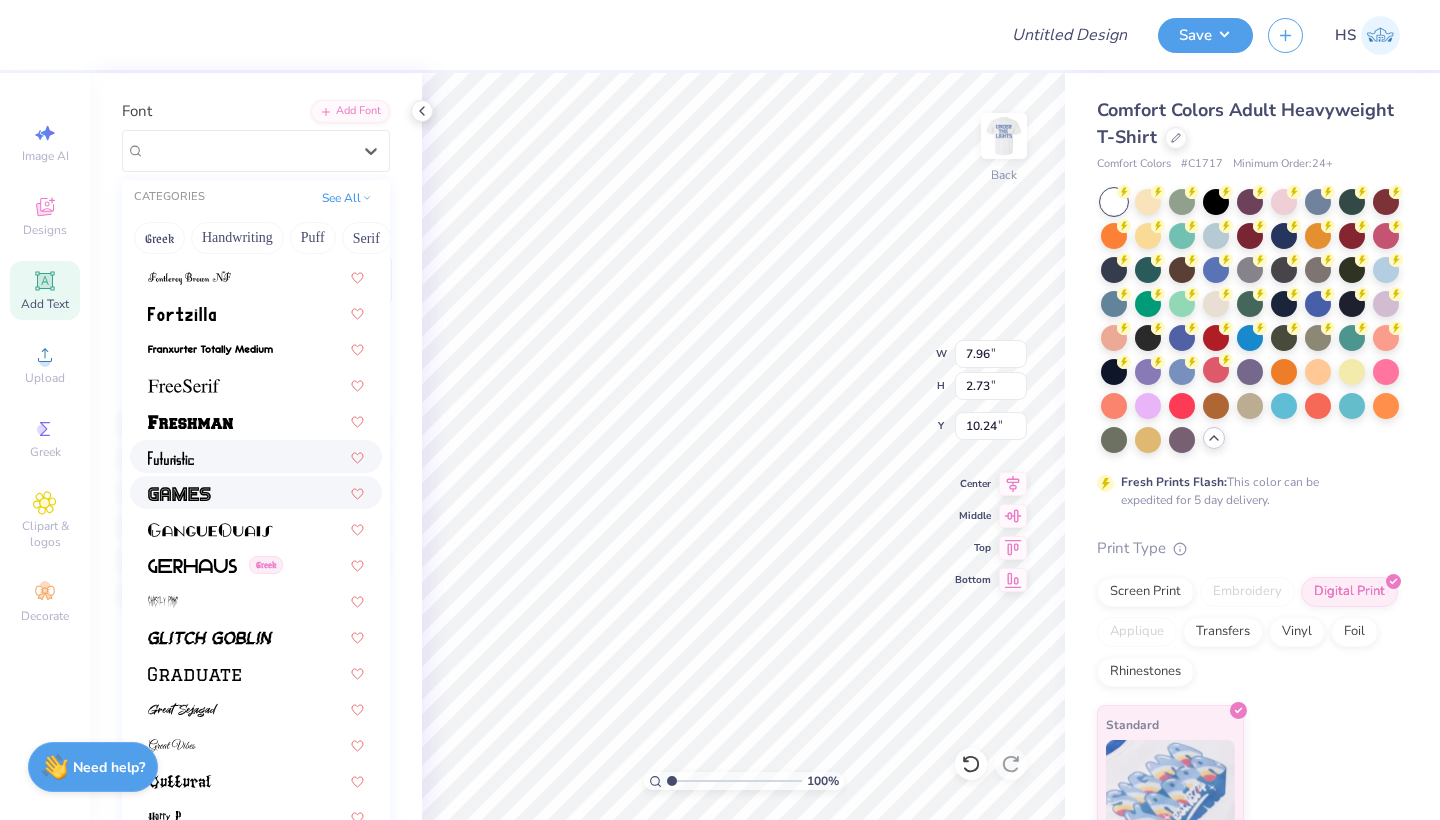click at bounding box center (179, 494) 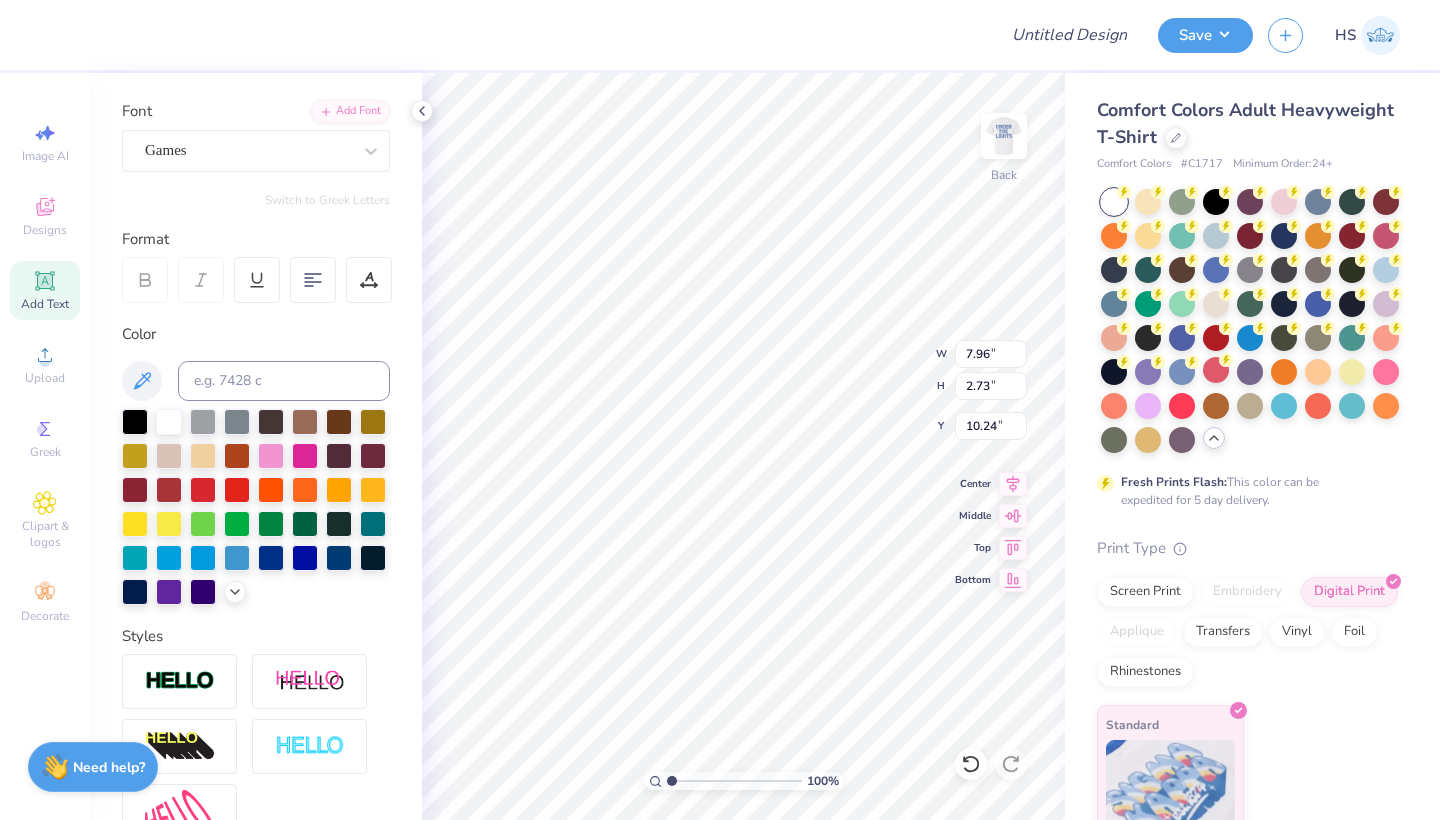 scroll, scrollTop: 1, scrollLeft: 2, axis: both 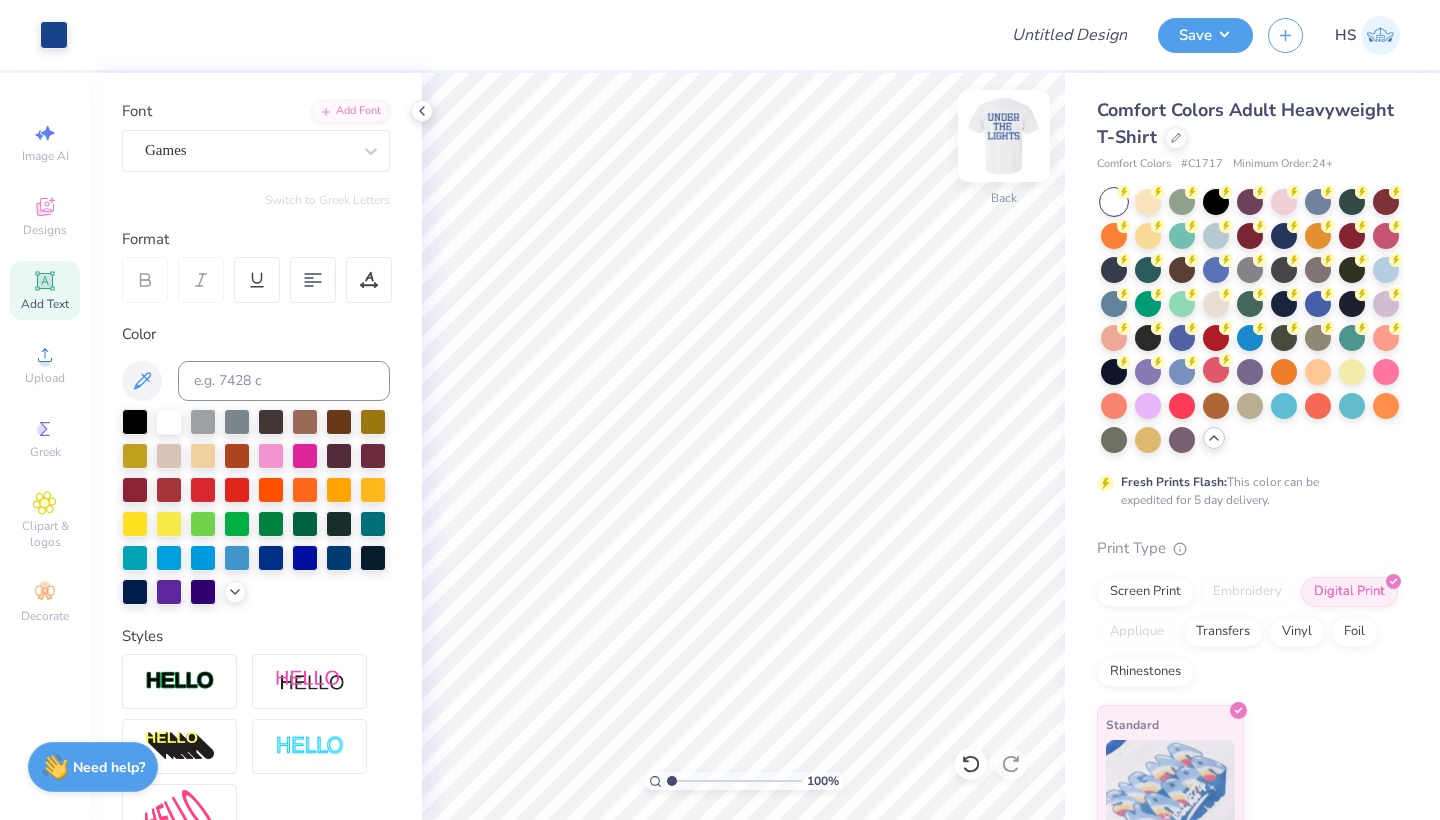 click at bounding box center (1004, 136) 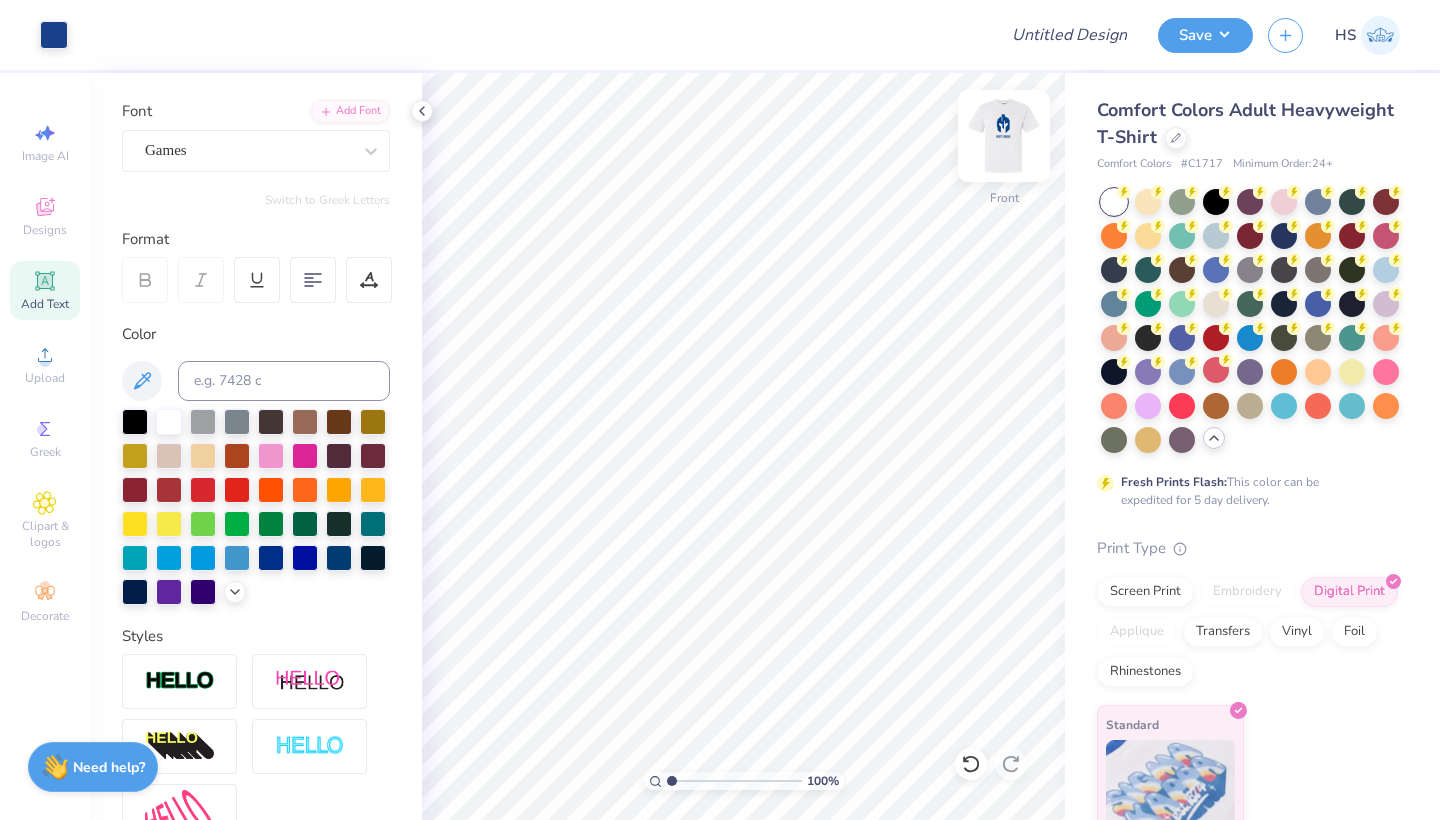 click at bounding box center (1004, 136) 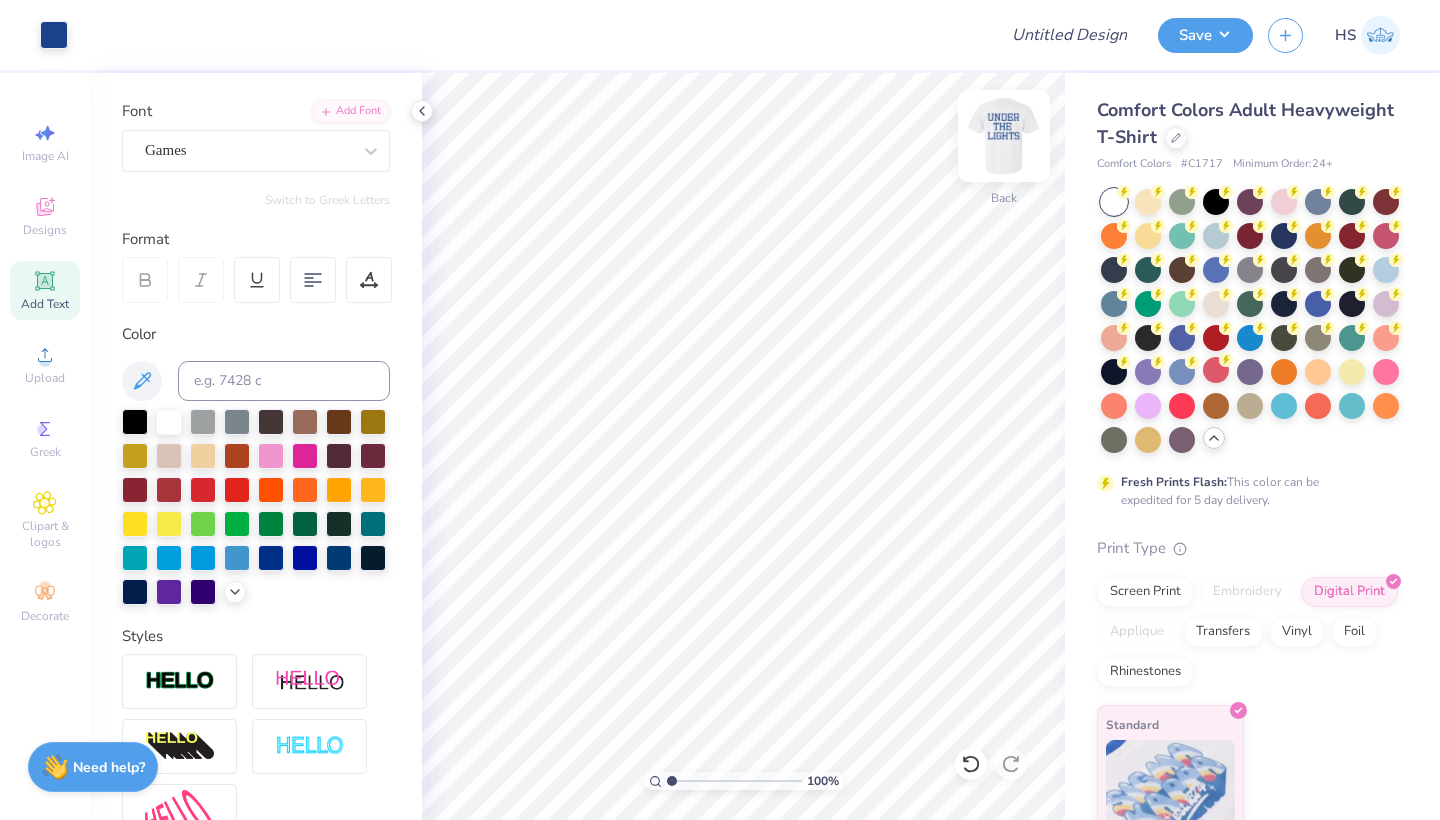 click at bounding box center [1004, 136] 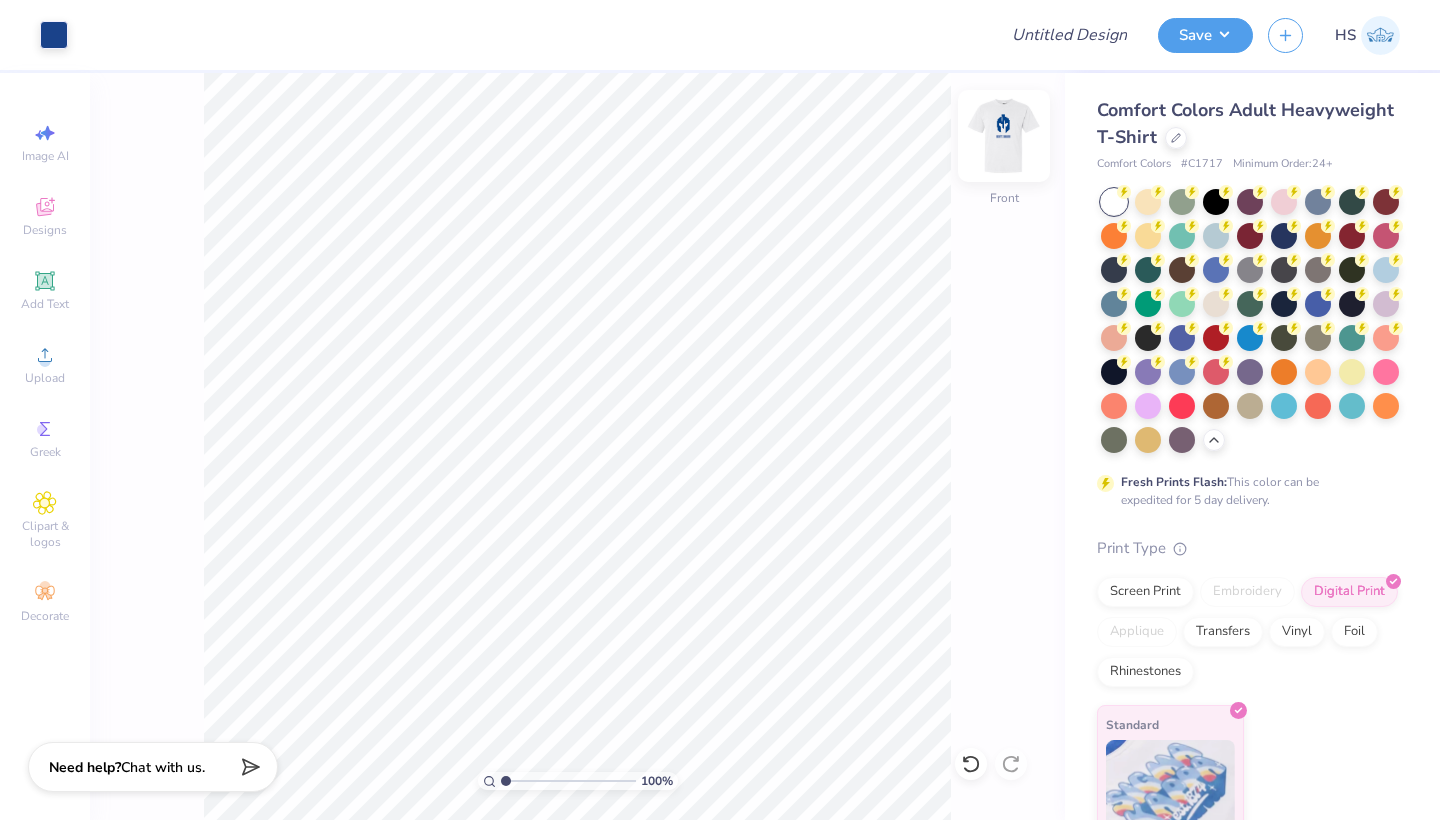 click at bounding box center (1004, 136) 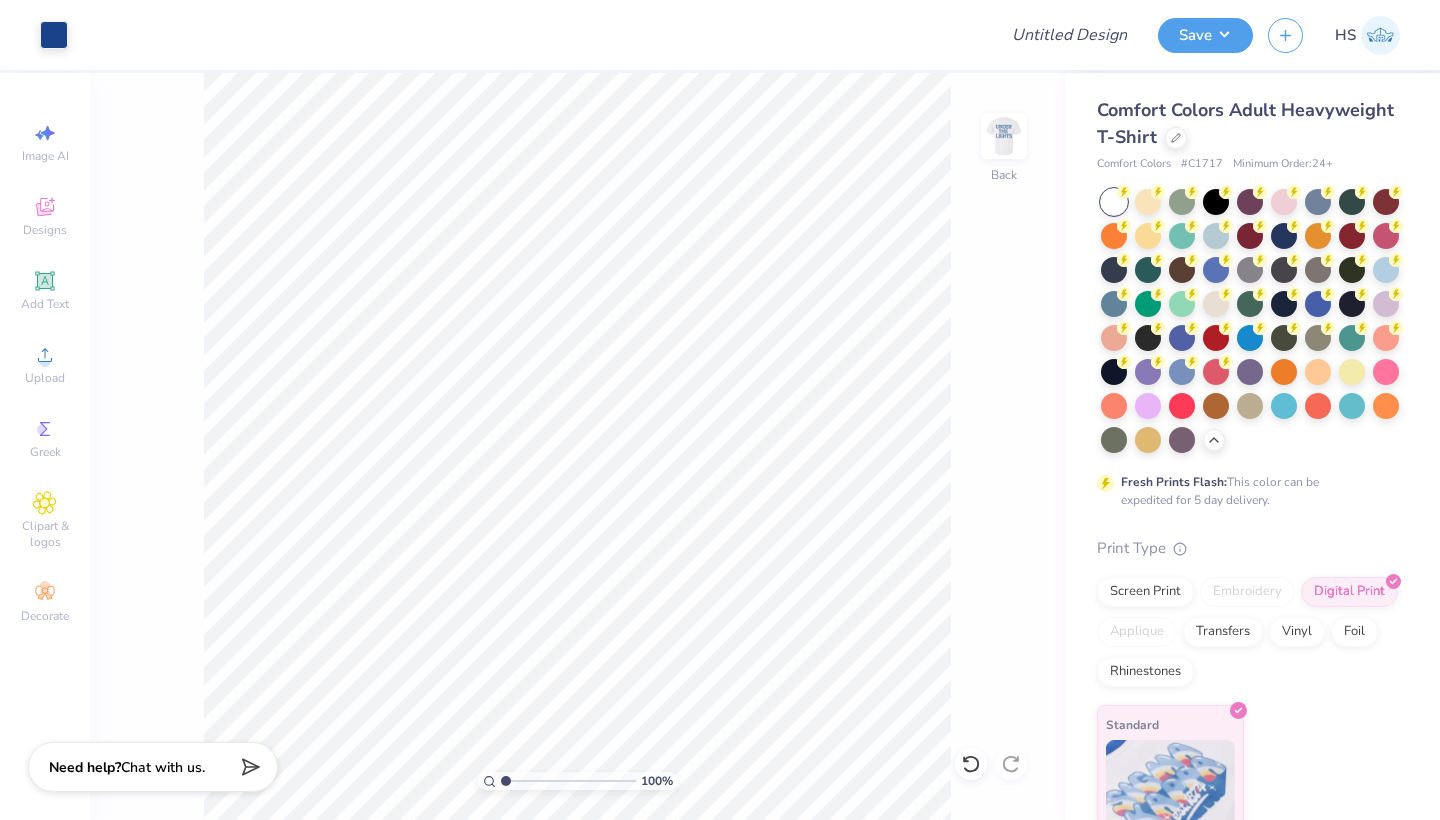 click at bounding box center (1380, 35) 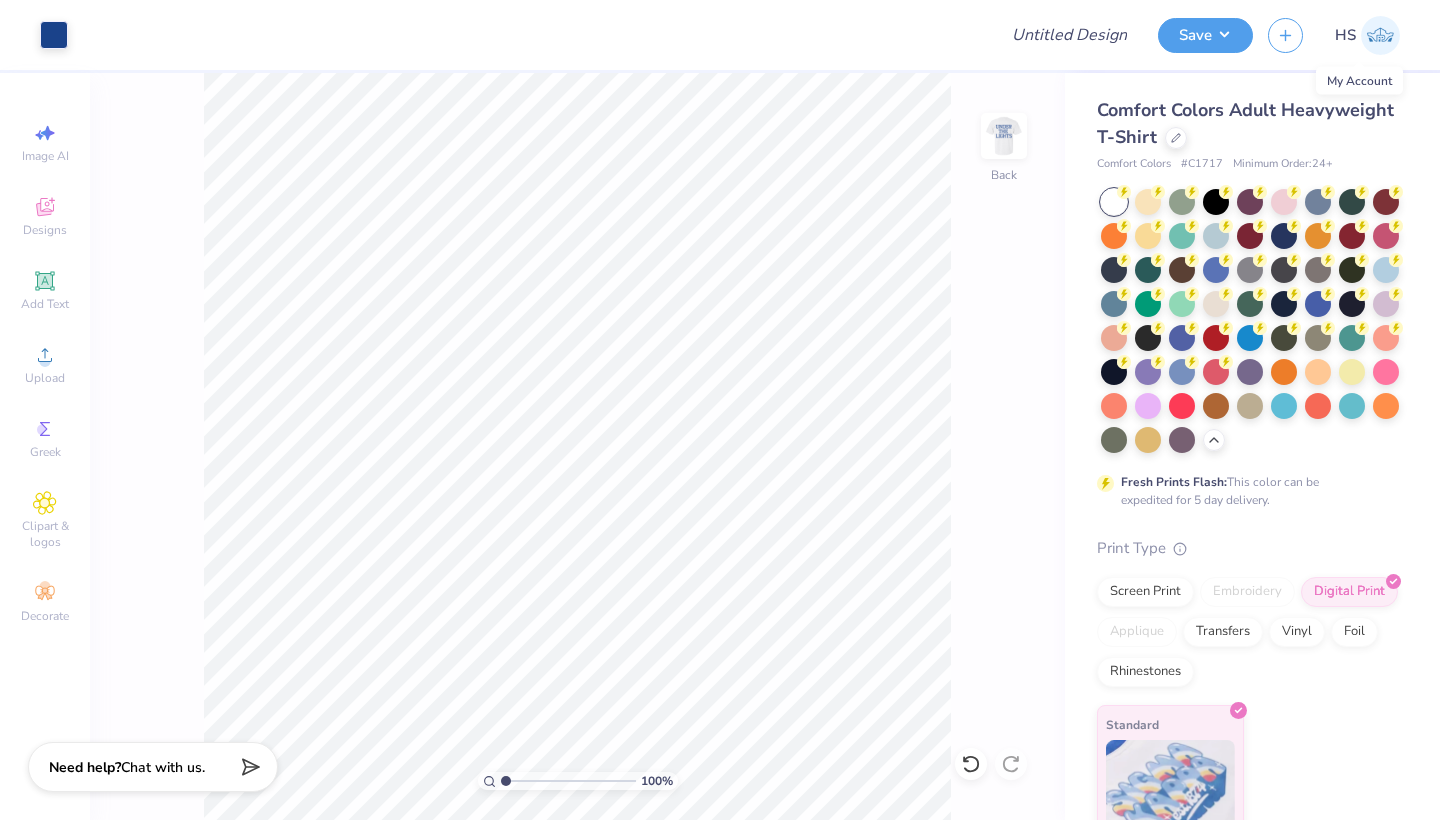 click at bounding box center (1380, 35) 